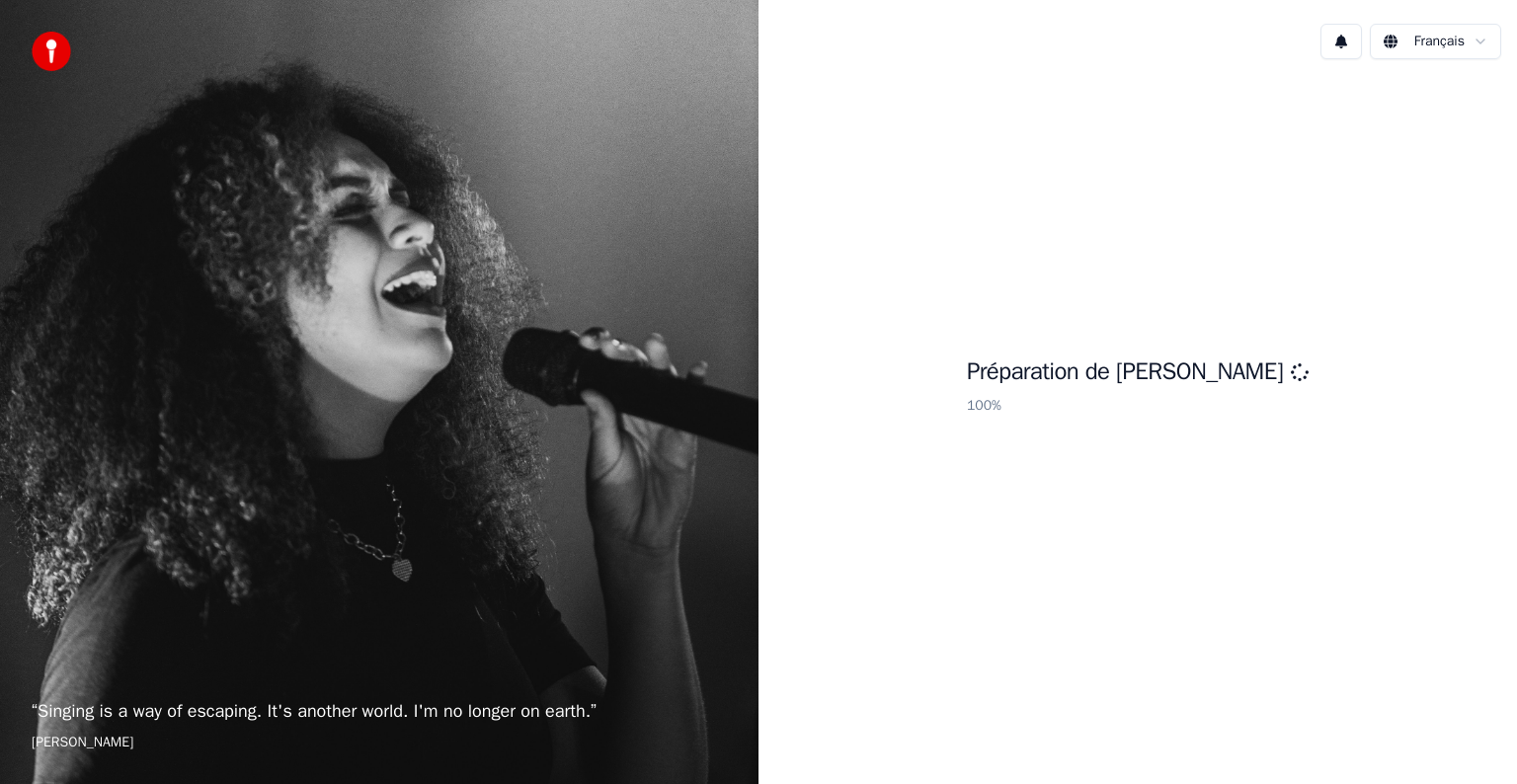scroll, scrollTop: 0, scrollLeft: 0, axis: both 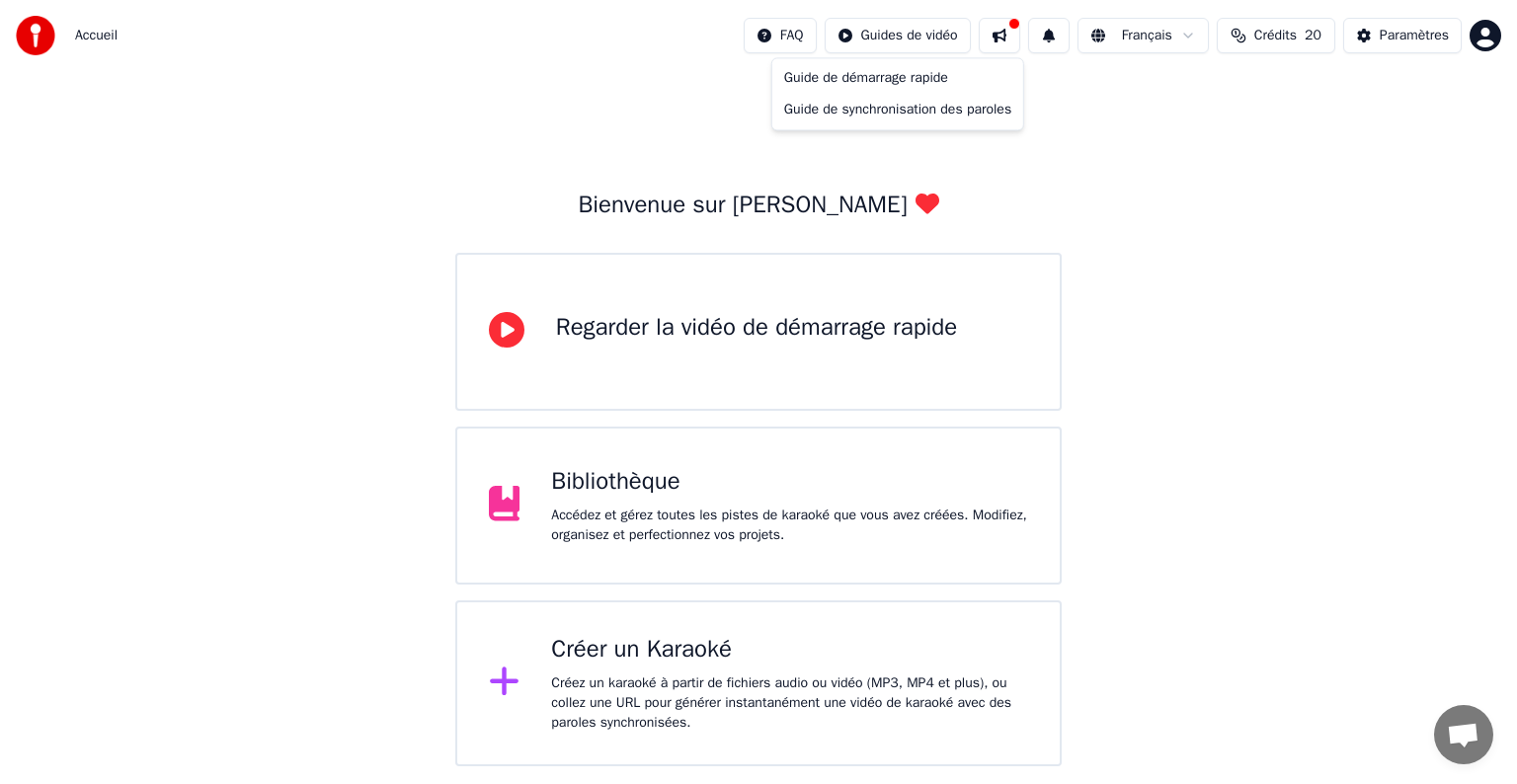 click on "Accueil FAQ Guides de vidéo Français Crédits 20 Paramètres Bienvenue sur Youka Regarder la vidéo de démarrage rapide Bibliothèque Accédez et gérez toutes les pistes de karaoké que vous avez créées. Modifiez, organisez et perfectionnez vos projets. Créer un Karaoké Créez un karaoké à partir de fichiers audio ou vidéo (MP3, MP4 et plus), ou collez une URL pour générer instantanément une vidéo de karaoké avec des paroles synchronisées. Guide de démarrage rapide Guide de synchronisation des paroles" at bounding box center [758, 383] 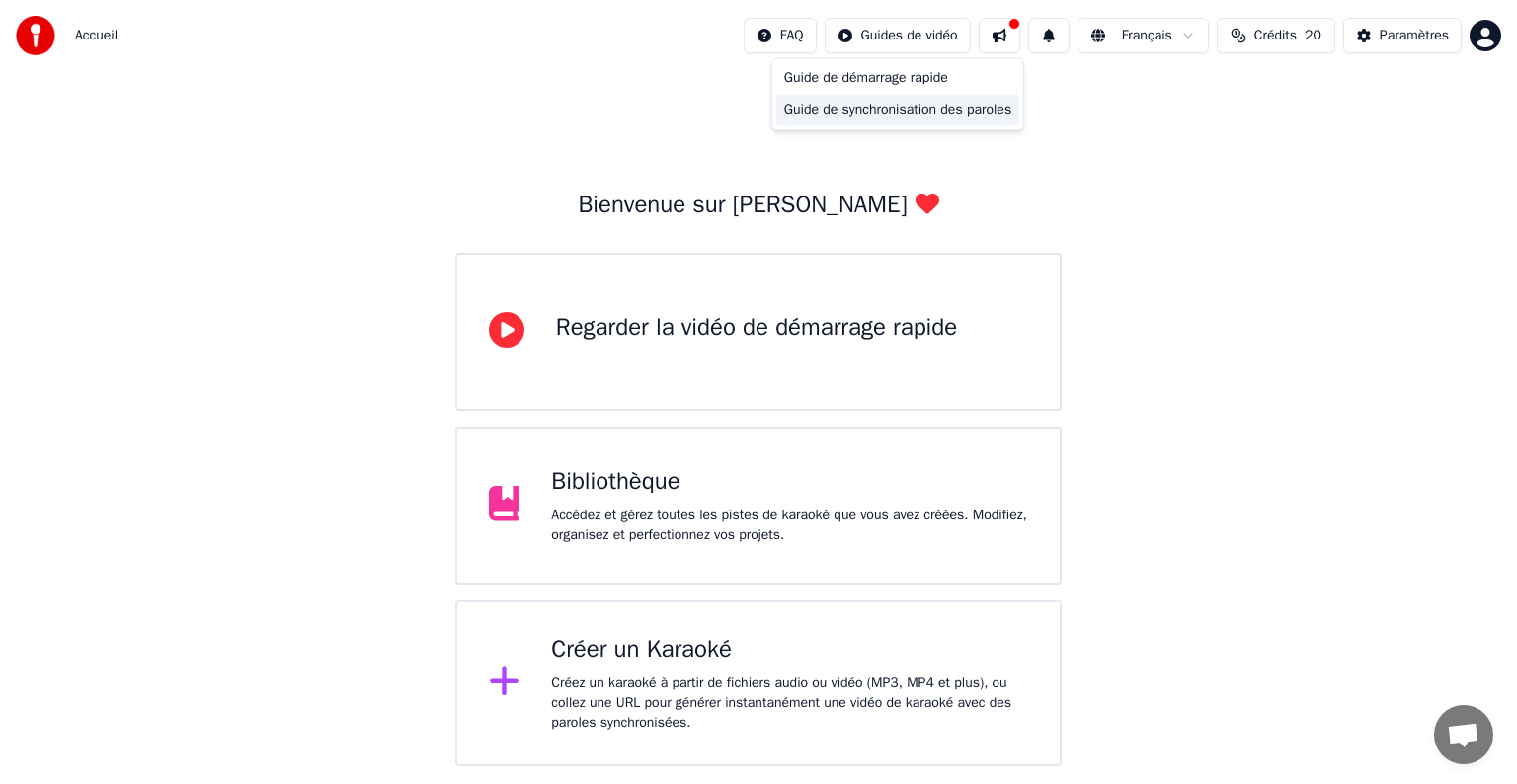 click on "Guide de synchronisation des paroles" at bounding box center [898, 110] 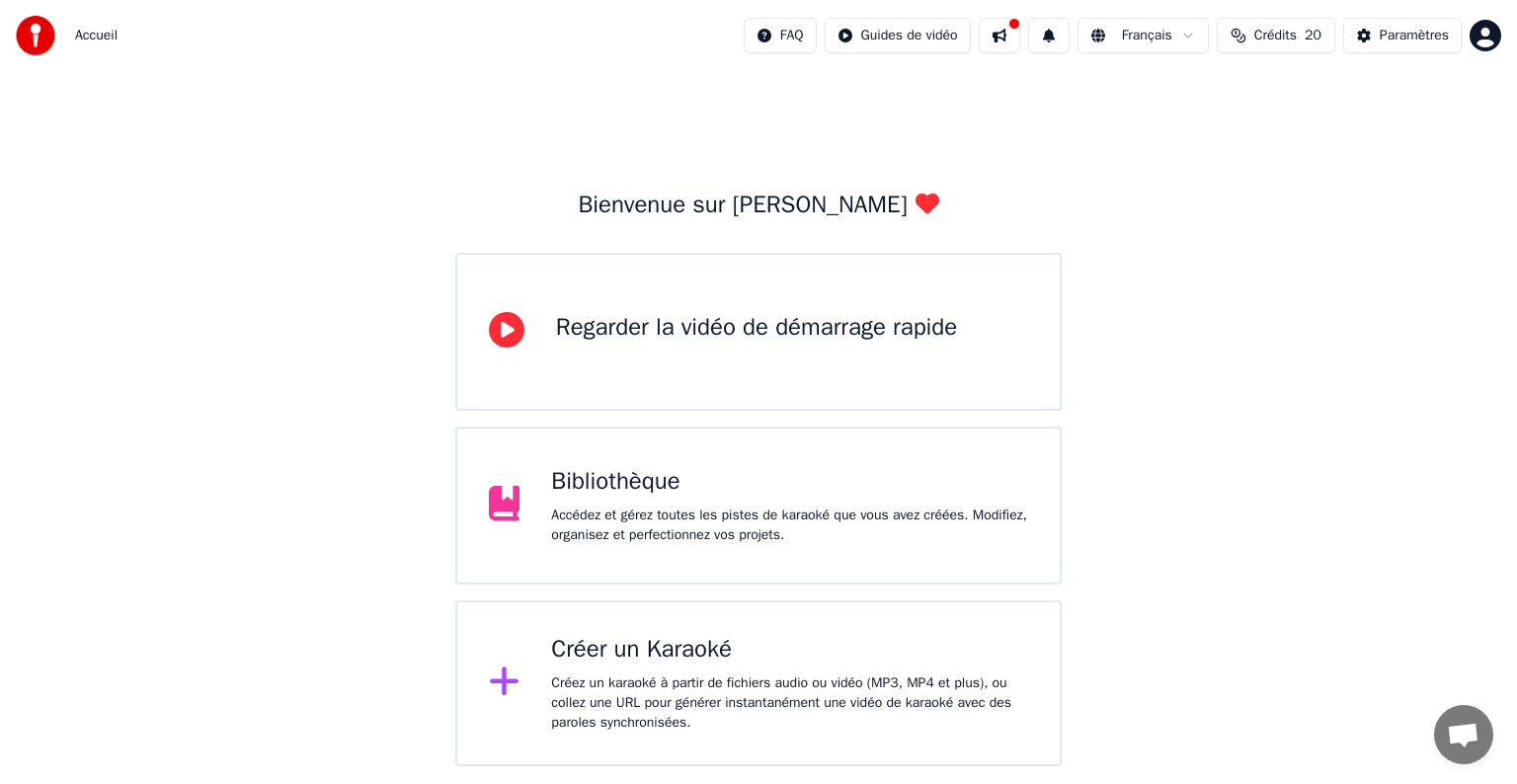 click on "Accueil FAQ Guides de vidéo Français Crédits 20 Paramètres Bienvenue sur Youka Regarder la vidéo de démarrage rapide Bibliothèque Accédez et gérez toutes les pistes de karaoké que vous avez créées. Modifiez, organisez et perfectionnez vos projets. Créer un Karaoké Créez un karaoké à partir de fichiers audio ou vidéo (MP3, MP4 et plus), ou collez une URL pour générer instantanément une vidéo de karaoké avec des paroles synchronisées." at bounding box center (758, 383) 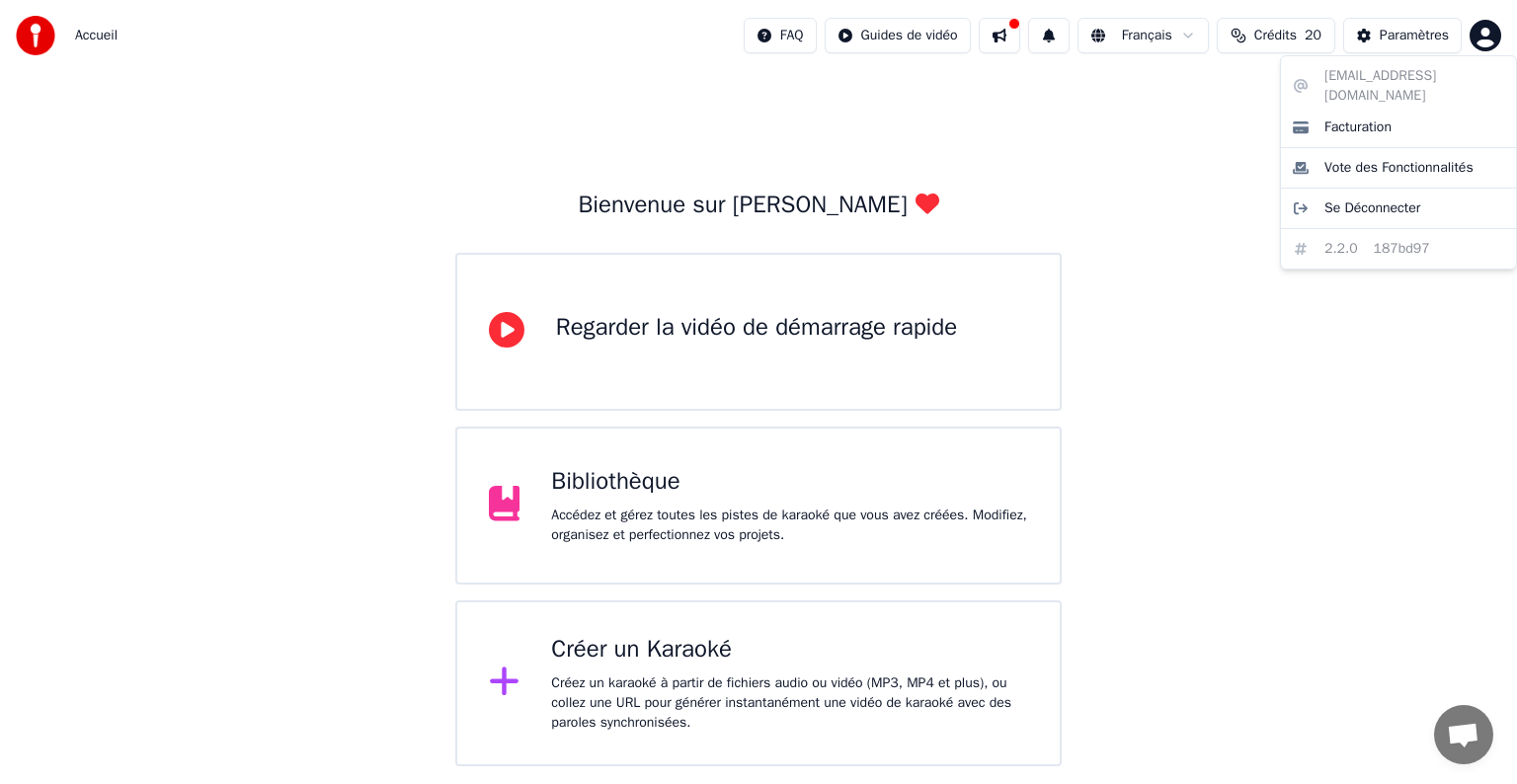 click on "Accueil FAQ Guides de vidéo Français Crédits 20 Paramètres Bienvenue sur Youka Regarder la vidéo de démarrage rapide Bibliothèque Accédez et gérez toutes les pistes de karaoké que vous avez créées. Modifiez, organisez et perfectionnez vos projets. Créer un Karaoké Créez un karaoké à partir de fichiers audio ou vidéo (MP3, MP4 et plus), ou collez une URL pour générer instantanément une vidéo de karaoké avec des paroles synchronisées. [EMAIL_ADDRESS][DOMAIN_NAME] Facturation Vote des Fonctionnalités Se Déconnecter 2.2.0 187bd97" at bounding box center [758, 383] 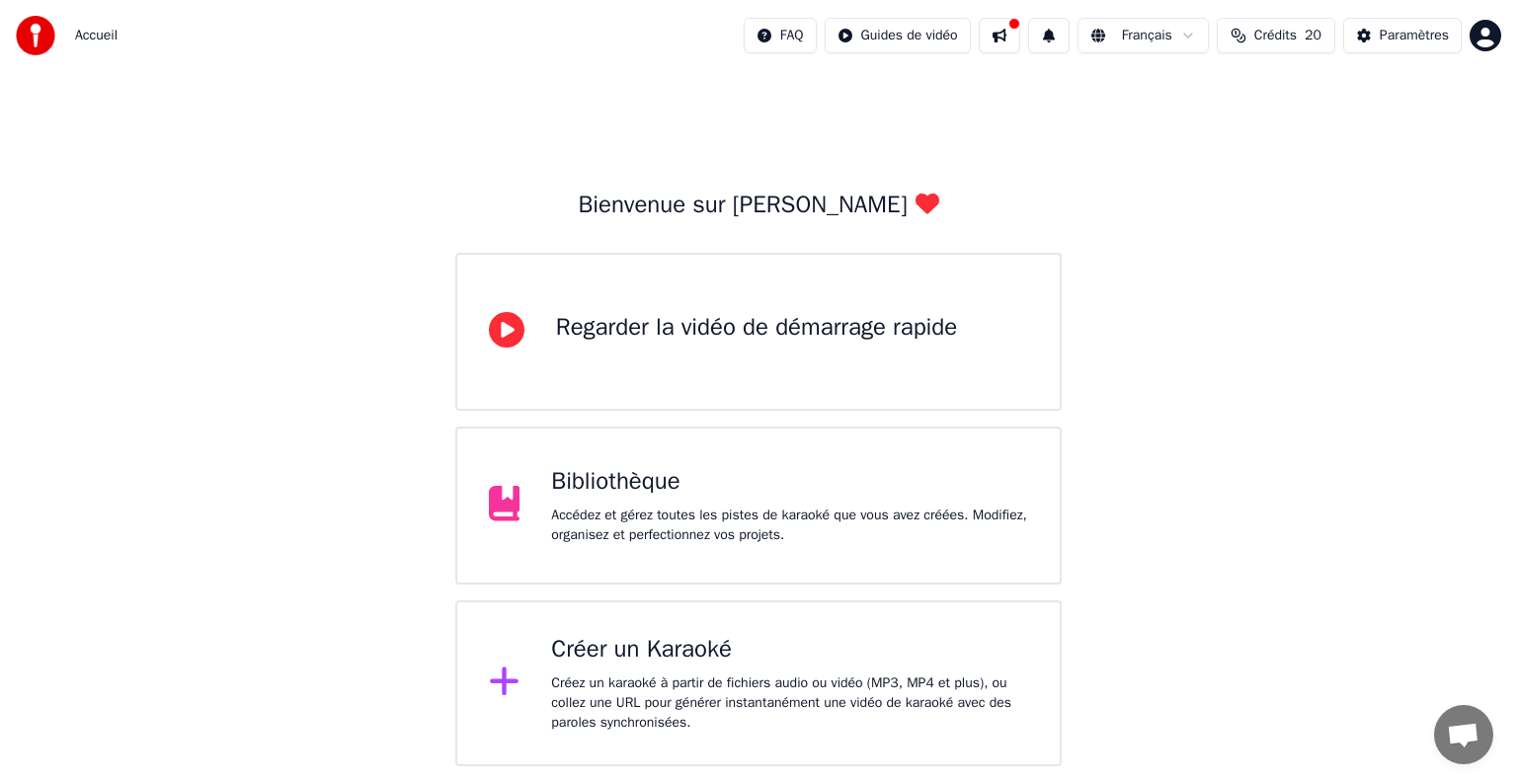 click on "Bibliothèque" at bounding box center [789, 482] 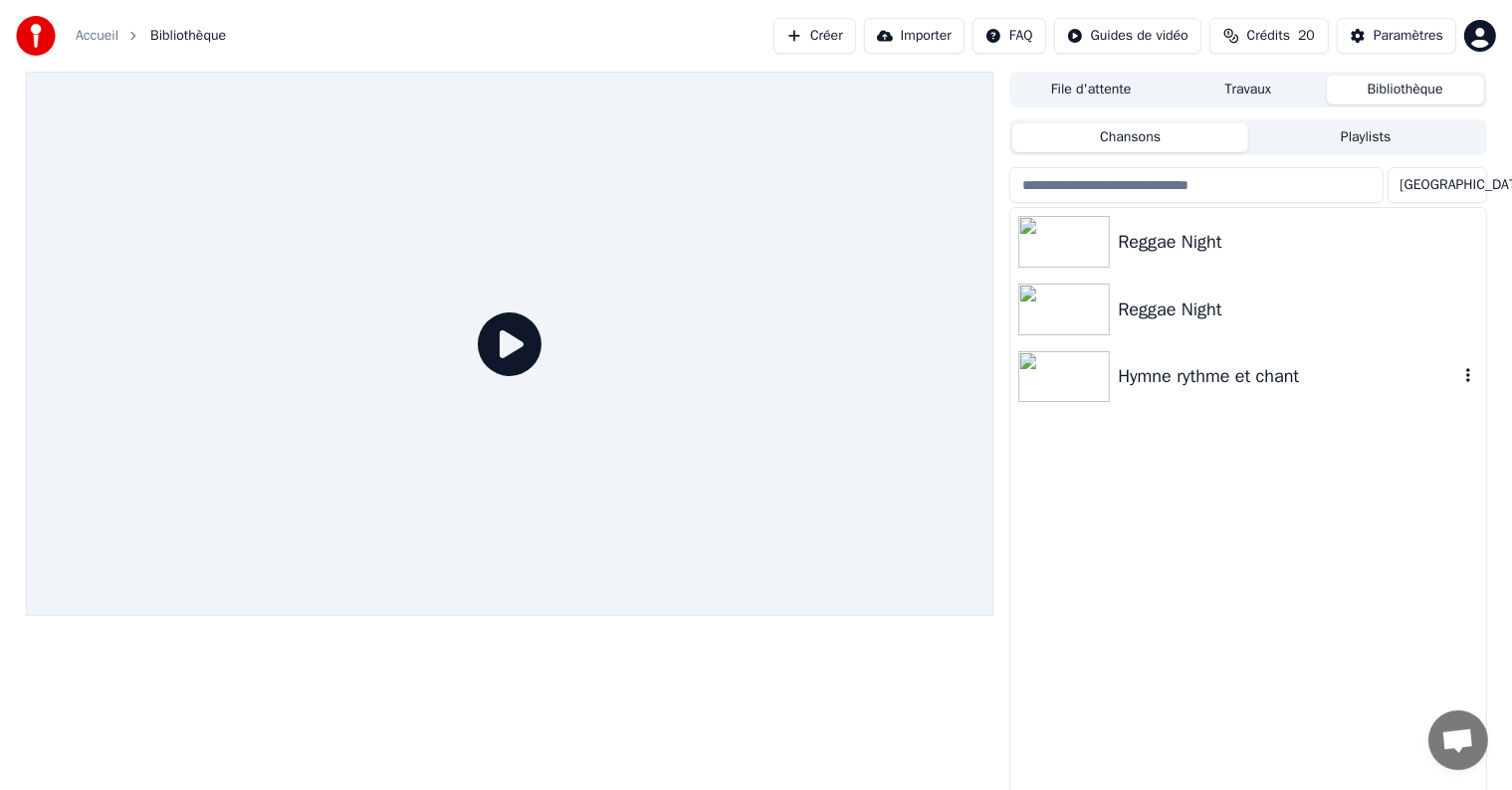 click on "Hymne rythme et chant" at bounding box center [1287, 376] 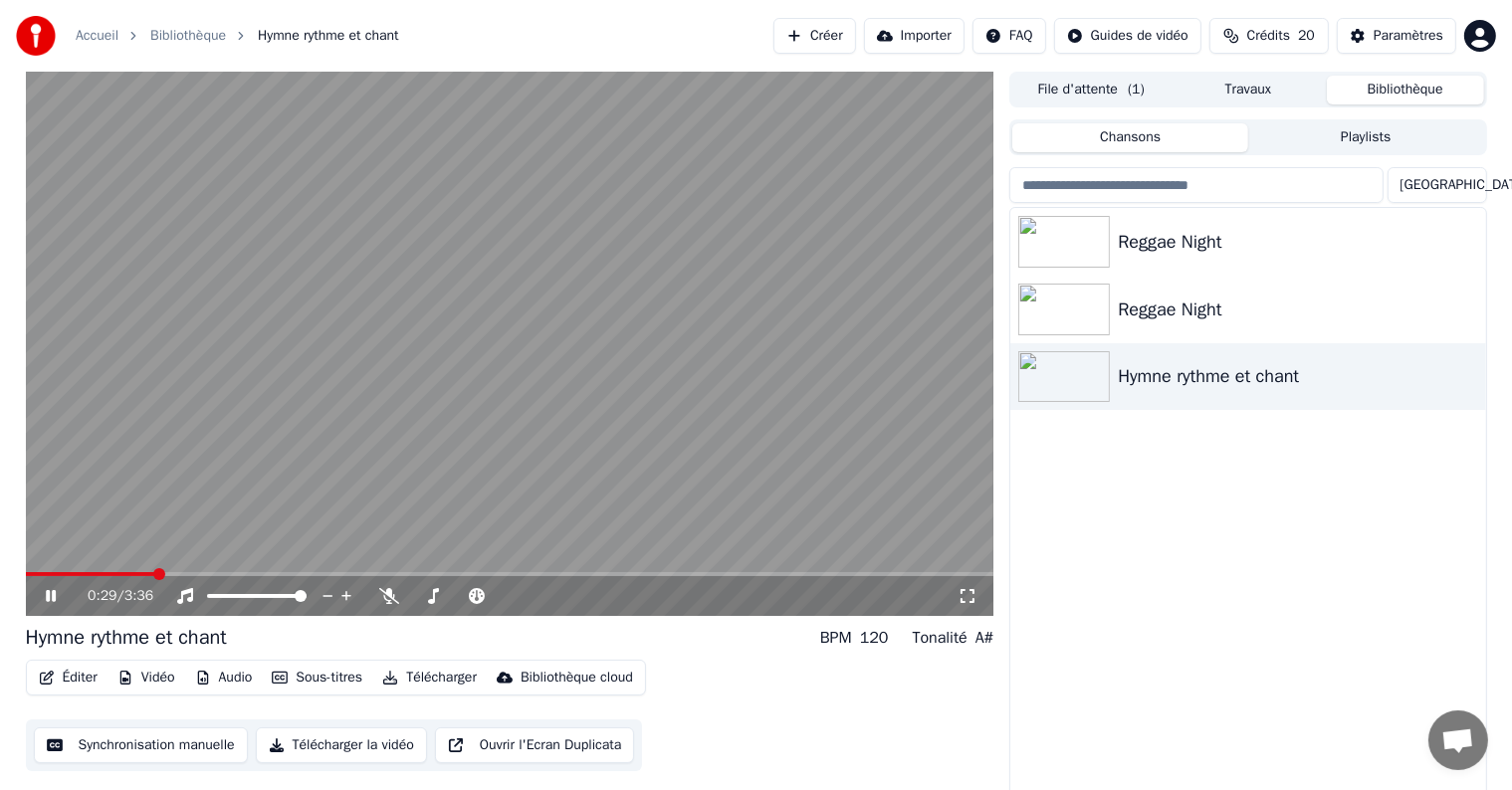 click 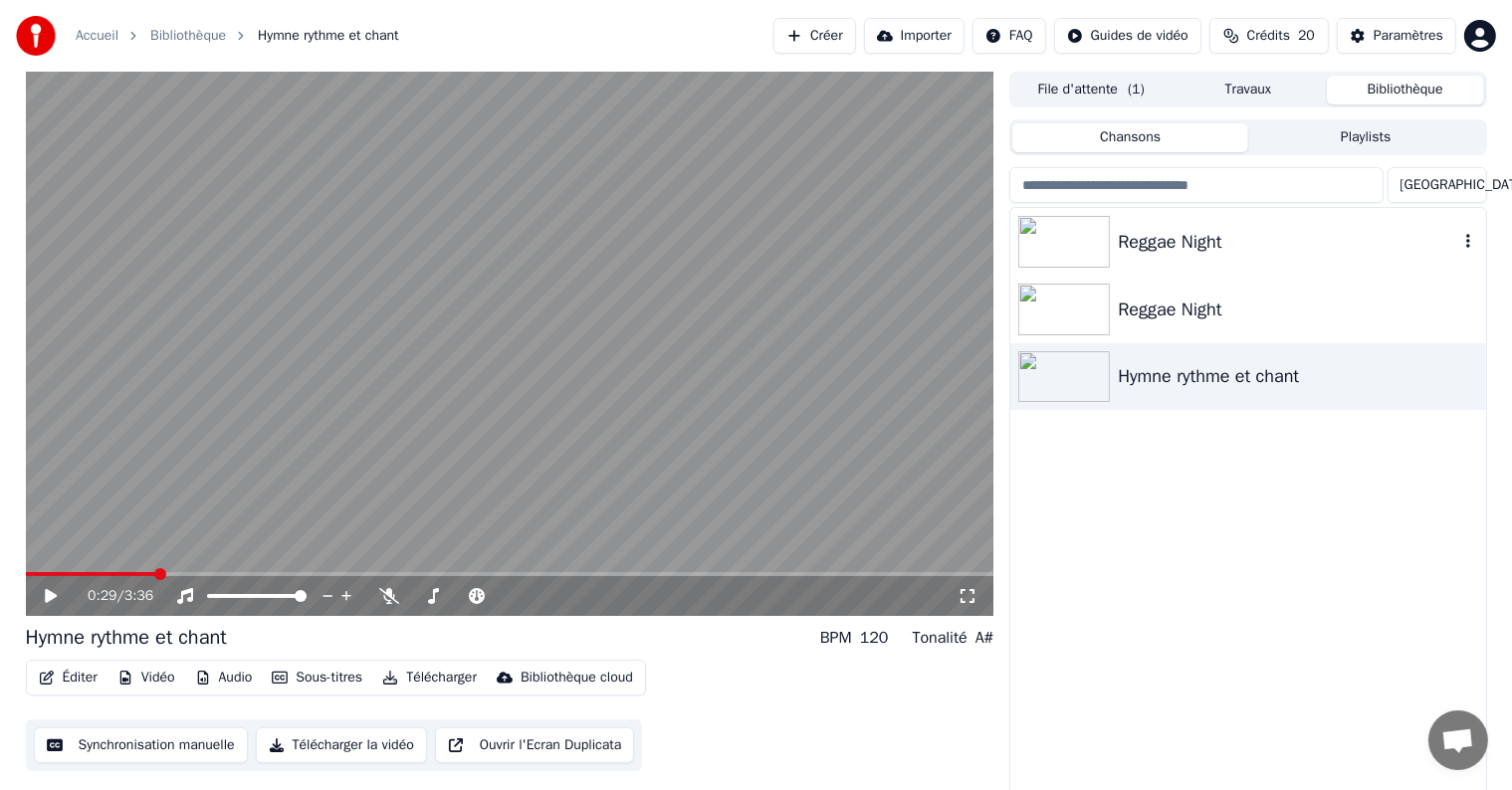 click on "Reggae Night" at bounding box center (1287, 242) 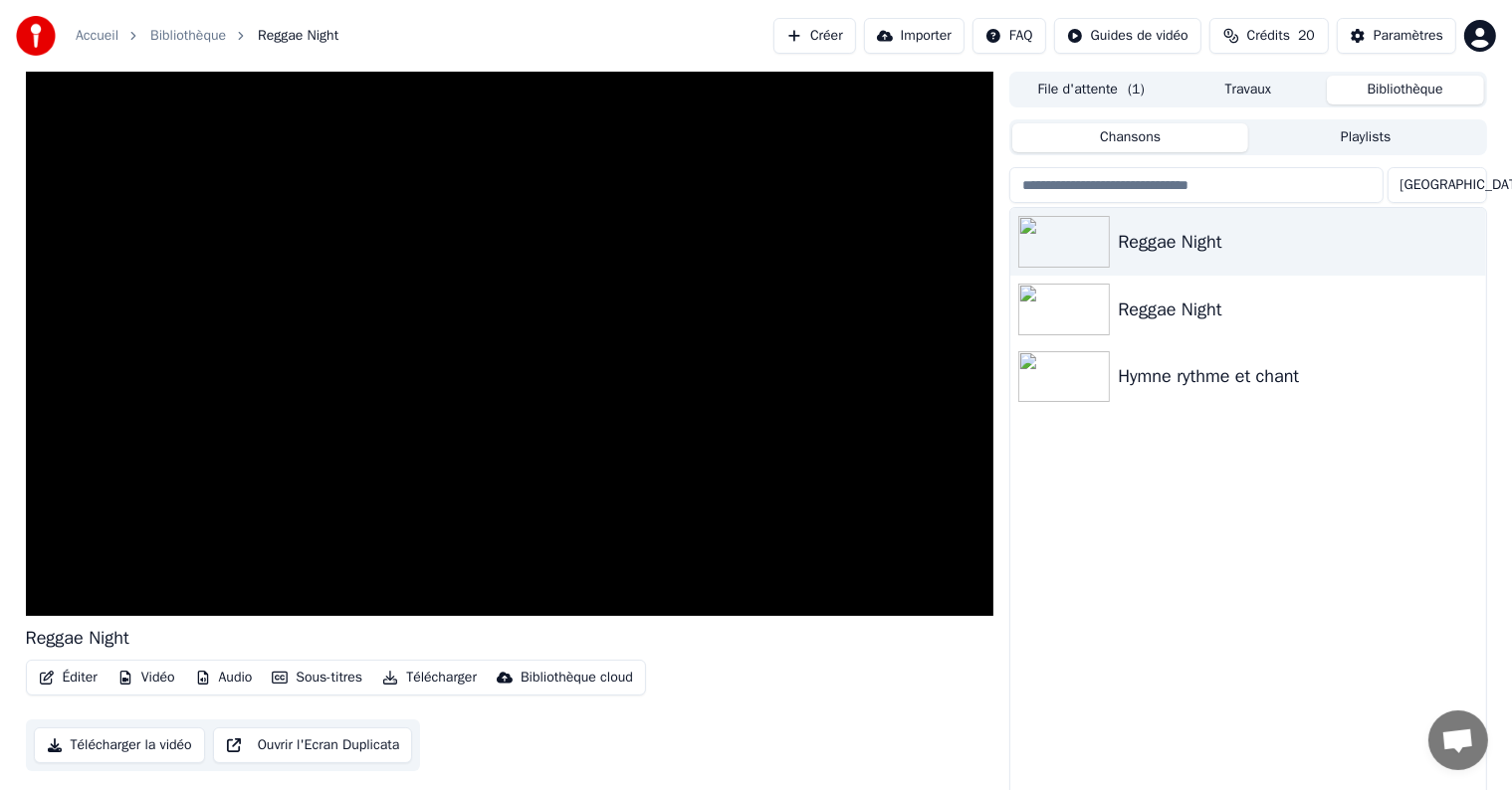 click on "Éditer" at bounding box center [68, 678] 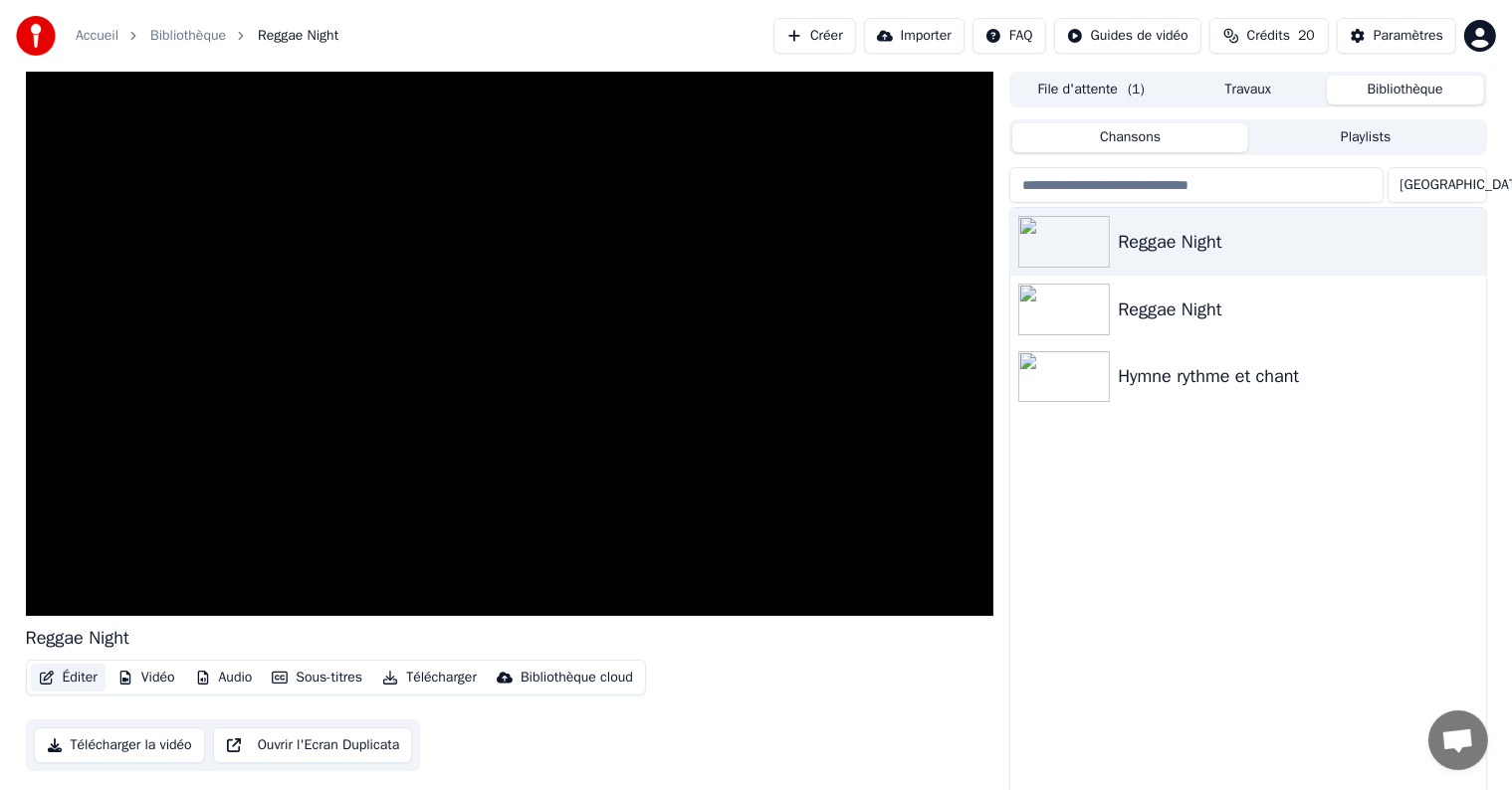 click on "Éditer" at bounding box center (68, 678) 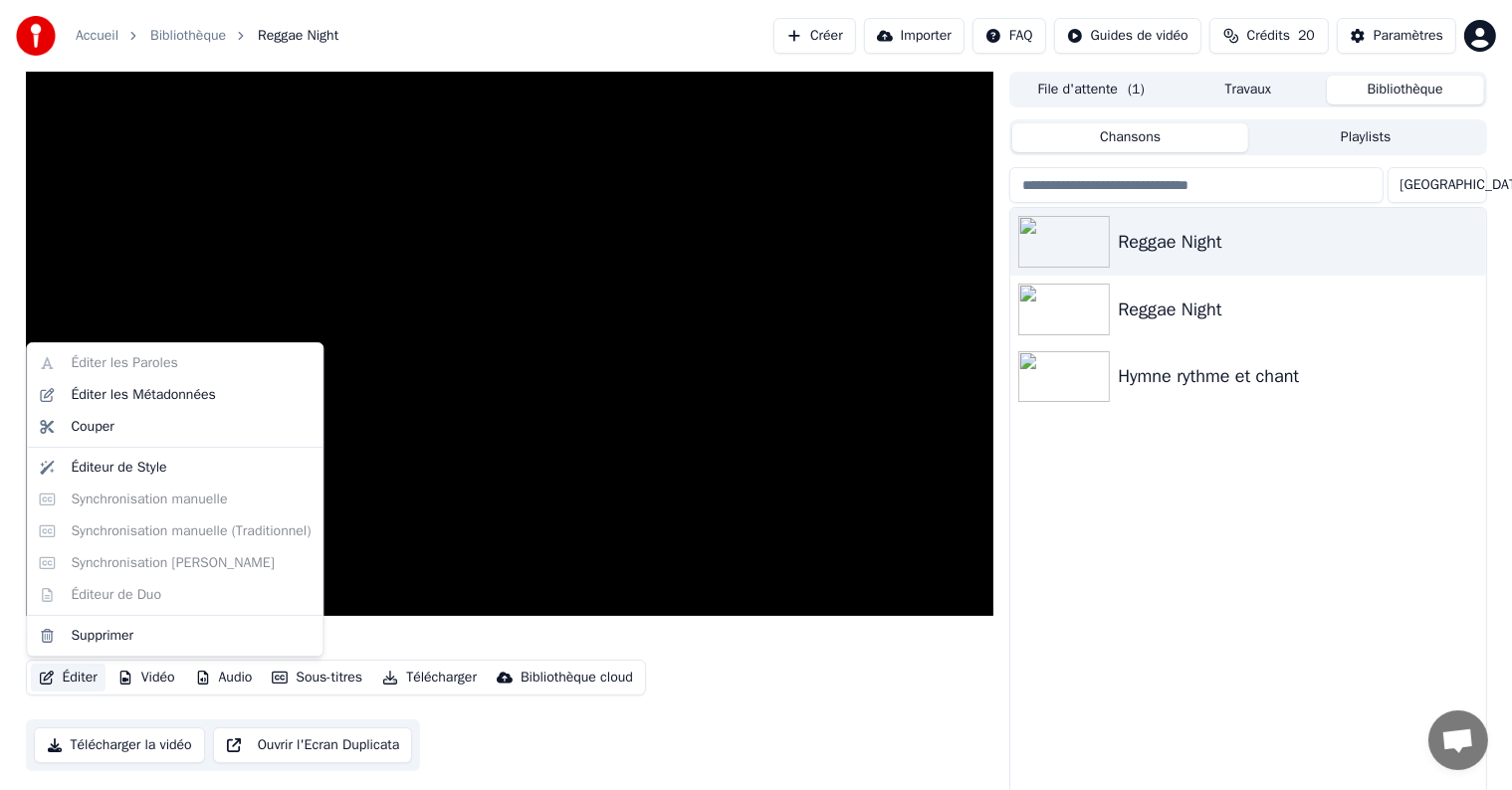 click on "Éditer" at bounding box center (68, 678) 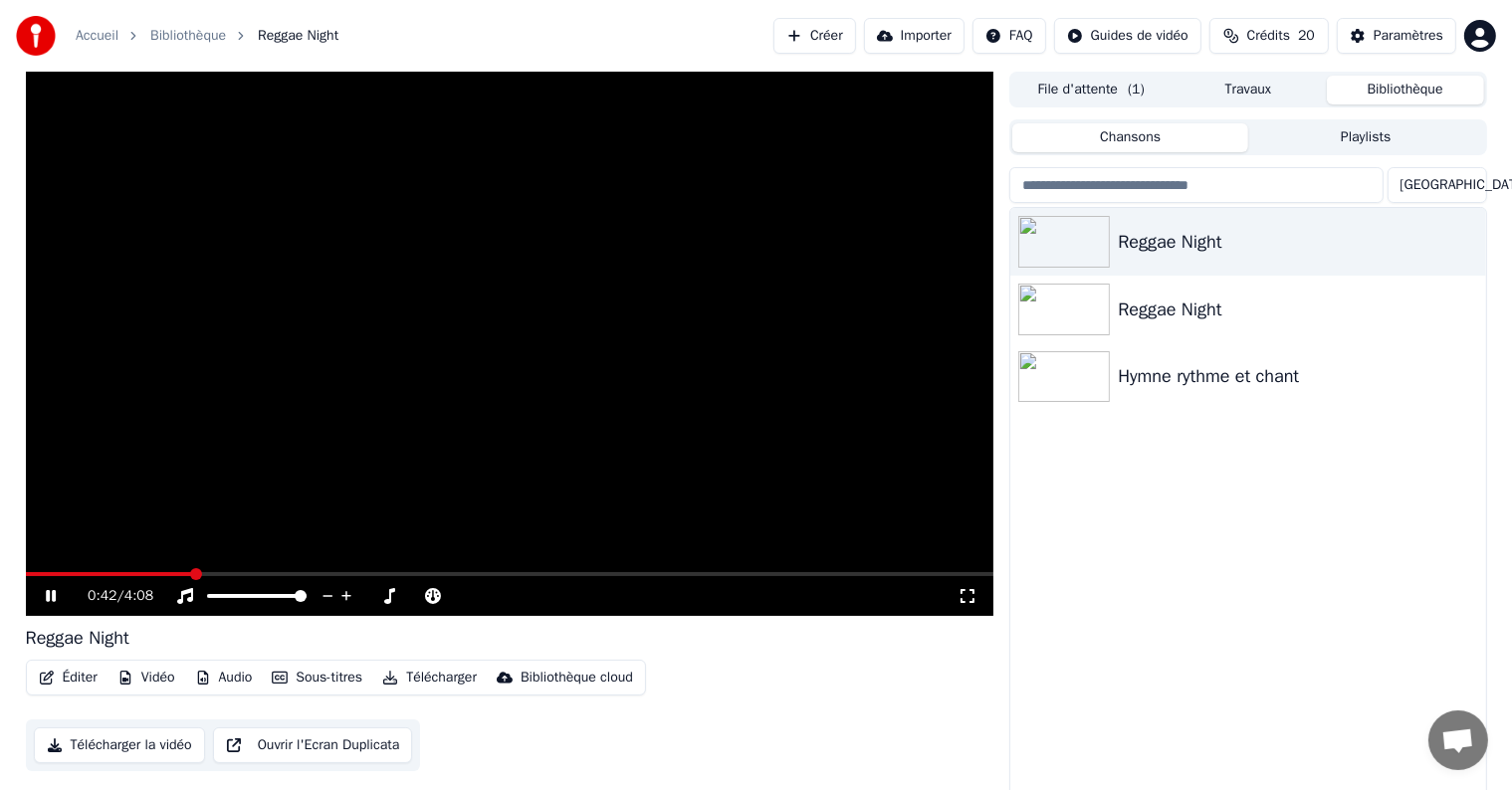 click on "Reggae Night Reggae Night Hymne rythme et chant" at bounding box center (1247, 503) 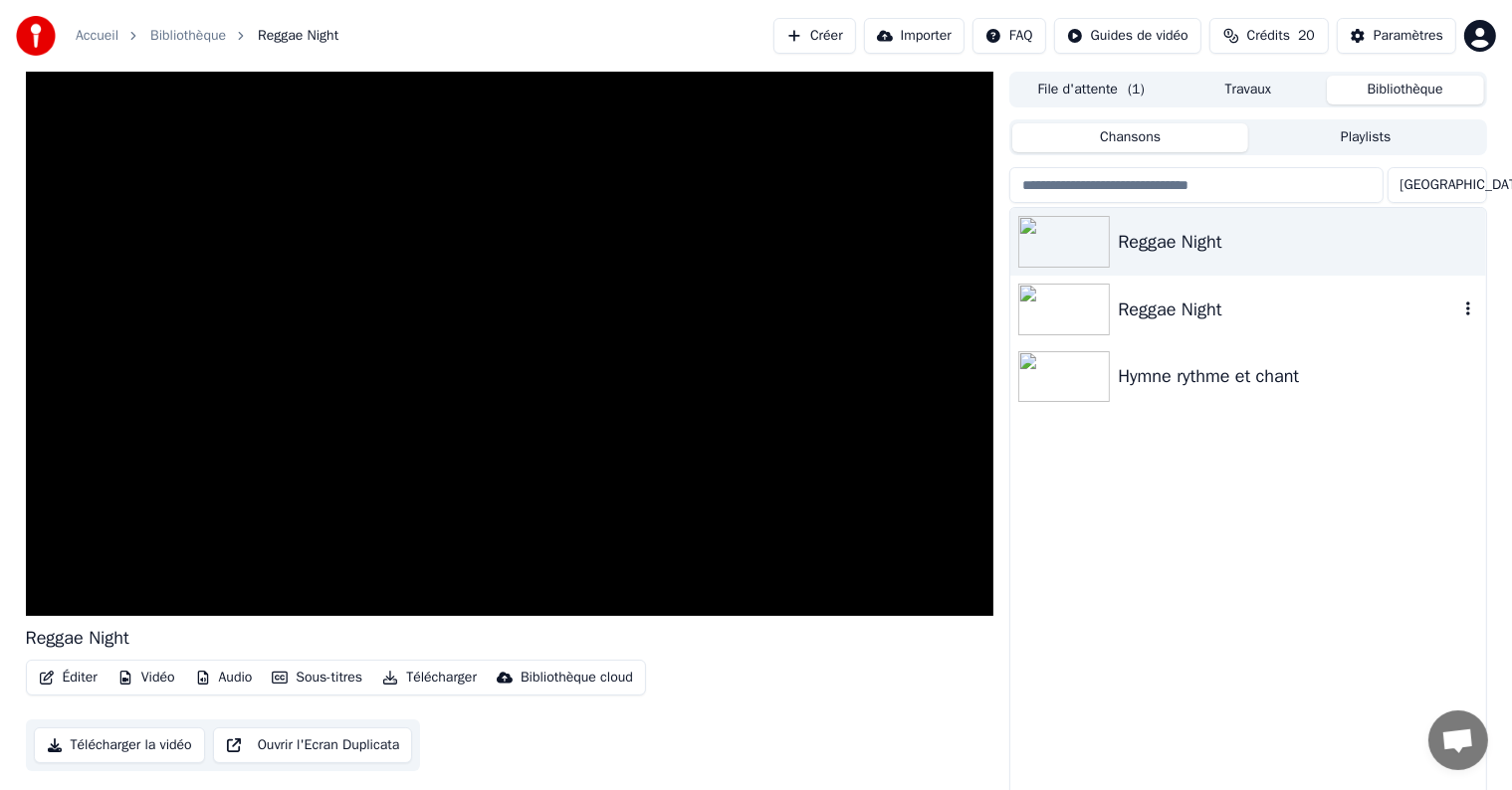 click on "Reggae Night" at bounding box center [1247, 309] 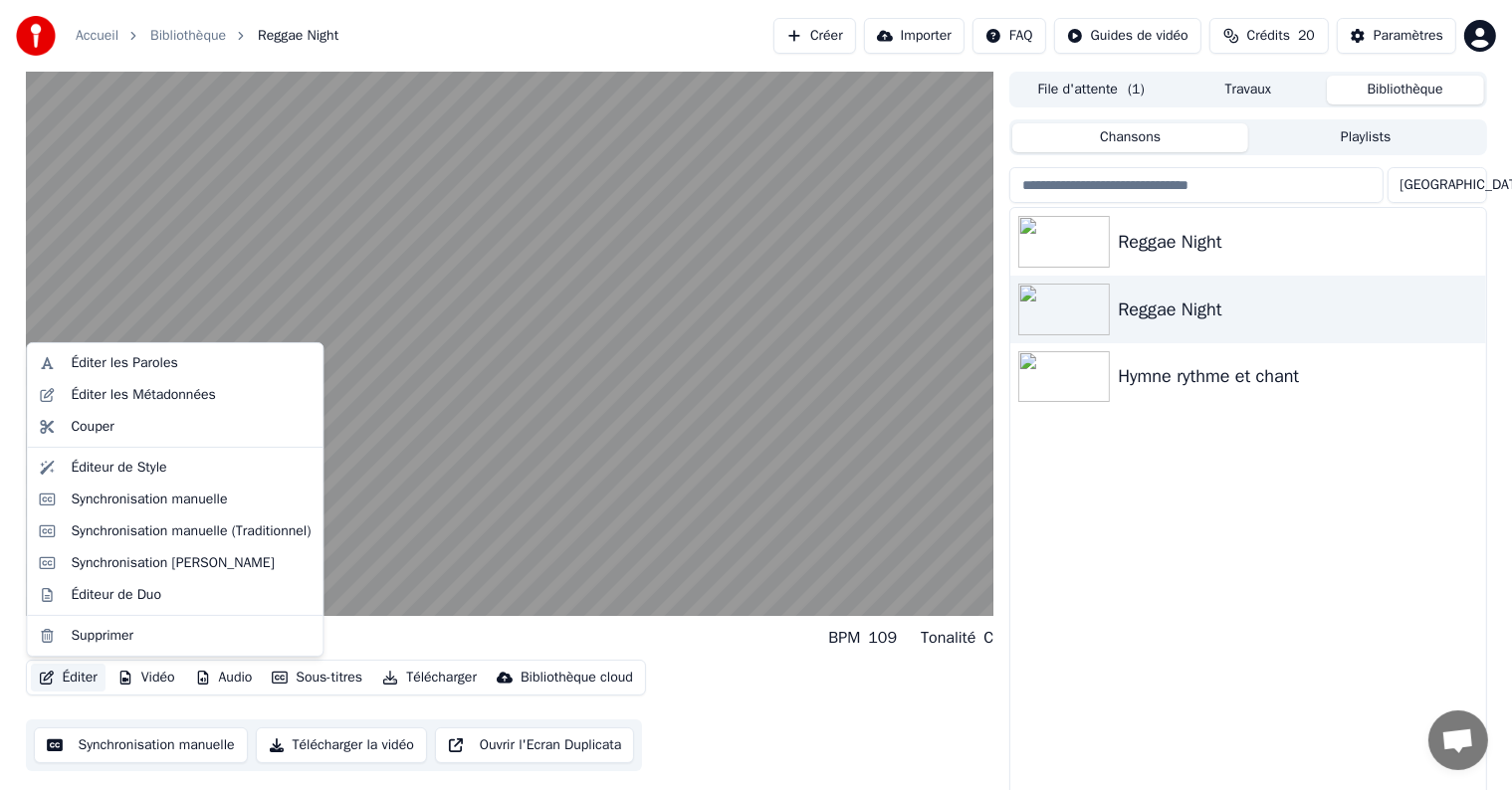 click on "Éditer" at bounding box center (68, 678) 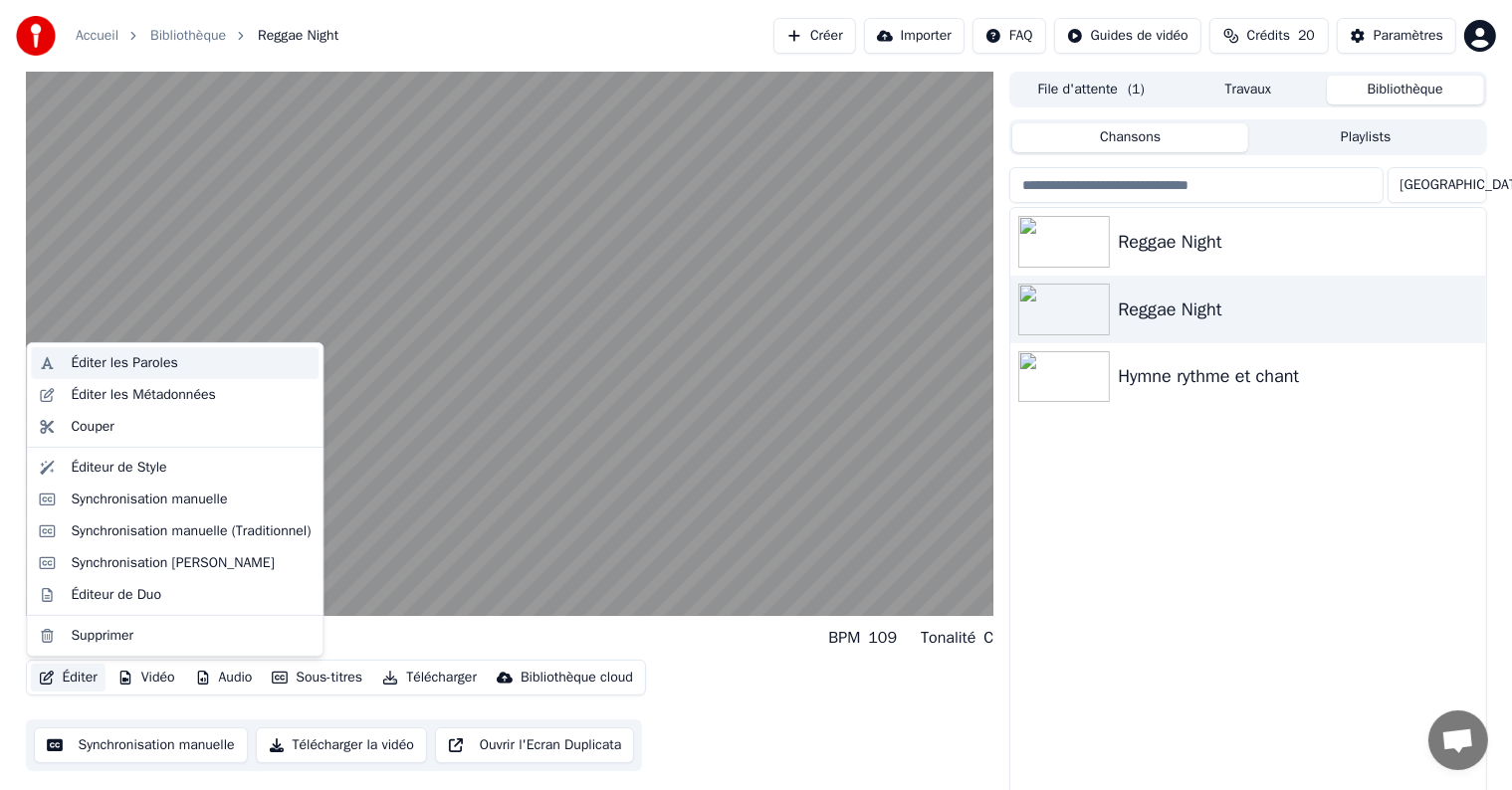 click on "Éditer les Paroles" at bounding box center (123, 363) 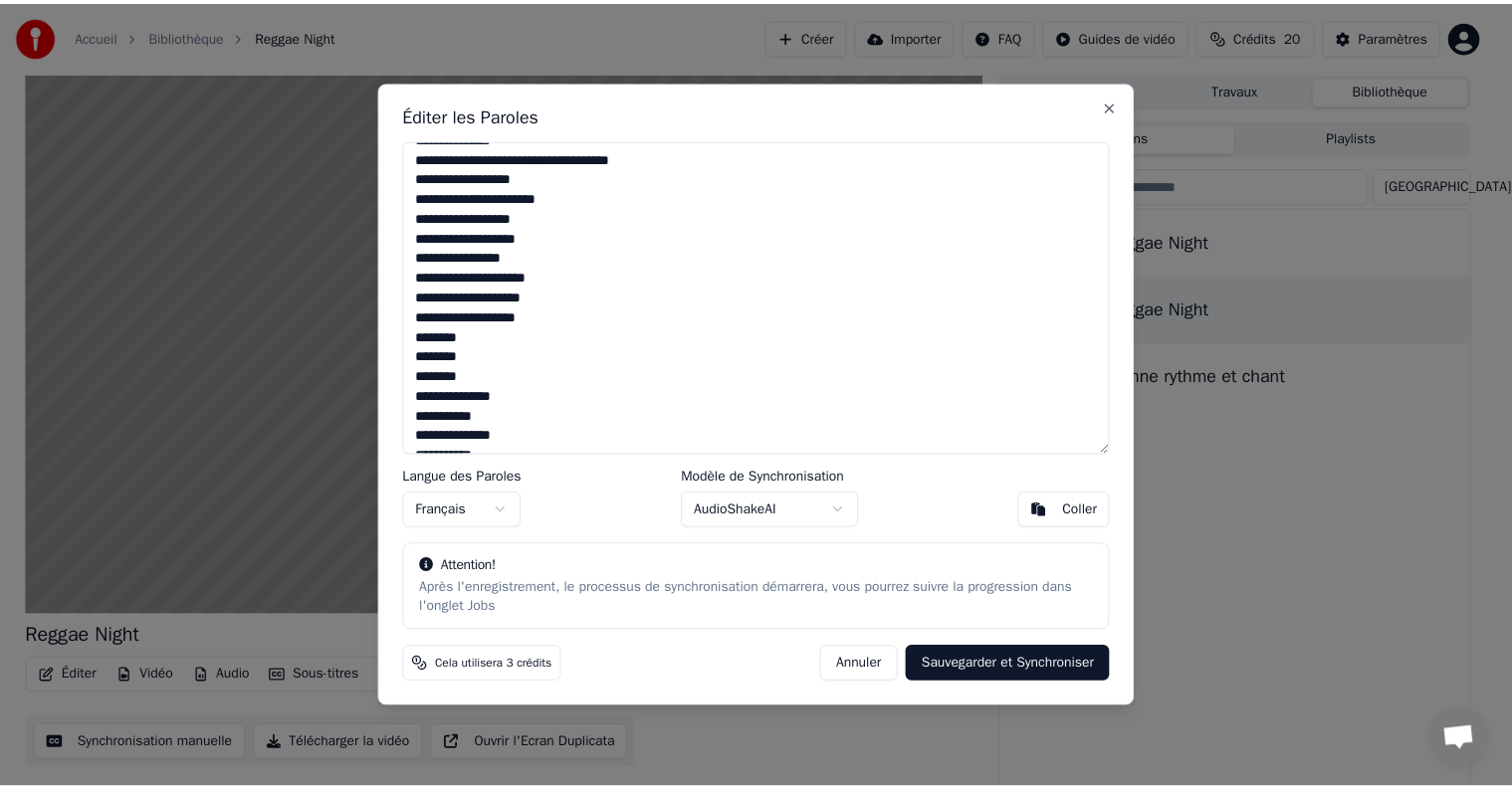 scroll, scrollTop: 576, scrollLeft: 0, axis: vertical 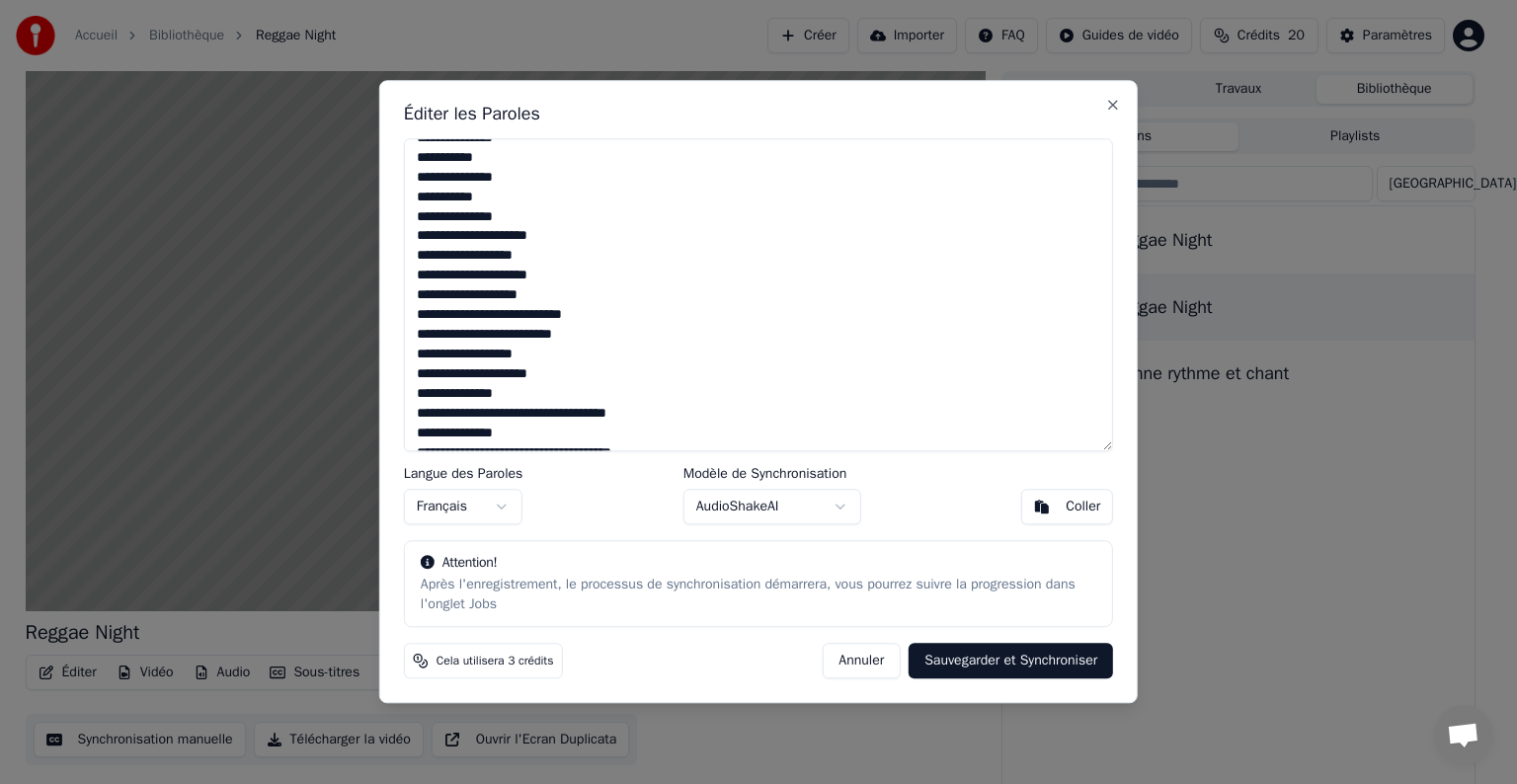 click on "Annuler" at bounding box center (861, 662) 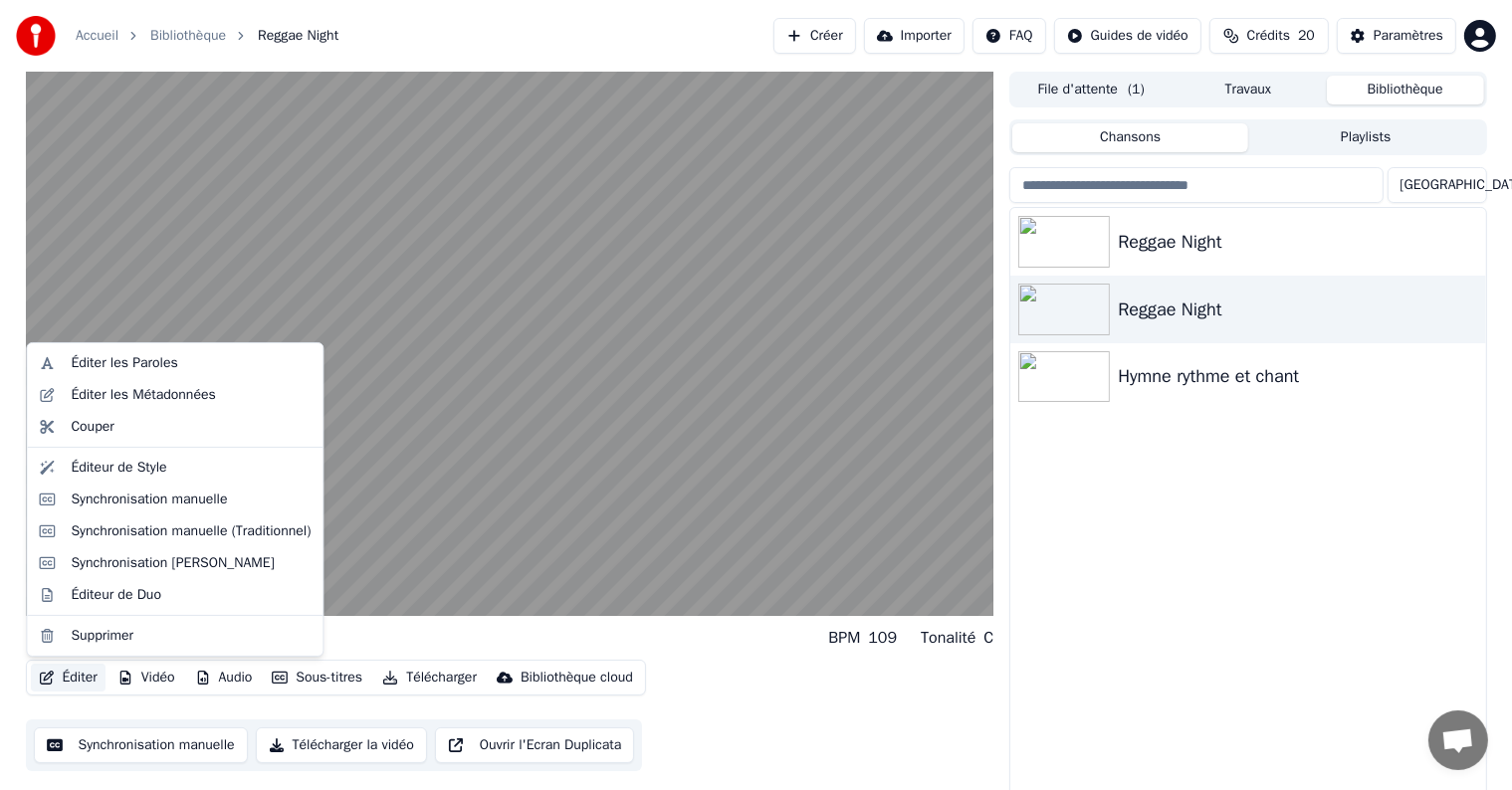 click on "Éditer" at bounding box center (68, 678) 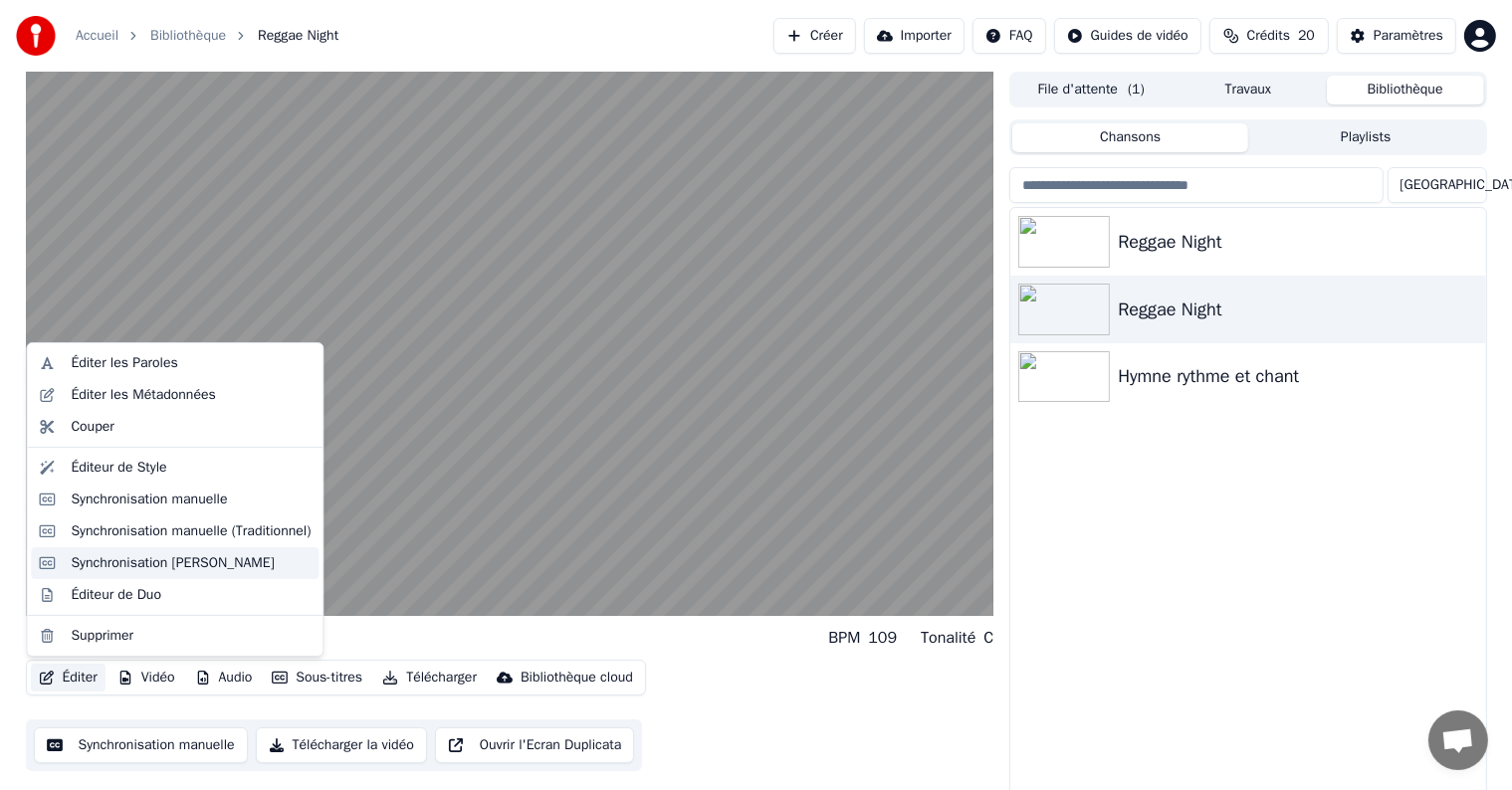 click on "Synchronisation [PERSON_NAME]" at bounding box center [172, 563] 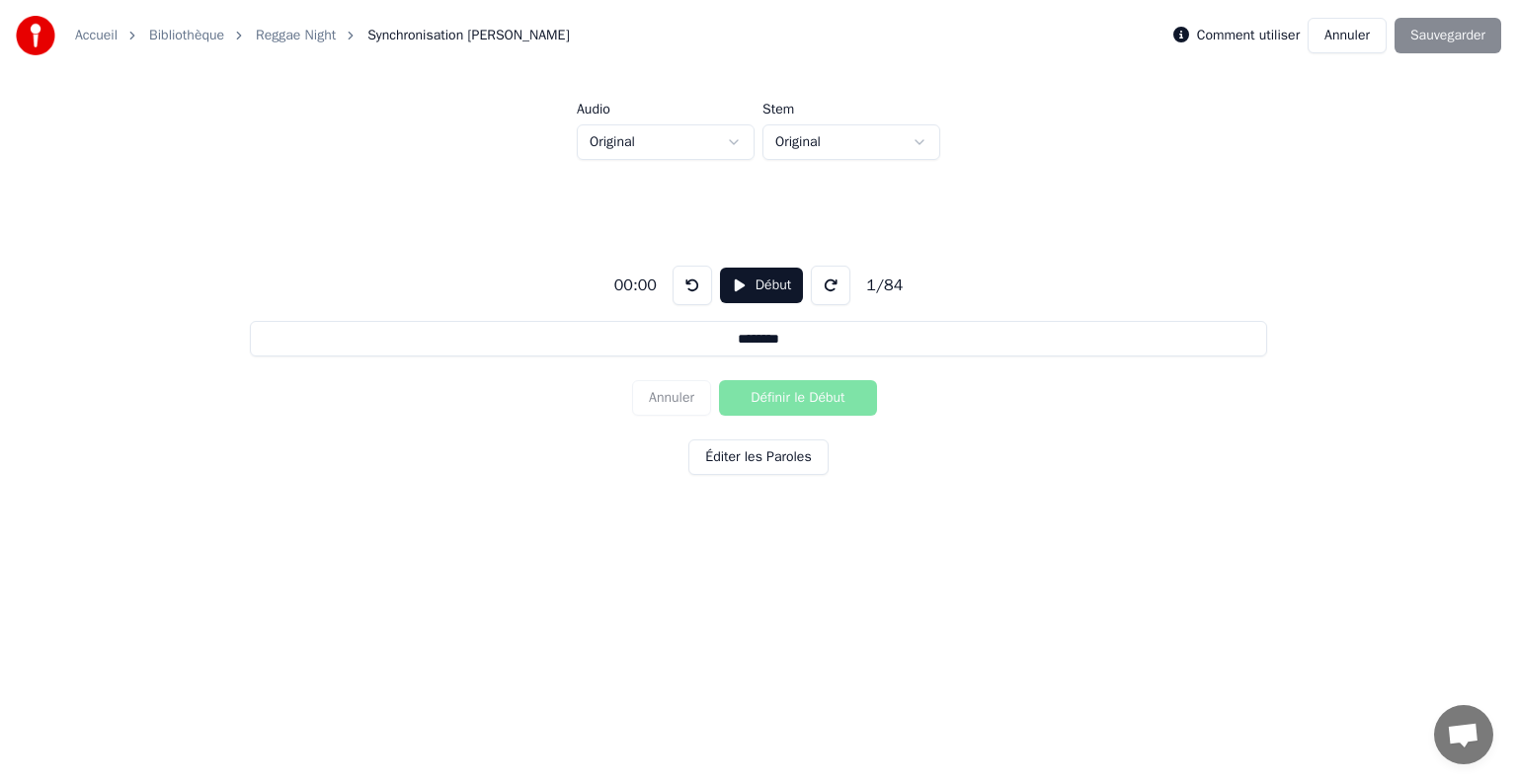 click on "Début" at bounding box center [761, 285] 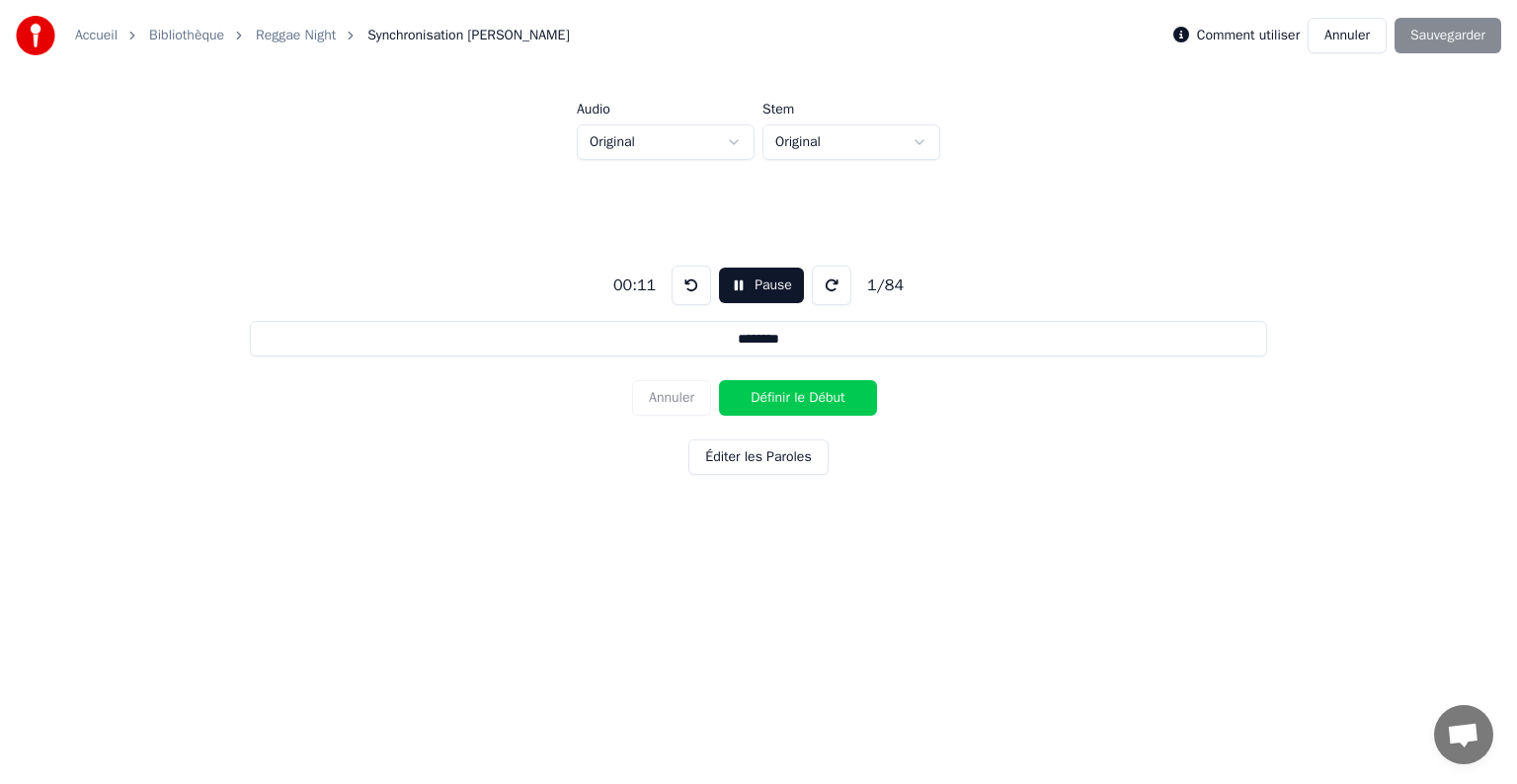 click on "Définir le Début" at bounding box center [798, 398] 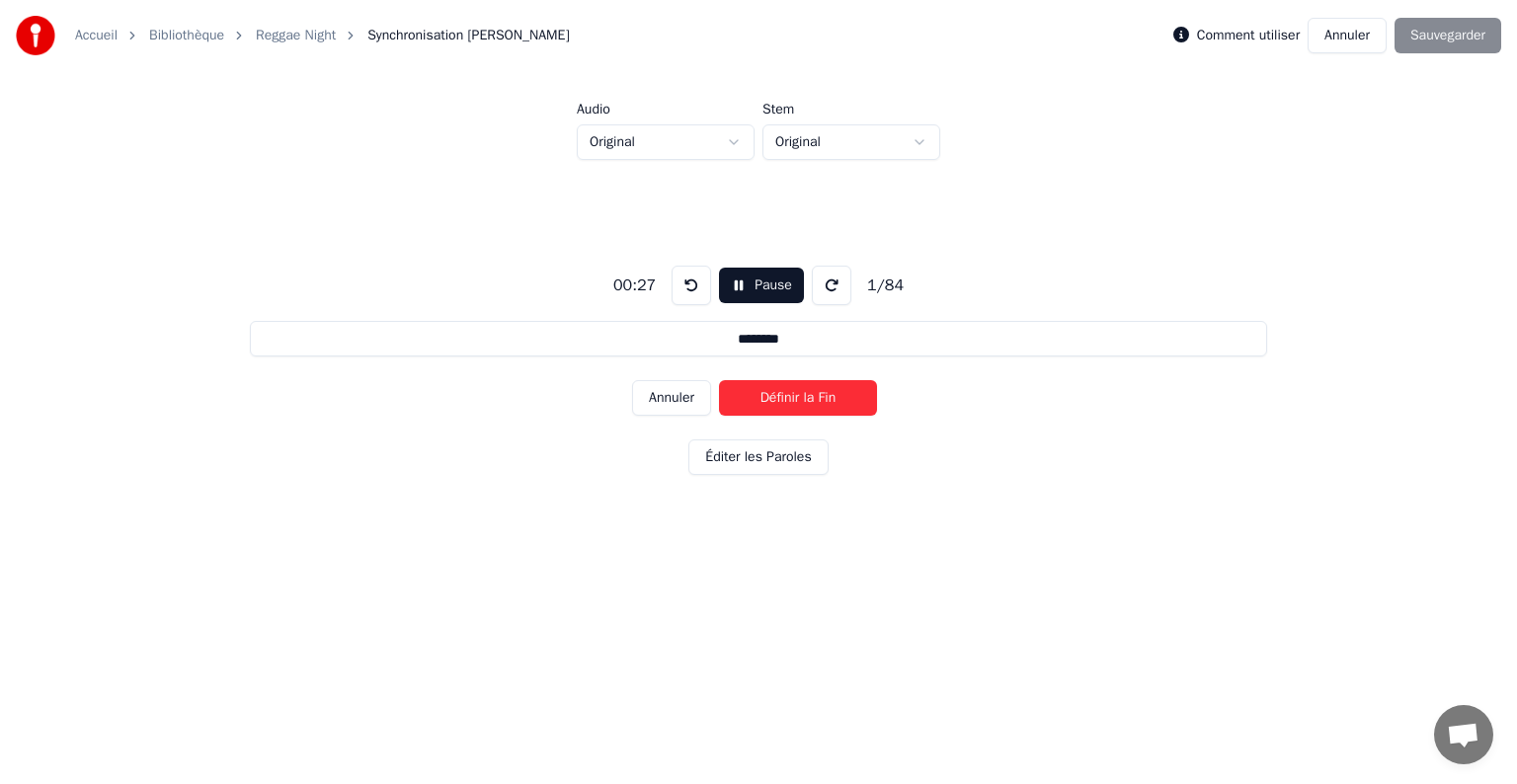 click on "Définir la Fin" at bounding box center (798, 398) 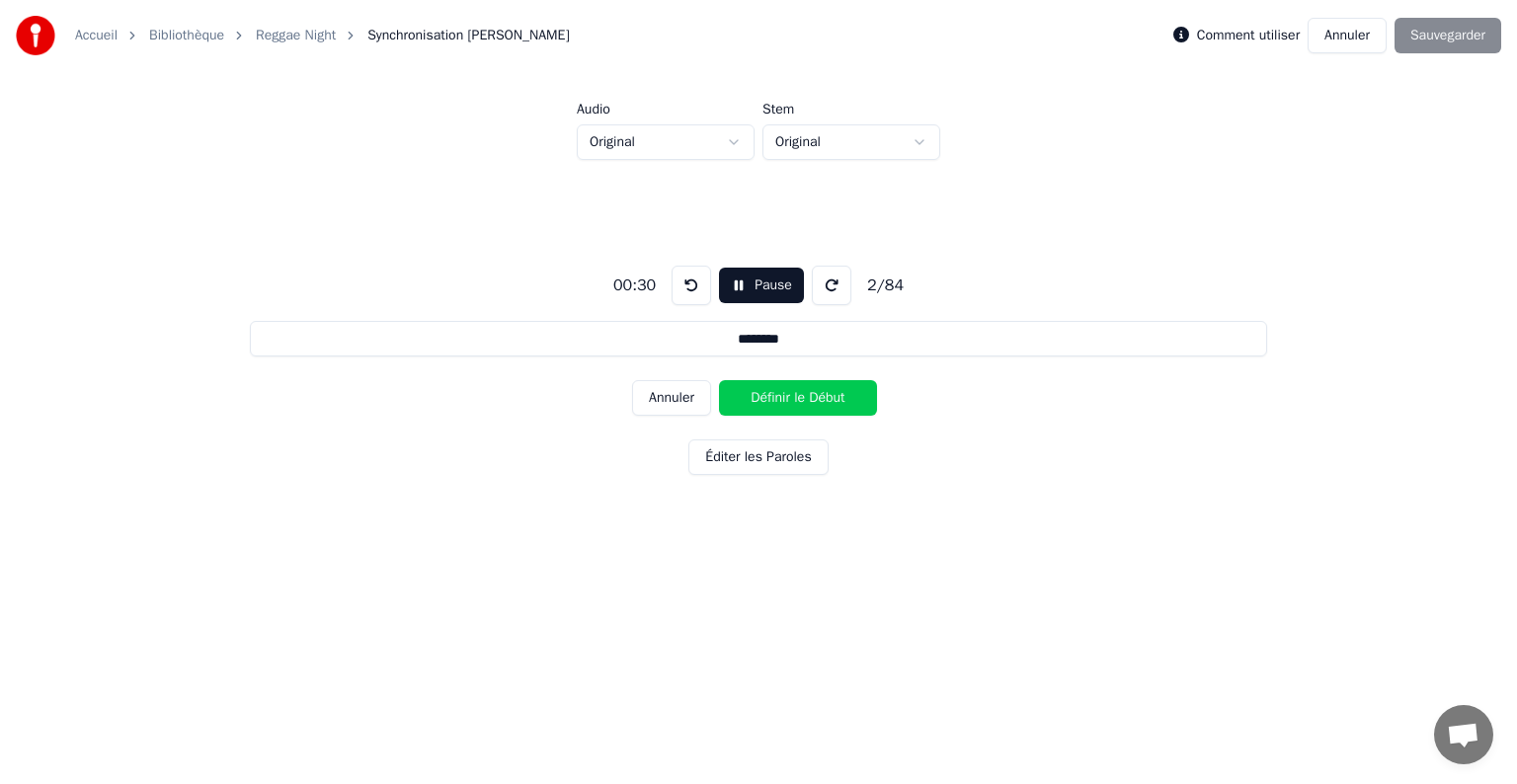 click on "Accueil Bibliothèque Reggae Night Synchronisation [PERSON_NAME] Comment utiliser Annuler Sauvegarder Audio Original Stem Original 00:30 Pause 2  /  84 ******** Annuler Définir le Début Éditer les Paroles" at bounding box center [758, 302] 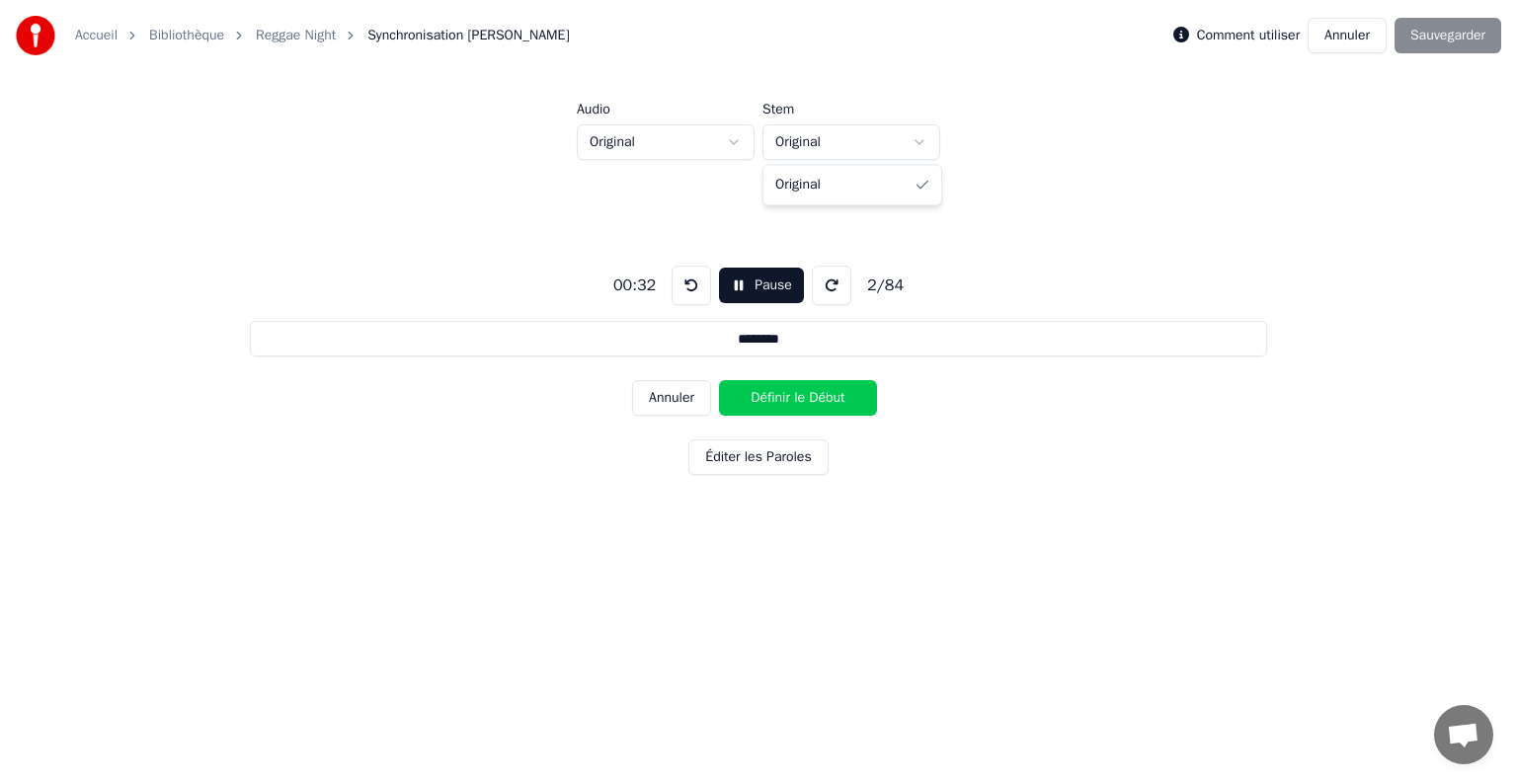 click on "Accueil Bibliothèque Reggae Night Synchronisation [PERSON_NAME] Comment utiliser Annuler Sauvegarder Audio Original Stem Original 00:32 Pause 2  /  84 ******** Annuler Définir le Début Éditer les Paroles Original" at bounding box center (758, 302) 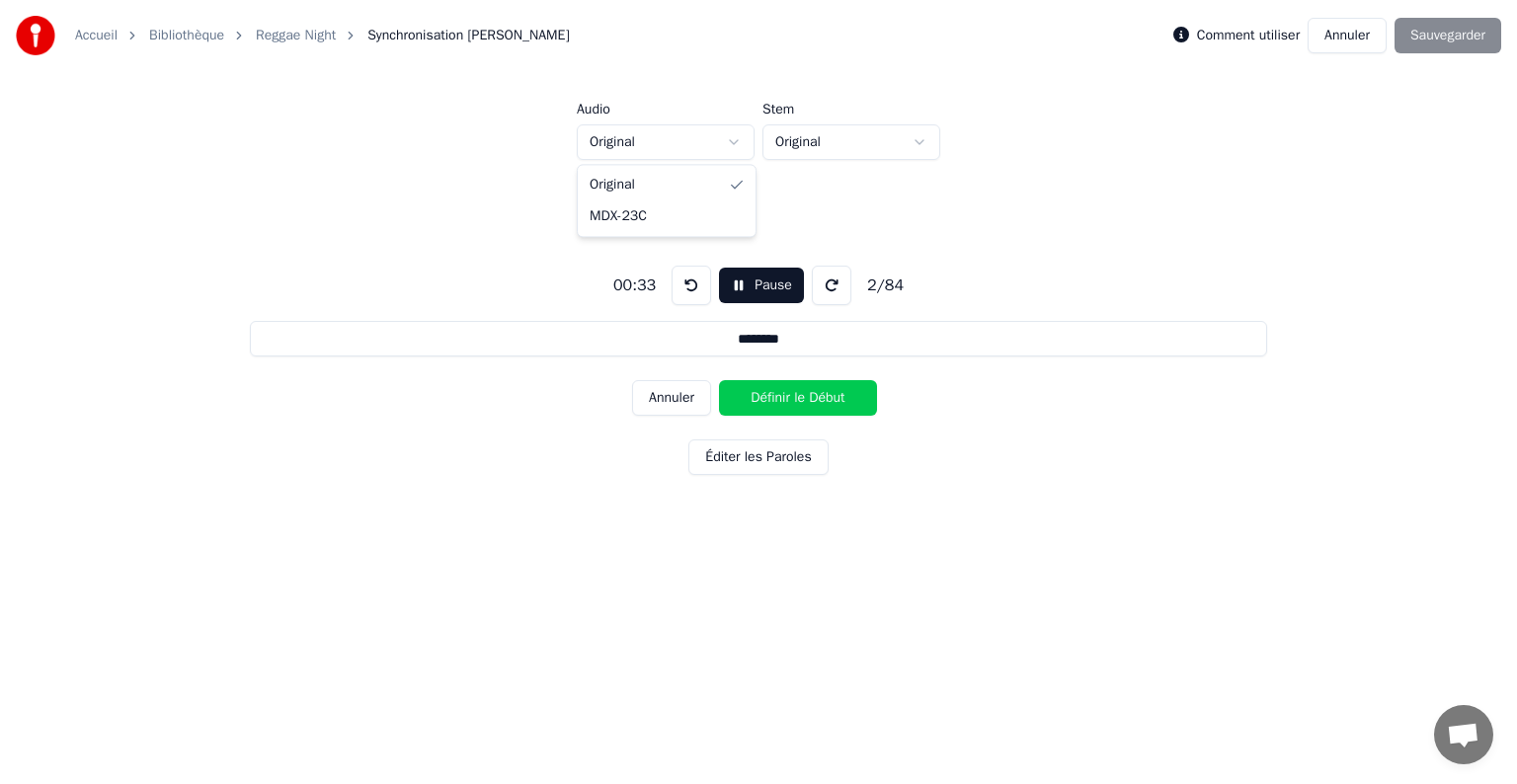 click on "Accueil Bibliothèque Reggae Night Synchronisation [PERSON_NAME] Comment utiliser Annuler Sauvegarder Audio Original Stem Original 00:33 Pause 2  /  84 ******** Annuler Définir le Début Éditer les Paroles Original MDX-23C" at bounding box center [758, 302] 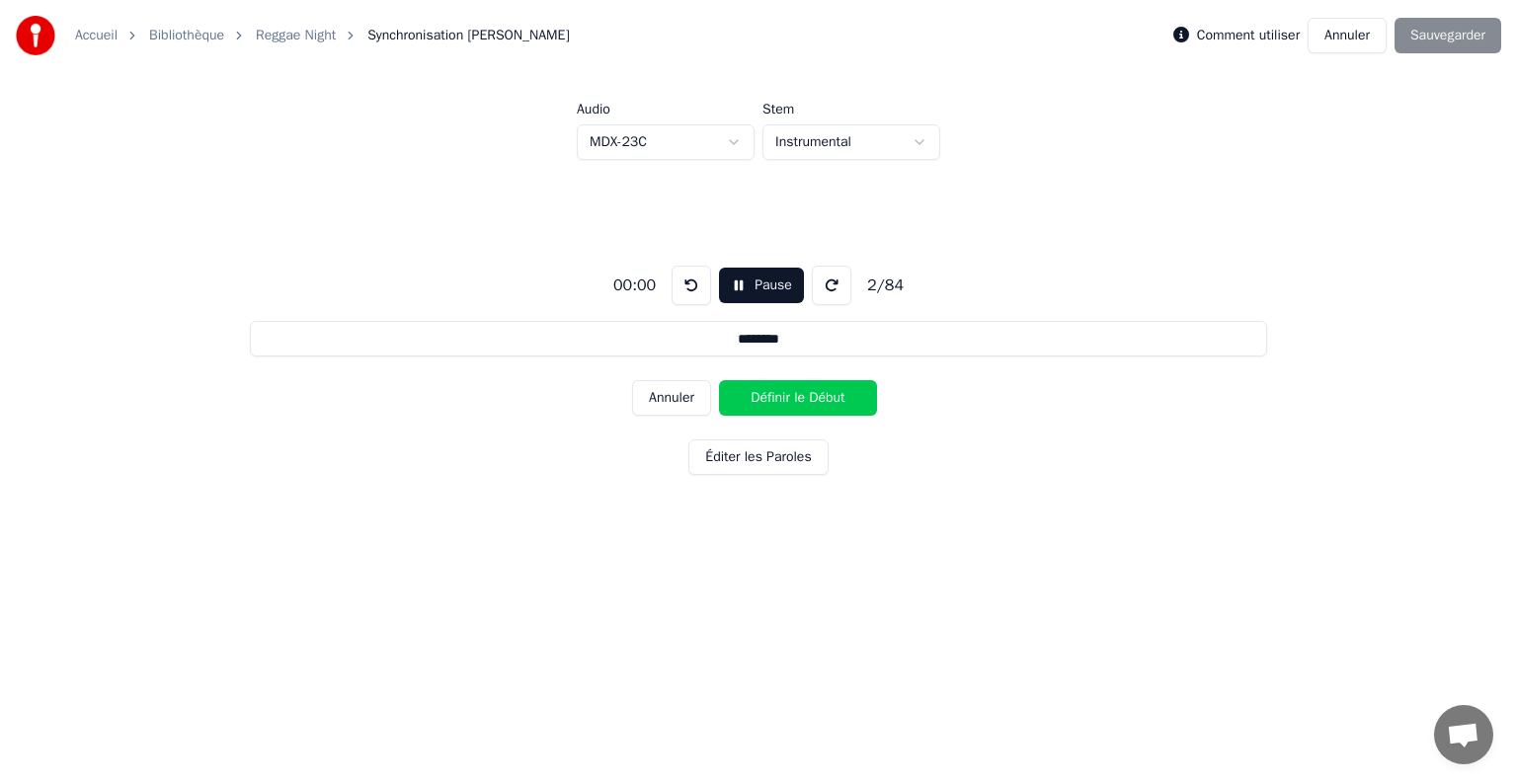 click on "Éditer les Paroles" at bounding box center [758, 457] 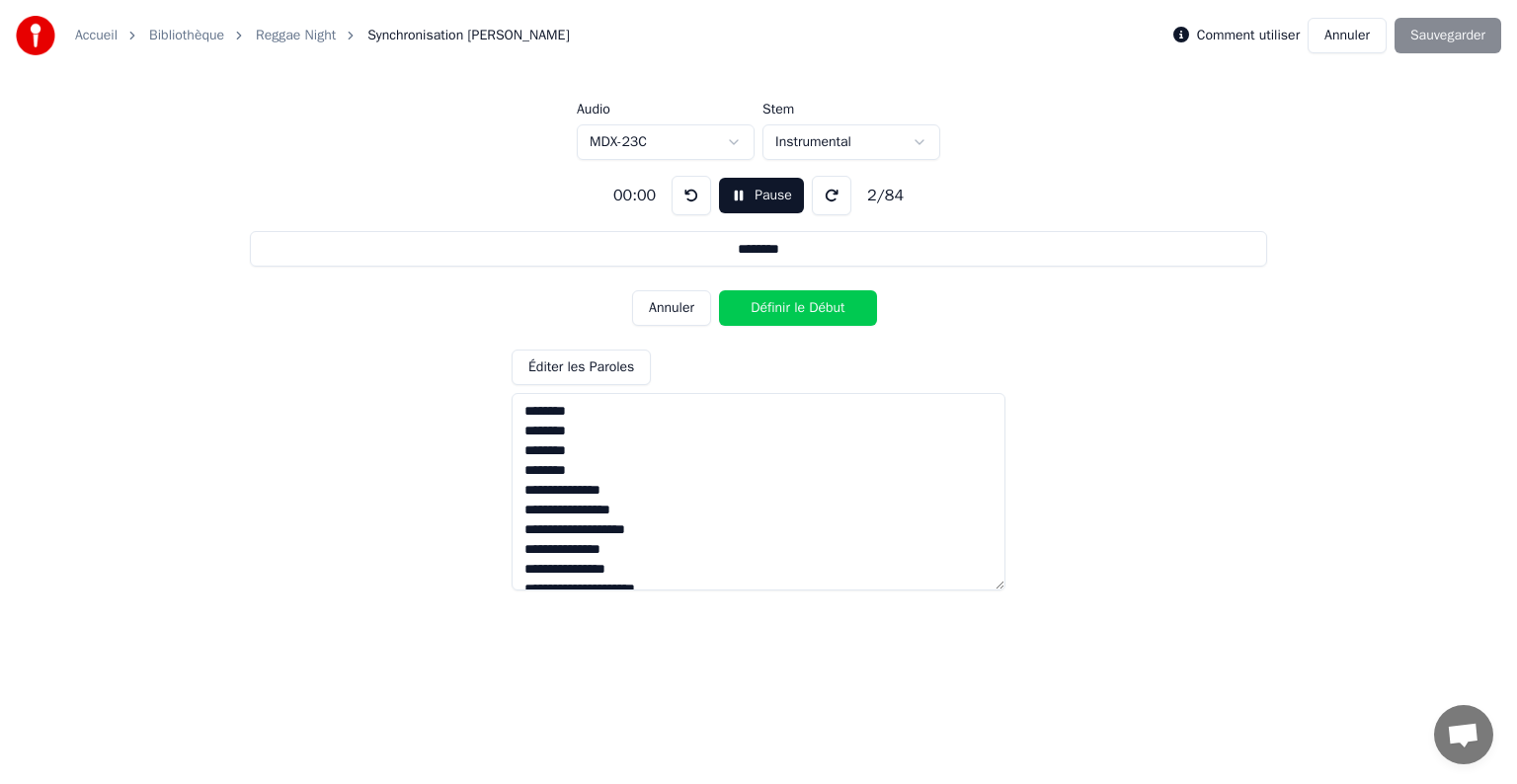 drag, startPoint x: 597, startPoint y: 444, endPoint x: 527, endPoint y: 414, distance: 76.15773 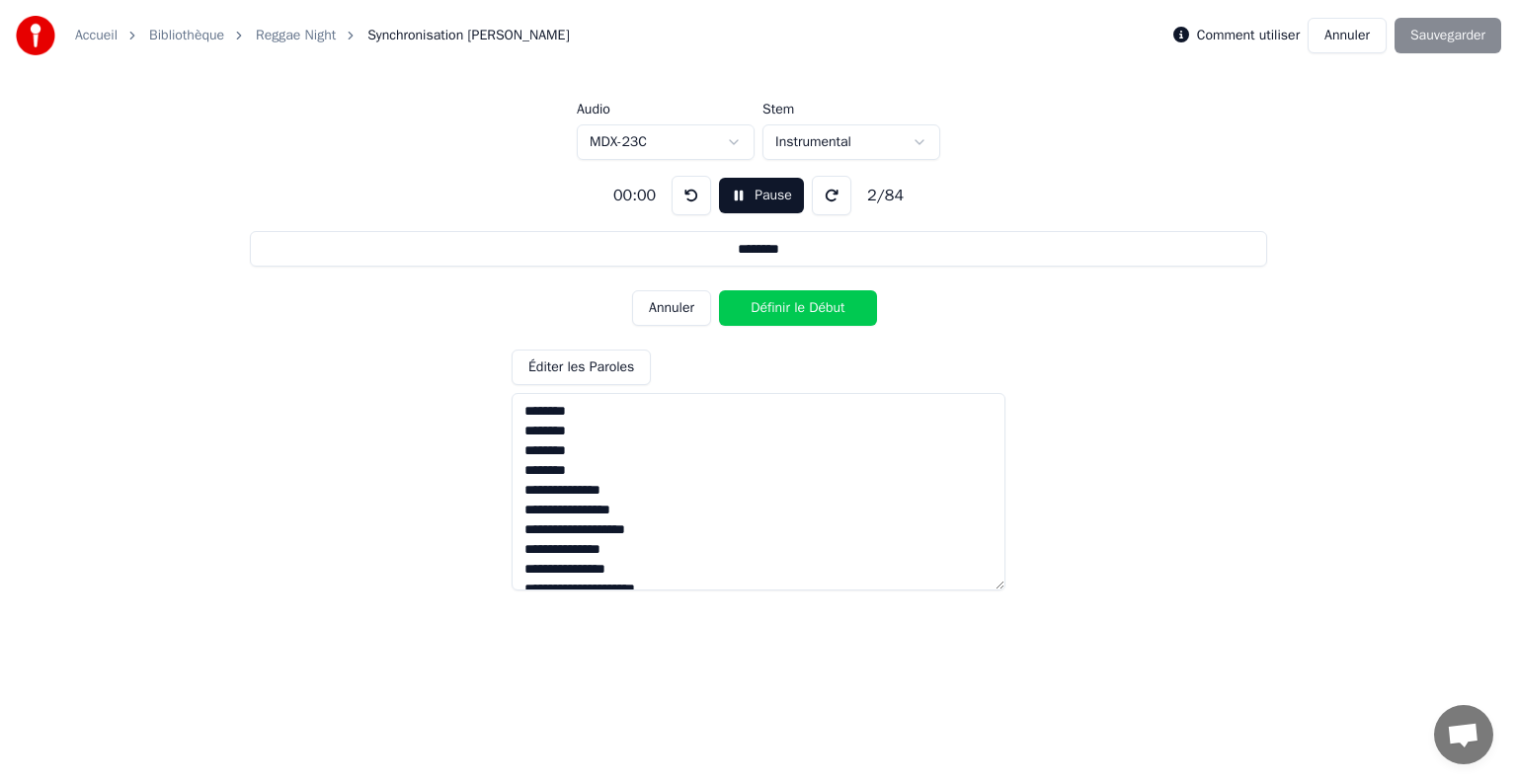 click at bounding box center (758, 492) 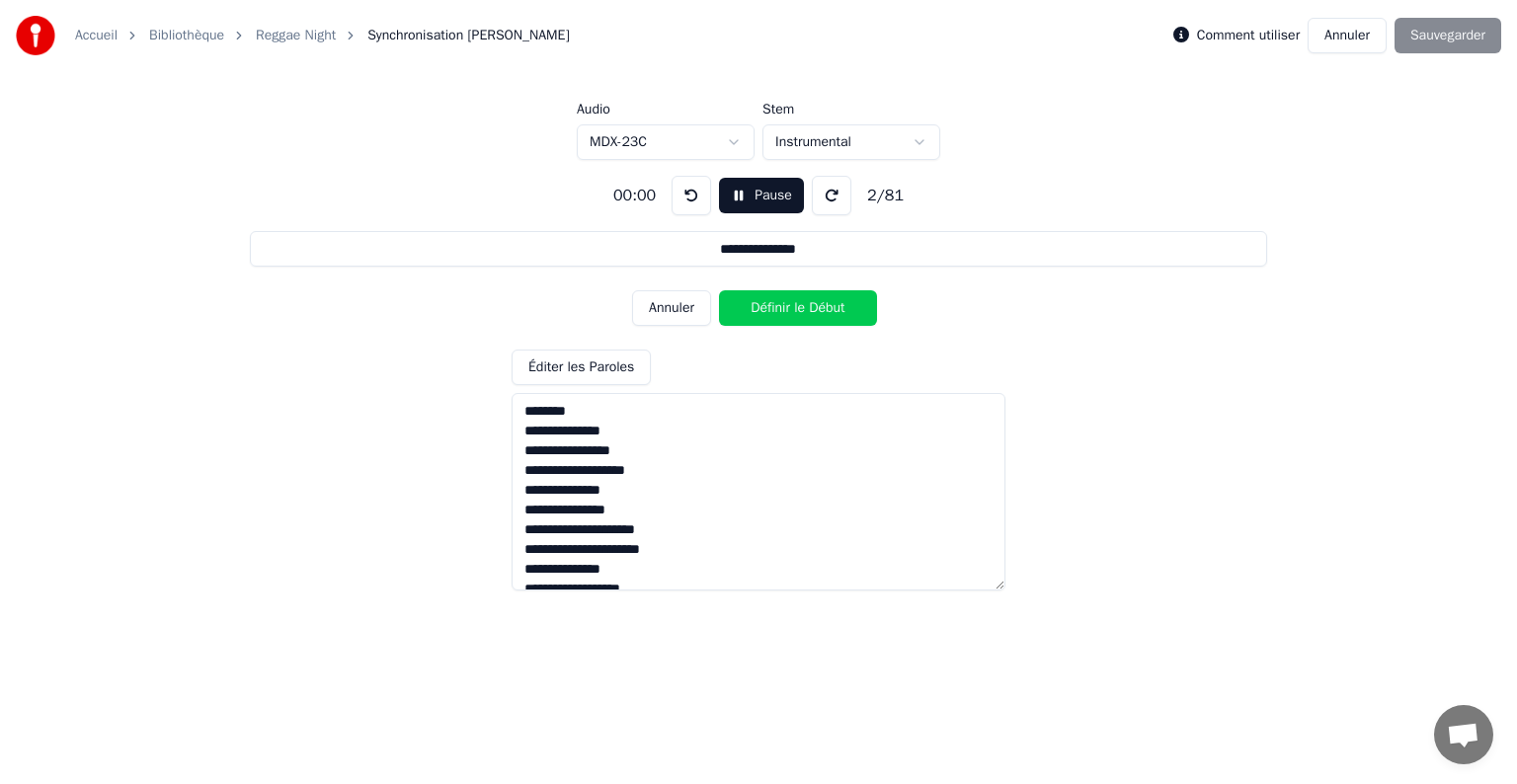 type on "**********" 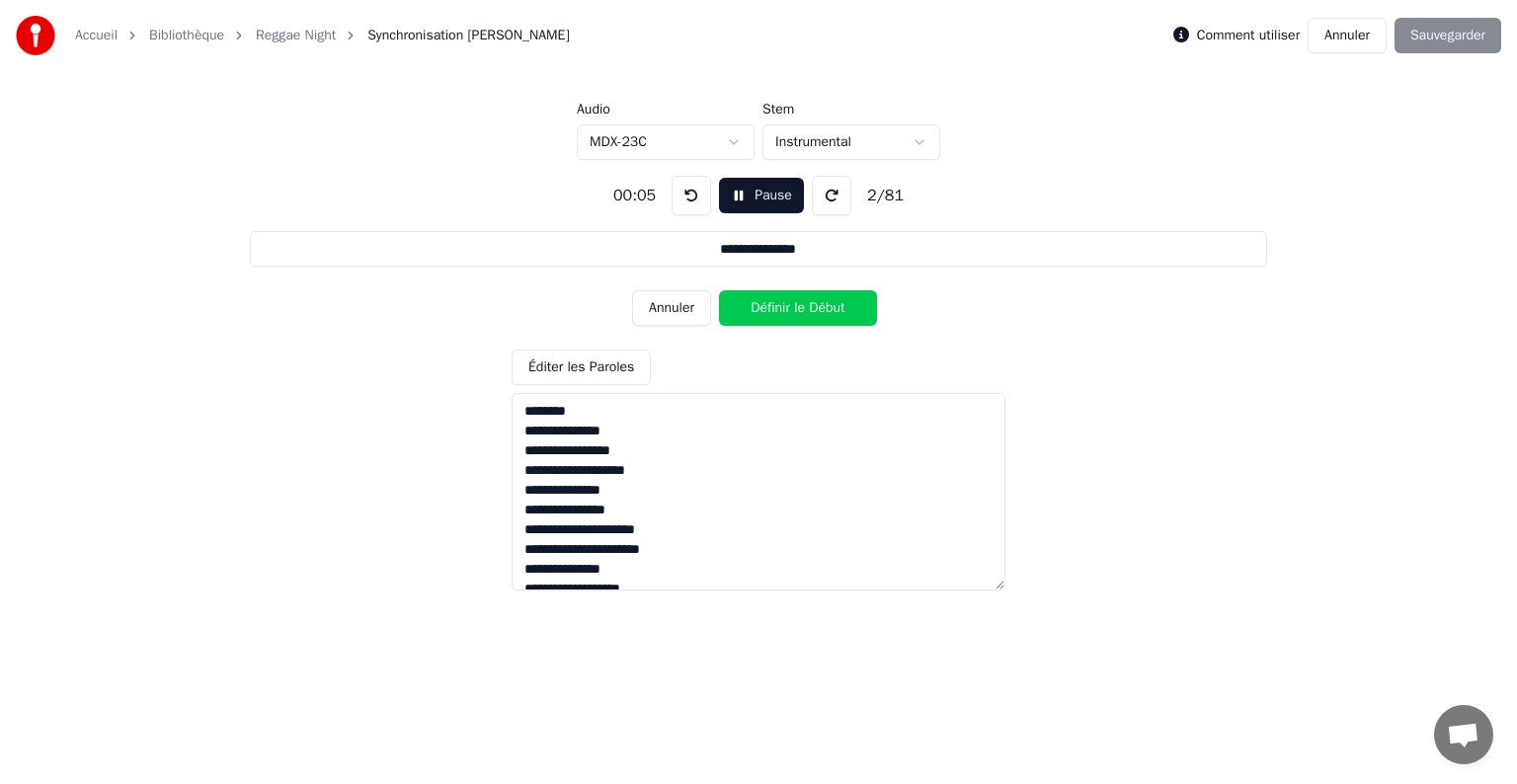 click on "Définir le Début" at bounding box center [798, 308] 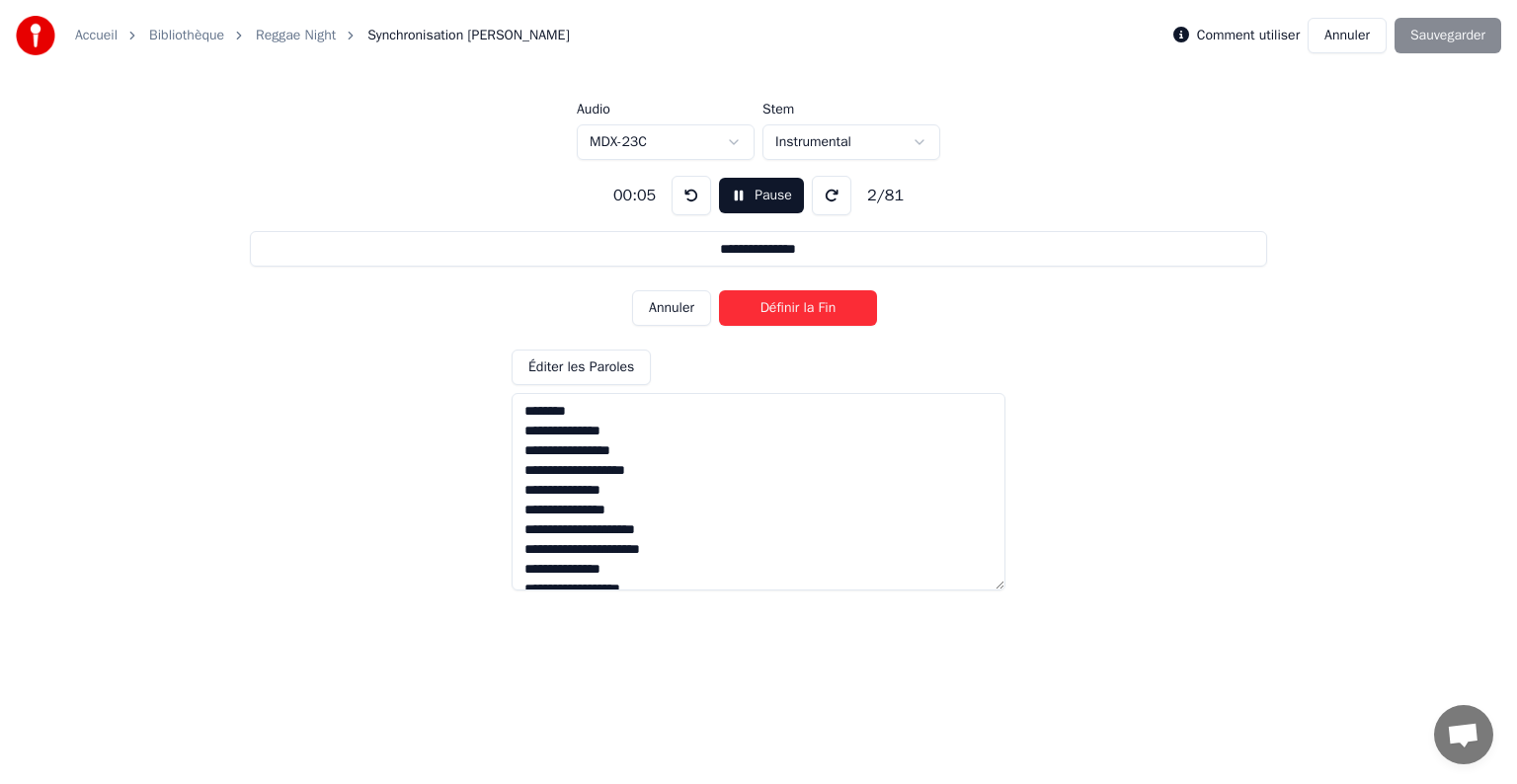click on "Définir la Fin" at bounding box center (798, 308) 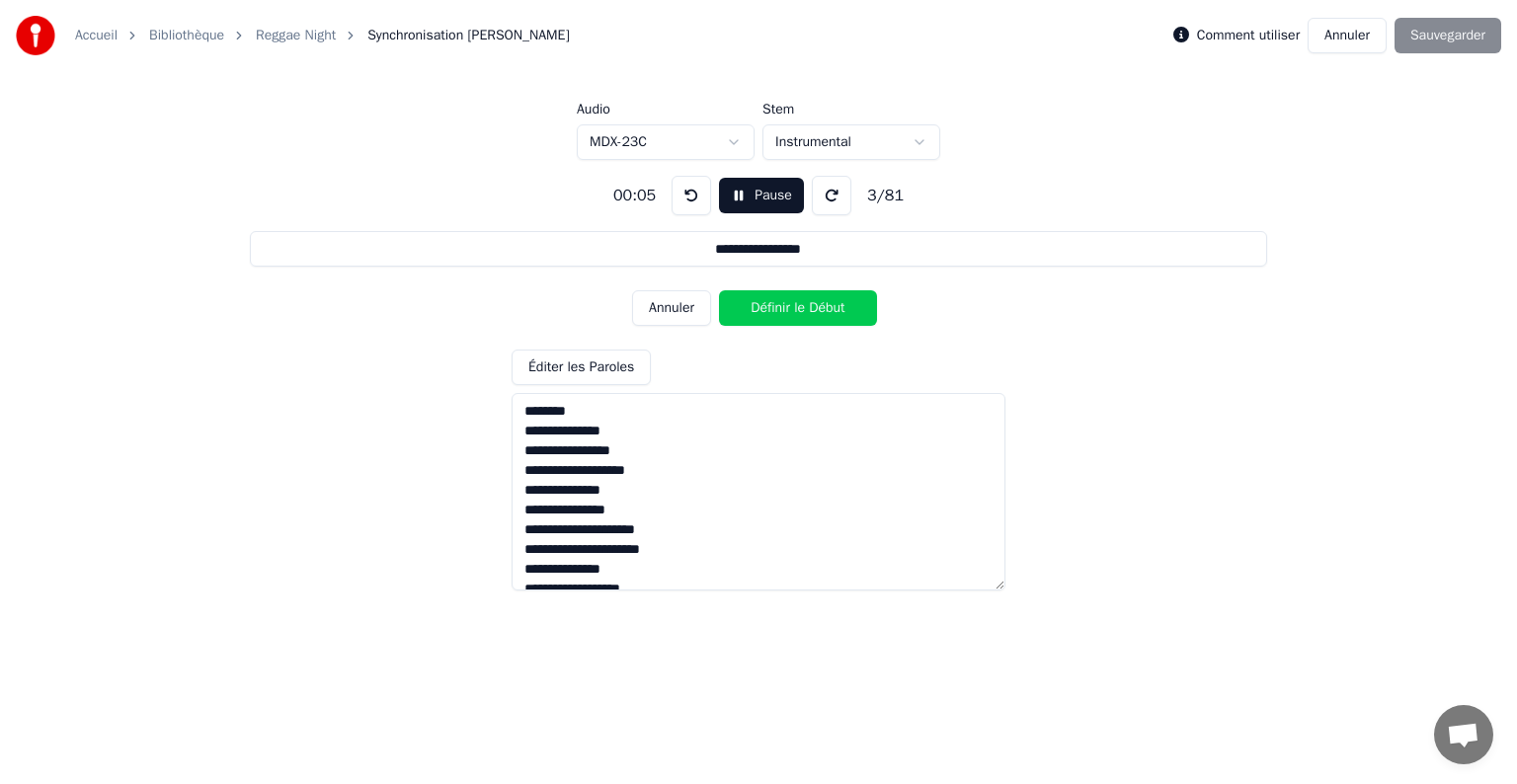 click on "Pause" at bounding box center [761, 196] 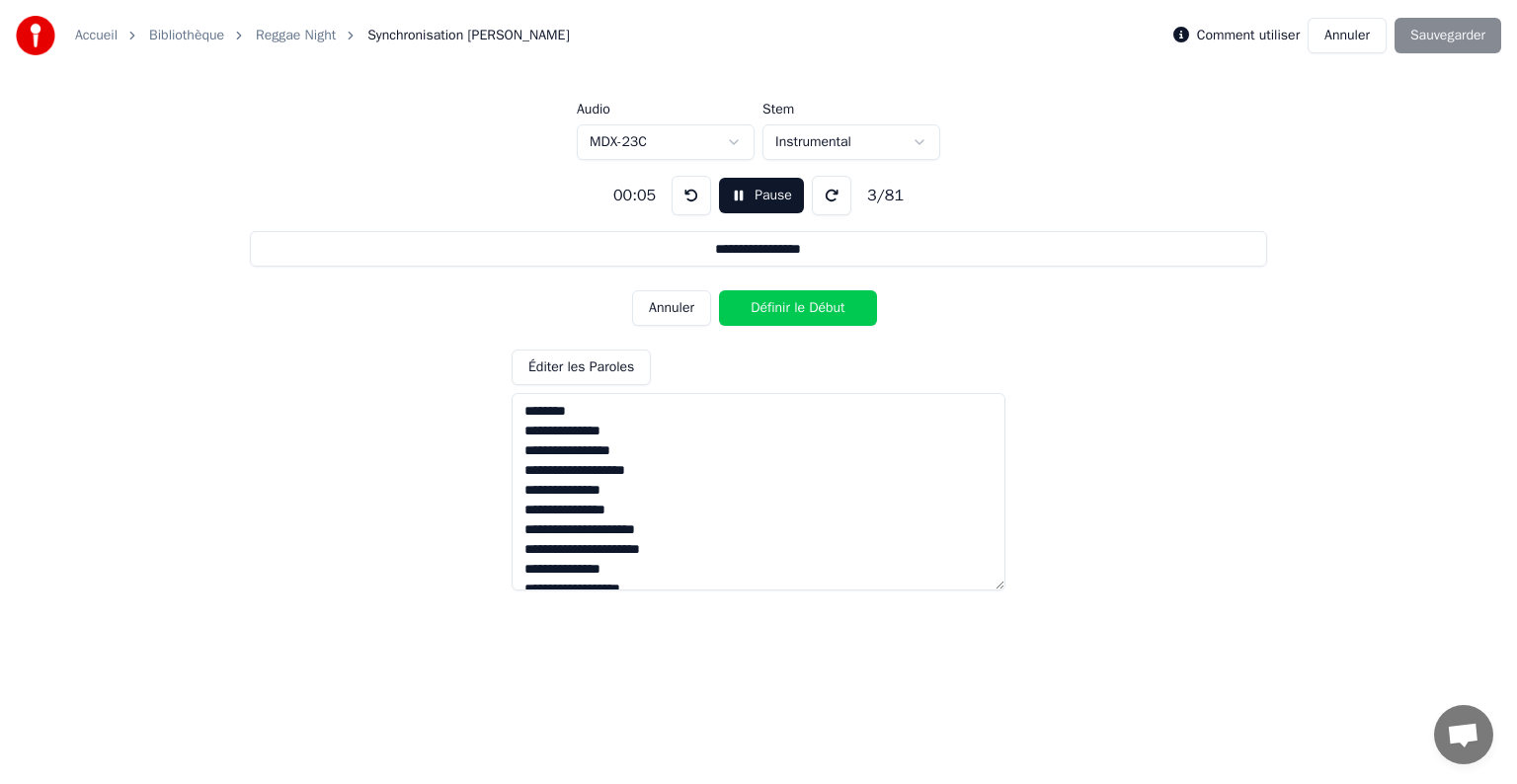 click on "Pause" at bounding box center [761, 196] 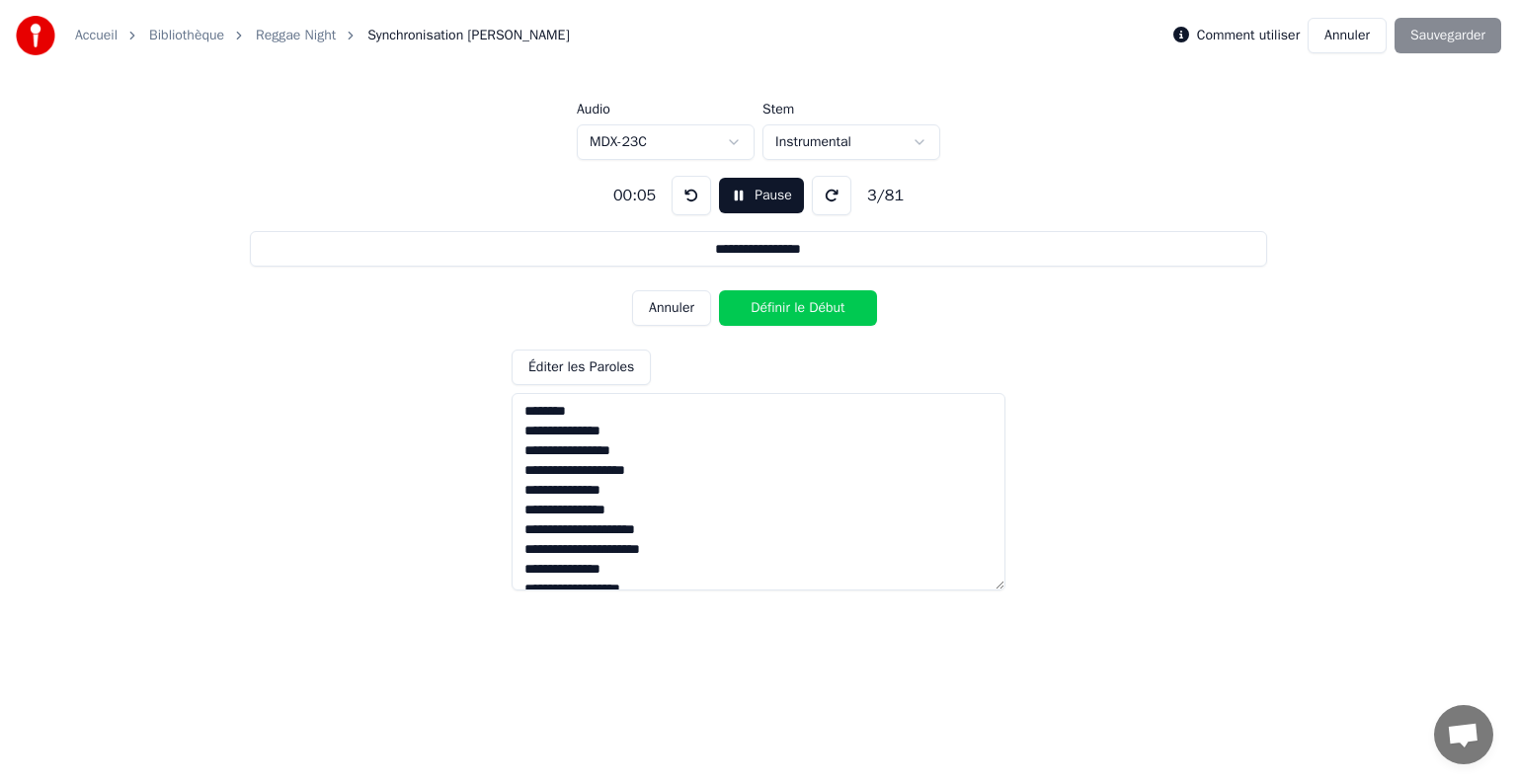 click on "Annuler" at bounding box center [672, 308] 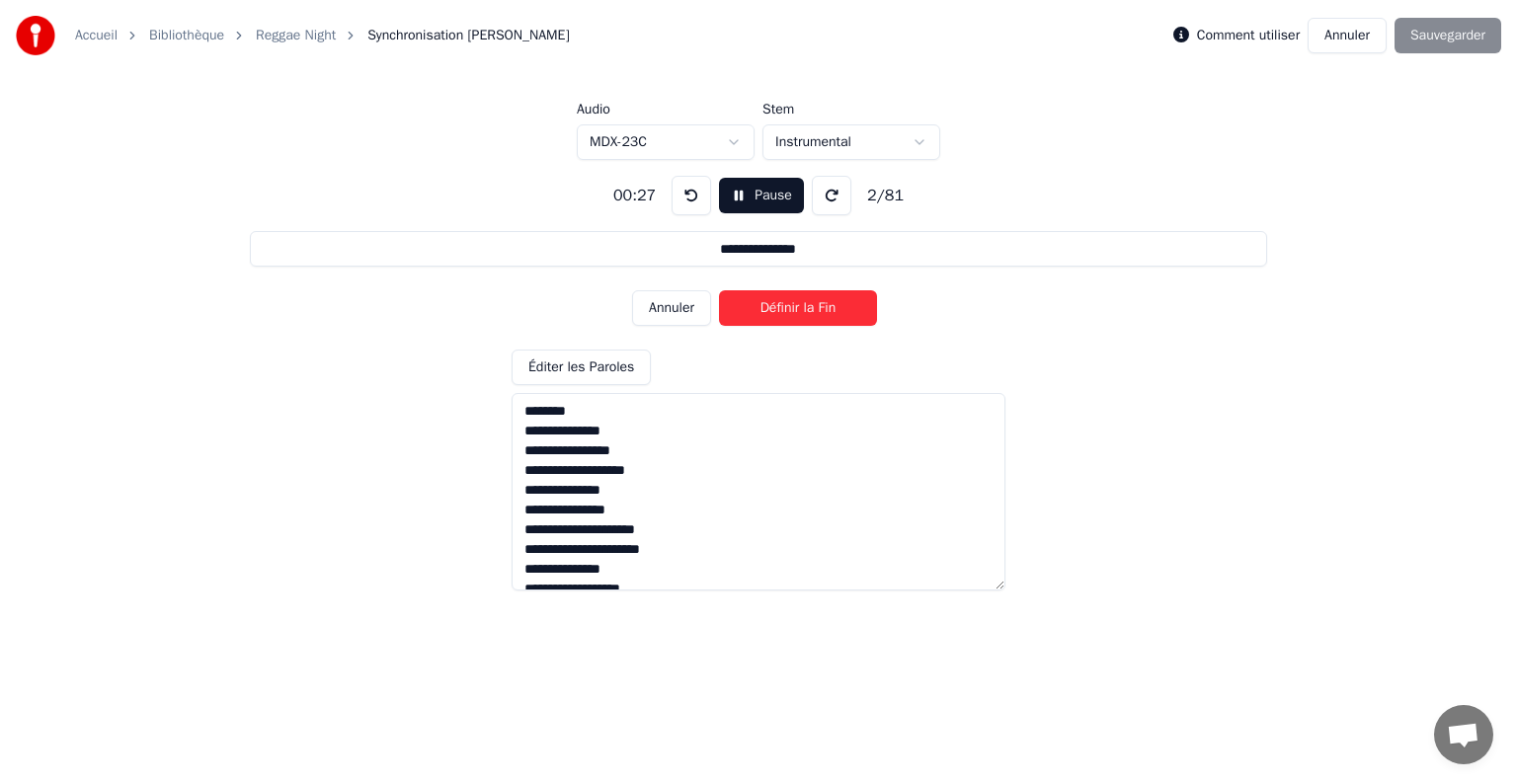 click on "Annuler" at bounding box center [672, 308] 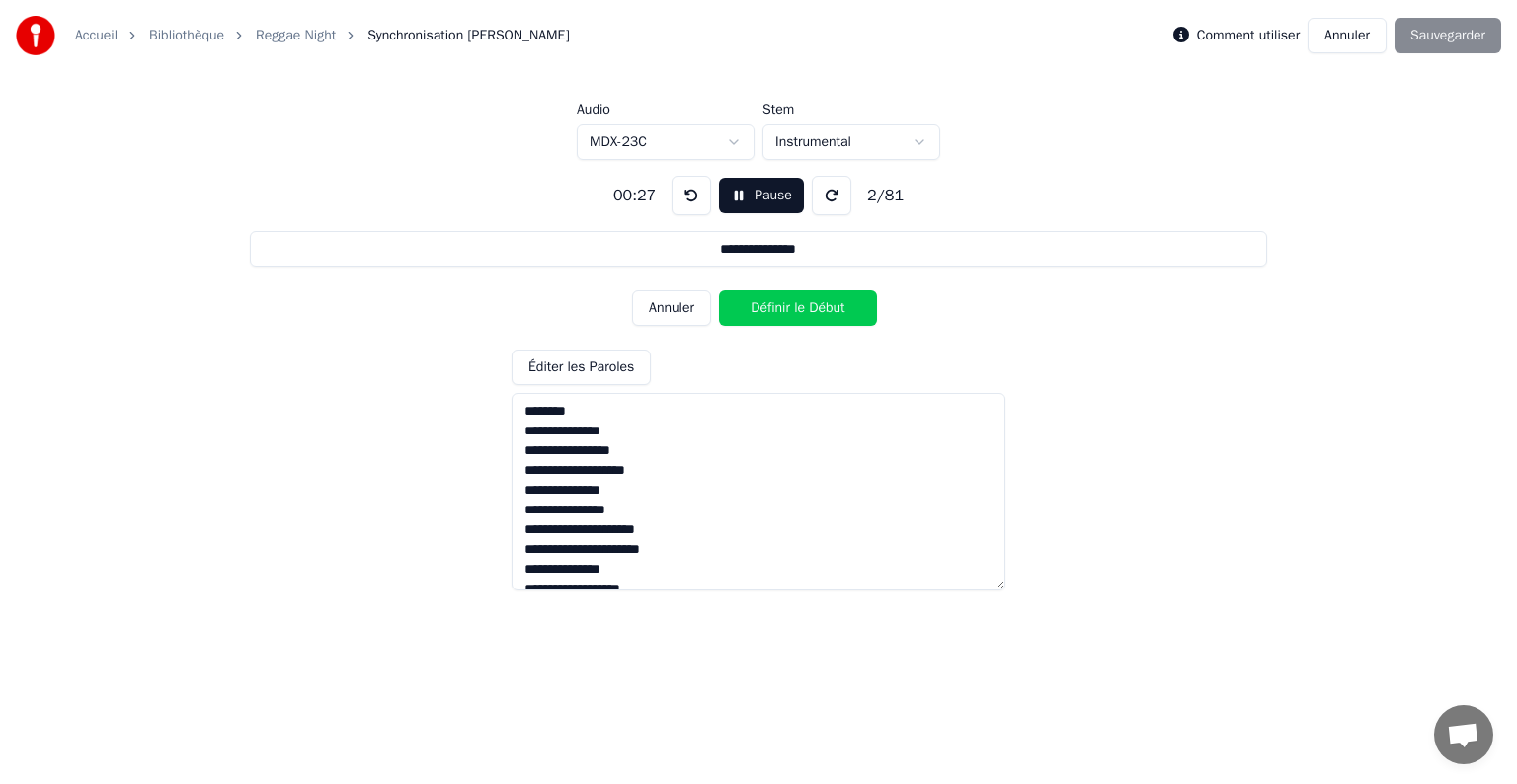 click at bounding box center [691, 196] 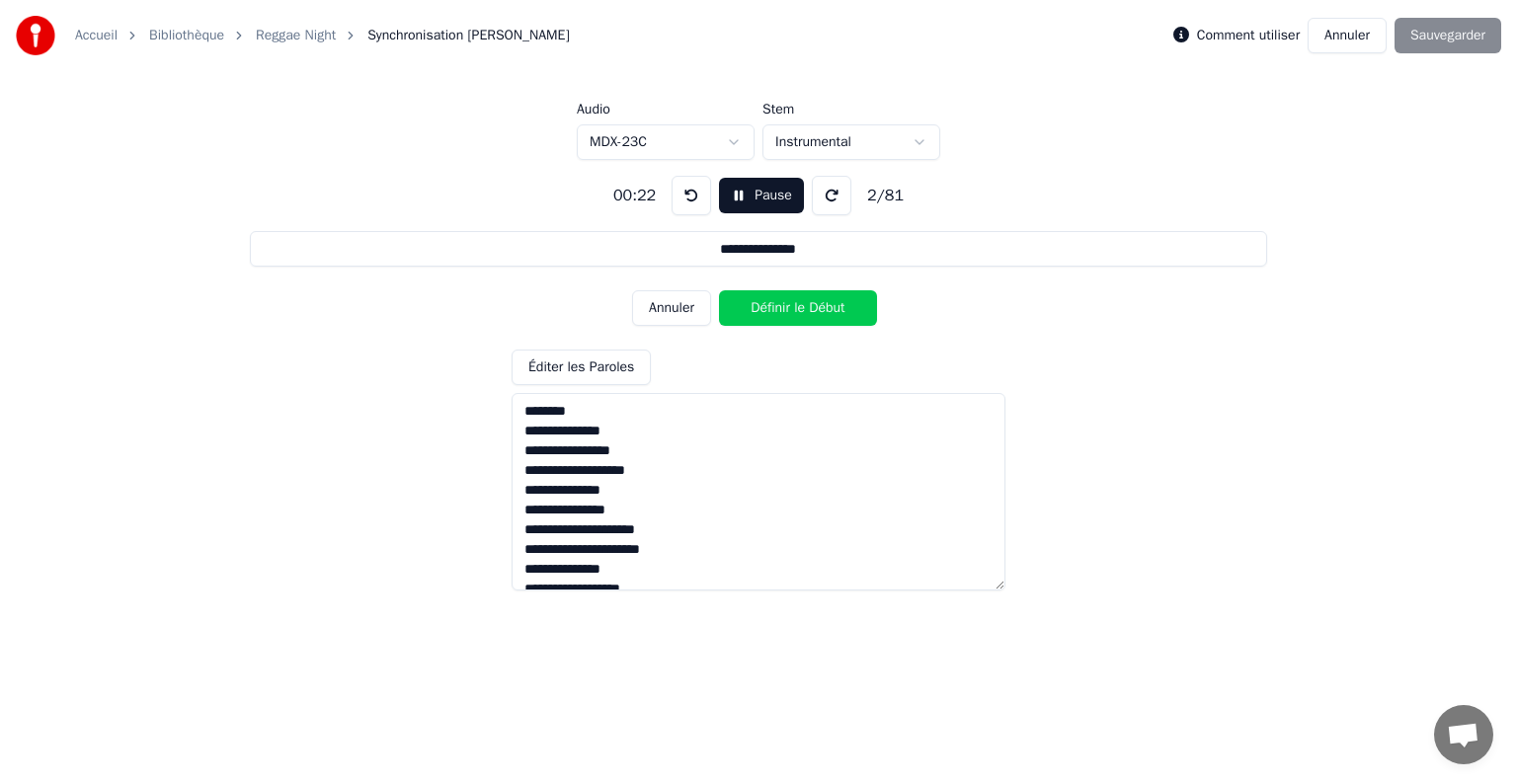 click at bounding box center (691, 196) 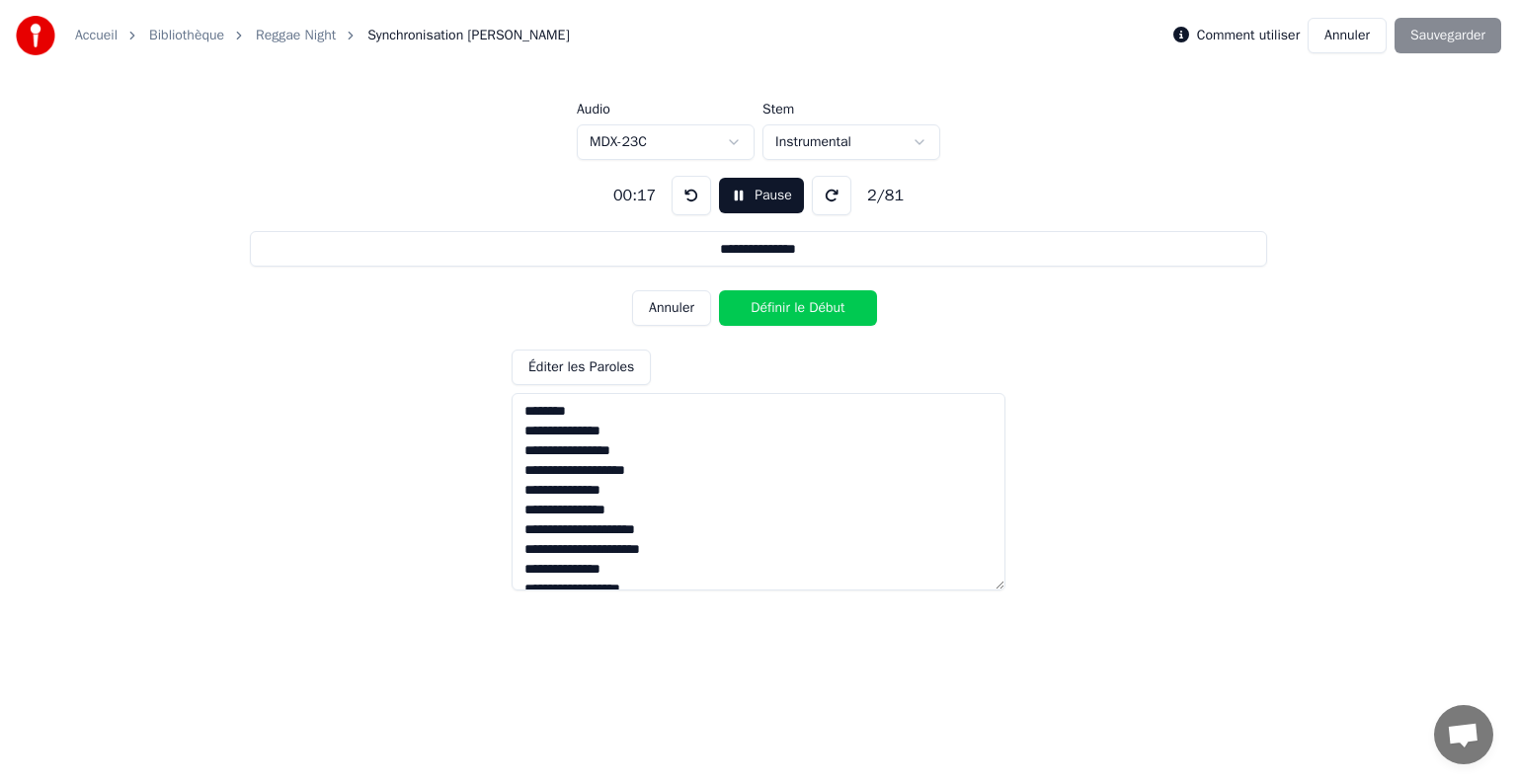 click at bounding box center [691, 196] 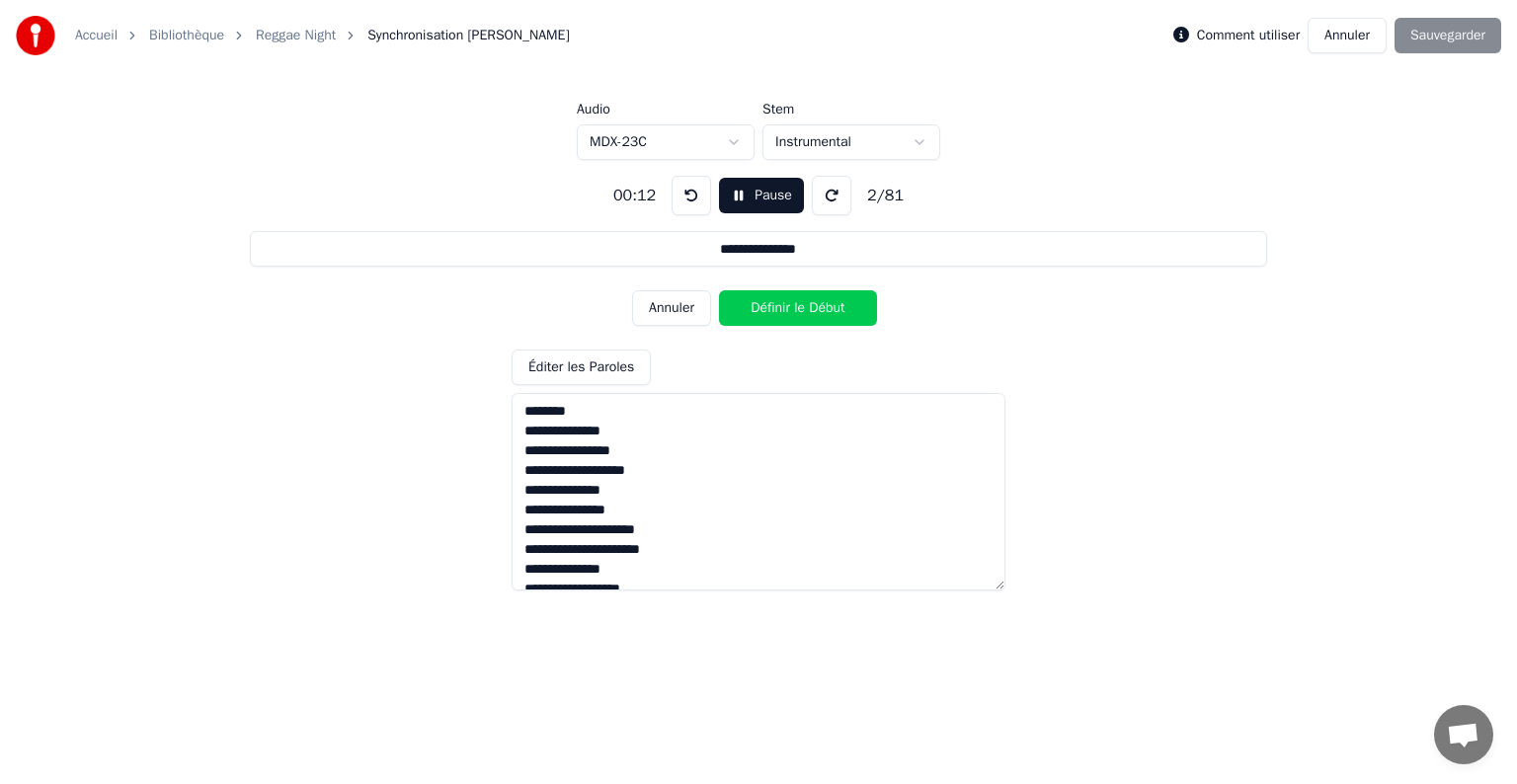 click at bounding box center [691, 196] 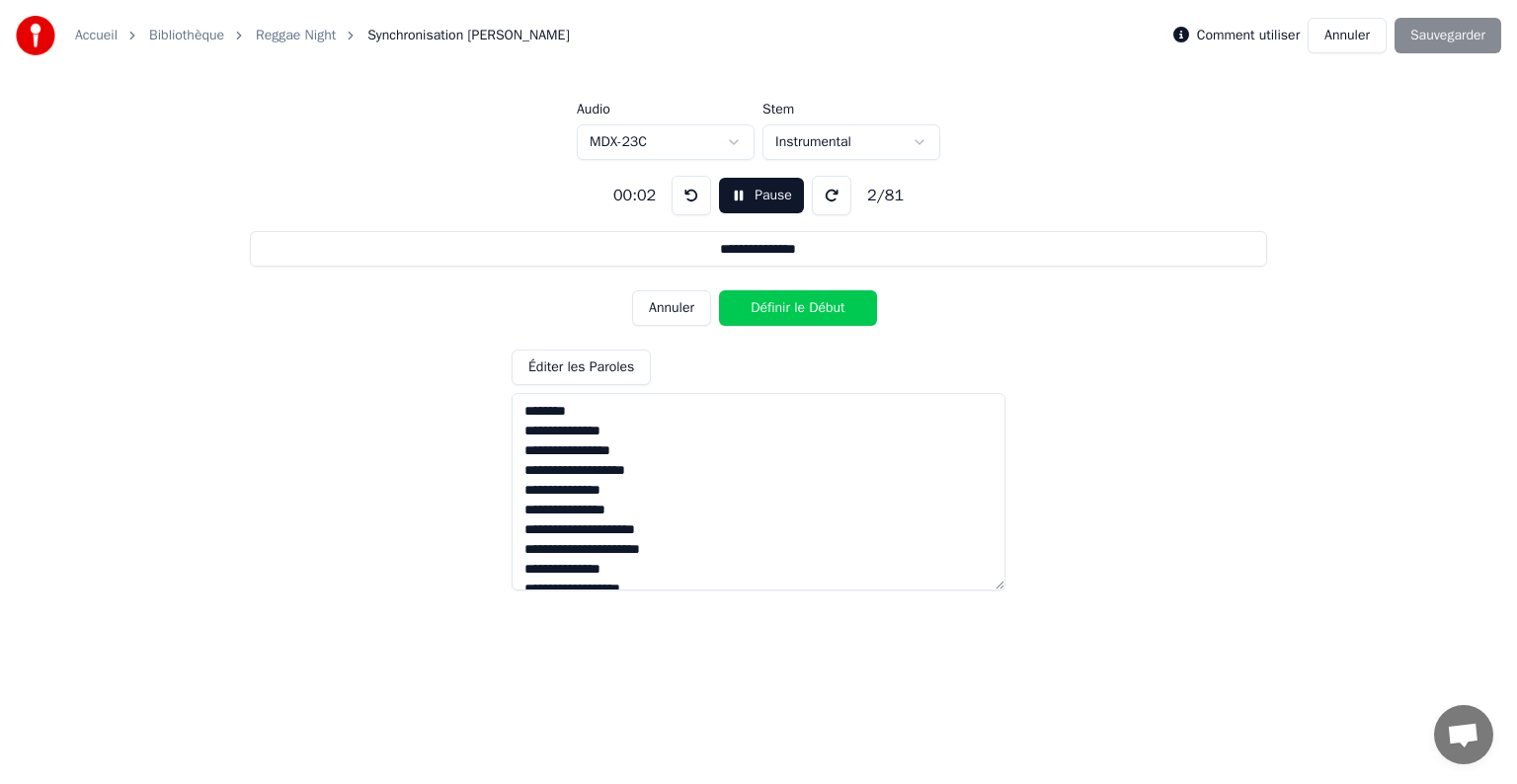 click at bounding box center (691, 196) 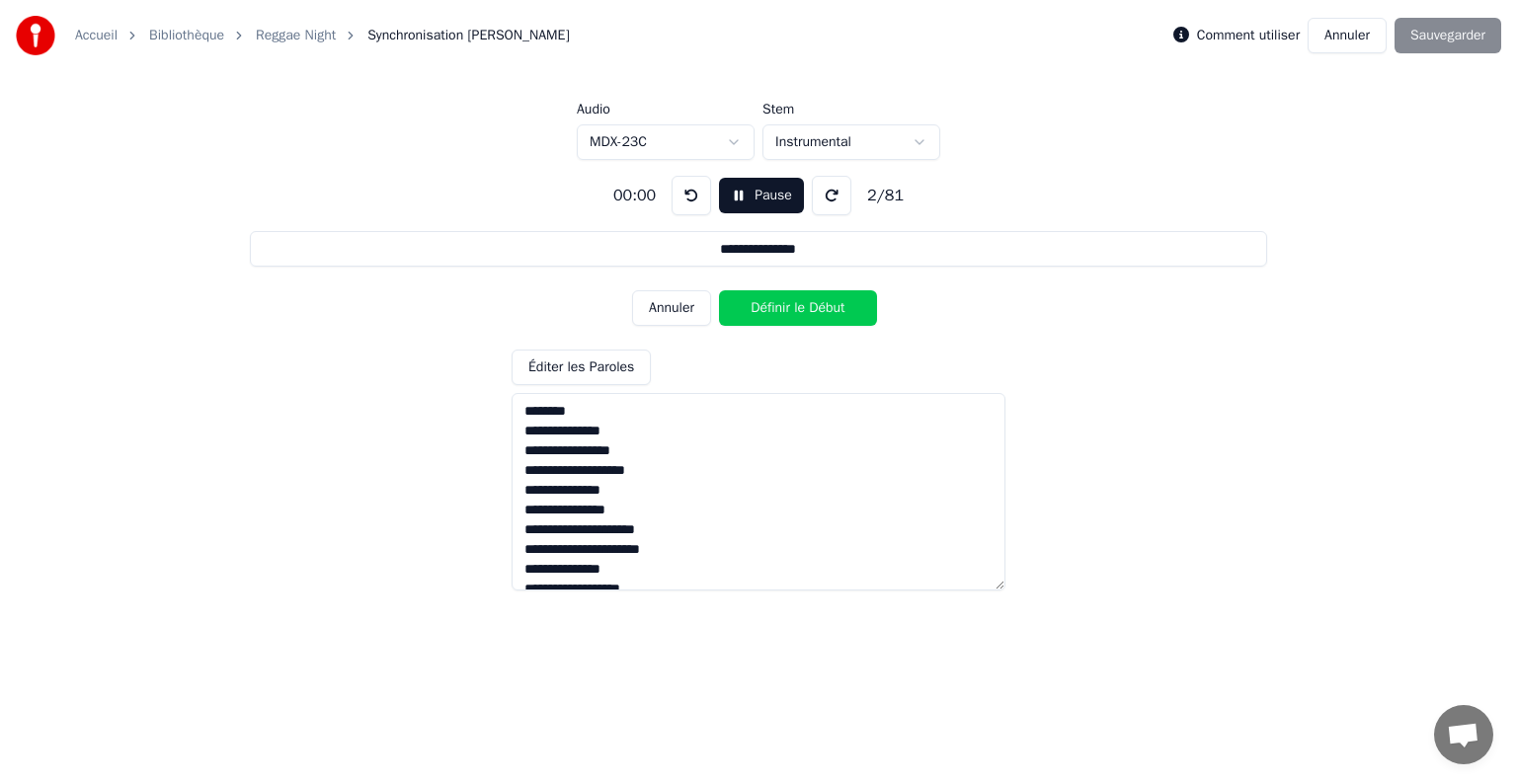 click at bounding box center (691, 196) 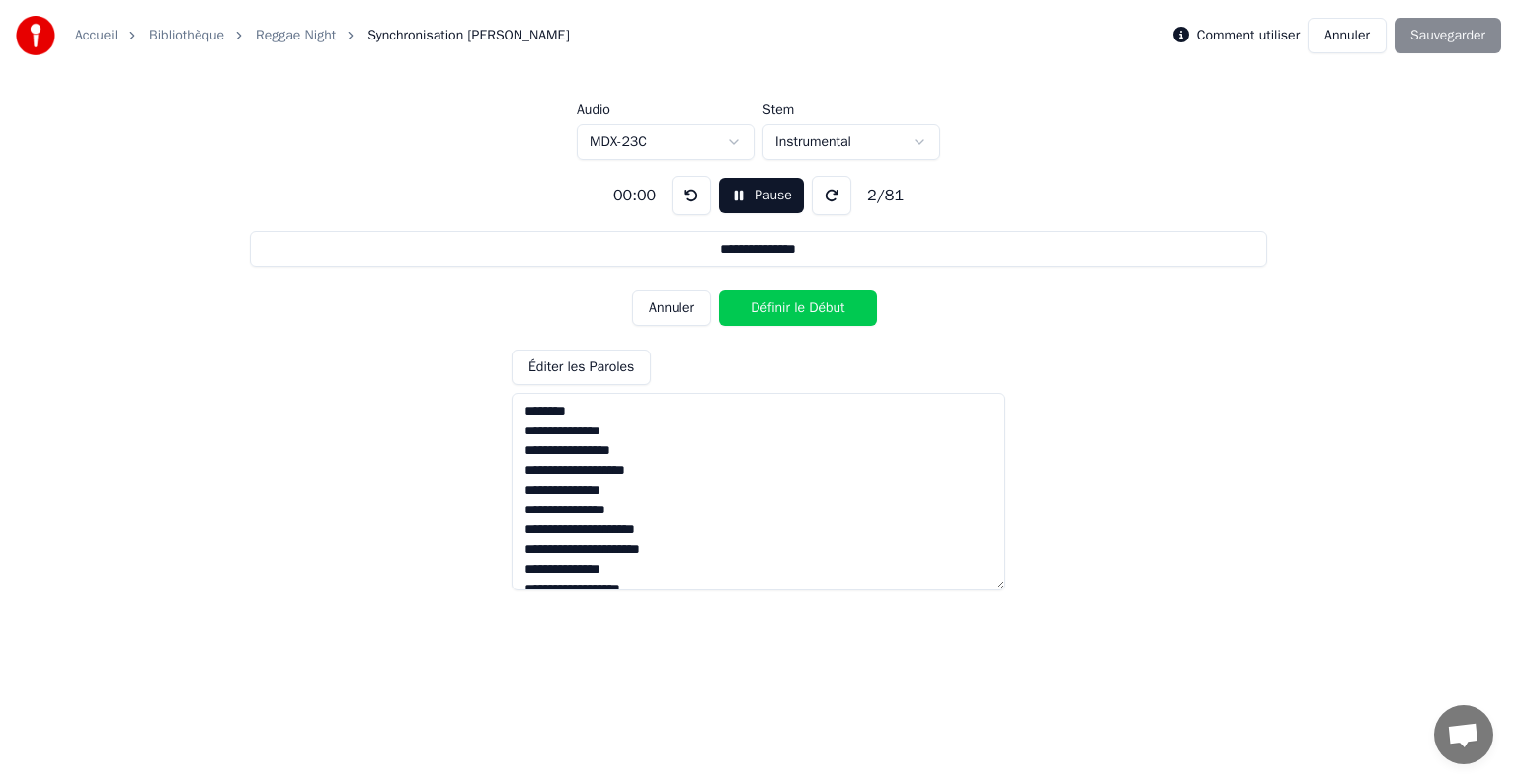 click on "Pause" at bounding box center [761, 196] 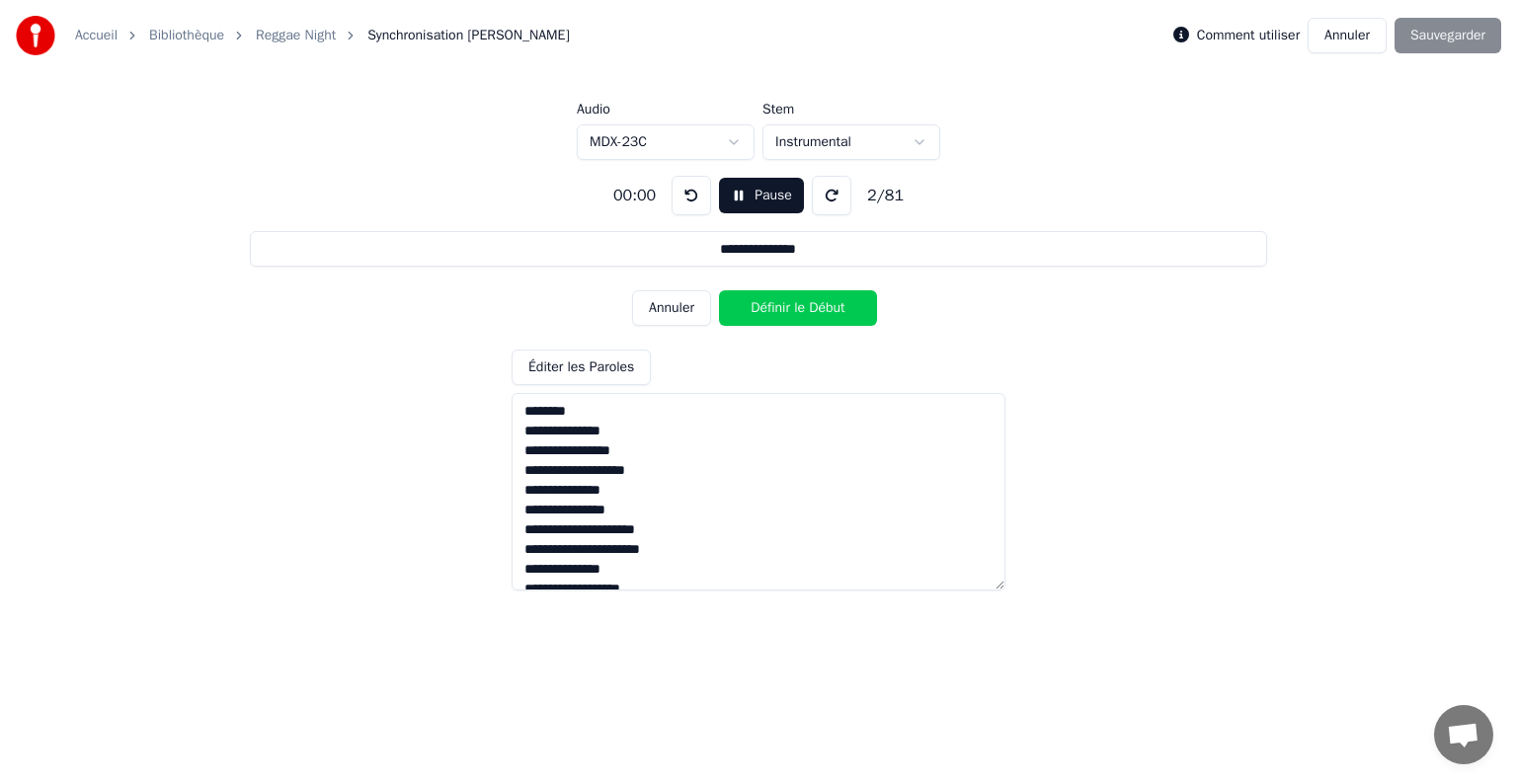 click on "Annuler" at bounding box center [1347, 36] 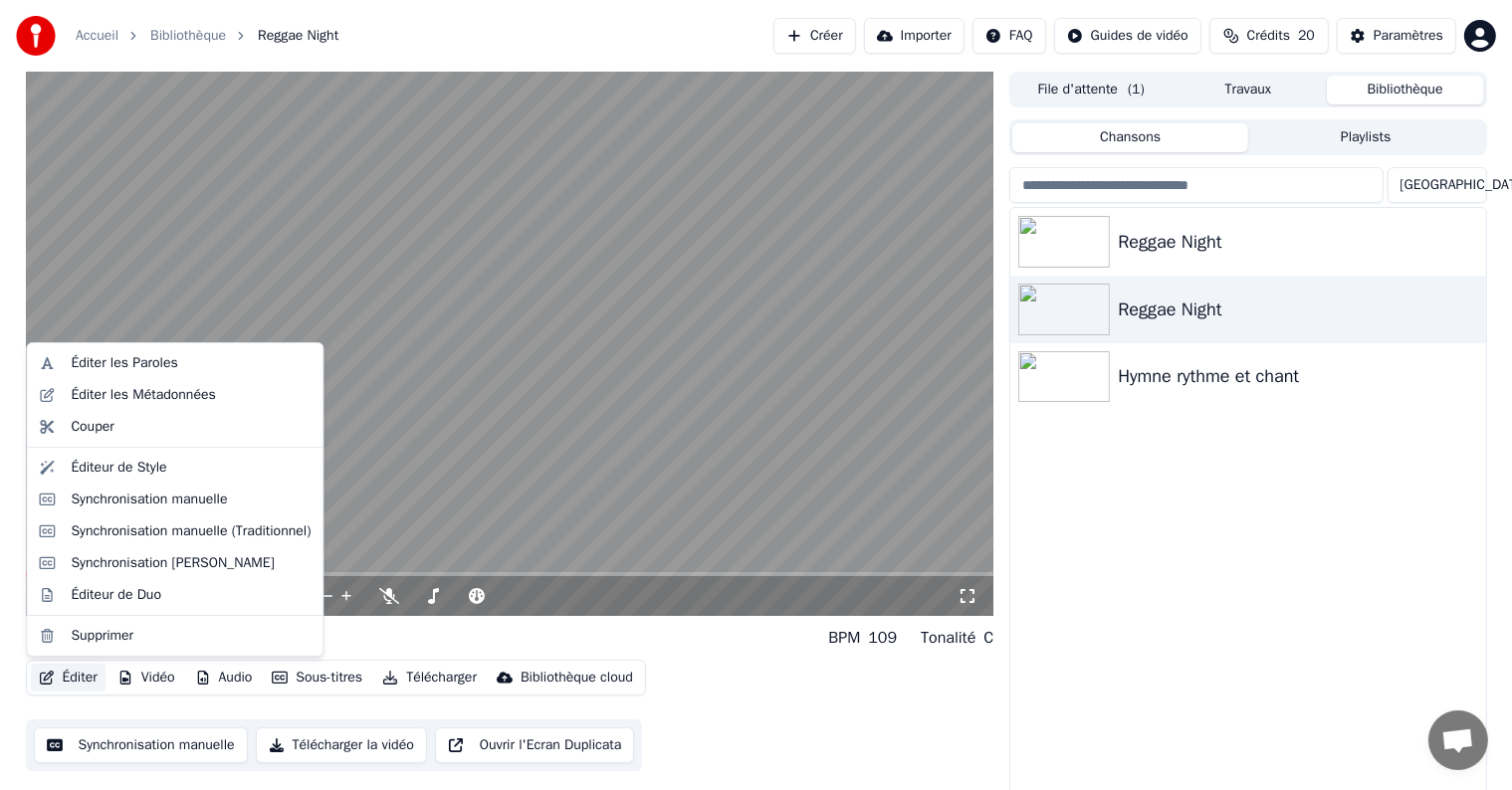 click on "Éditer" at bounding box center (68, 678) 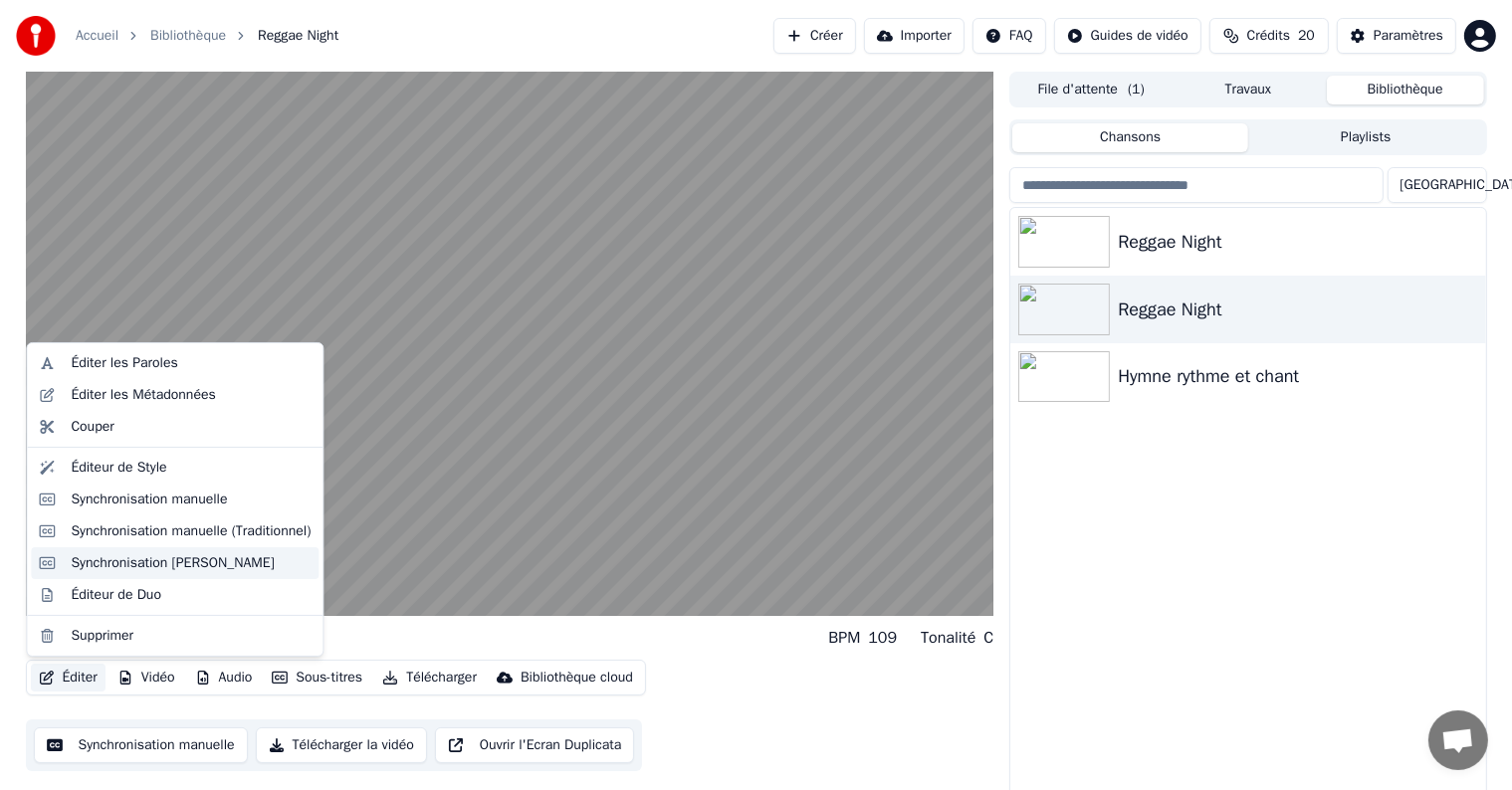 click on "Synchronisation [PERSON_NAME]" at bounding box center [172, 563] 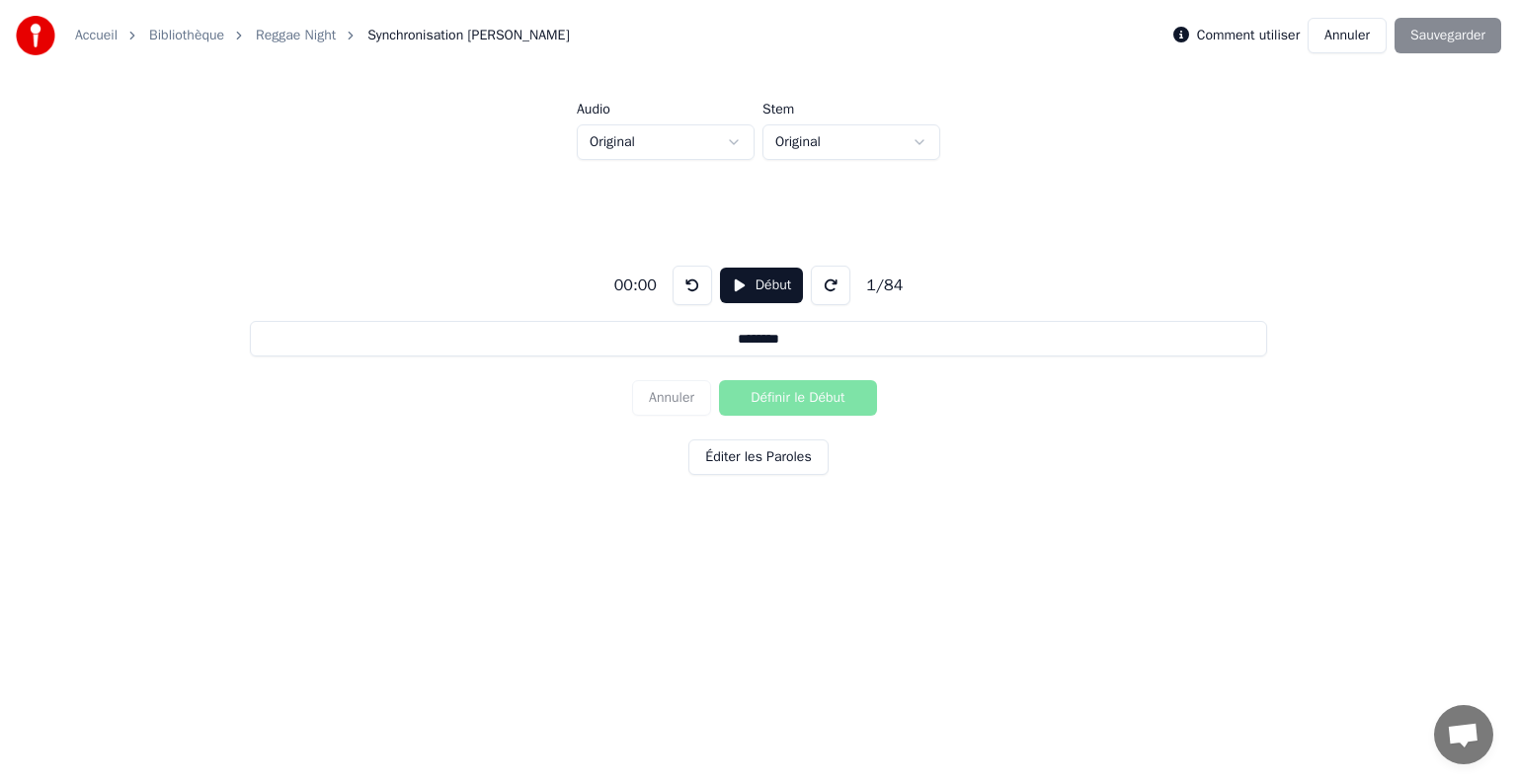 click on "Accueil Bibliothèque Reggae Night Synchronisation [PERSON_NAME] Comment utiliser Annuler Sauvegarder Audio Original Stem Original 00:00 Début 1  /  84 ******** Annuler Définir le Début Éditer les Paroles" at bounding box center (758, 302) 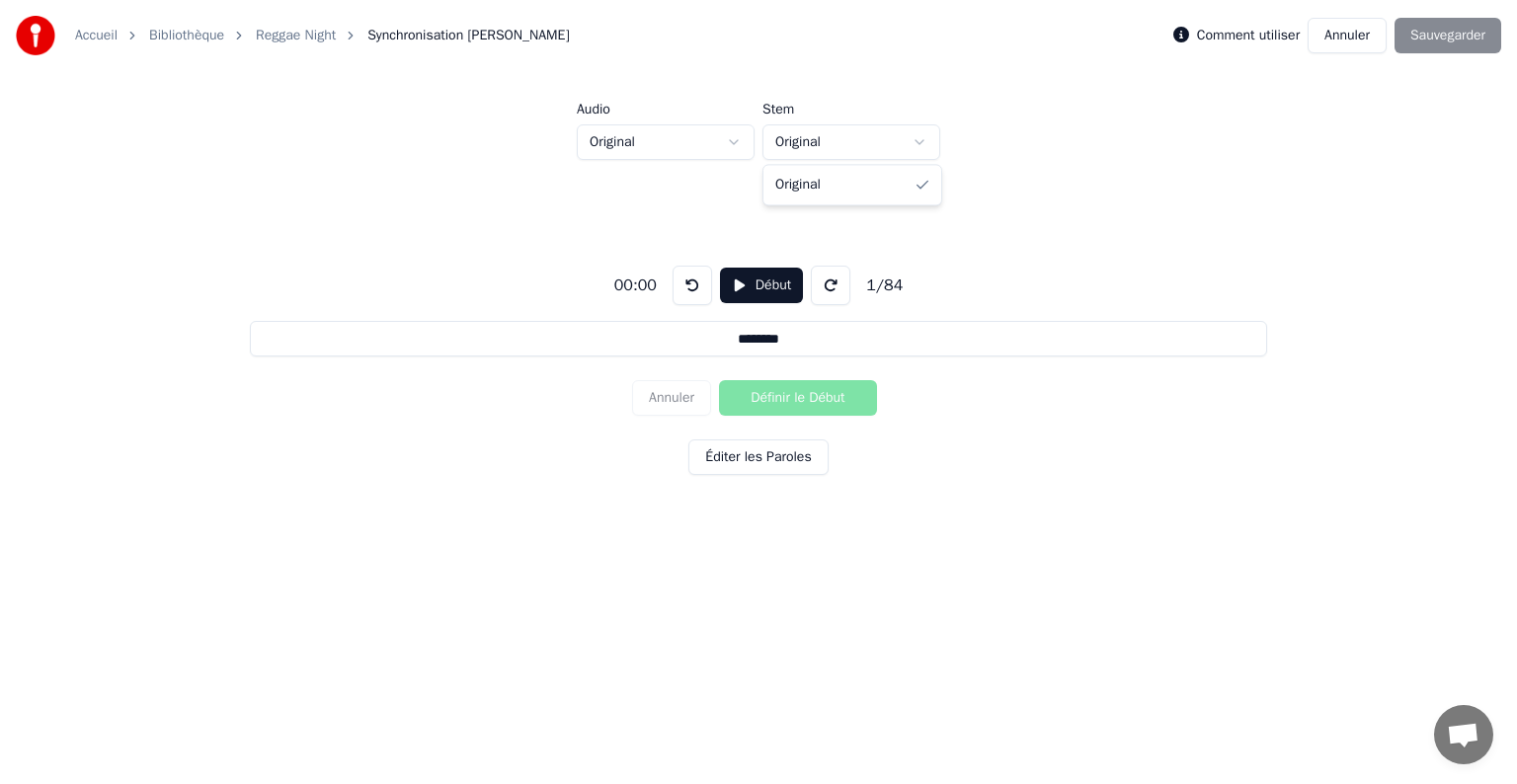 click on "Accueil Bibliothèque Reggae Night Synchronisation [PERSON_NAME] Comment utiliser Annuler Sauvegarder Audio Original Stem Original 00:00 Début 1  /  84 ******** Annuler Définir le Début Éditer les Paroles Original" at bounding box center (758, 302) 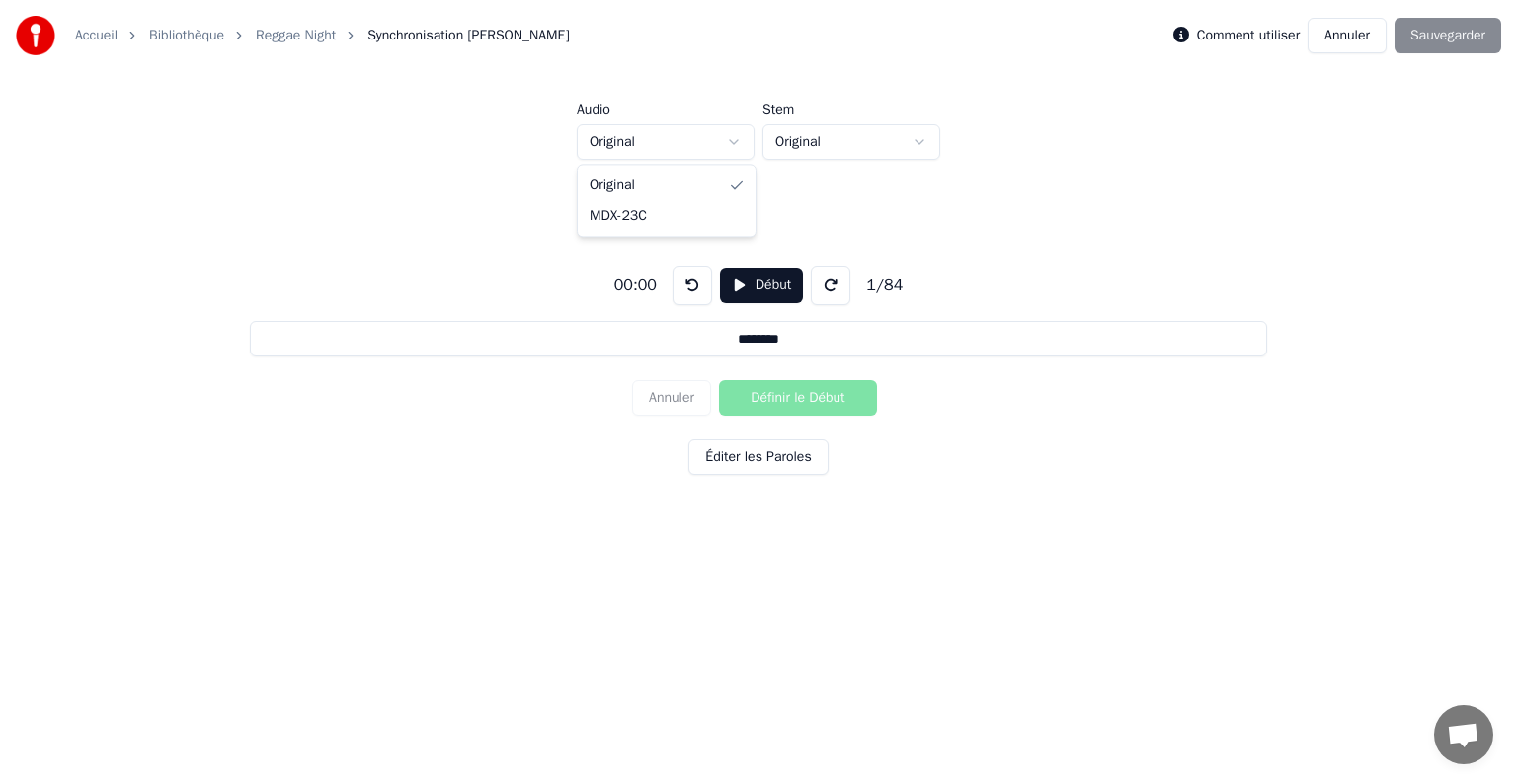 click on "Accueil Bibliothèque Reggae Night Synchronisation [PERSON_NAME] Comment utiliser Annuler Sauvegarder Audio Original Stem Original 00:00 Début 1  /  84 ******** Annuler Définir le Début Éditer les Paroles Original MDX-23C" at bounding box center (758, 302) 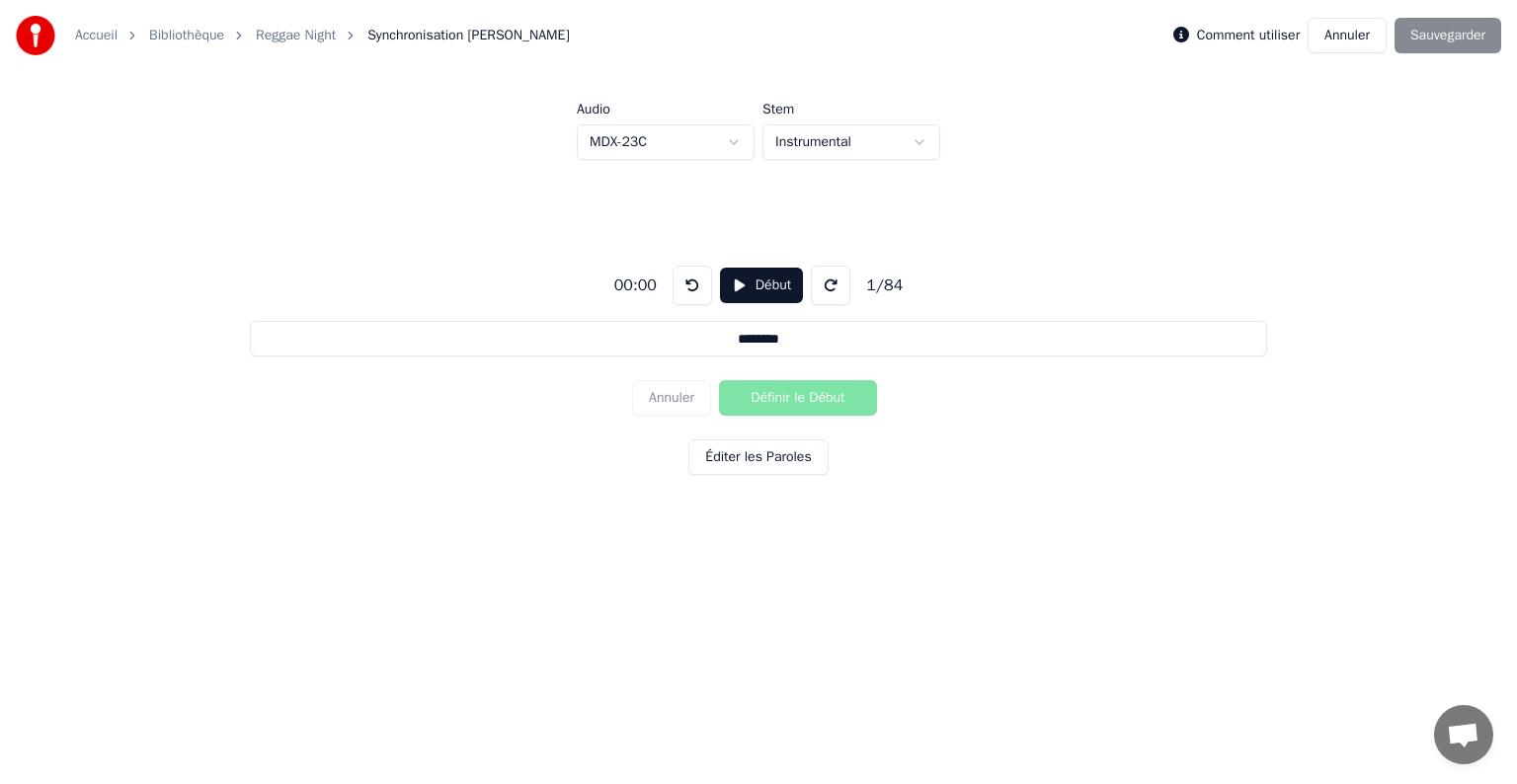 click on "Début" at bounding box center (761, 285) 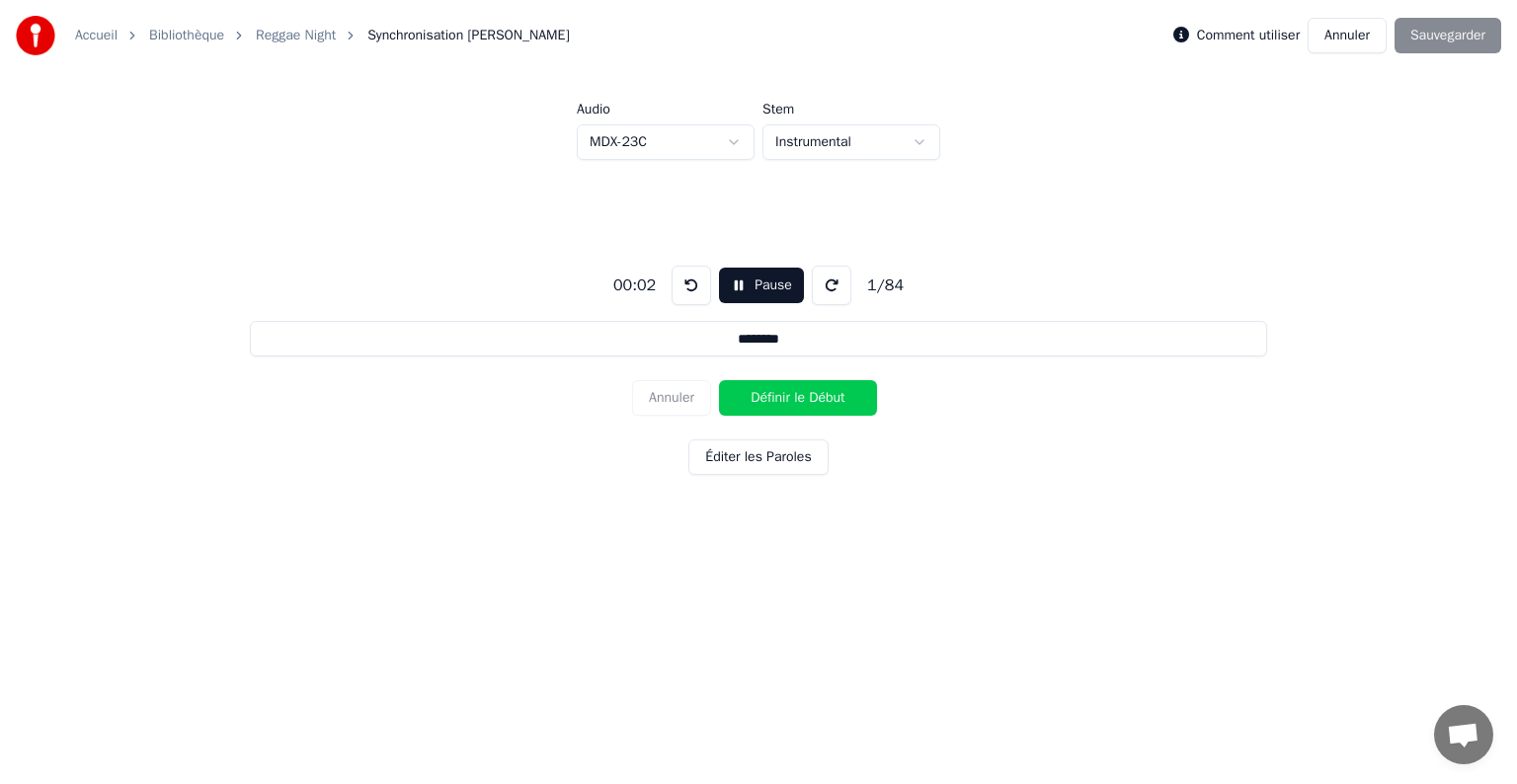 click on "Définir le Début" at bounding box center [798, 398] 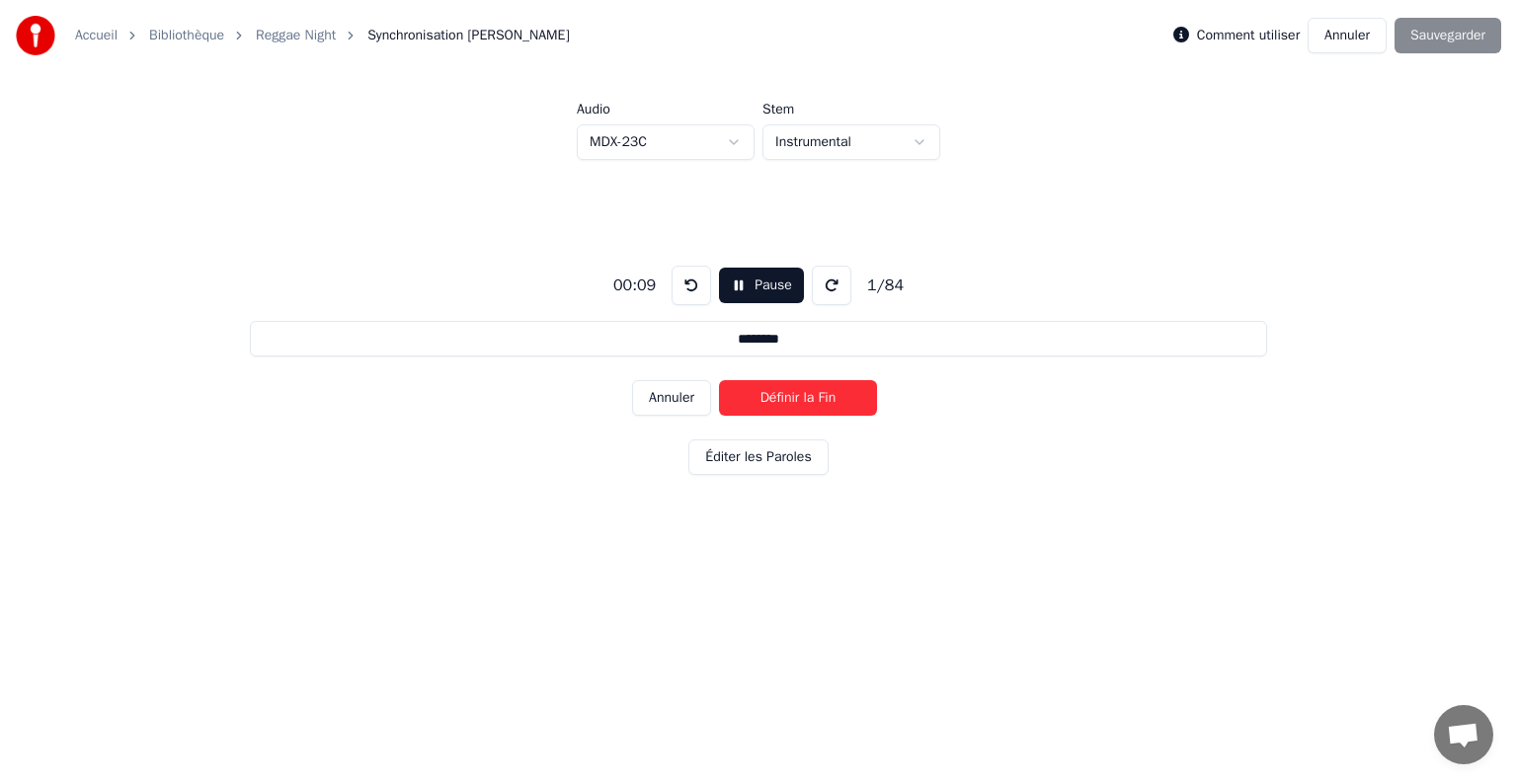 click on "Éditer les Paroles" at bounding box center [758, 457] 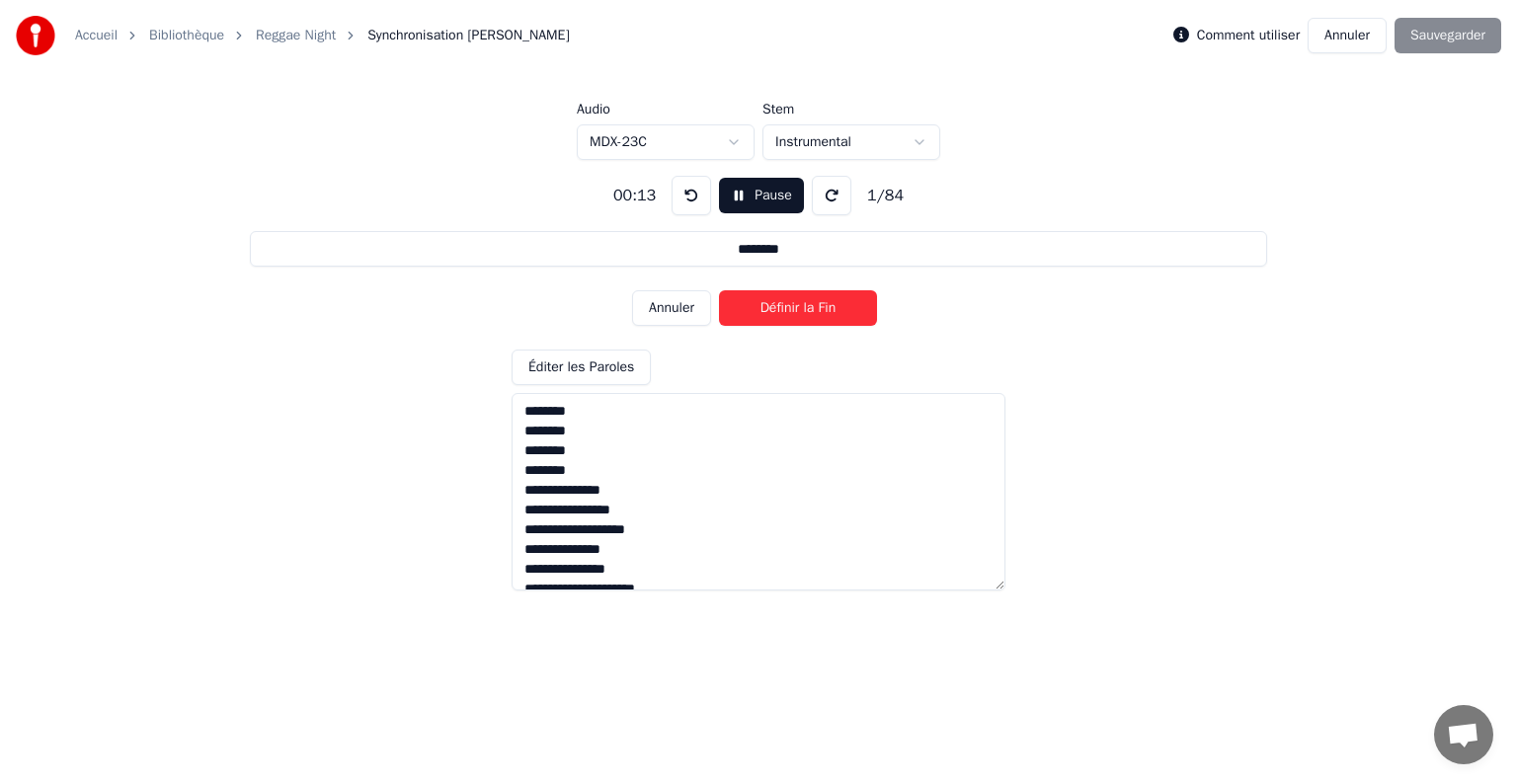 click on "Définir la Fin" at bounding box center (798, 308) 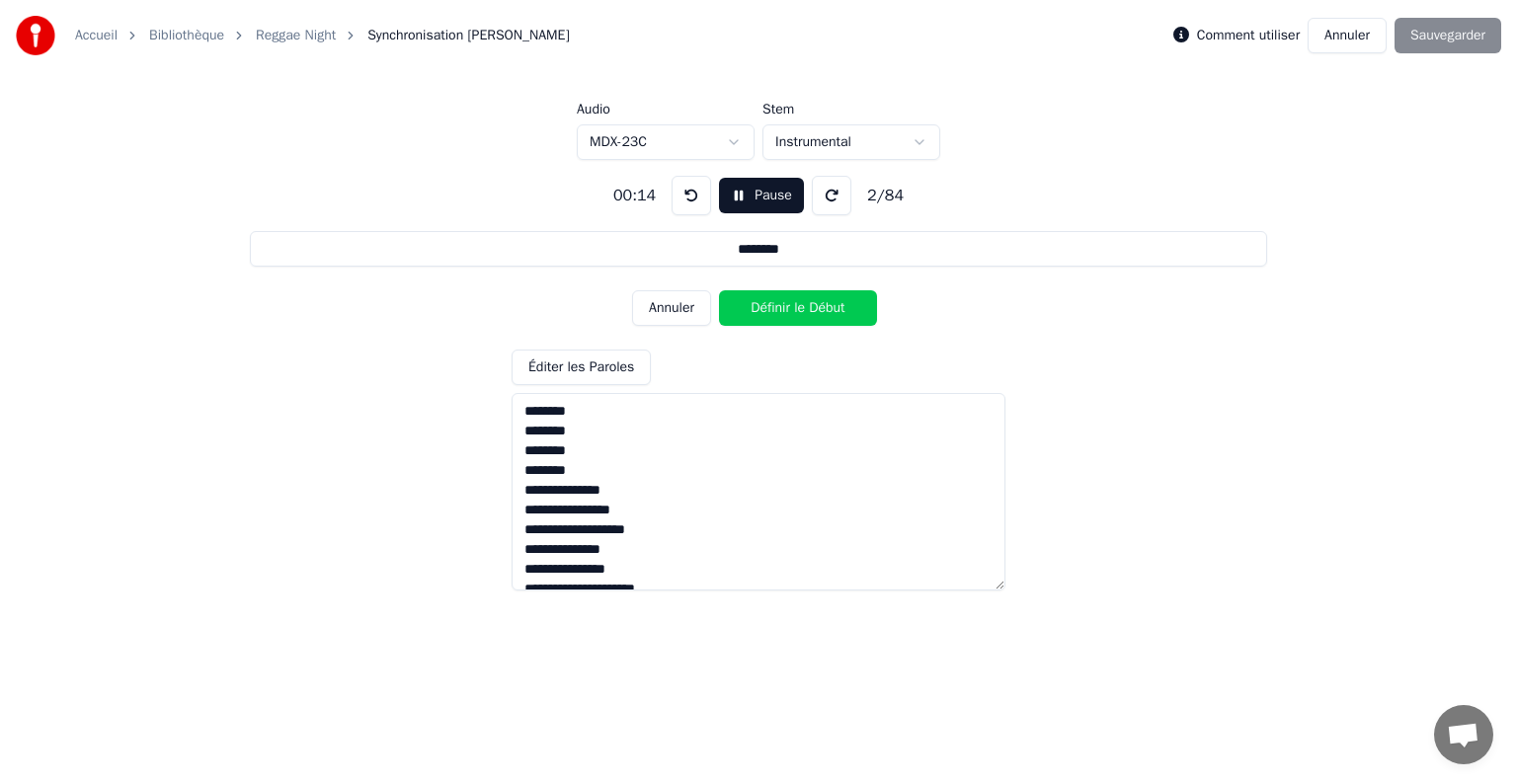 click on "Définir le Début" at bounding box center [798, 308] 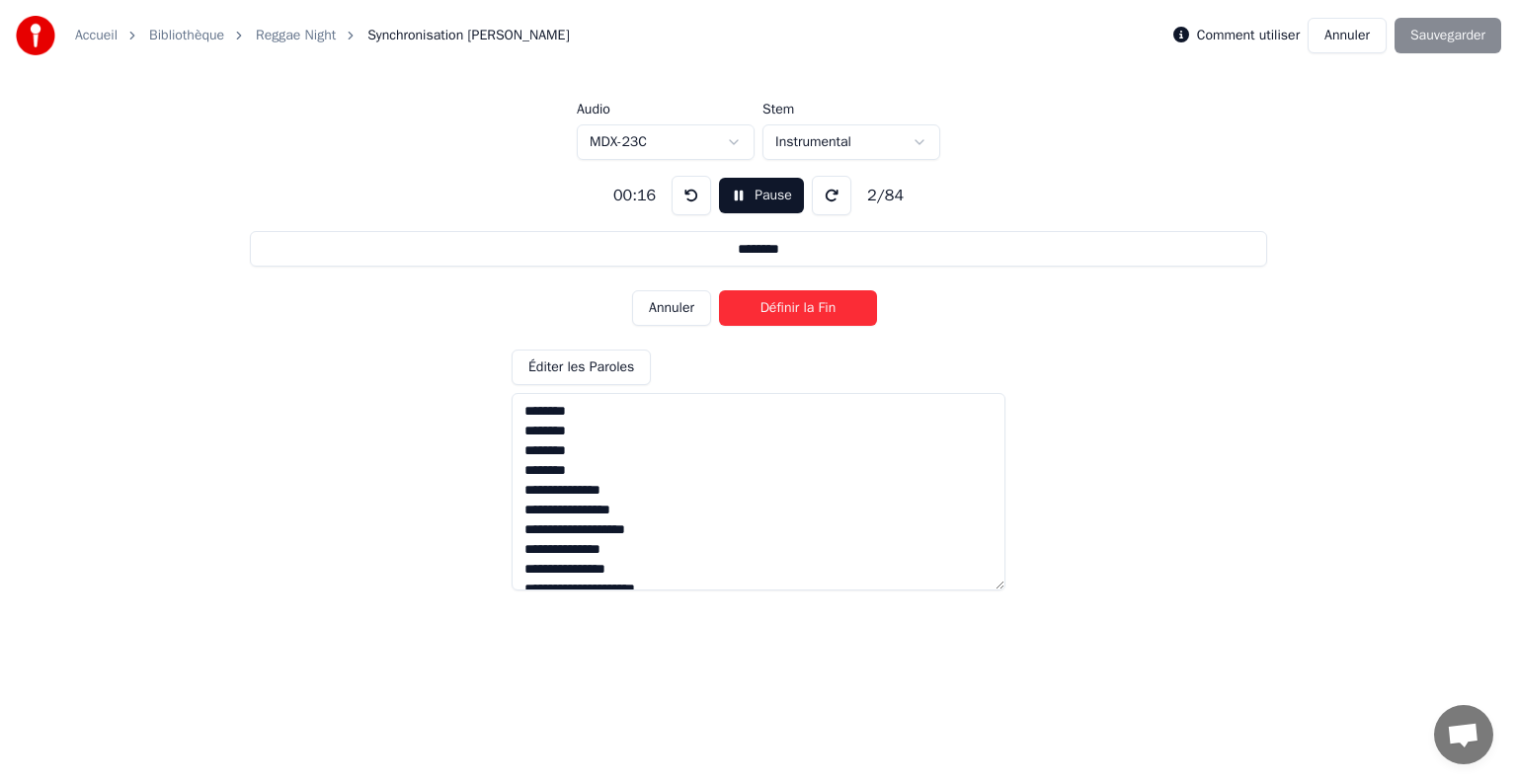 click on "Définir la Fin" at bounding box center (798, 308) 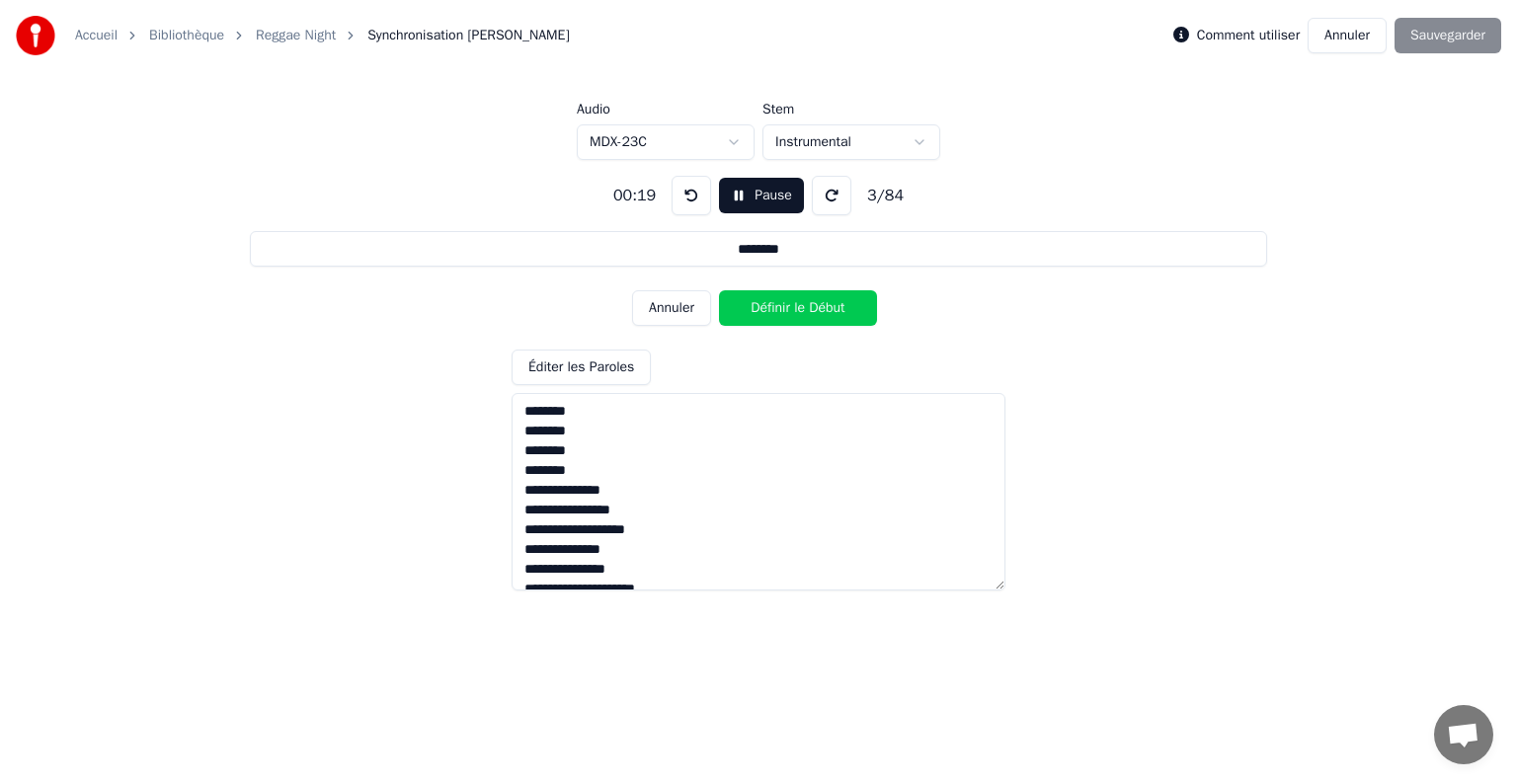 click on "Définir le Début" at bounding box center [798, 308] 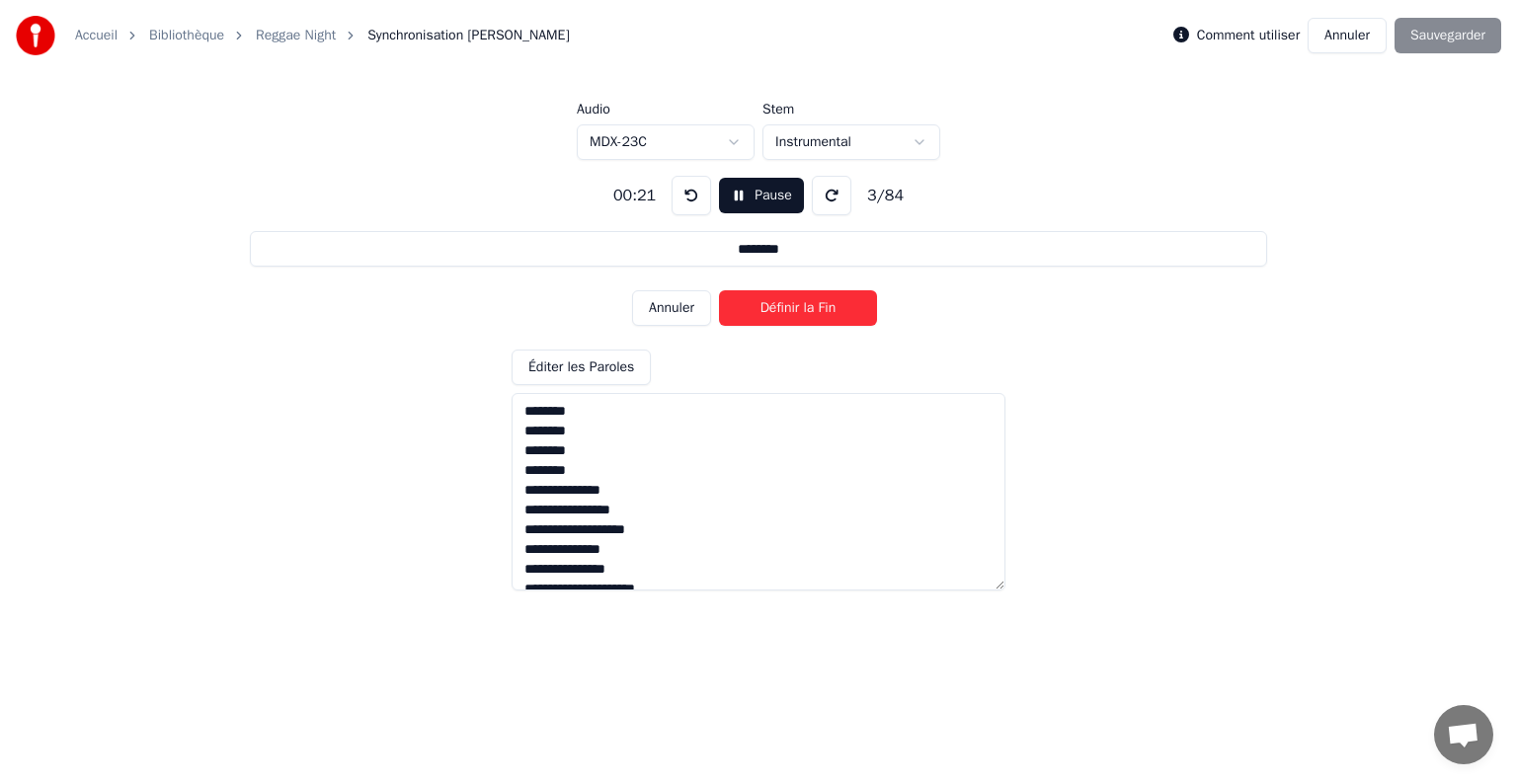 click on "Définir la Fin" at bounding box center [798, 308] 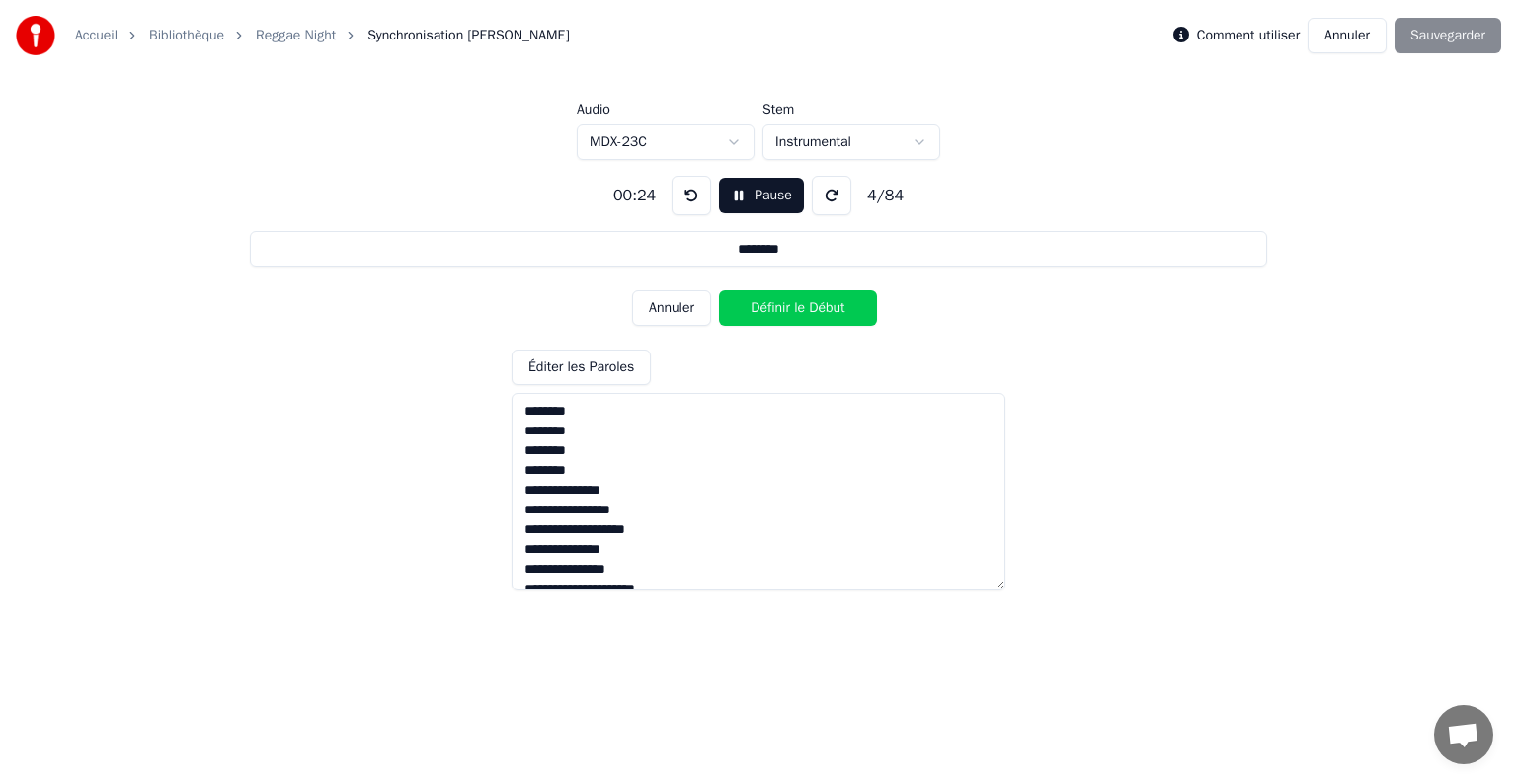 click on "Définir le Début" at bounding box center (798, 308) 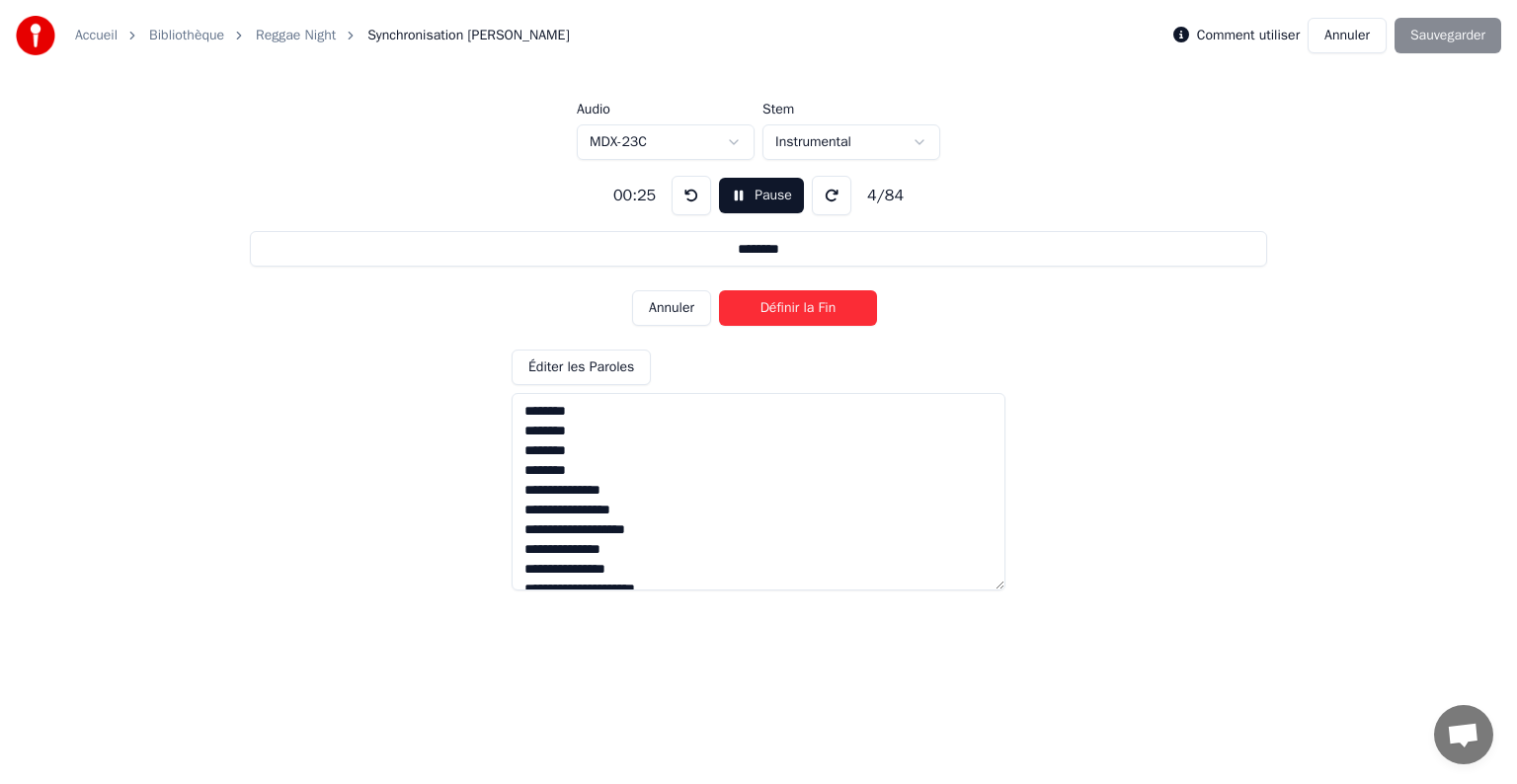 click on "Définir la Fin" at bounding box center (798, 308) 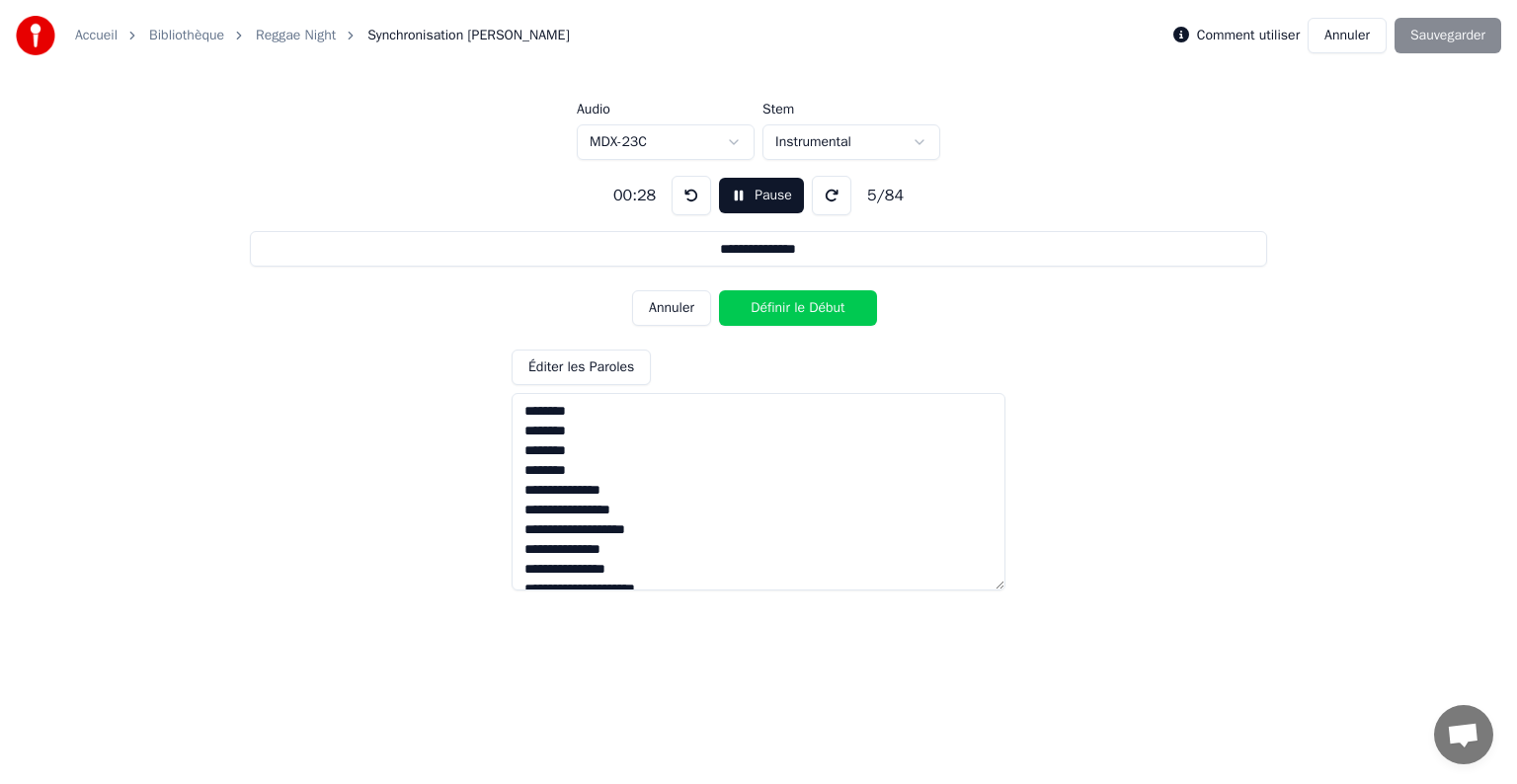 click on "Définir le Début" at bounding box center [798, 308] 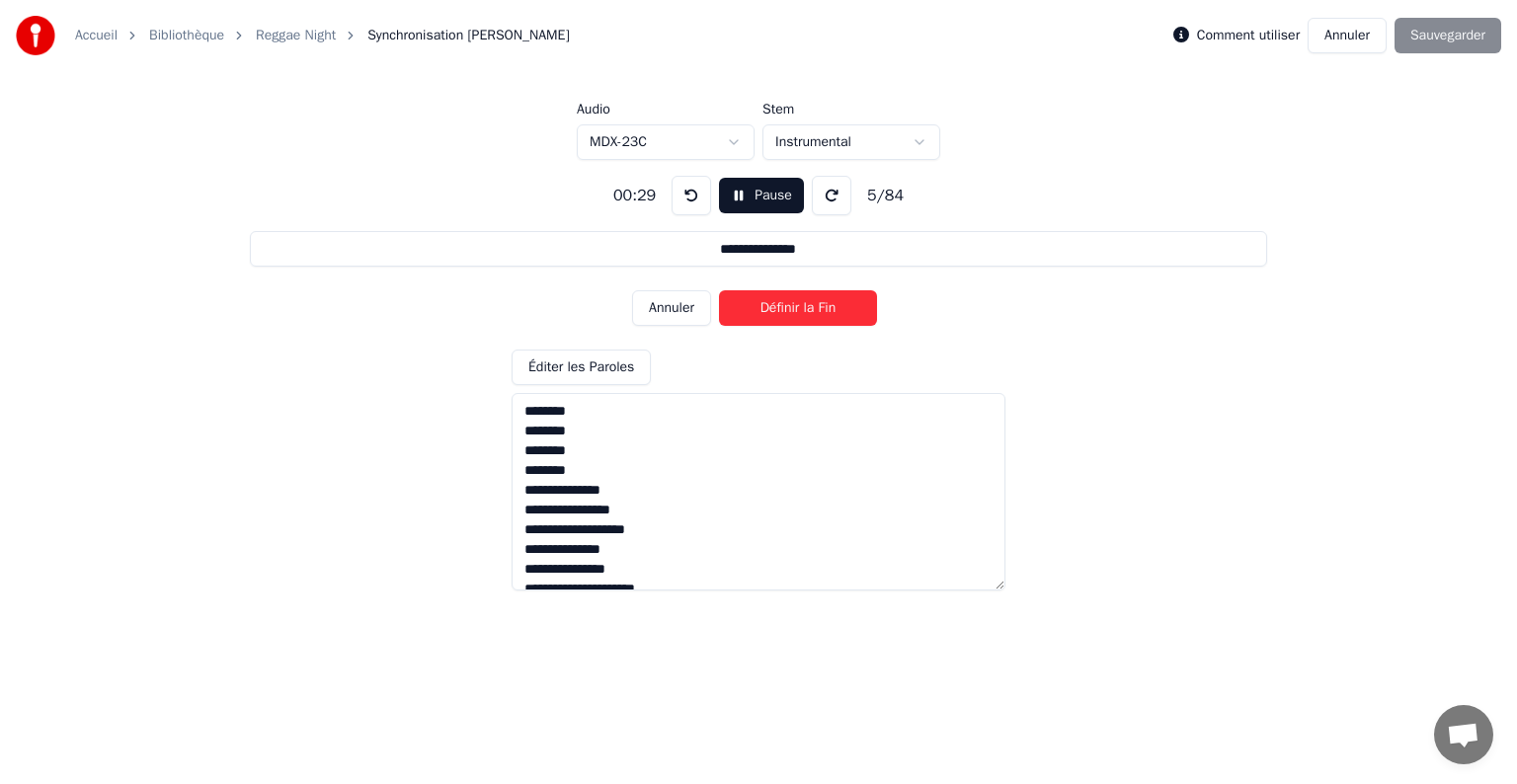 click on "Définir la Fin" at bounding box center (798, 308) 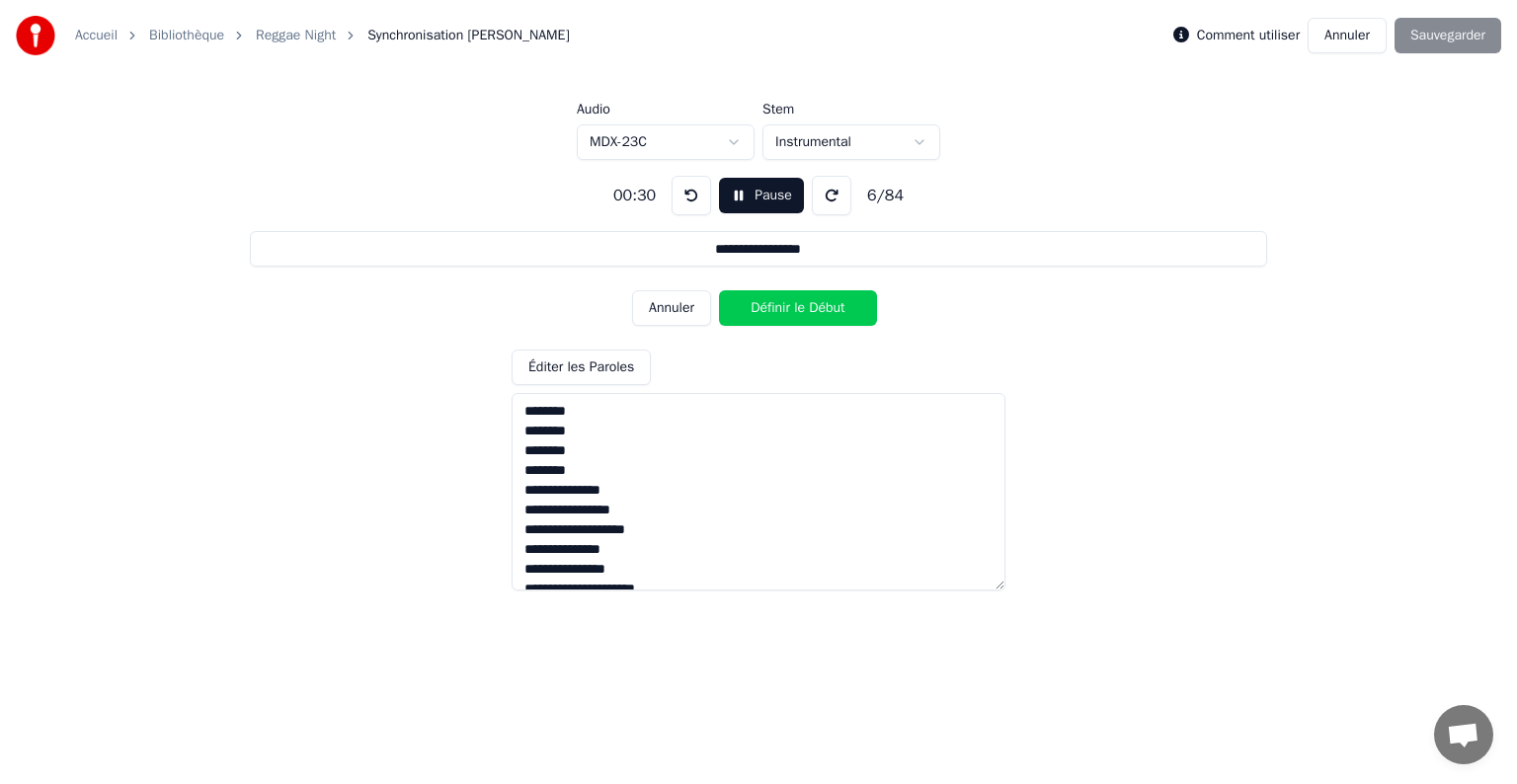 click on "Définir le Début" at bounding box center (798, 308) 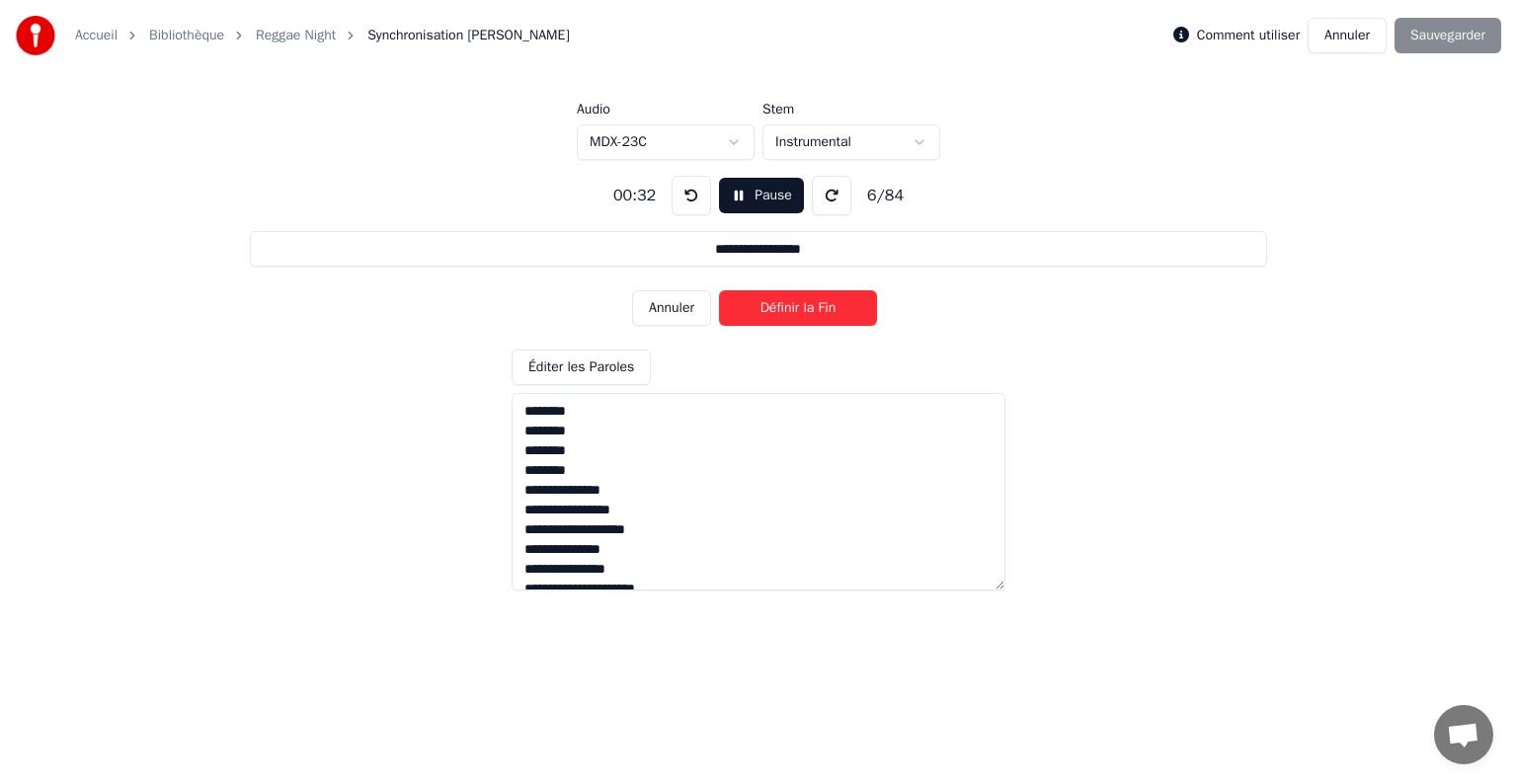 click on "Définir la Fin" at bounding box center [798, 308] 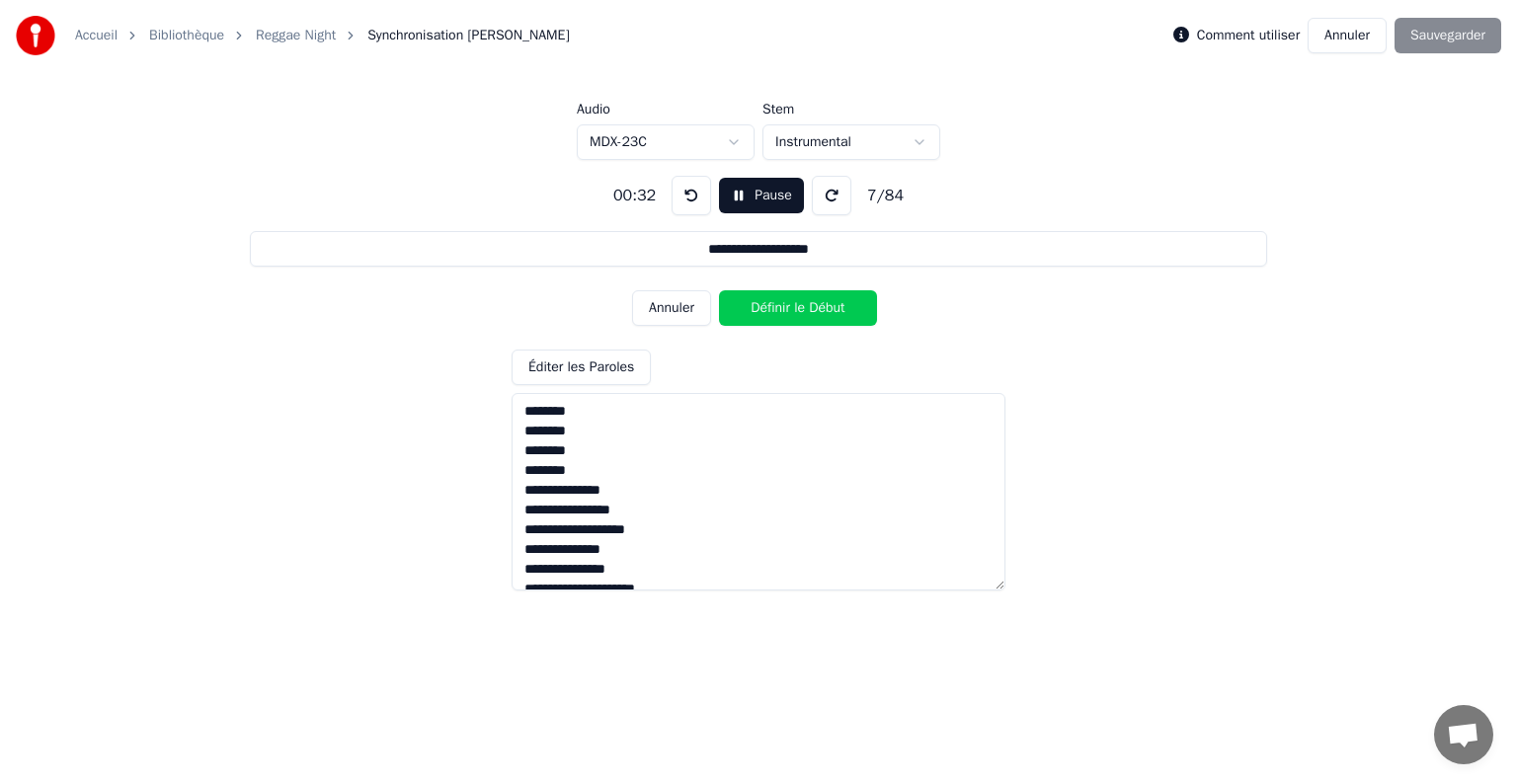 click on "Définir le Début" at bounding box center (798, 308) 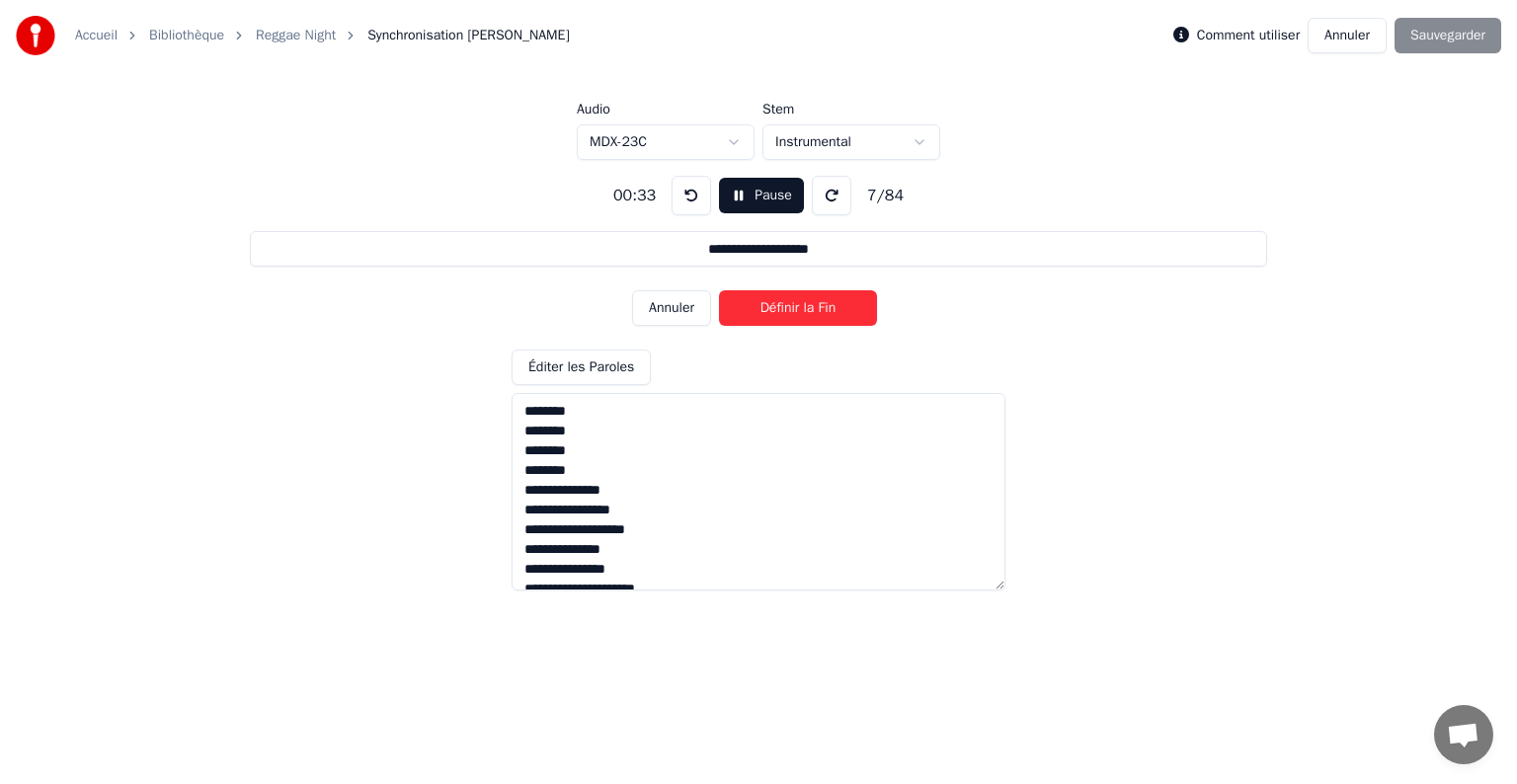 click on "Définir la Fin" at bounding box center [798, 308] 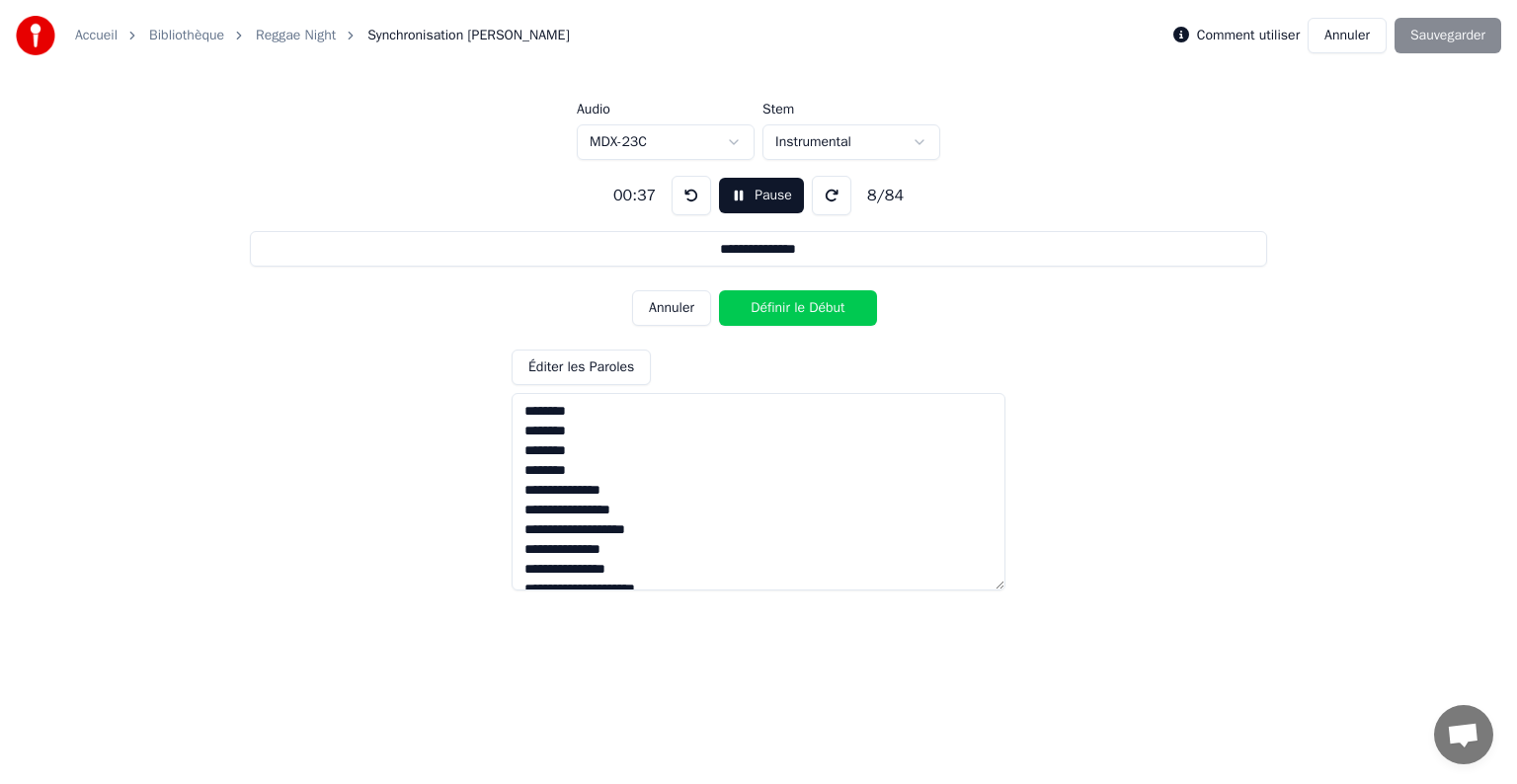 click on "Définir le Début" at bounding box center (798, 308) 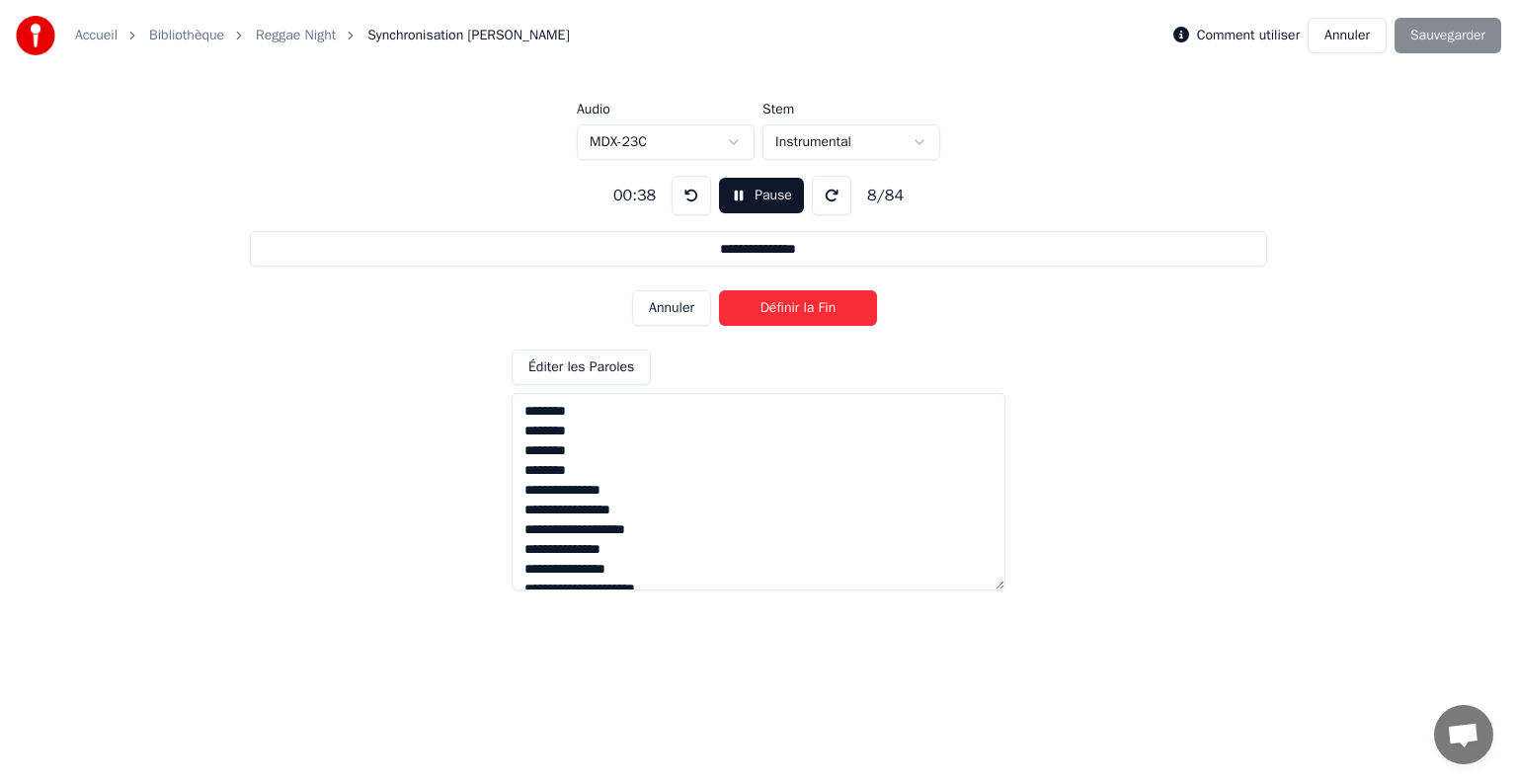 click on "Définir la Fin" at bounding box center [798, 308] 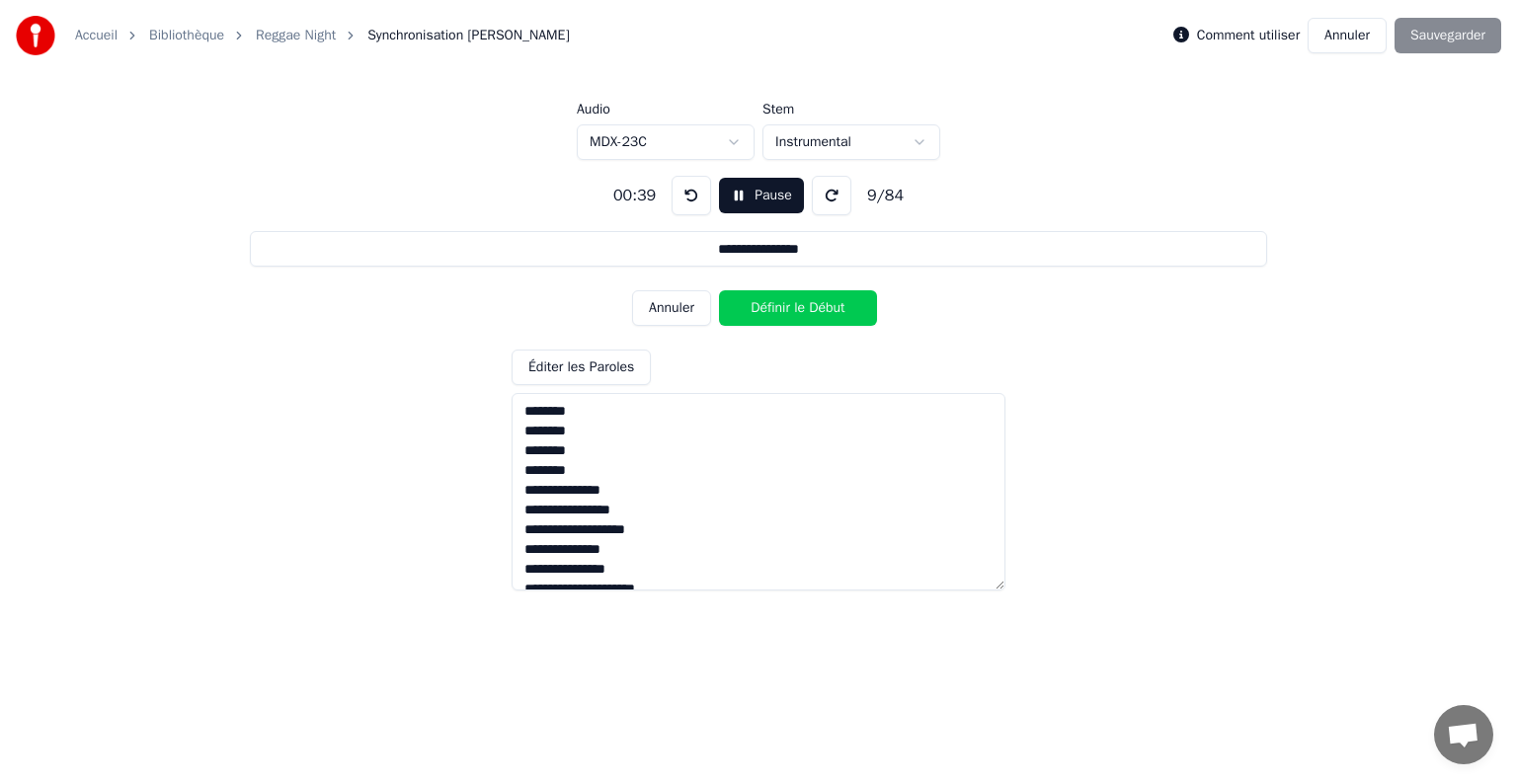 click on "Définir le Début" at bounding box center [798, 308] 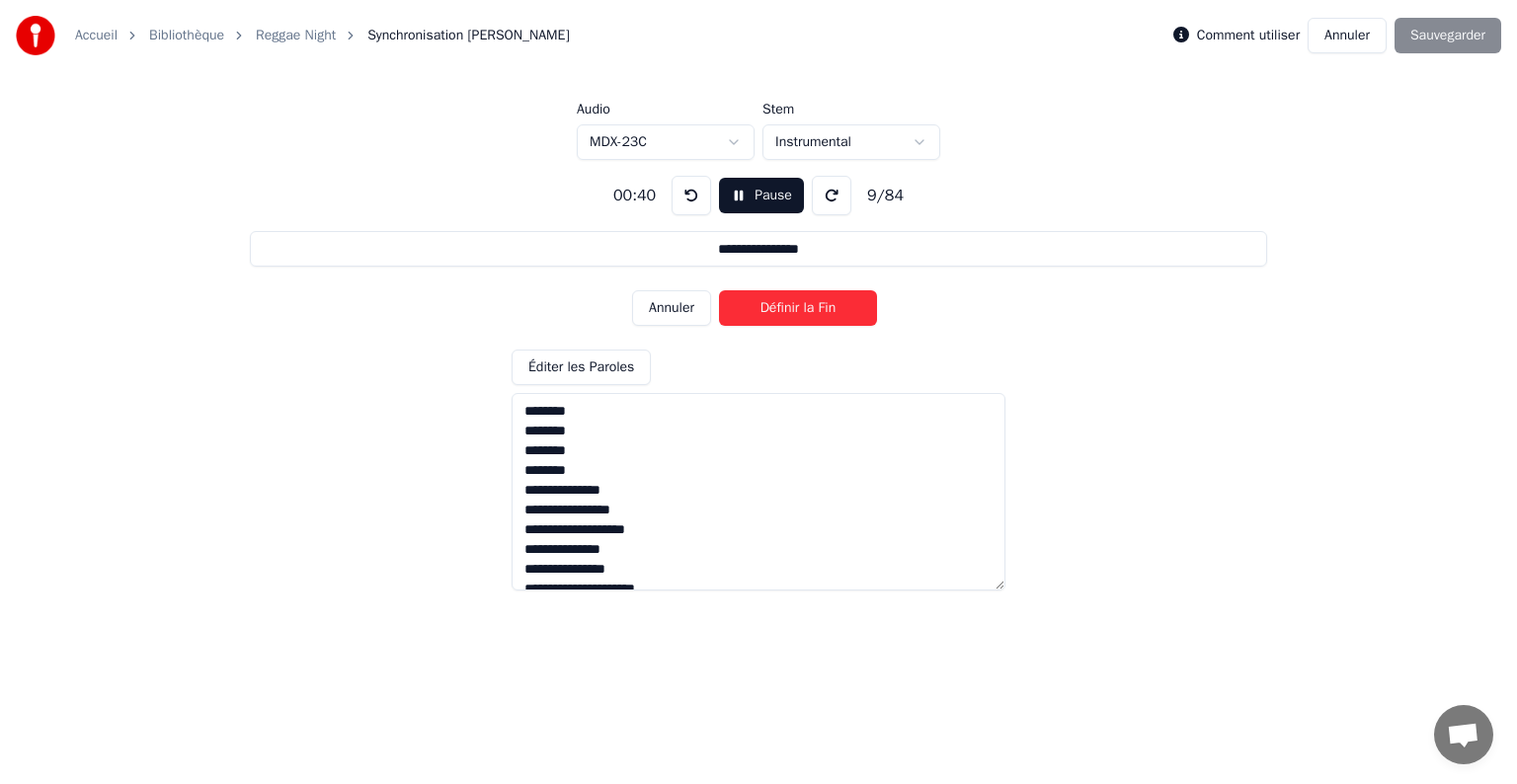 click on "Définir la Fin" at bounding box center [798, 308] 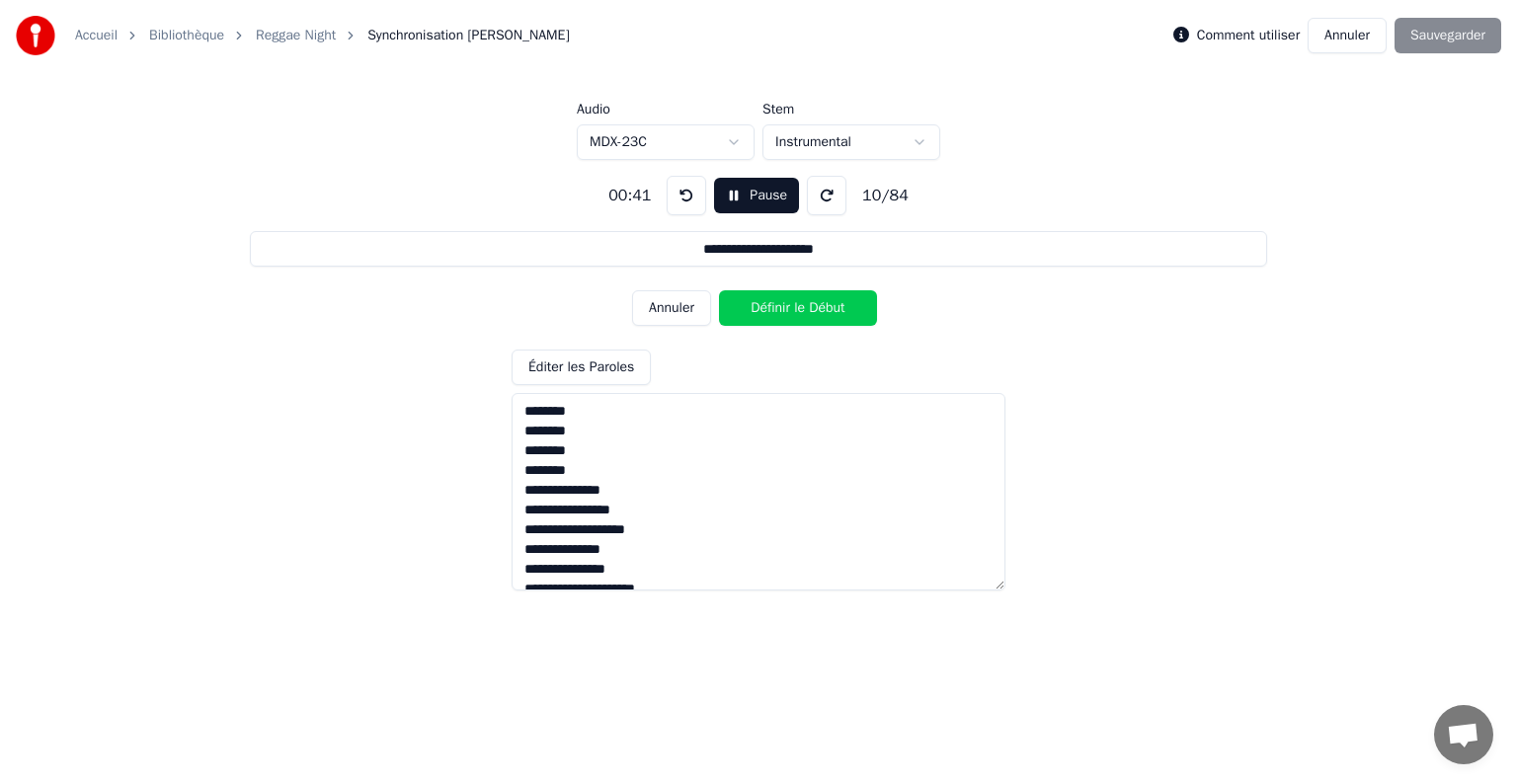 click on "Définir le Début" at bounding box center [798, 308] 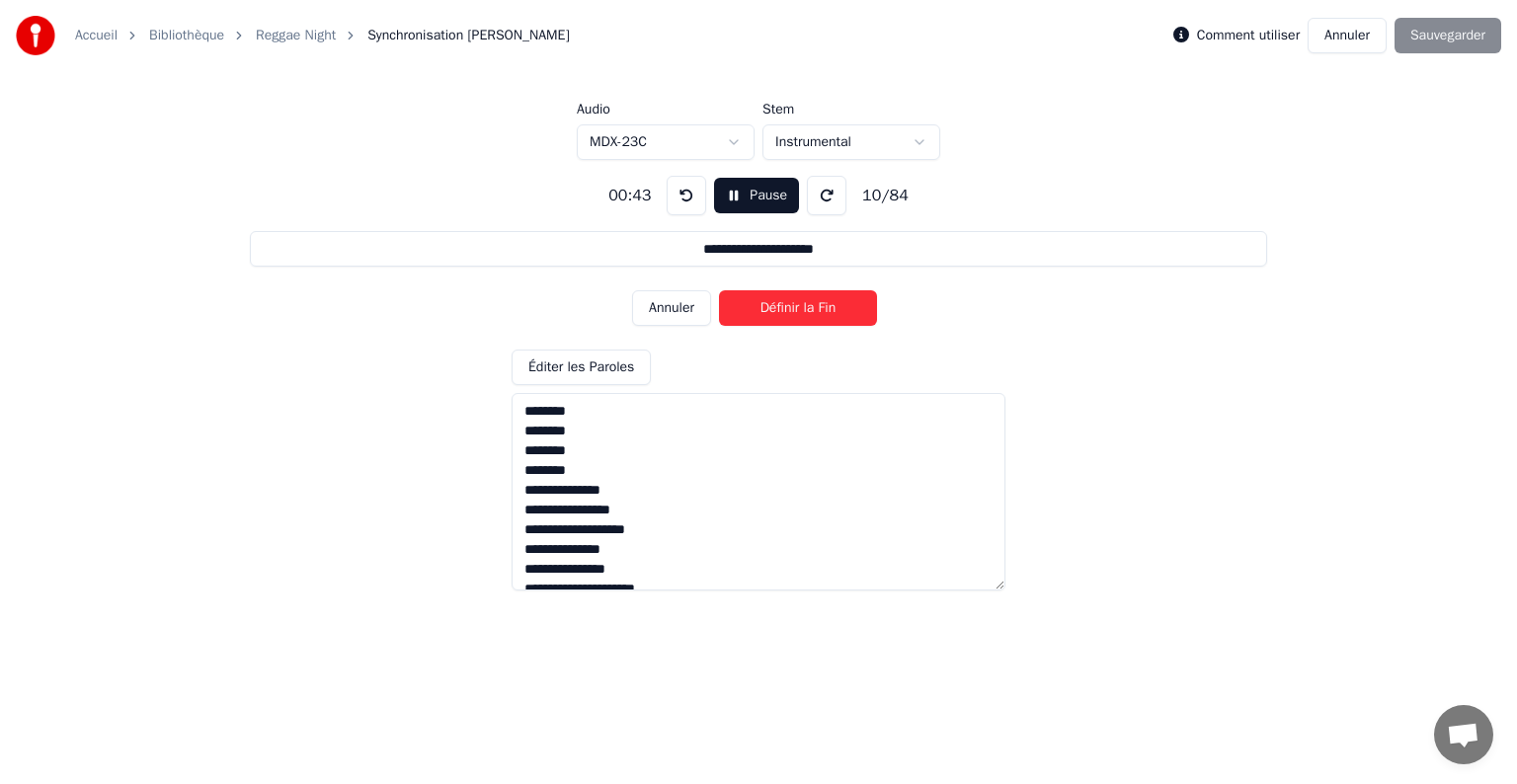 click on "Définir la Fin" at bounding box center (798, 308) 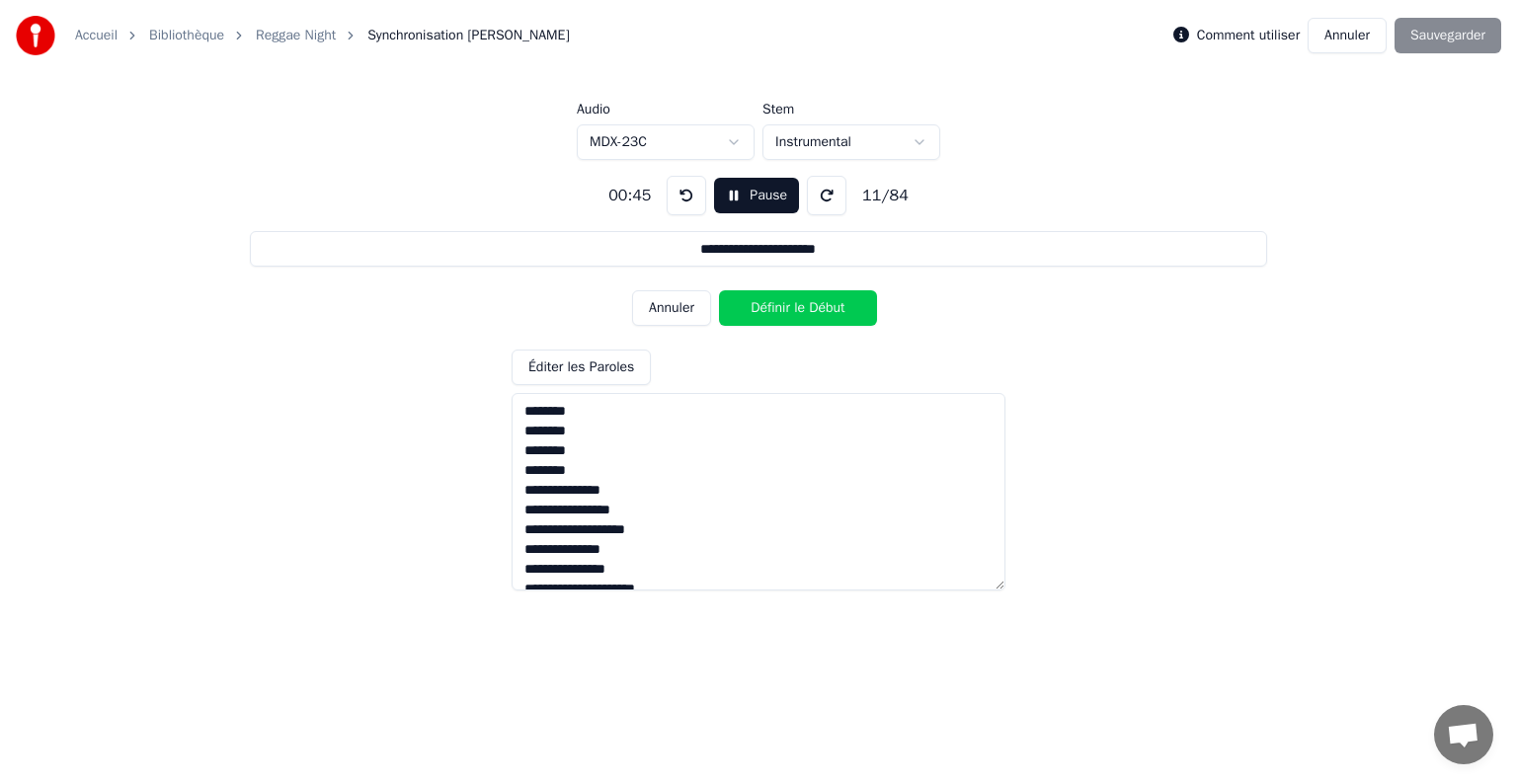 click on "Définir le Début" at bounding box center (798, 308) 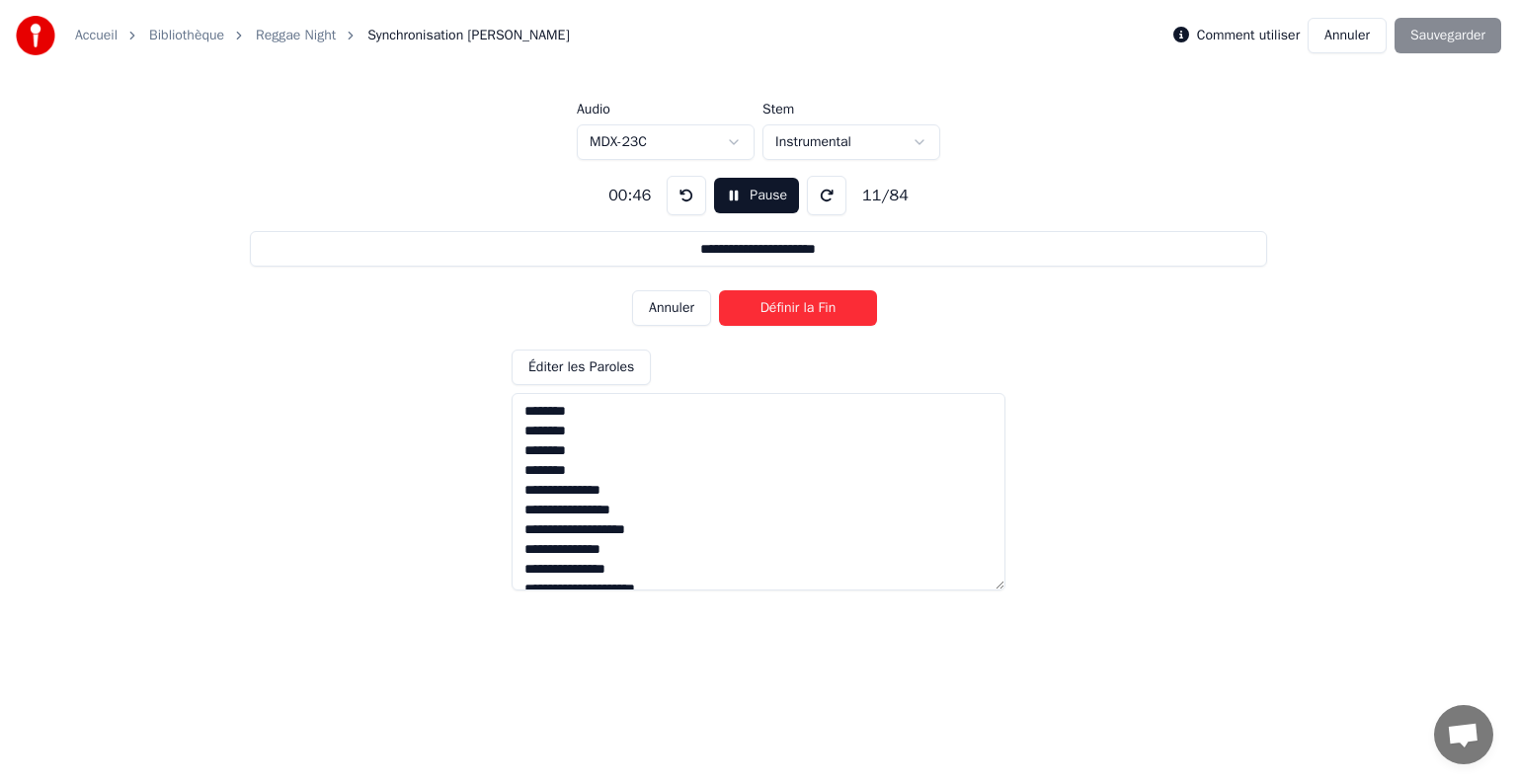 click on "Définir la Fin" at bounding box center [798, 308] 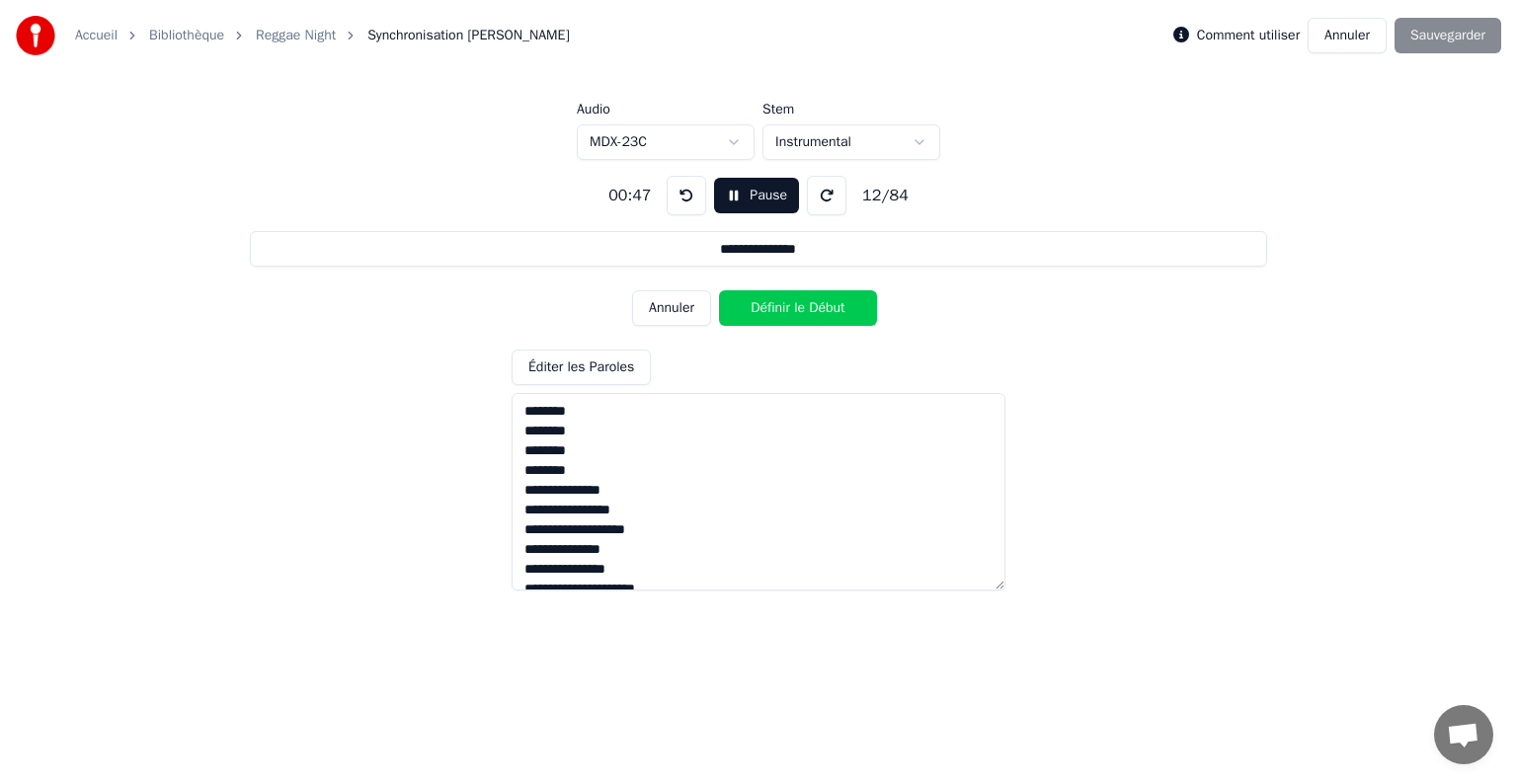 click on "Définir le Début" at bounding box center (798, 308) 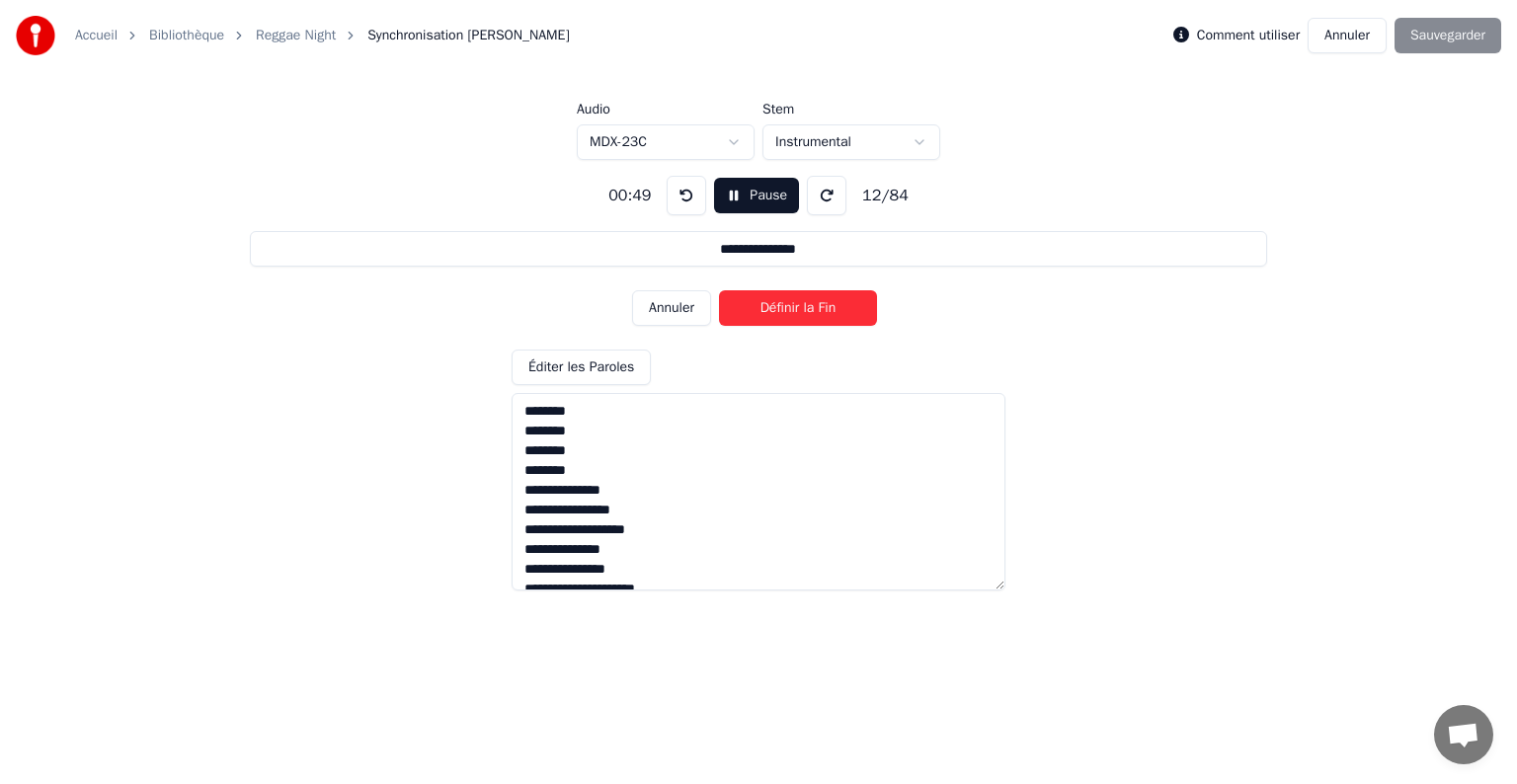 click on "Définir la Fin" at bounding box center [798, 308] 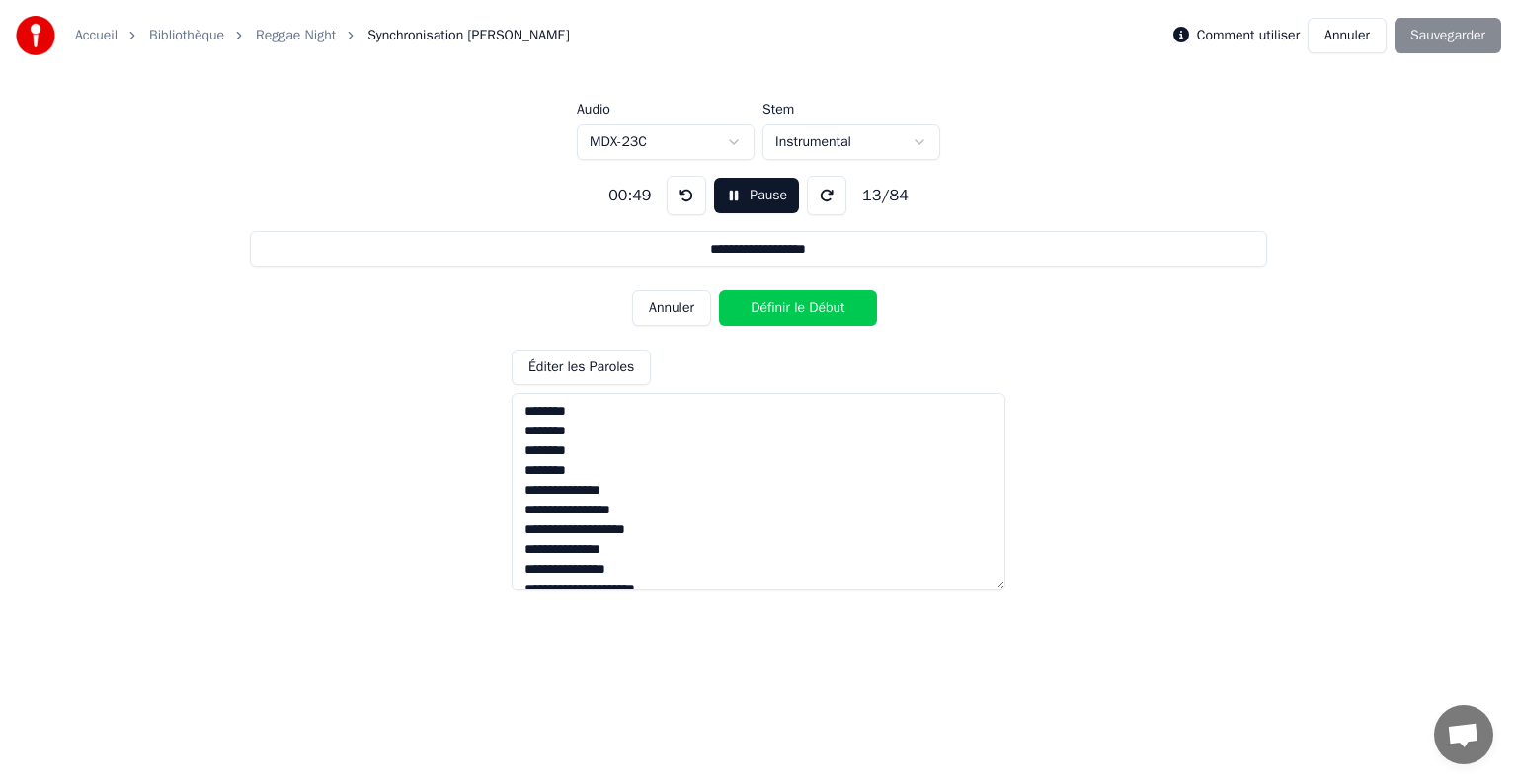 click on "Définir le Début" at bounding box center (798, 308) 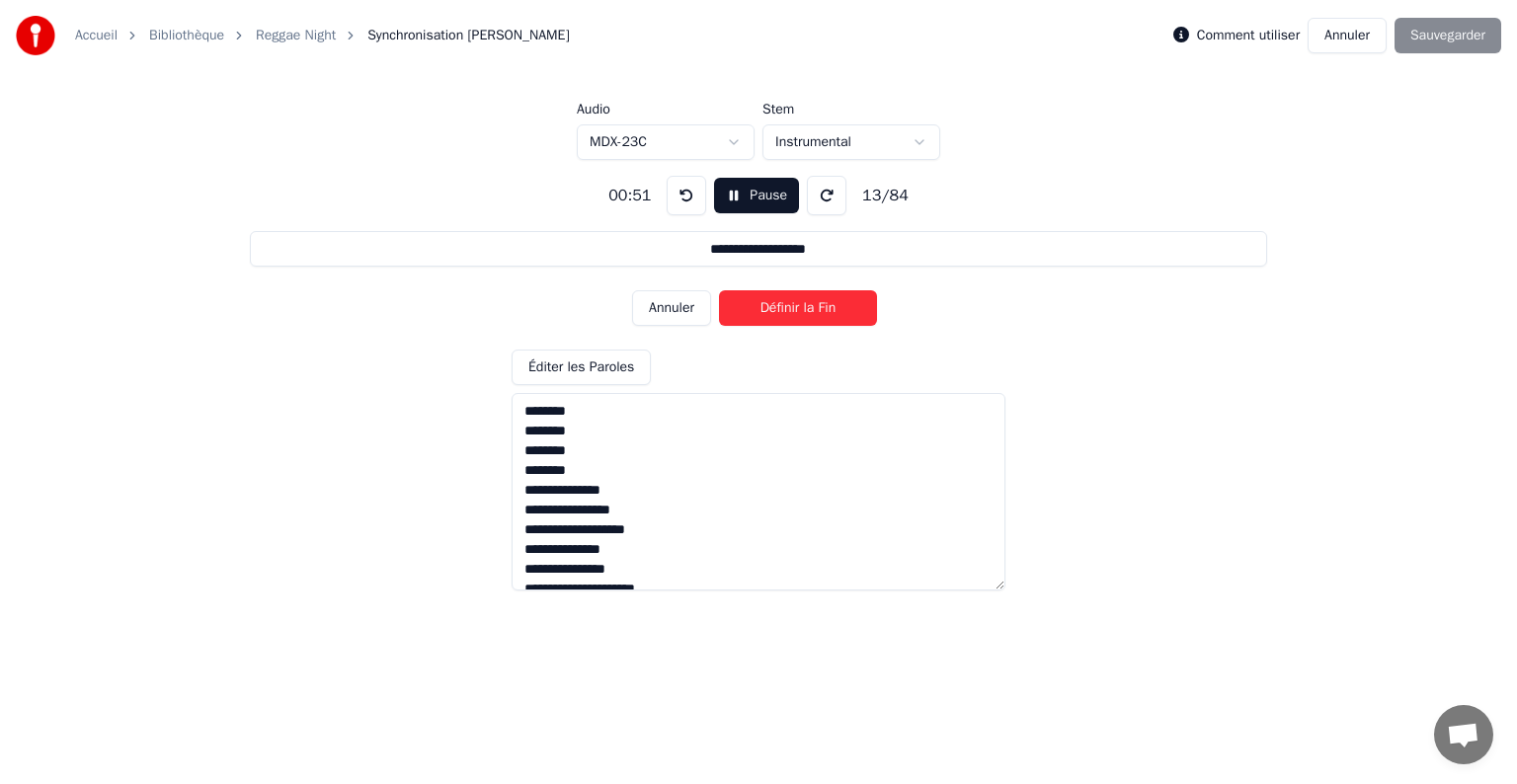 click on "Définir la Fin" at bounding box center (798, 308) 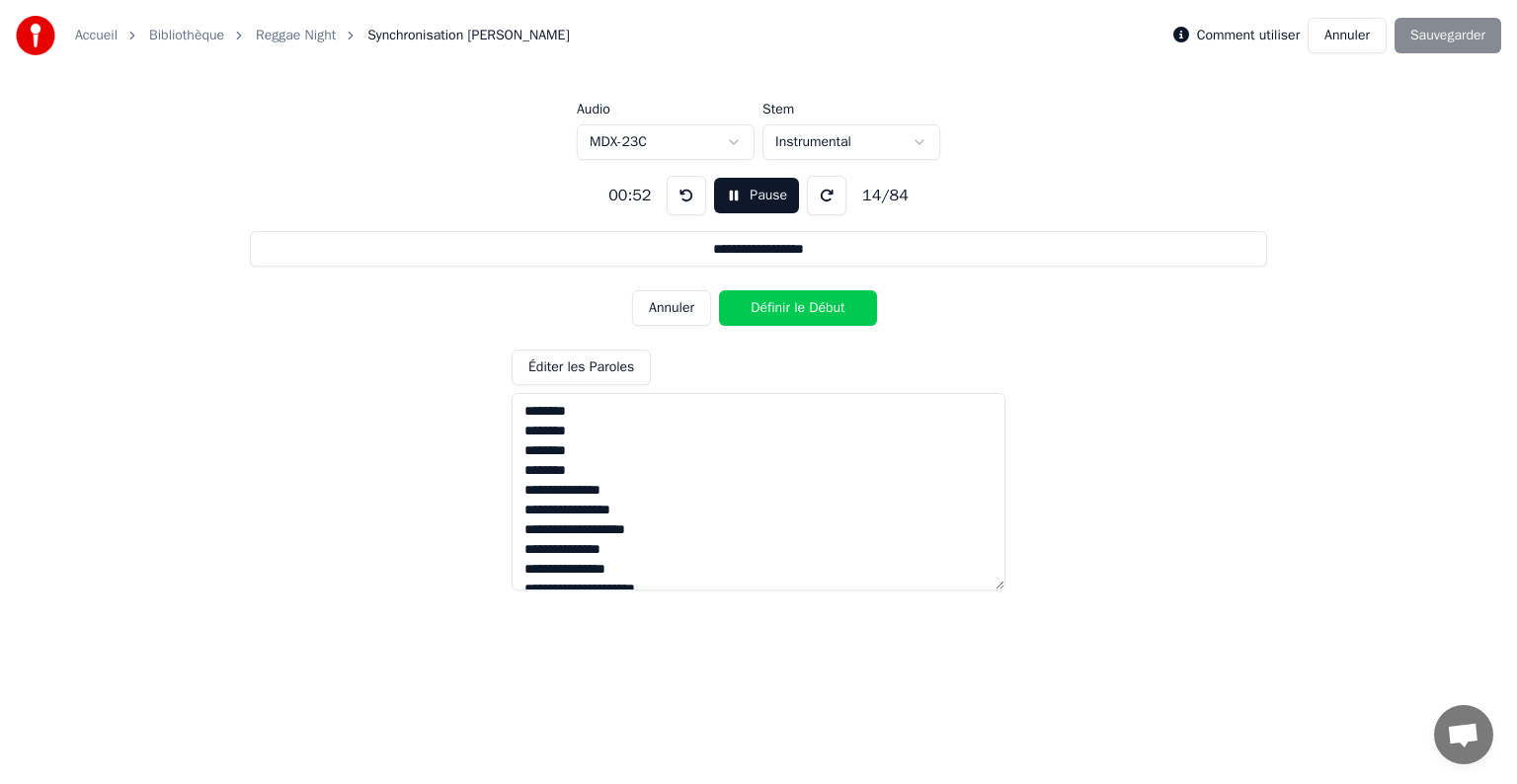click on "Définir le Début" at bounding box center [798, 308] 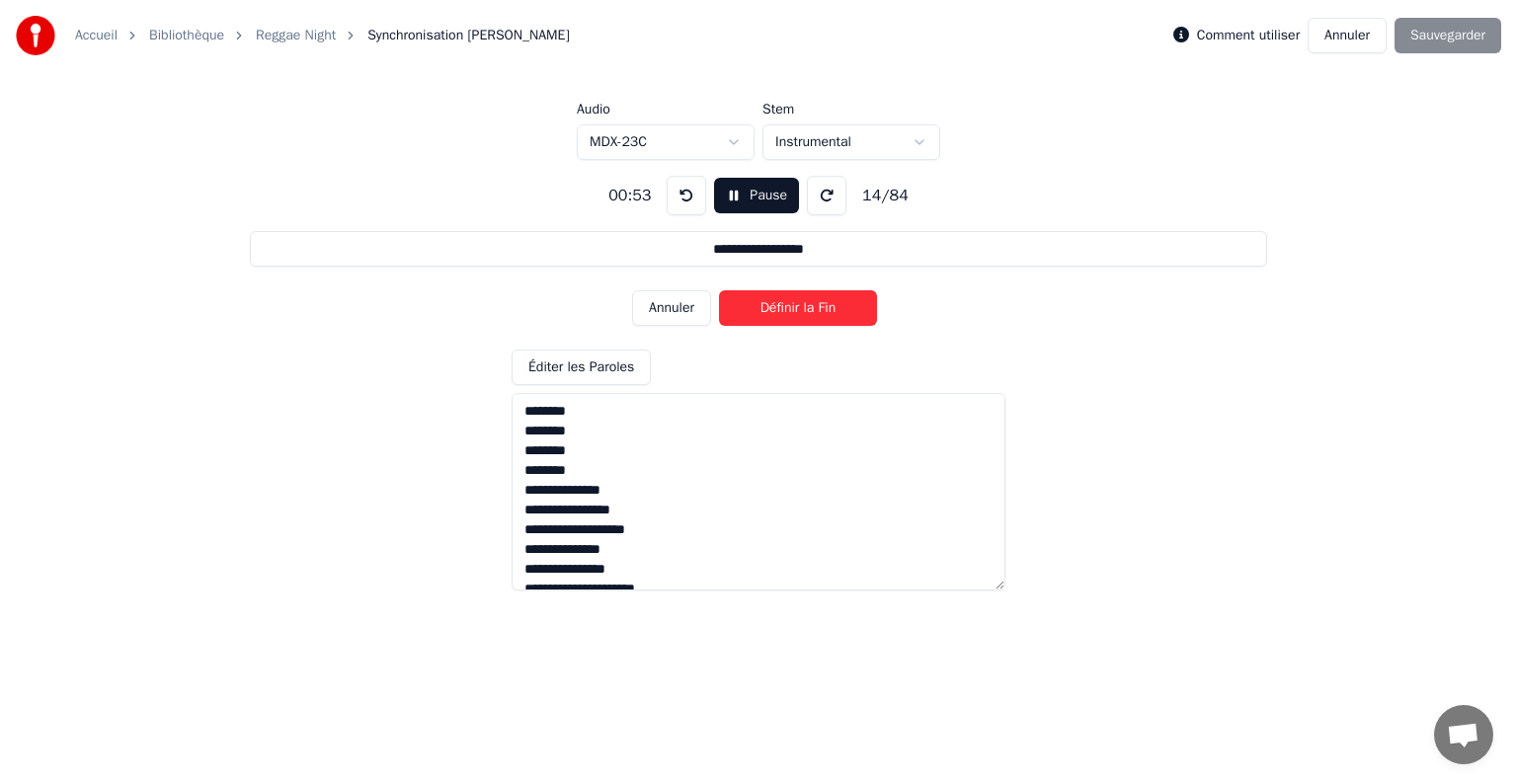 click on "Définir la Fin" at bounding box center [798, 308] 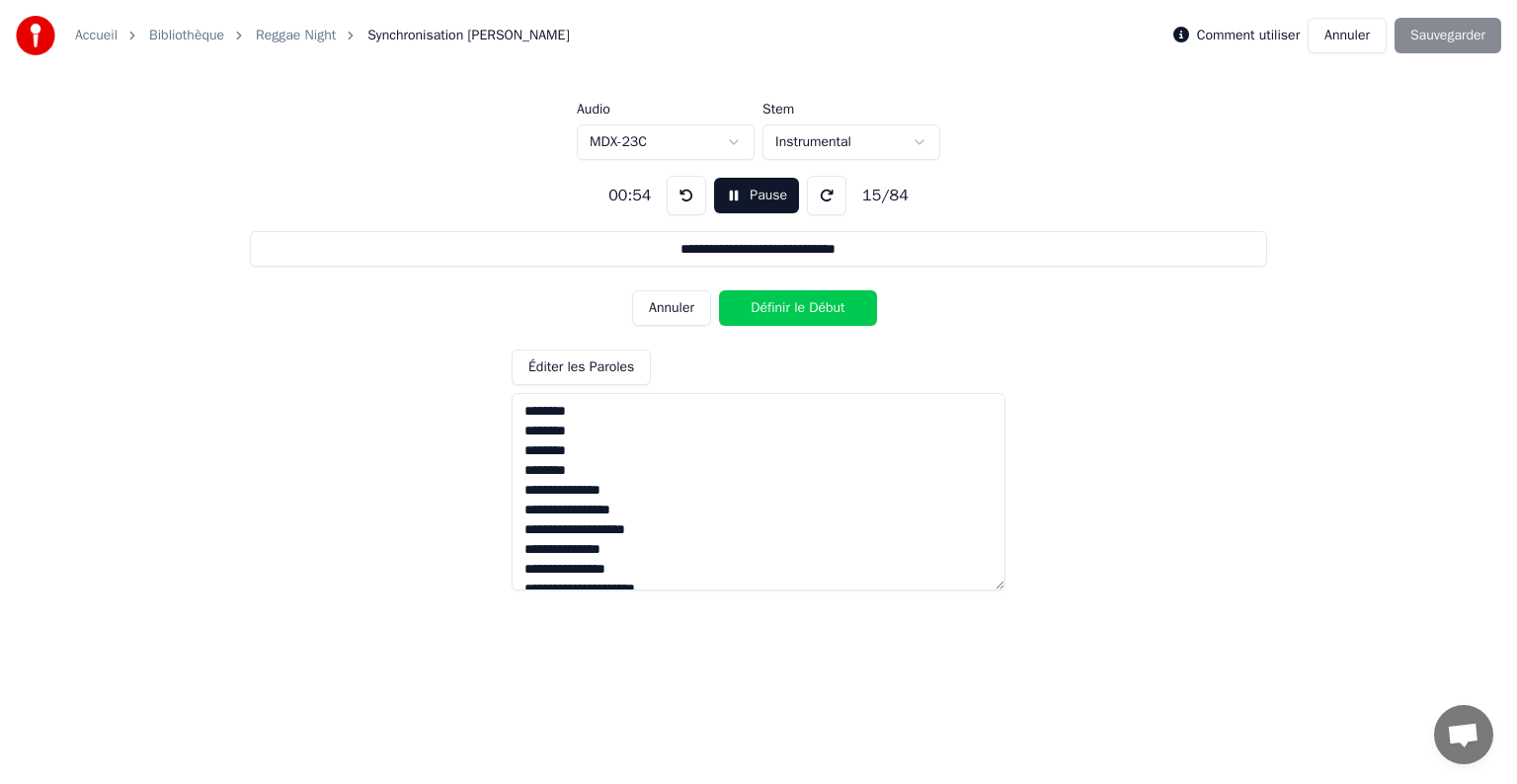 click on "Définir le Début" at bounding box center [798, 308] 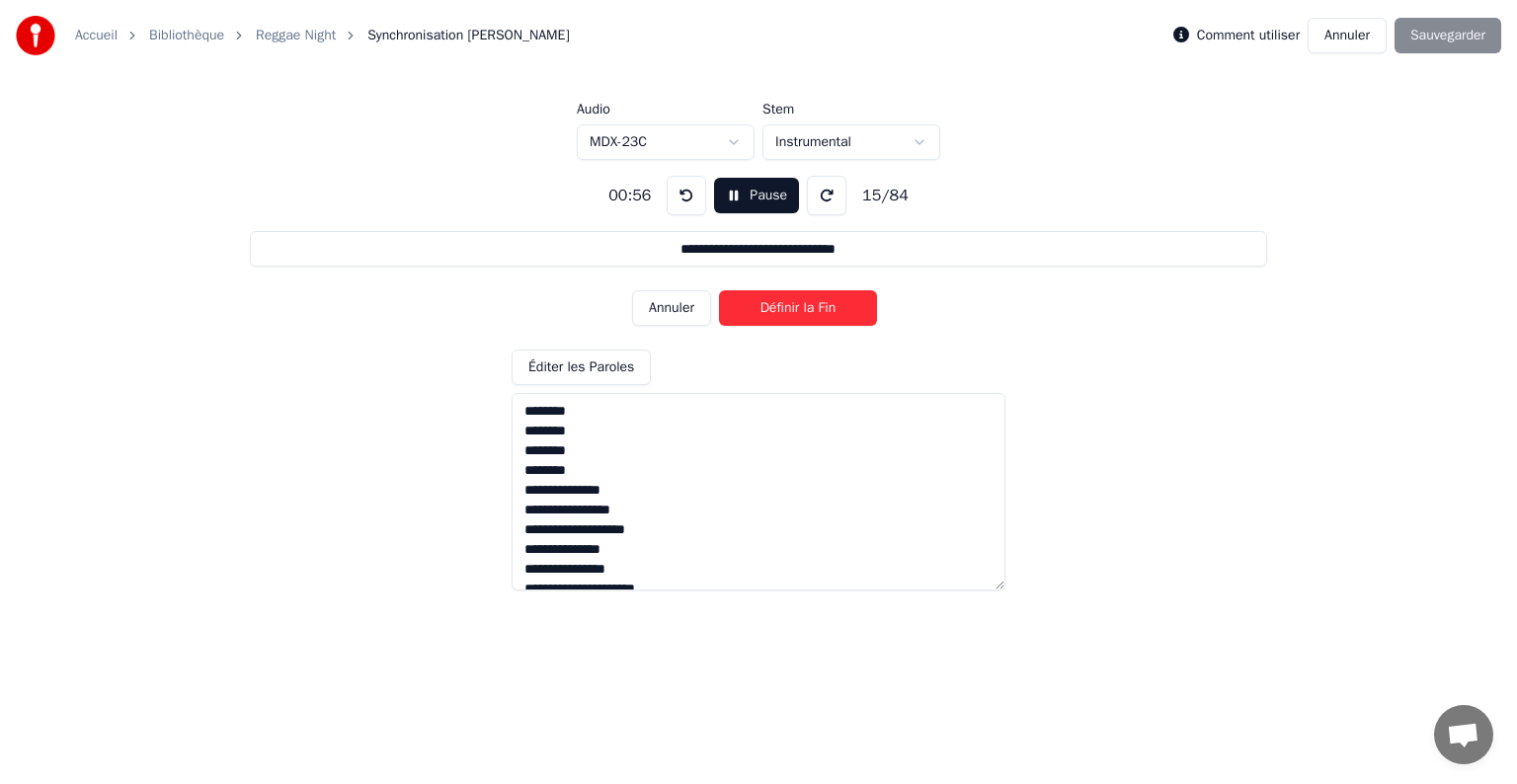 click on "Définir la Fin" at bounding box center [798, 308] 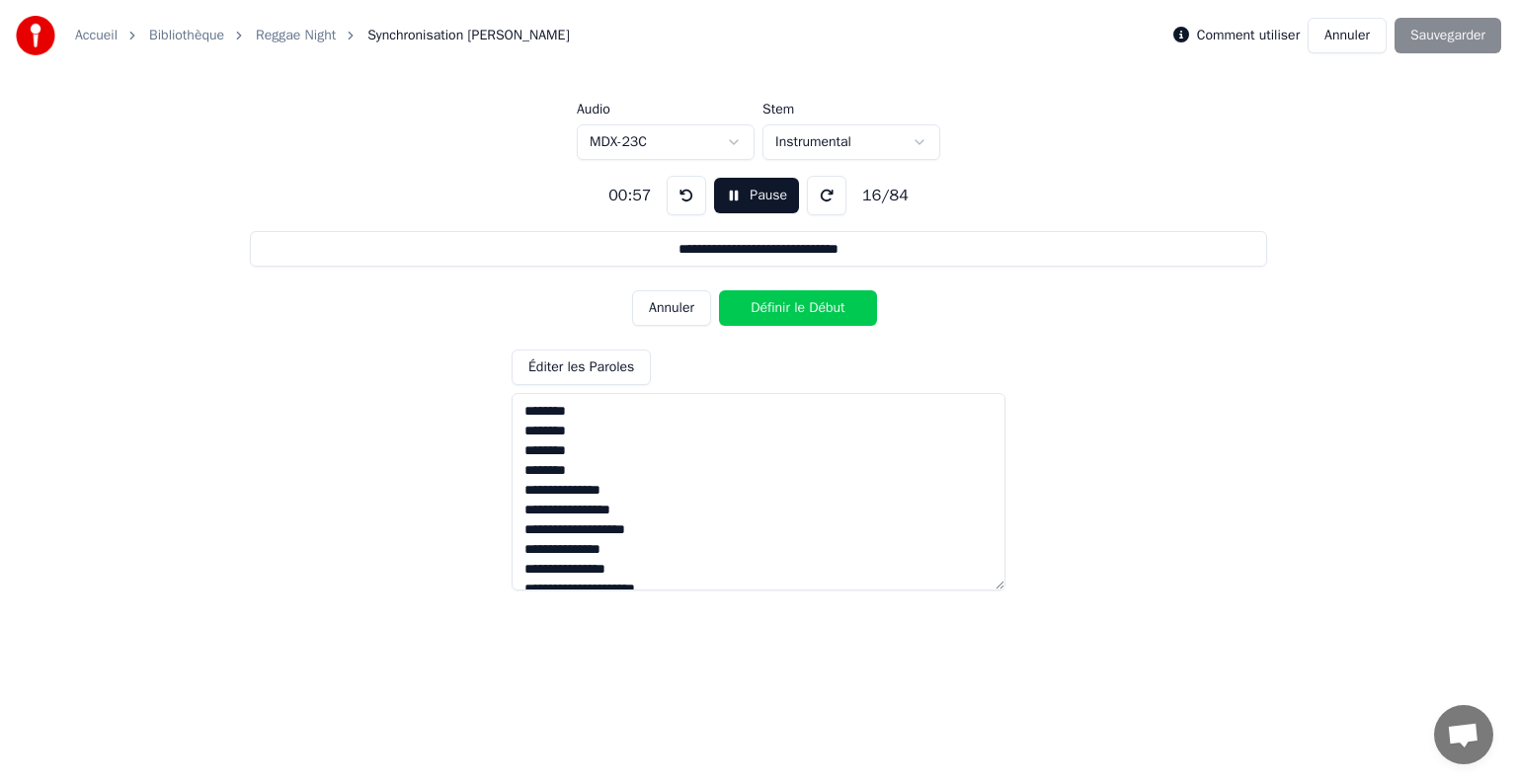 click on "Définir le Début" at bounding box center [798, 308] 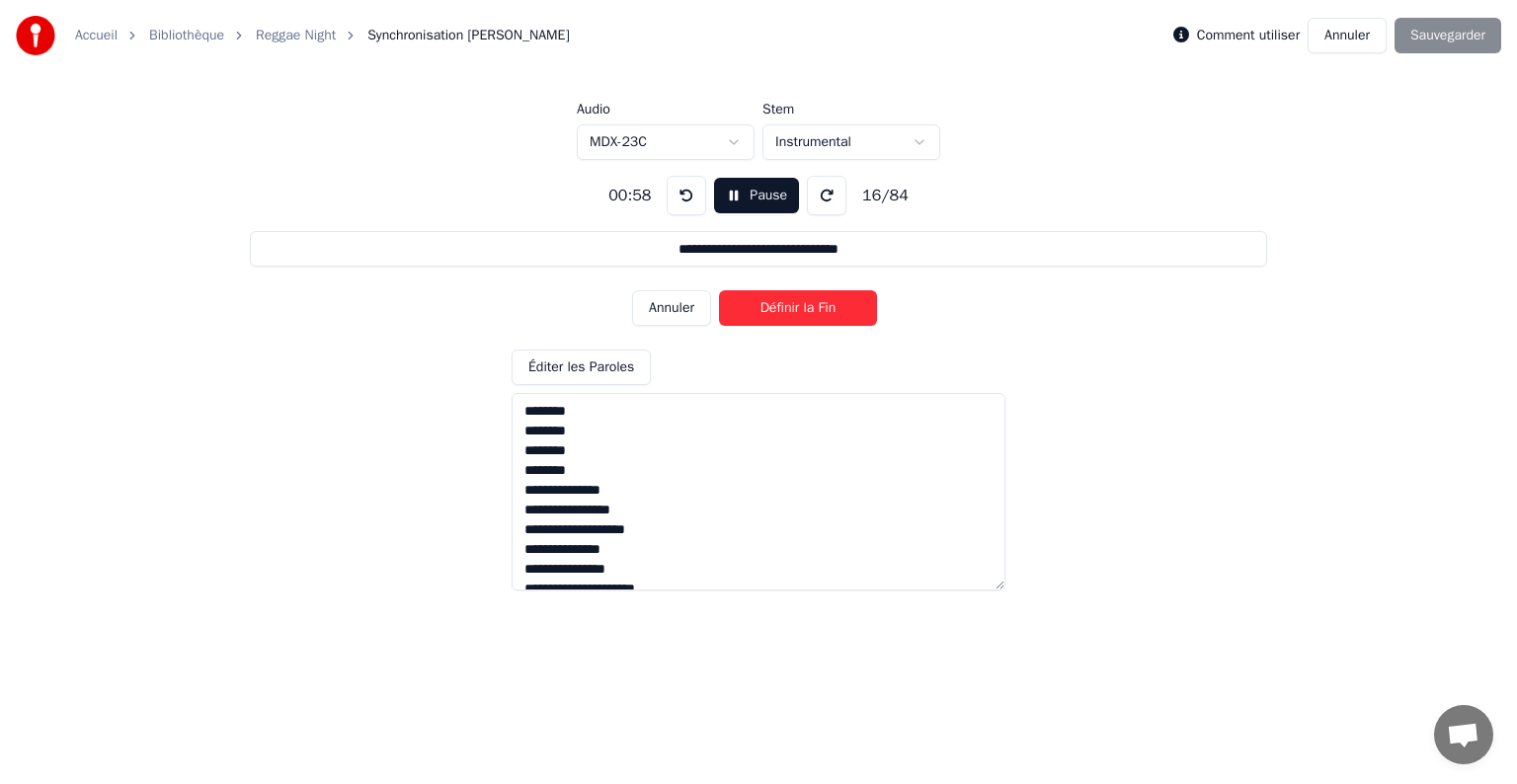 click on "Définir la Fin" at bounding box center (798, 308) 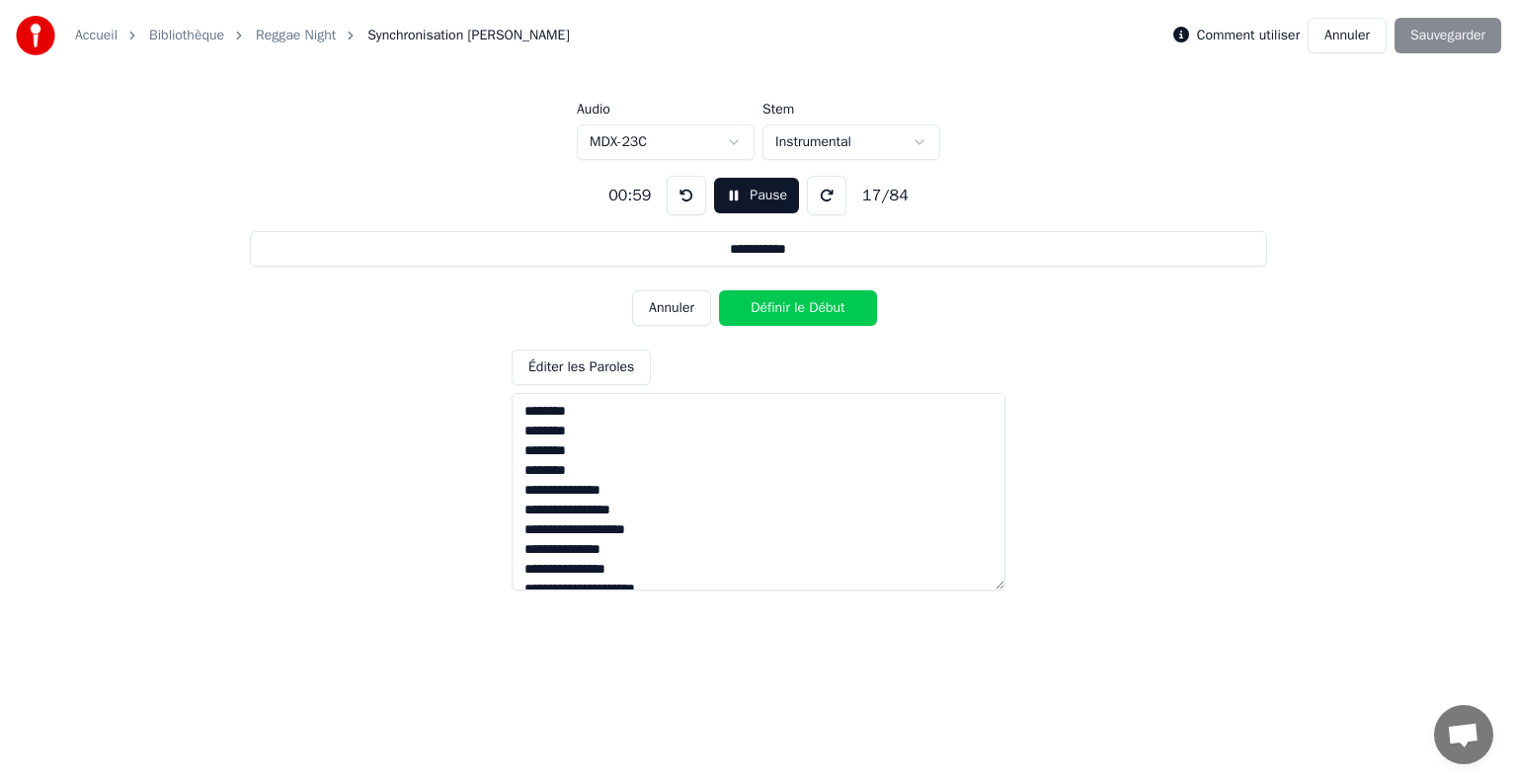 click on "Définir le Début" at bounding box center (798, 308) 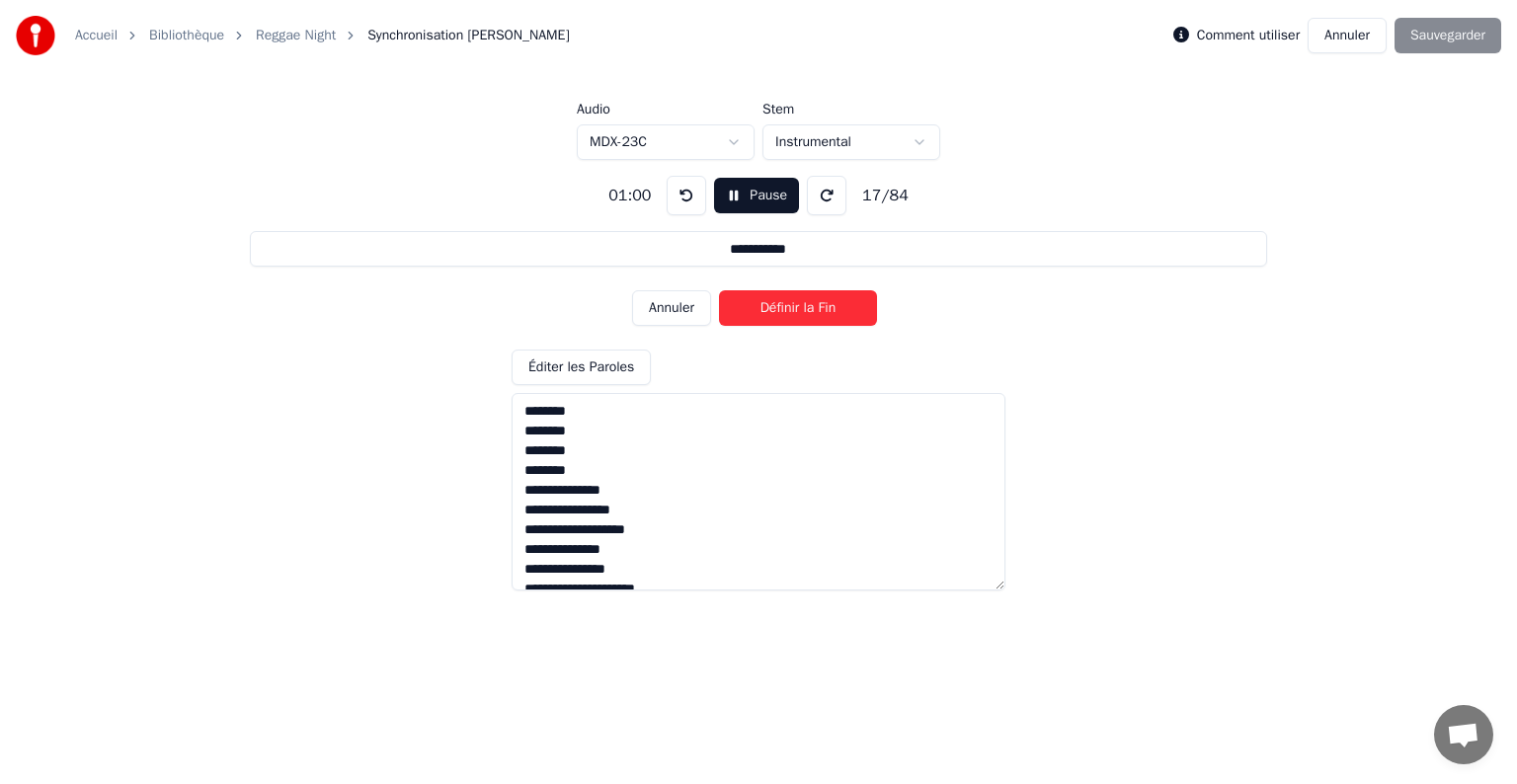 click on "Définir la Fin" at bounding box center (798, 308) 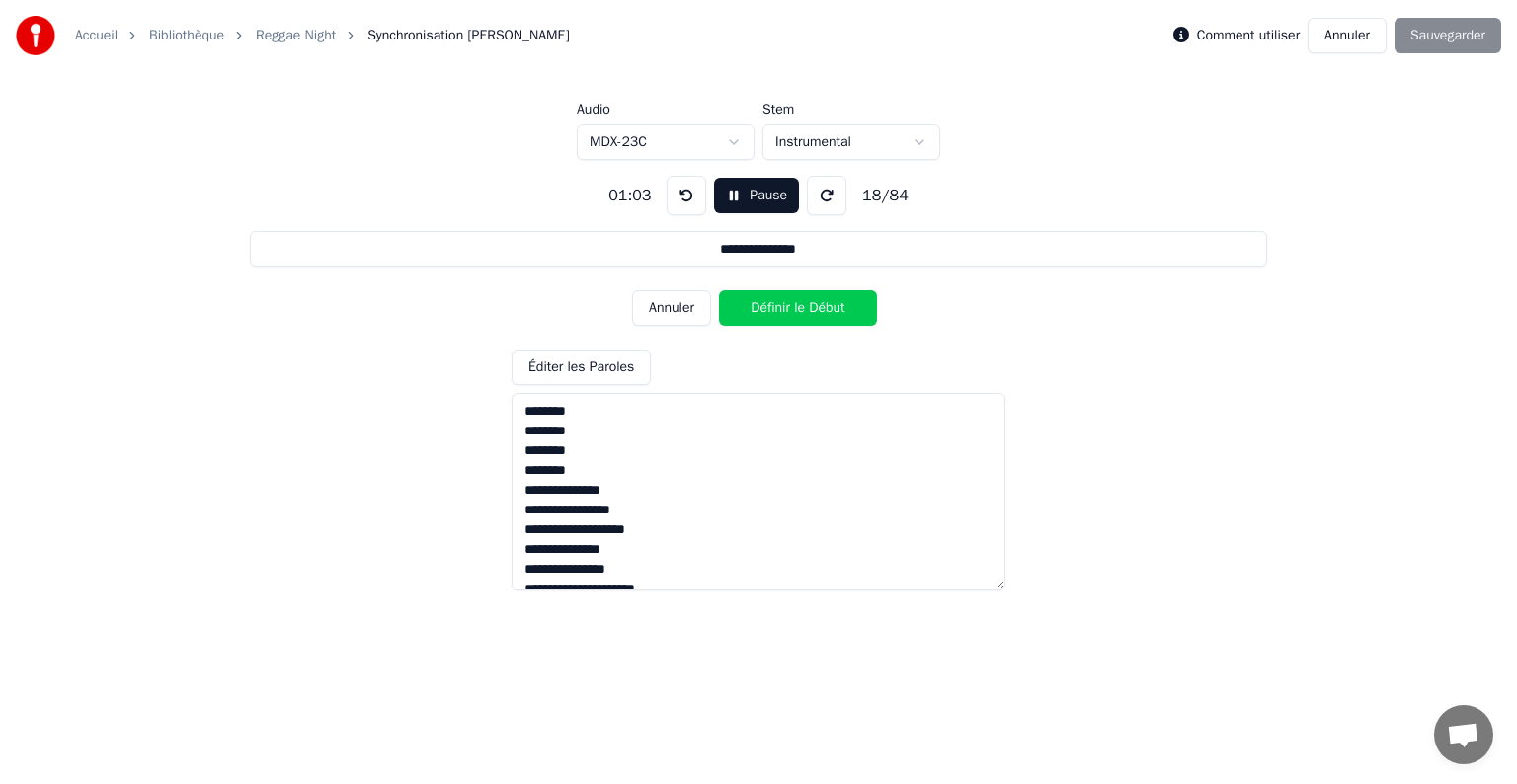 click on "Définir le Début" at bounding box center (798, 308) 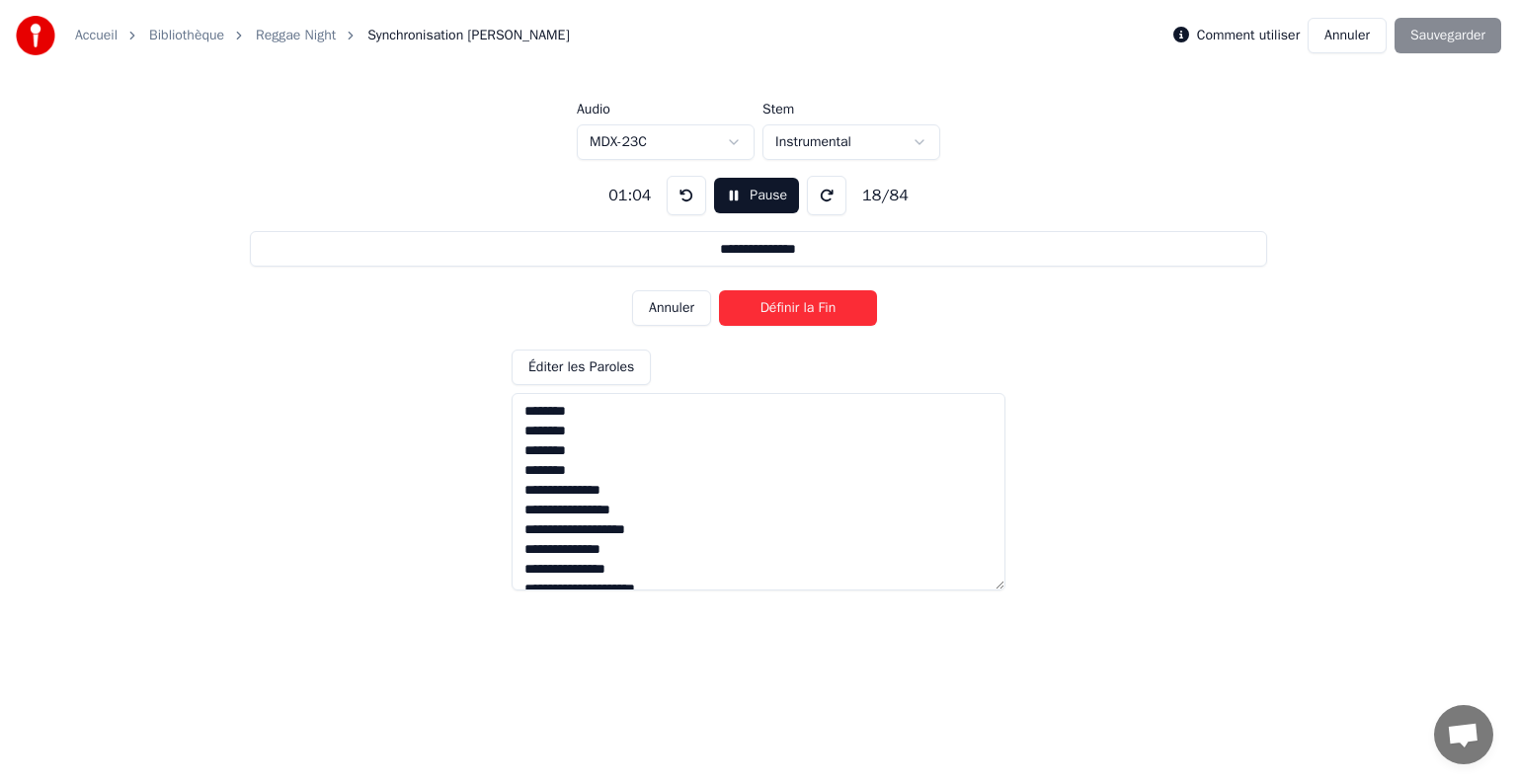 click on "Définir la Fin" at bounding box center (798, 308) 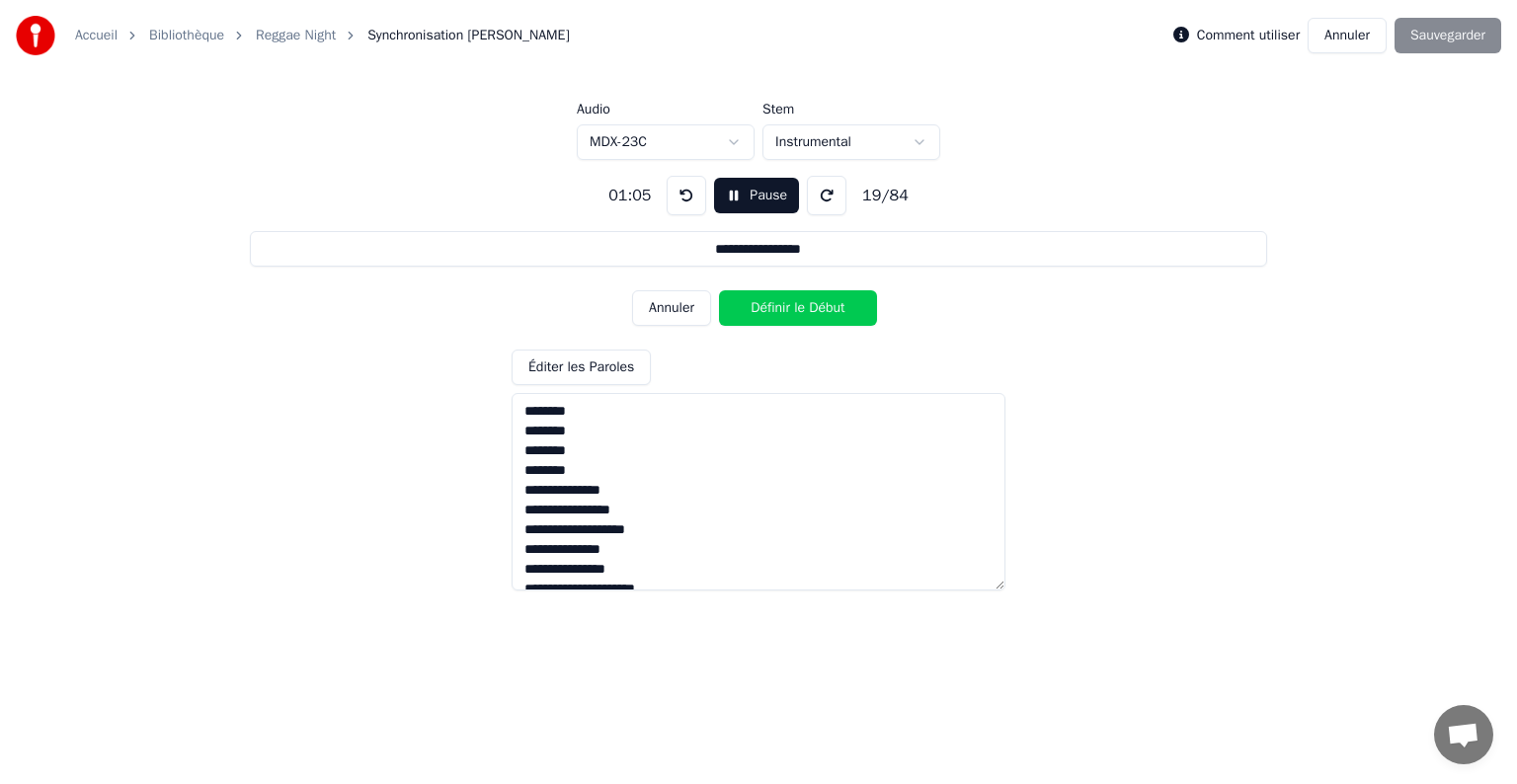click on "Définir le Début" at bounding box center (798, 308) 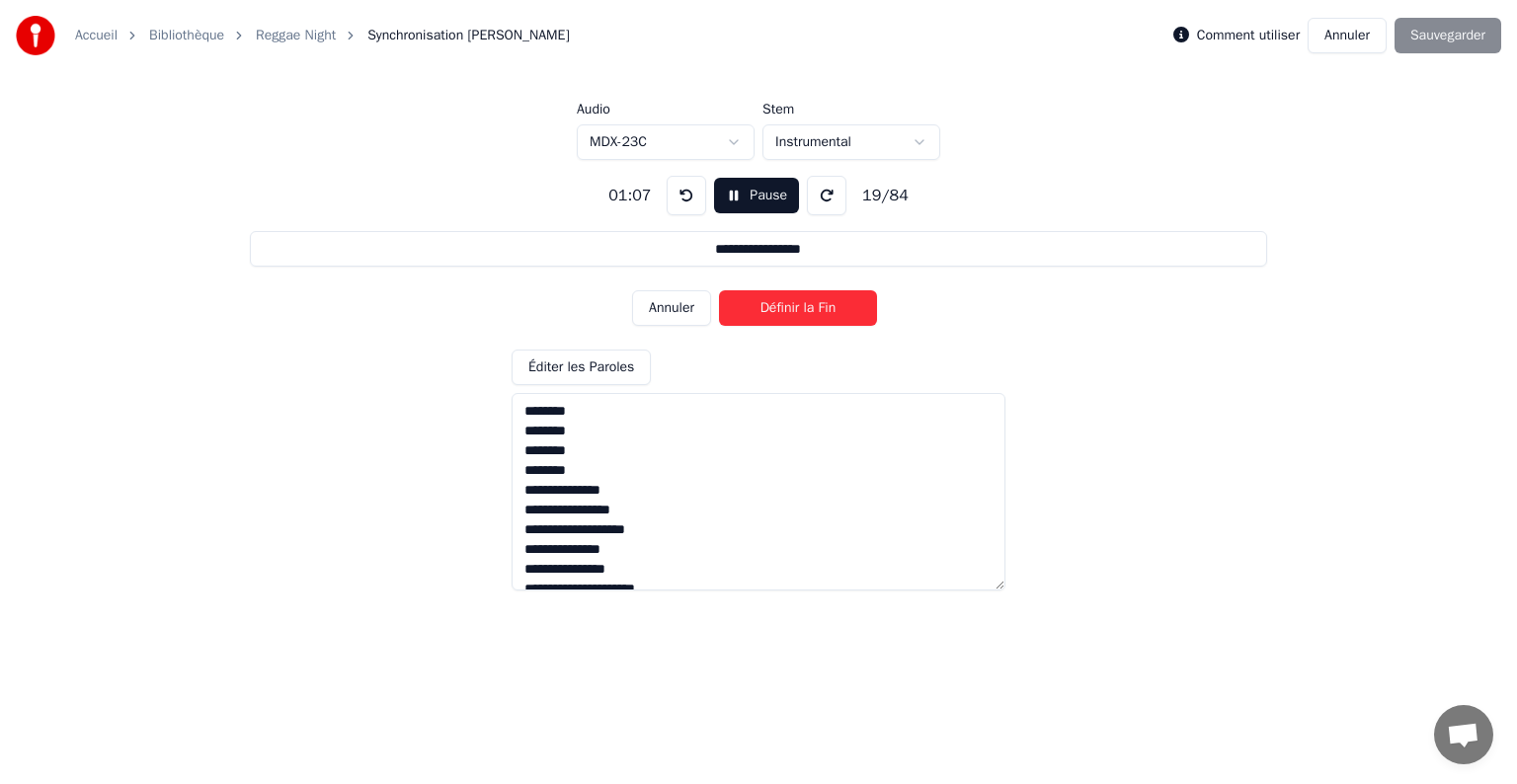 click on "Définir la Fin" at bounding box center [798, 308] 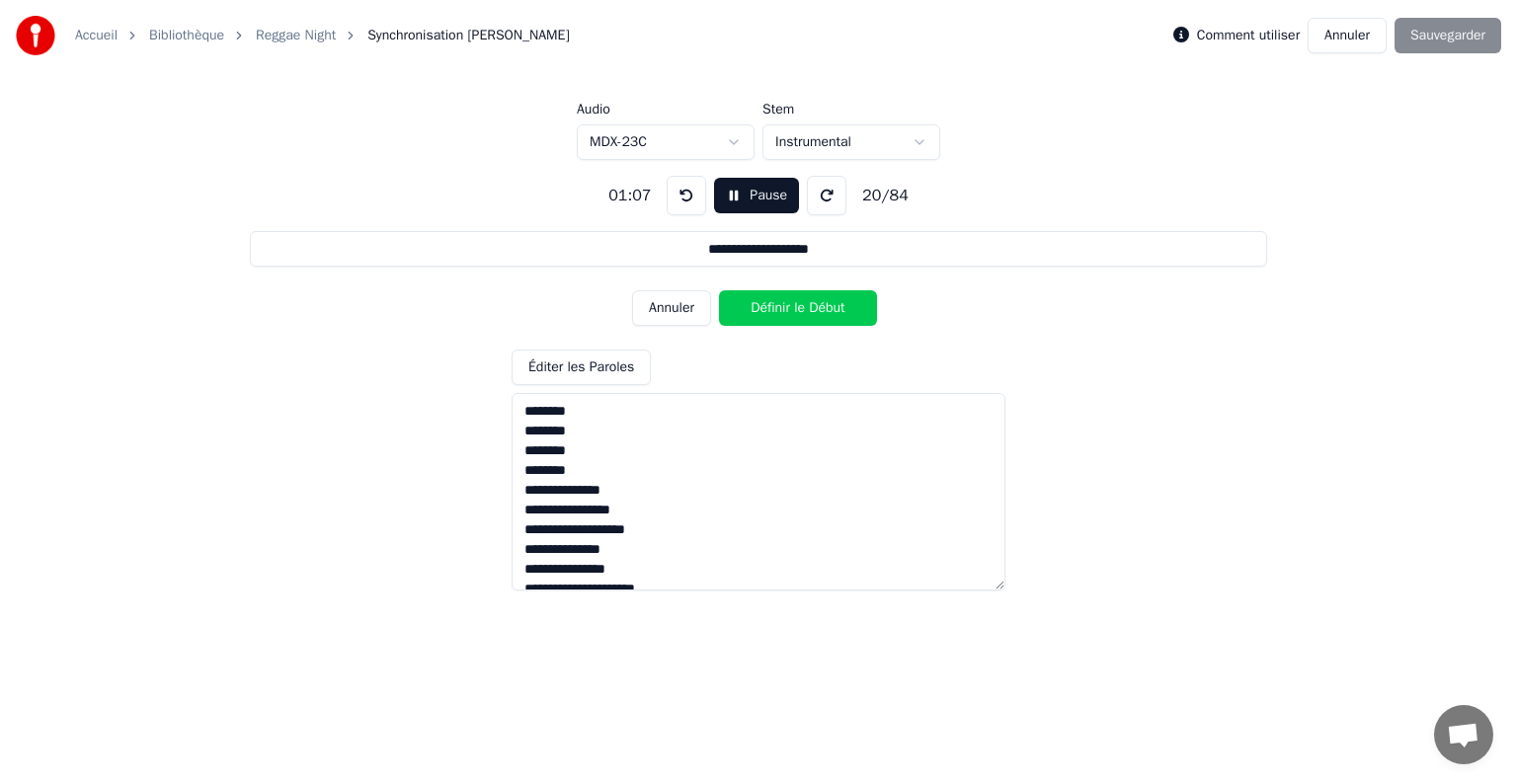 click on "Définir le Début" at bounding box center (798, 308) 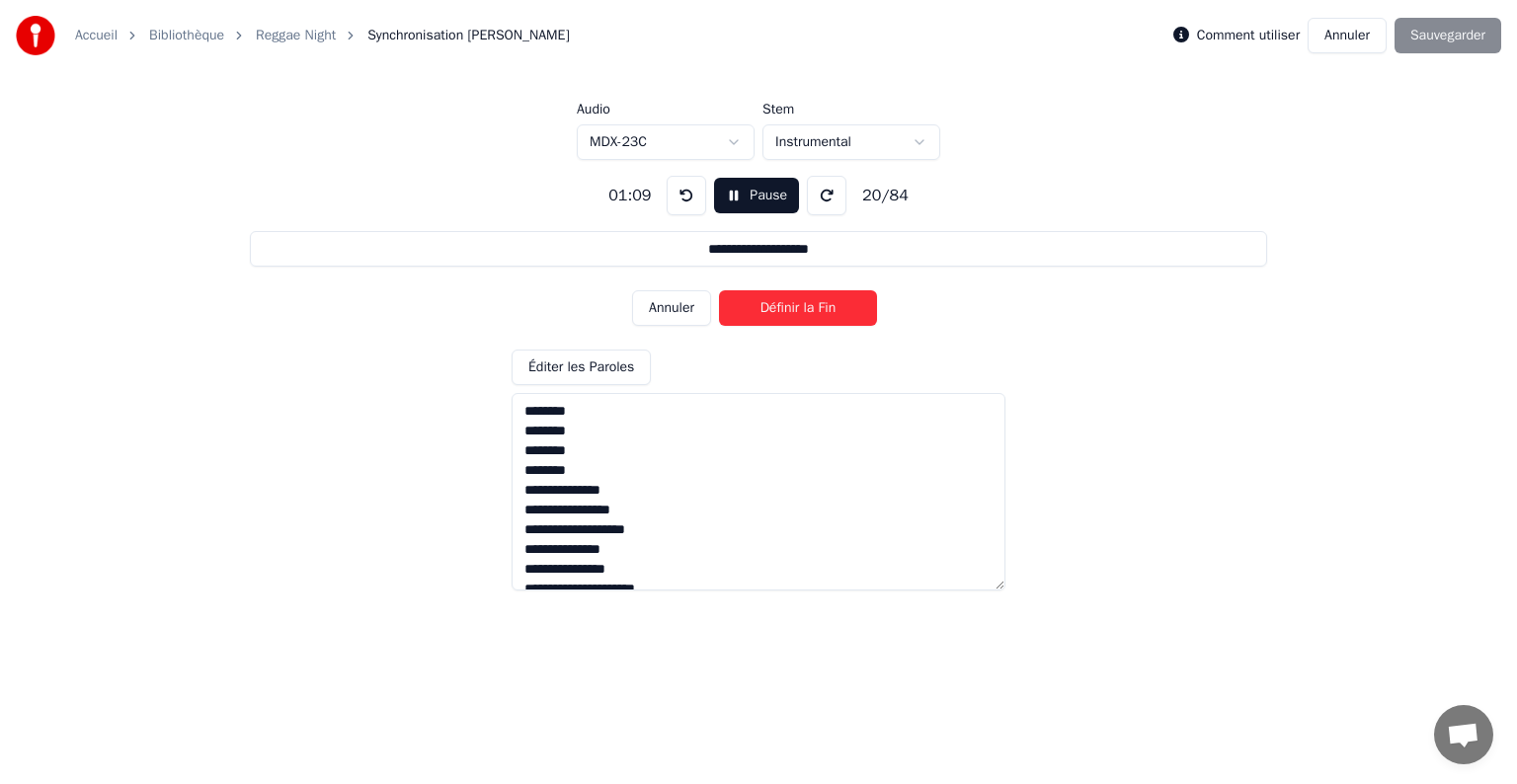 click on "Définir la Fin" at bounding box center (798, 308) 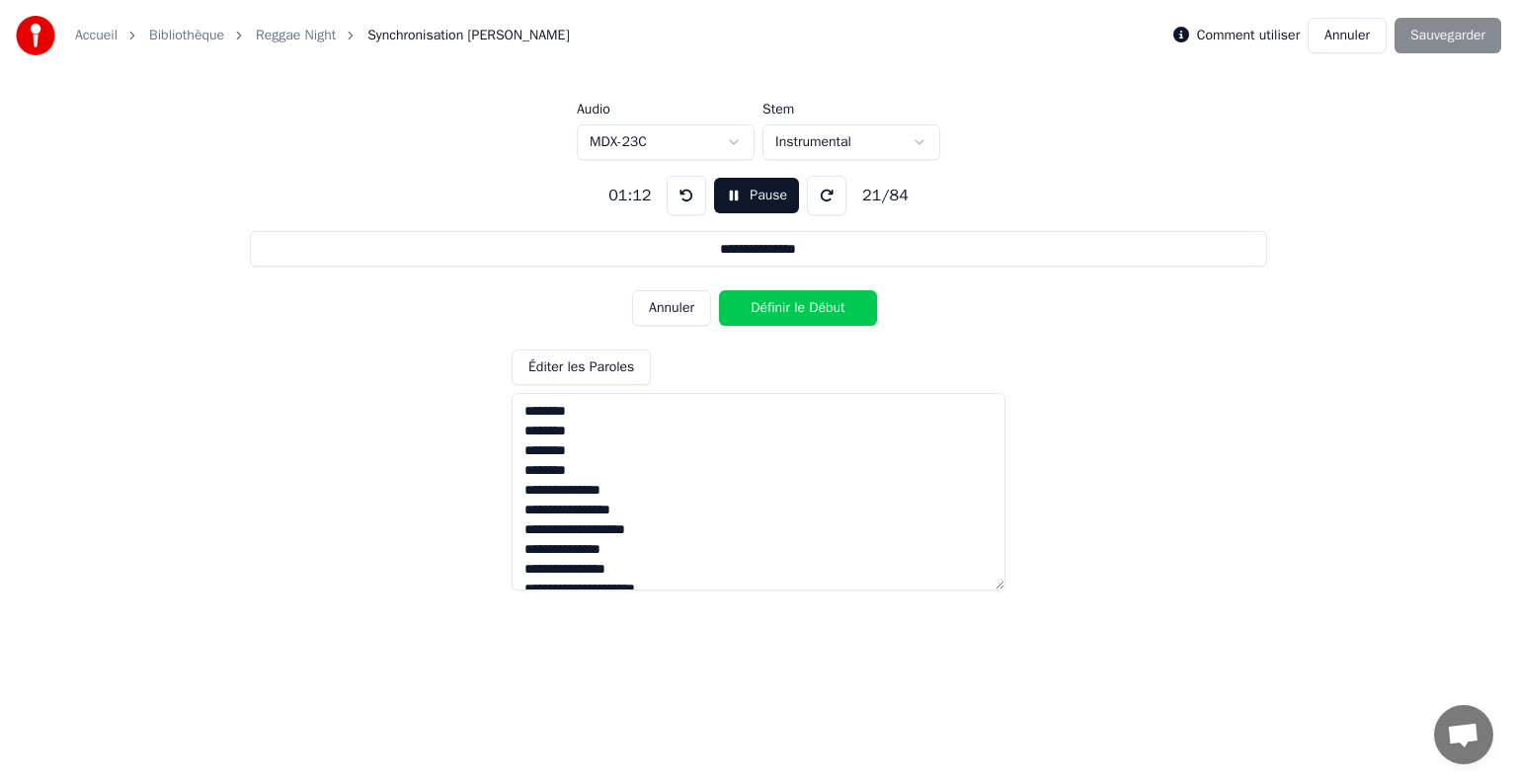 click on "Définir le Début" at bounding box center [798, 308] 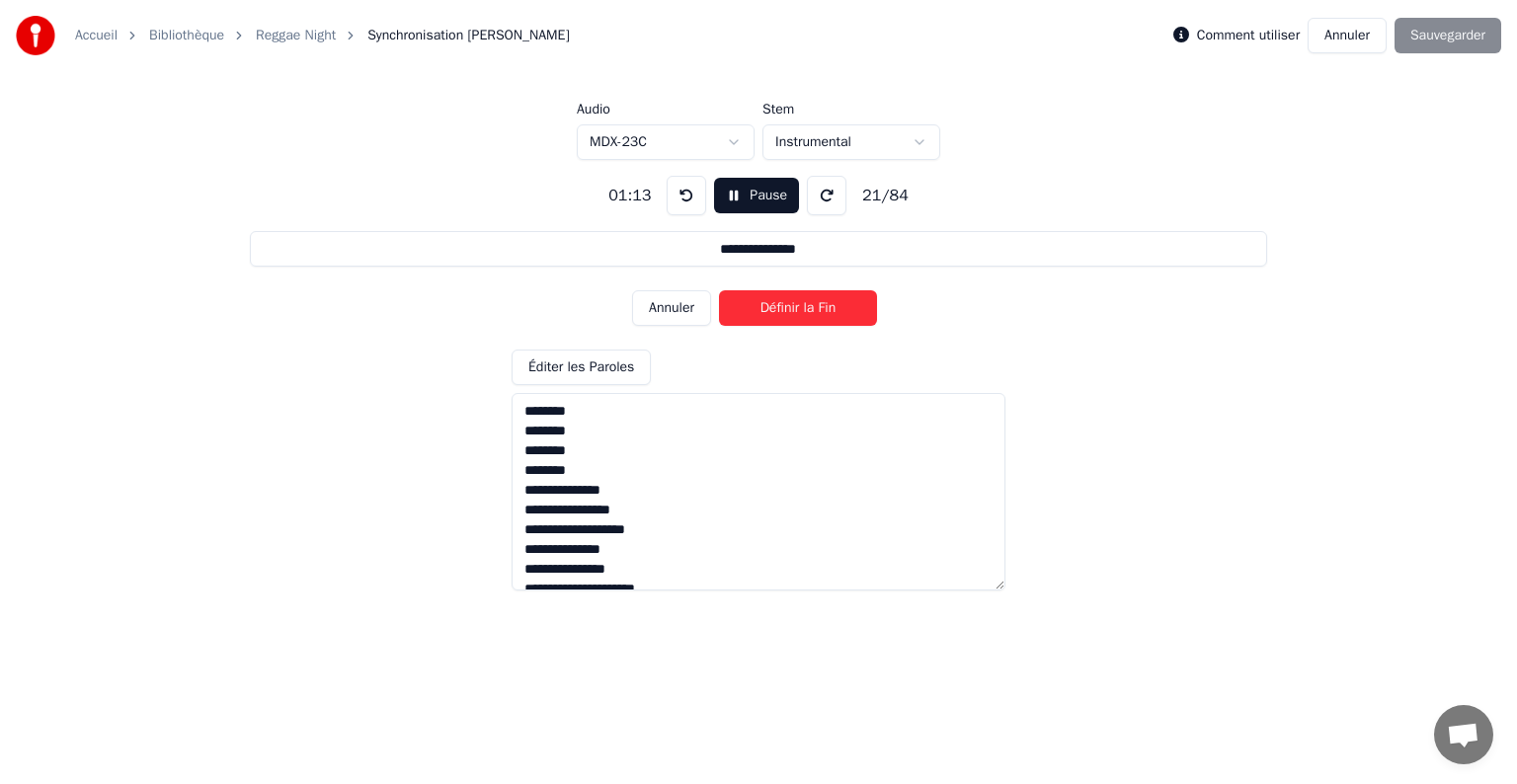 click on "Définir la Fin" at bounding box center (798, 308) 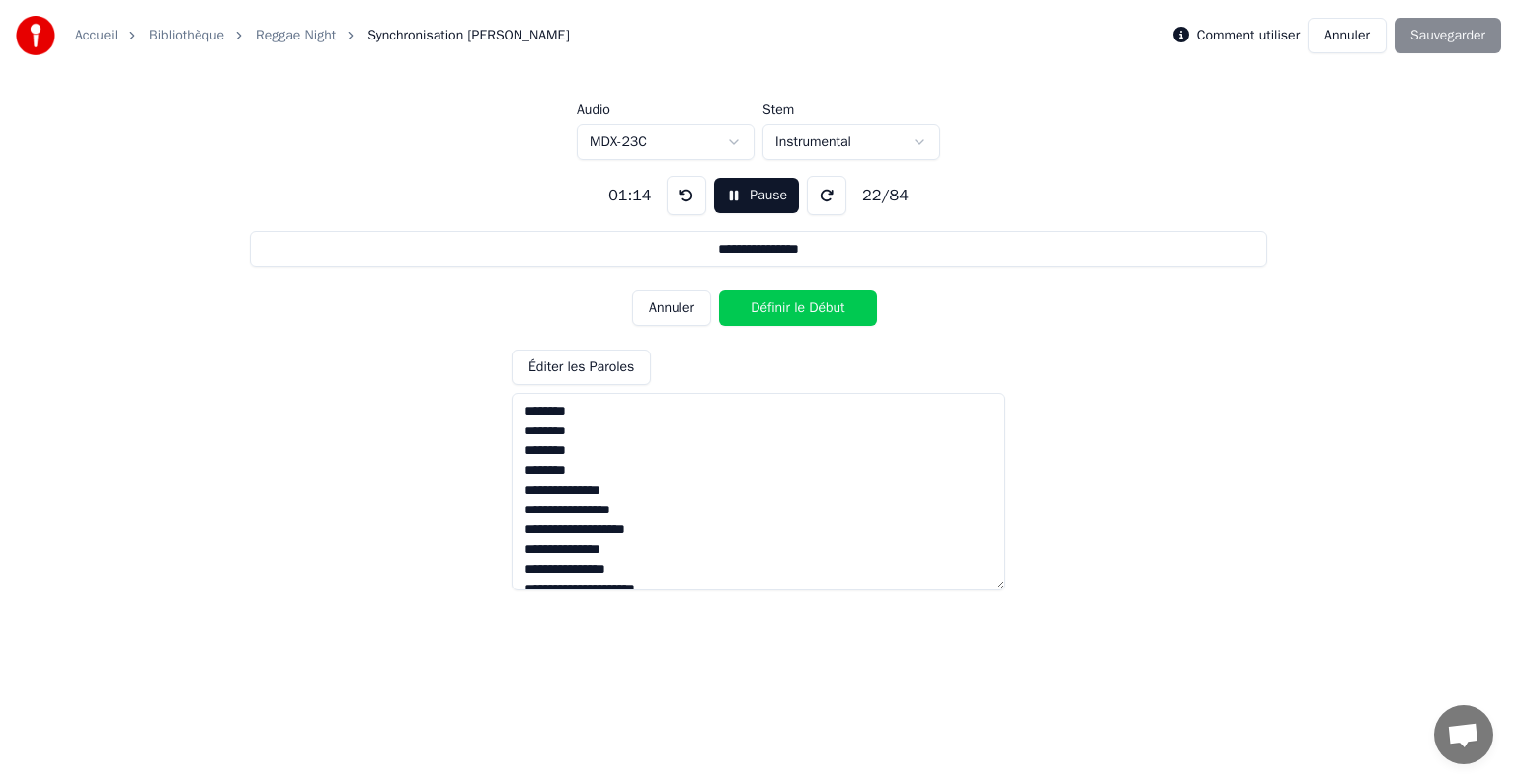 click on "Définir le Début" at bounding box center (798, 308) 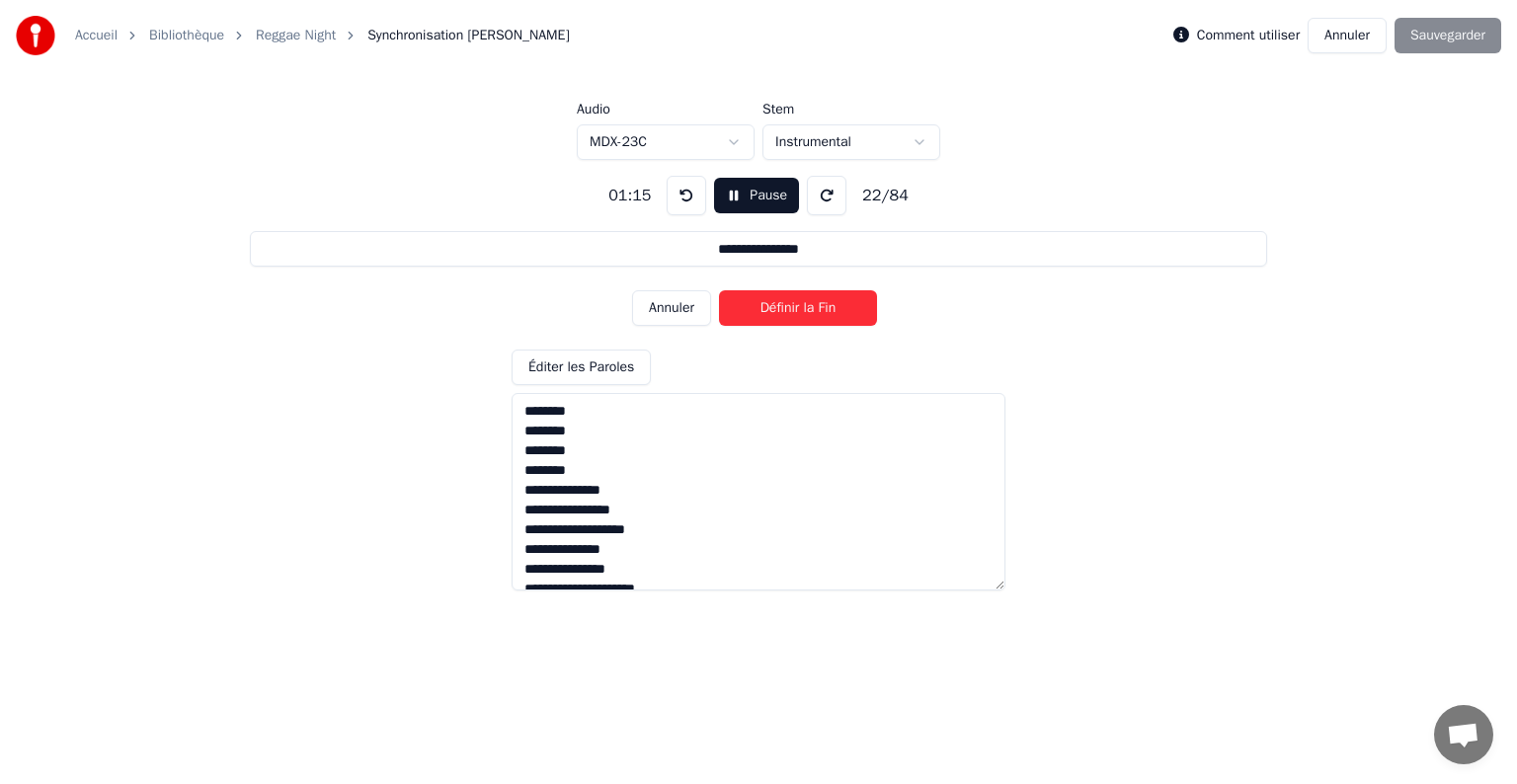 click on "Définir la Fin" at bounding box center [798, 308] 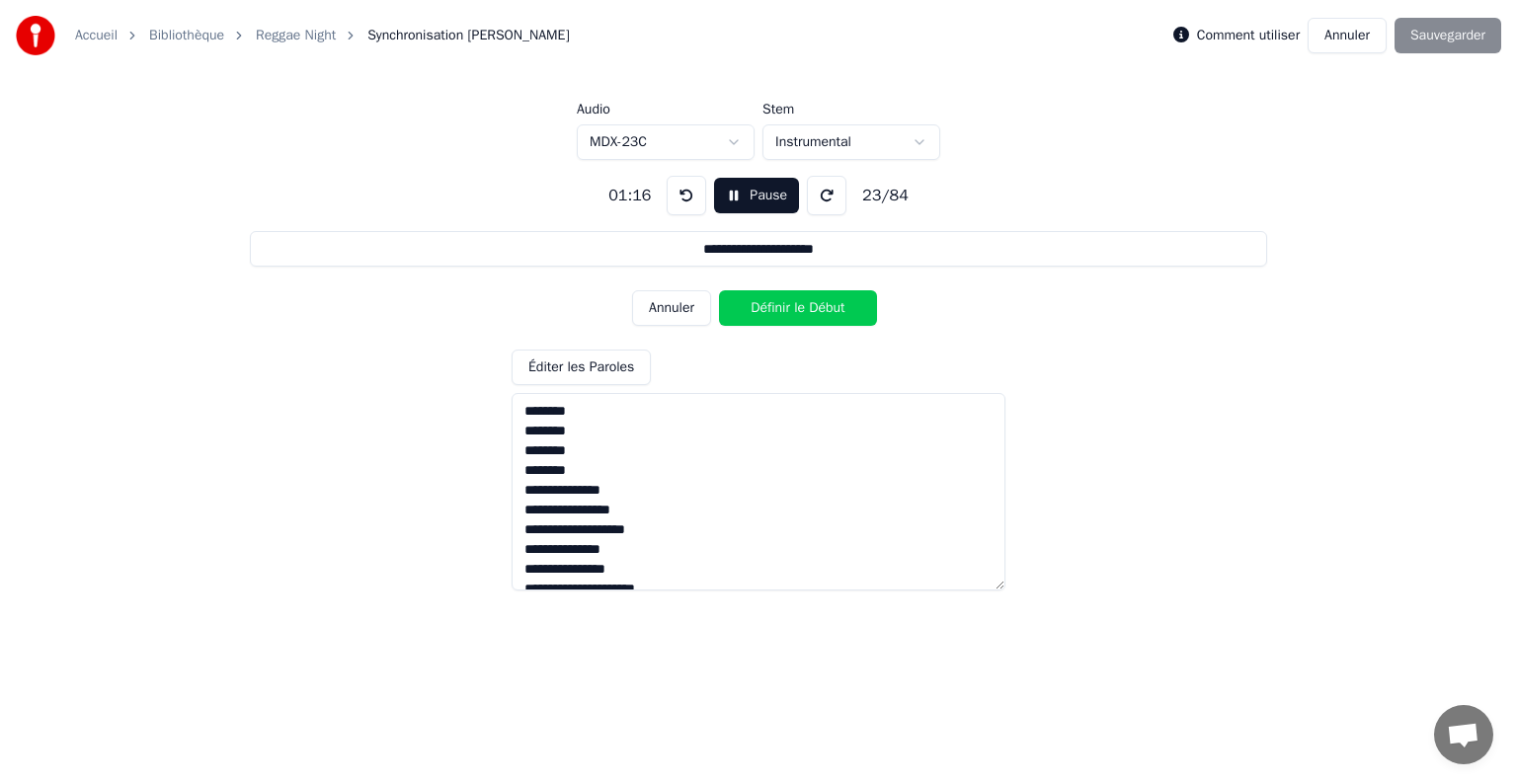 click on "Définir le Début" at bounding box center [798, 308] 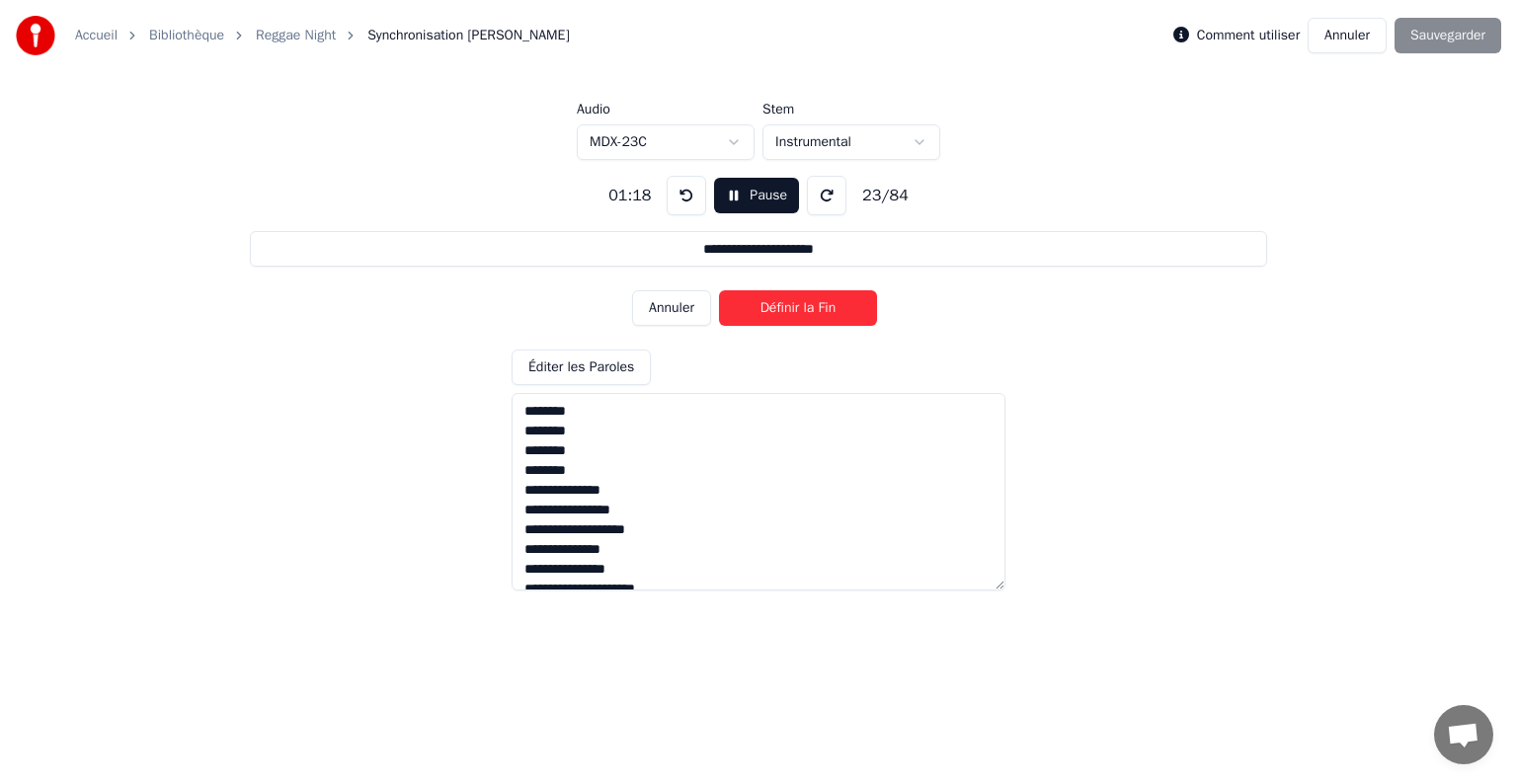 click on "Définir la Fin" at bounding box center (798, 308) 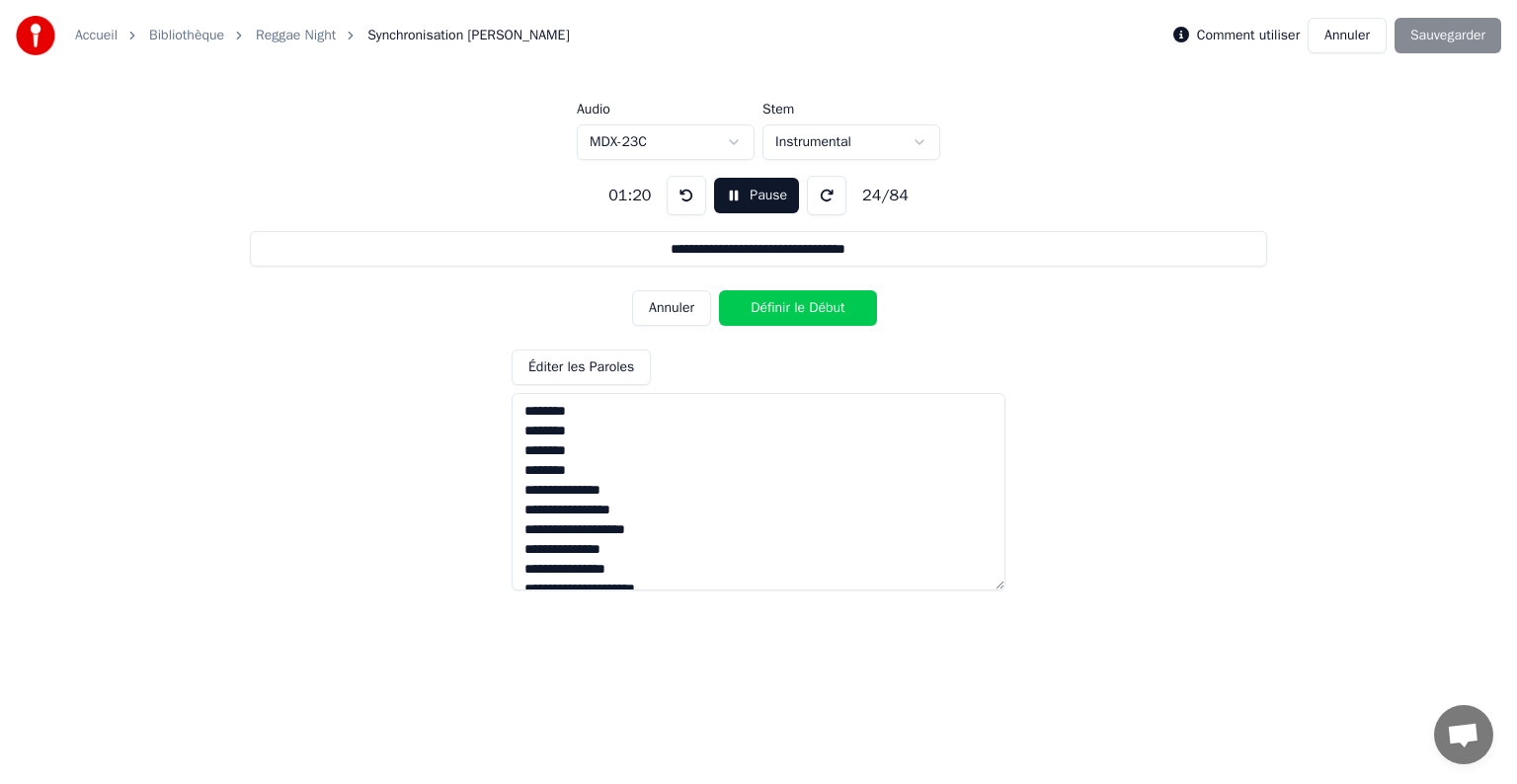 click on "Définir le Début" at bounding box center (798, 308) 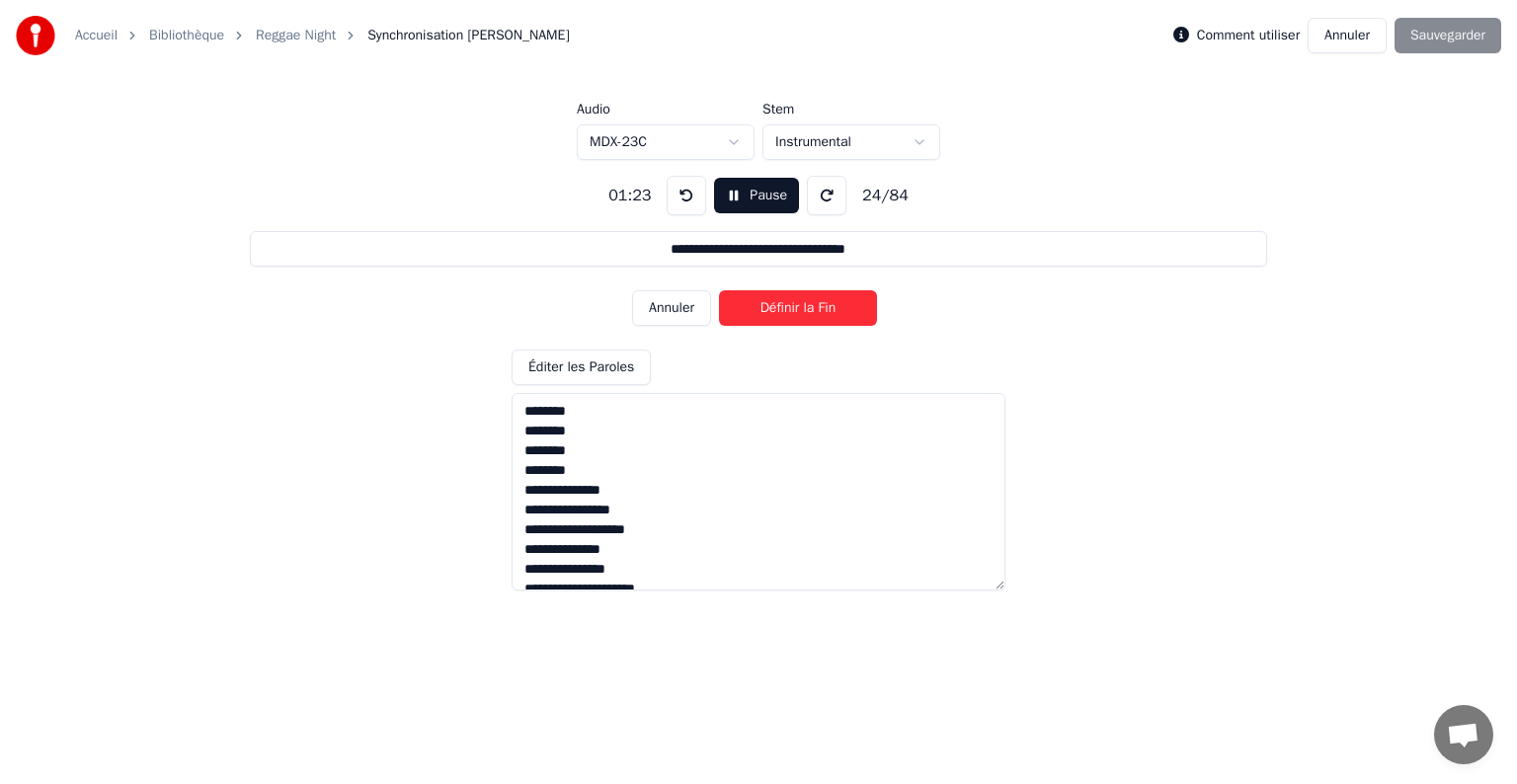 click on "Définir la Fin" at bounding box center [798, 308] 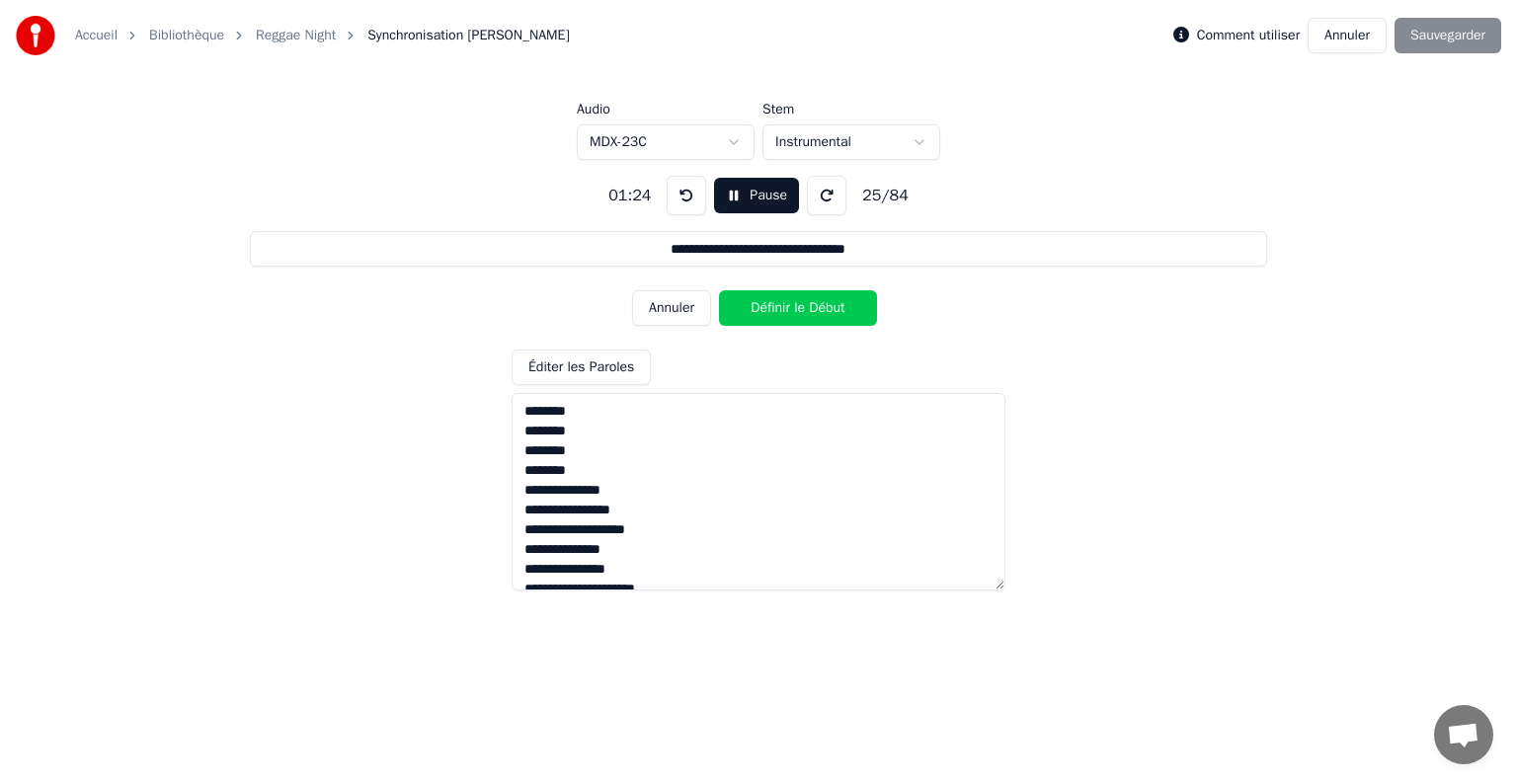 click on "Définir le Début" at bounding box center [798, 308] 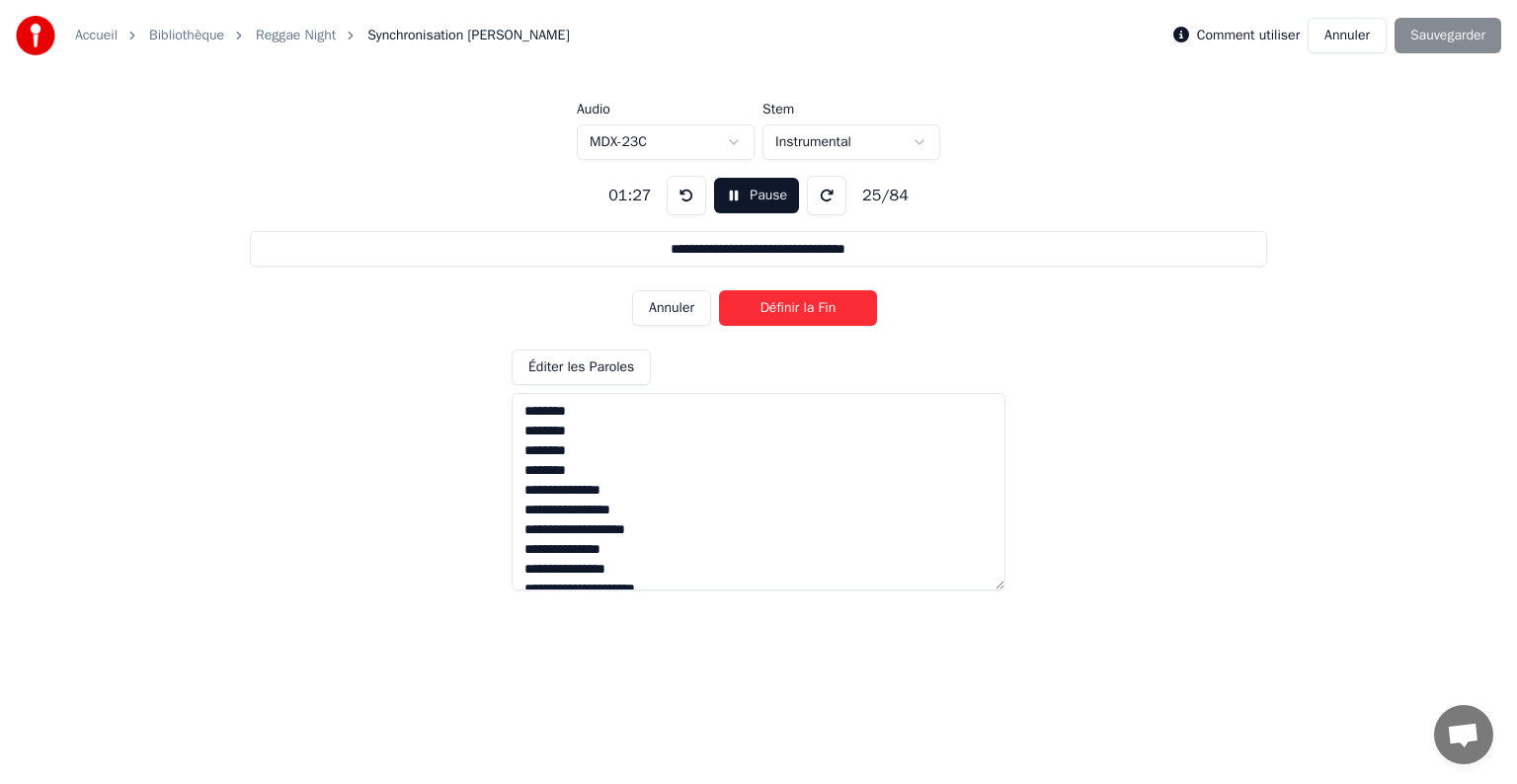 click on "Définir la Fin" at bounding box center [798, 308] 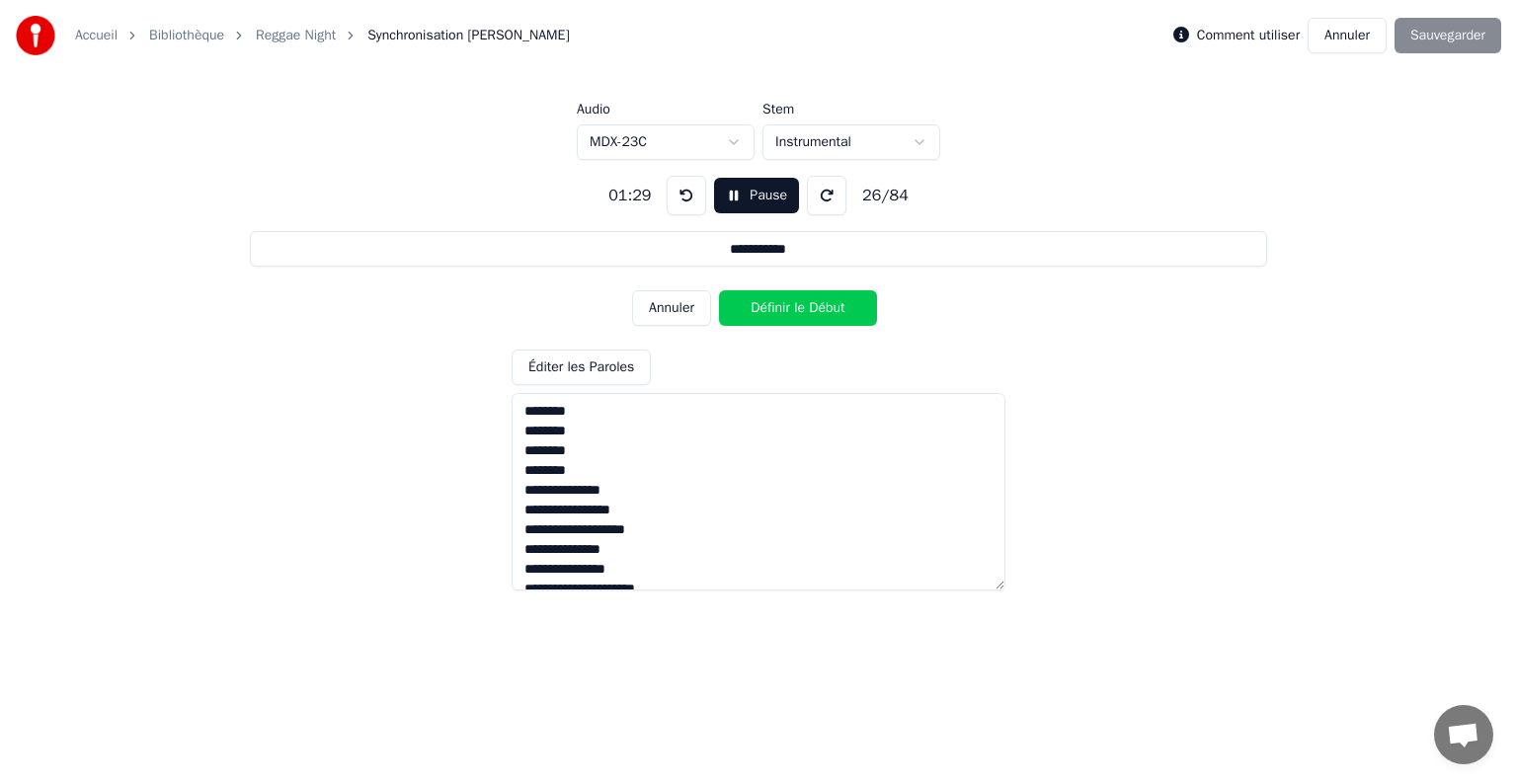 click on "Définir le Début" at bounding box center [798, 308] 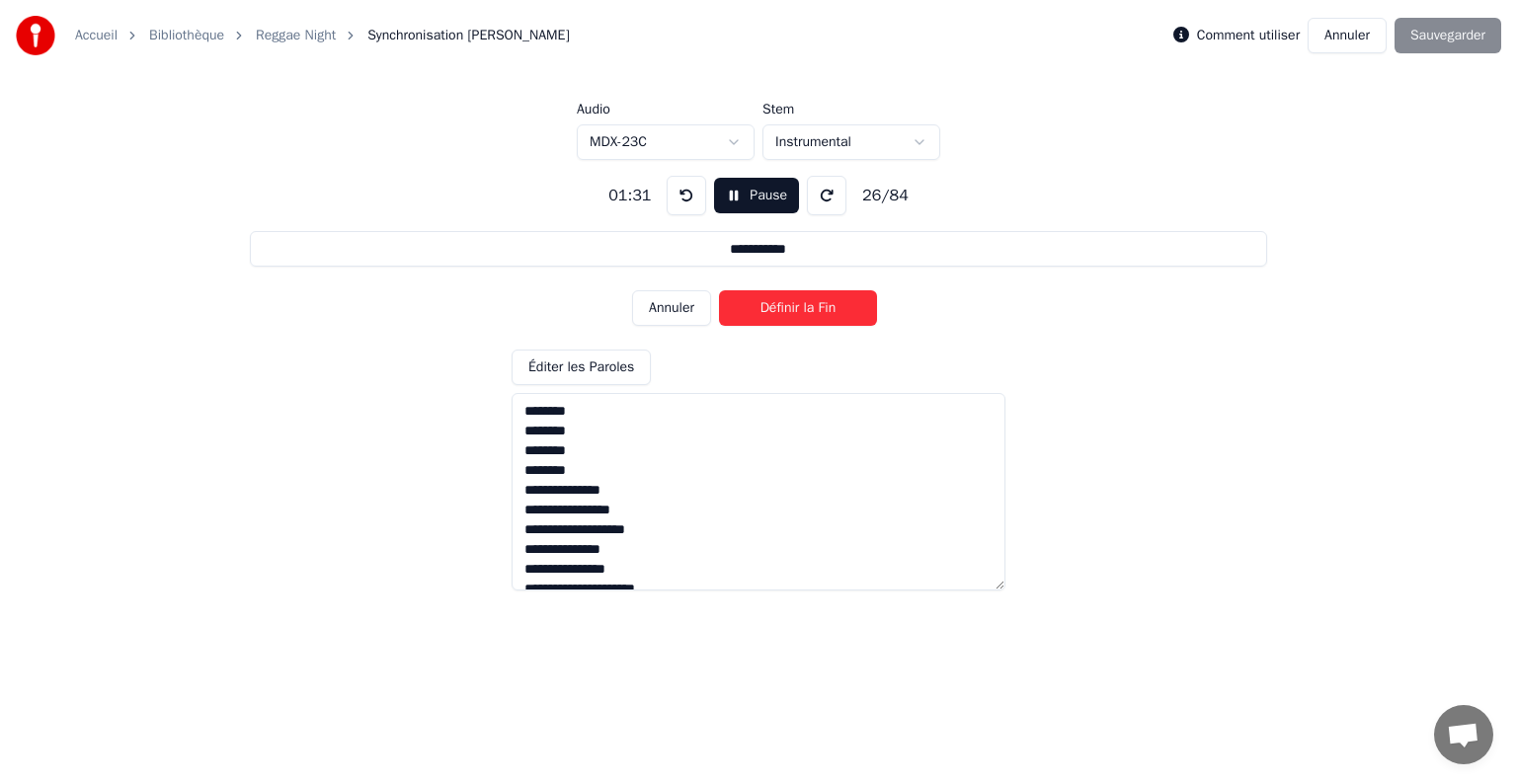 click on "Définir la Fin" at bounding box center (798, 308) 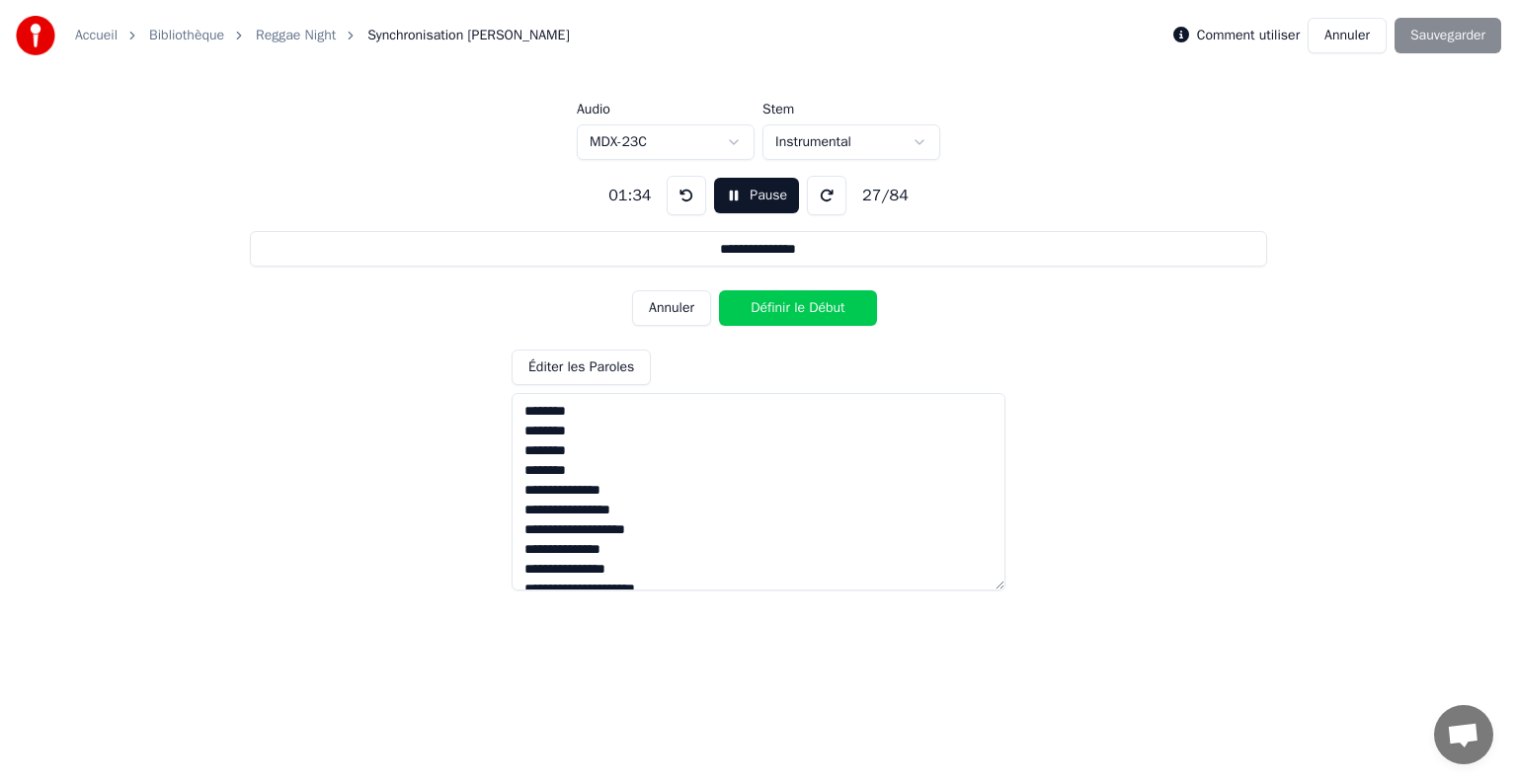 click on "Définir le Début" at bounding box center [798, 308] 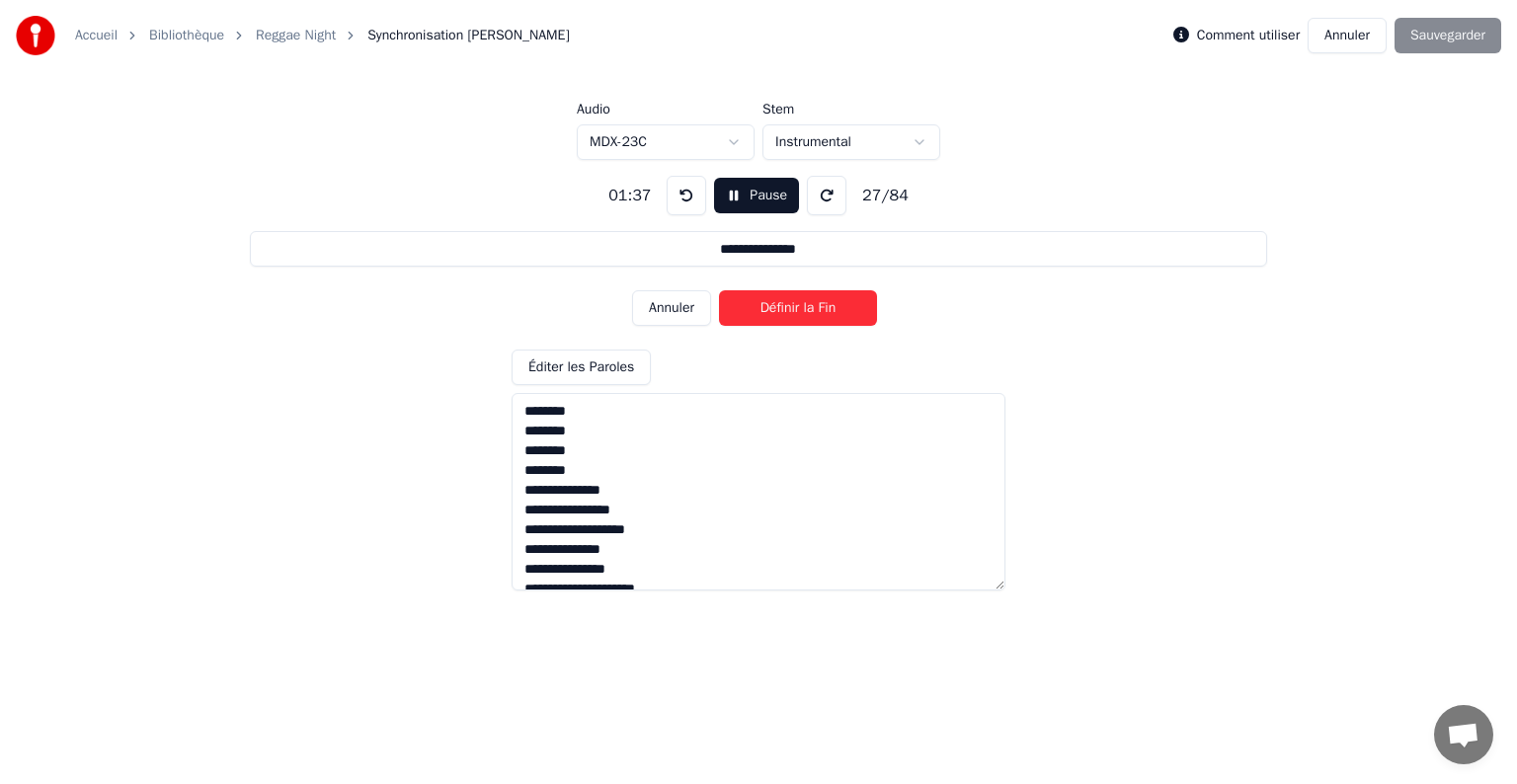 click on "Définir la Fin" at bounding box center (798, 308) 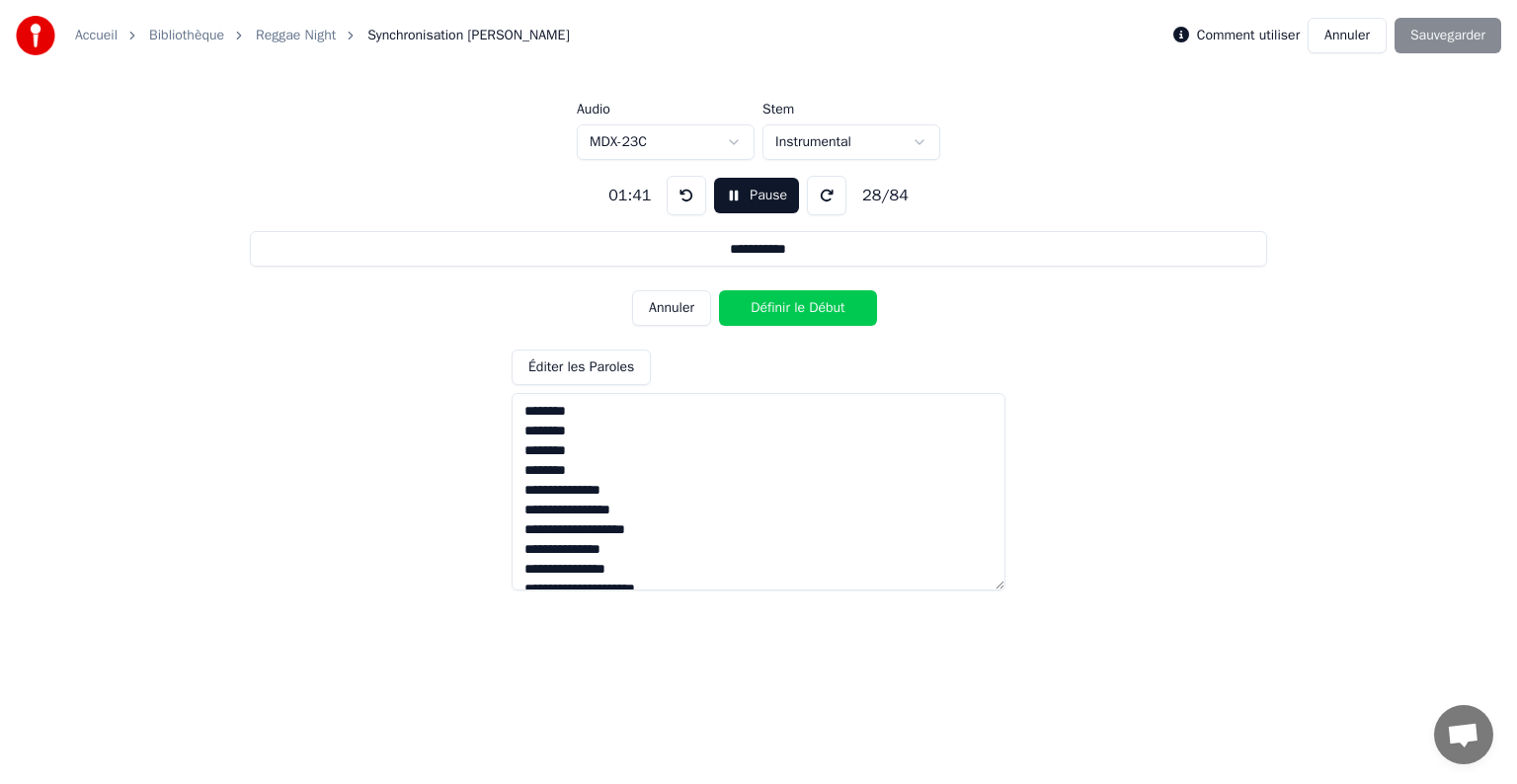click on "Définir le Début" at bounding box center [798, 308] 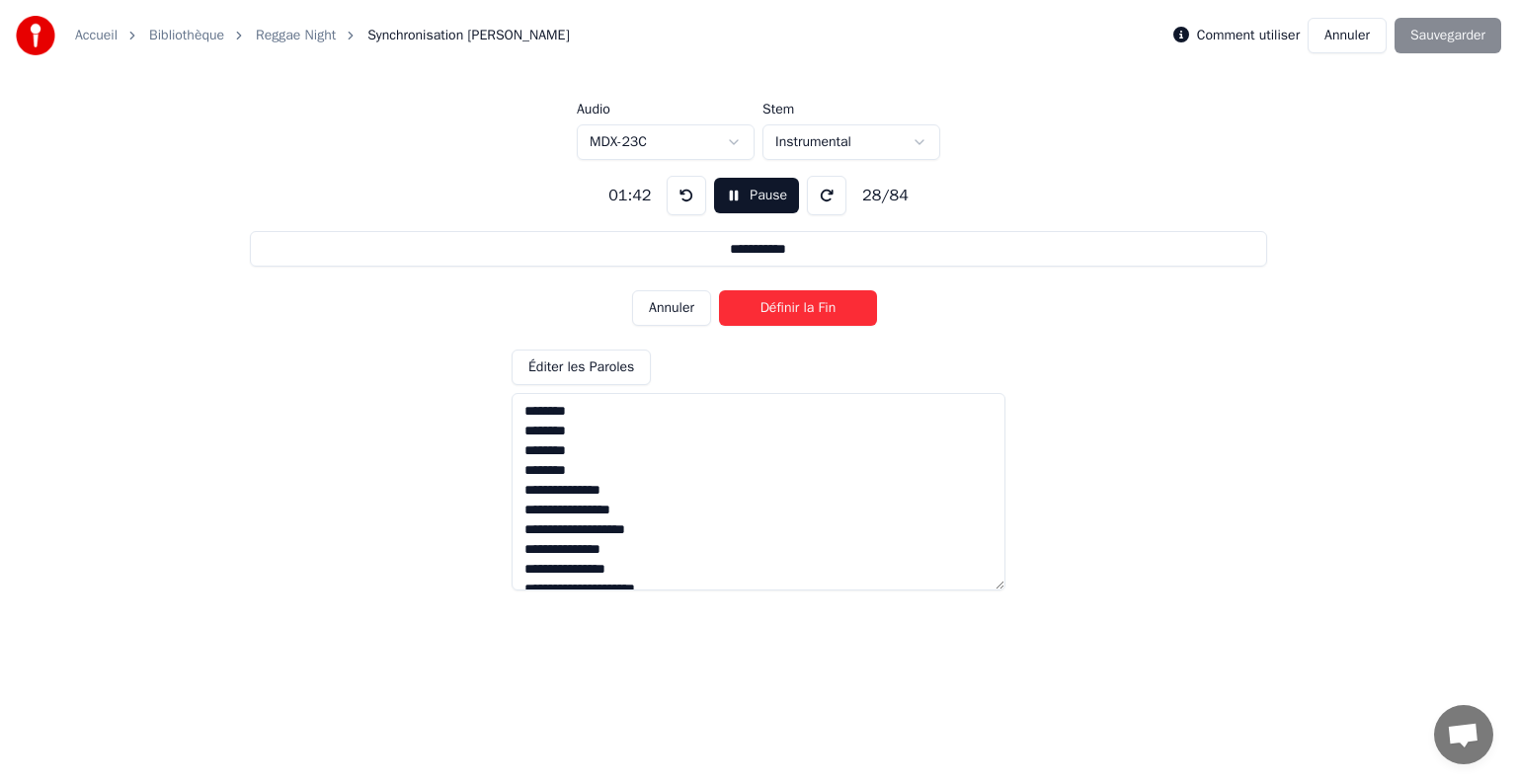 click on "Définir la Fin" at bounding box center (798, 308) 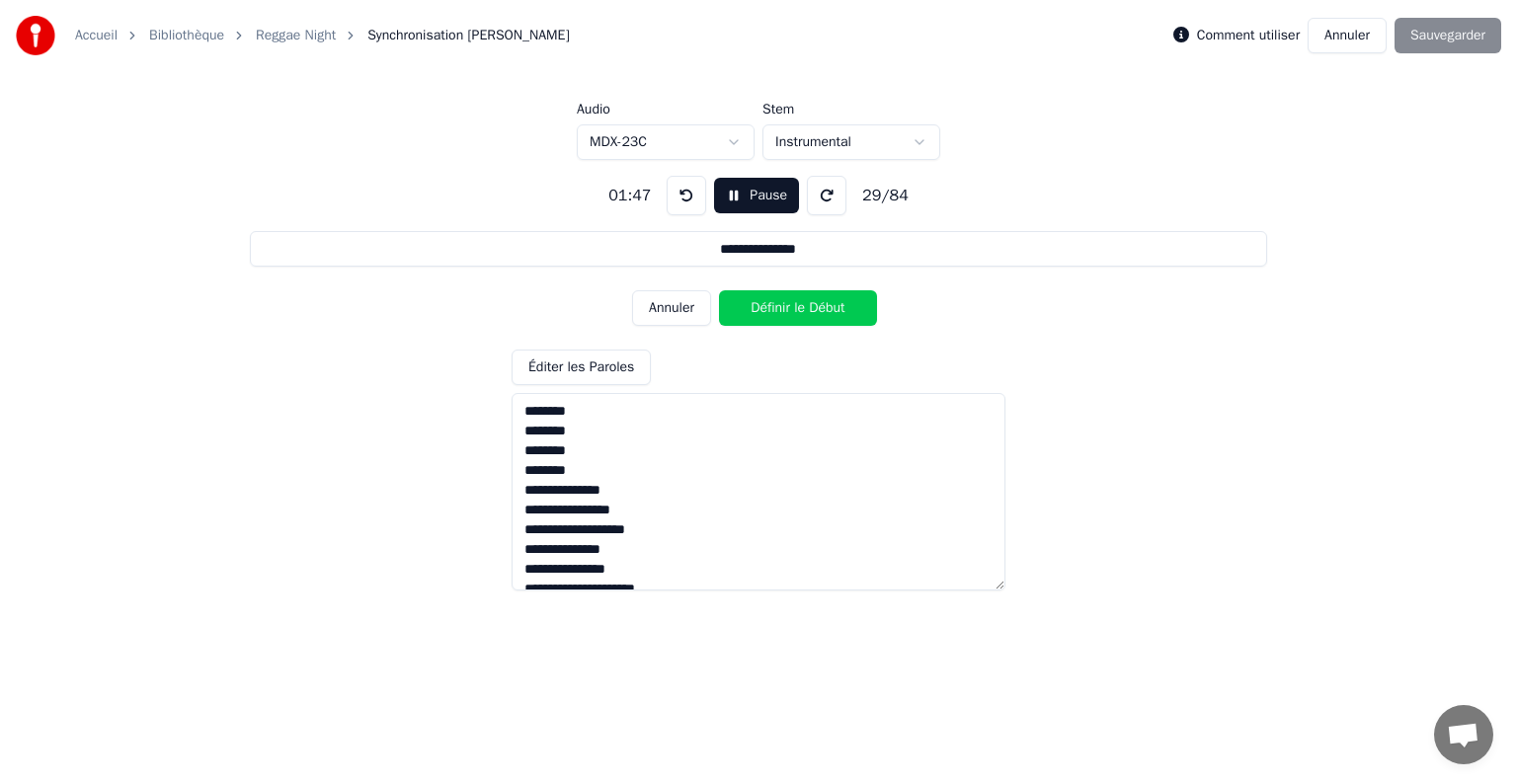 click on "Définir le Début" at bounding box center [798, 308] 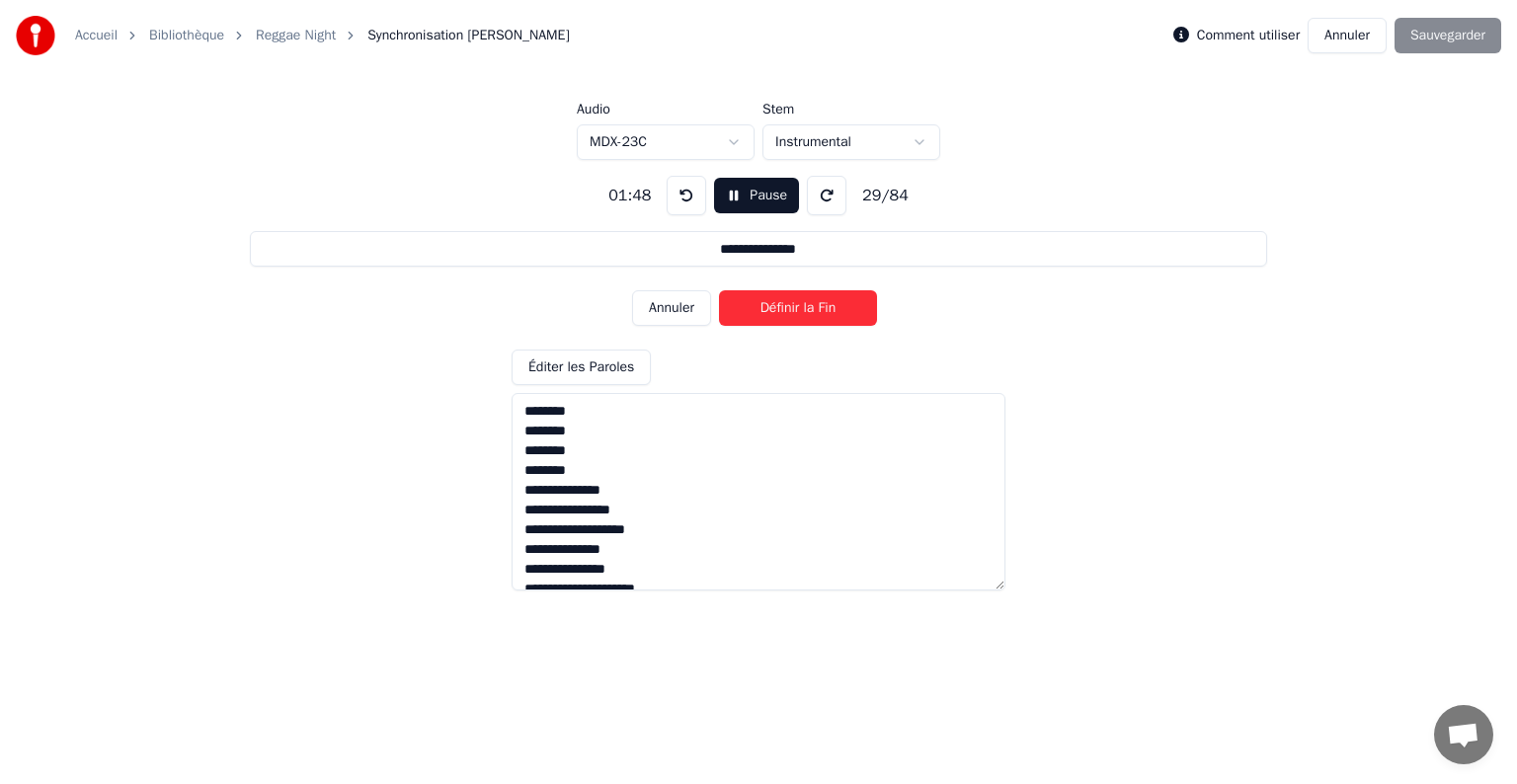 click on "Définir la Fin" at bounding box center (798, 308) 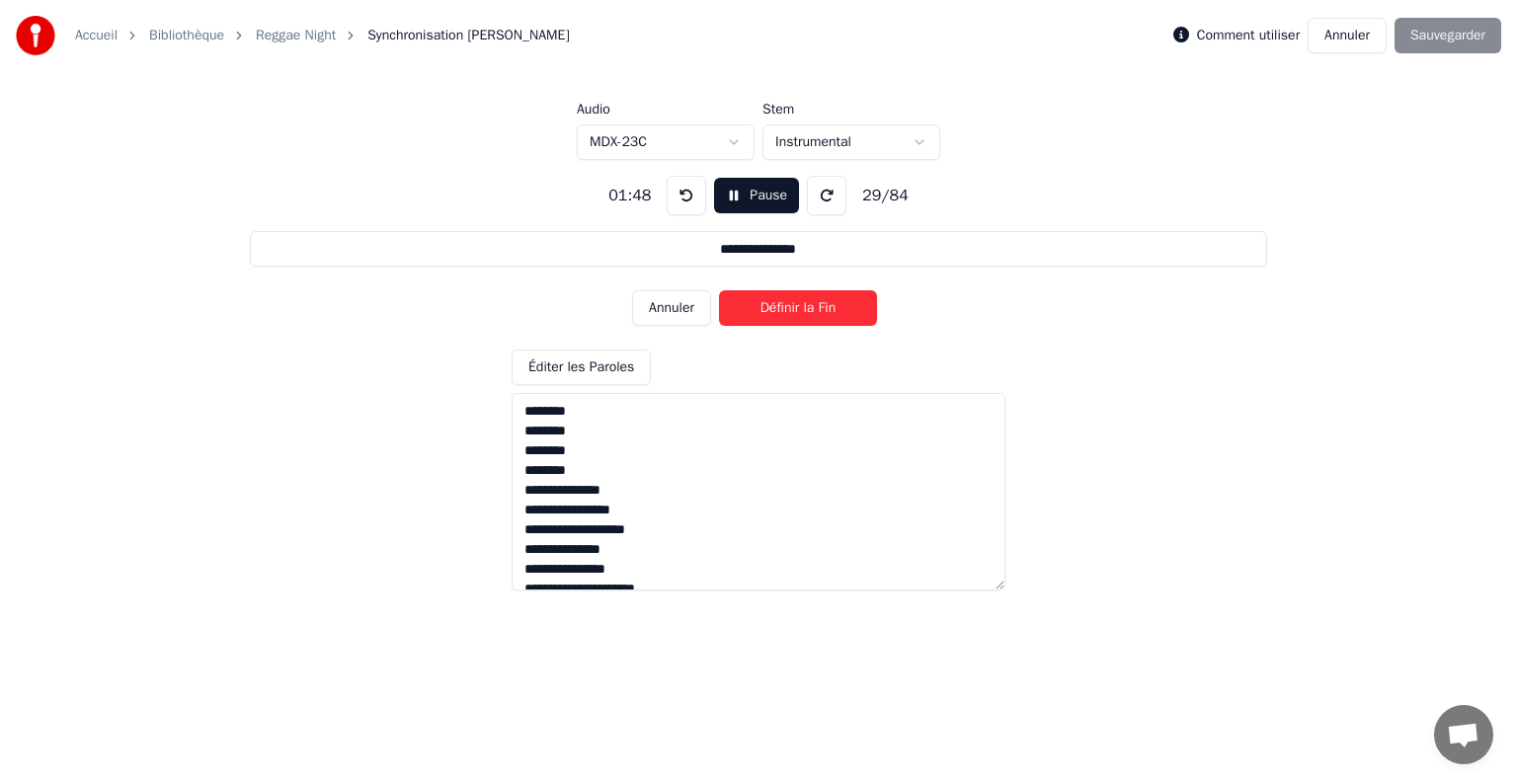 type on "**********" 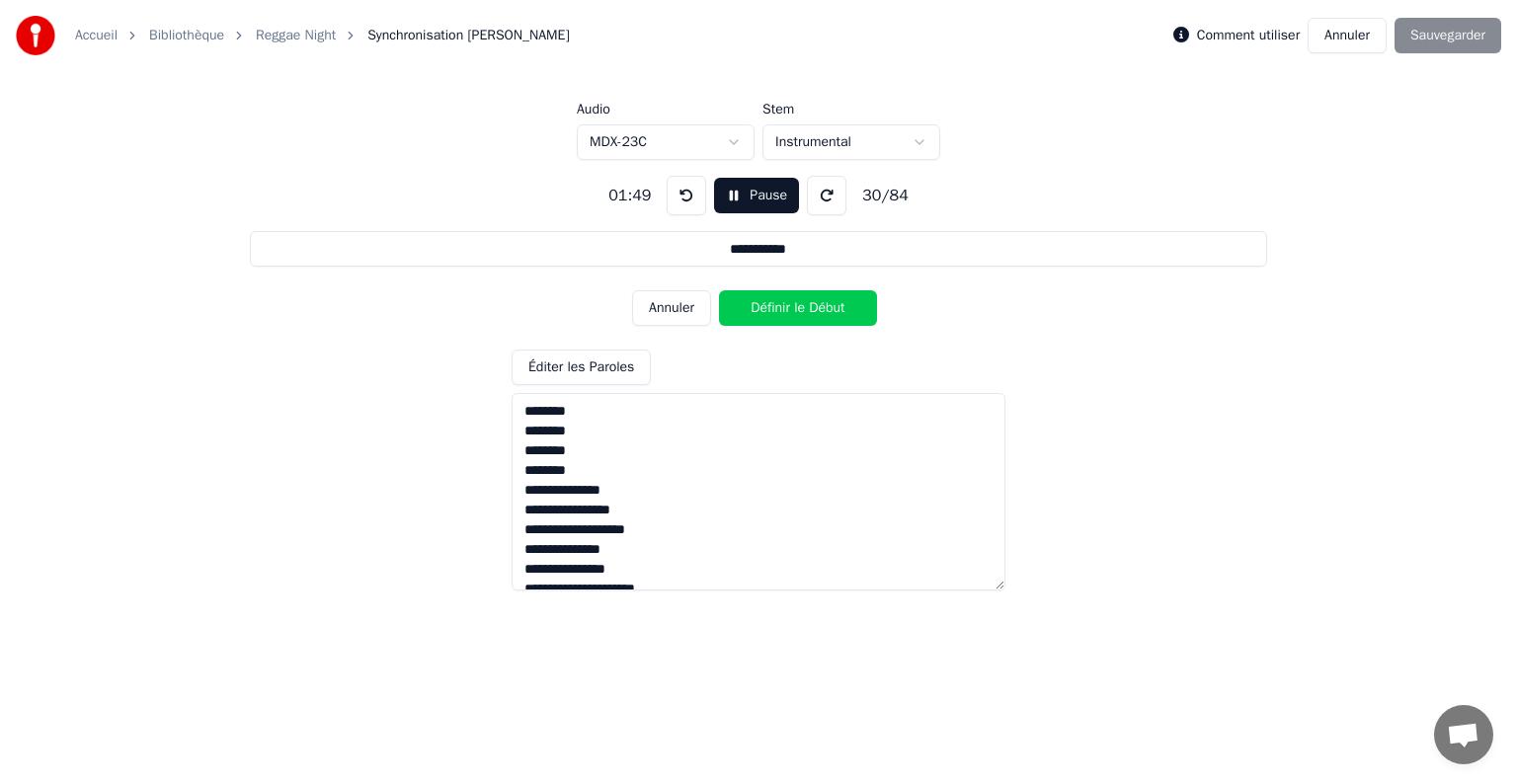 click on "Pause" at bounding box center [757, 196] 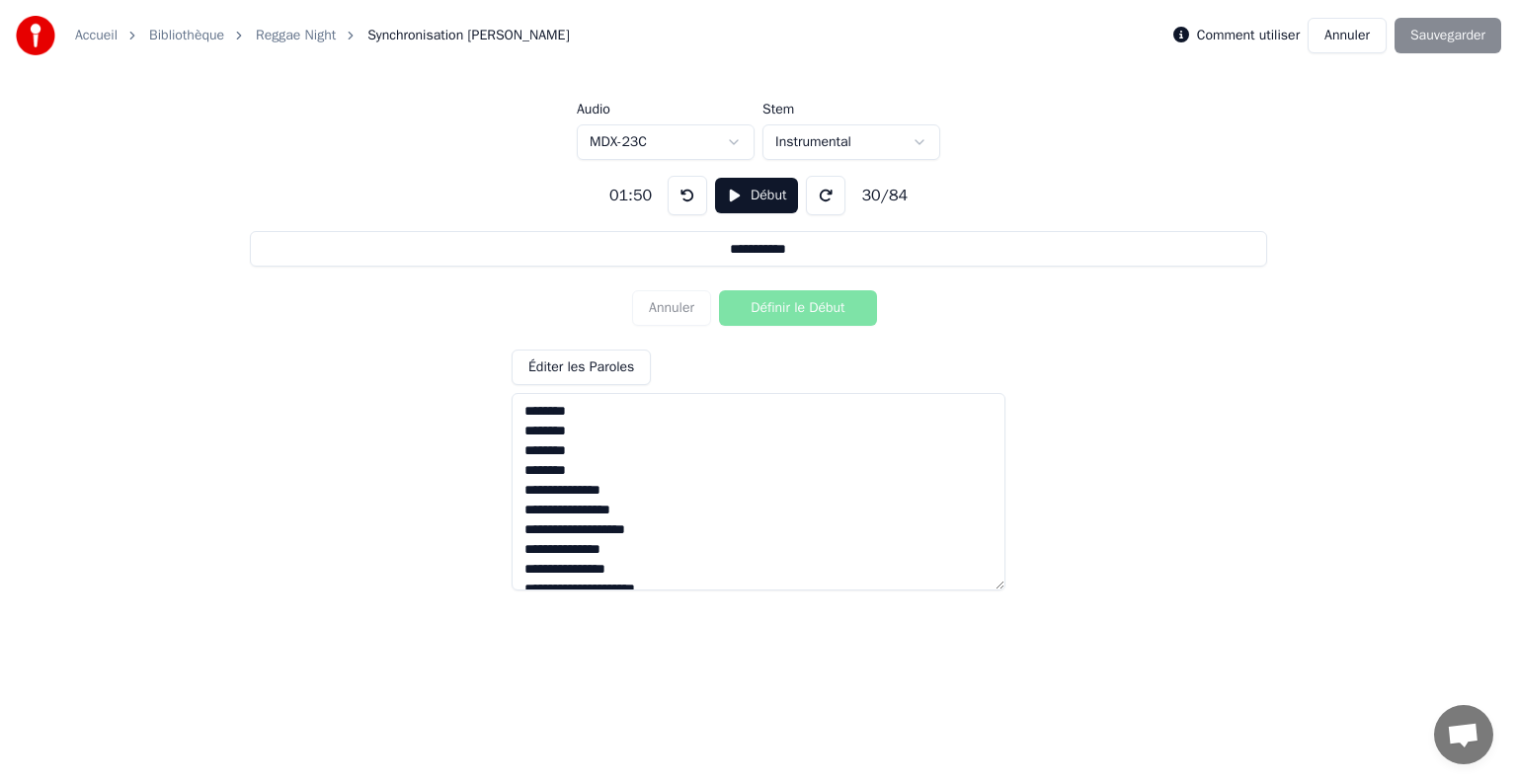 click on "Annuler" at bounding box center [1347, 36] 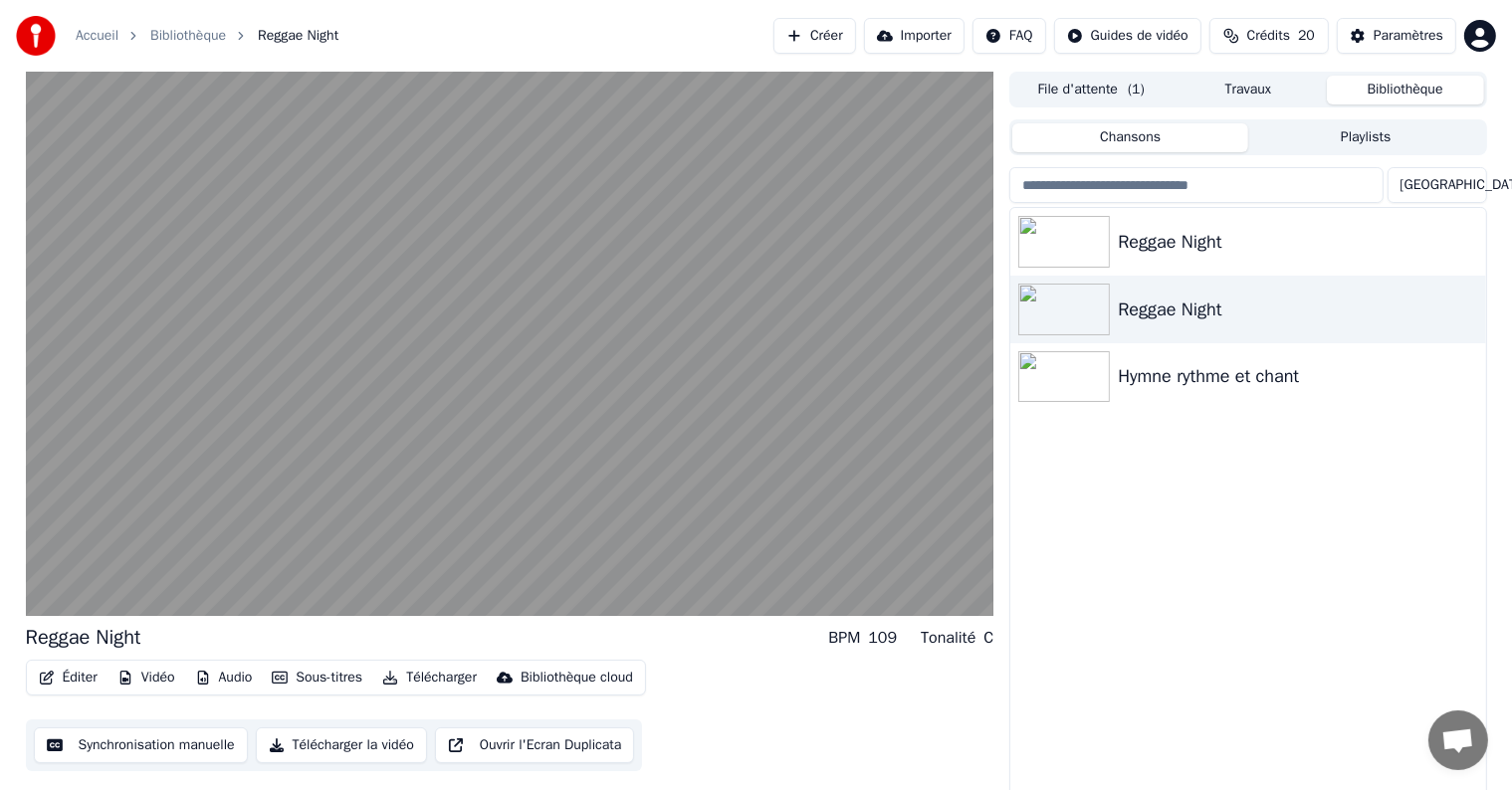 click on "Éditer" at bounding box center [68, 678] 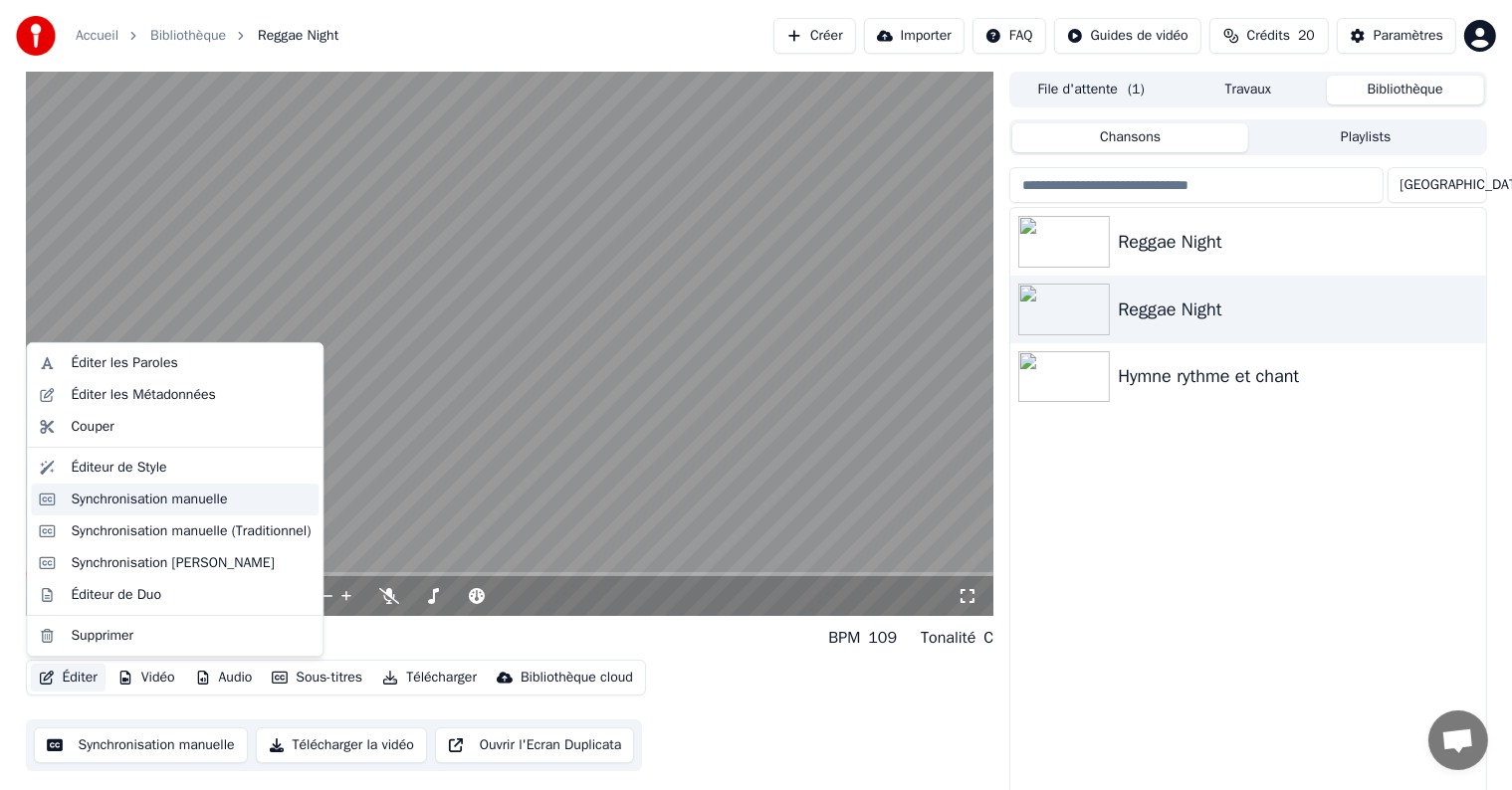 click on "Synchronisation manuelle" at bounding box center [190, 499] 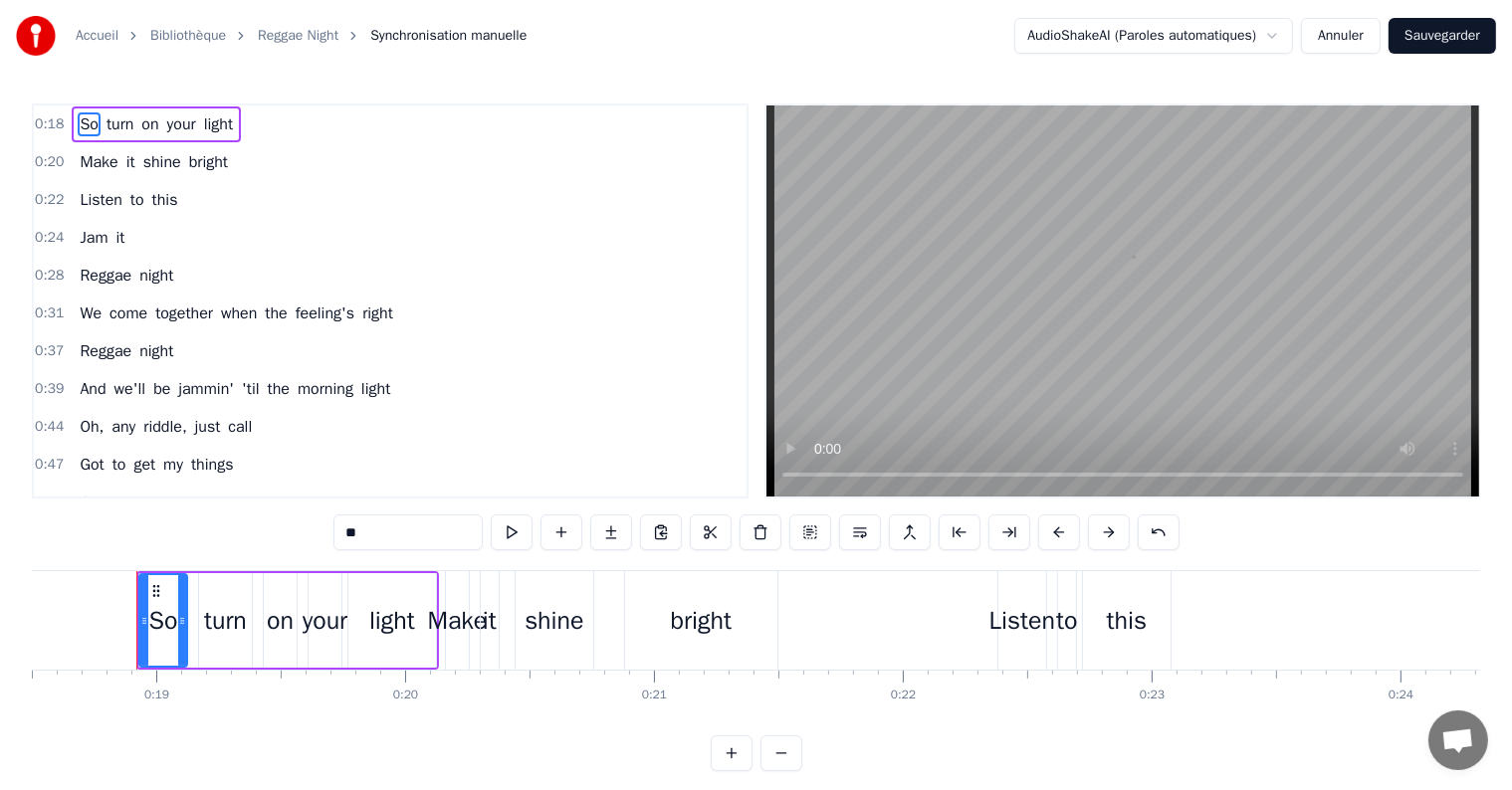 scroll, scrollTop: 0, scrollLeft: 4608, axis: horizontal 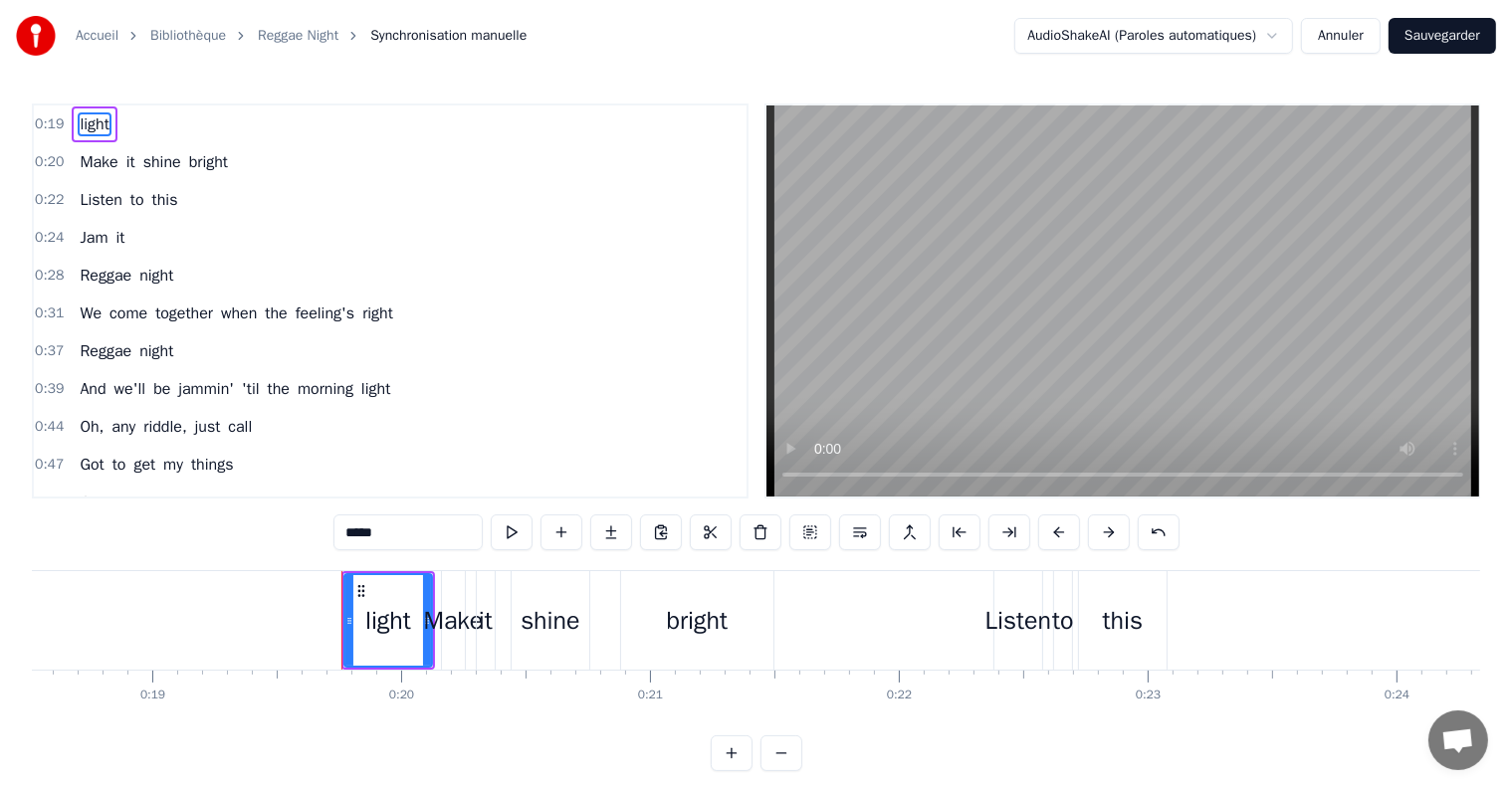 click on "light" at bounding box center [94, 124] 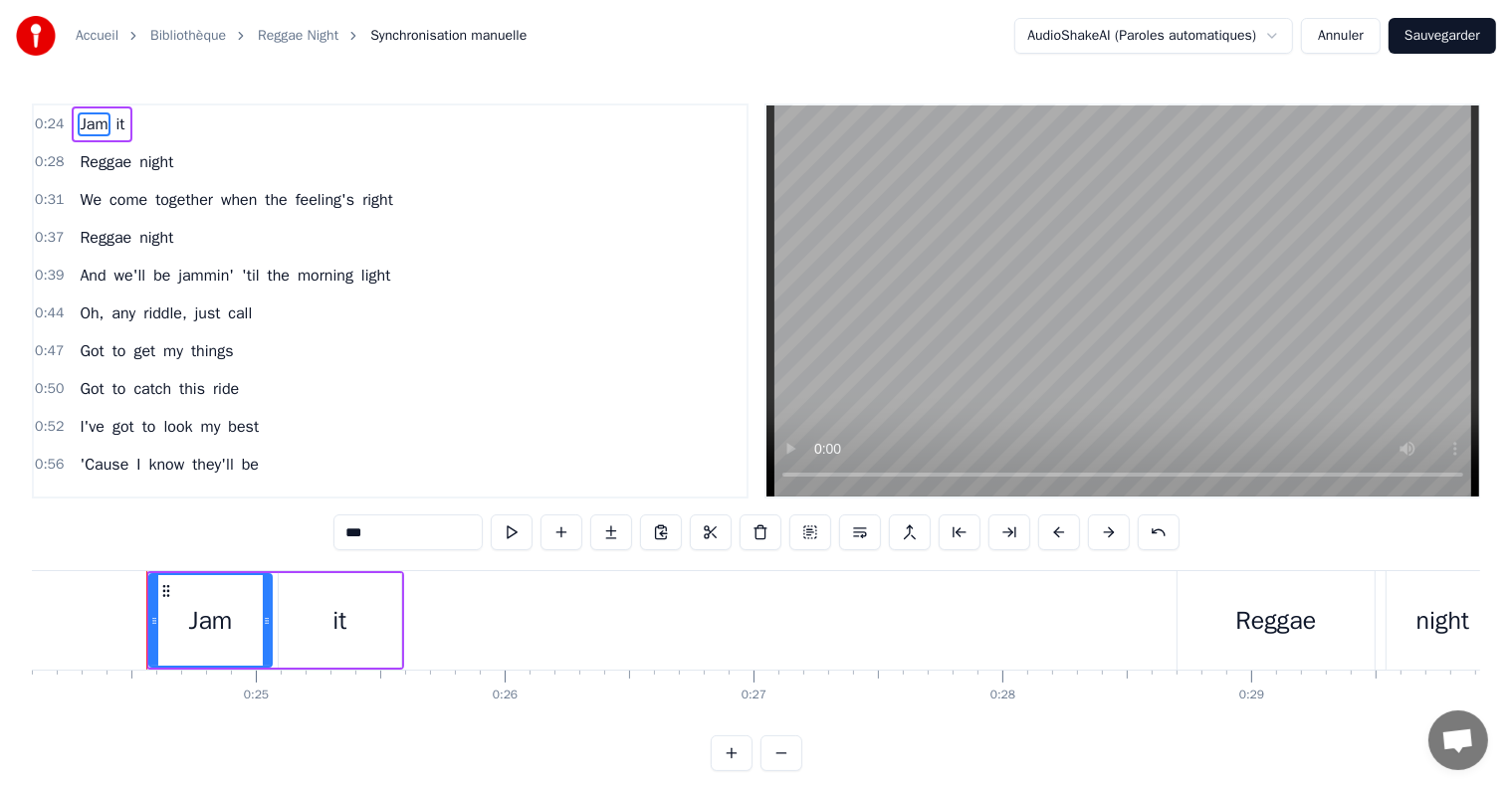 scroll, scrollTop: 0, scrollLeft: 6011, axis: horizontal 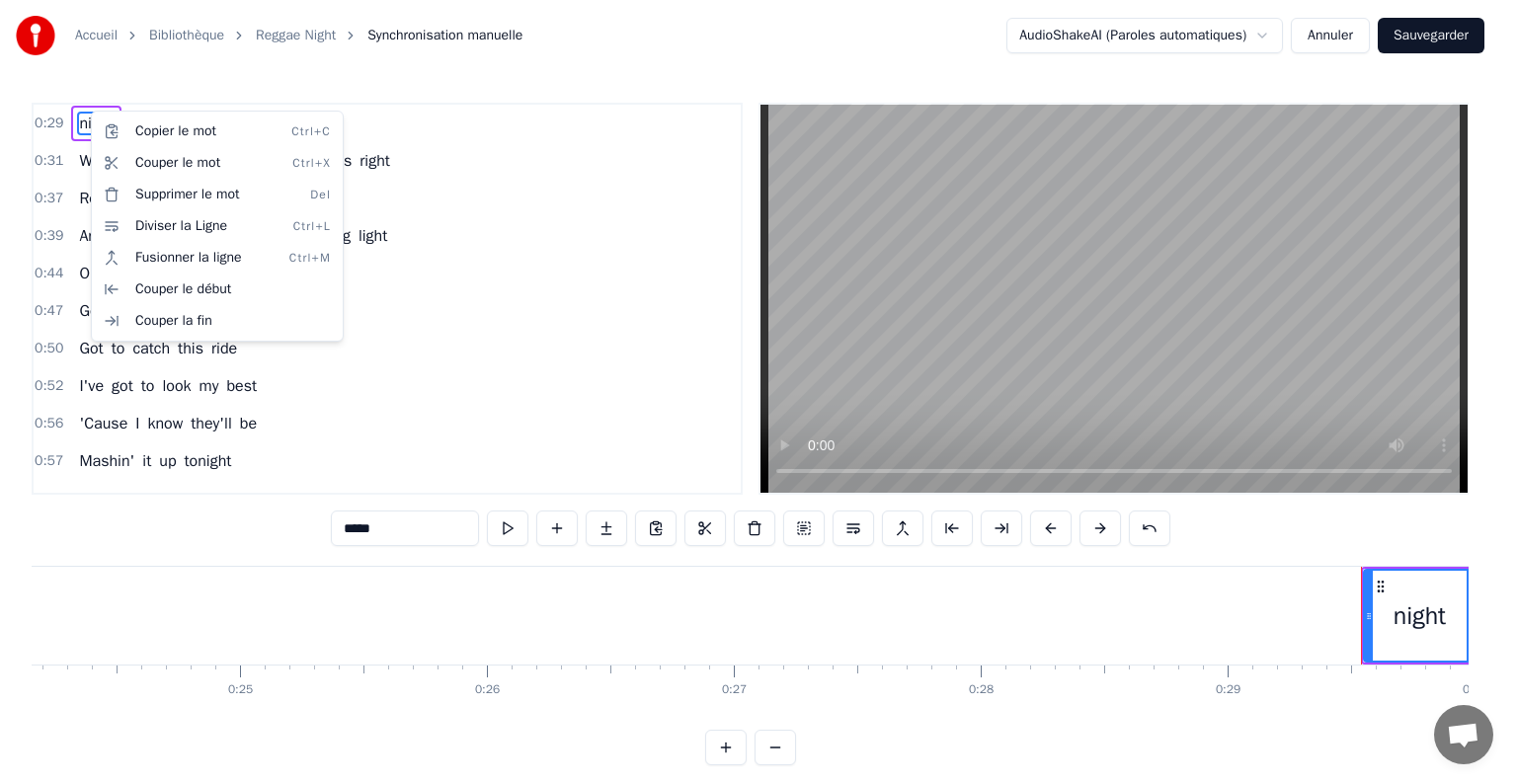 click on "Accueil Bibliothèque Reggae Night Synchronisation manuelle AudioShakeAI (Paroles automatiques) Annuler Sauvegarder 0:29 night 0:31 We come together when the feeling's right 0:37 Reggae night 0:39 And we'll be jammin' 'til the morning light 0:44 Oh, any riddle, just call 0:47 Got to get my things 0:50 Got to catch this ride 0:52 I've got to look my best 0:56 'Cause I know they'll be 0:57 Mashin' it up tonight 1:03 Reggae night 1:06 We come together when the feeling's right 1:12 Reggae night 1:14 And we'll be jammin' 'til the morning light 1:19 Oh, you will find it happens only once a year 1:25 So don't miss out on this session here, oh 1:47 There'll be people coming 1:49 From the north and south 1:51 And east and west 1:53 So your friends'll look your best, man [DEMOGRAPHIC_DATA]:56 Now lightning strikes at eight 1:58 So you better not be late 2:00 For this rub- a- dubbin', rockin', jammin', fun, fun love, yeah 2:05 Reggae night 2:07 We come together when the feeling's right 2:14 Reggae night 2:16 And we'll be jammin' 'til it" at bounding box center [758, 398] 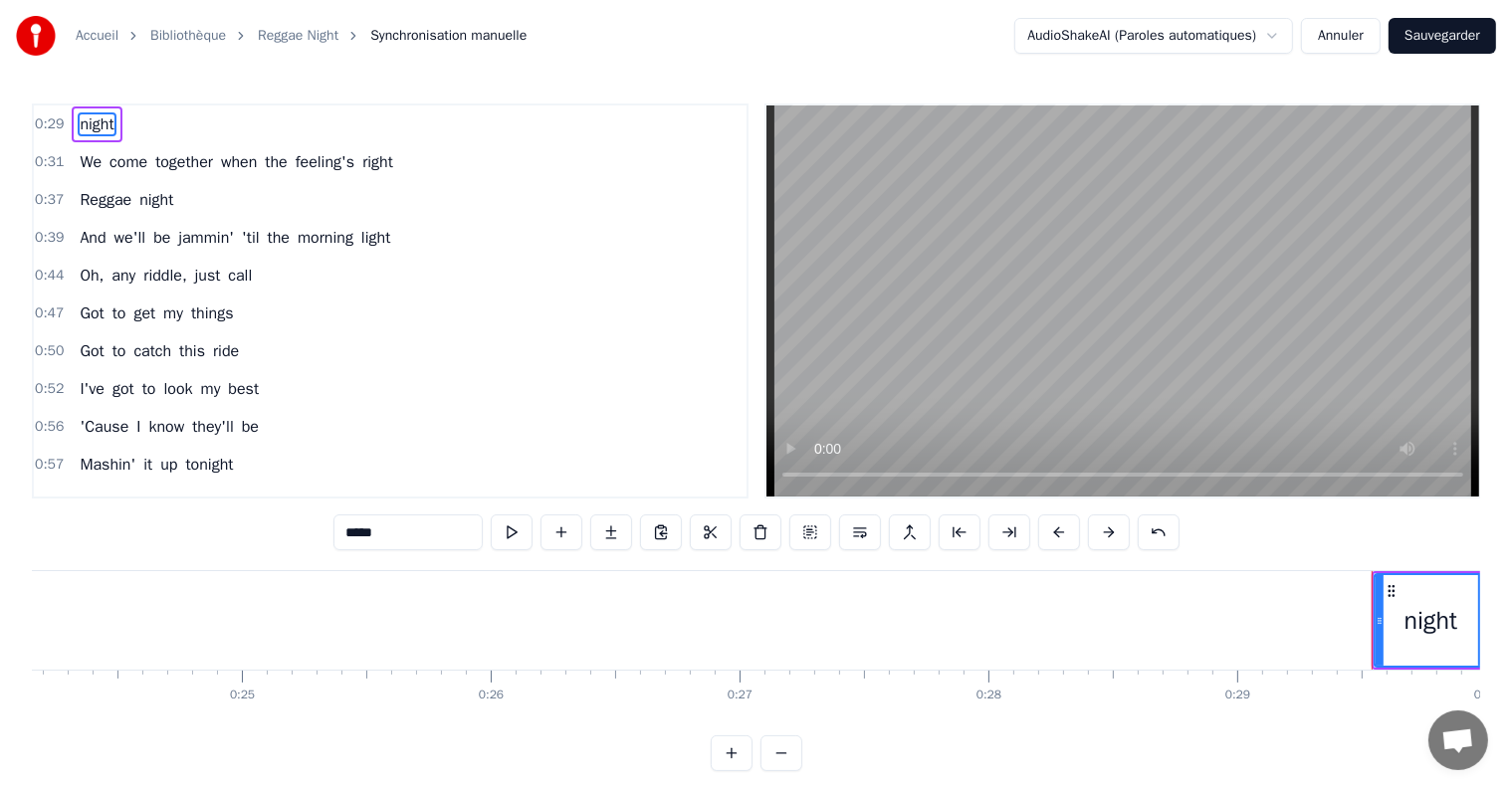 drag, startPoint x: 390, startPoint y: 526, endPoint x: 314, endPoint y: 532, distance: 76.23647 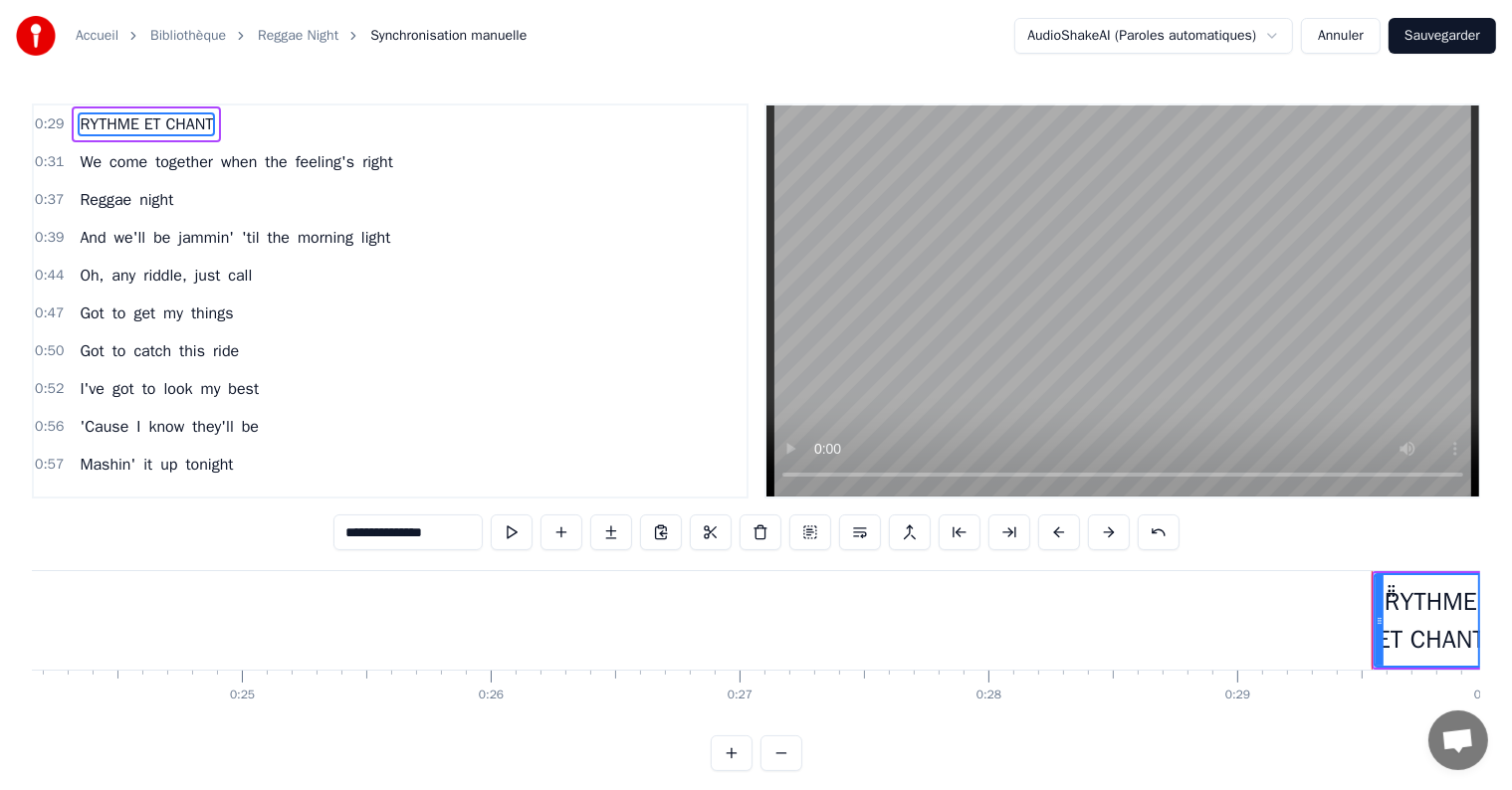 click on "right" at bounding box center (377, 162) 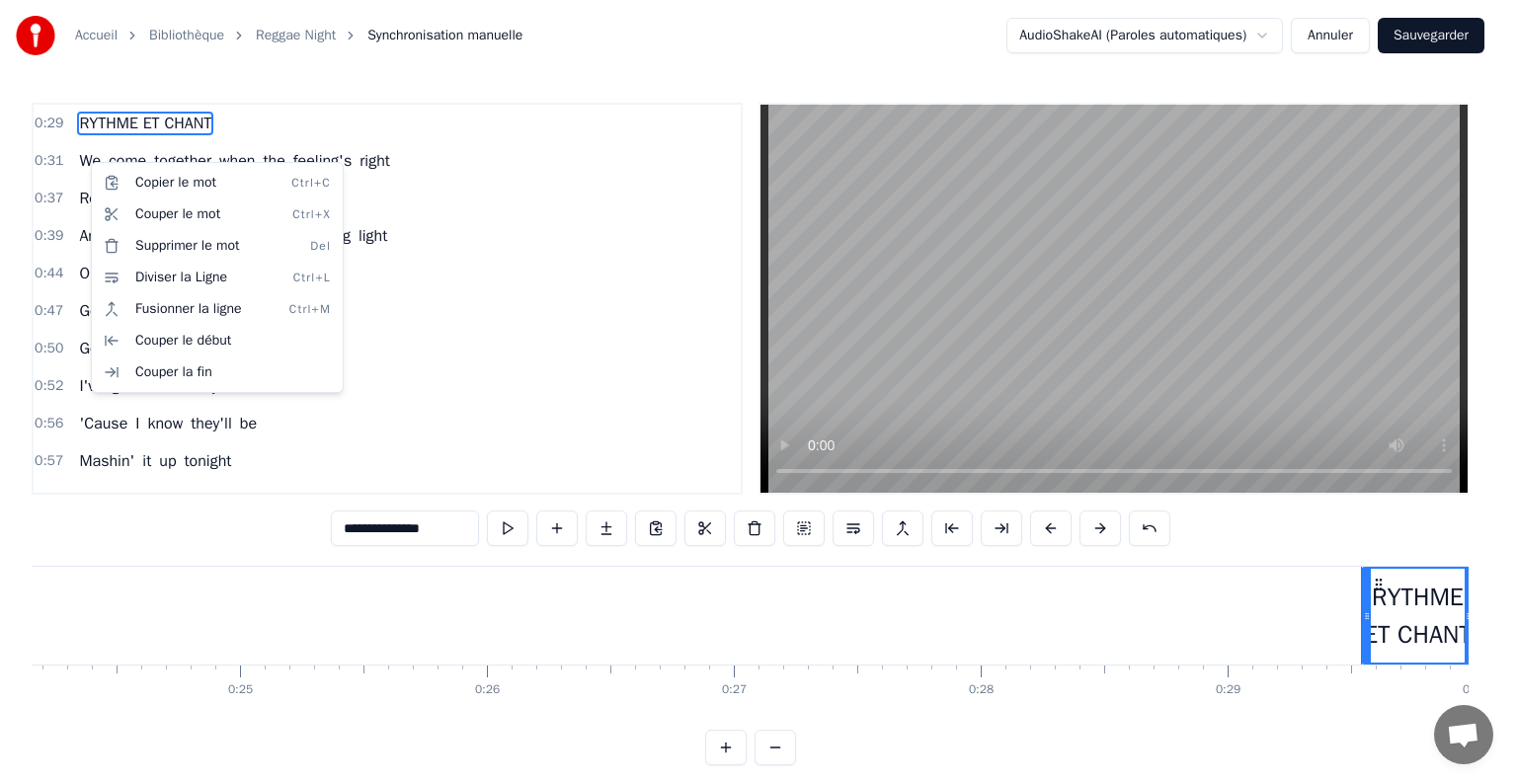 click on "Accueil Bibliothèque Reggae Night Synchronisation manuelle AudioShakeAI (Paroles automatiques) Annuler Sauvegarder 0:29 RYTHME ET CHANT 0:31 We come together when the feeling's right 0:37 Reggae night 0:39 And we'll be jammin' 'til the morning light 0:44 Oh, any riddle, just call 0:47 Got to get my things 0:50 Got to catch this ride 0:52 I've got to look my best 0:56 'Cause I know they'll be 0:57 Mashin' it up tonight 1:03 Reggae night 1:06 We come together when the feeling's right 1:12 Reggae night 1:14 And we'll be jammin' 'til the morning light 1:19 Oh, you will find it happens only once a year 1:25 So don't miss out on this session here, oh 1:47 There'll be people coming 1:49 From the north and south 1:51 And east and west 1:53 So your friends'll look your best, man [DEMOGRAPHIC_DATA]:56 Now lightning strikes at eight 1:58 So you better not be late 2:00 For this rub- a- dubbin', rockin', jammin', fun, fun love, yeah 2:05 Reggae night 2:07 We come together when the feeling's right 2:14 Reggae night 2:16 And we'll be 'til" at bounding box center (758, 398) 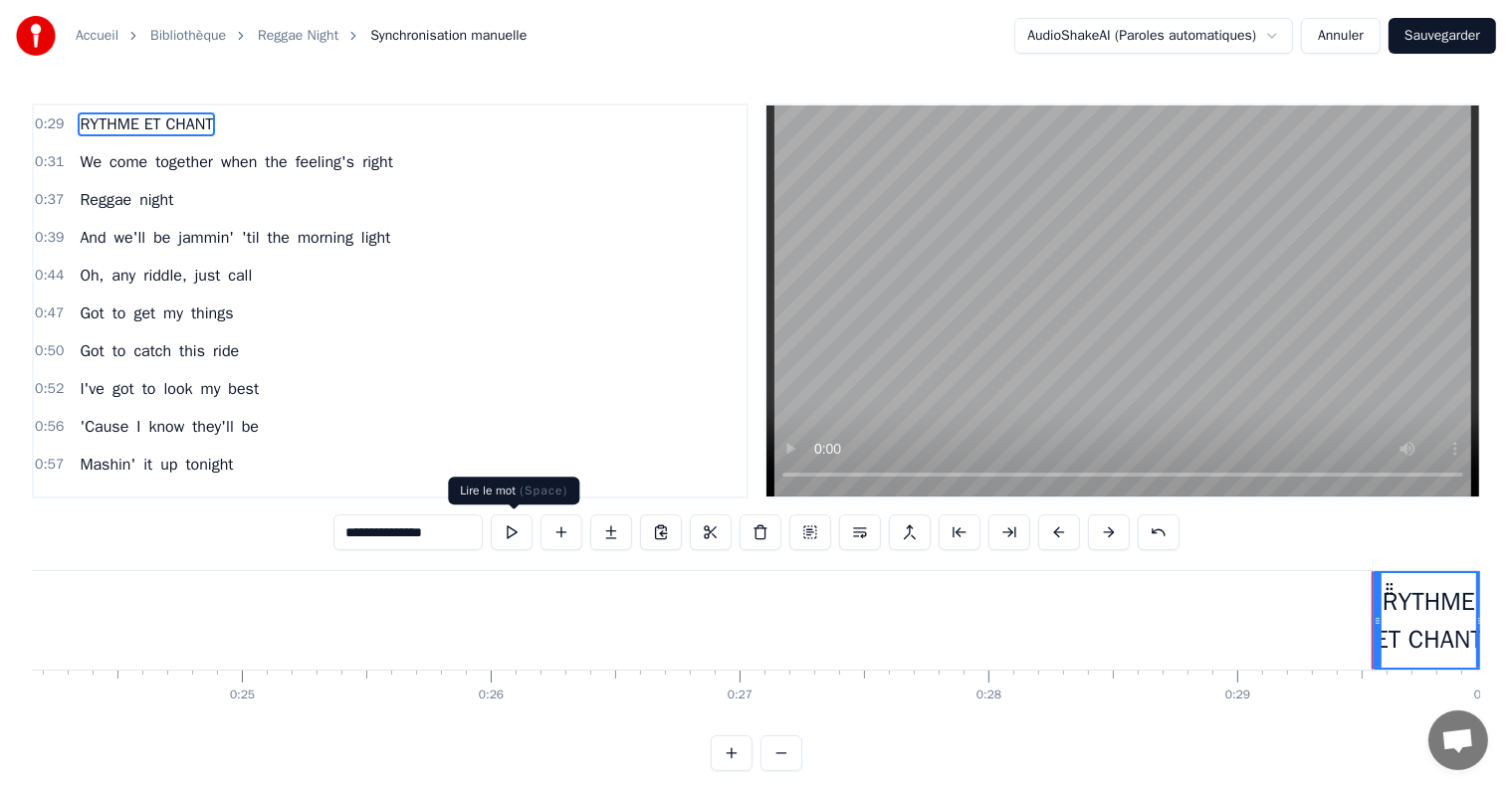 click at bounding box center (512, 532) 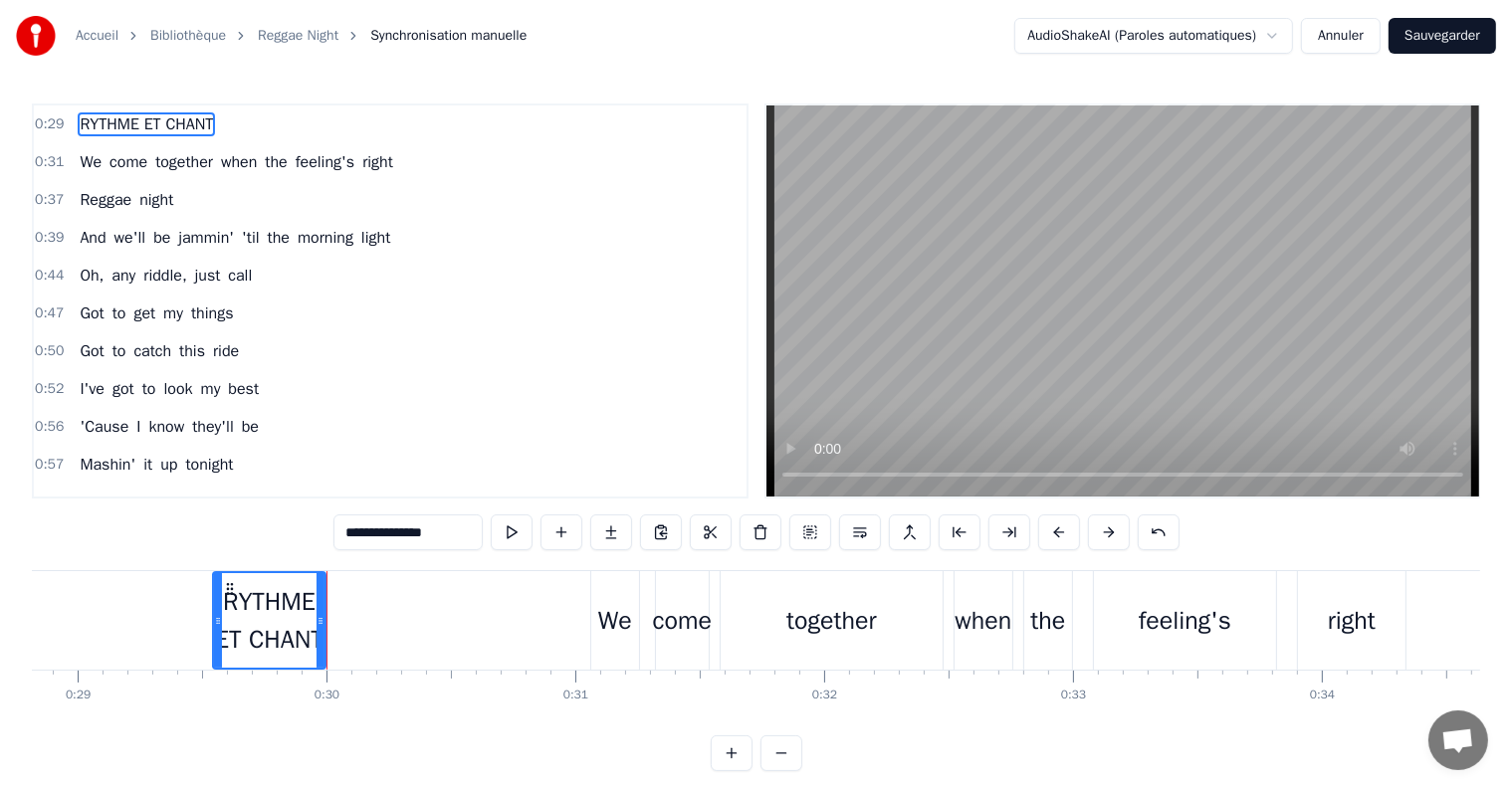 scroll, scrollTop: 0, scrollLeft: 7292, axis: horizontal 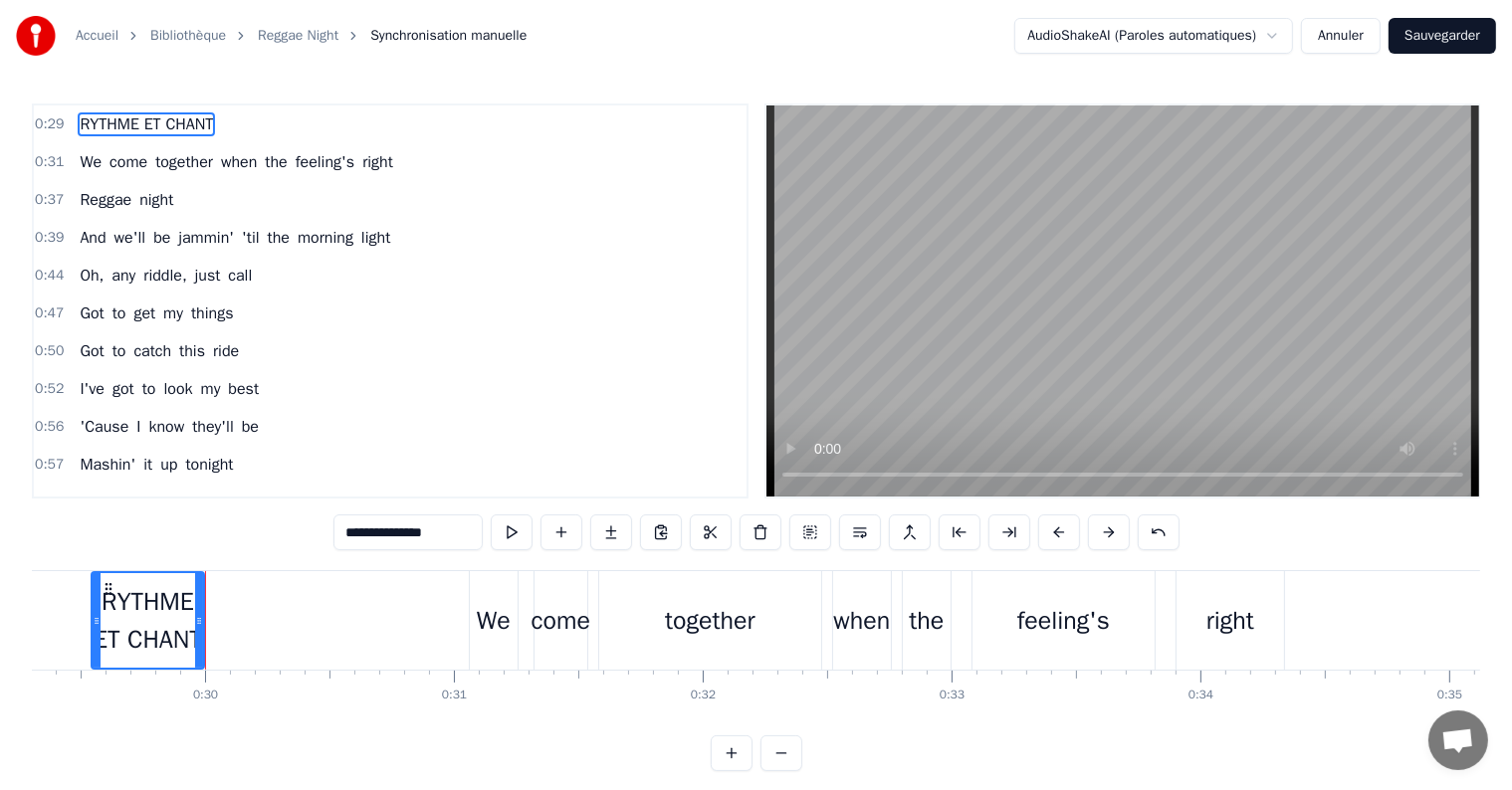 click on "We" at bounding box center (91, 162) 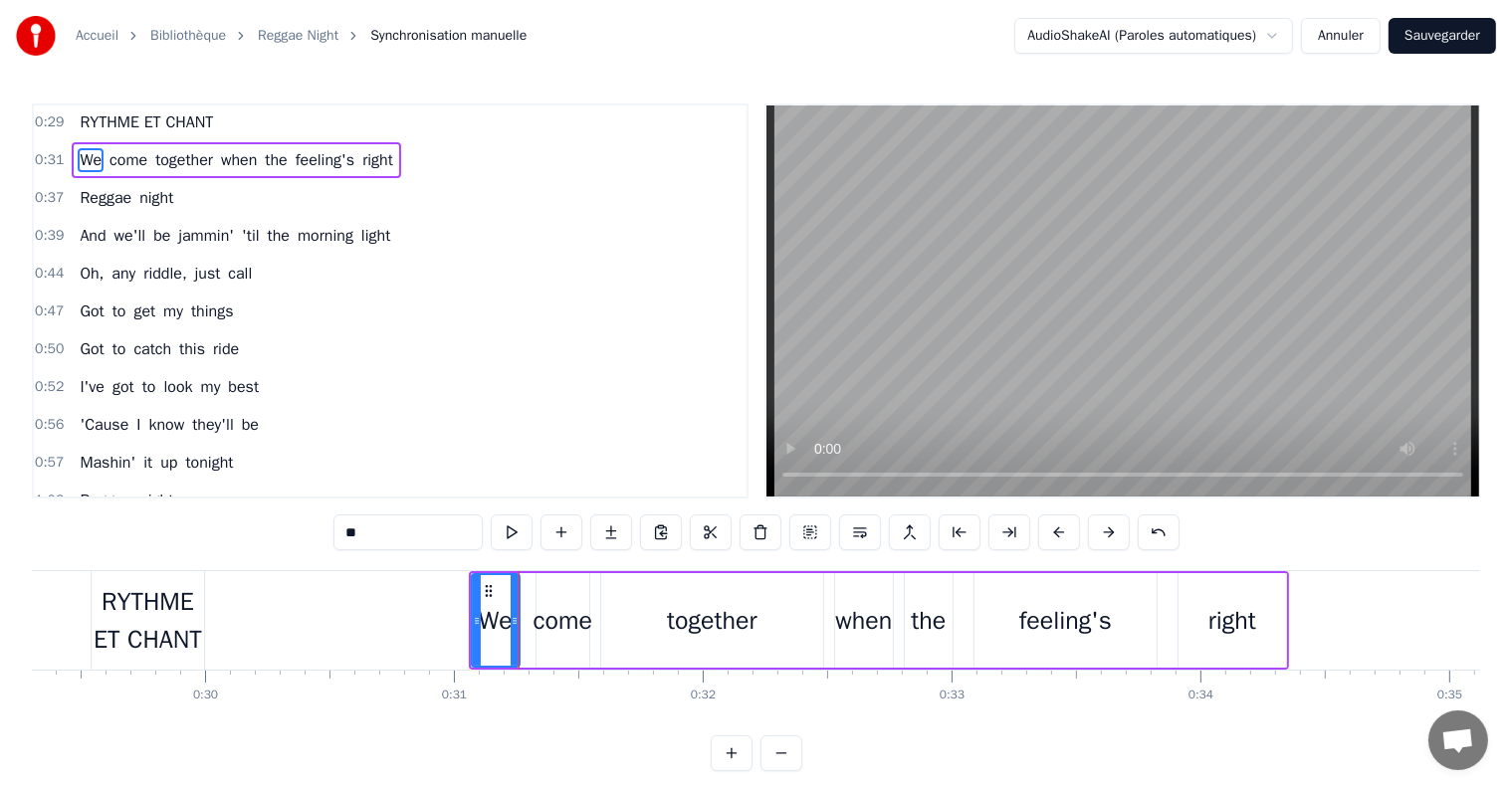 scroll, scrollTop: 0, scrollLeft: 0, axis: both 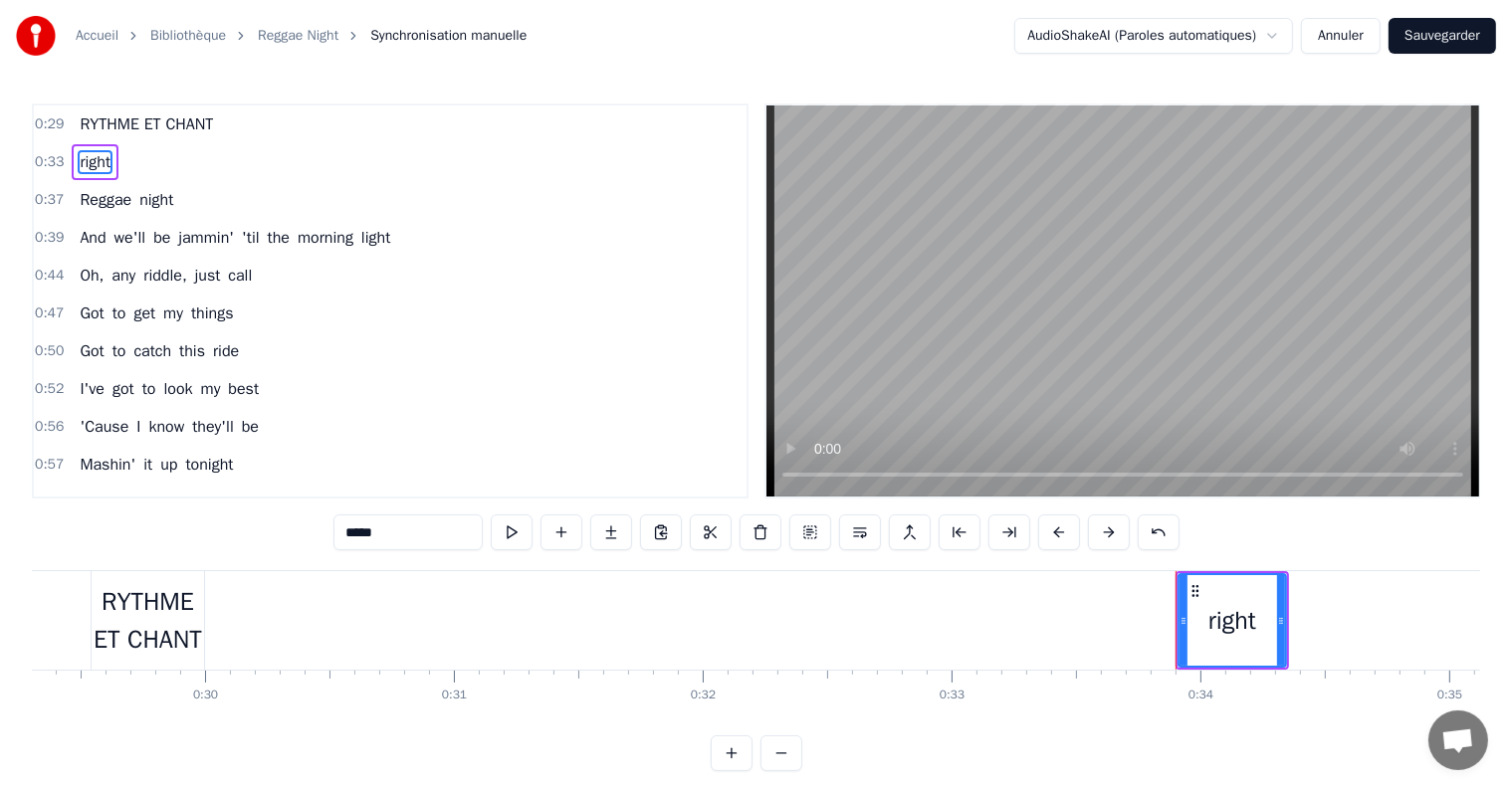 click on "right" at bounding box center (95, 162) 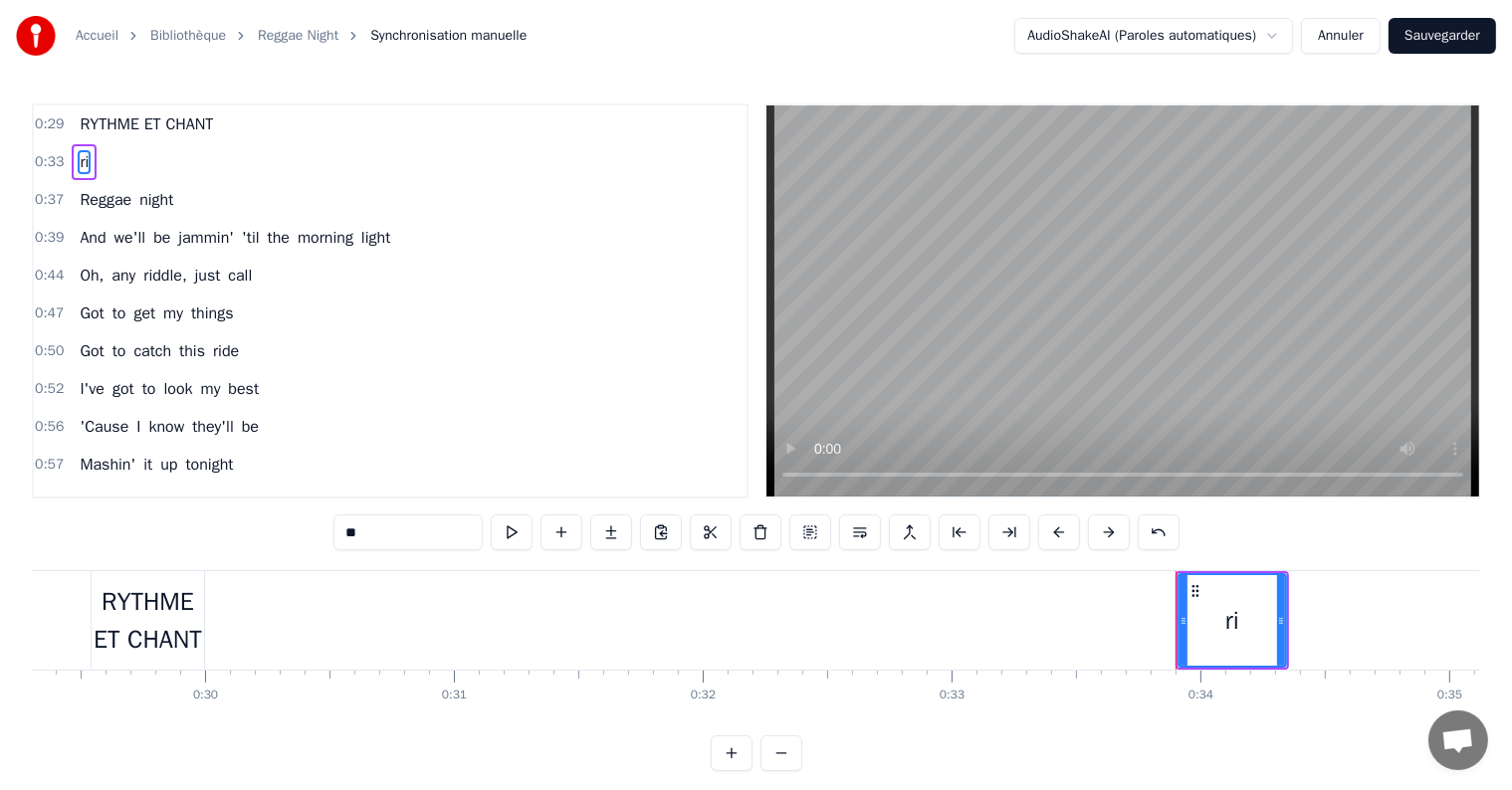 type on "*" 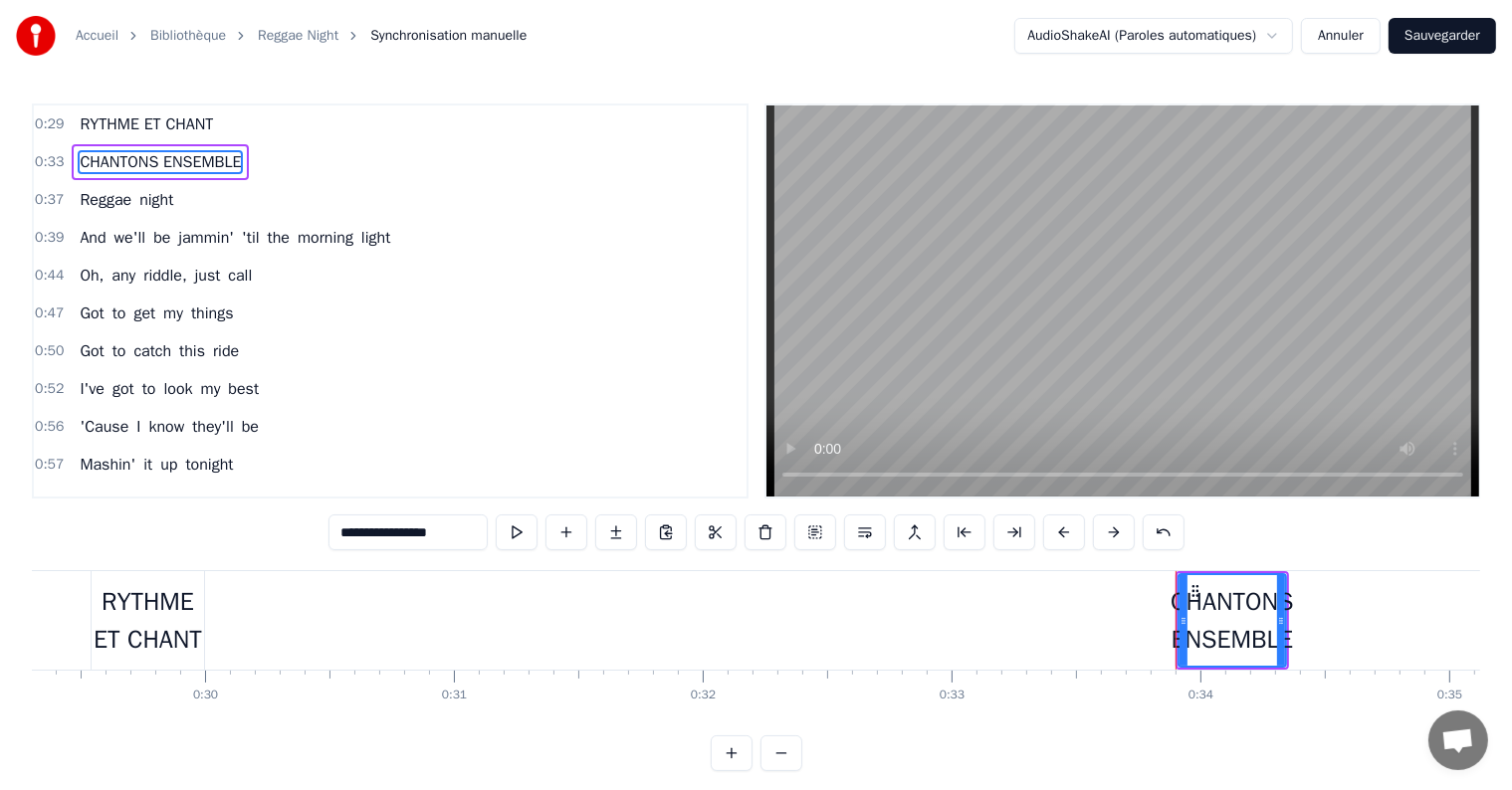 scroll, scrollTop: 0, scrollLeft: 0, axis: both 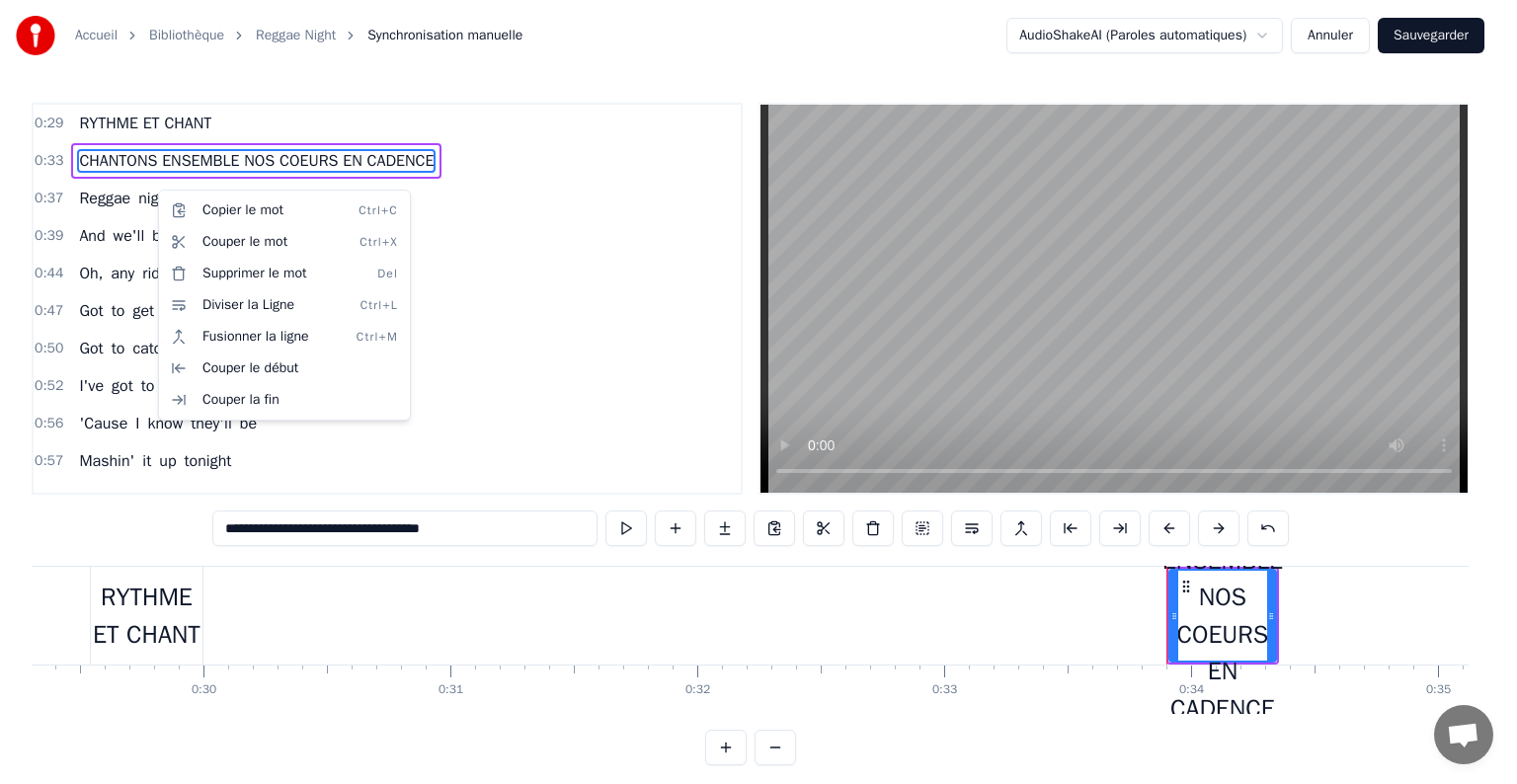click on "Accueil Bibliothèque Reggae Night Synchronisation manuelle AudioShakeAI (Paroles automatiques) Annuler Sauvegarder 0:29 RYTHME ET CHANT 0:33 CHANTONS ENSEMBLE NOS COEURS EN CADENCE 0:37 Reggae night 0:39 And we'll be jammin' 'til the morning light 0:44 Oh, any riddle, just call 0:47 Got to get my things 0:50 Got to catch this ride 0:52 I've got to look my best 0:56 'Cause I know they'll be 0:57 Mashin' it up tonight 1:03 Reggae night 1:06 We come together when the feeling's right 1:12 Reggae night 1:14 And we'll be jammin' 'til the morning light 1:19 Oh, you will find it happens only once a year 1:25 So don't miss out on this session here, oh 1:47 There'll be people coming 1:49 From the north and south 1:51 And east and west 1:53 So your friends'll look your best, man [DEMOGRAPHIC_DATA]:56 Now lightning strikes at eight 1:58 So you better not be late 2:00 For this rub- a- dubbin', rockin', jammin', fun, fun love, yeah 2:05 Reggae night 2:07 We come together when the feeling's right 2:14 Reggae night 2:16 And we'll be jammin'" at bounding box center [758, 398] 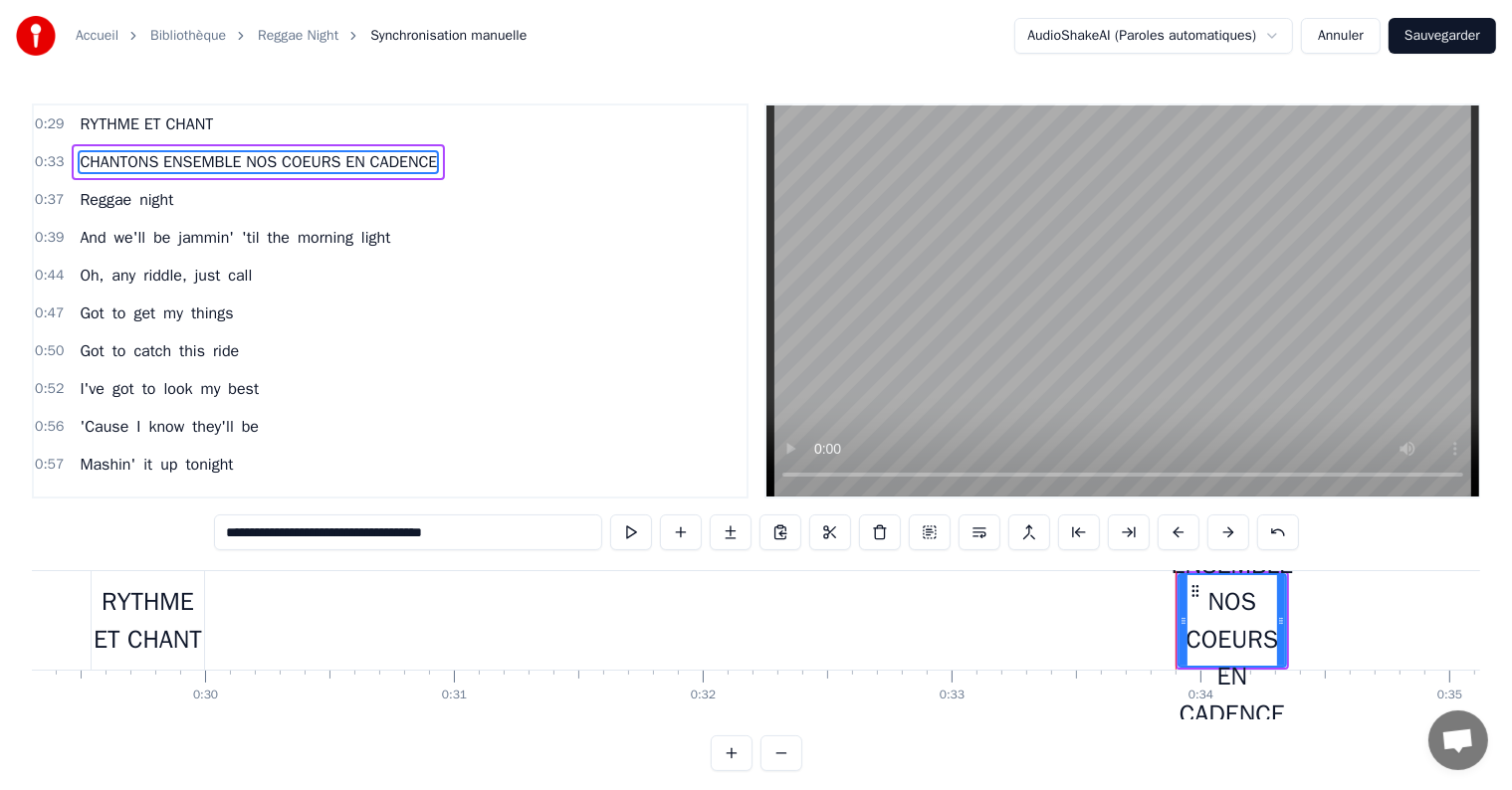 type on "******" 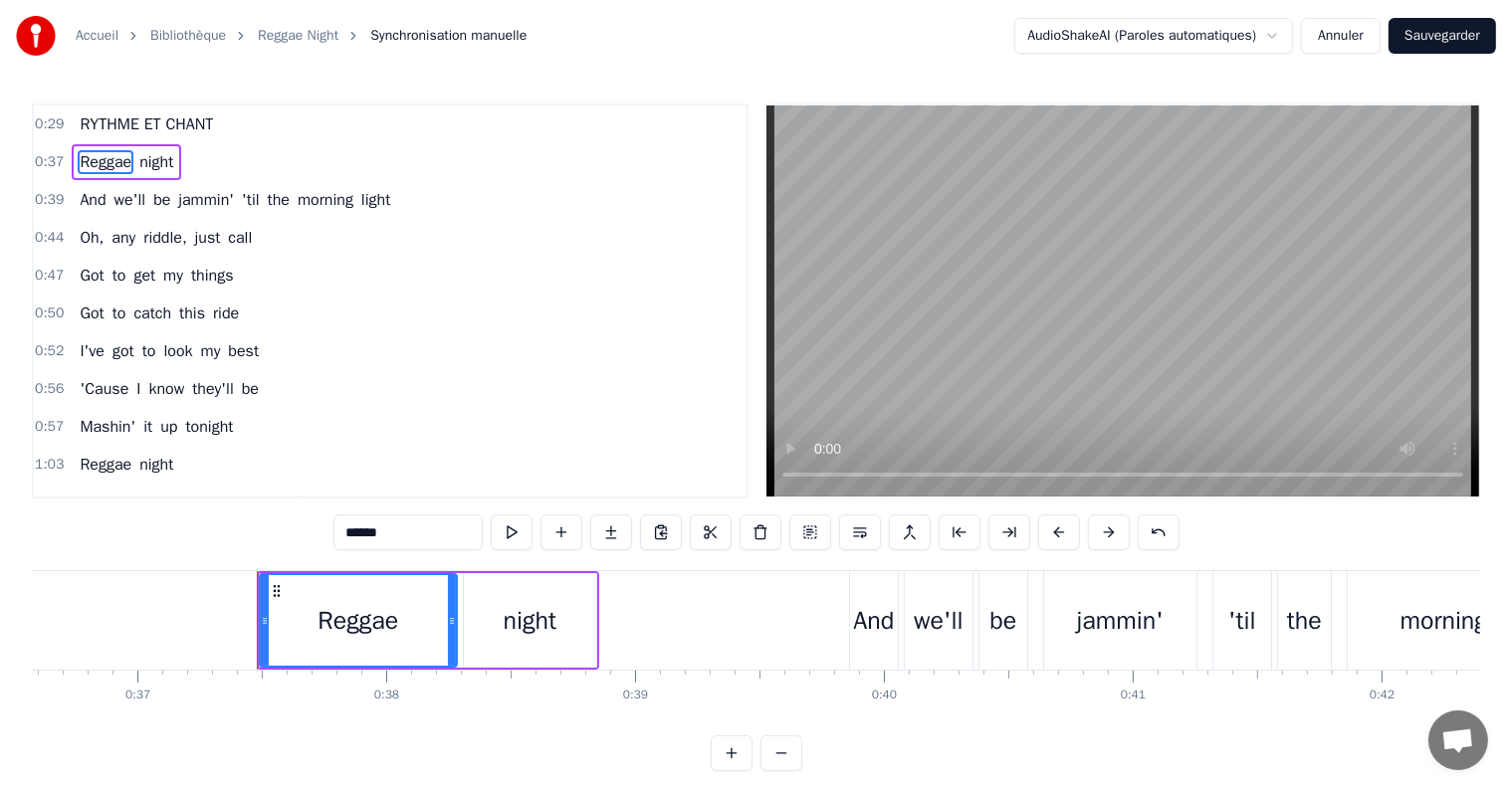 scroll, scrollTop: 0, scrollLeft: 9226, axis: horizontal 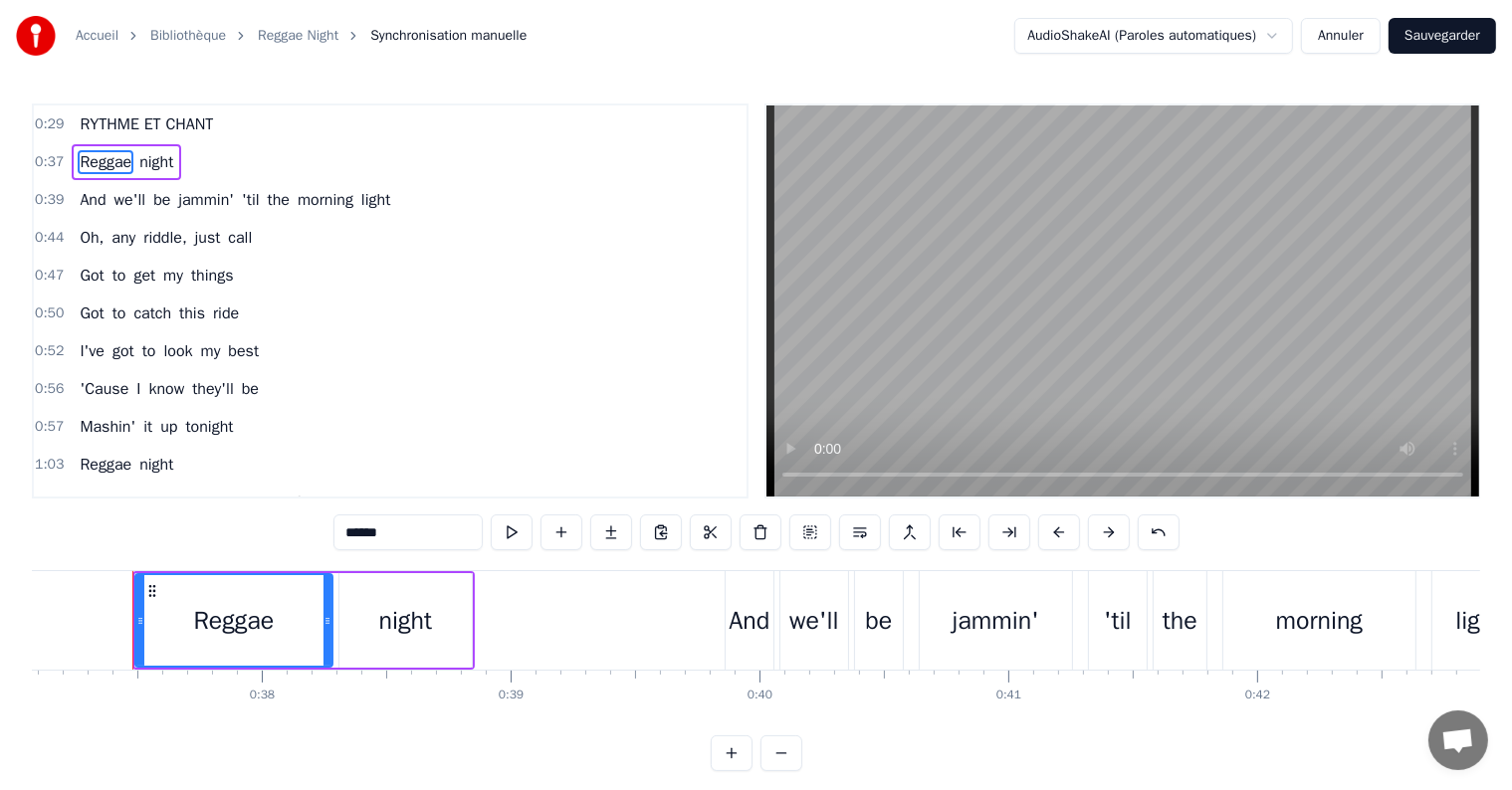 click on "Reggae" at bounding box center [106, 162] 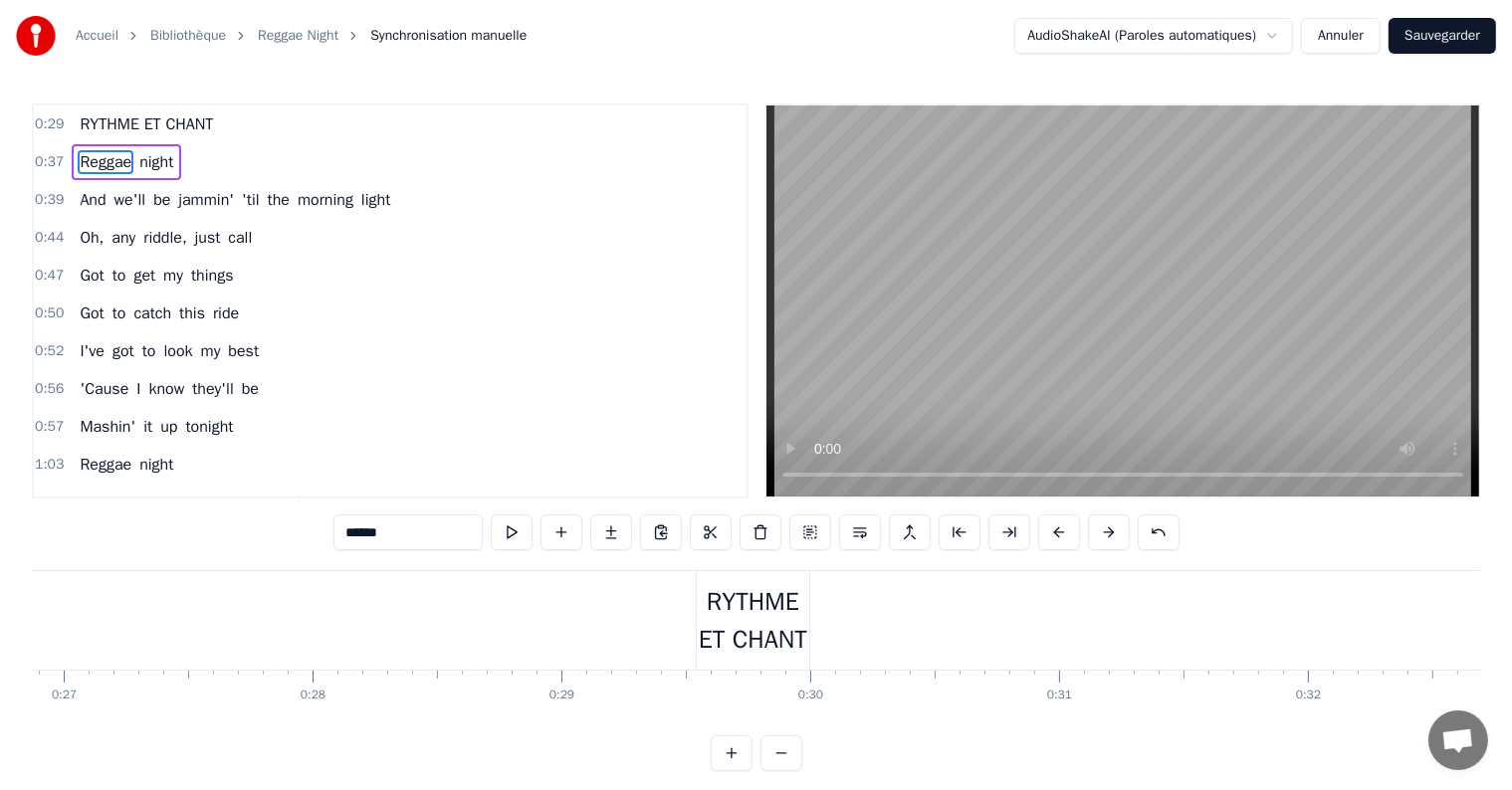 scroll, scrollTop: 0, scrollLeft: 6678, axis: horizontal 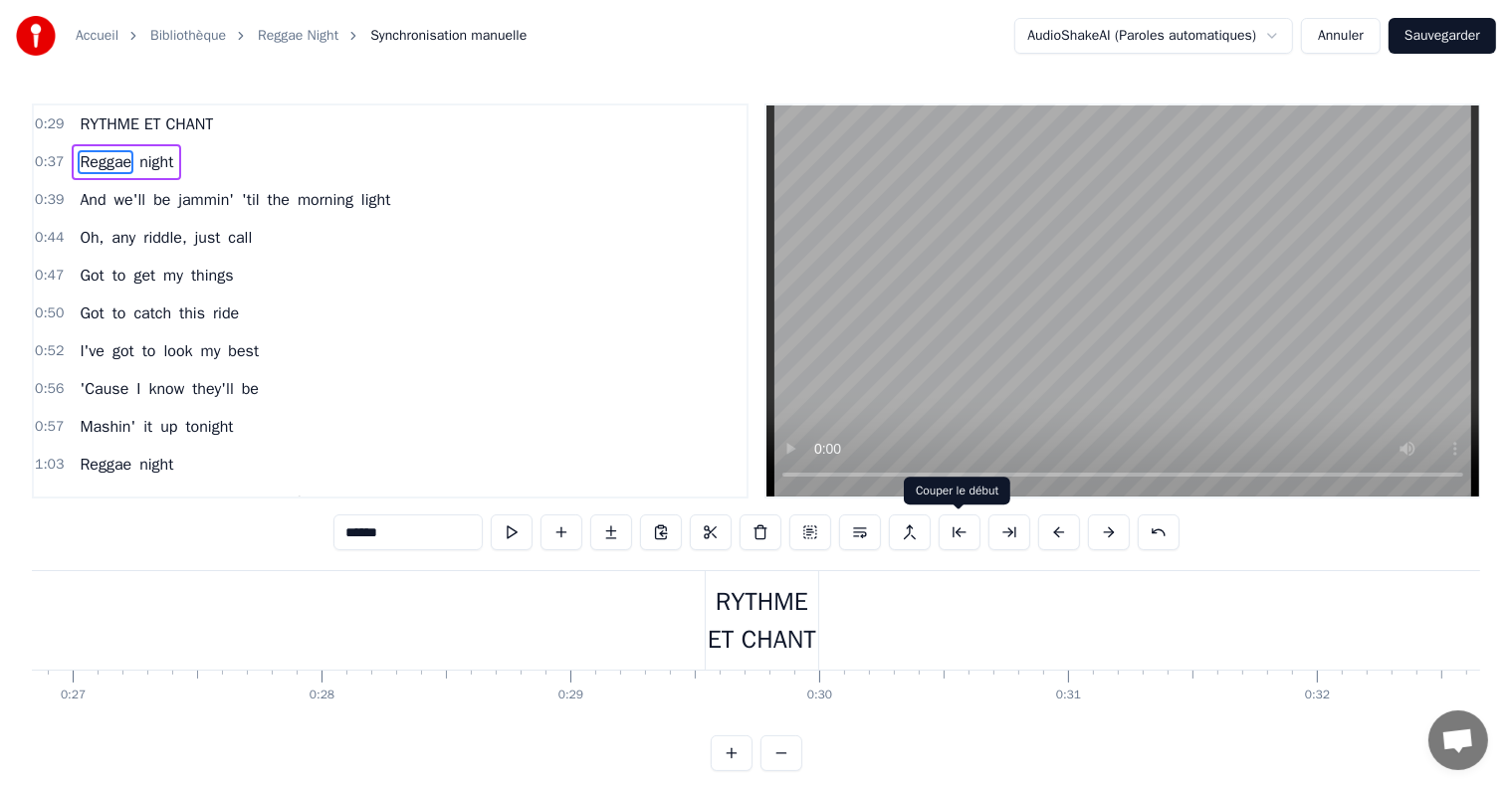 click at bounding box center [960, 532] 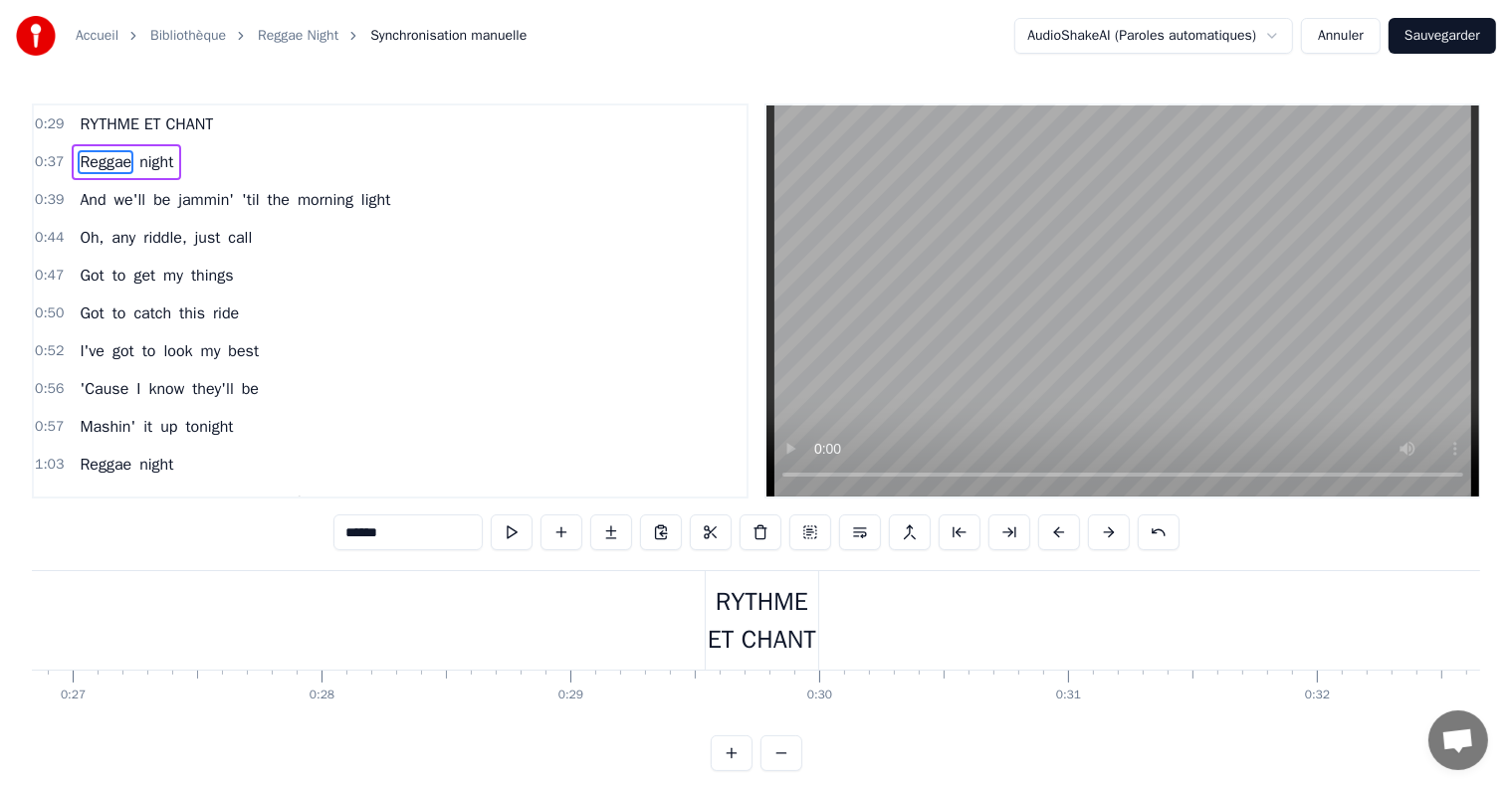 click at bounding box center (960, 532) 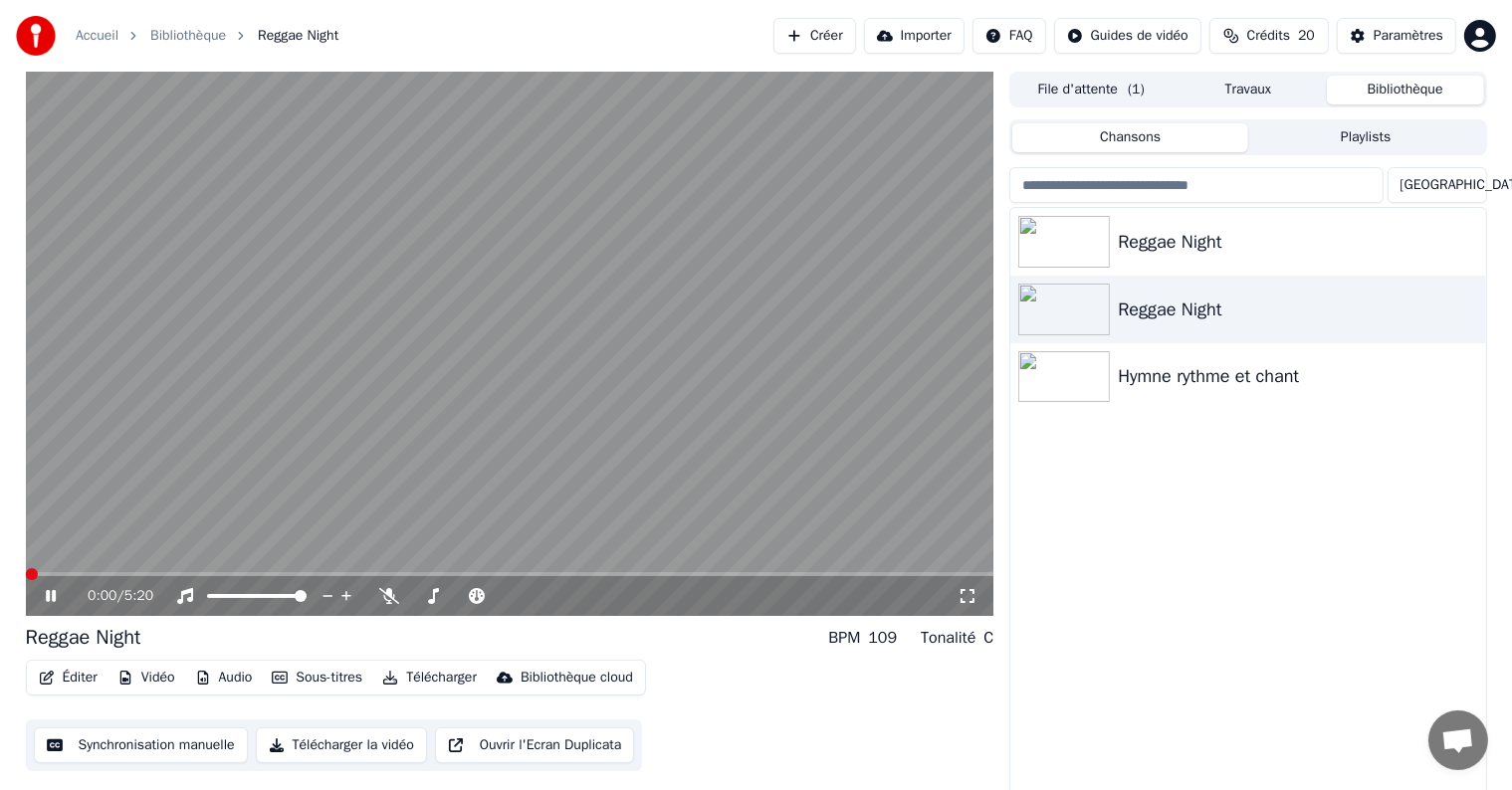 click on "Éditer" at bounding box center (68, 678) 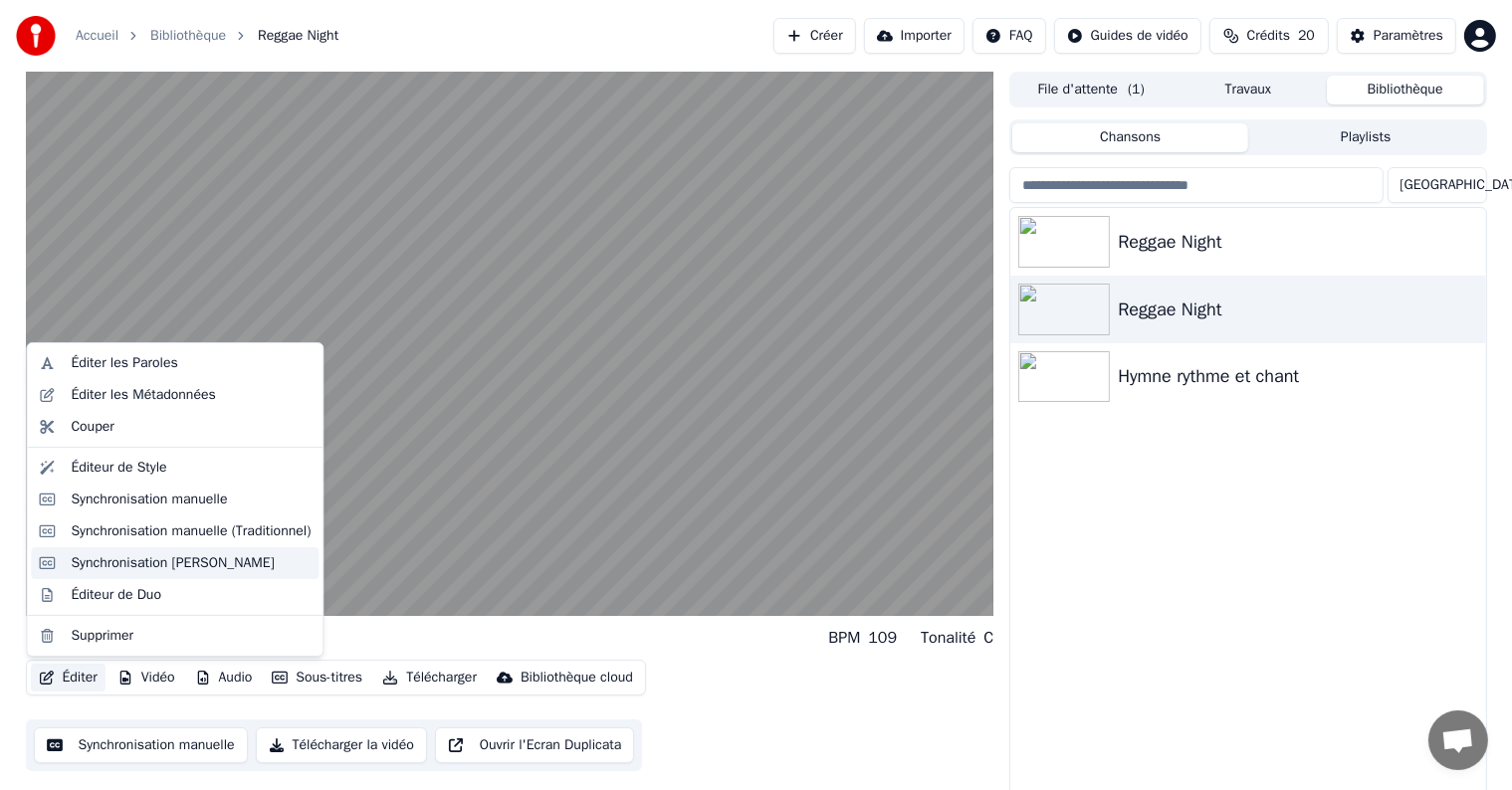 click on "Synchronisation [PERSON_NAME]" at bounding box center (172, 563) 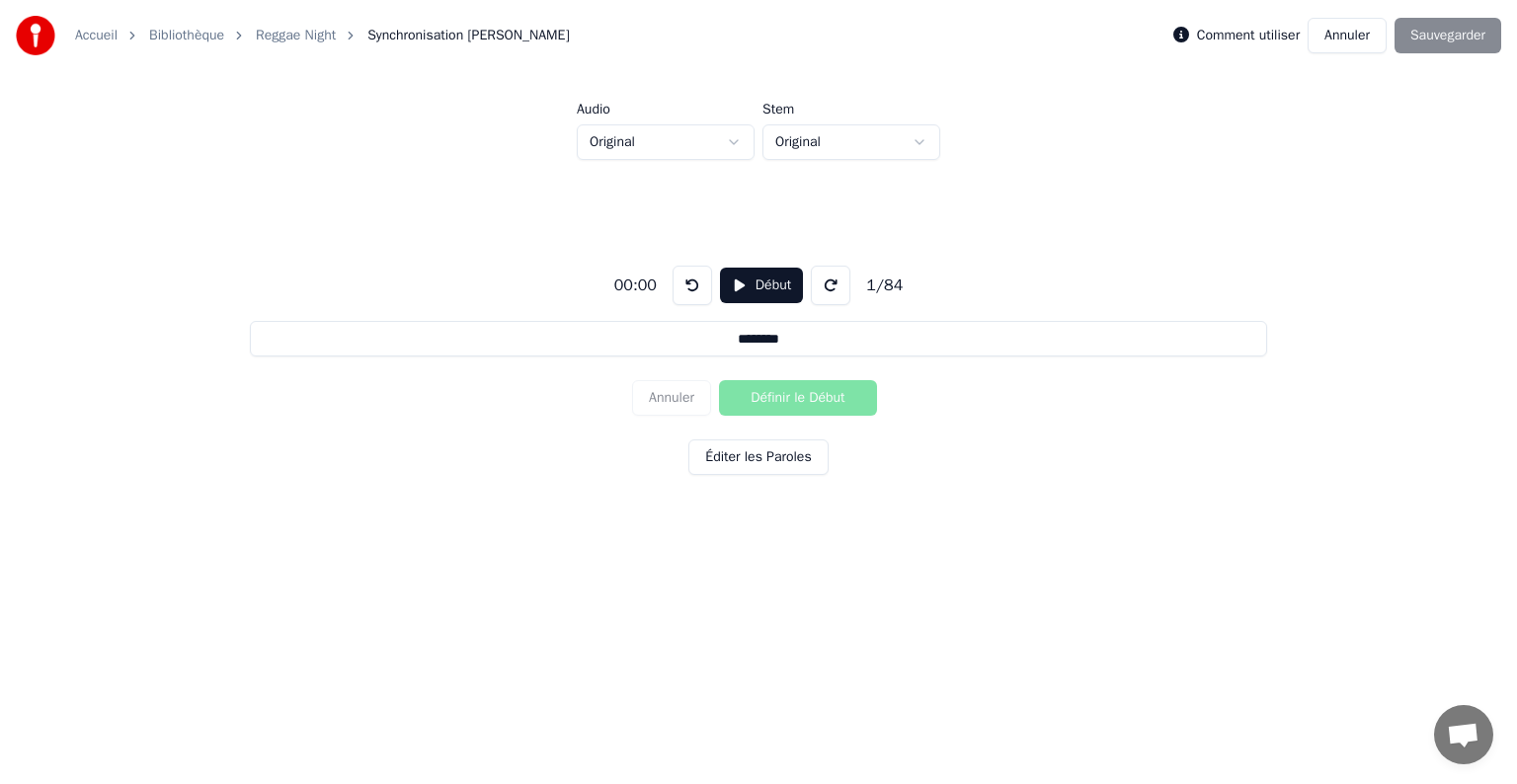 click on "Annuler" at bounding box center (1347, 36) 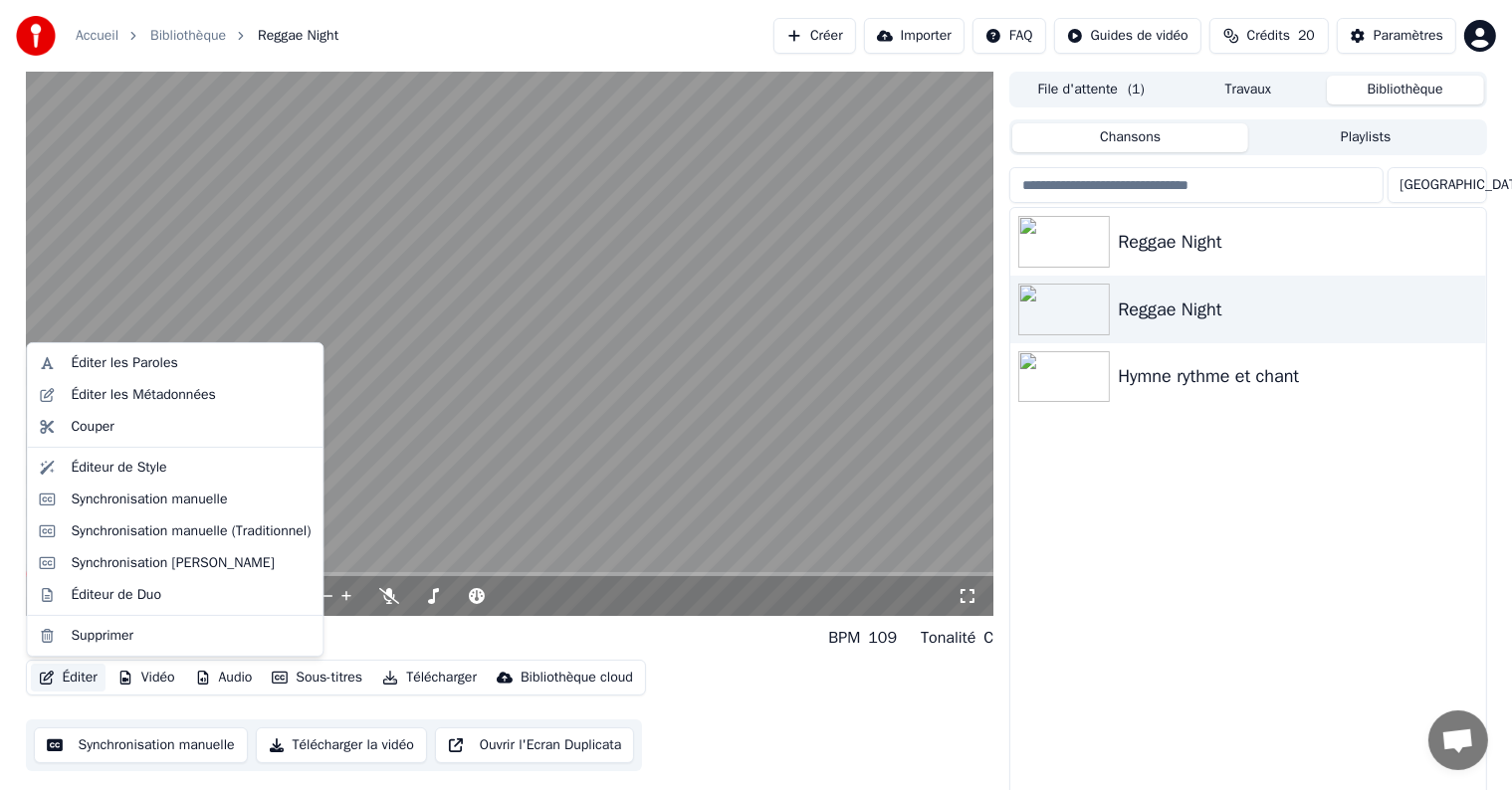 click on "Éditer" at bounding box center [68, 678] 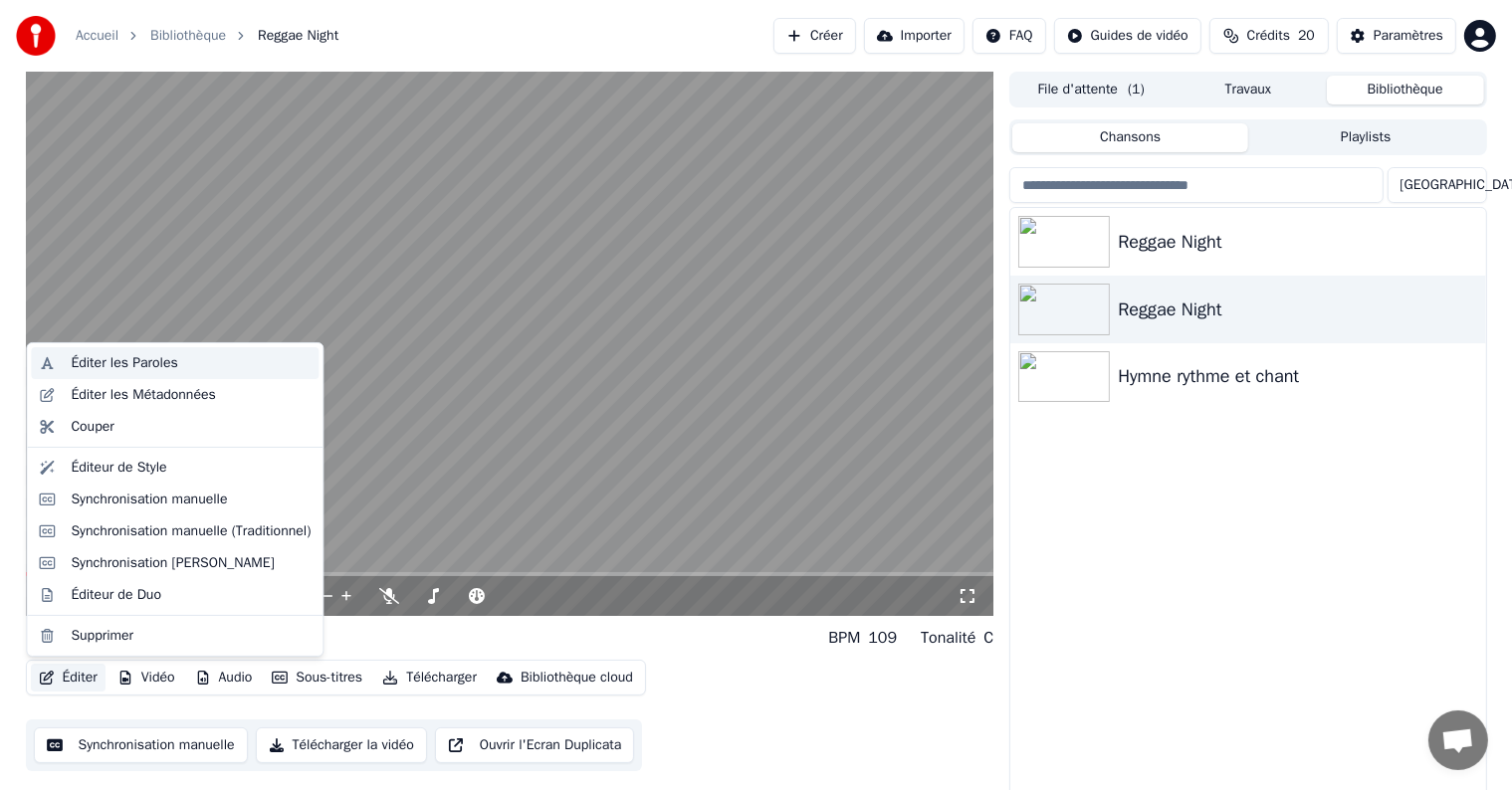 click on "Éditer les Paroles" at bounding box center [123, 363] 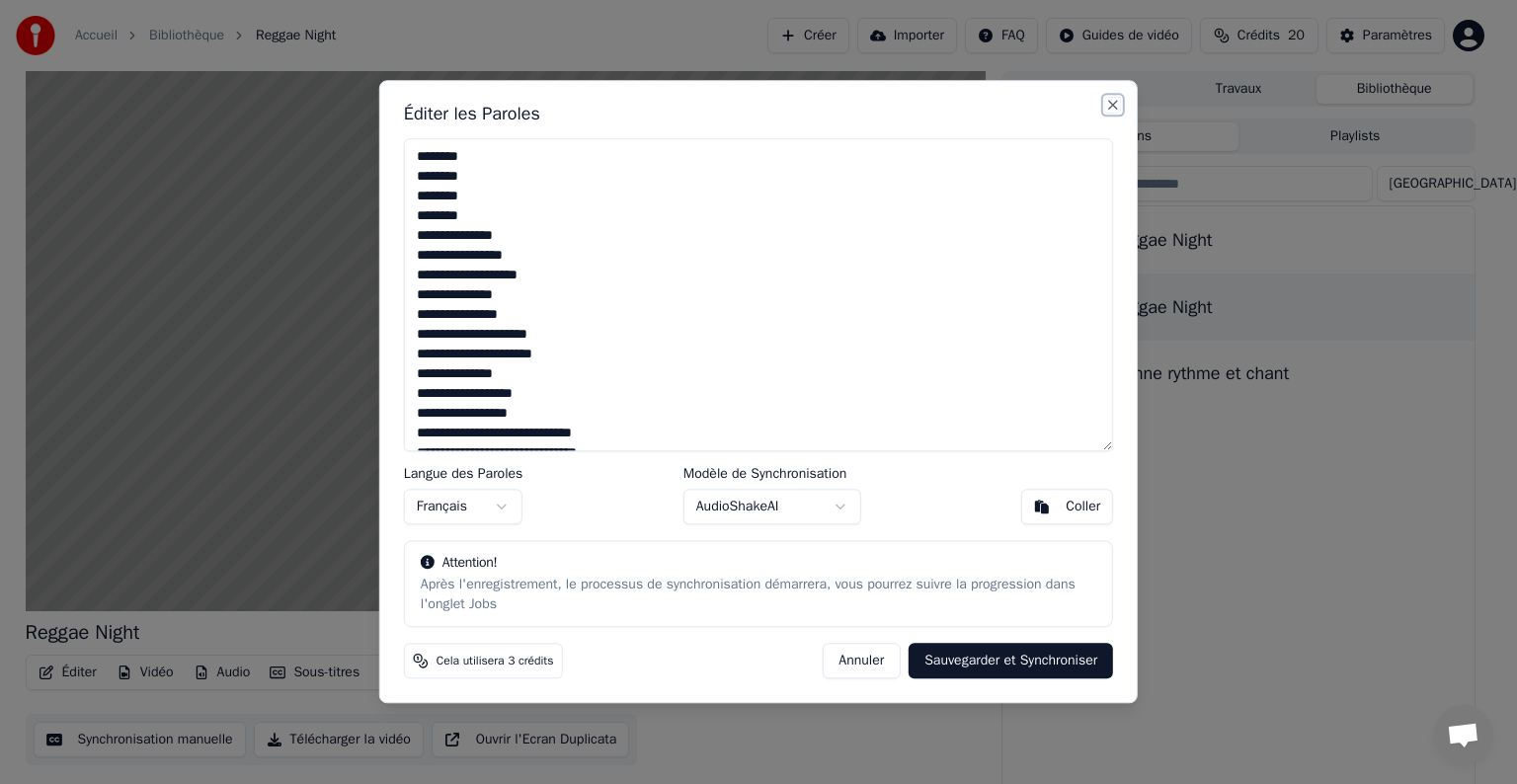 click on "Close" at bounding box center [1113, 105] 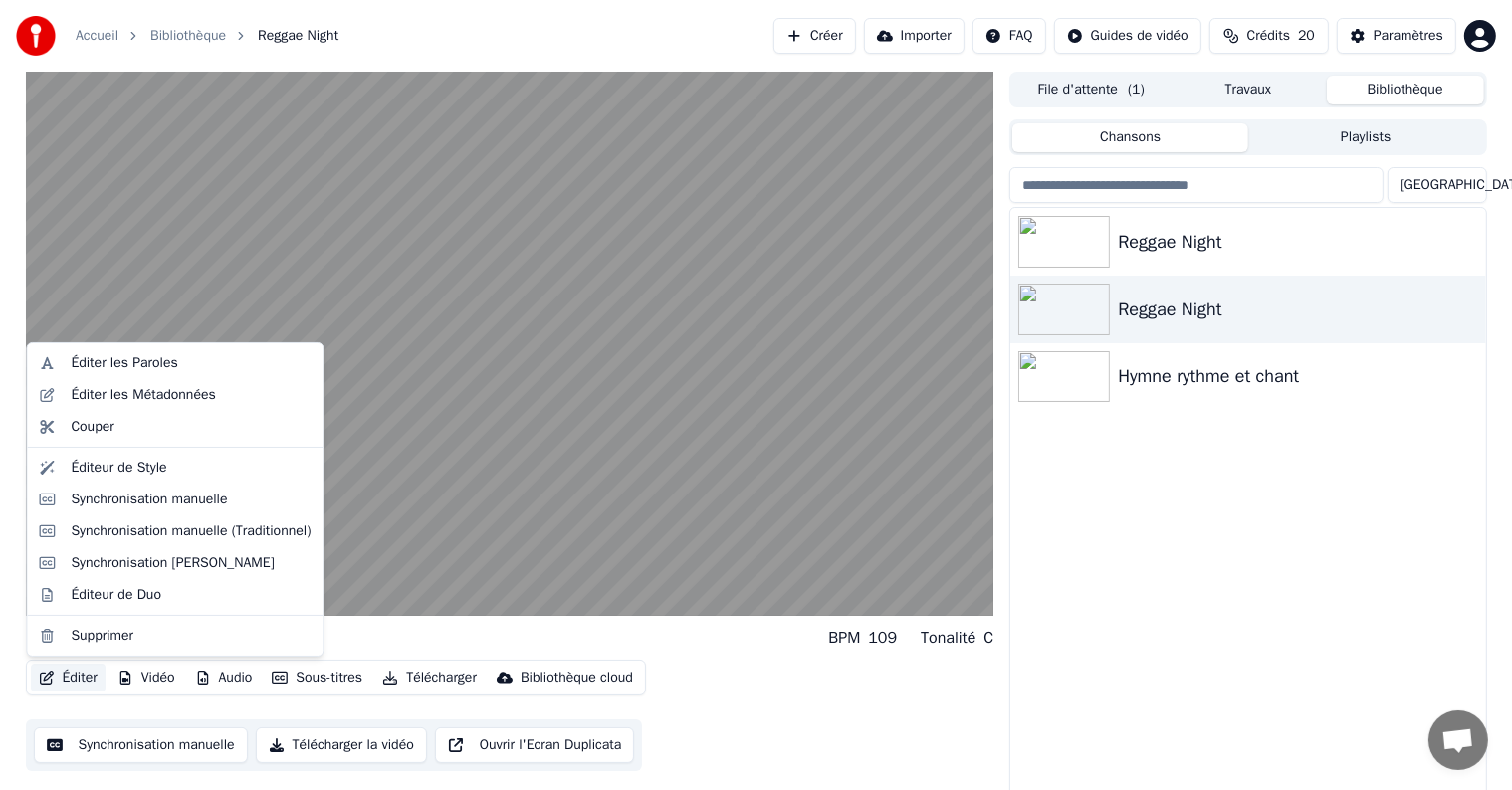 click on "Éditer" at bounding box center [68, 678] 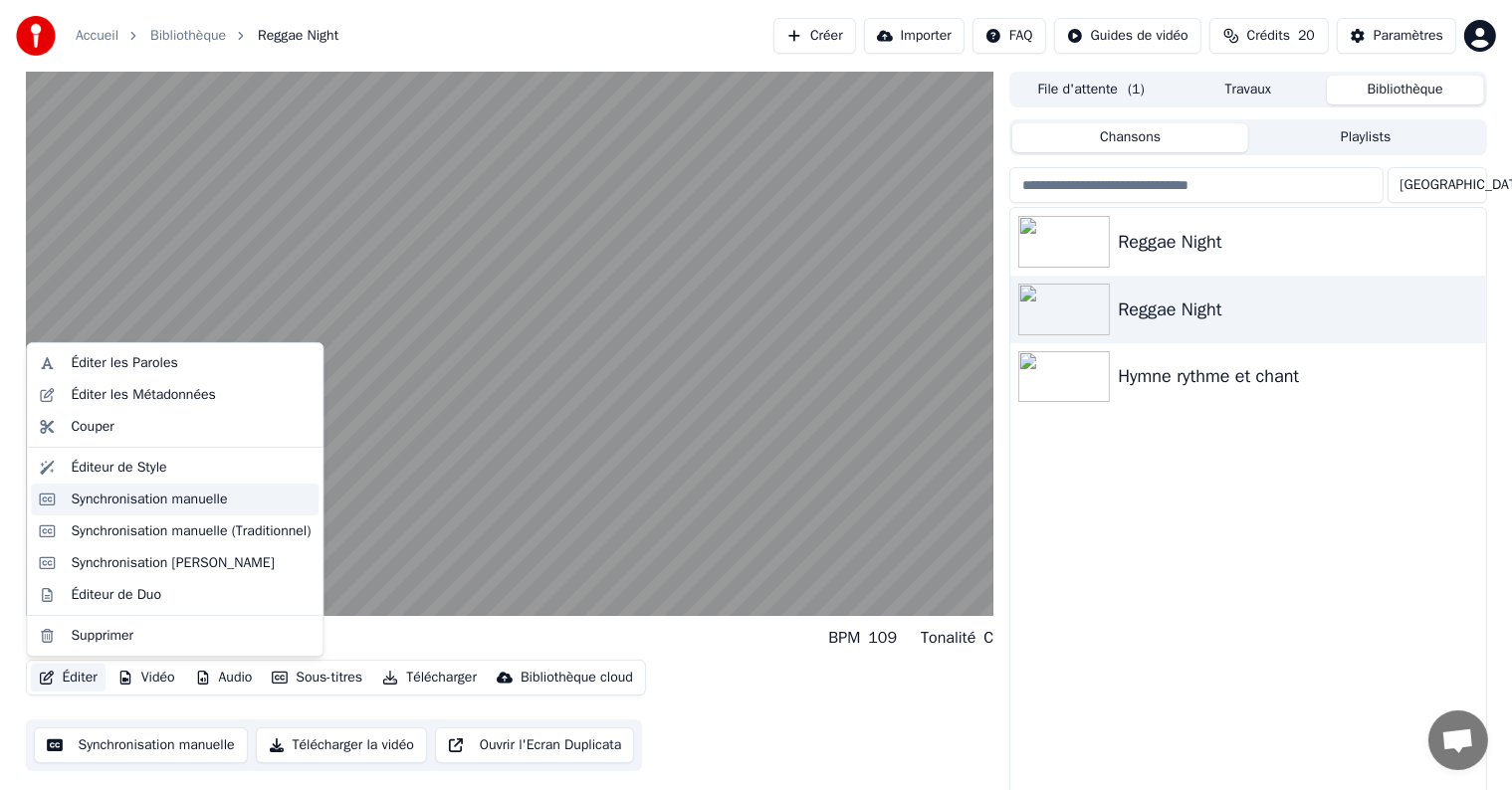 click on "Synchronisation manuelle" at bounding box center [148, 499] 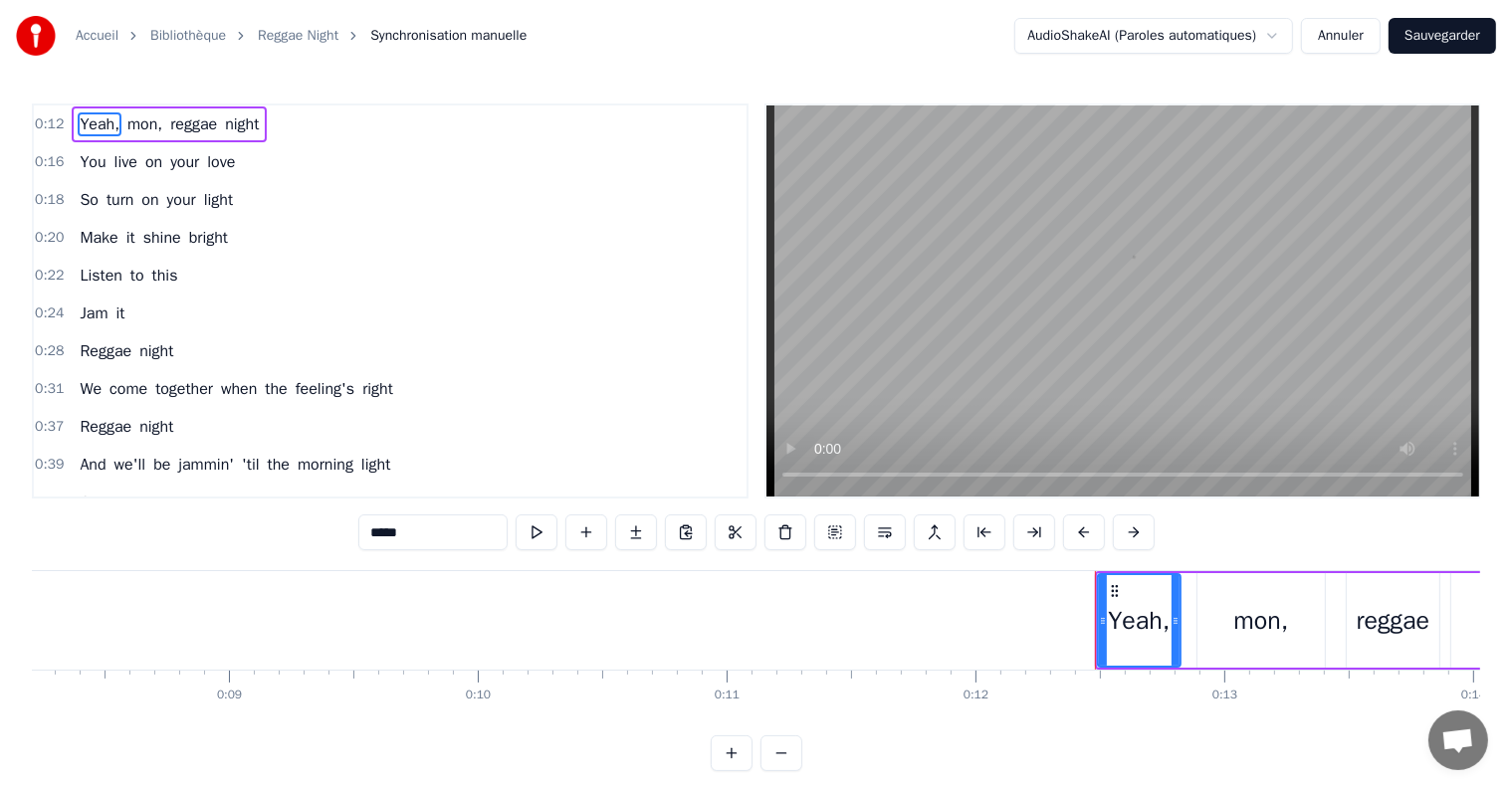 scroll, scrollTop: 0, scrollLeft: 3005, axis: horizontal 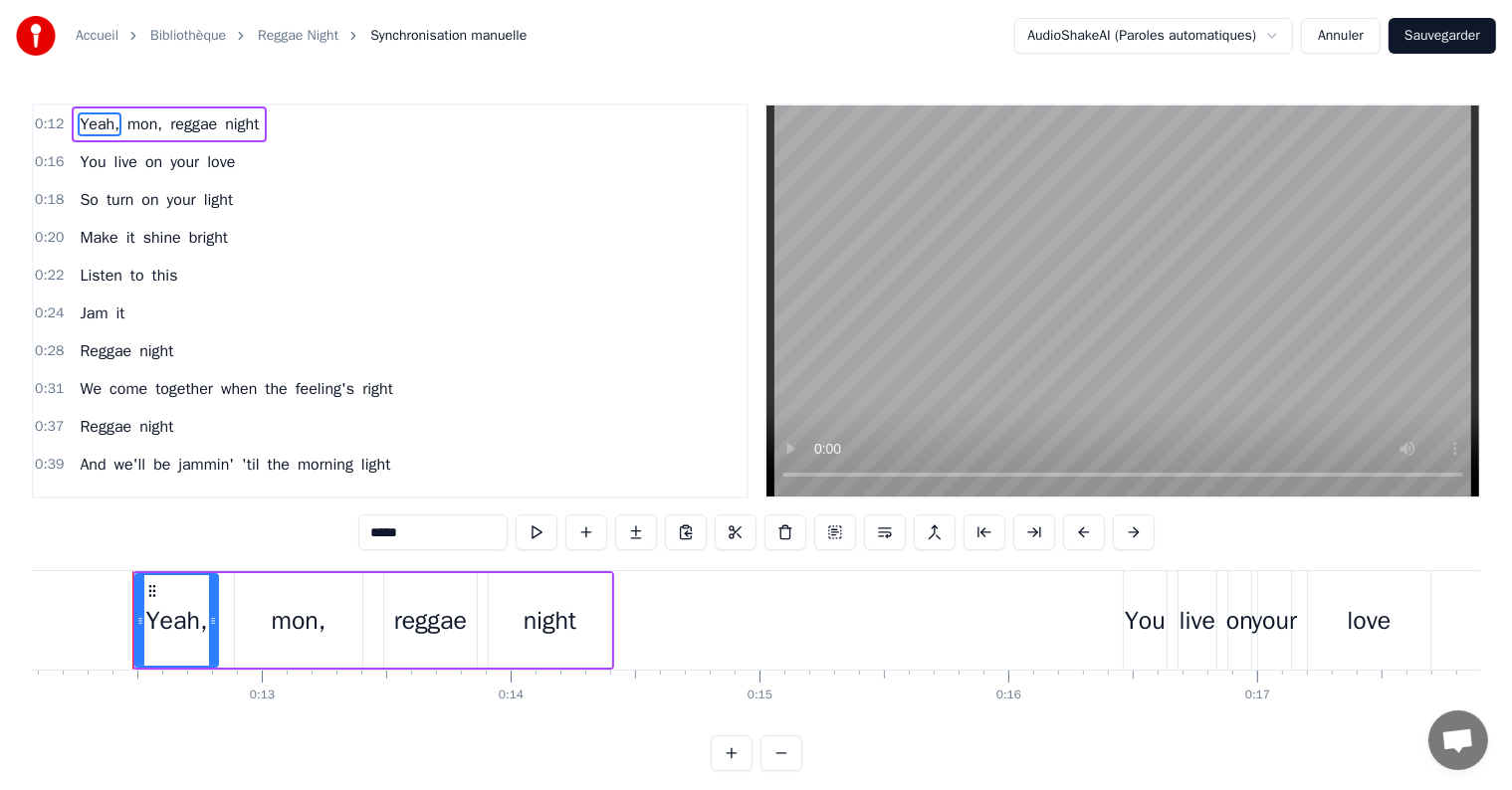 click on "Reggae night" at bounding box center [126, 351] 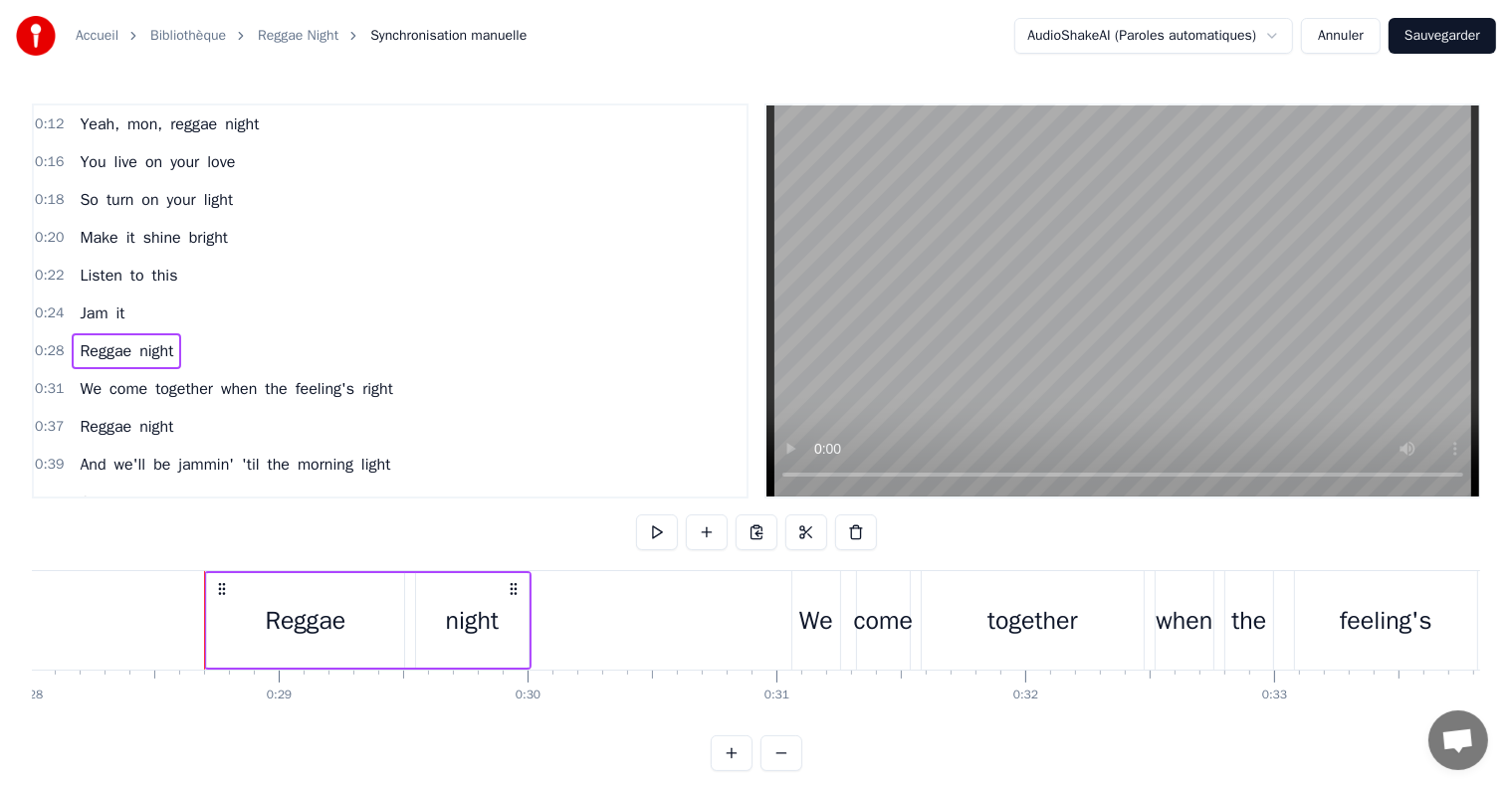 scroll, scrollTop: 0, scrollLeft: 7041, axis: horizontal 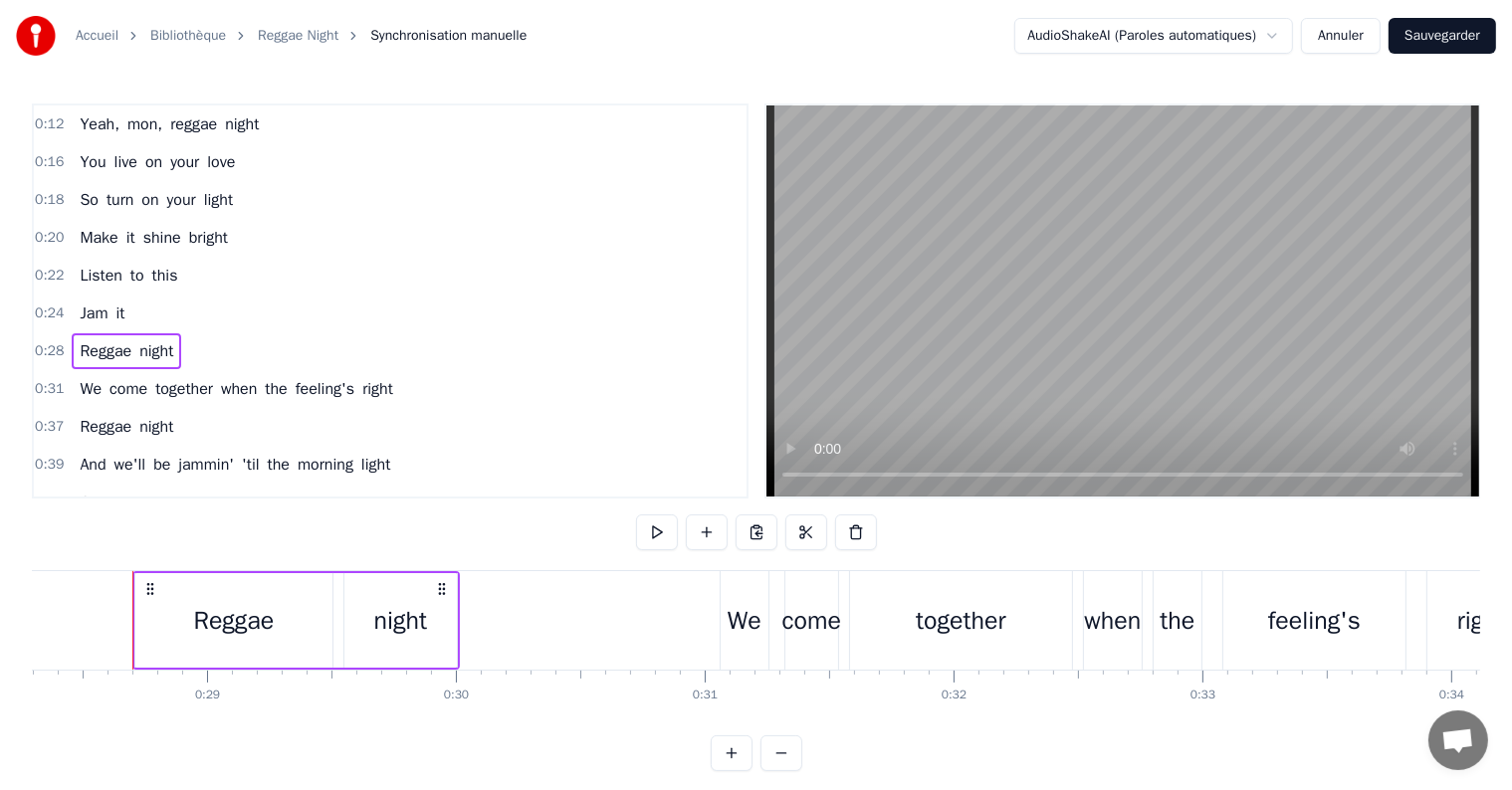 click on "Reggae" at bounding box center (233, 621) 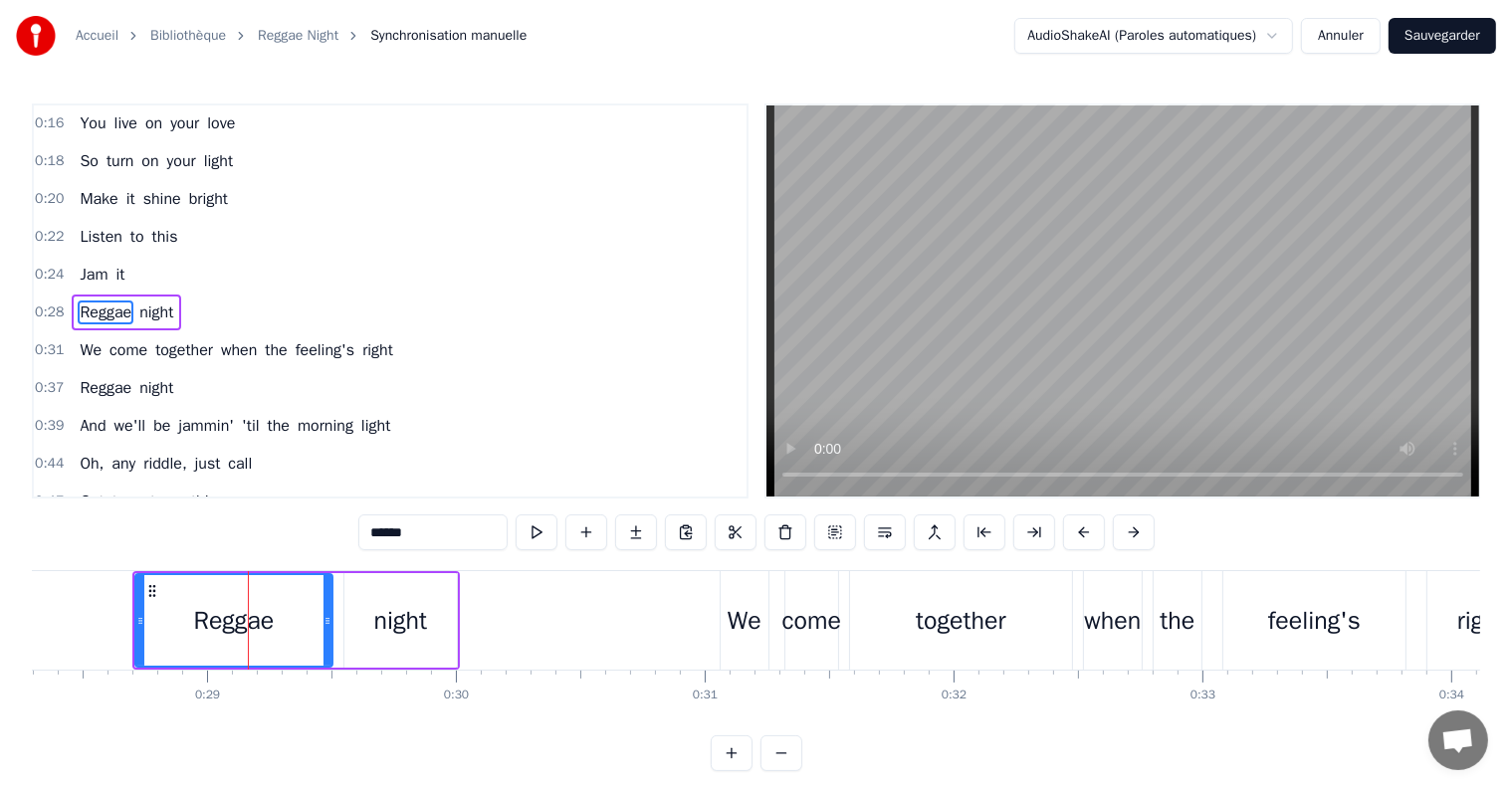 scroll, scrollTop: 42, scrollLeft: 0, axis: vertical 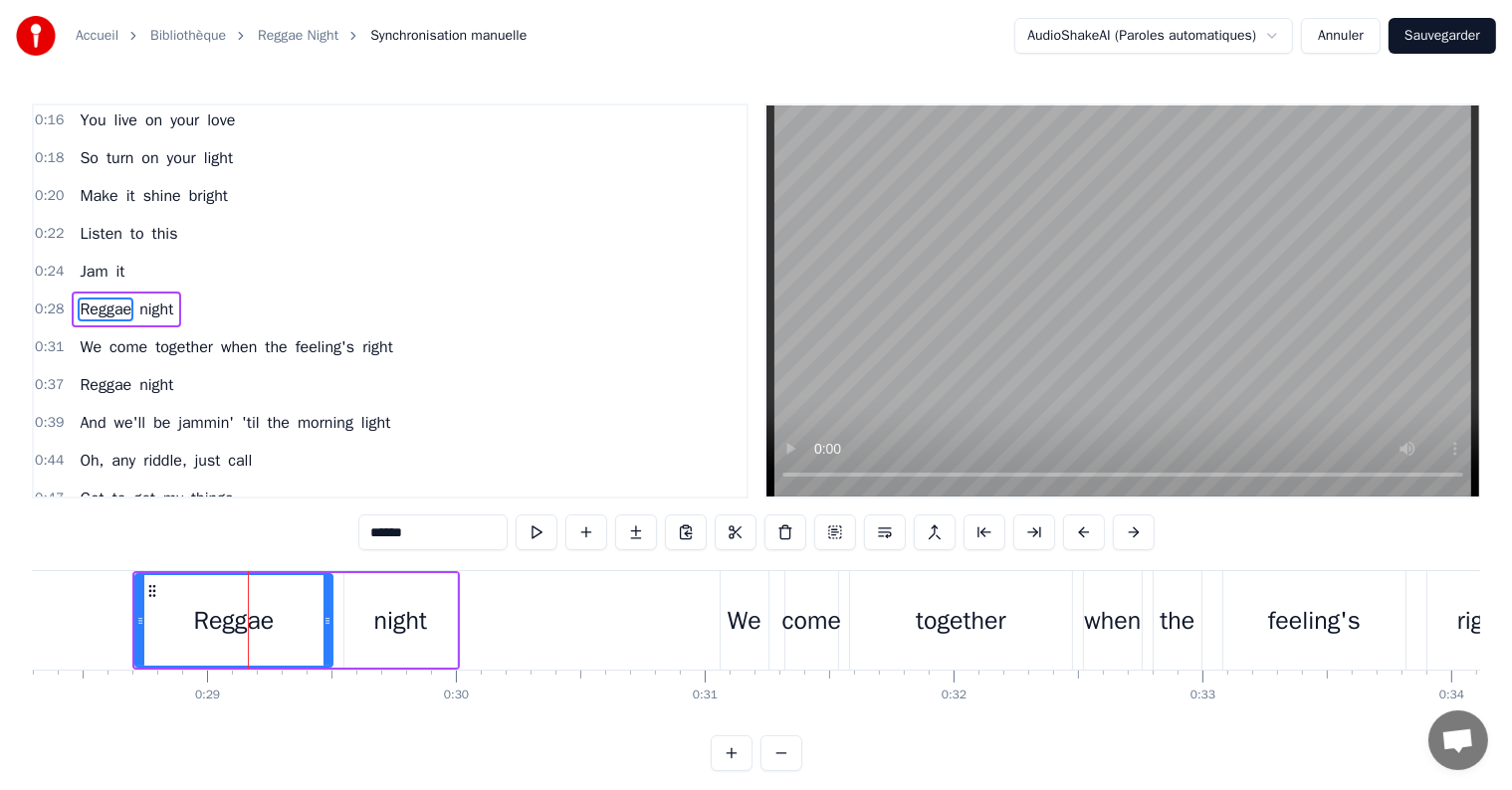 click on "night" at bounding box center (156, 309) 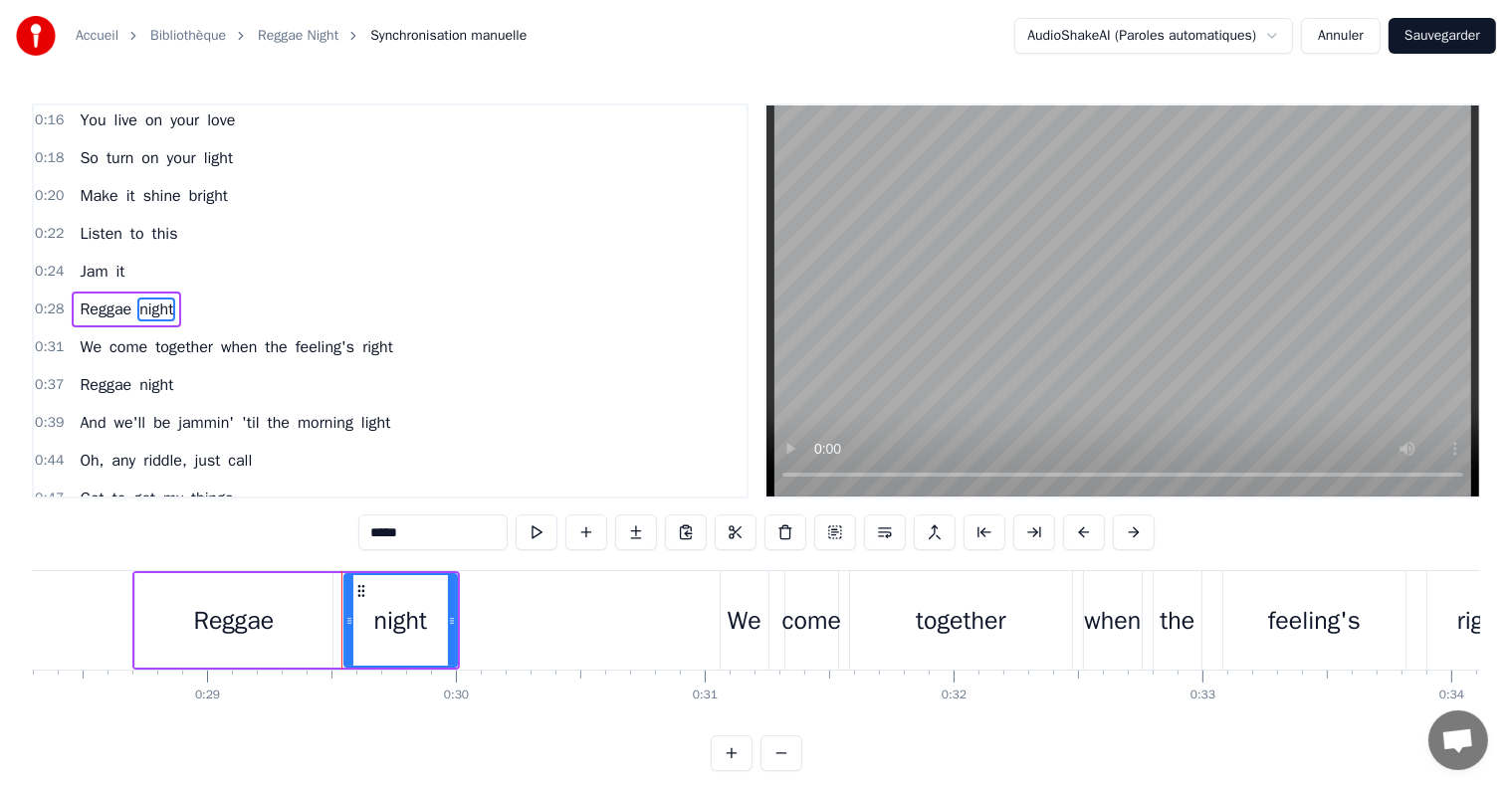 click on "Reggae" at bounding box center (106, 309) 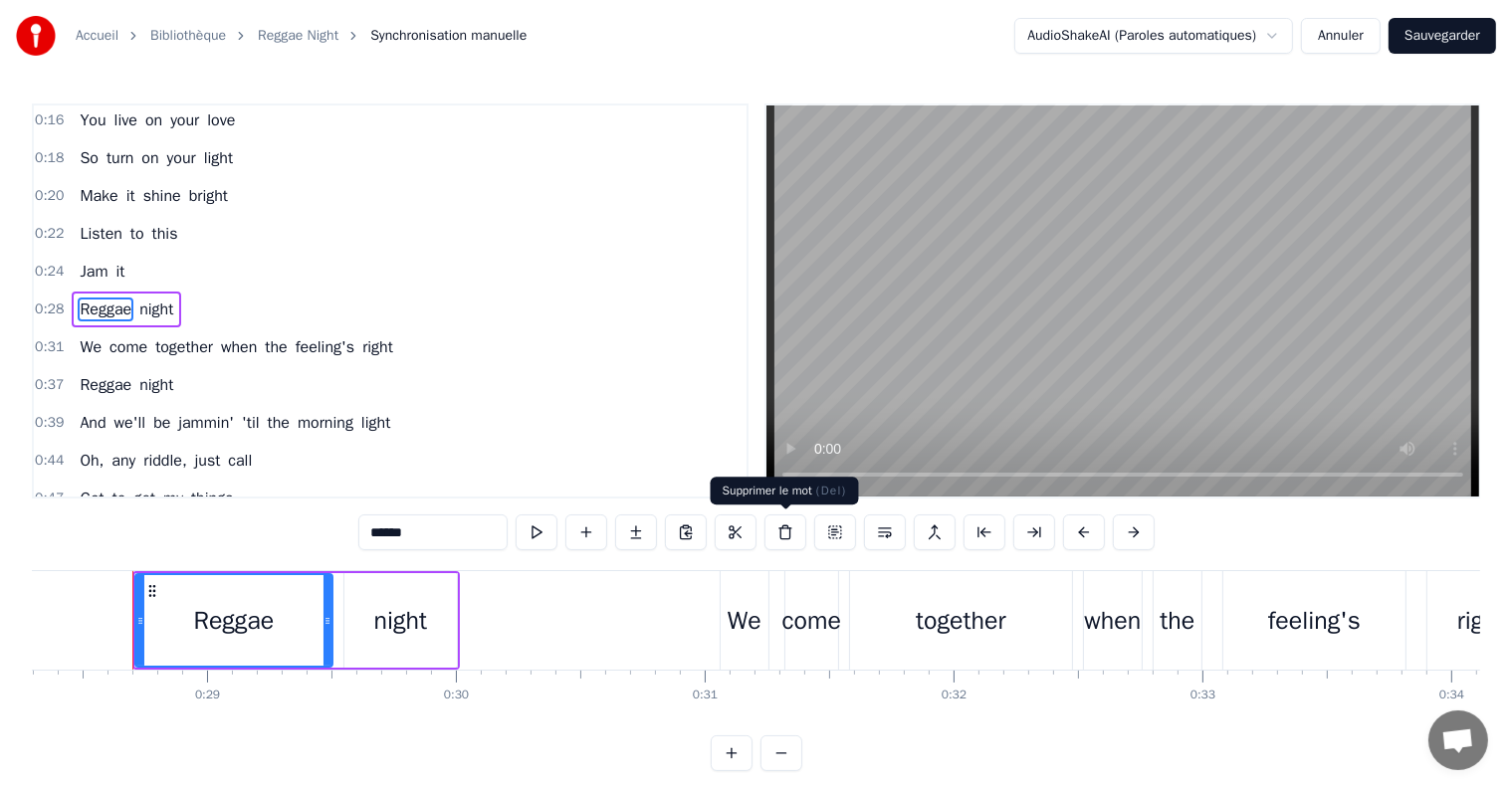 click at bounding box center (785, 532) 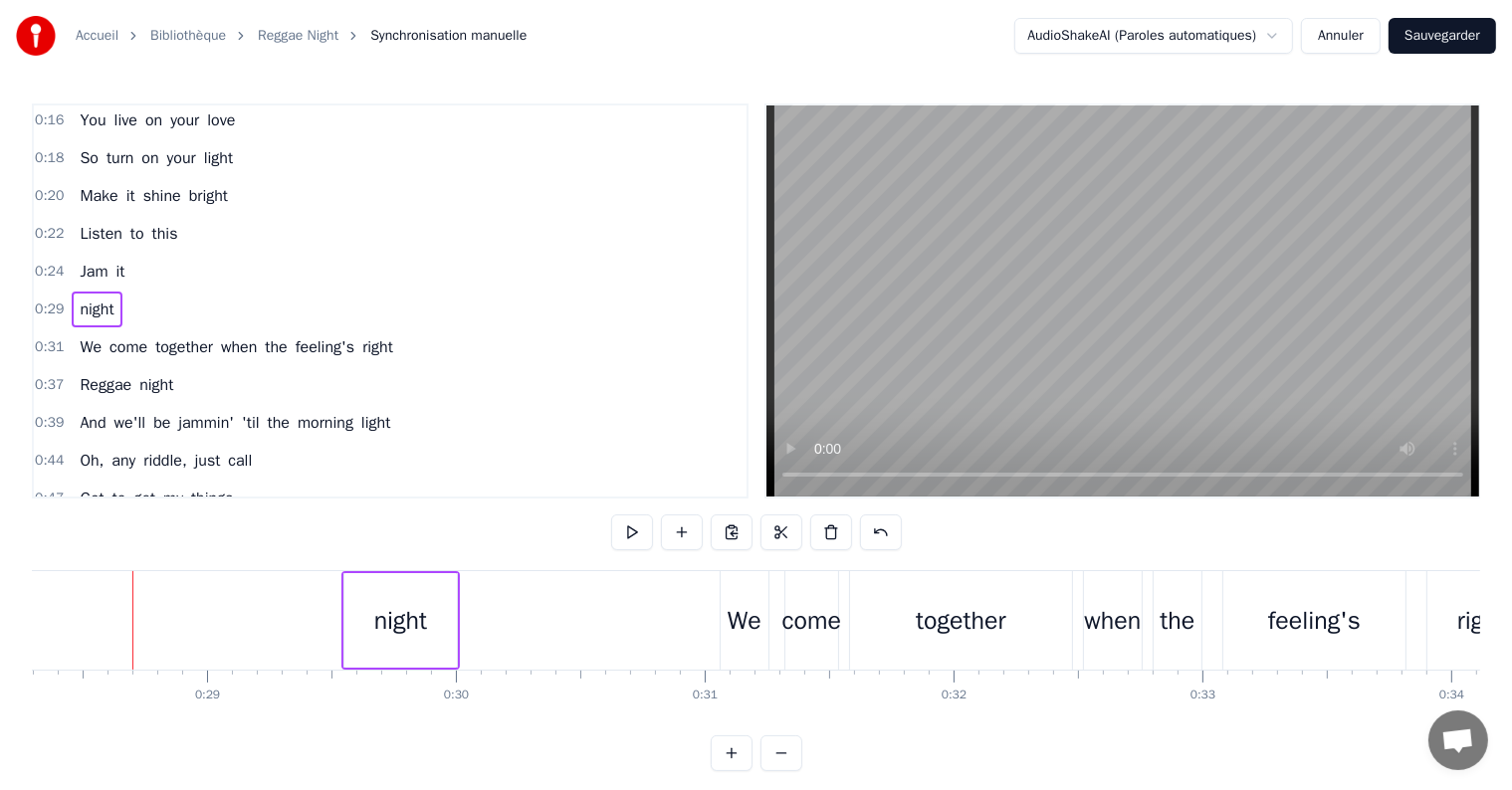 click on "night" at bounding box center (97, 309) 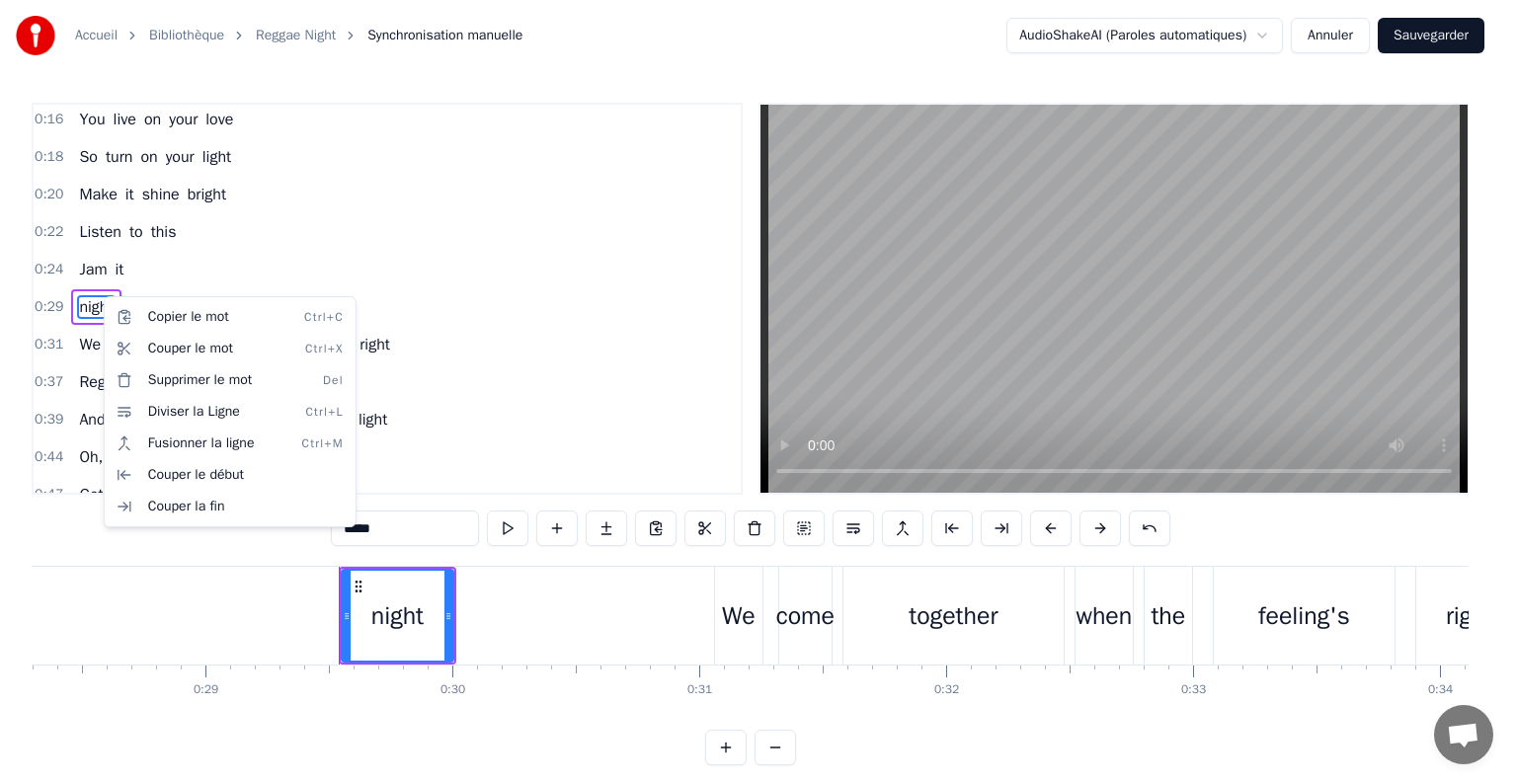 click on "Accueil Bibliothèque Reggae Night Synchronisation manuelle AudioShakeAI (Paroles automatiques) Annuler Sauvegarder 0:12 Yeah, mon, reggae night 0:16 You live on your love 0:18 So turn on your light 0:20 Make it shine bright 0:22 Listen to this 0:24 Jam it 0:29 night 0:31 We come together when the feeling's right 0:37 Reggae night 0:39 And we'll be jammin' 'til the morning light 0:44 Oh, any riddle, just call 0:47 Got to get my things 0:50 Got to catch this ride 0:52 I've got to look my best 0:56 'Cause I know they'll be 0:57 Mashin' it up tonight 1:03 Reggae night 1:06 We come together when the feeling's right 1:12 Reggae night 1:14 And we'll be jammin' 'til the morning light 1:19 Oh, you will find it happens only once a year 1:25 So don't miss out on this session here, oh 1:47 There'll be people coming 1:49 From the north and south 1:51 And east and west 1:53 So your friends'll look your best, man [DEMOGRAPHIC_DATA]:56 Now lightning strikes at eight 1:58 So you better not be late 2:00 For this rub- a- dubbin', rockin', fun," at bounding box center [758, 398] 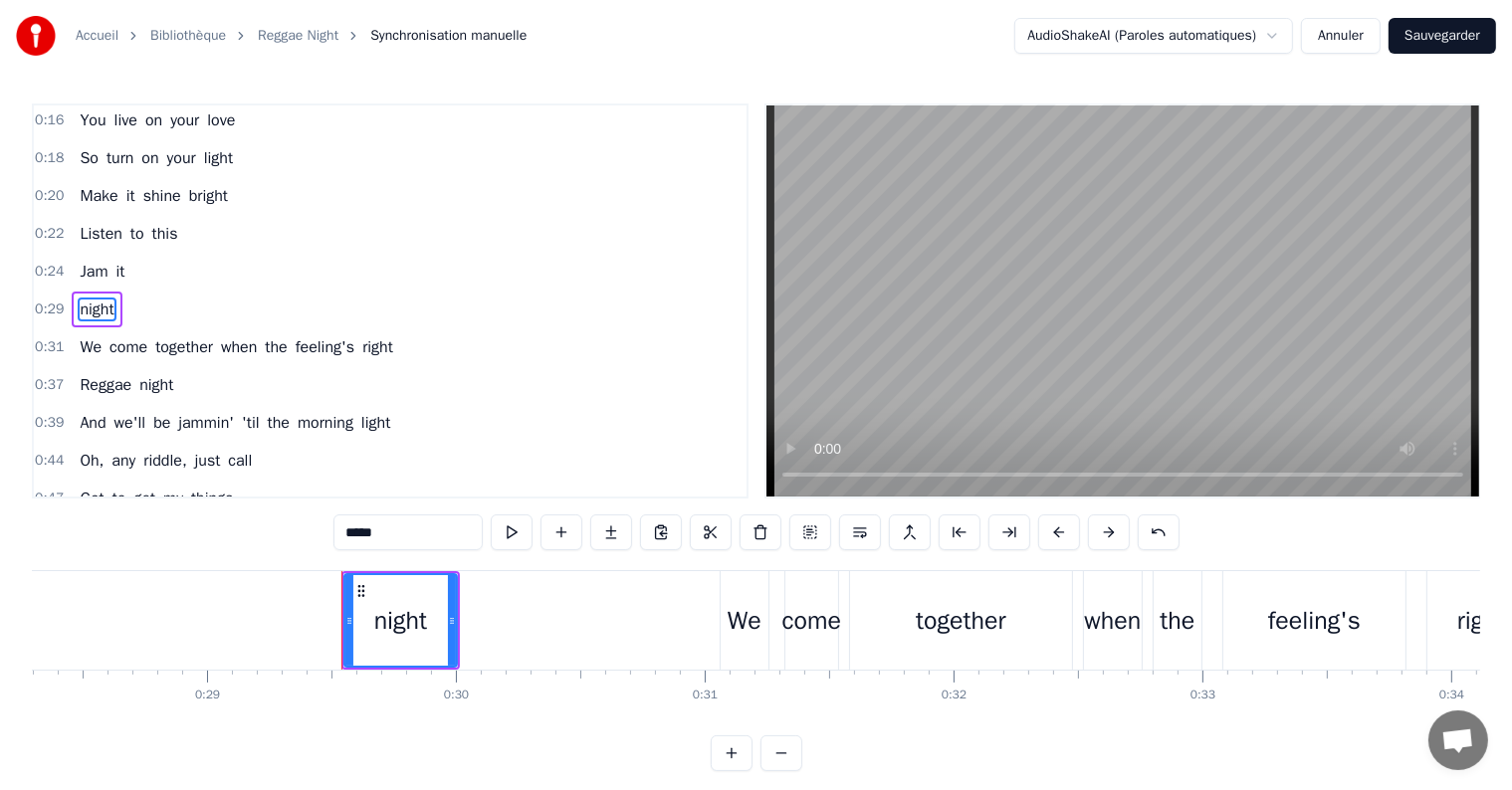 click on "night" at bounding box center [97, 309] 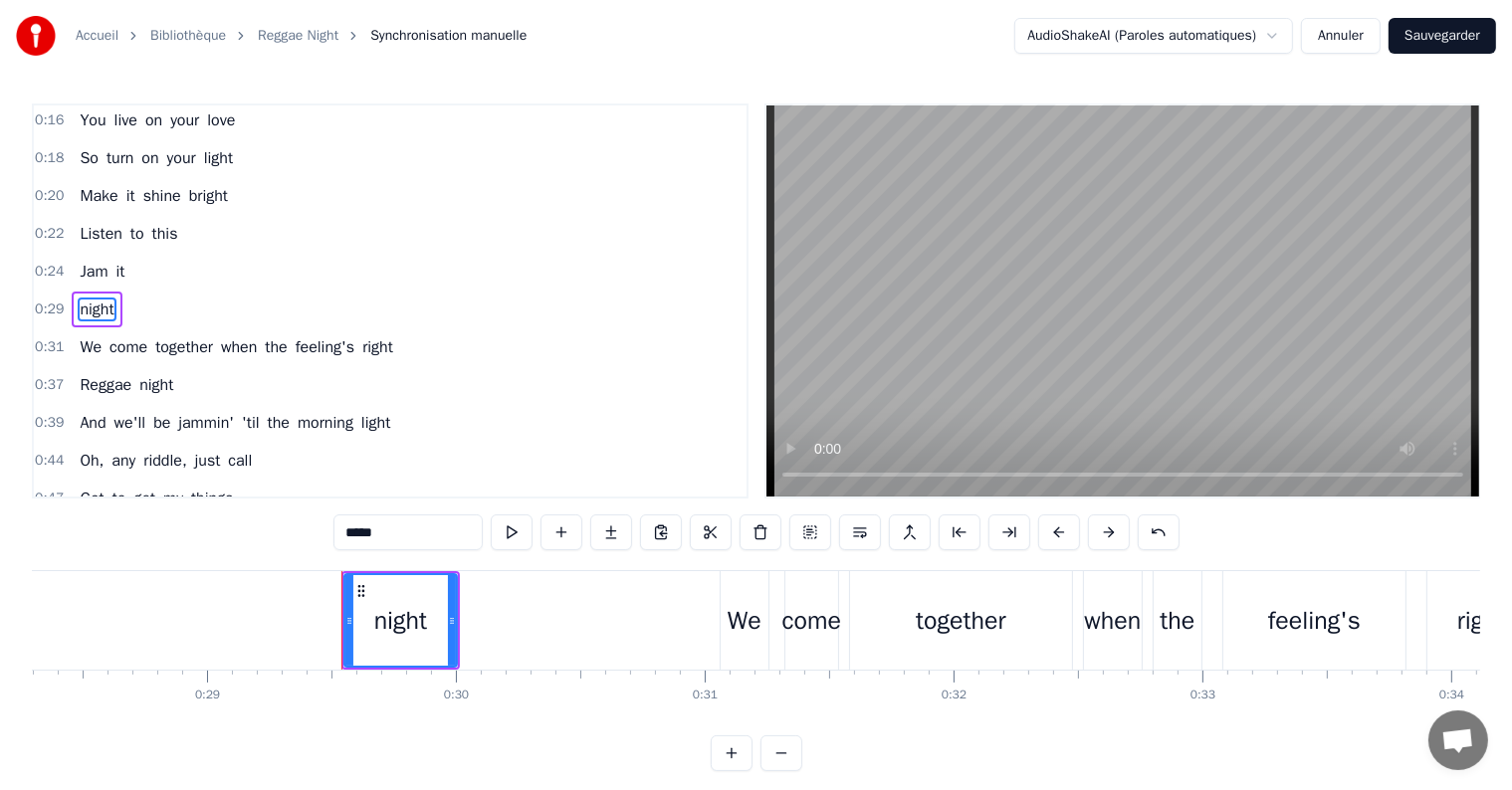 click on "night" at bounding box center [97, 309] 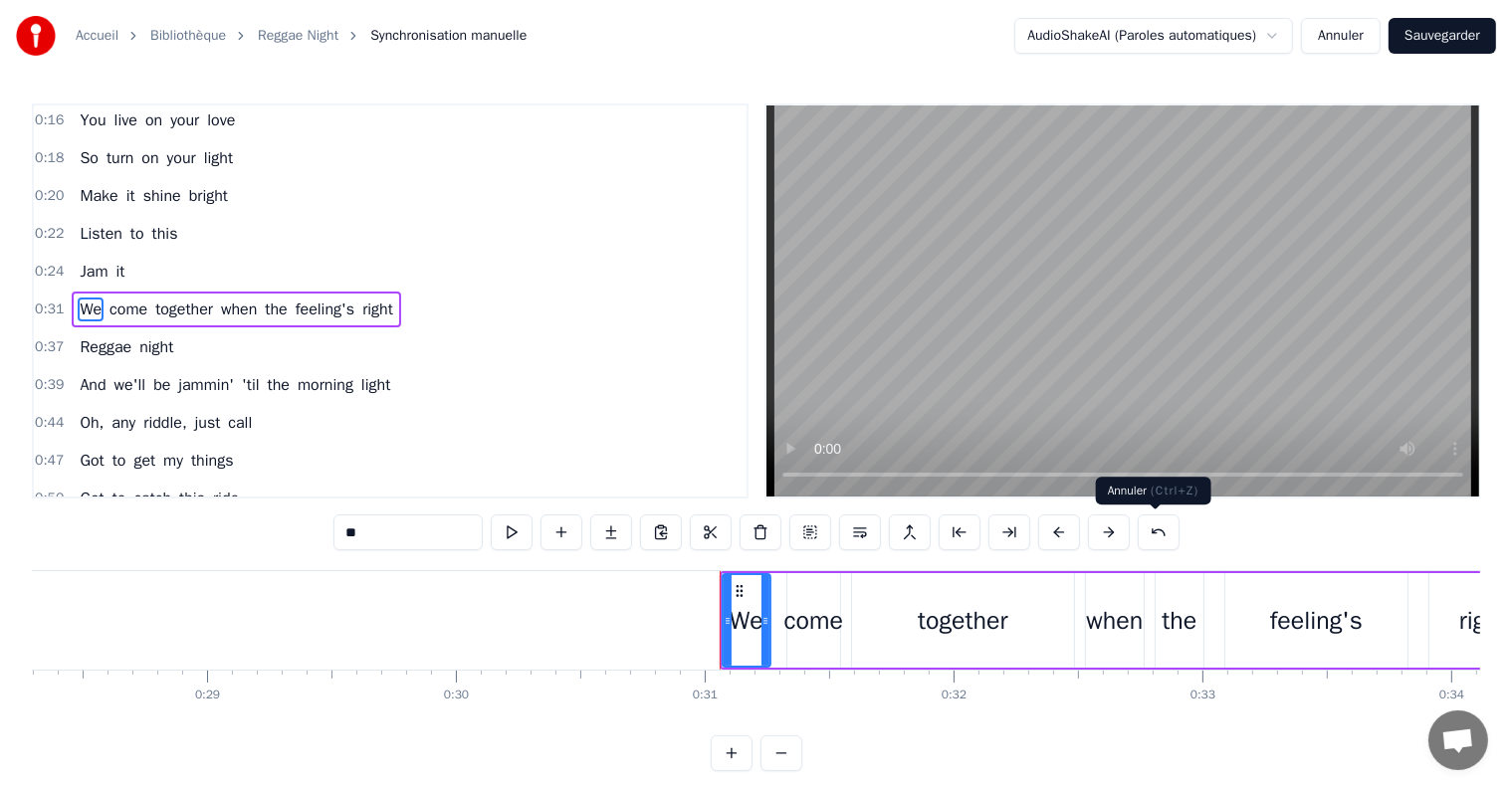 click at bounding box center (1159, 532) 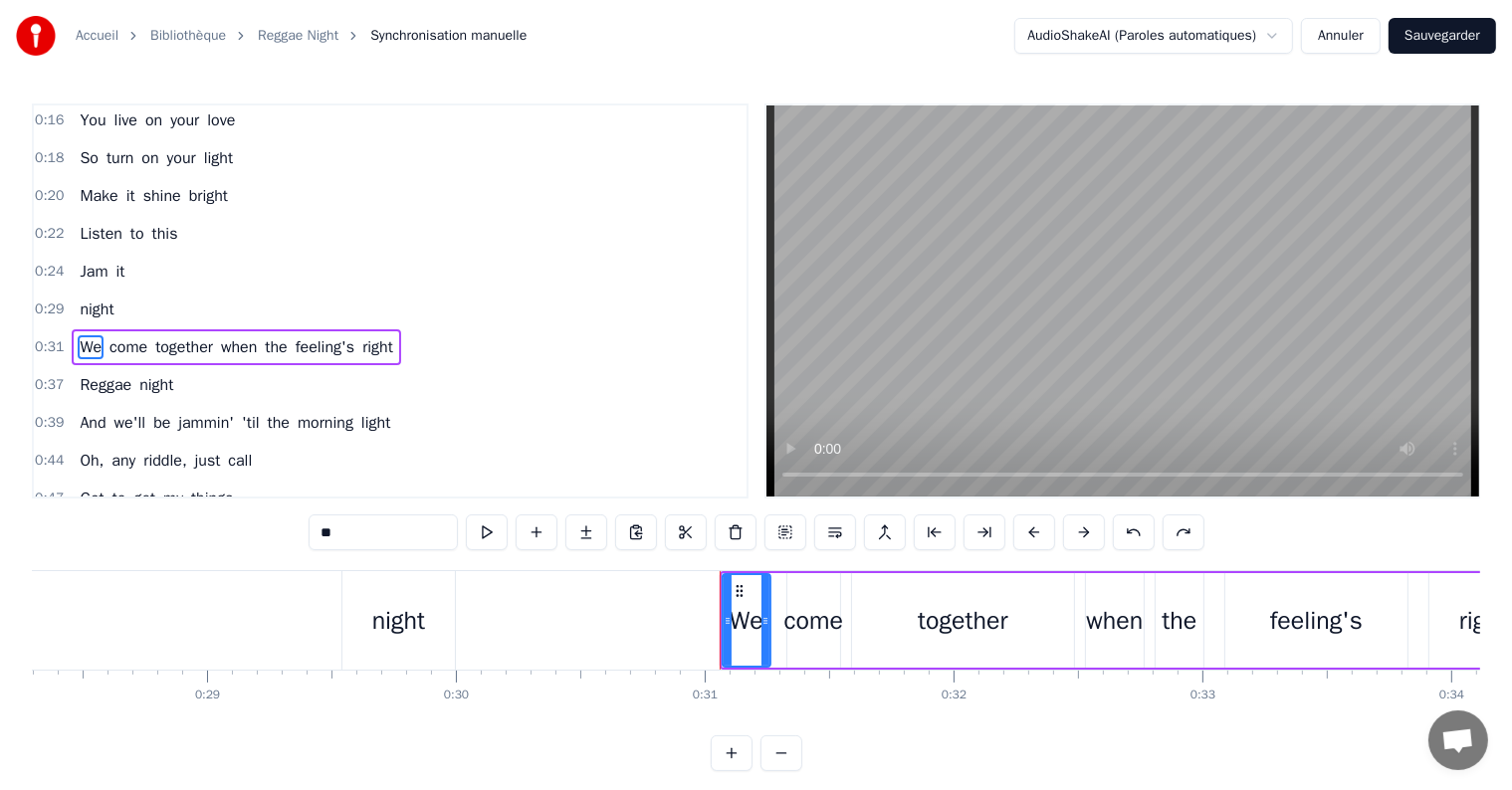 click on "0:29 night" at bounding box center (390, 309) 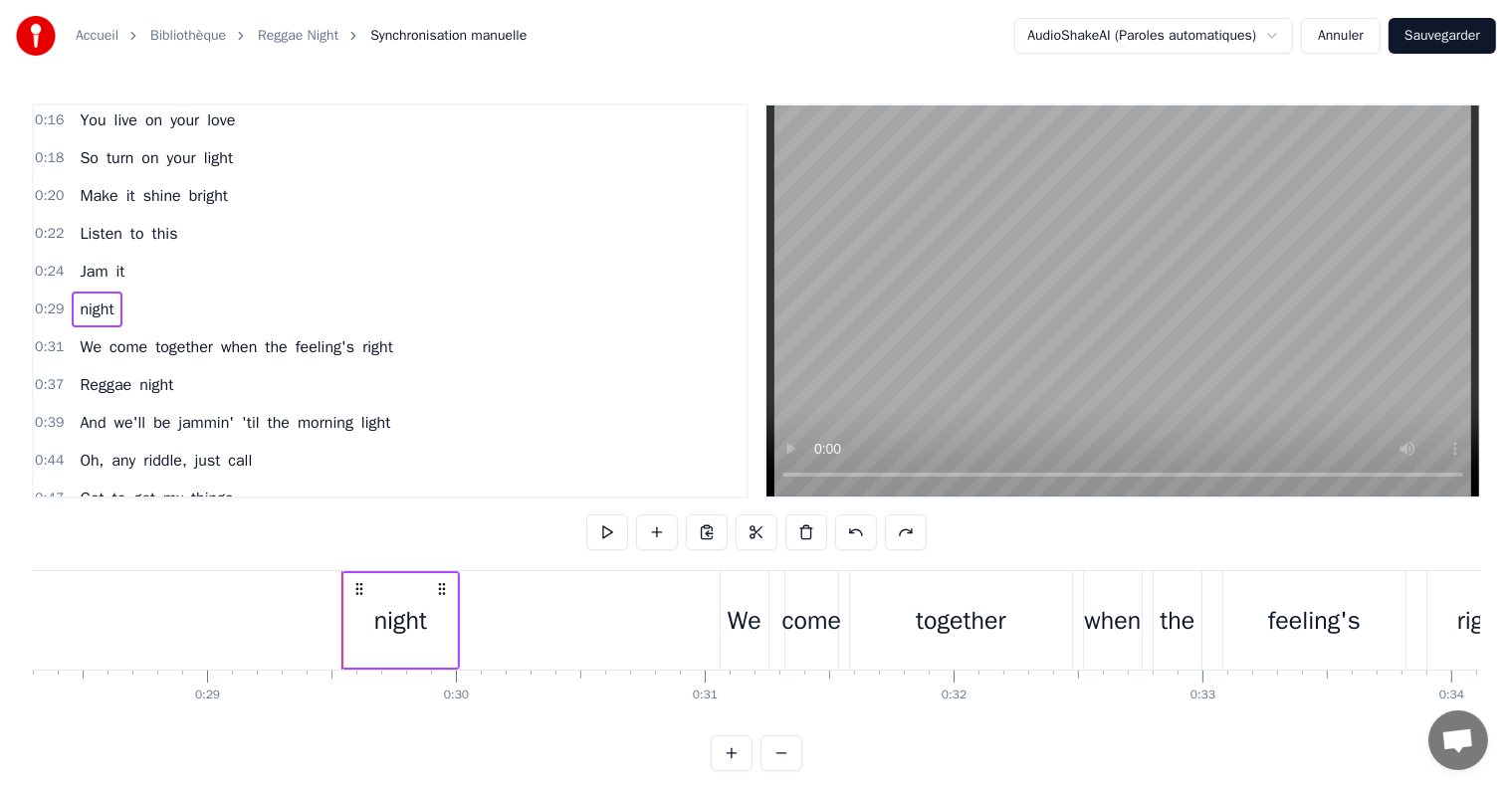 click on "night" at bounding box center [97, 309] 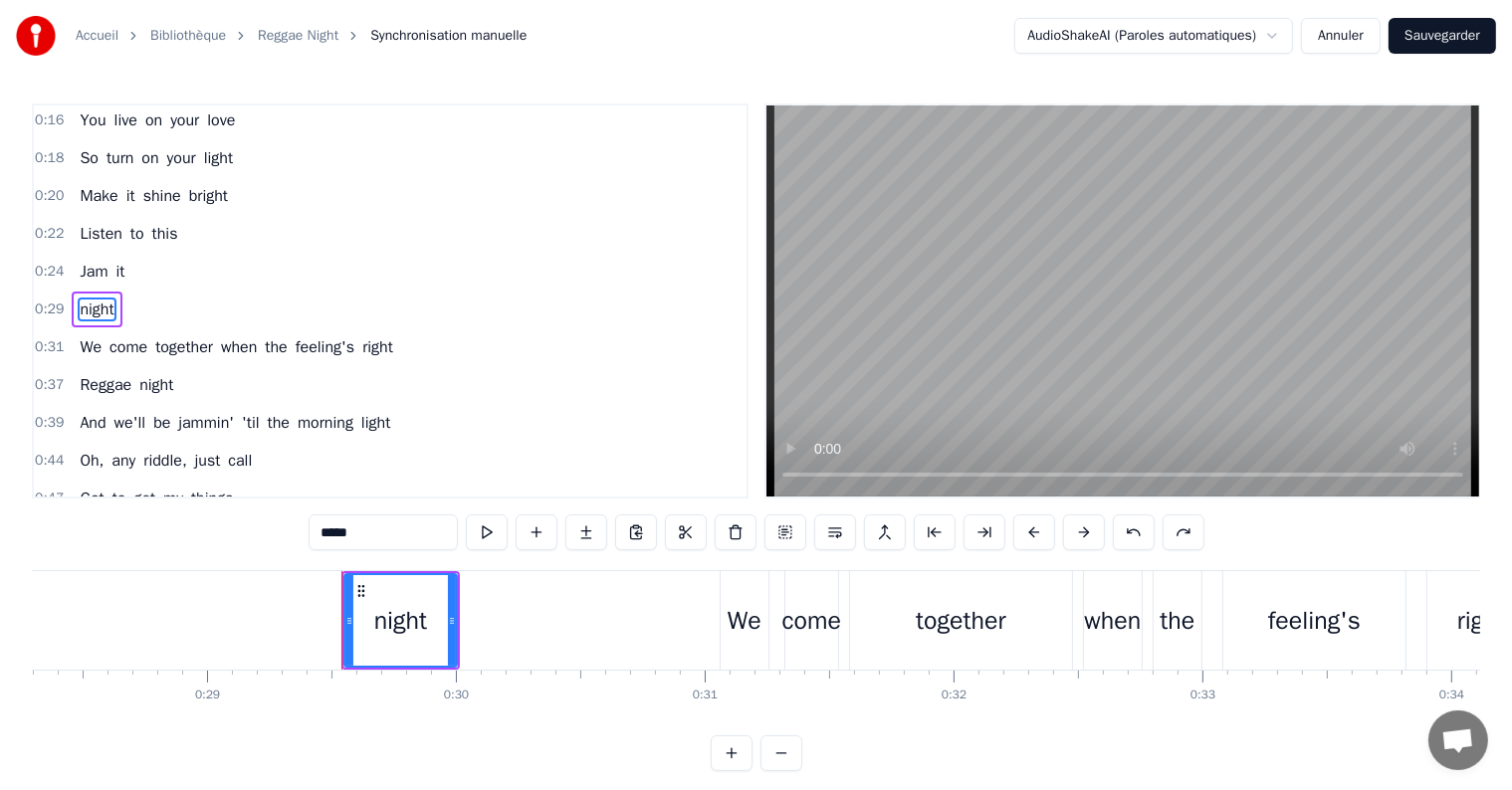 drag, startPoint x: 358, startPoint y: 527, endPoint x: 306, endPoint y: 537, distance: 52.952809 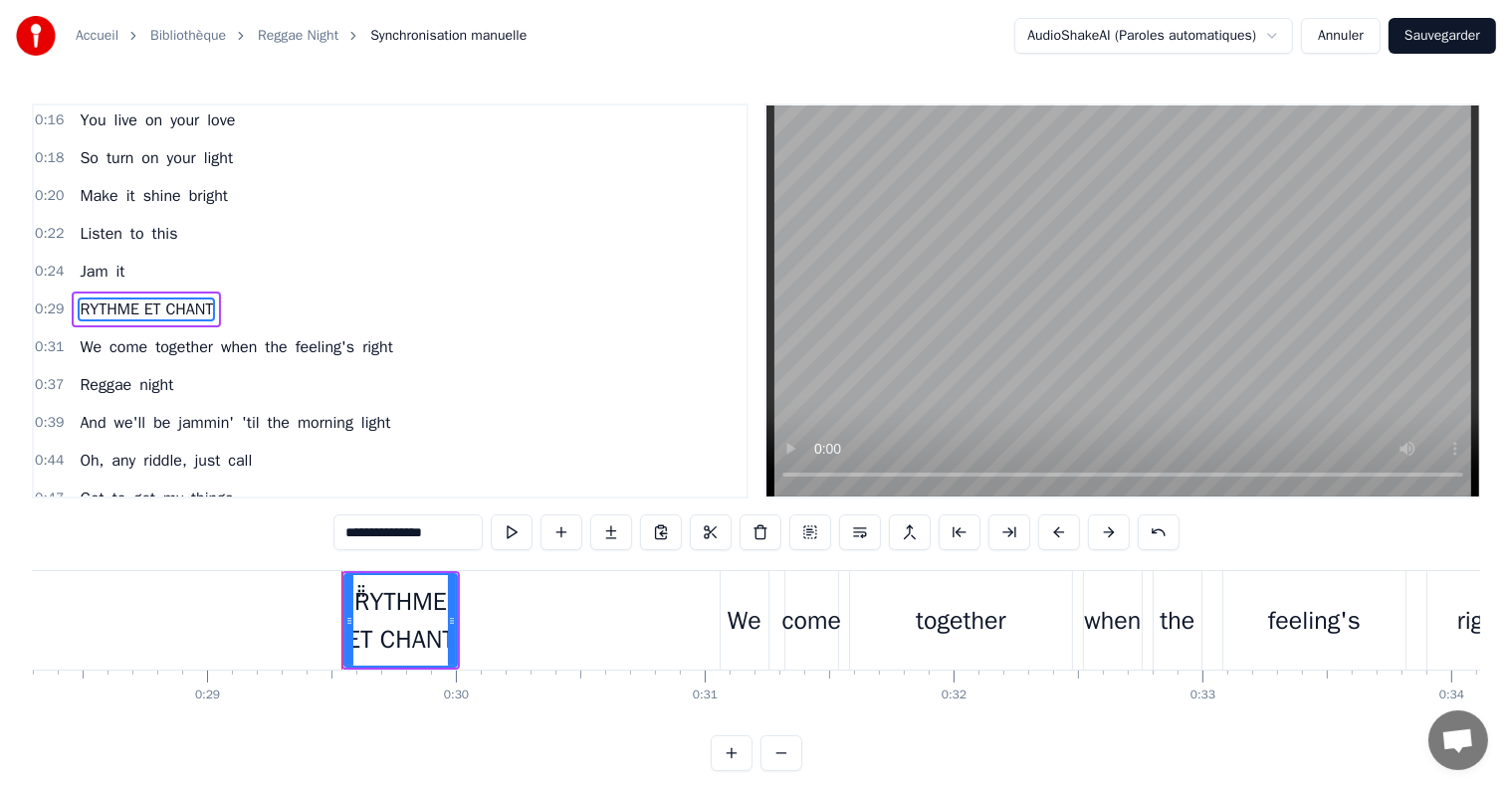 type on "**********" 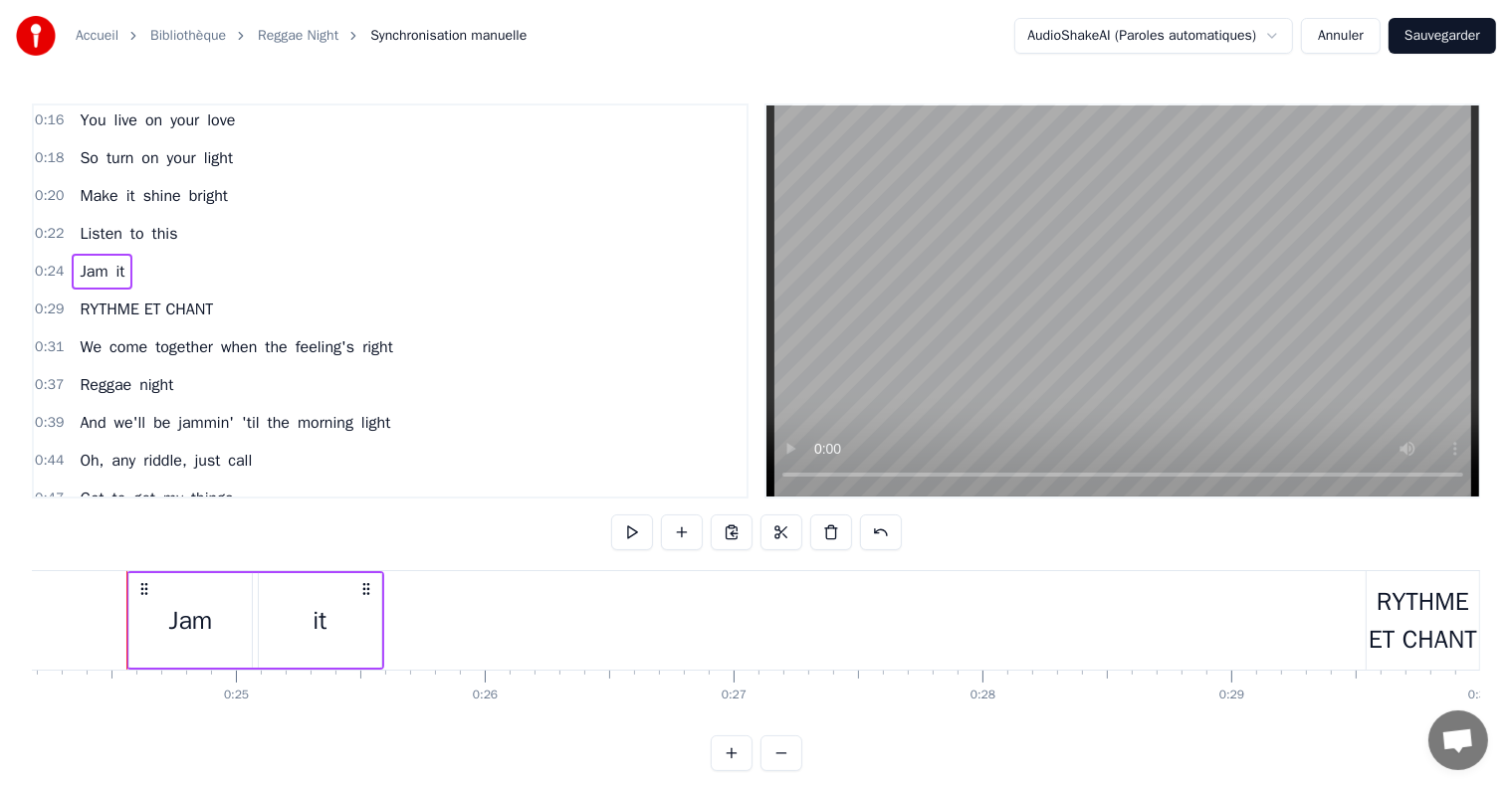 scroll, scrollTop: 0, scrollLeft: 6011, axis: horizontal 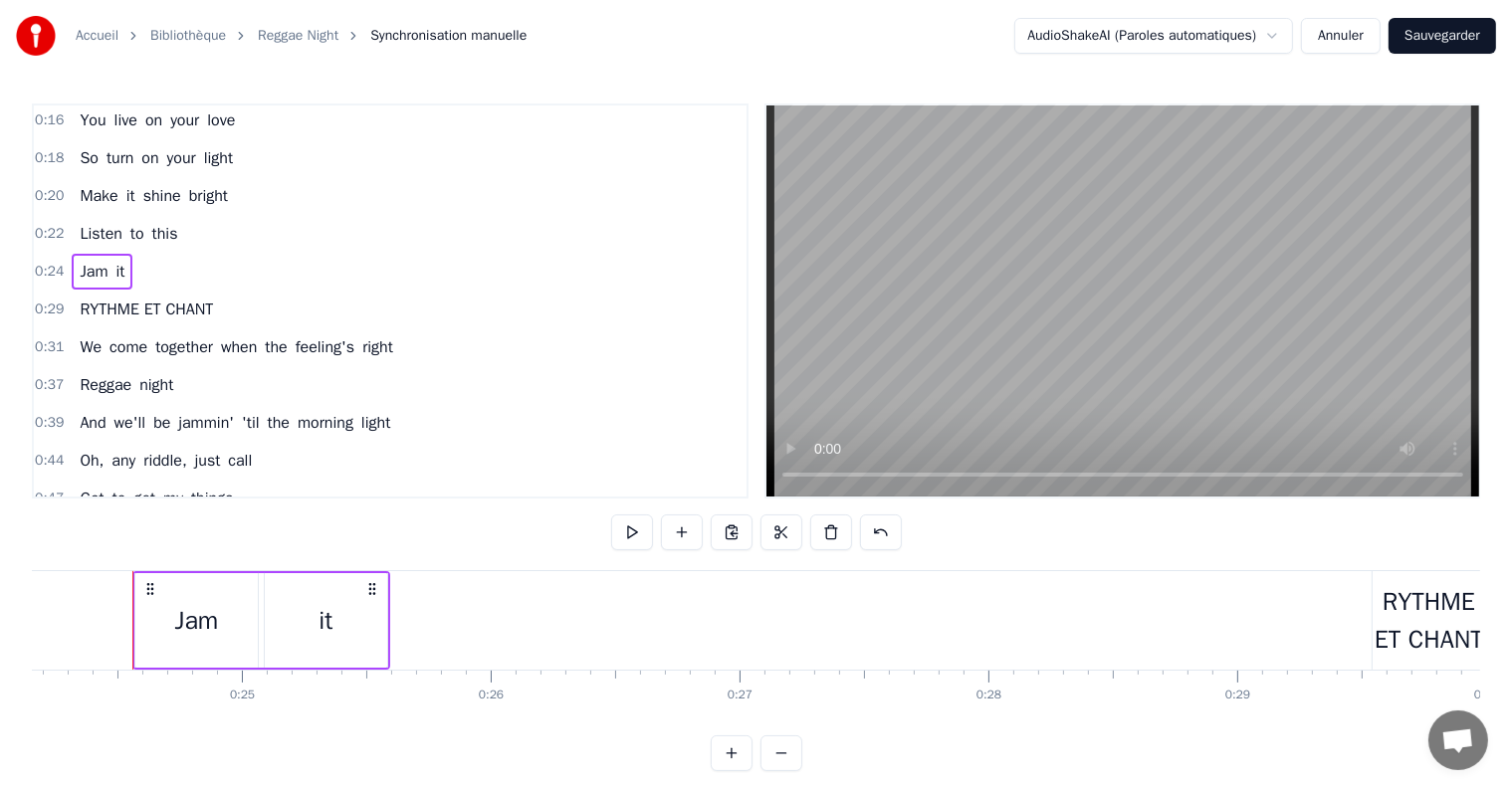 click on "We" at bounding box center (91, 347) 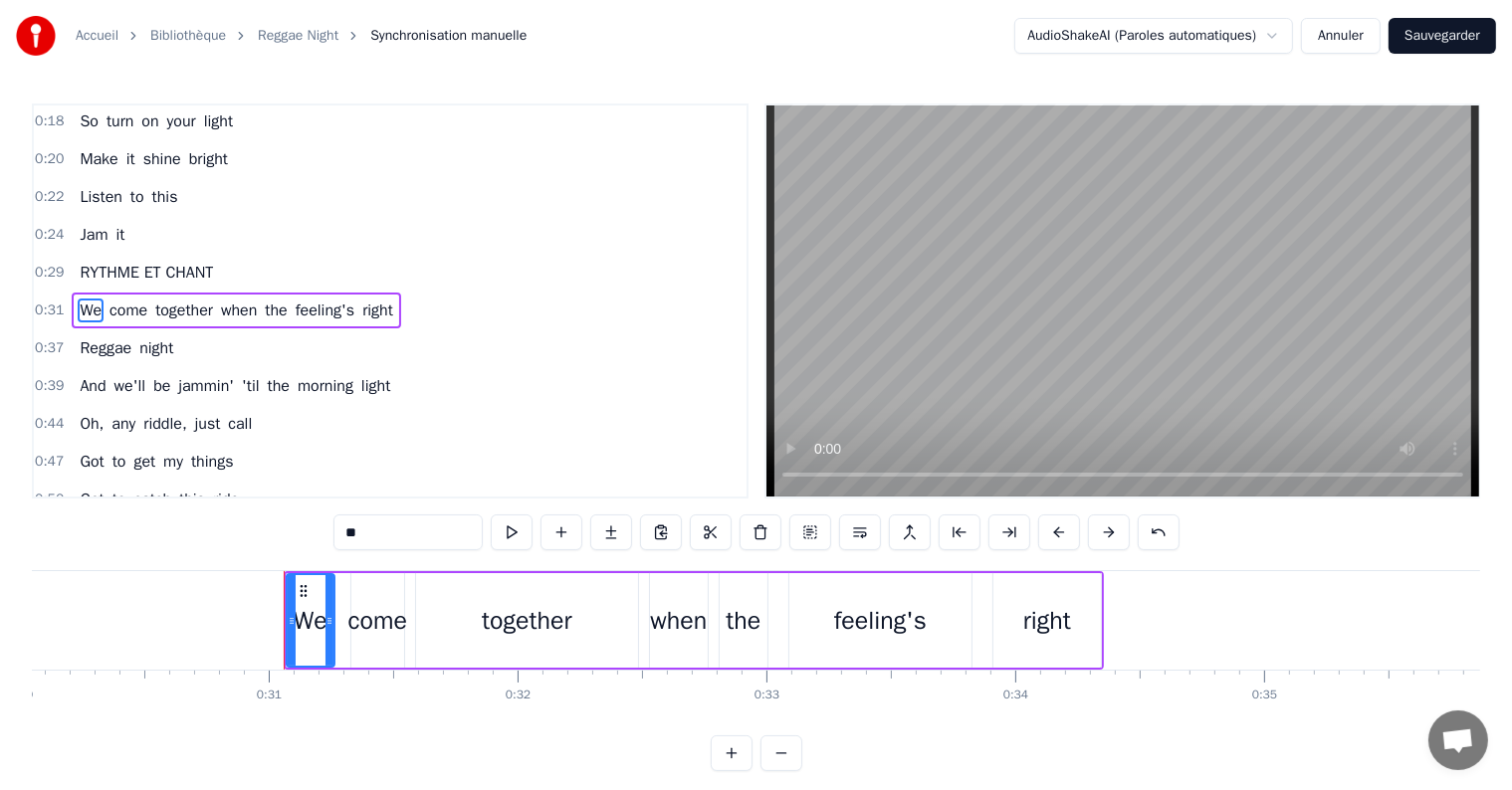 scroll, scrollTop: 0, scrollLeft: 7629, axis: horizontal 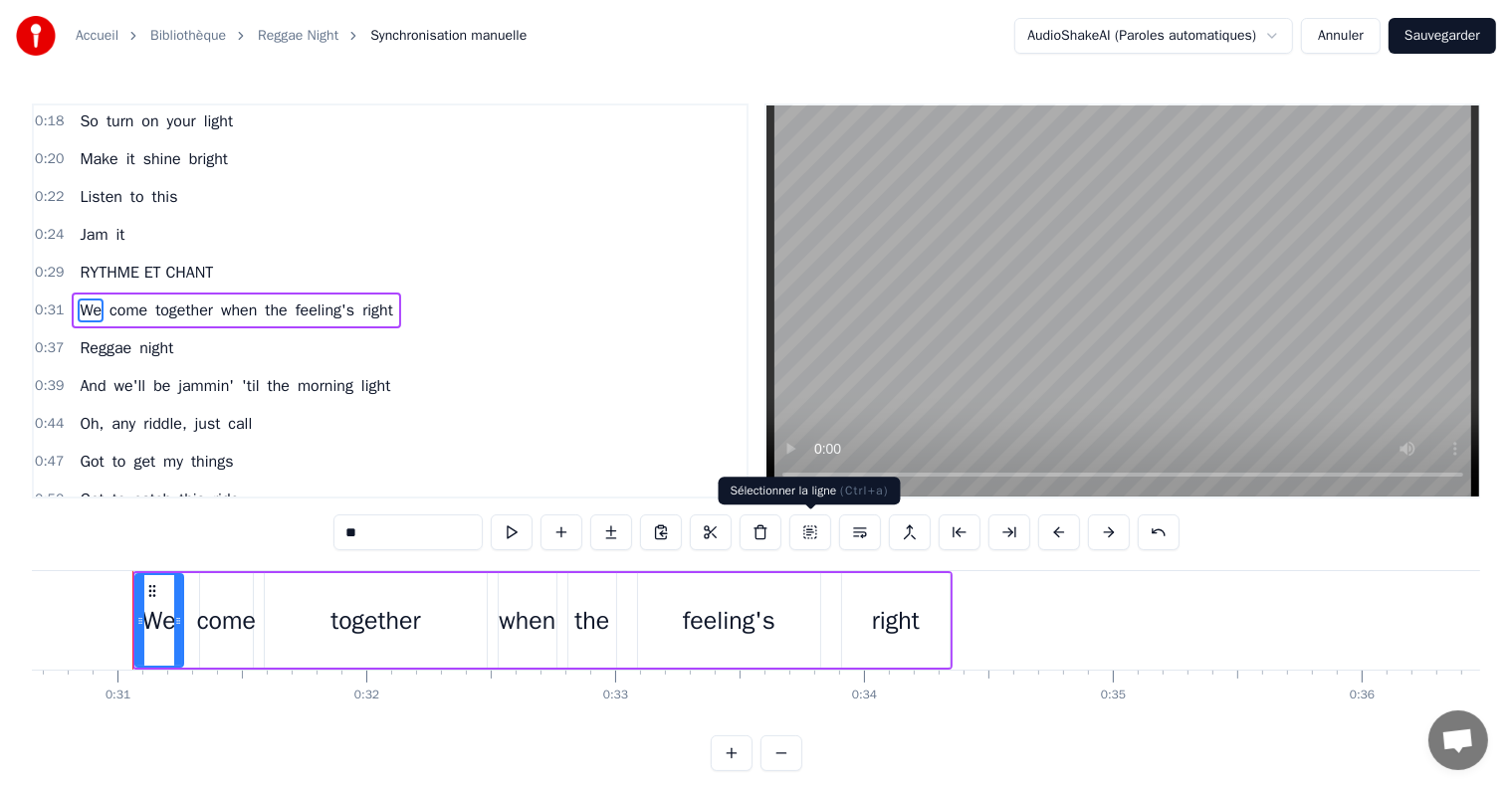 click at bounding box center (810, 532) 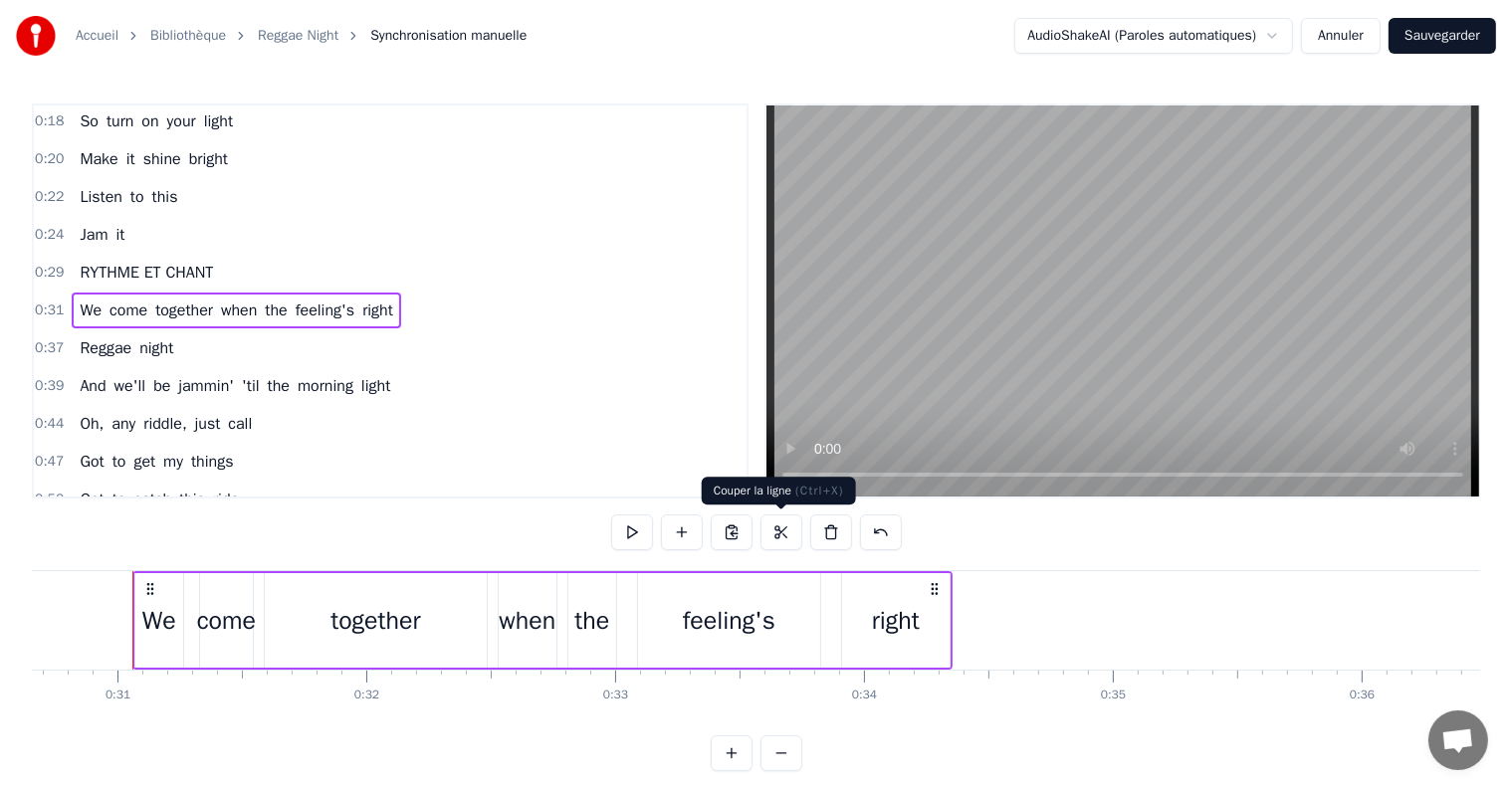 click at bounding box center (781, 532) 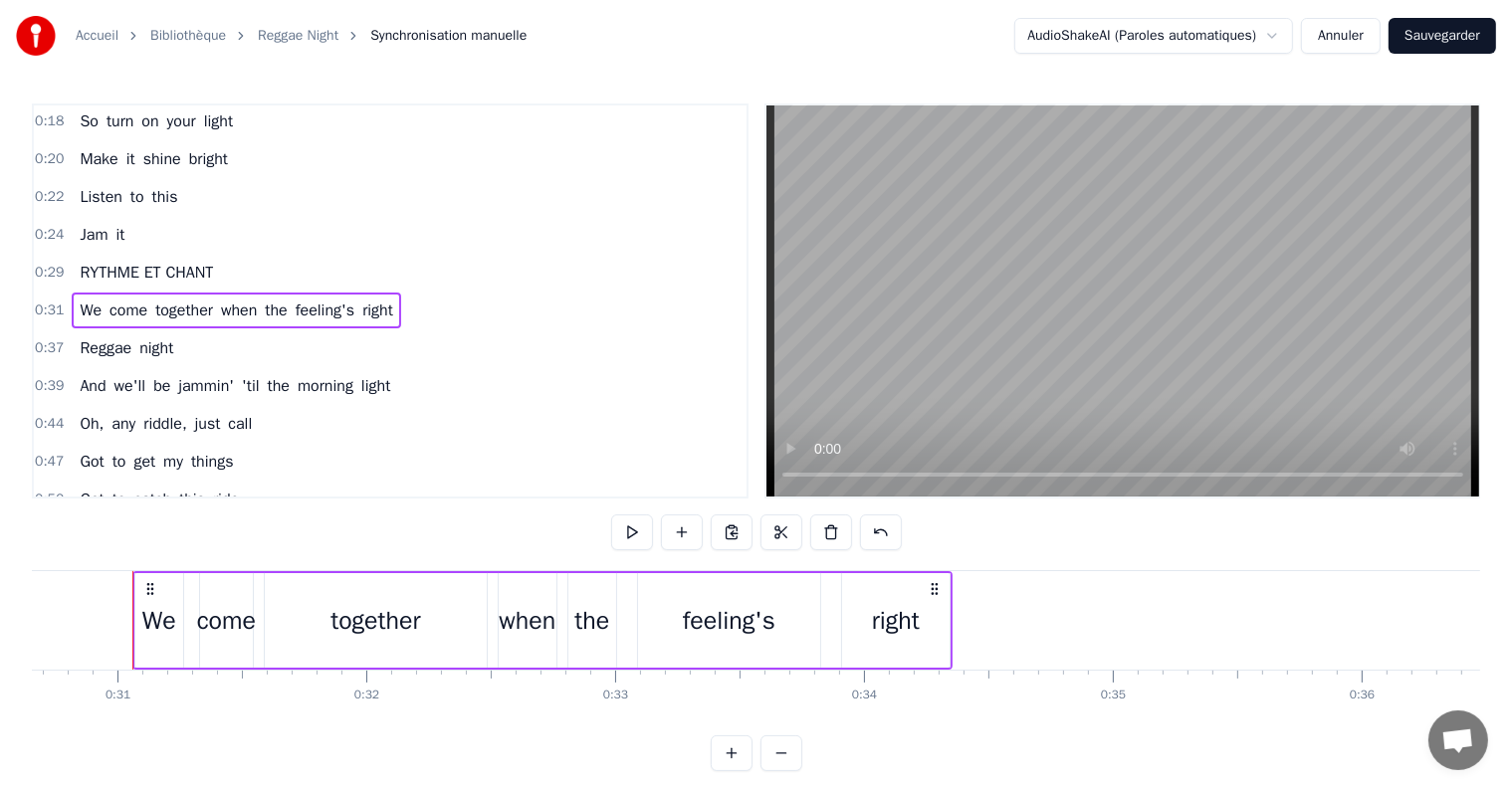 click on "We" at bounding box center (91, 310) 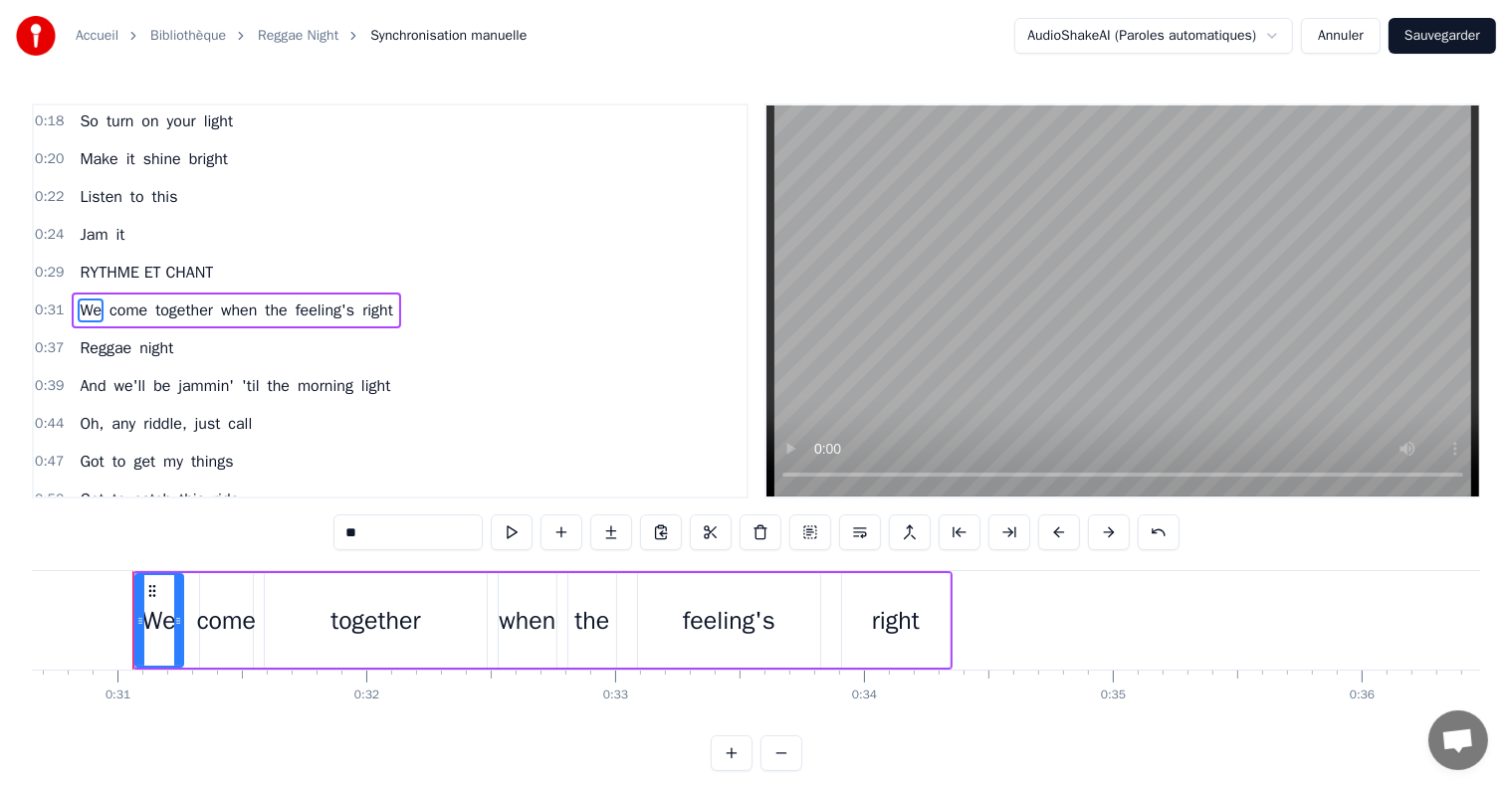 click on "**" at bounding box center (408, 532) 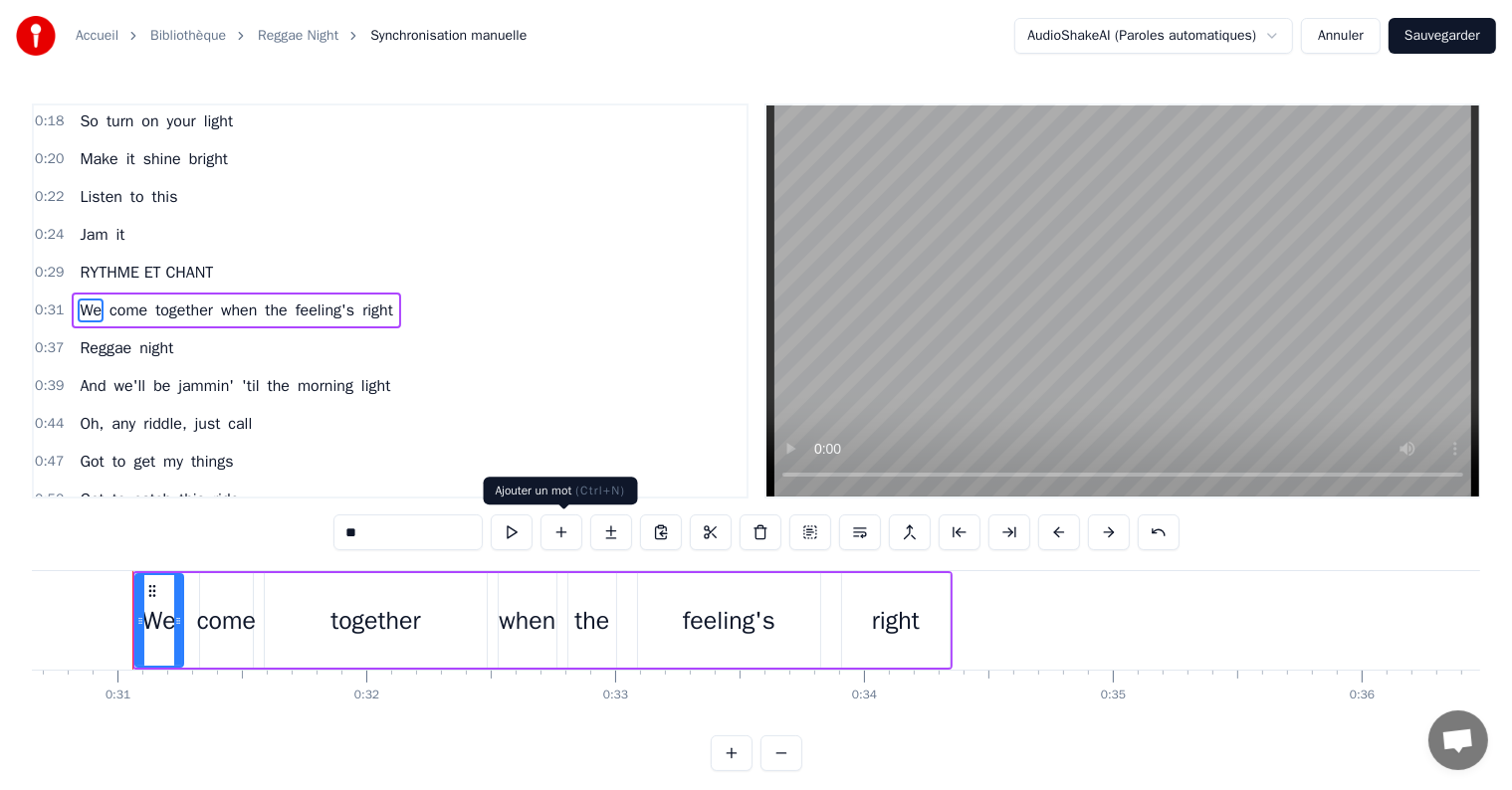 type on "*" 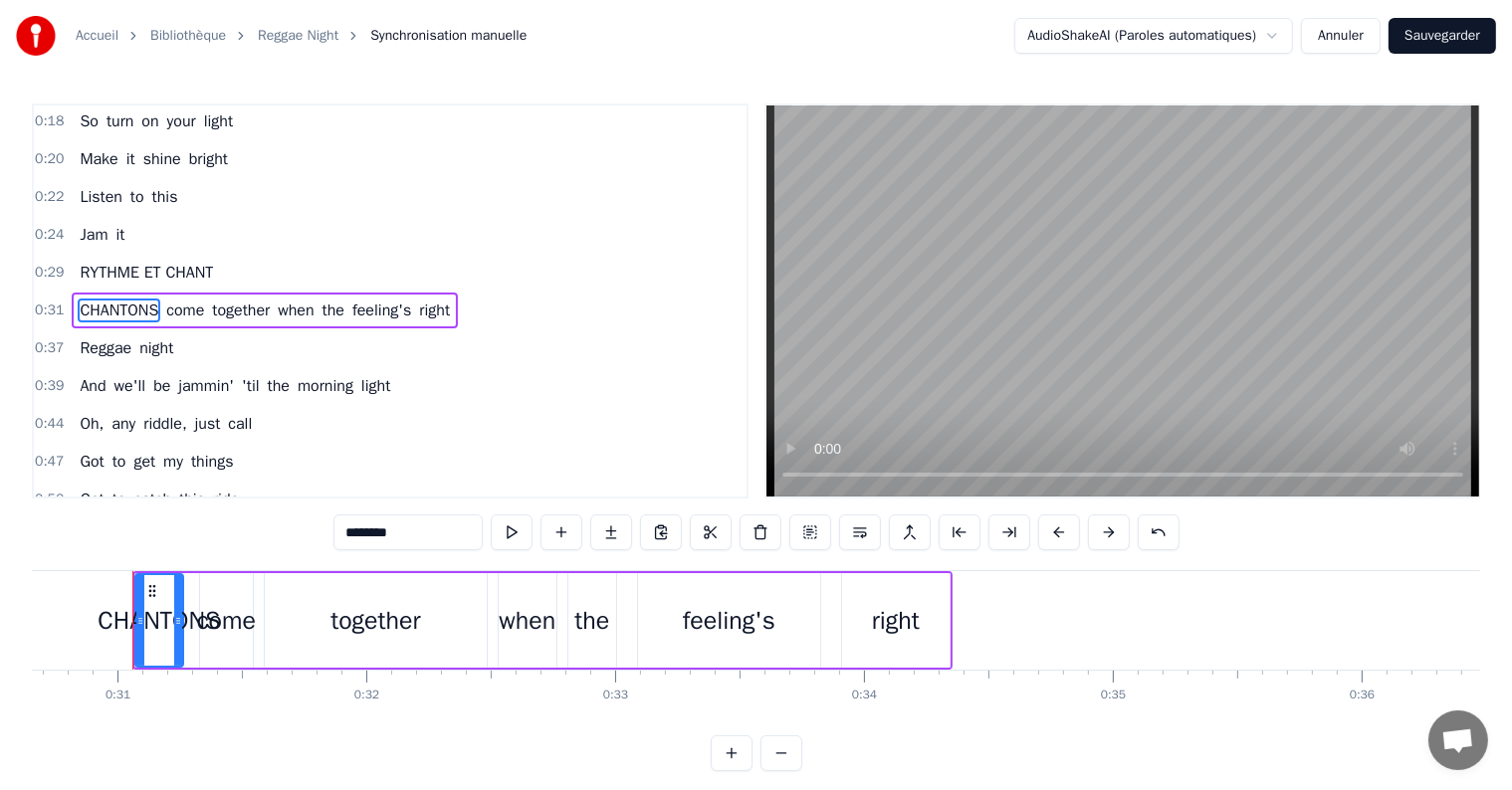 click on "come" at bounding box center [185, 310] 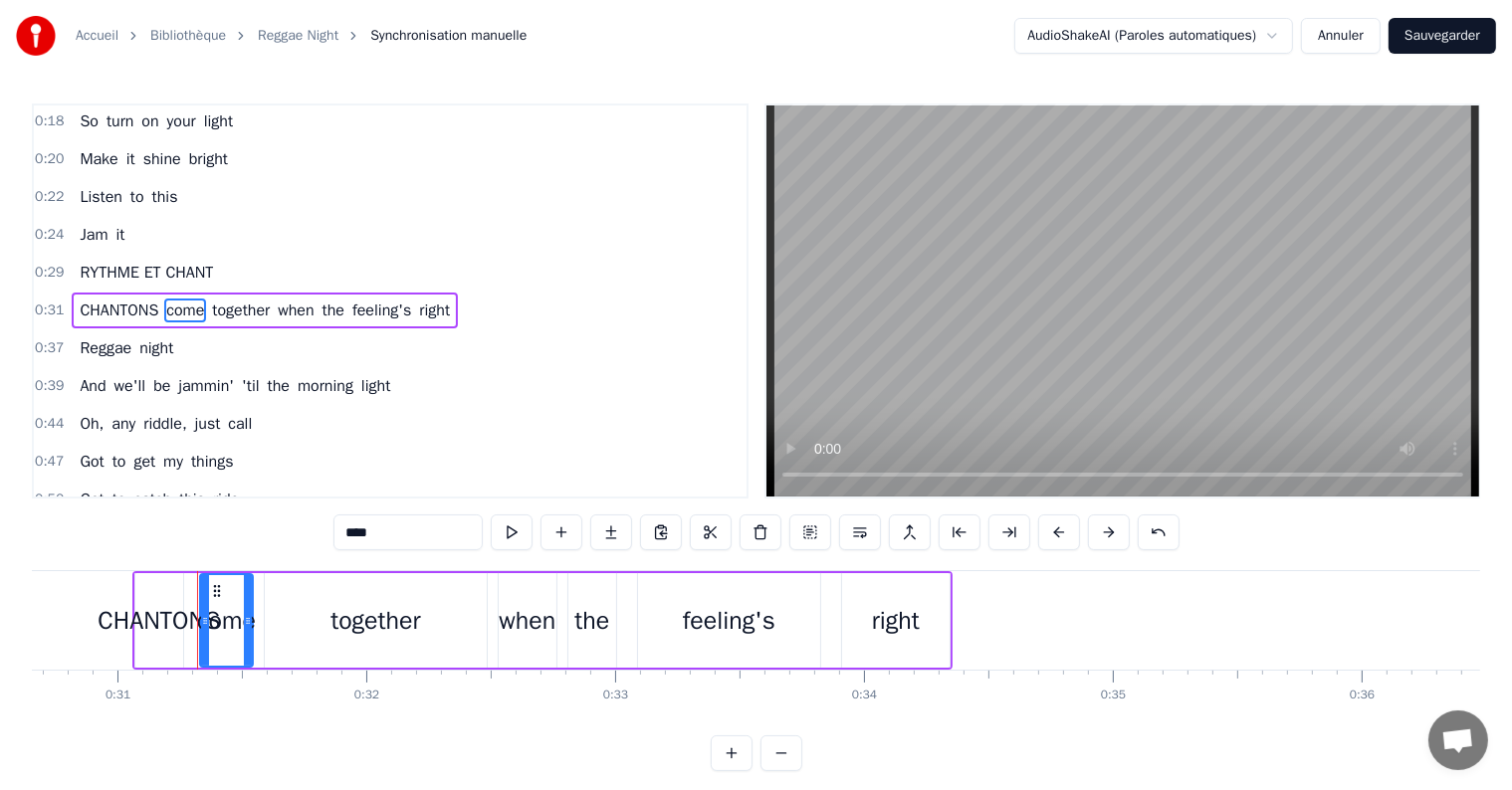 drag, startPoint x: 395, startPoint y: 527, endPoint x: 337, endPoint y: 523, distance: 58.137767 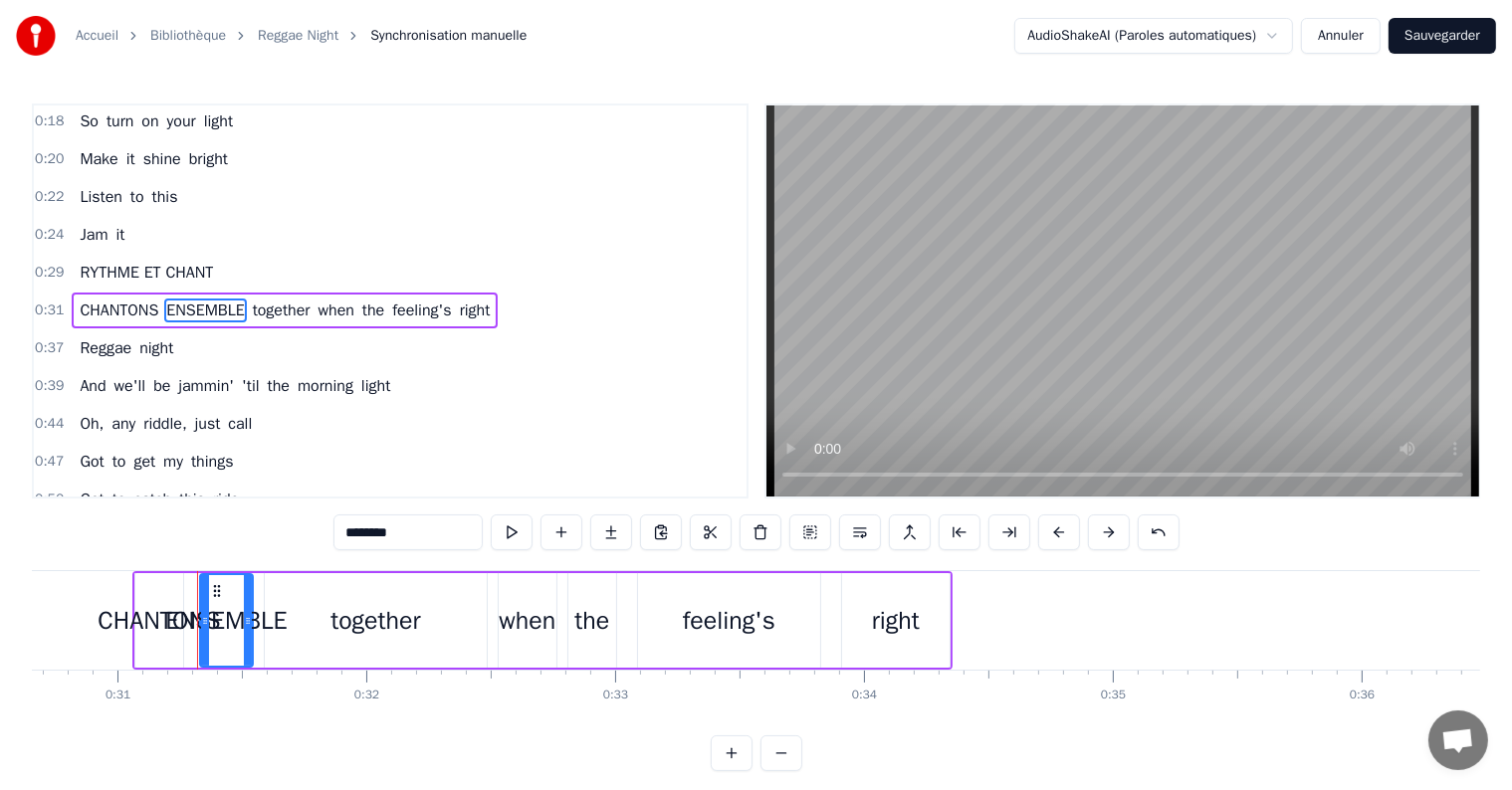 click on "together" at bounding box center [282, 310] 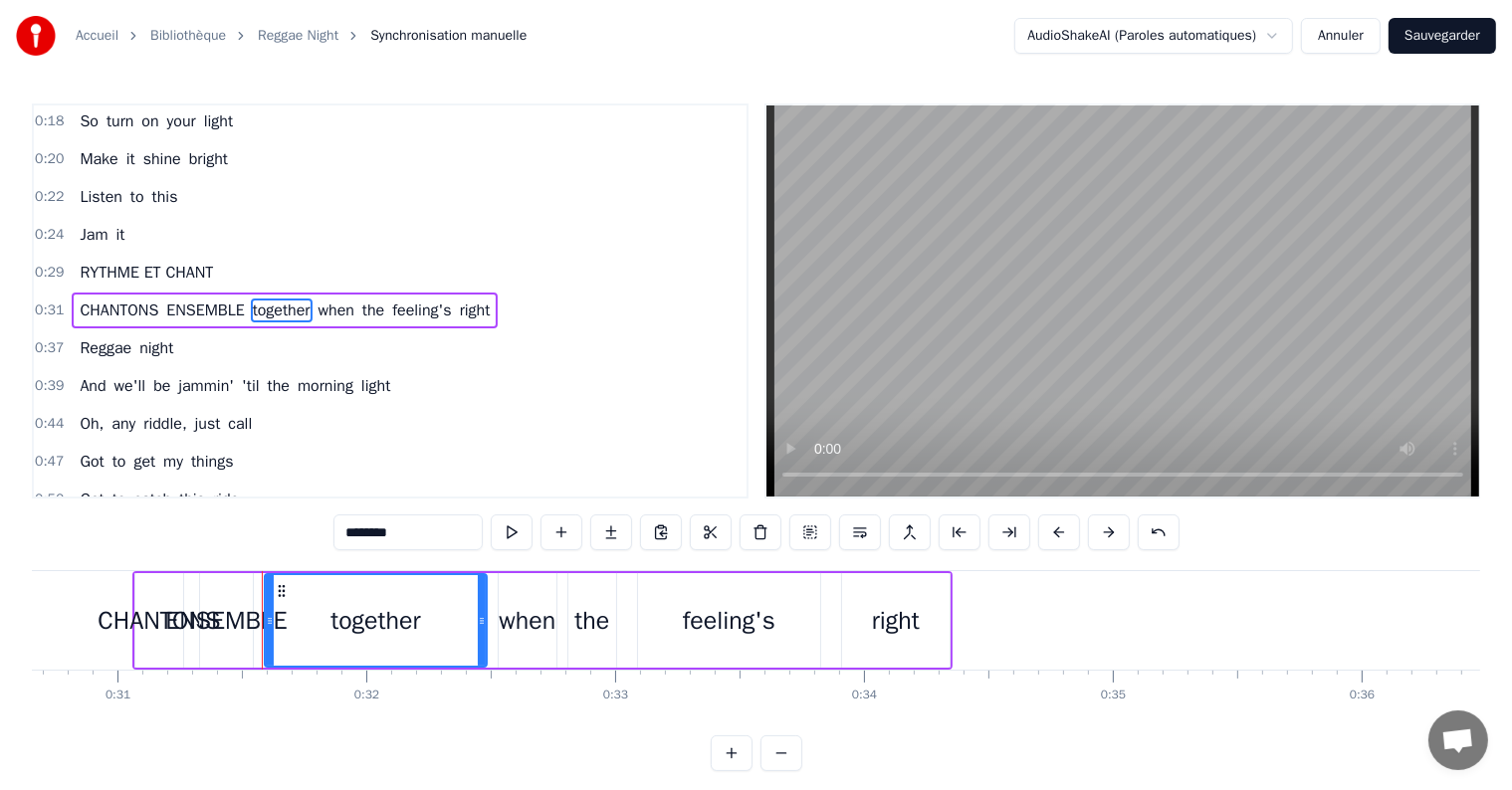 click on "together" at bounding box center (282, 310) 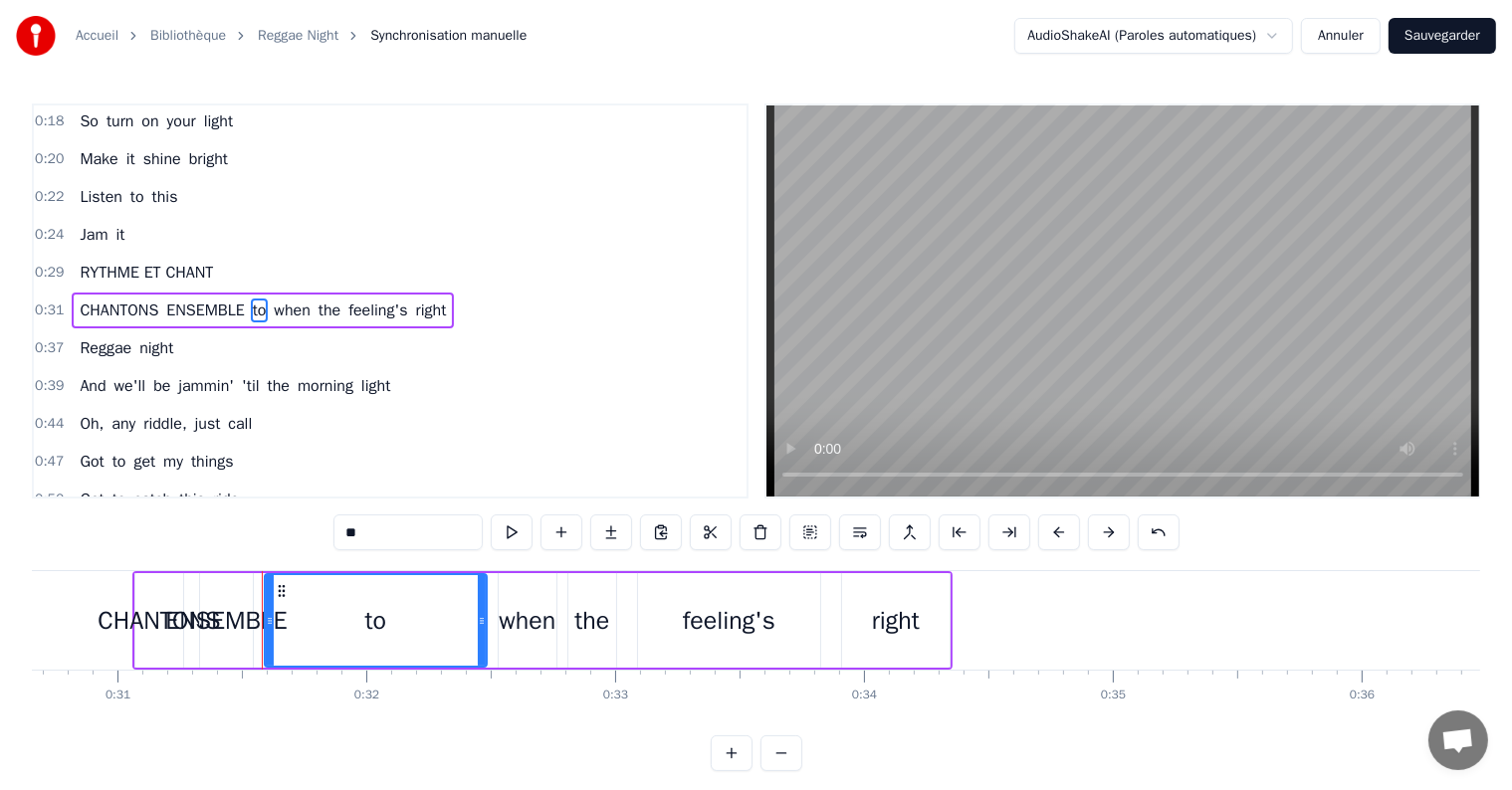 type on "*" 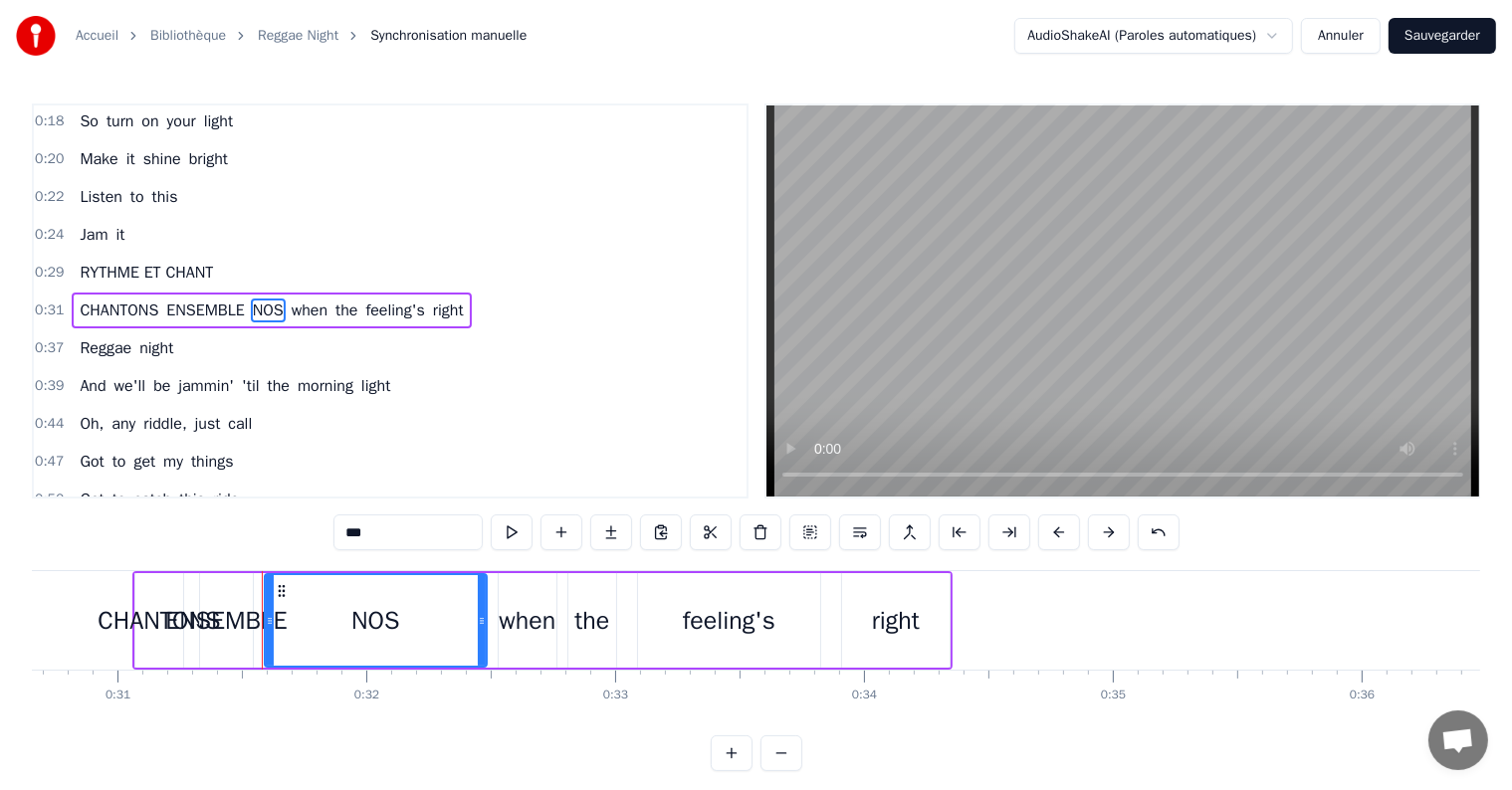 click on "CHANTONS" at bounding box center (158, 621) 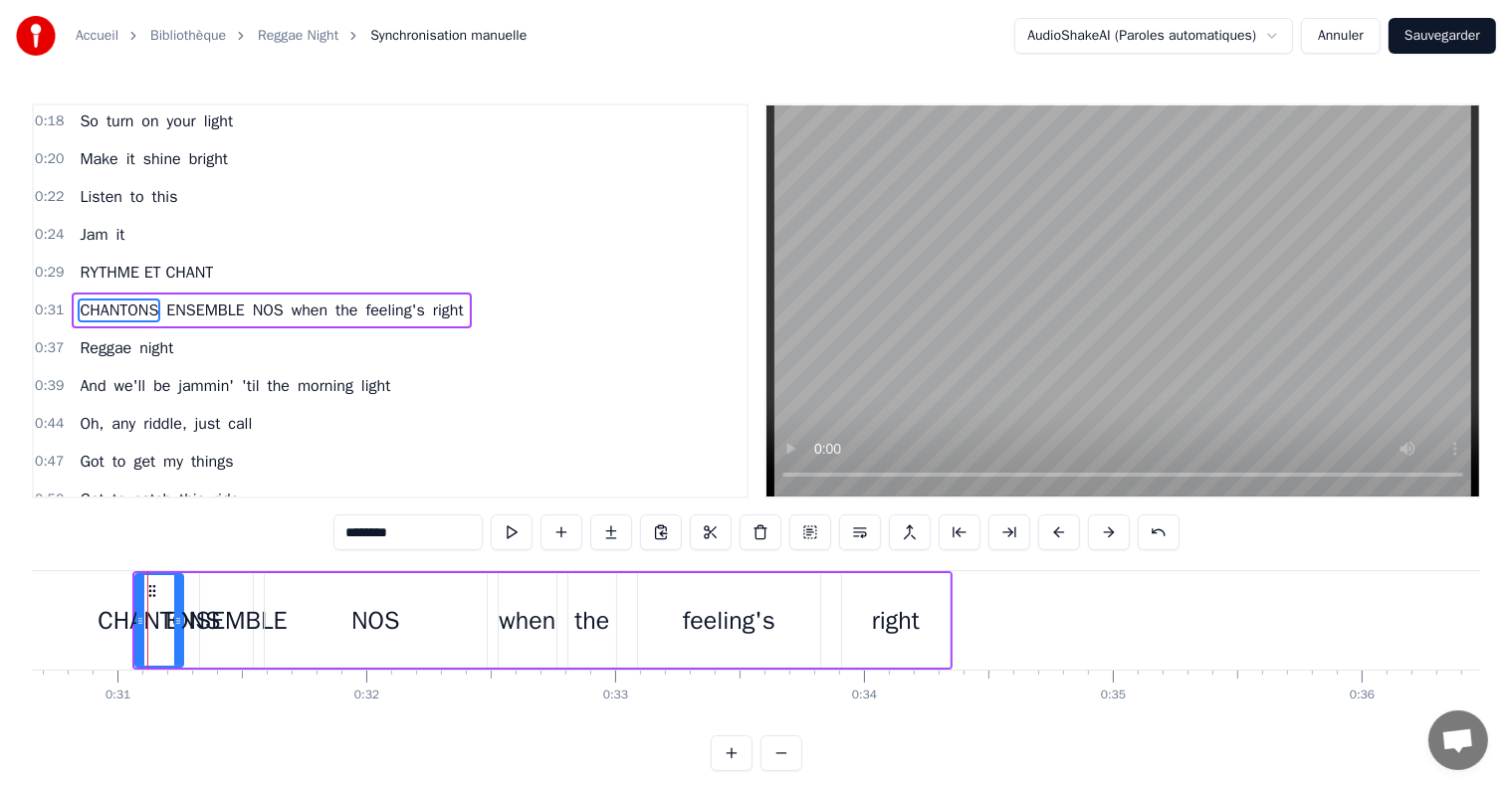 drag, startPoint x: 432, startPoint y: 530, endPoint x: 296, endPoint y: 498, distance: 139.71399 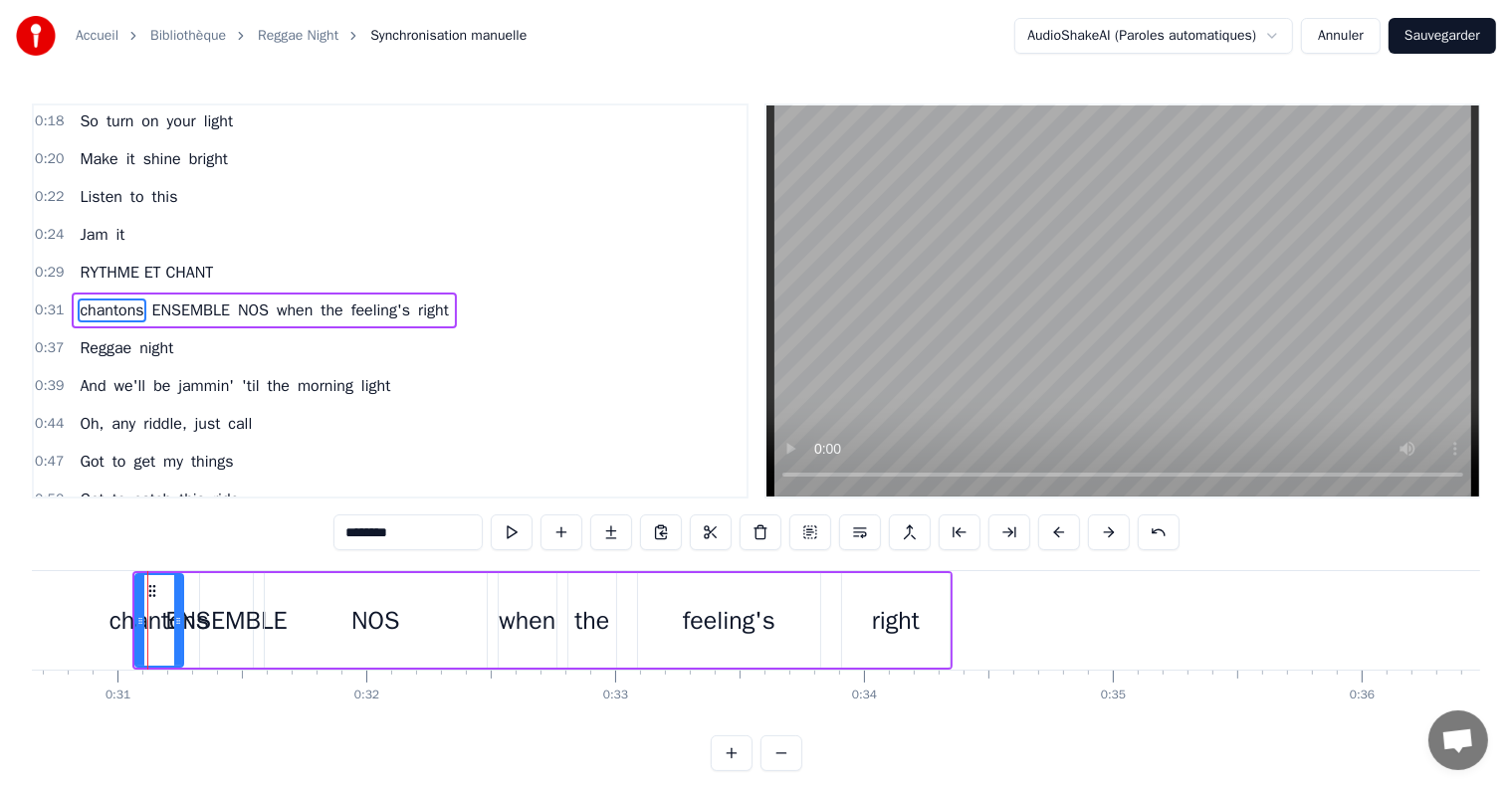 click on "ENSEMBLE" at bounding box center (226, 621) 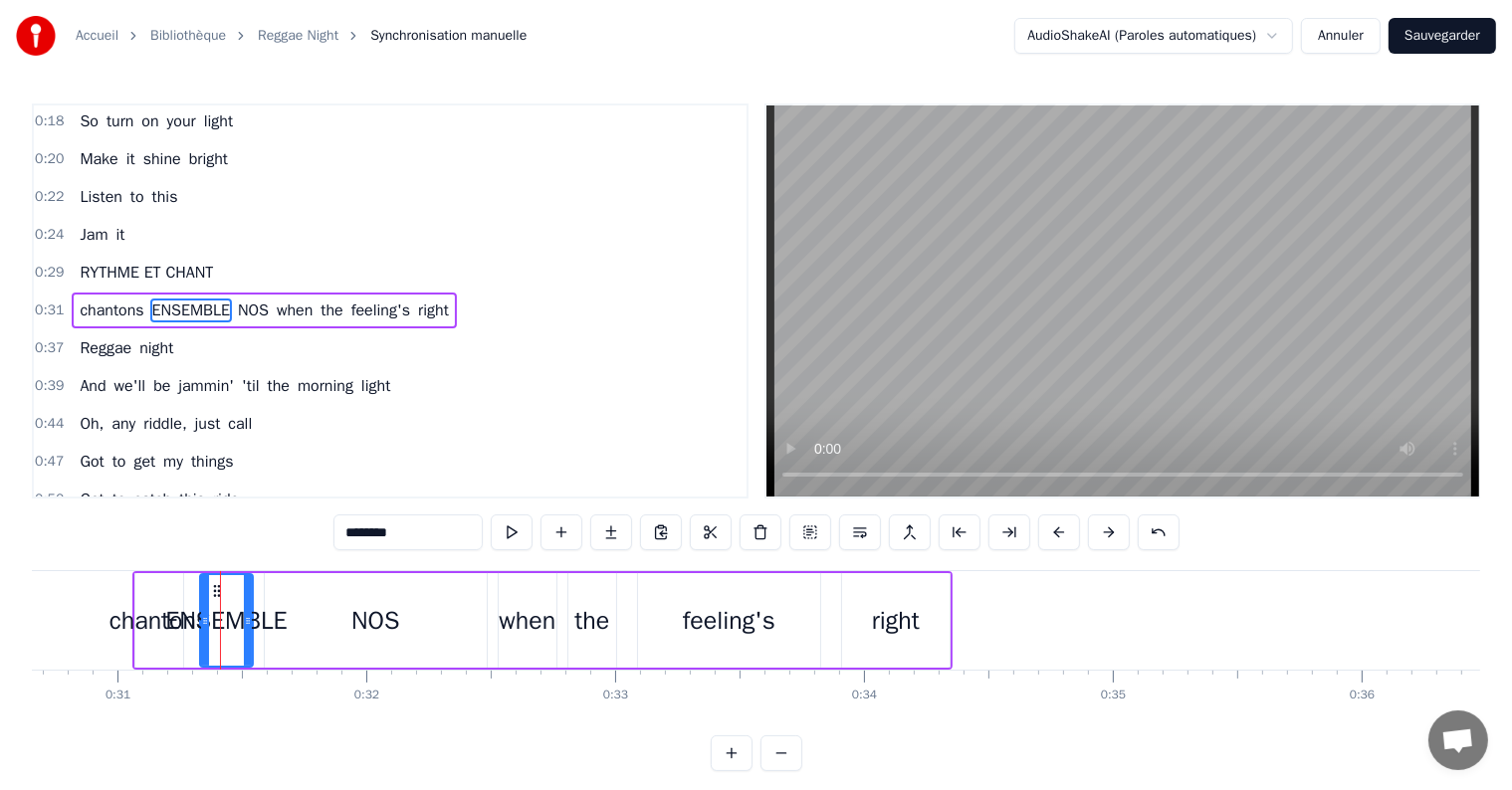 drag, startPoint x: 415, startPoint y: 531, endPoint x: 315, endPoint y: 543, distance: 100.71743 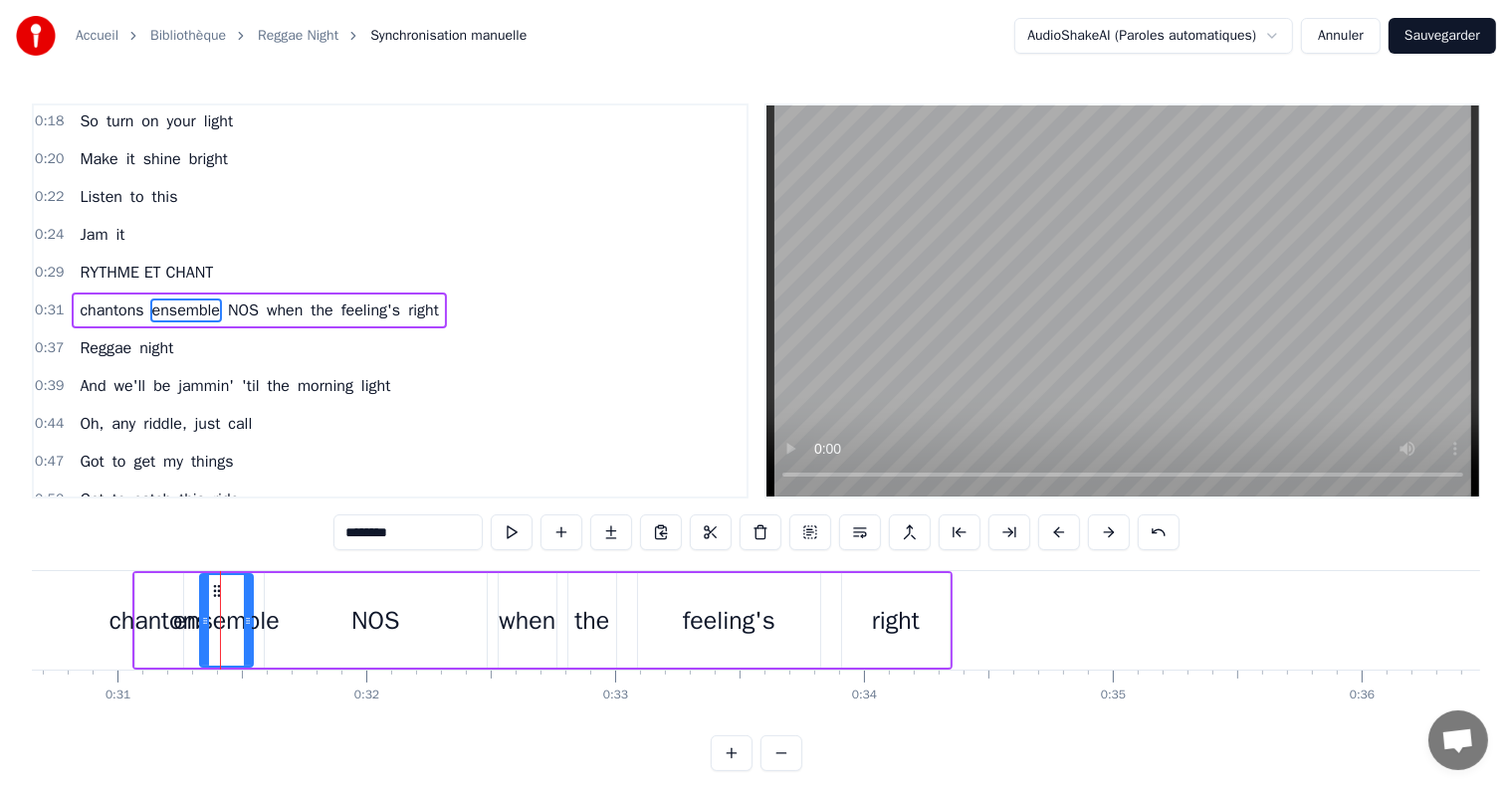 click on "NOS" at bounding box center [375, 621] 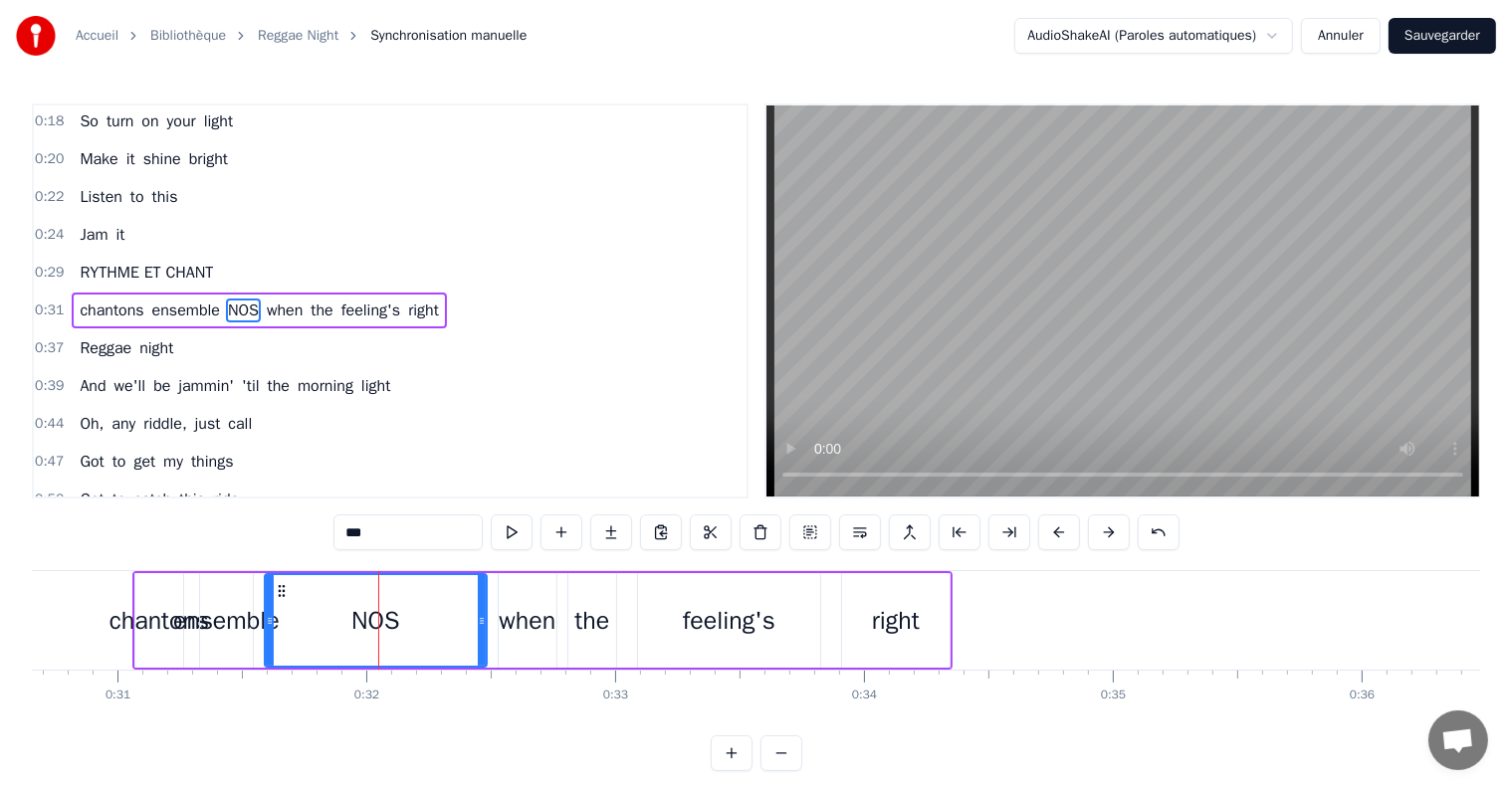 drag, startPoint x: 402, startPoint y: 533, endPoint x: 315, endPoint y: 533, distance: 87 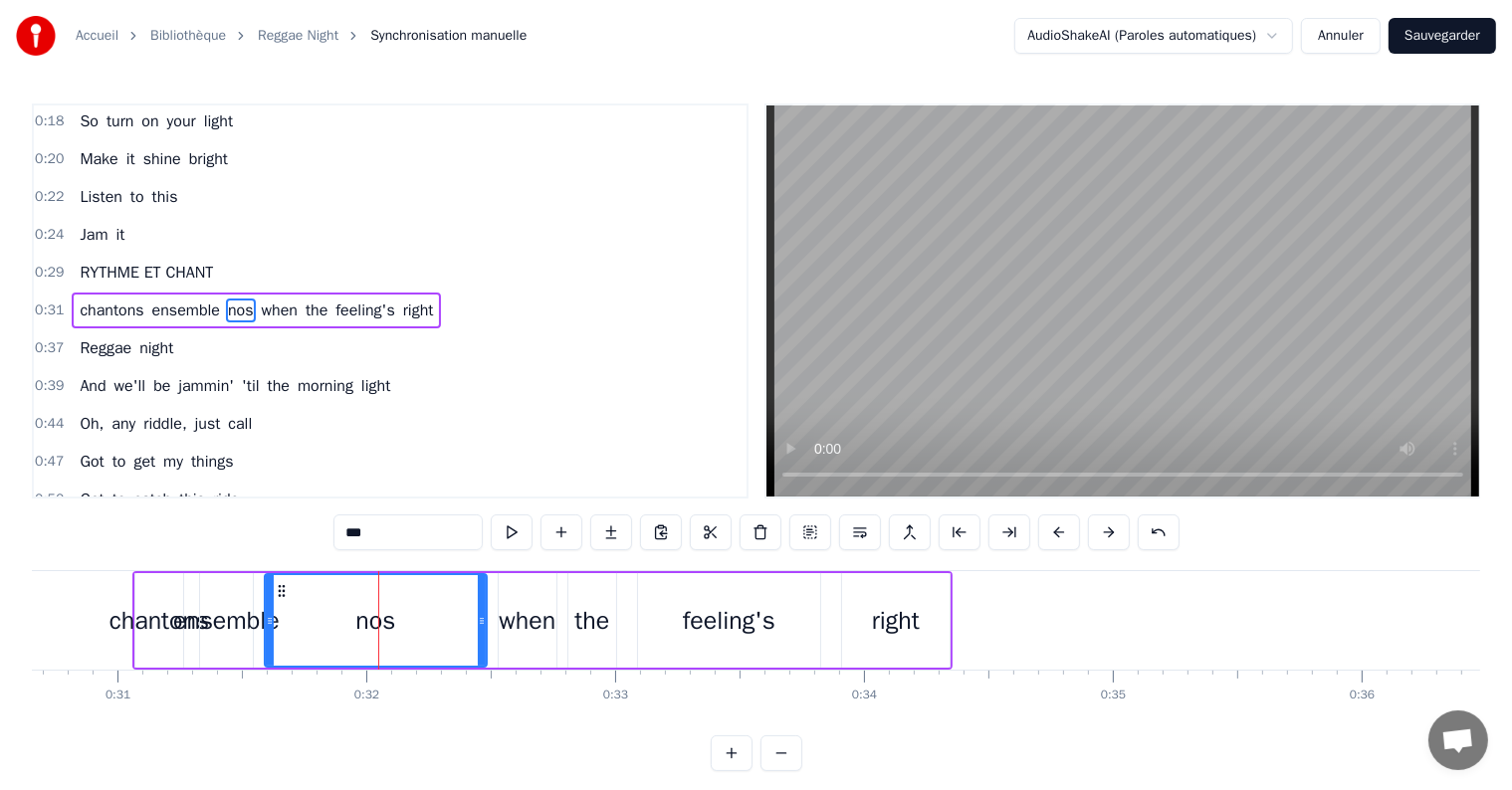 click on "when" at bounding box center [280, 310] 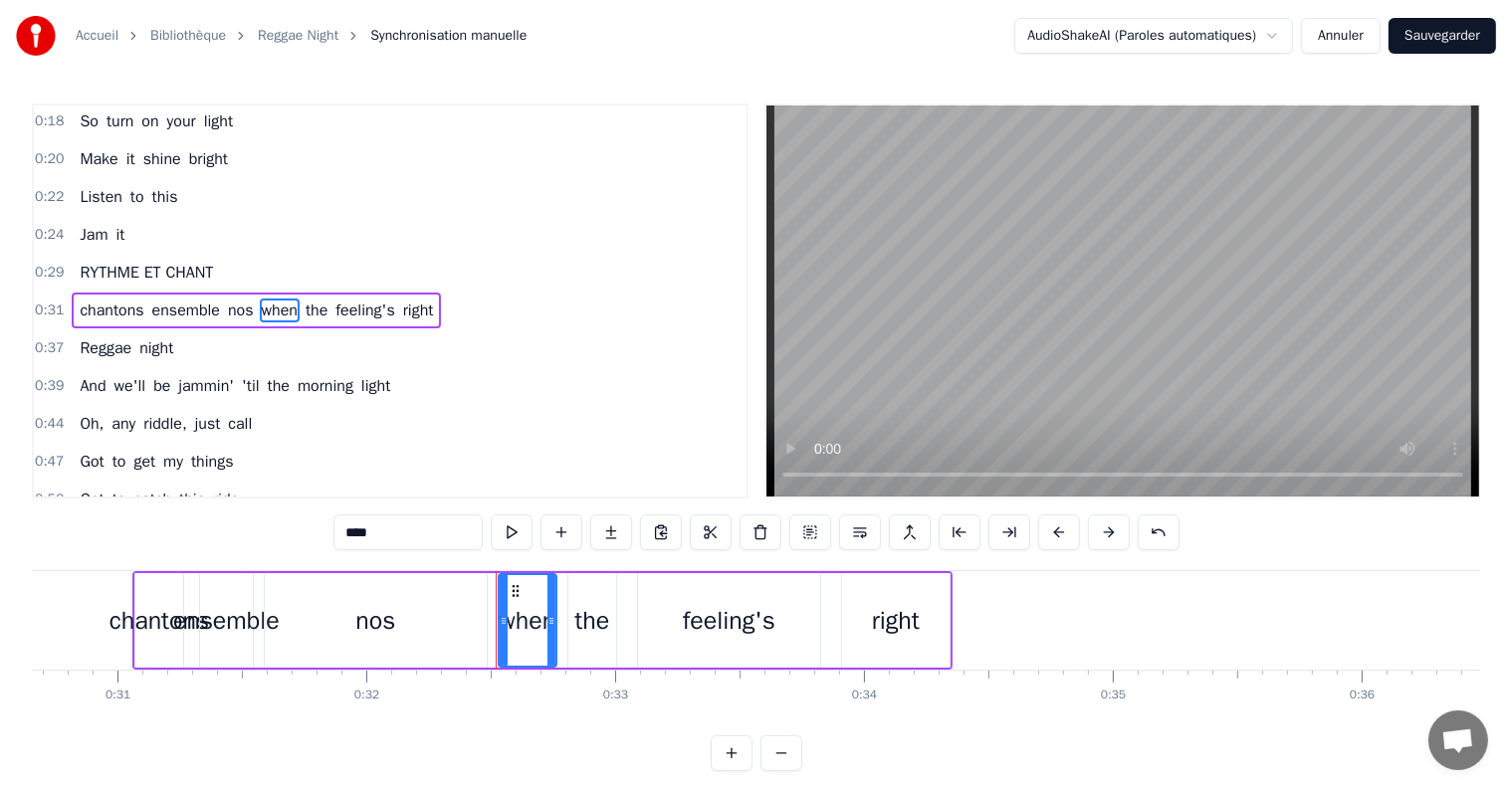 drag, startPoint x: 405, startPoint y: 533, endPoint x: 340, endPoint y: 534, distance: 65.00769 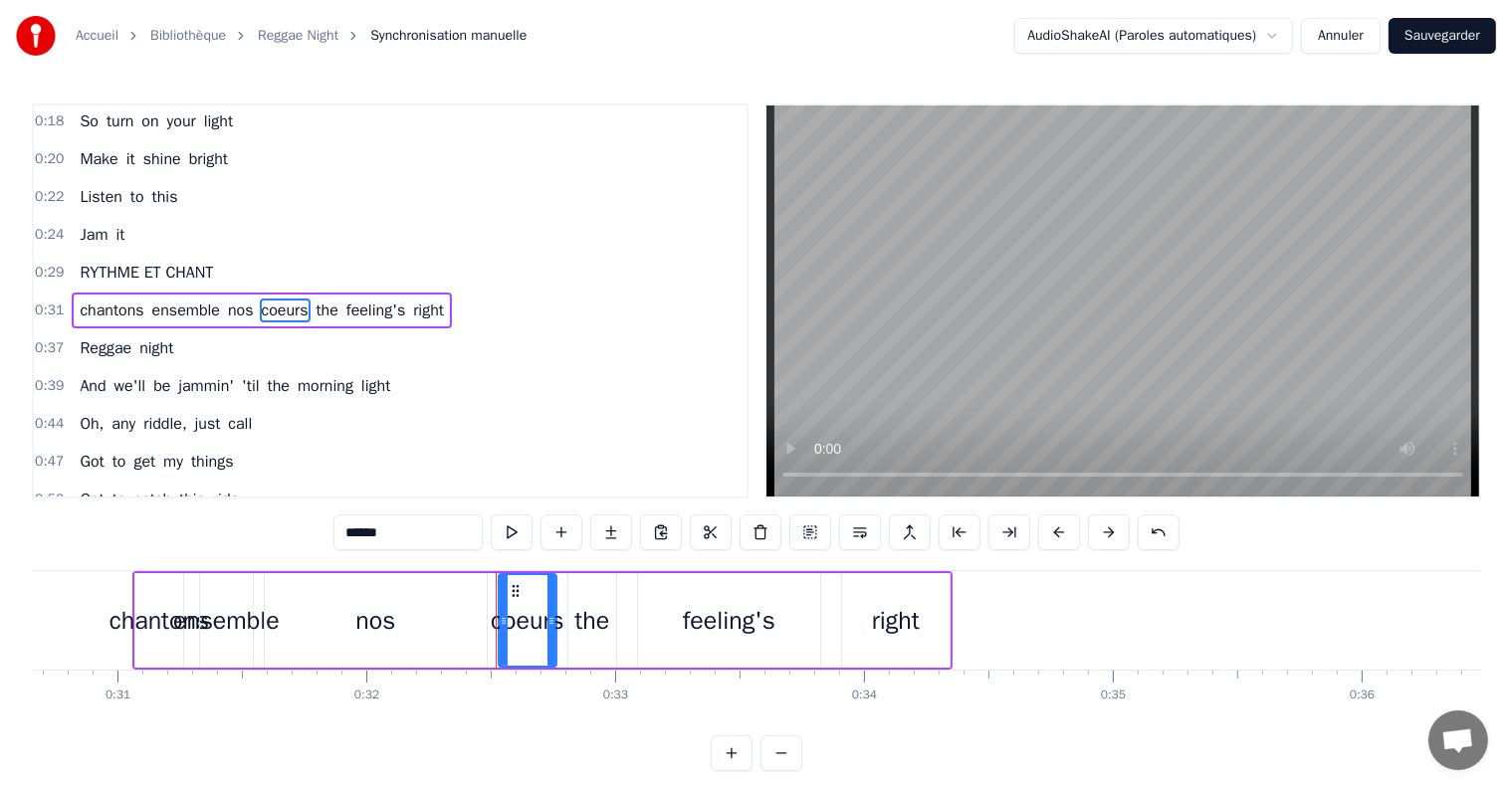 click on "the" at bounding box center [327, 310] 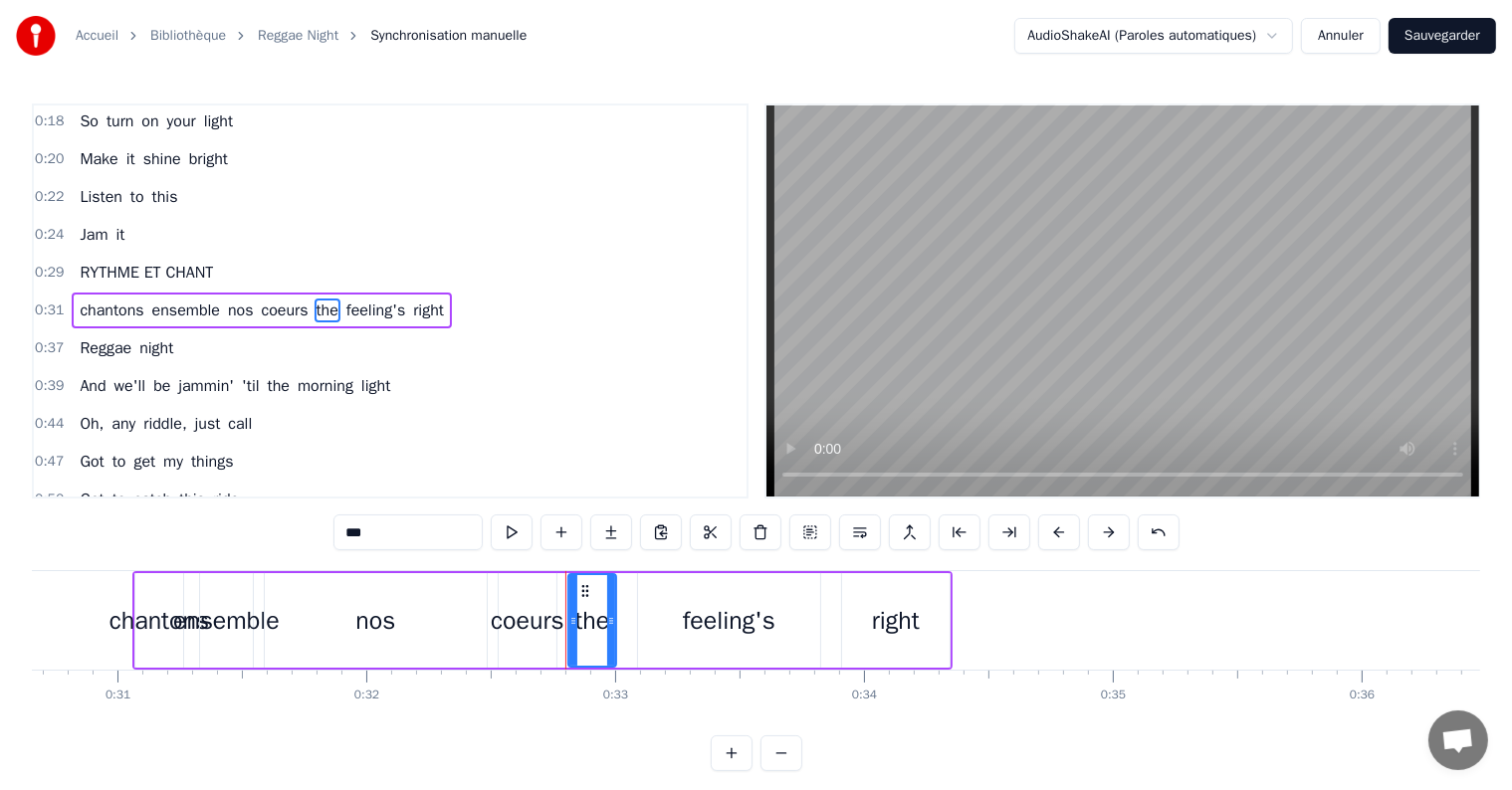 click on "***" at bounding box center (408, 532) 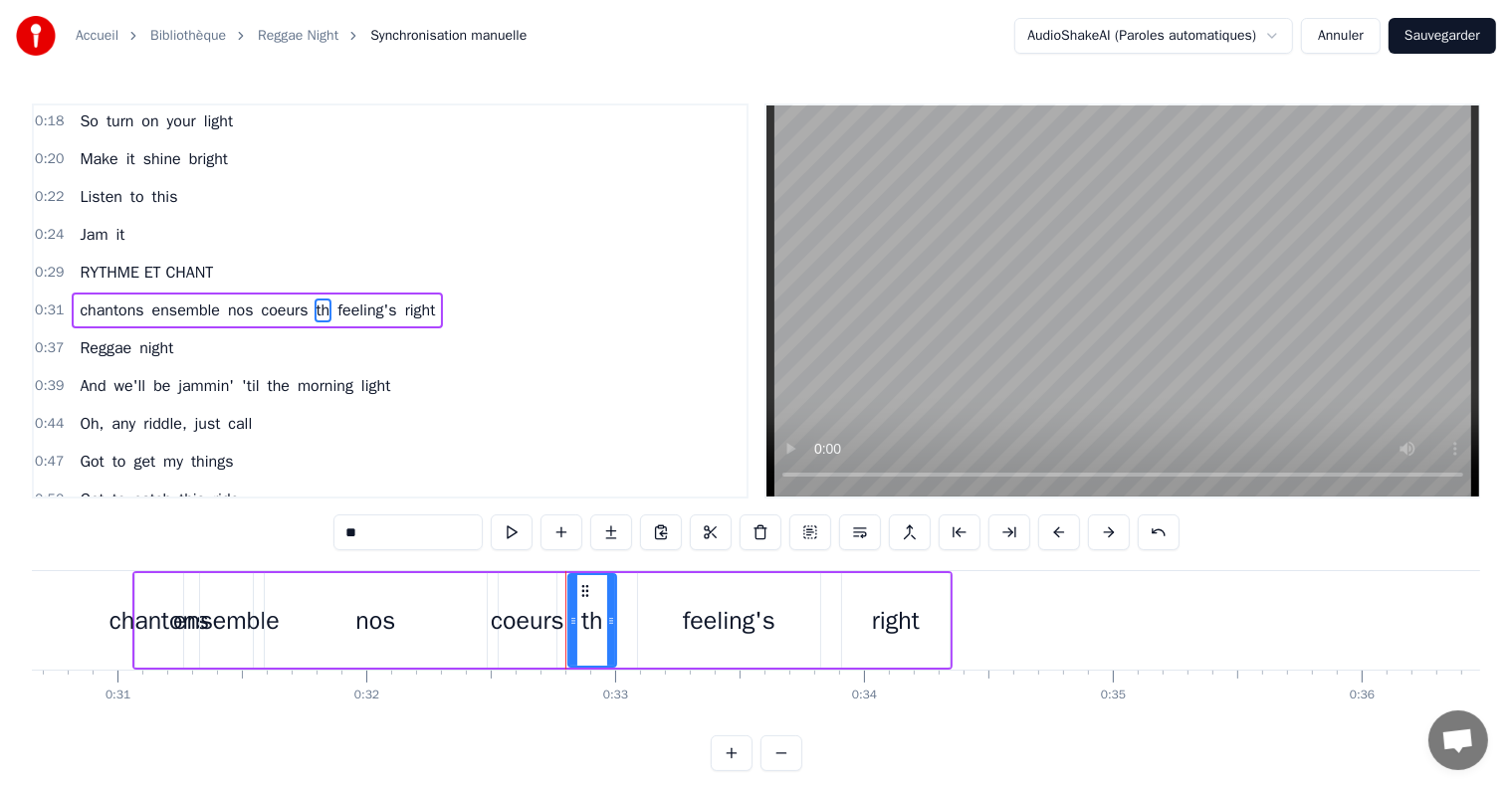 type on "*" 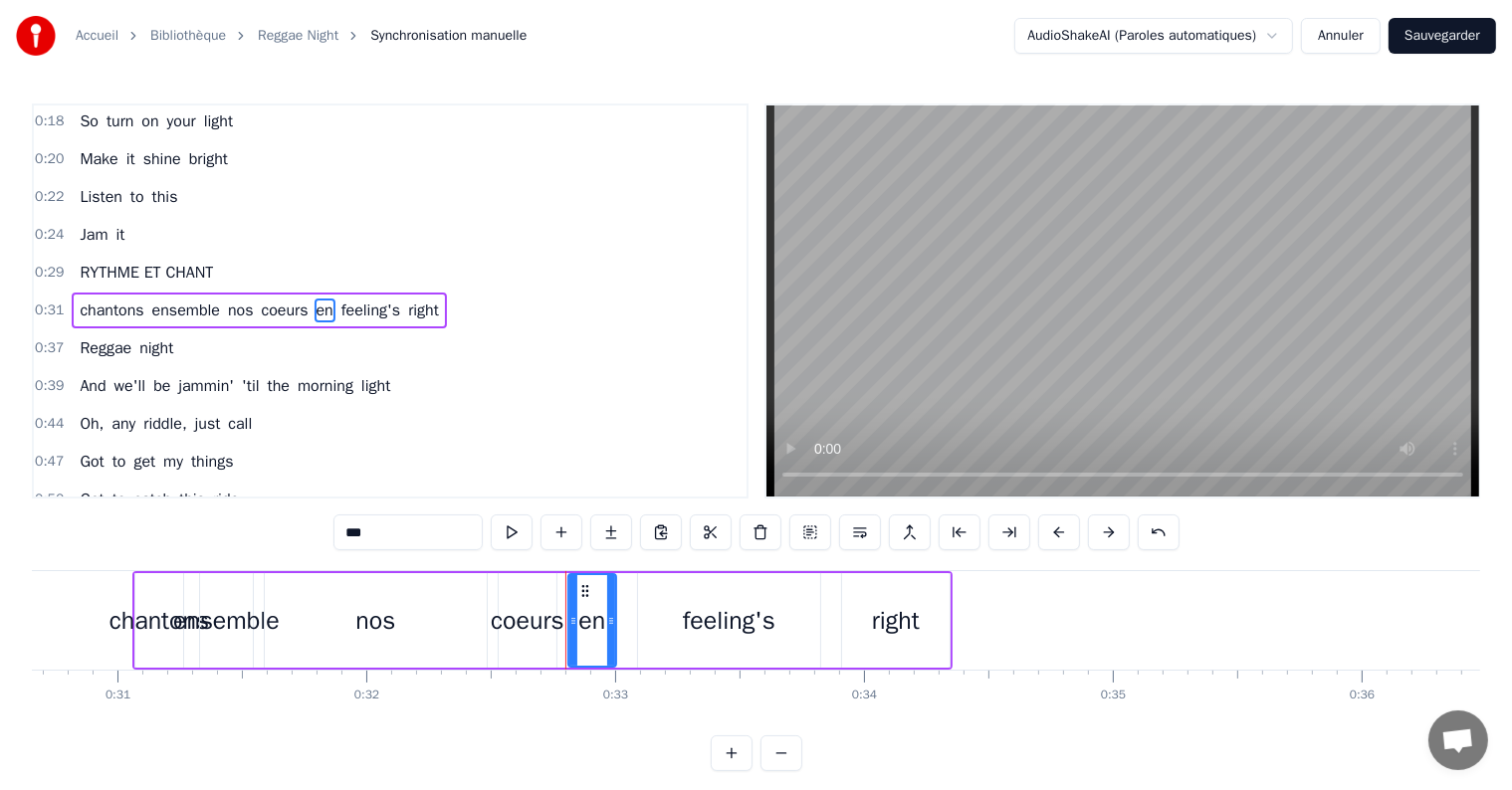 click on "feeling's" at bounding box center [370, 310] 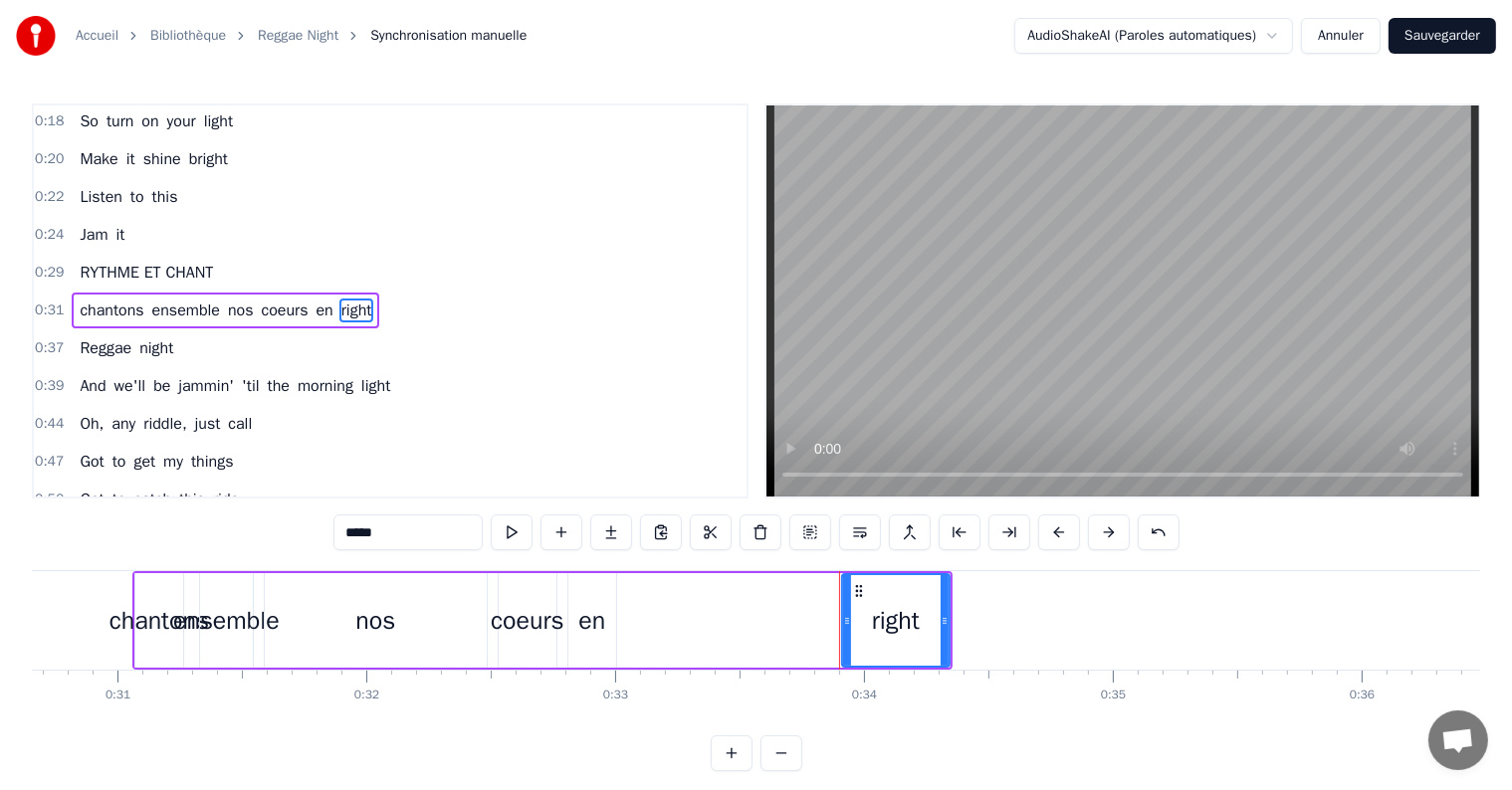click on "*****" at bounding box center (408, 532) 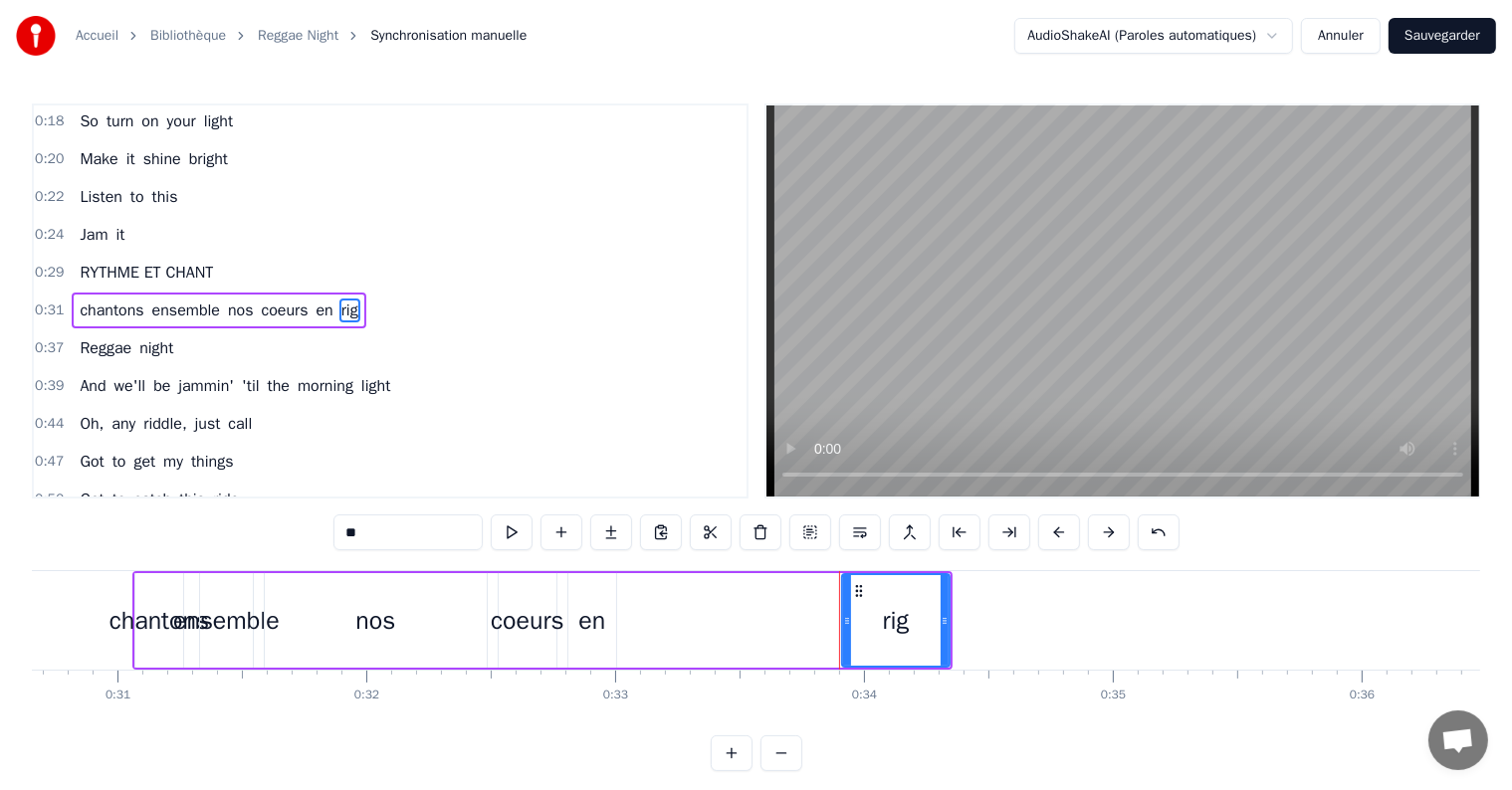 type on "*" 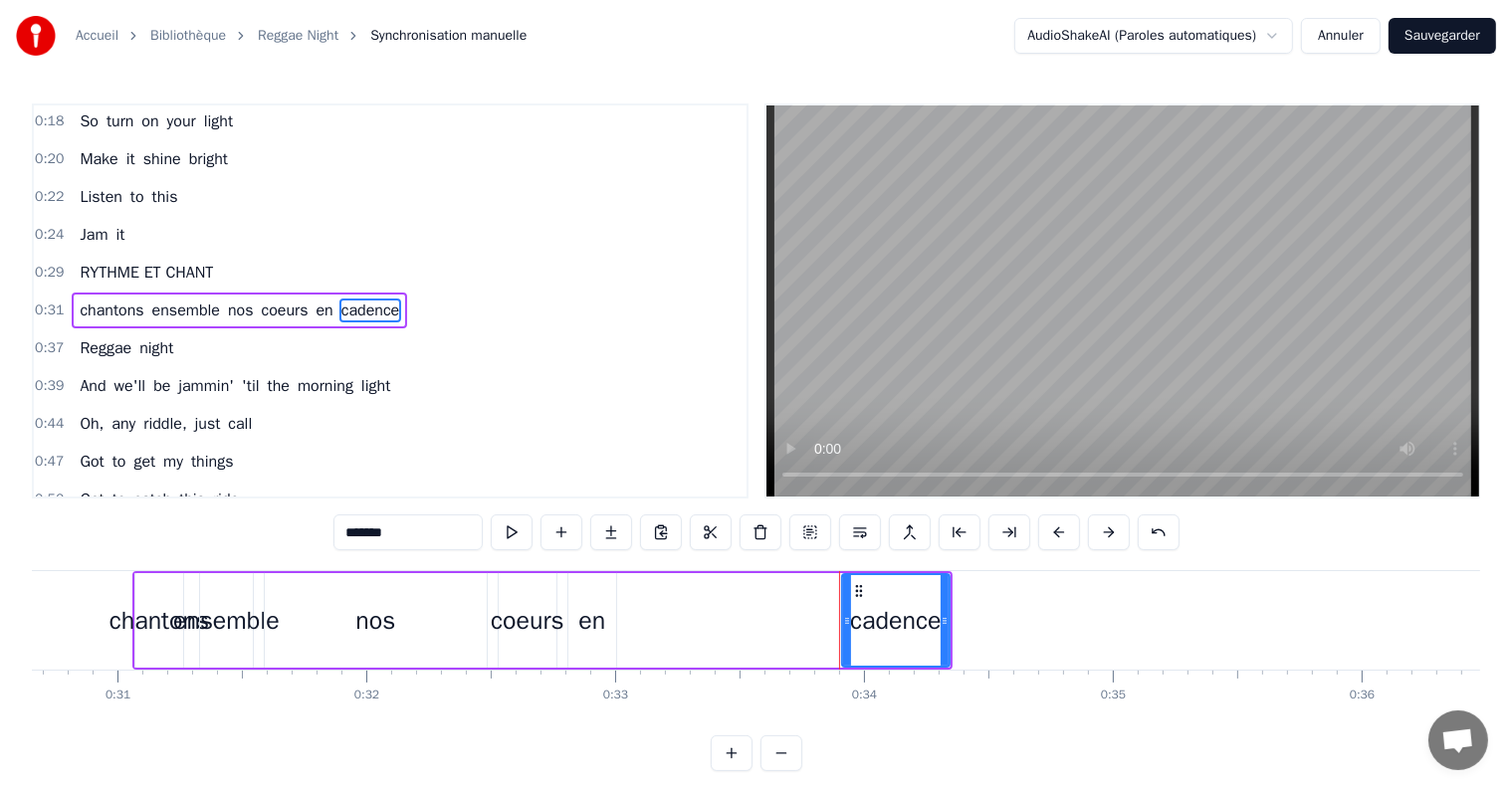type on "*******" 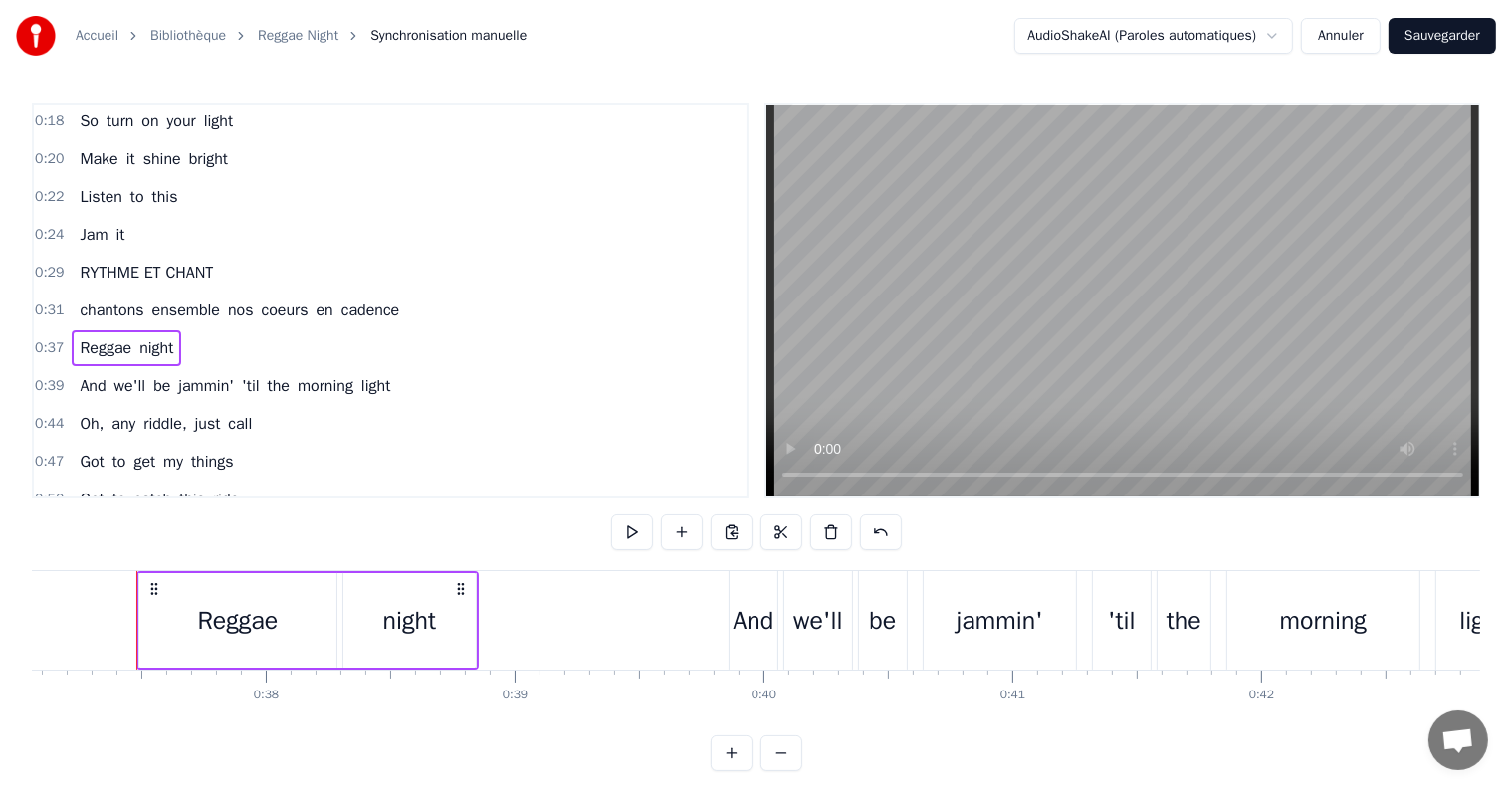 scroll, scrollTop: 0, scrollLeft: 9226, axis: horizontal 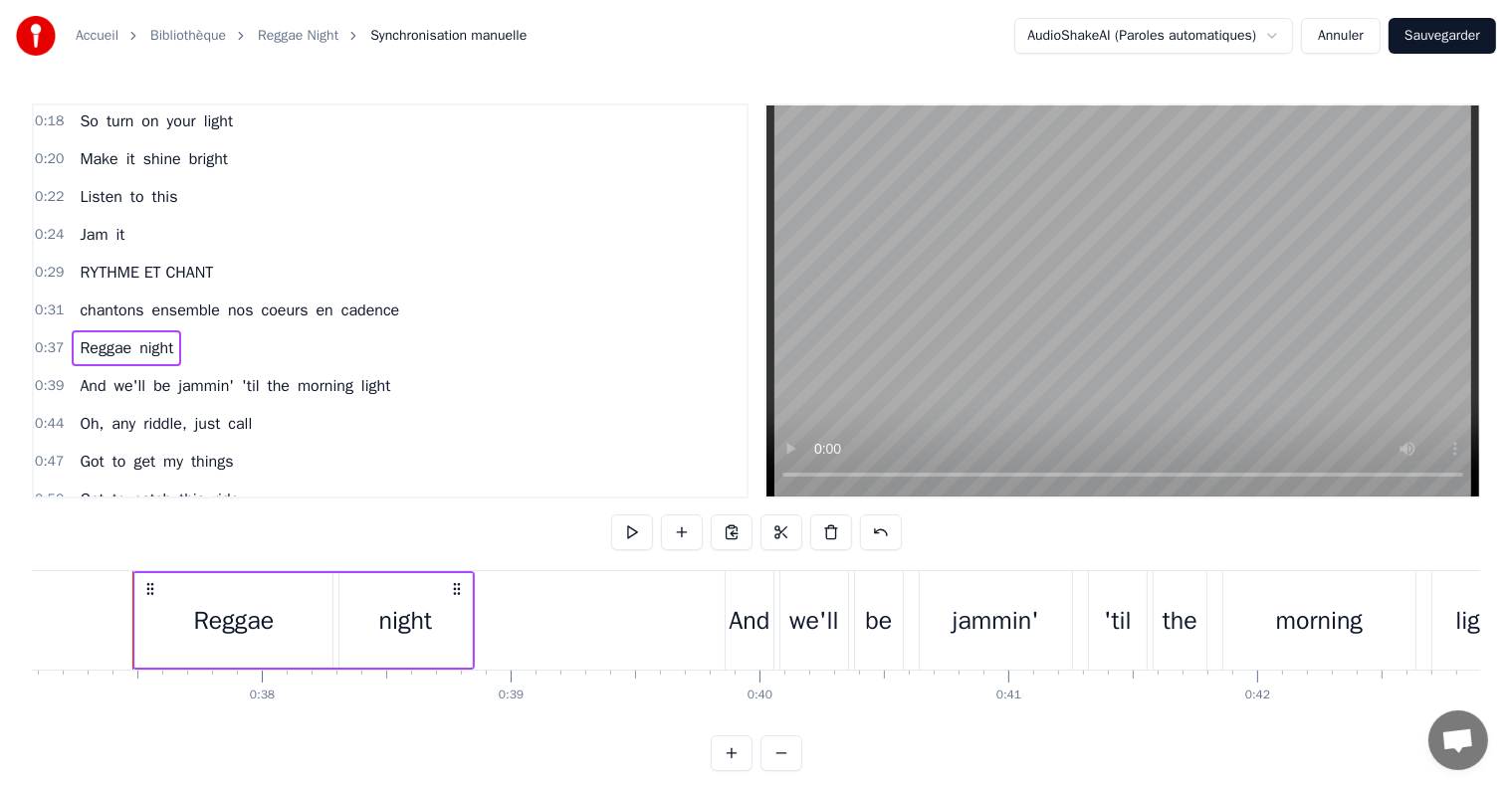 click on "night" at bounding box center [156, 348] 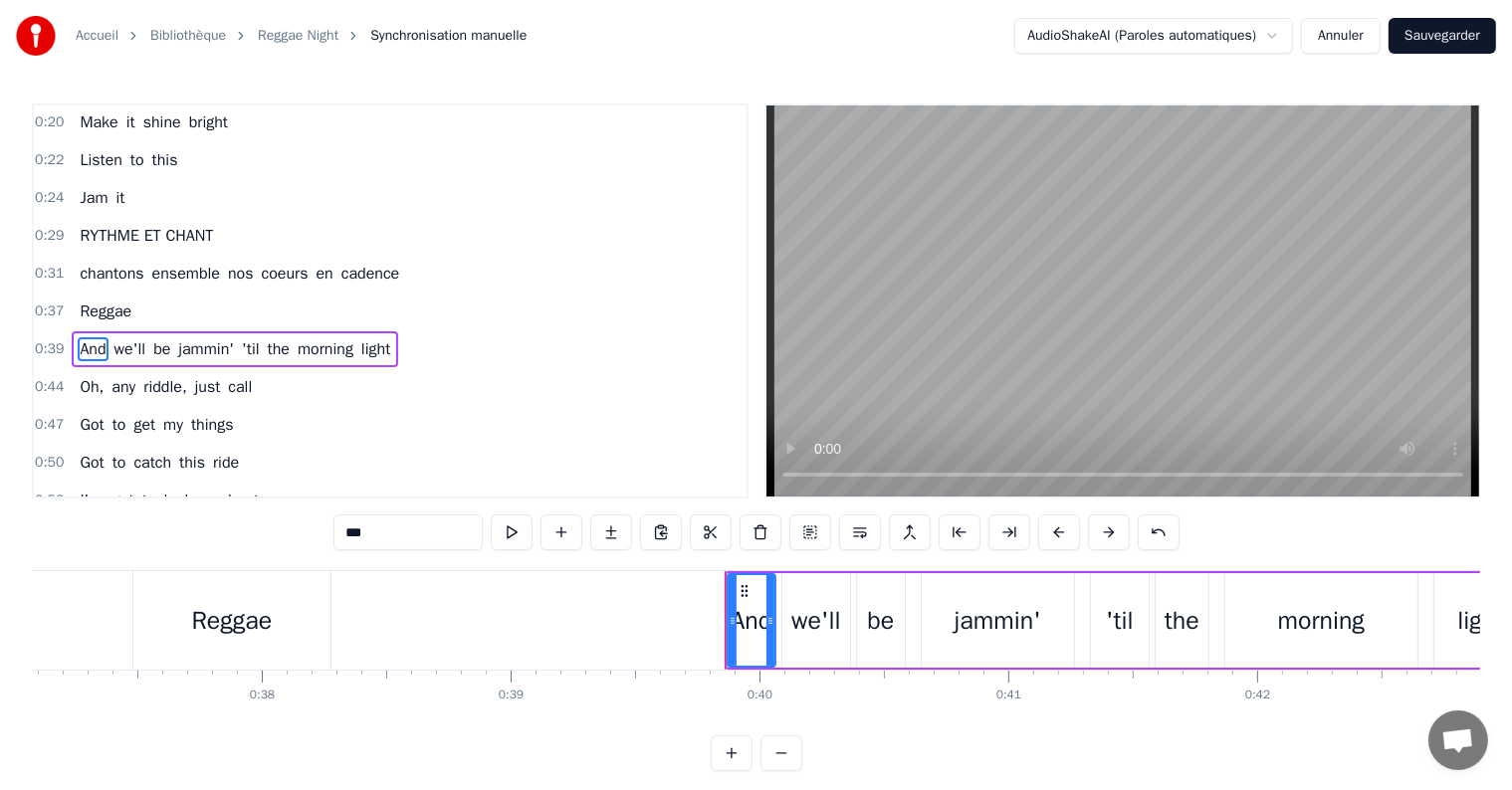 scroll, scrollTop: 151, scrollLeft: 0, axis: vertical 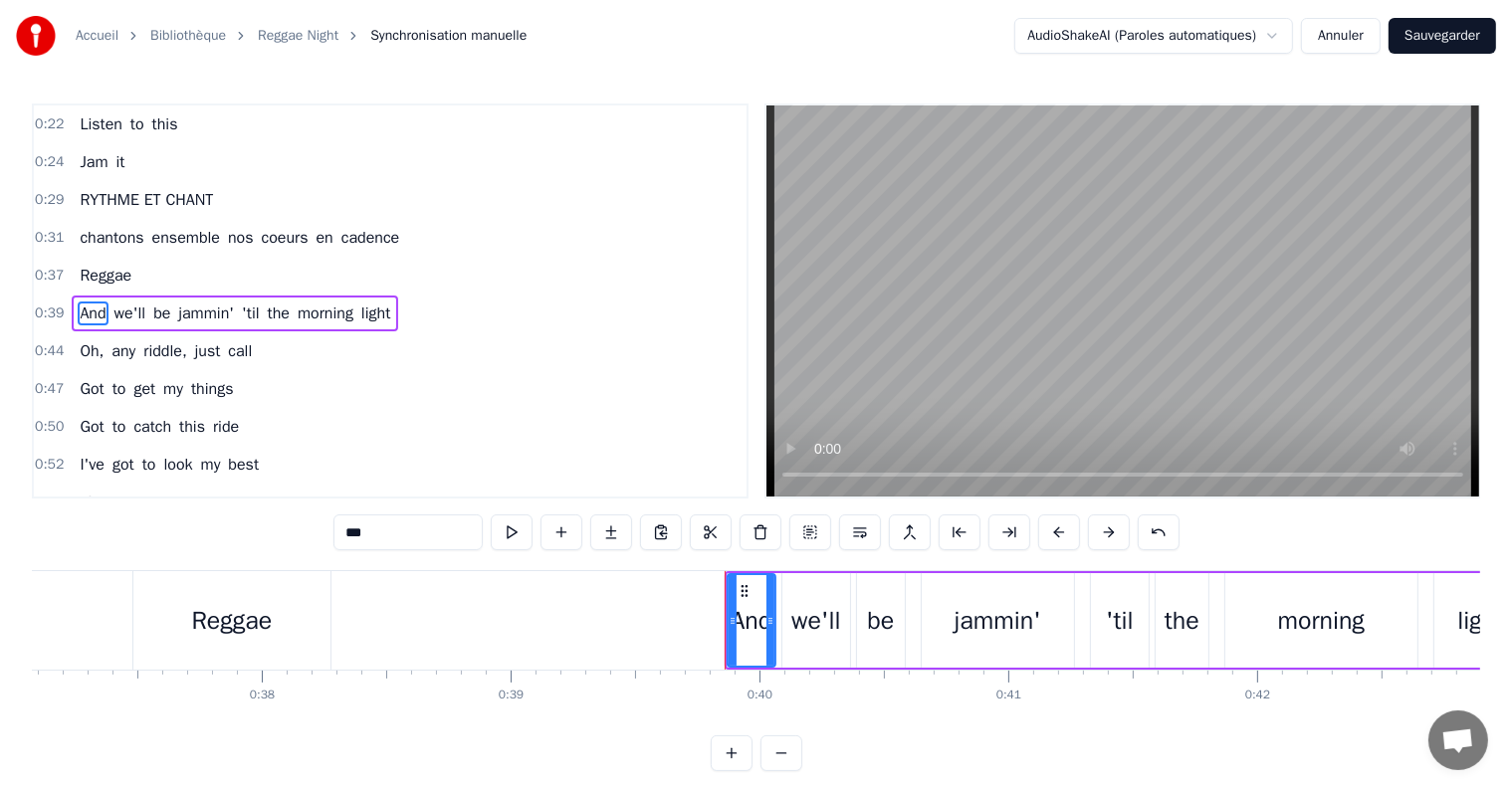 click on "Reggae" at bounding box center (106, 276) 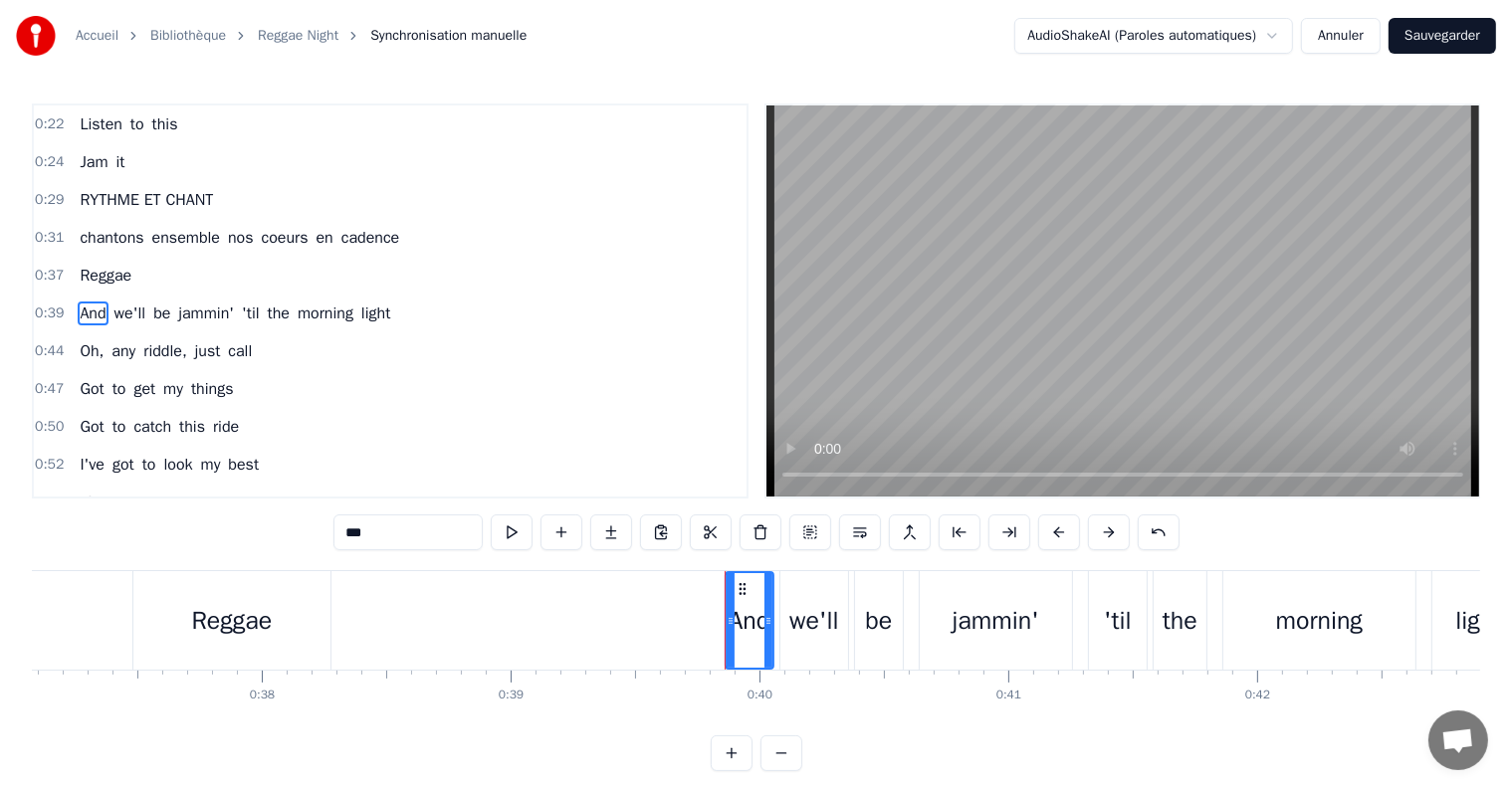 click on "Reggae" at bounding box center (106, 276) 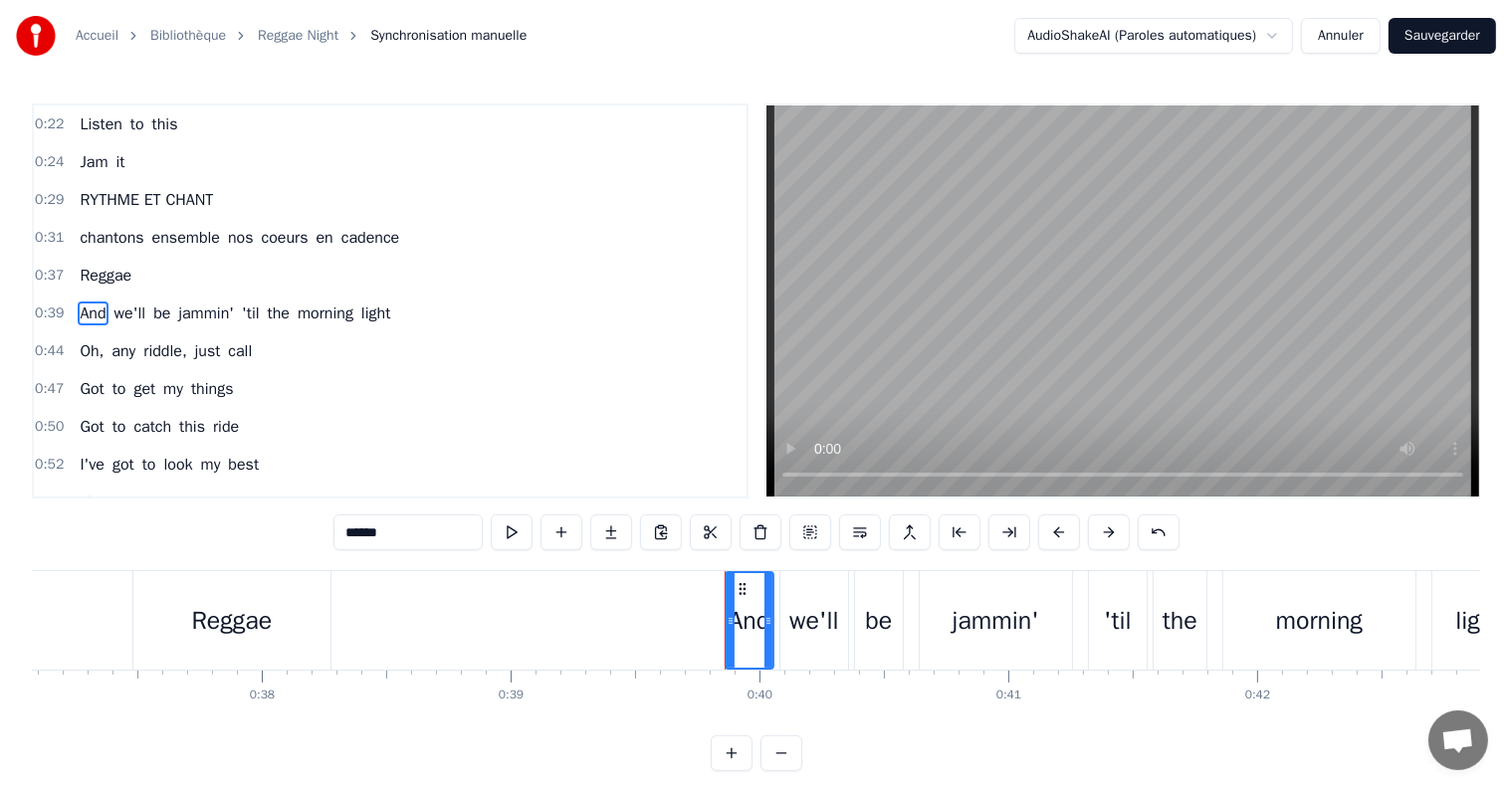 scroll, scrollTop: 115, scrollLeft: 0, axis: vertical 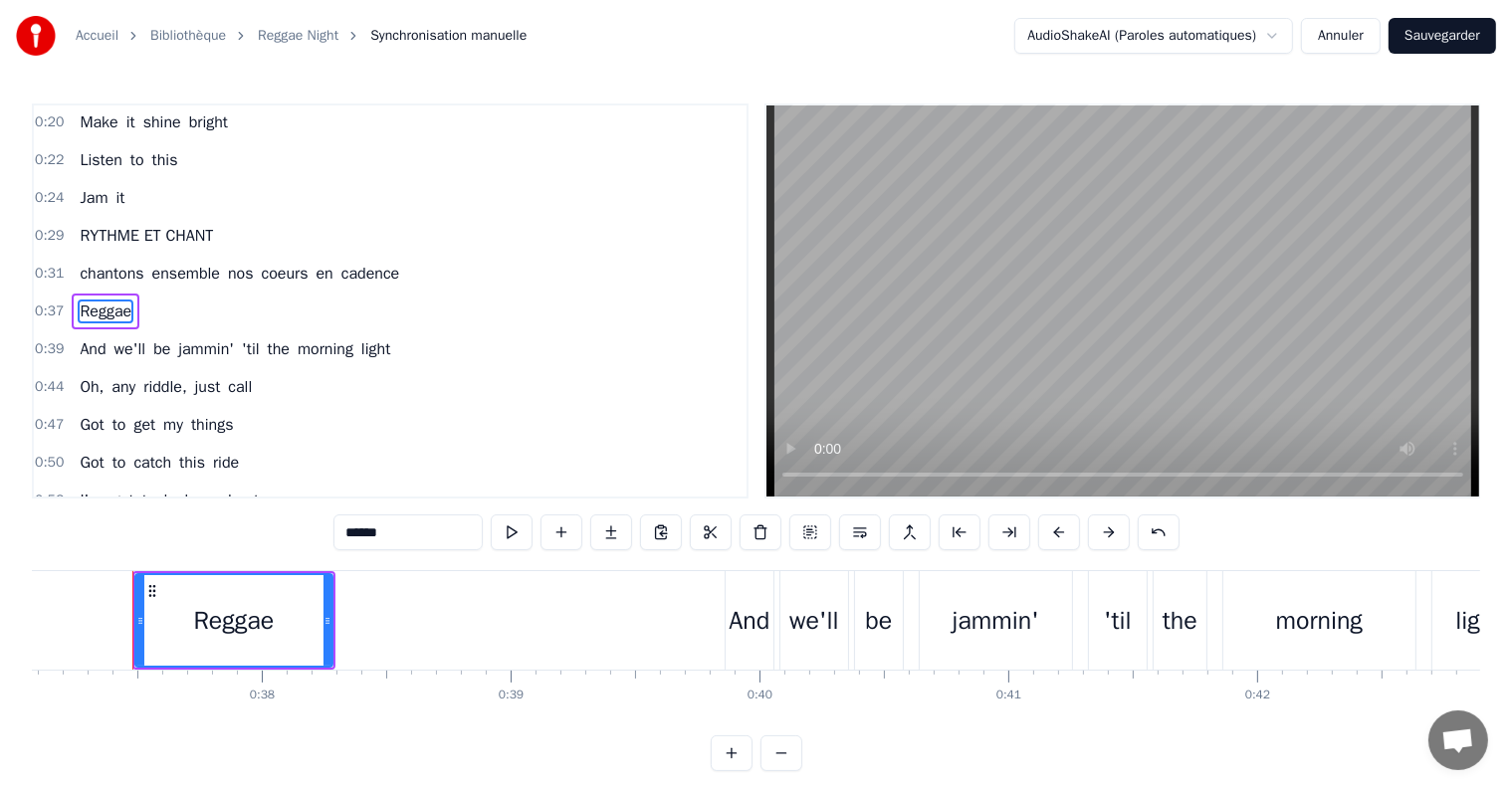 drag, startPoint x: 418, startPoint y: 529, endPoint x: 321, endPoint y: 520, distance: 97.4166 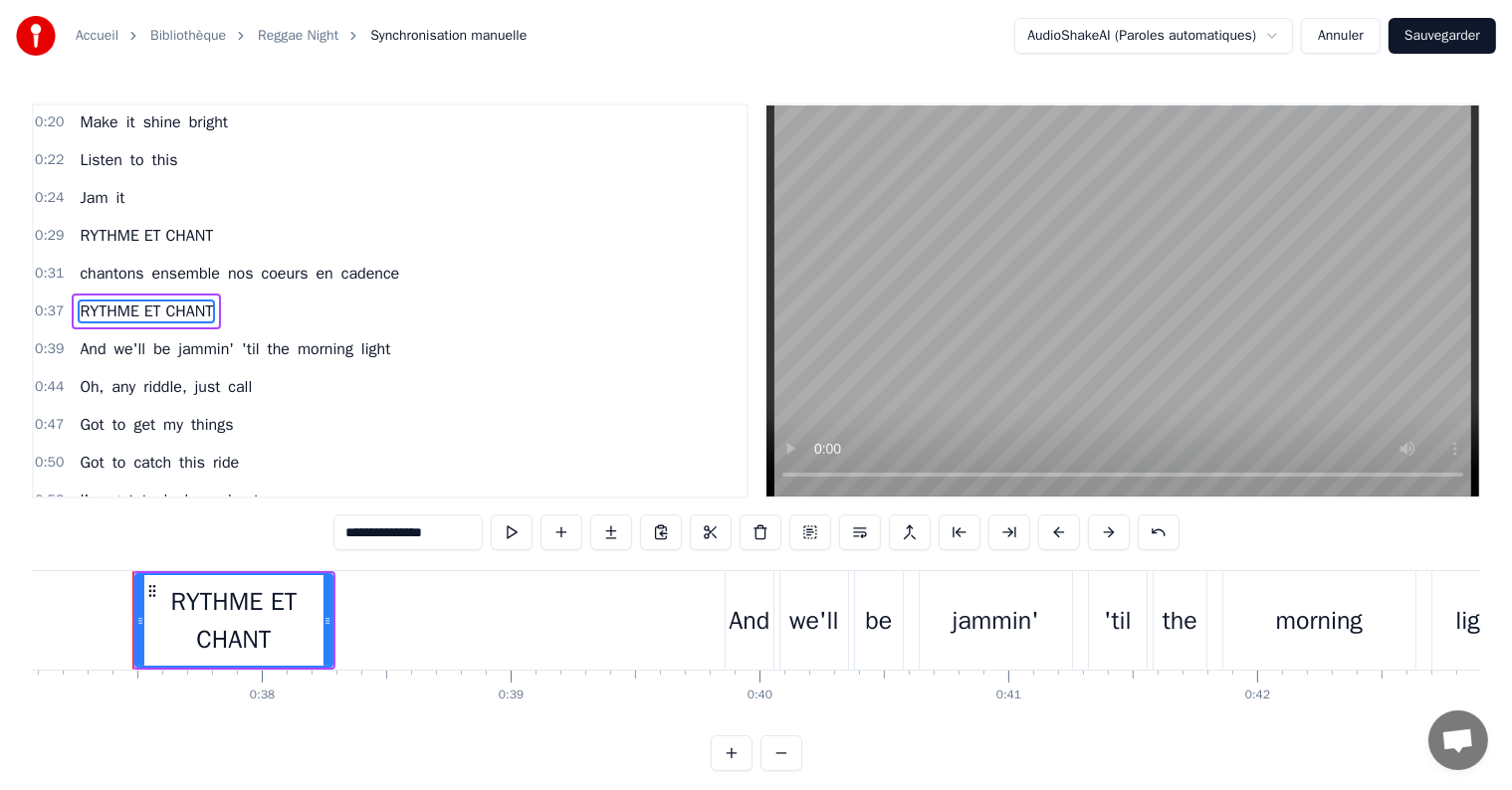type on "**********" 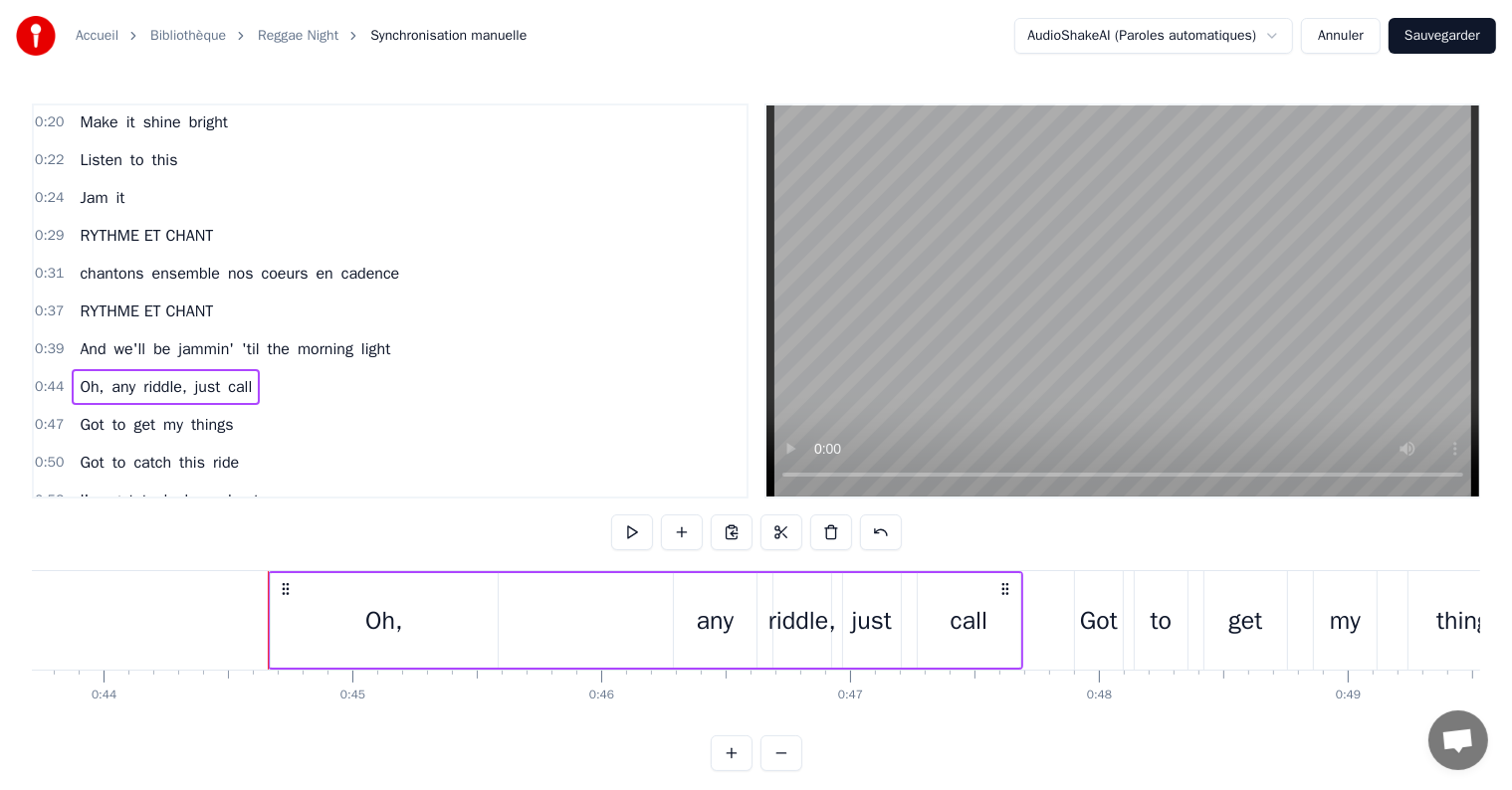 scroll, scrollTop: 0, scrollLeft: 11013, axis: horizontal 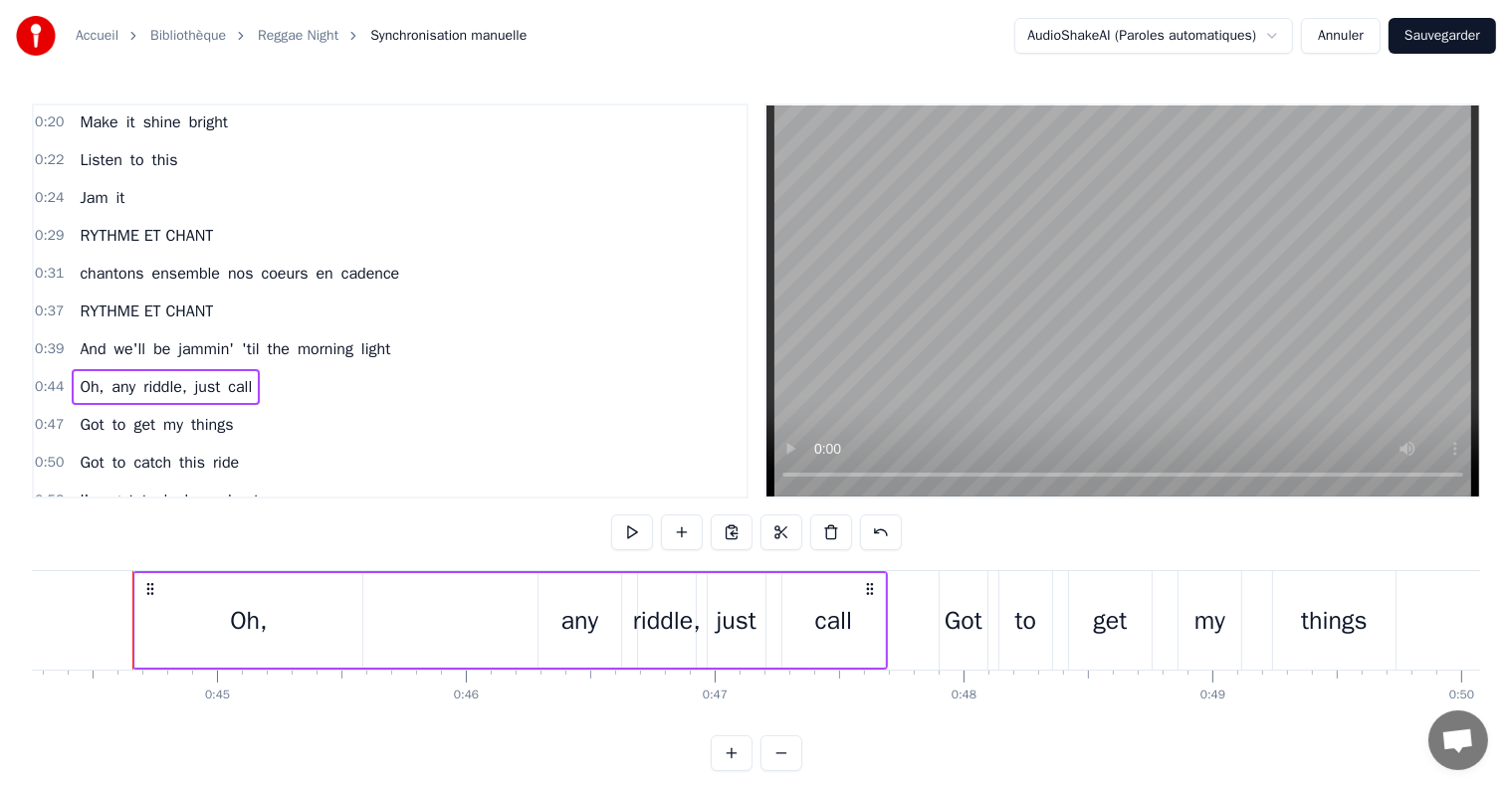 click on "light" at bounding box center [375, 349] 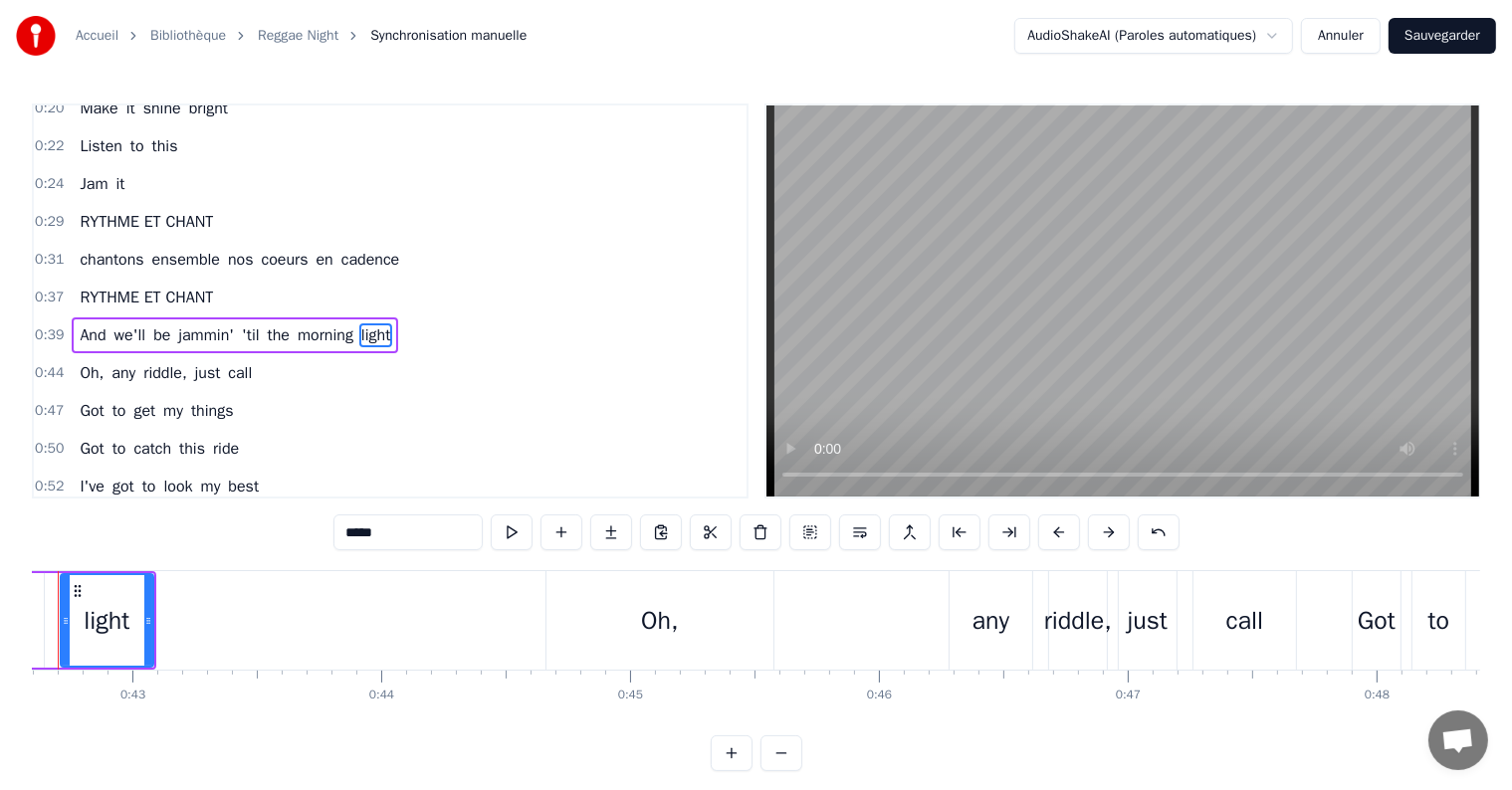 scroll, scrollTop: 0, scrollLeft: 10525, axis: horizontal 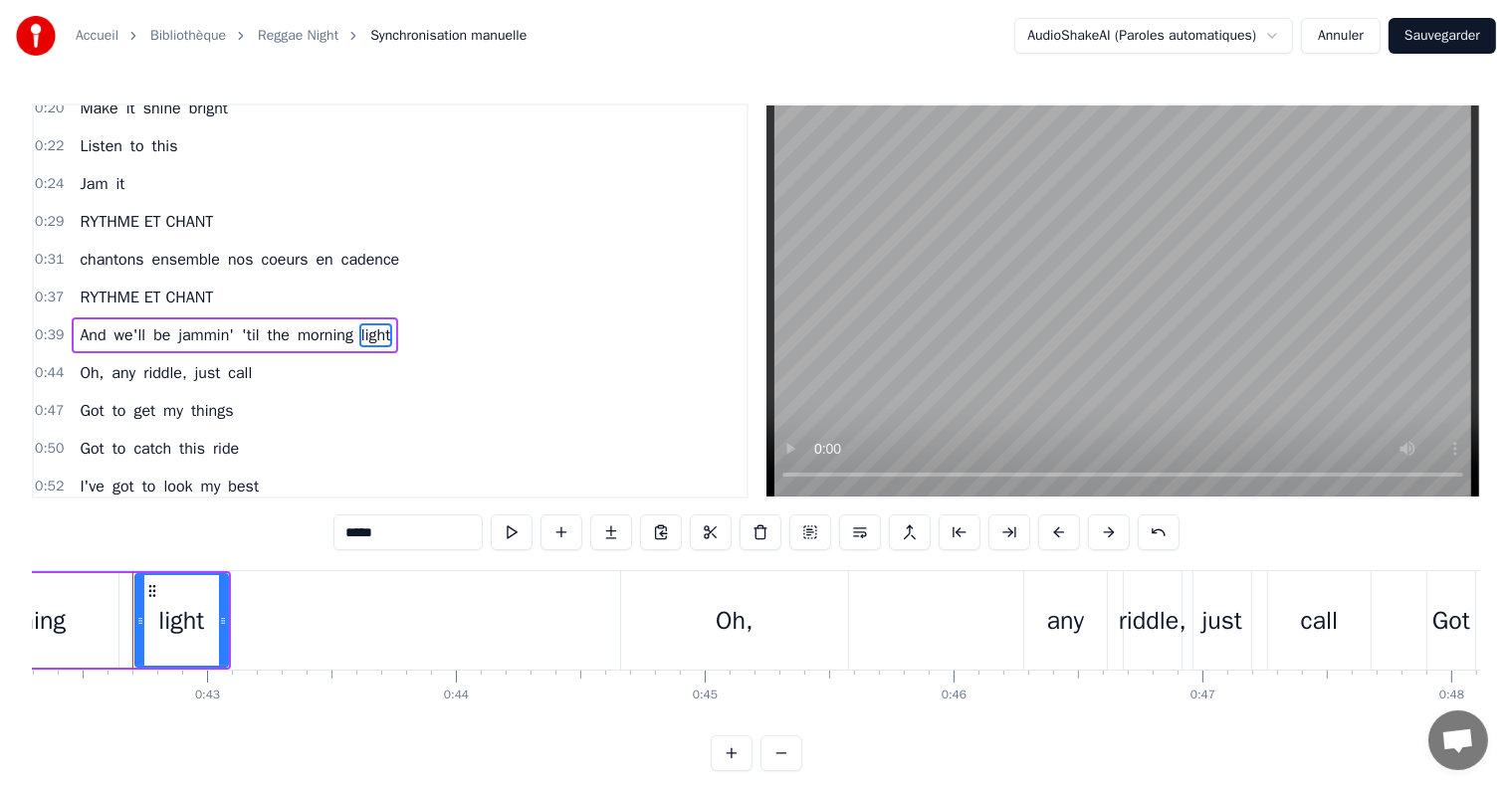 click on "And" at bounding box center (93, 335) 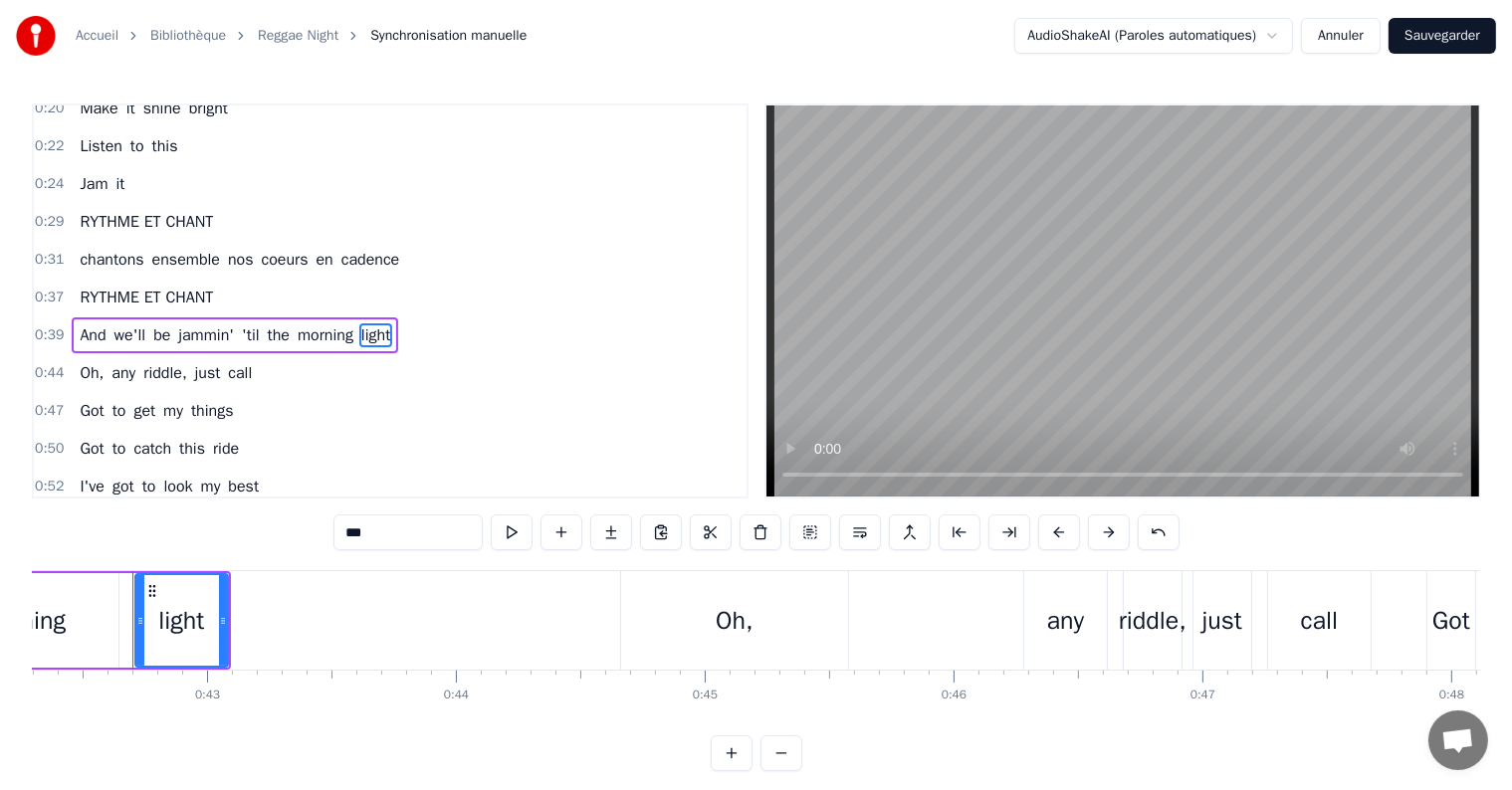 scroll, scrollTop: 151, scrollLeft: 0, axis: vertical 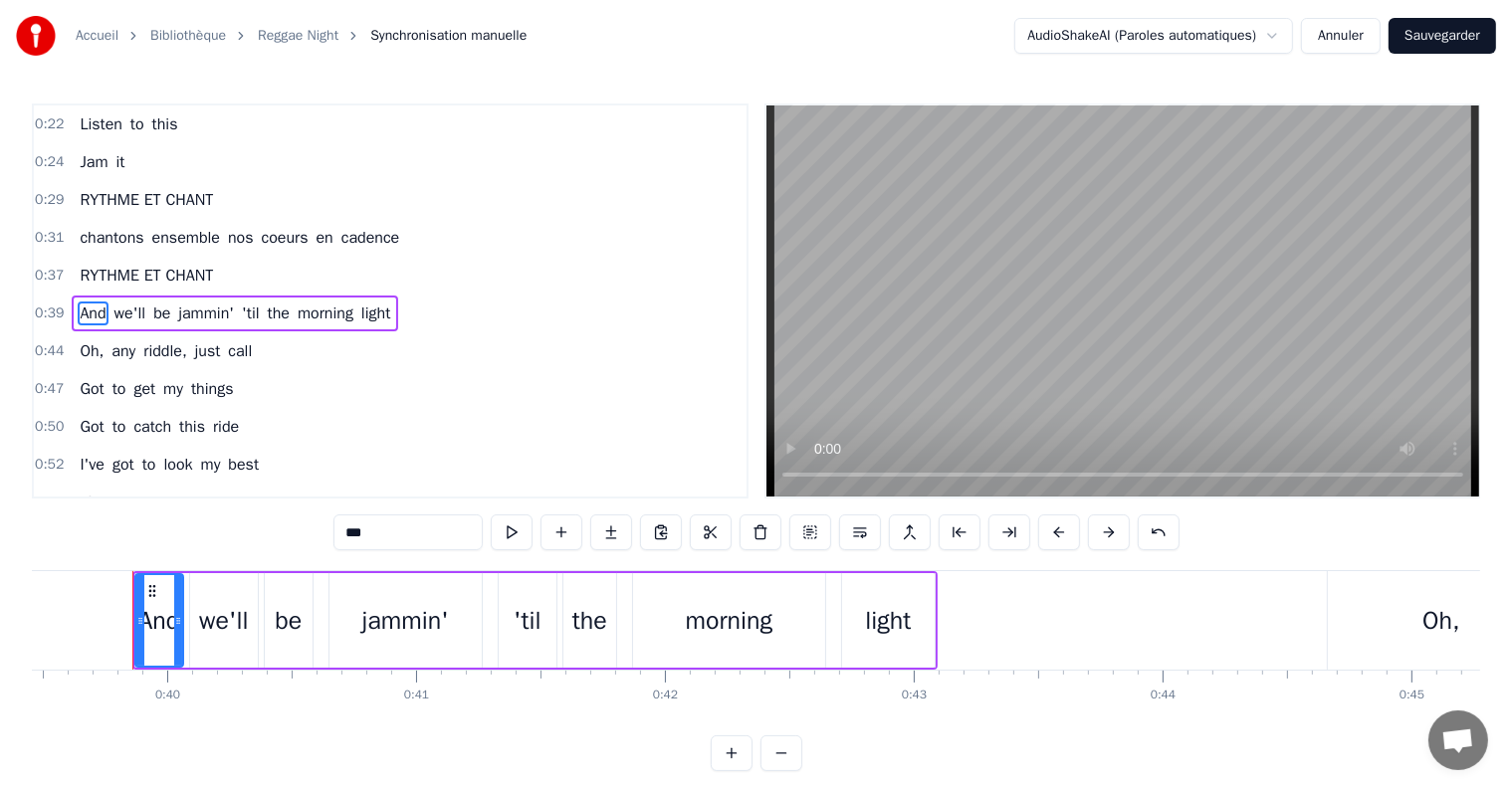 drag, startPoint x: 87, startPoint y: 295, endPoint x: 338, endPoint y: 312, distance: 251.57504 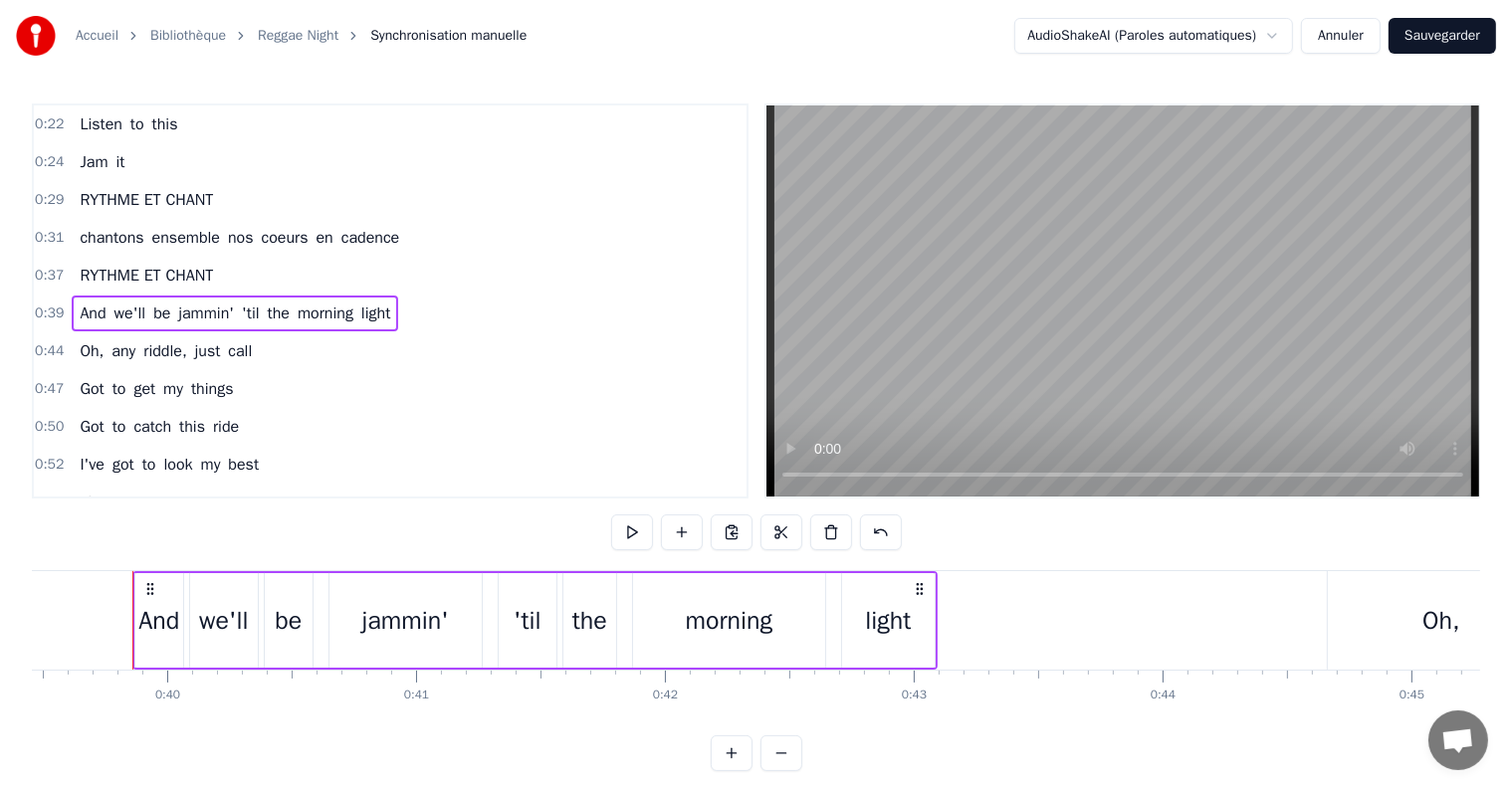 click on "And" at bounding box center [158, 621] 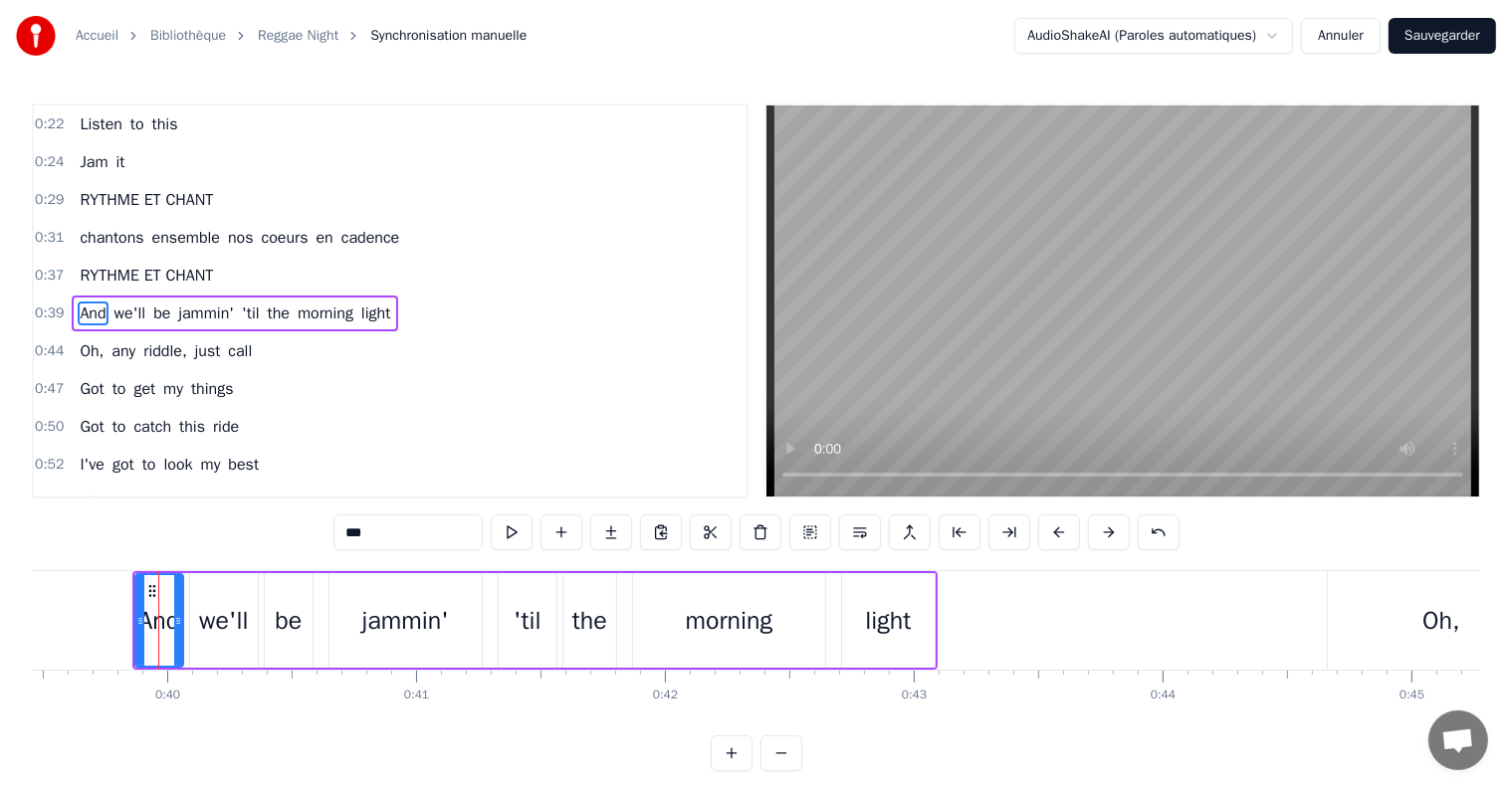 click on "***" at bounding box center [408, 532] 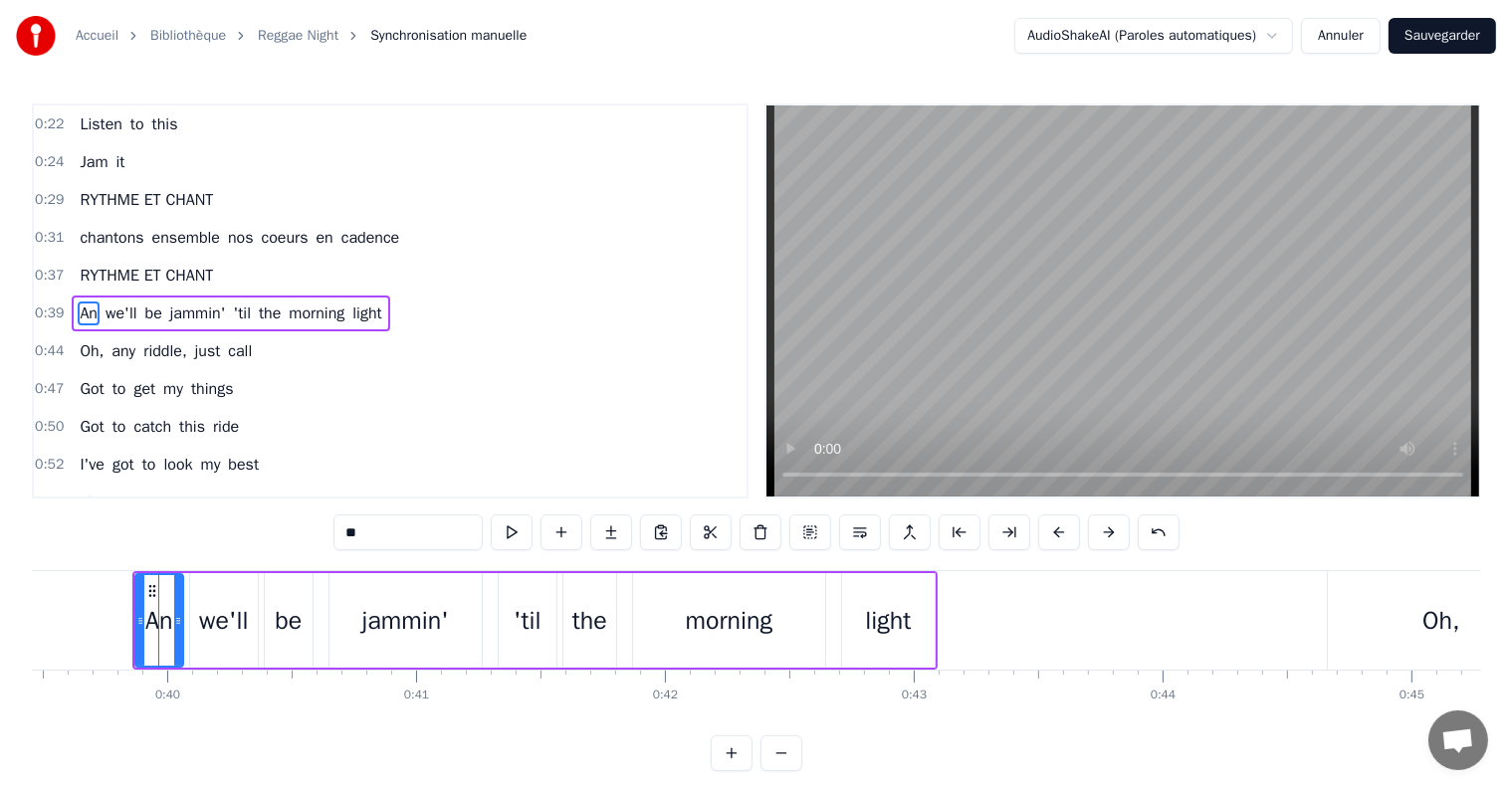 type on "*" 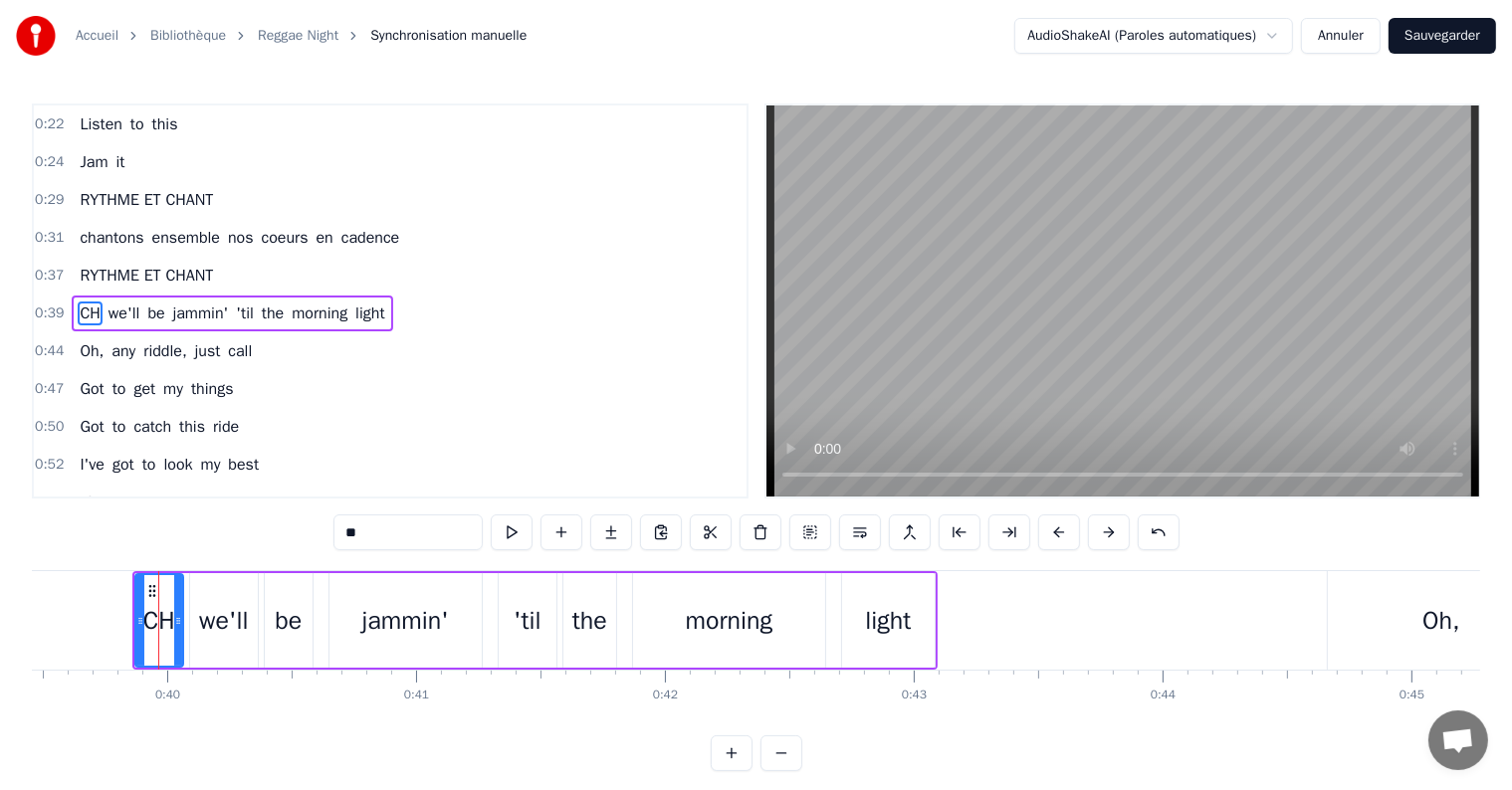 type on "*" 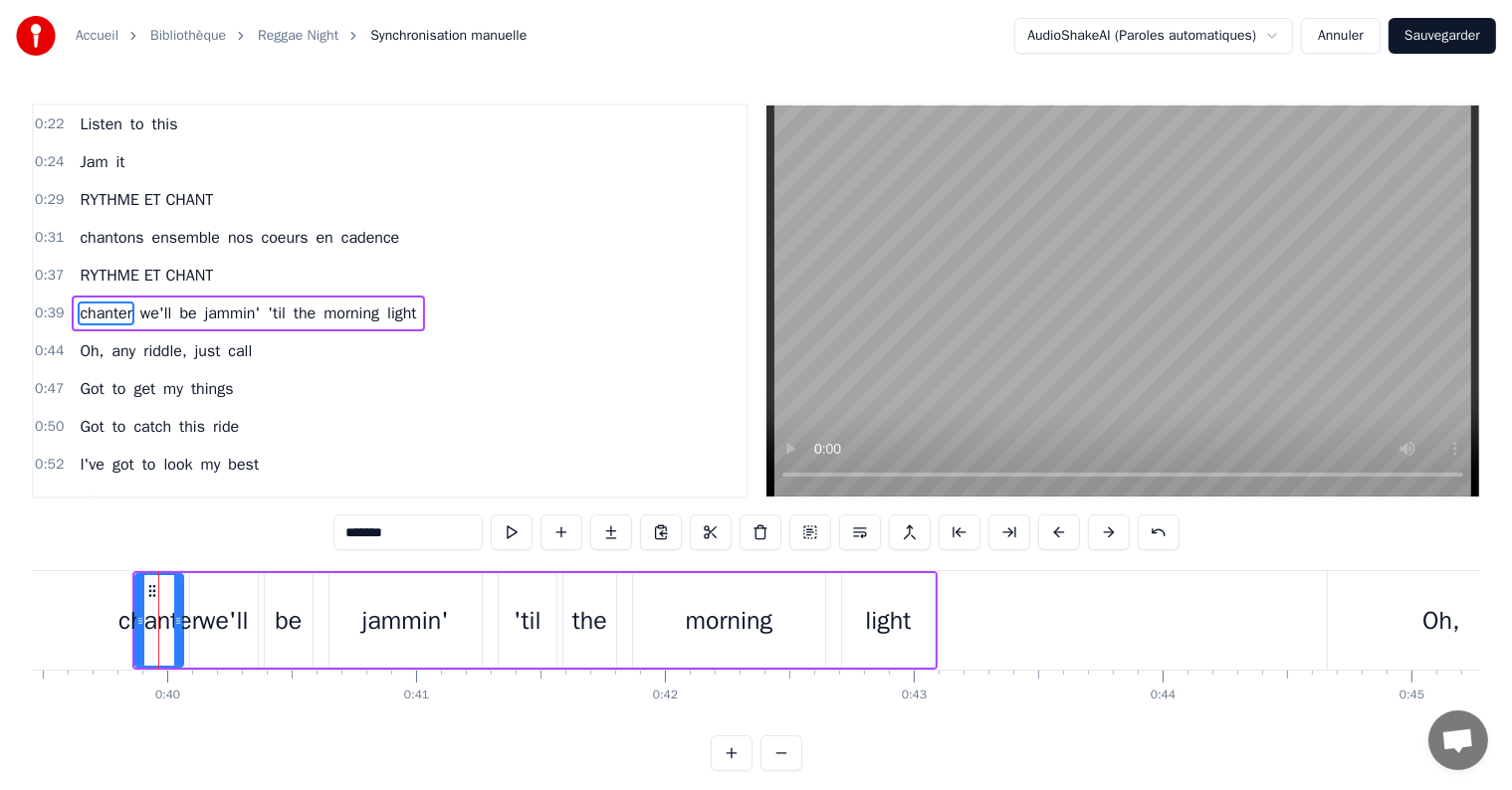 click on "we'll" at bounding box center [156, 313] 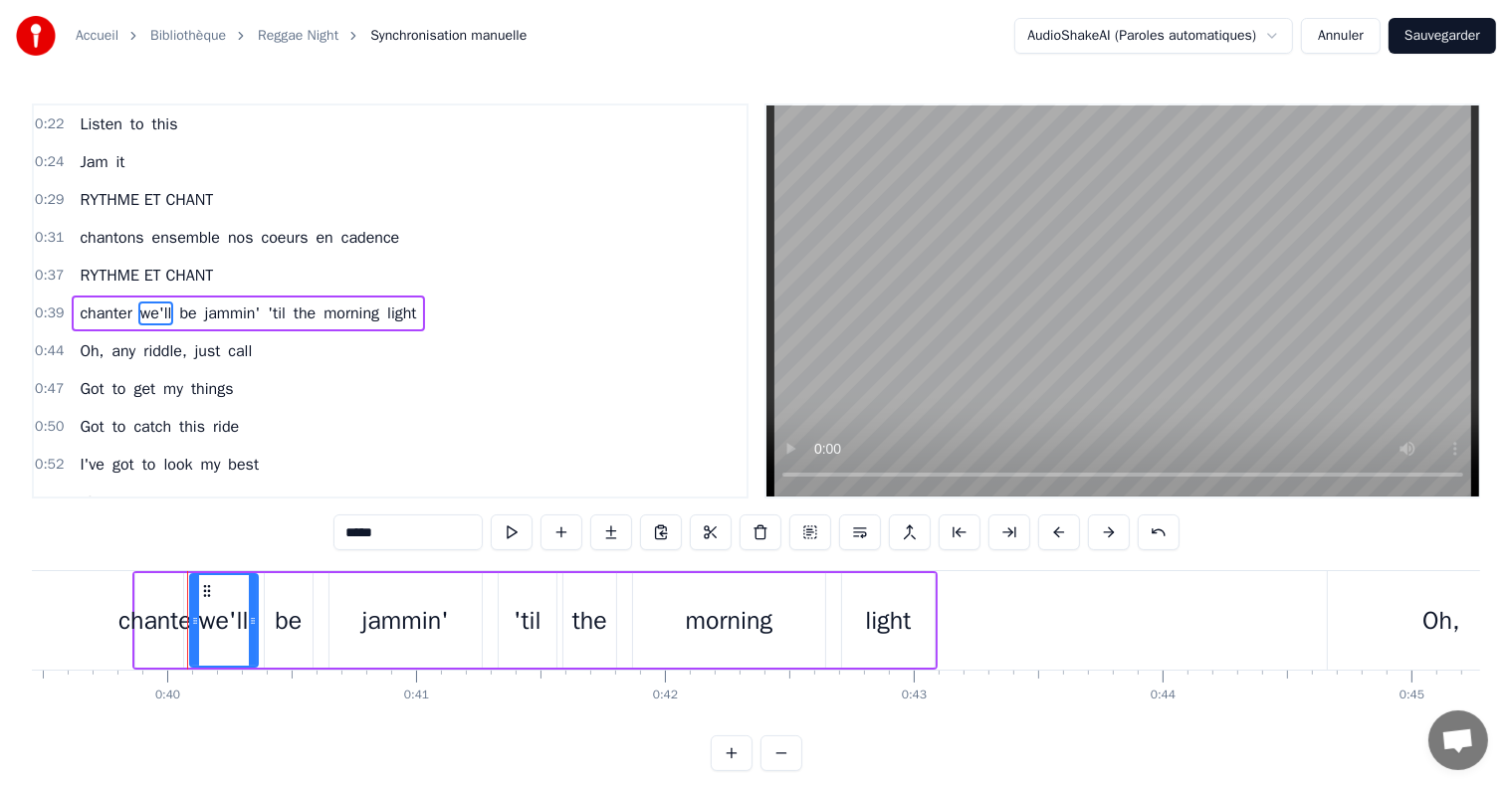 click on "we'll" at bounding box center [156, 313] 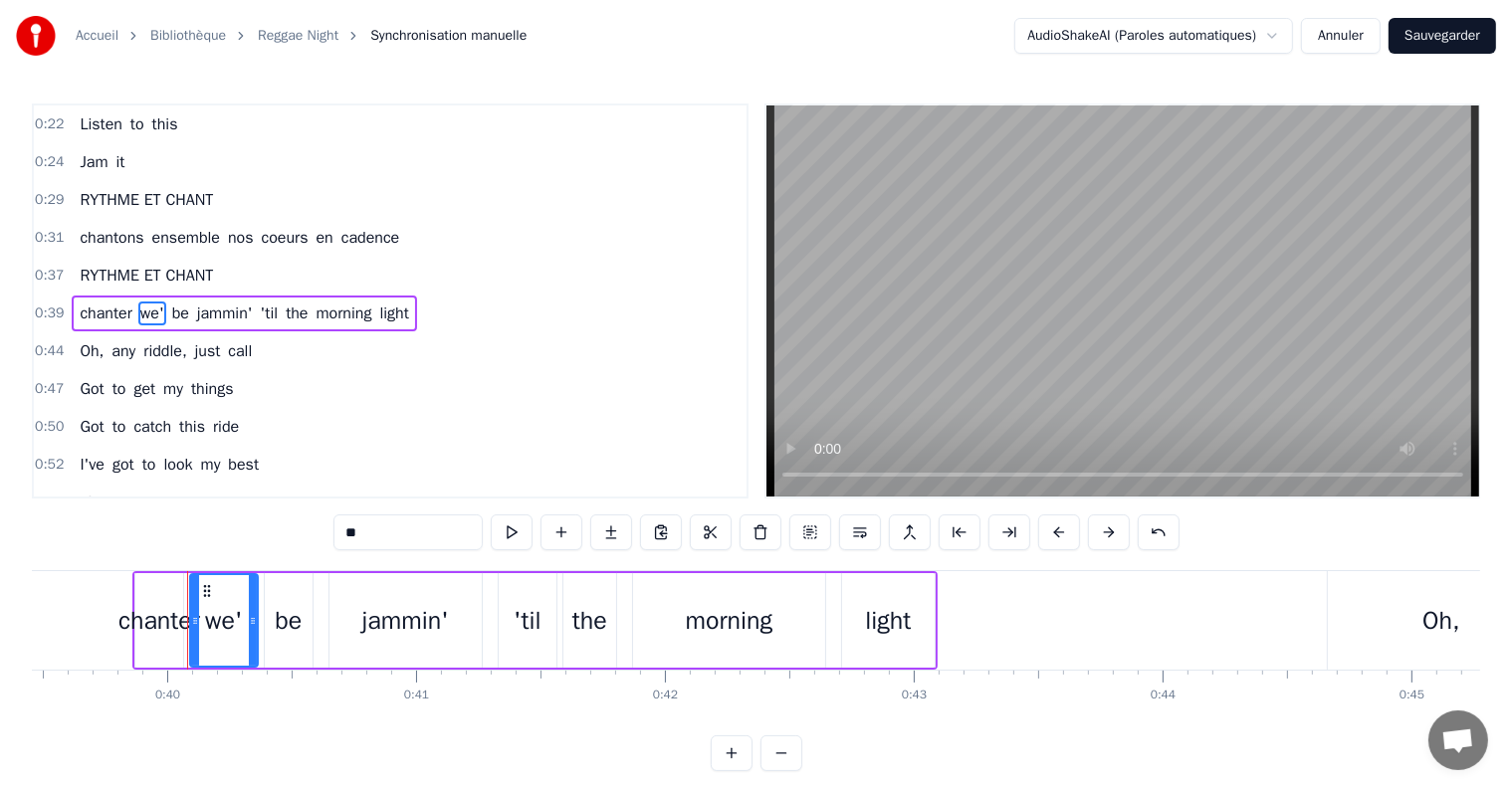 type on "*" 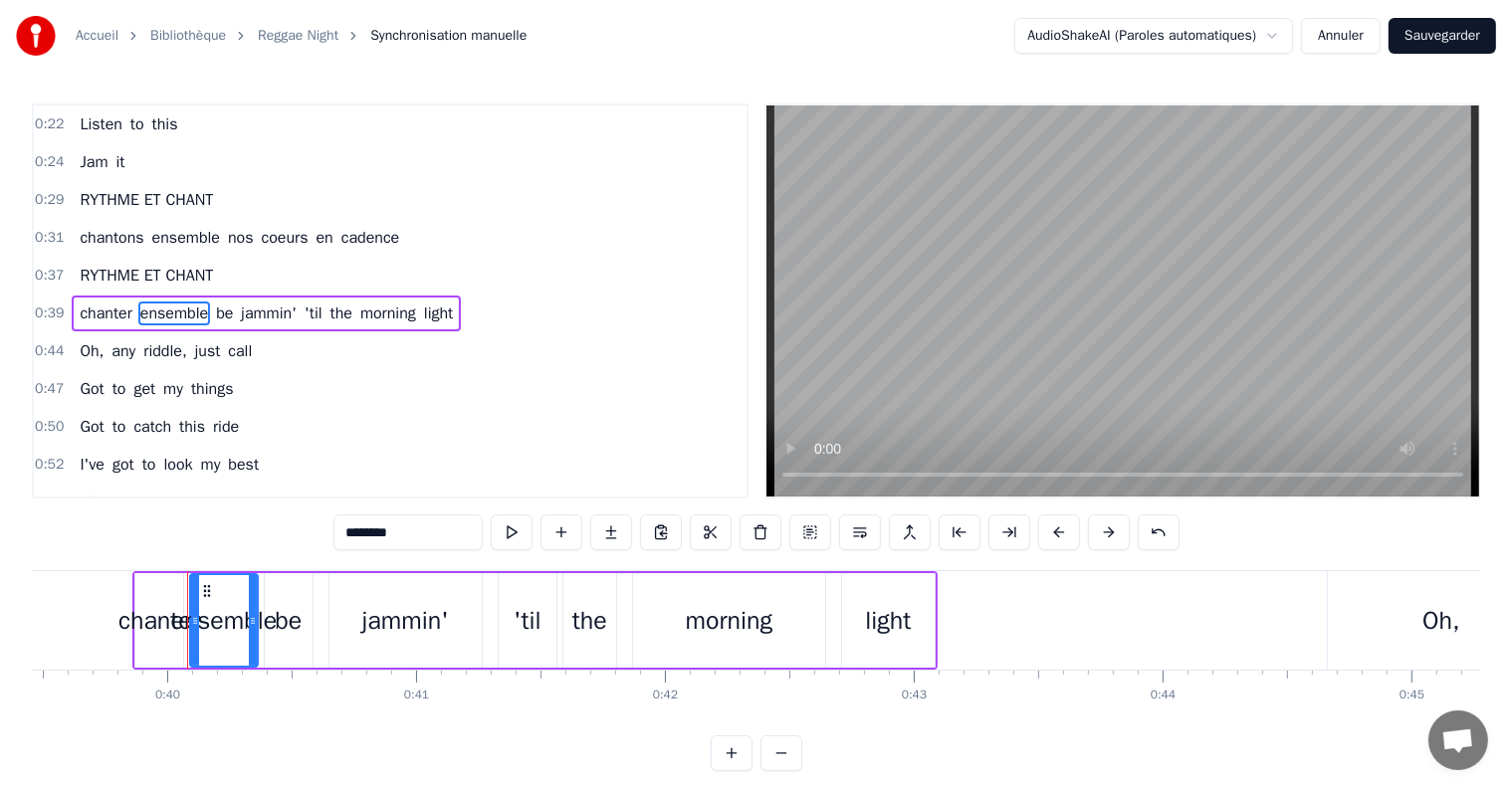 click on "be" at bounding box center [224, 313] 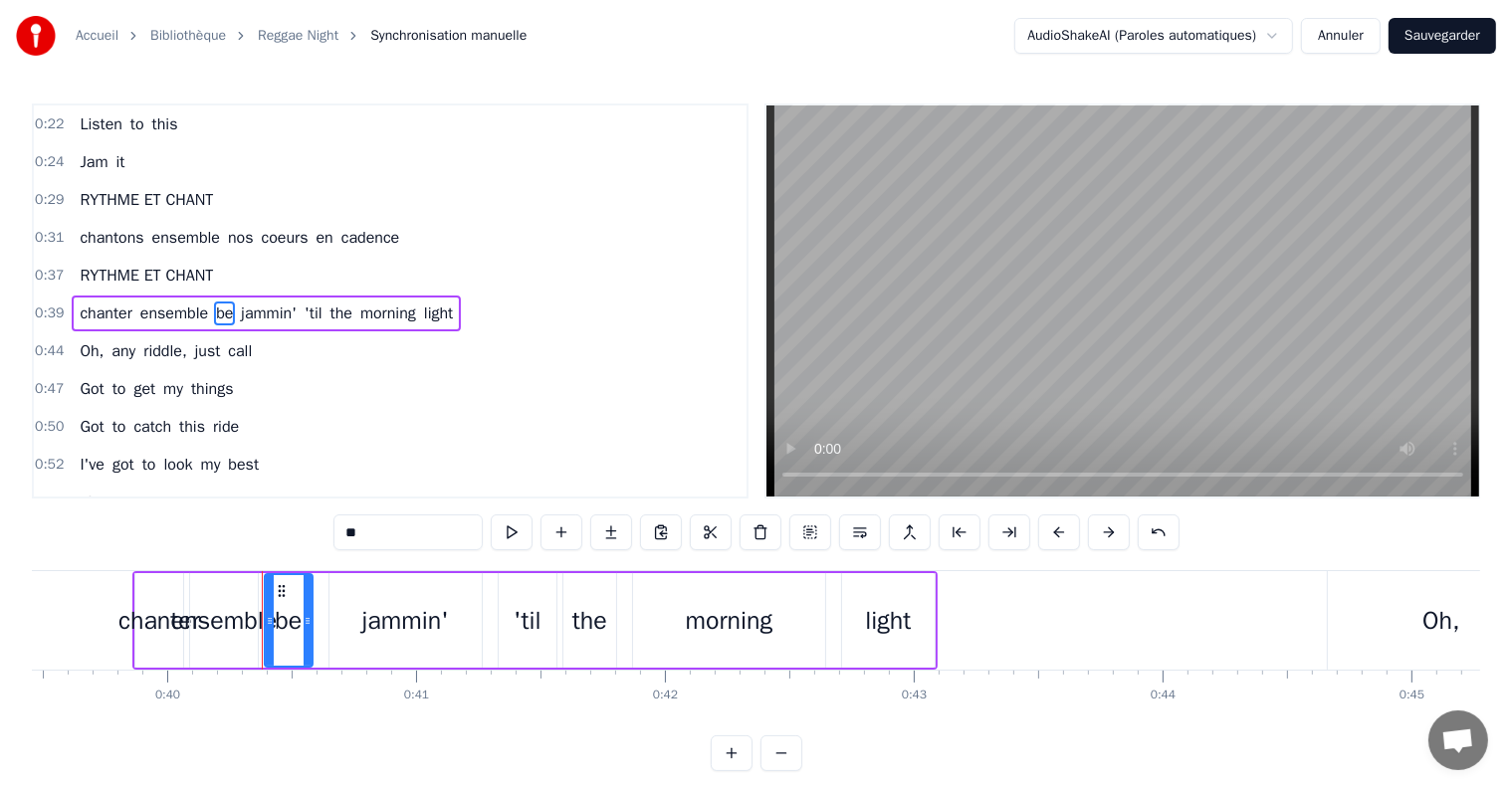 click on "**" at bounding box center [408, 532] 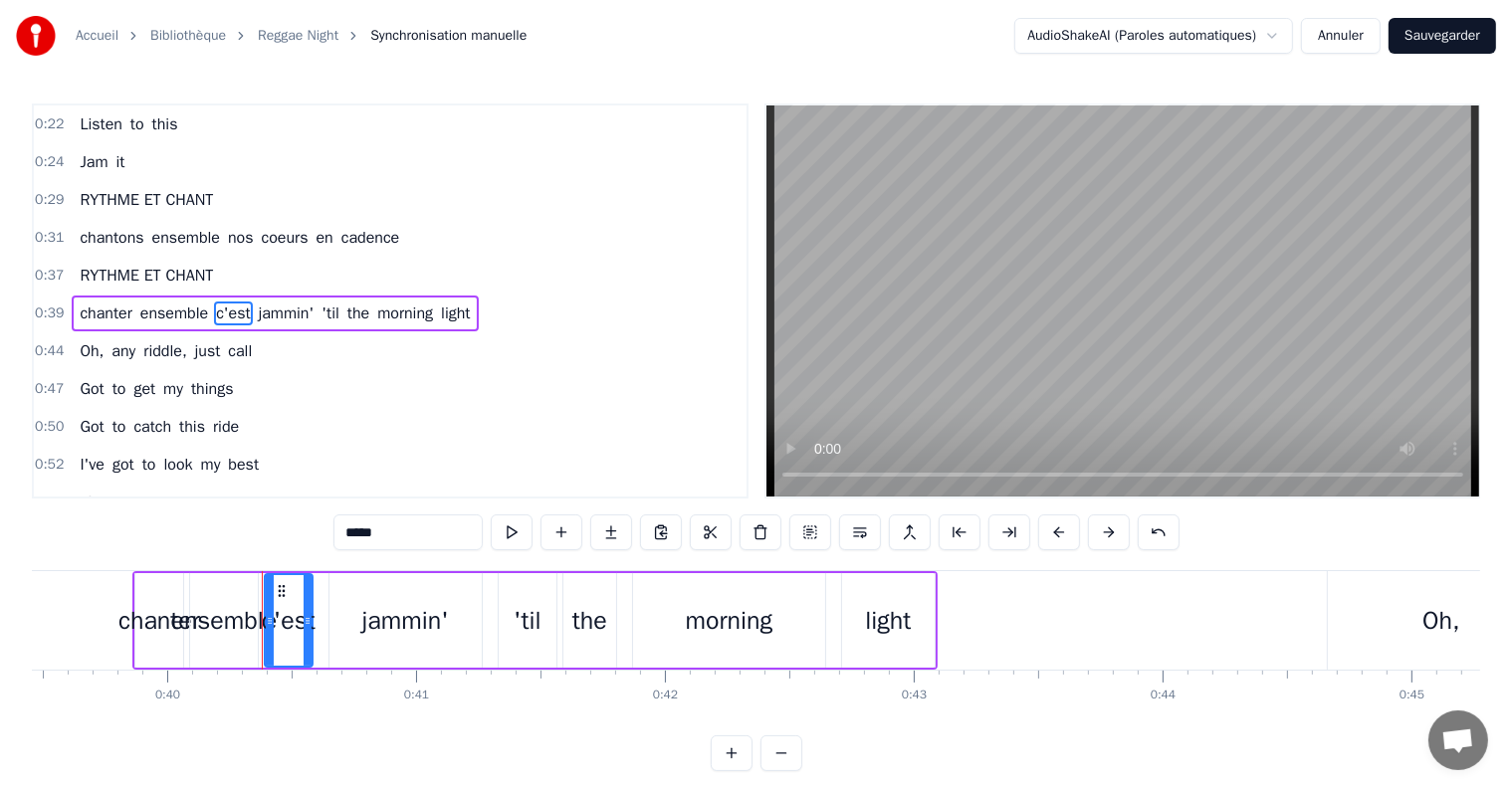 click on "jammin'" at bounding box center (287, 313) 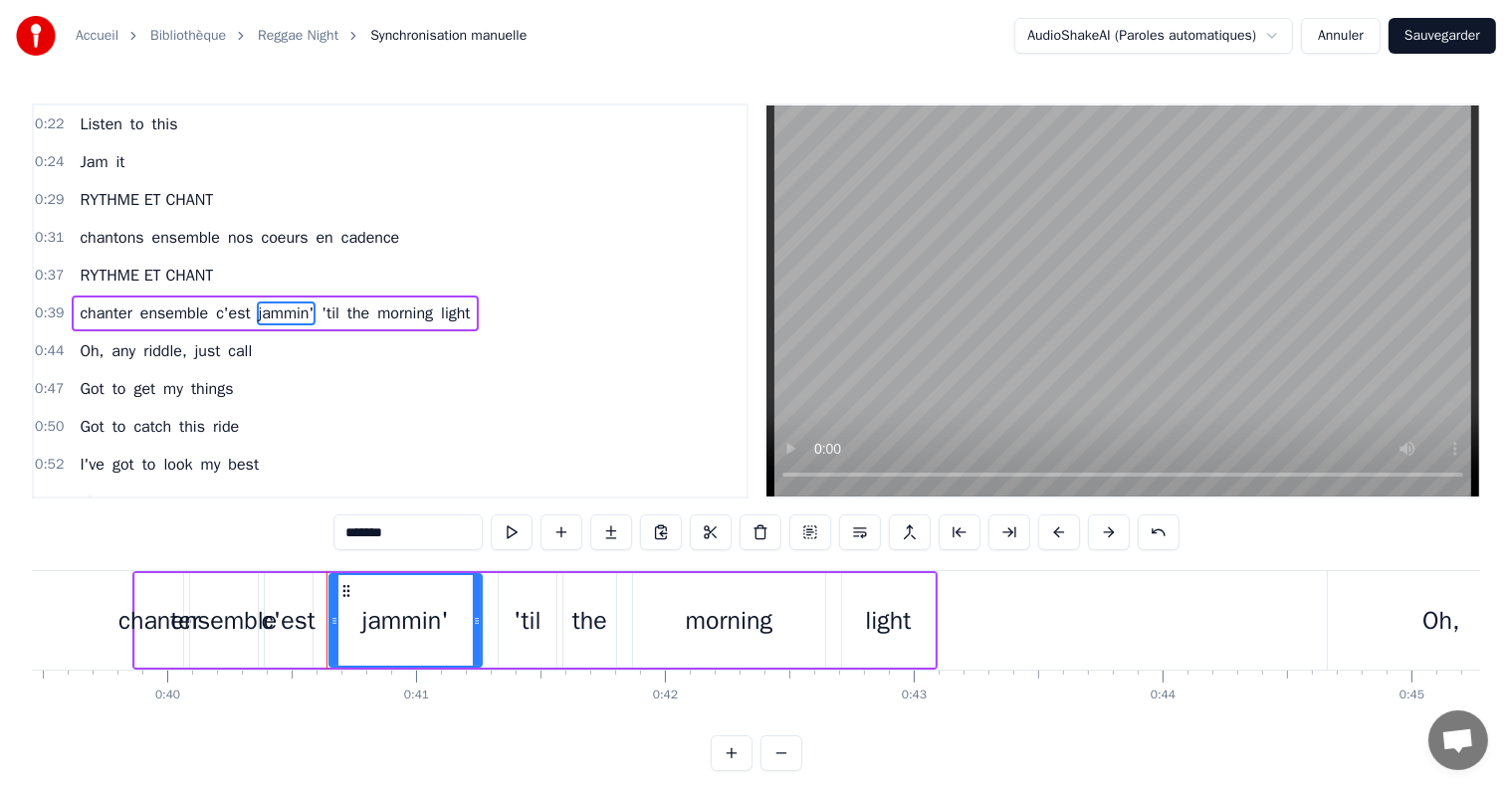 click on "*******" at bounding box center (408, 532) 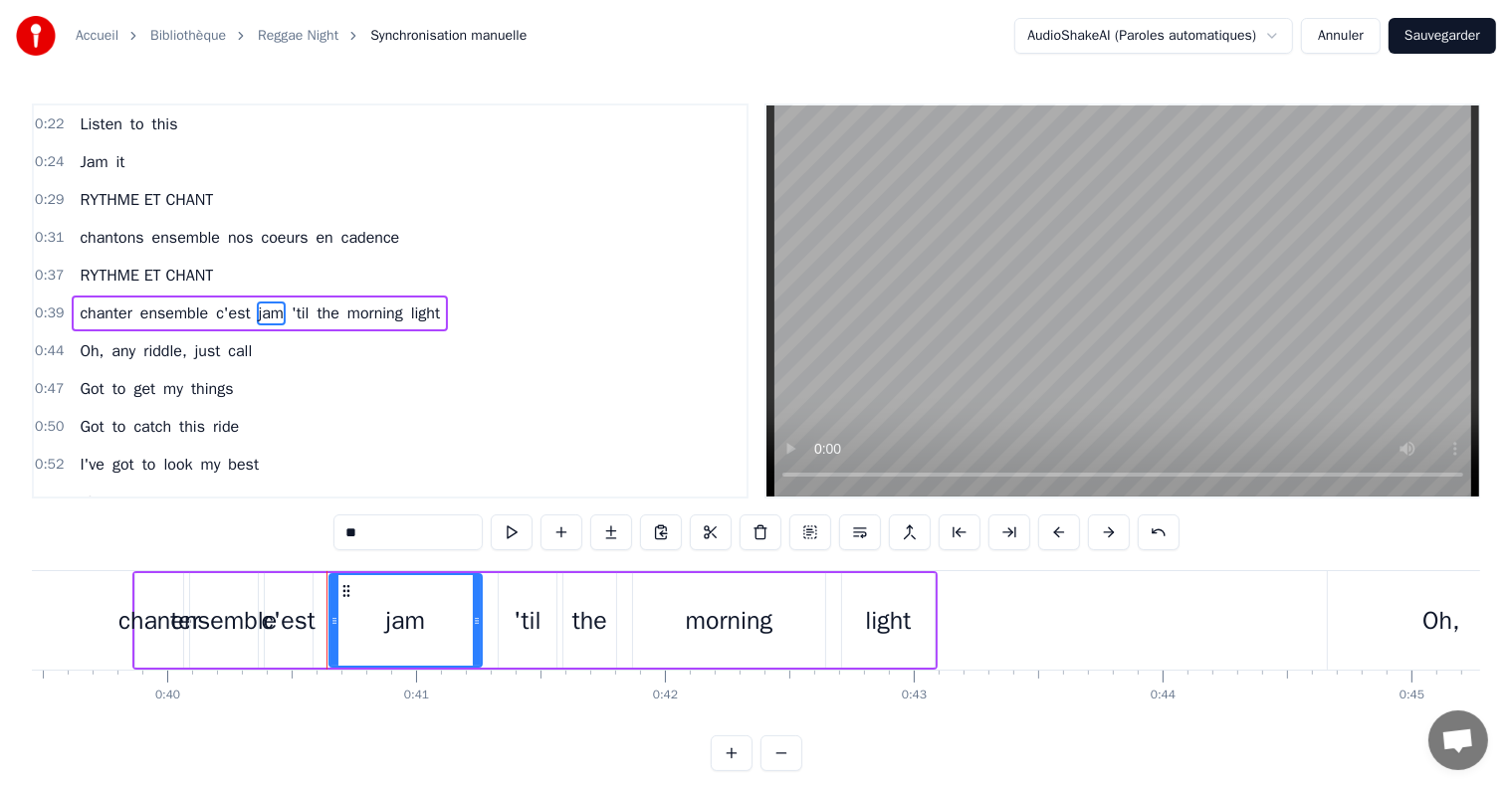 type on "*" 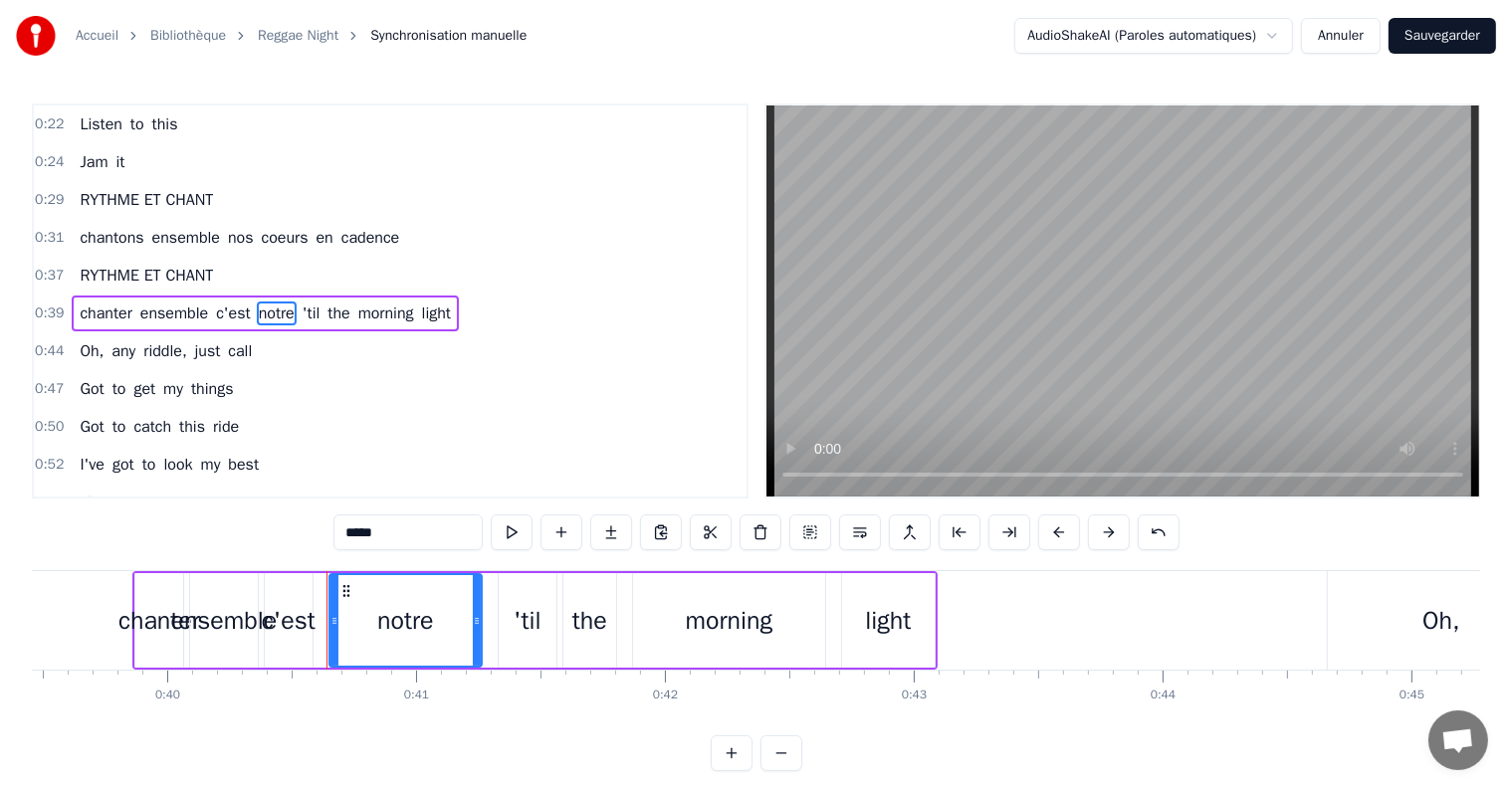 click on "'til" at bounding box center (312, 313) 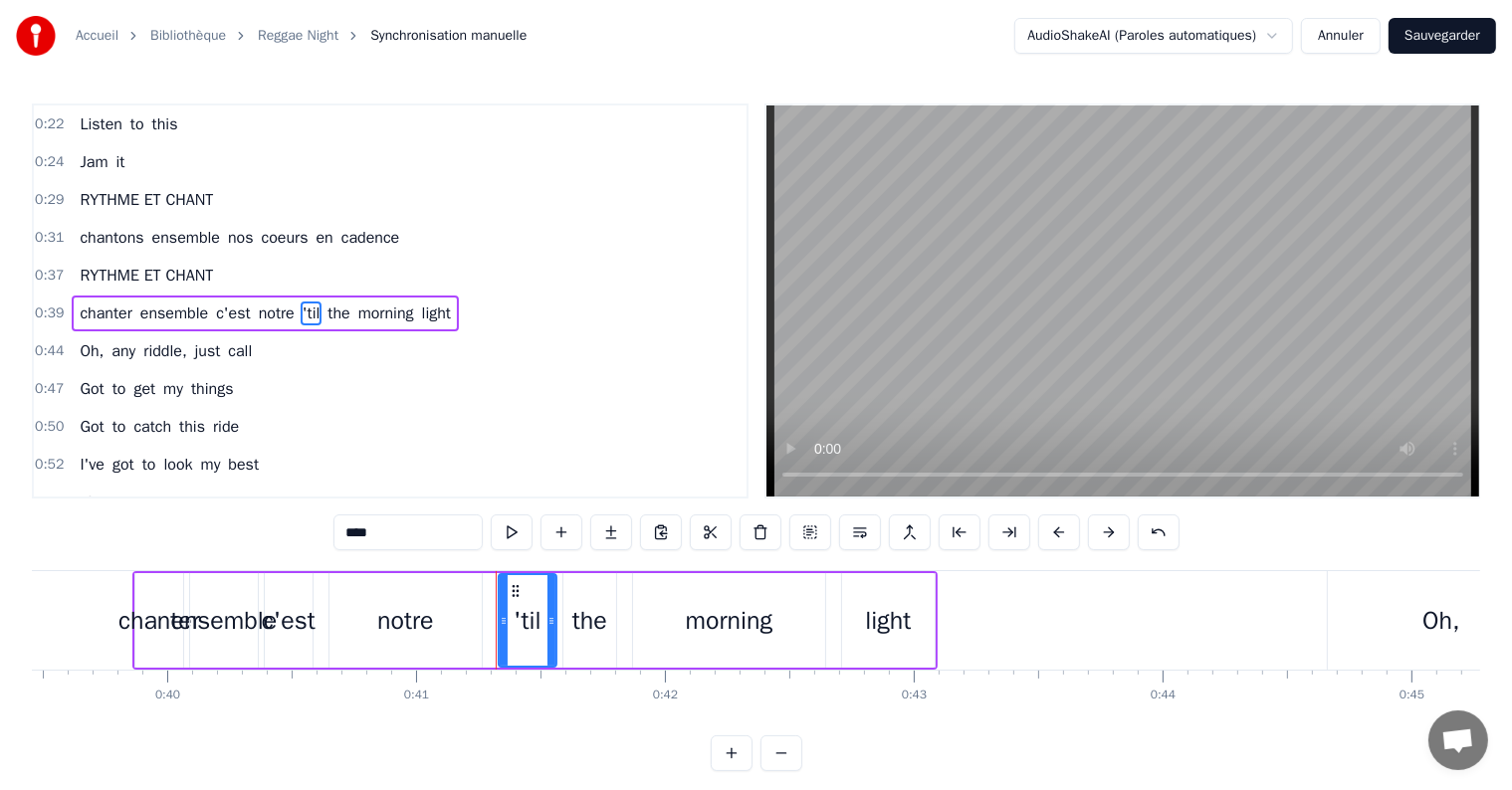 click on "****" at bounding box center [408, 532] 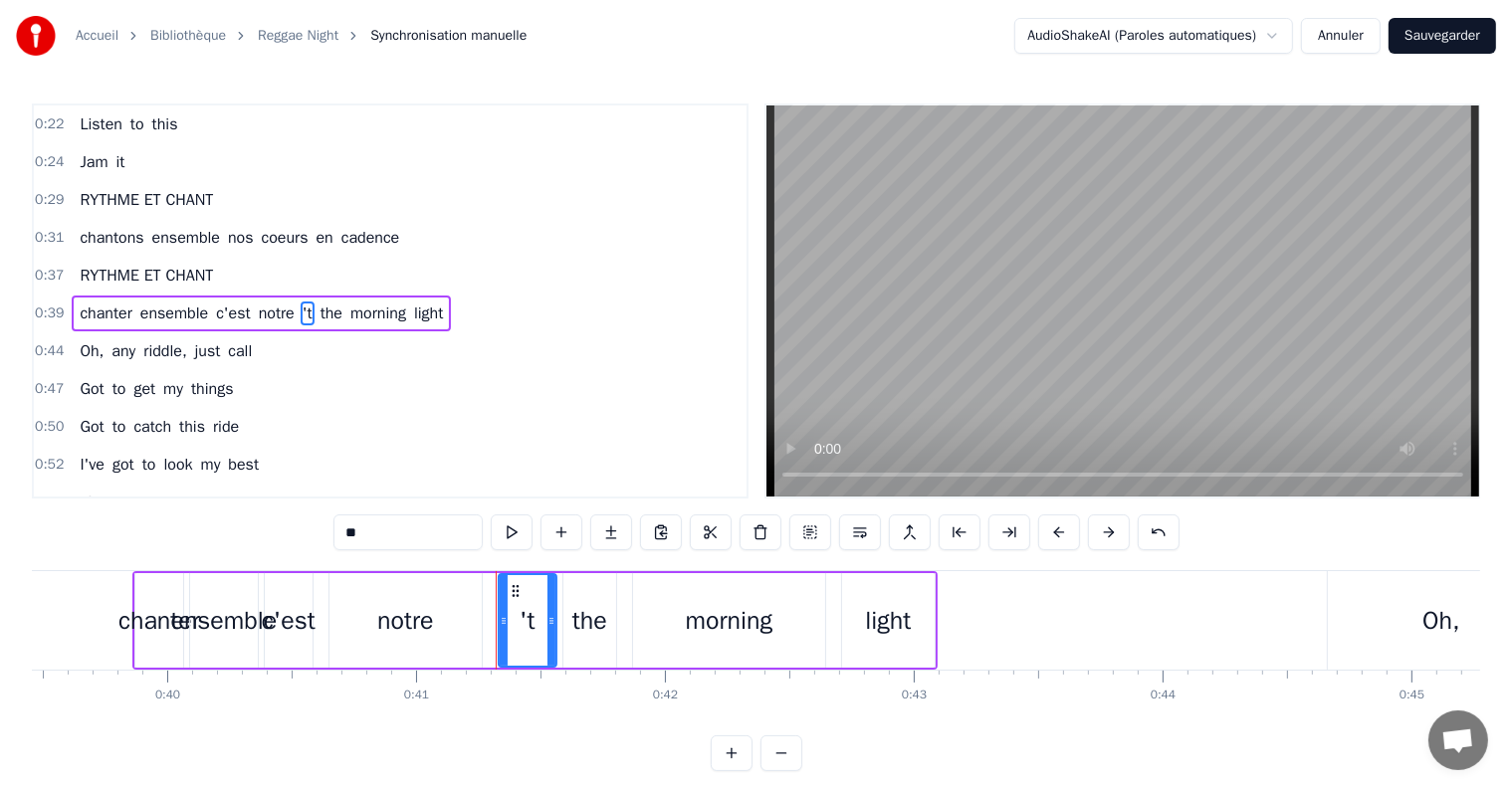 type on "*" 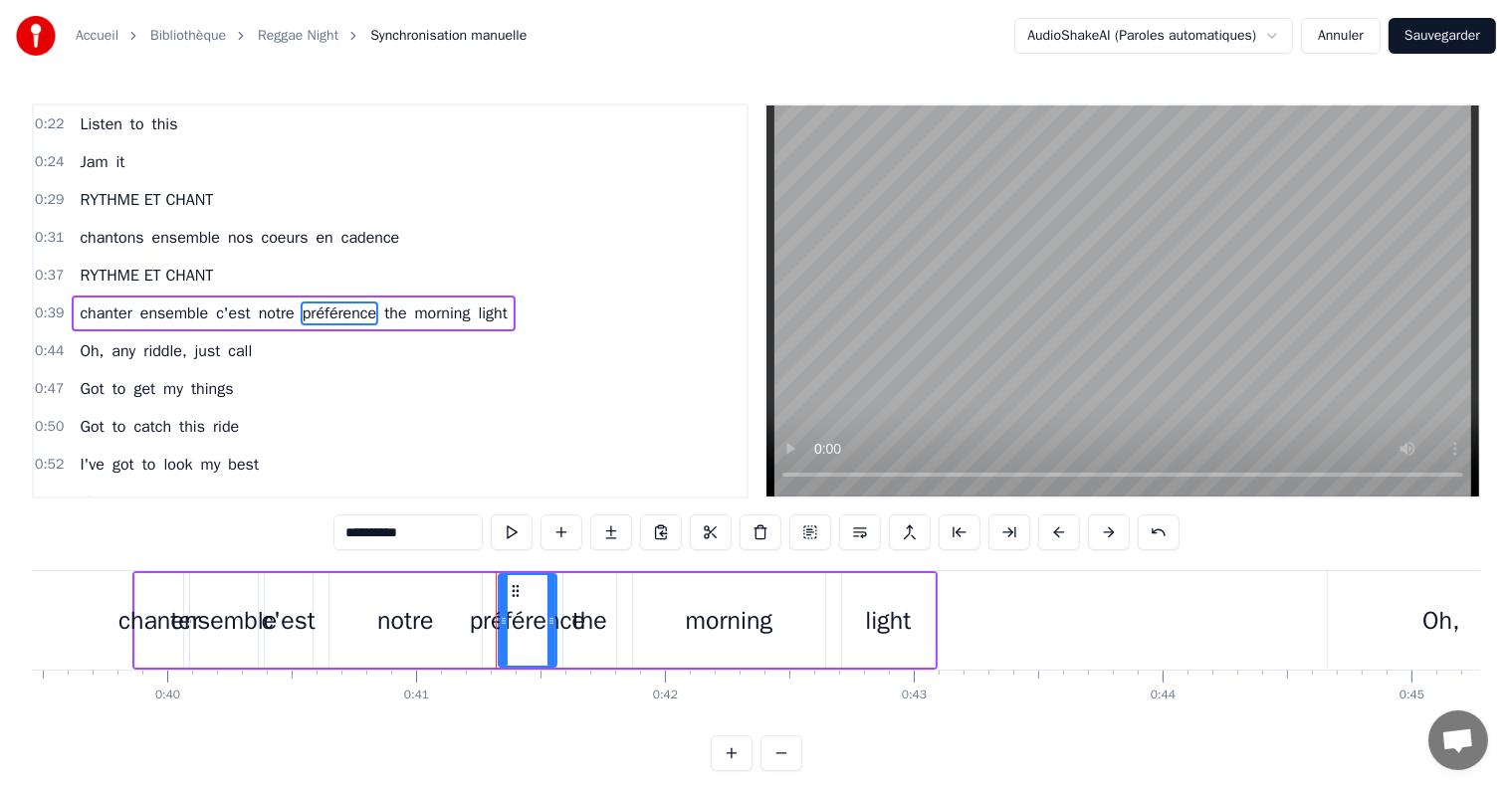 click on "the" at bounding box center (395, 313) 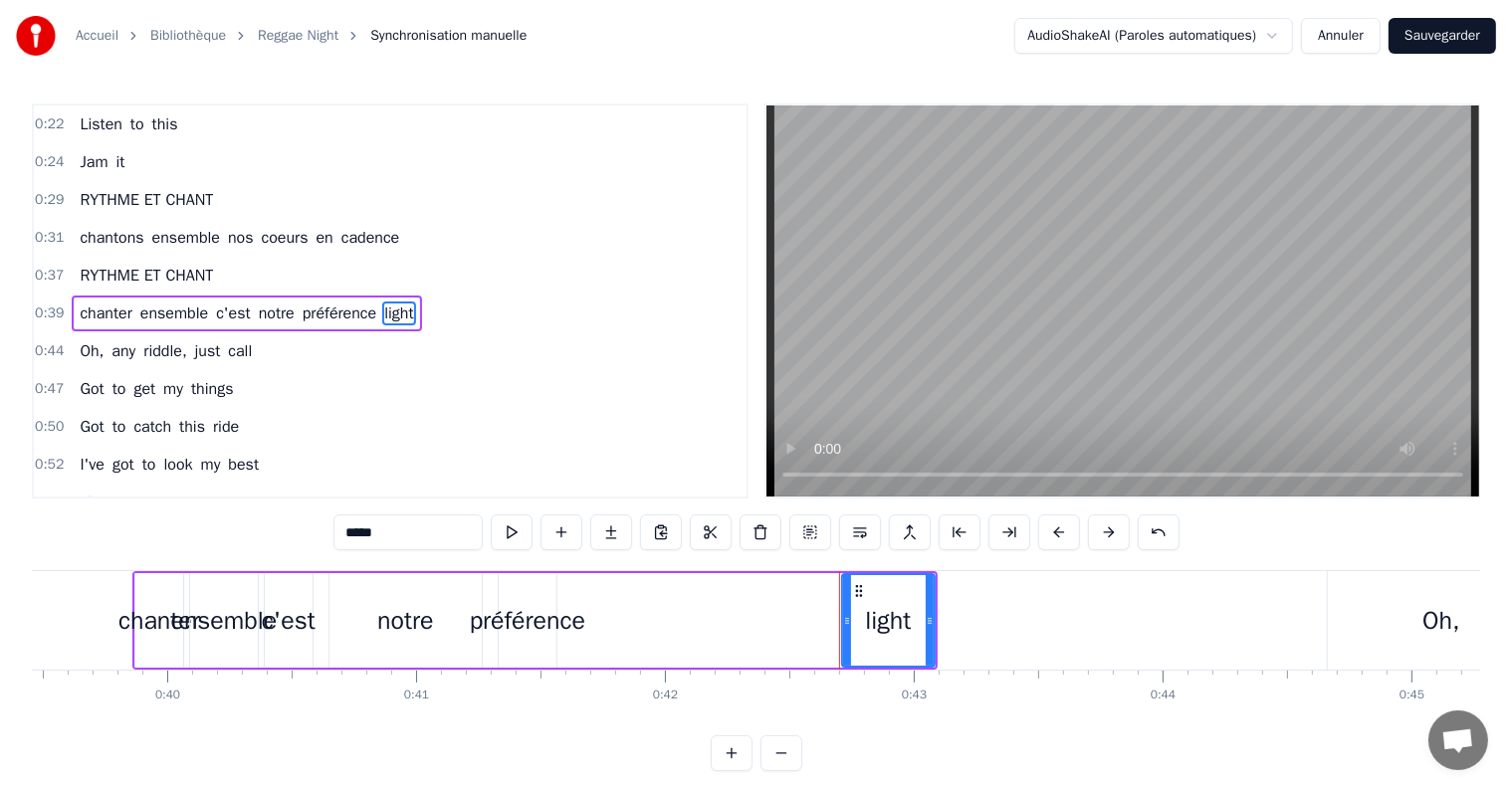 type on "***" 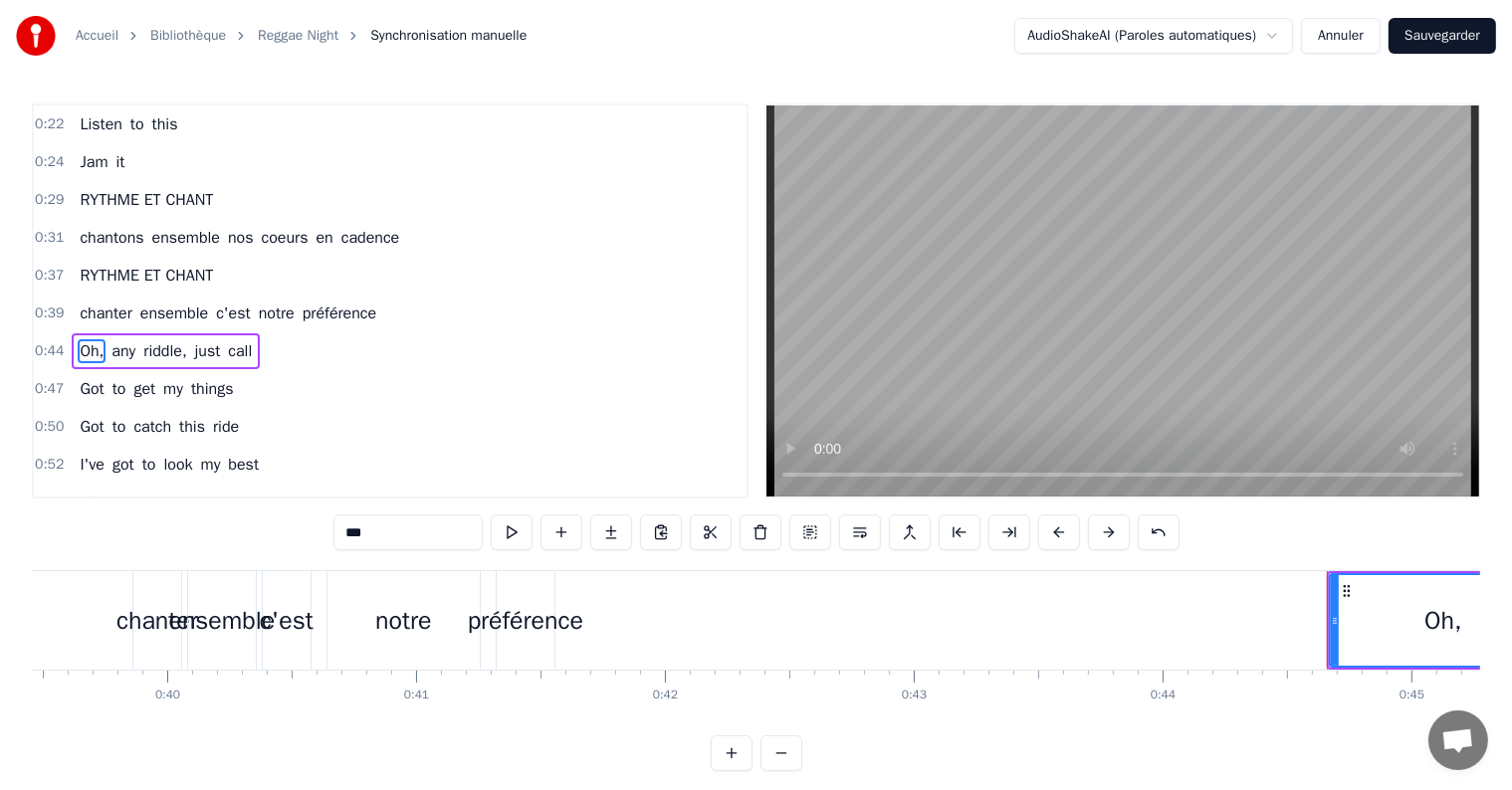 scroll, scrollTop: 188, scrollLeft: 0, axis: vertical 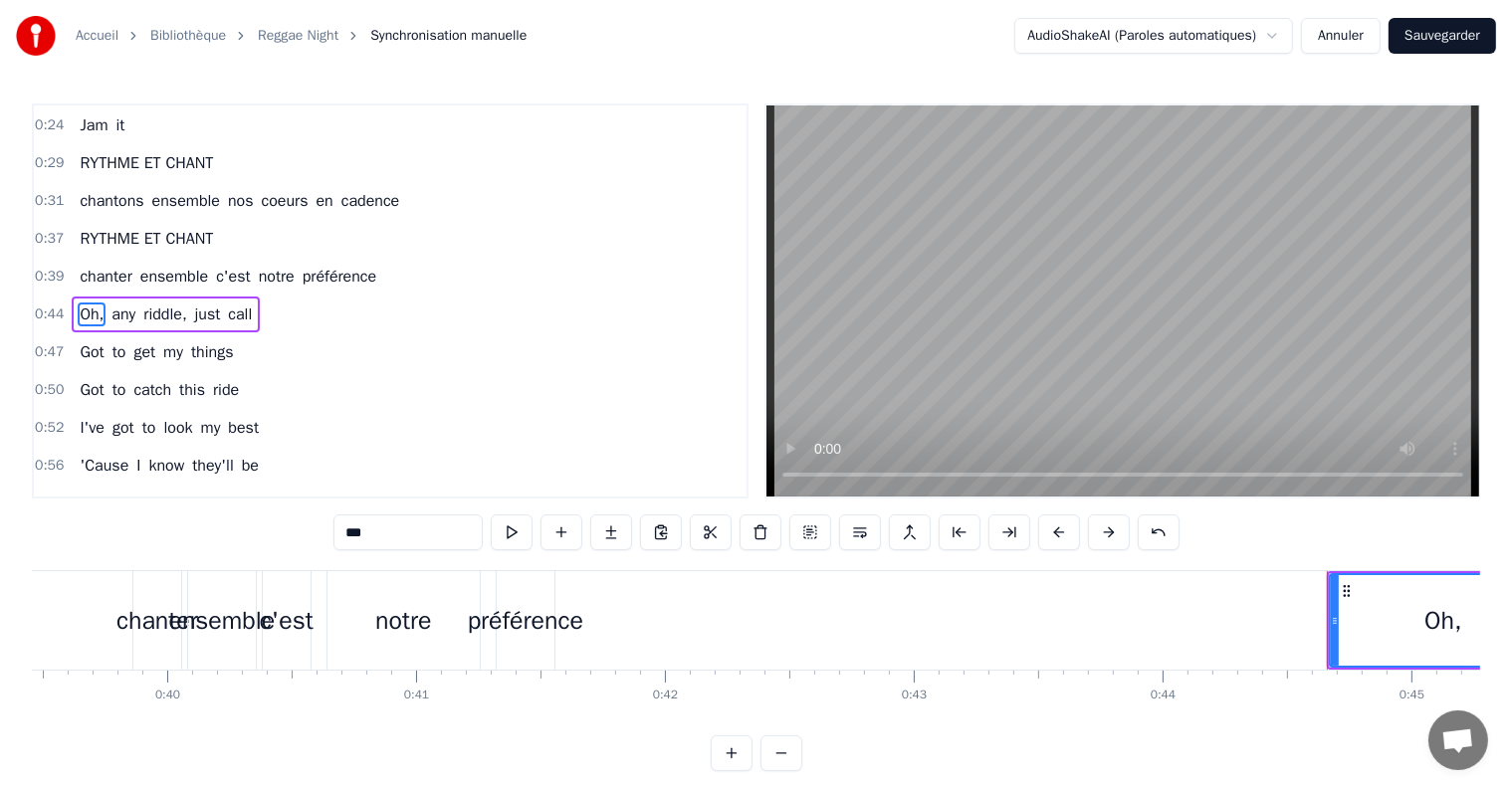 drag, startPoint x: 232, startPoint y: 625, endPoint x: 255, endPoint y: 636, distance: 25.495098 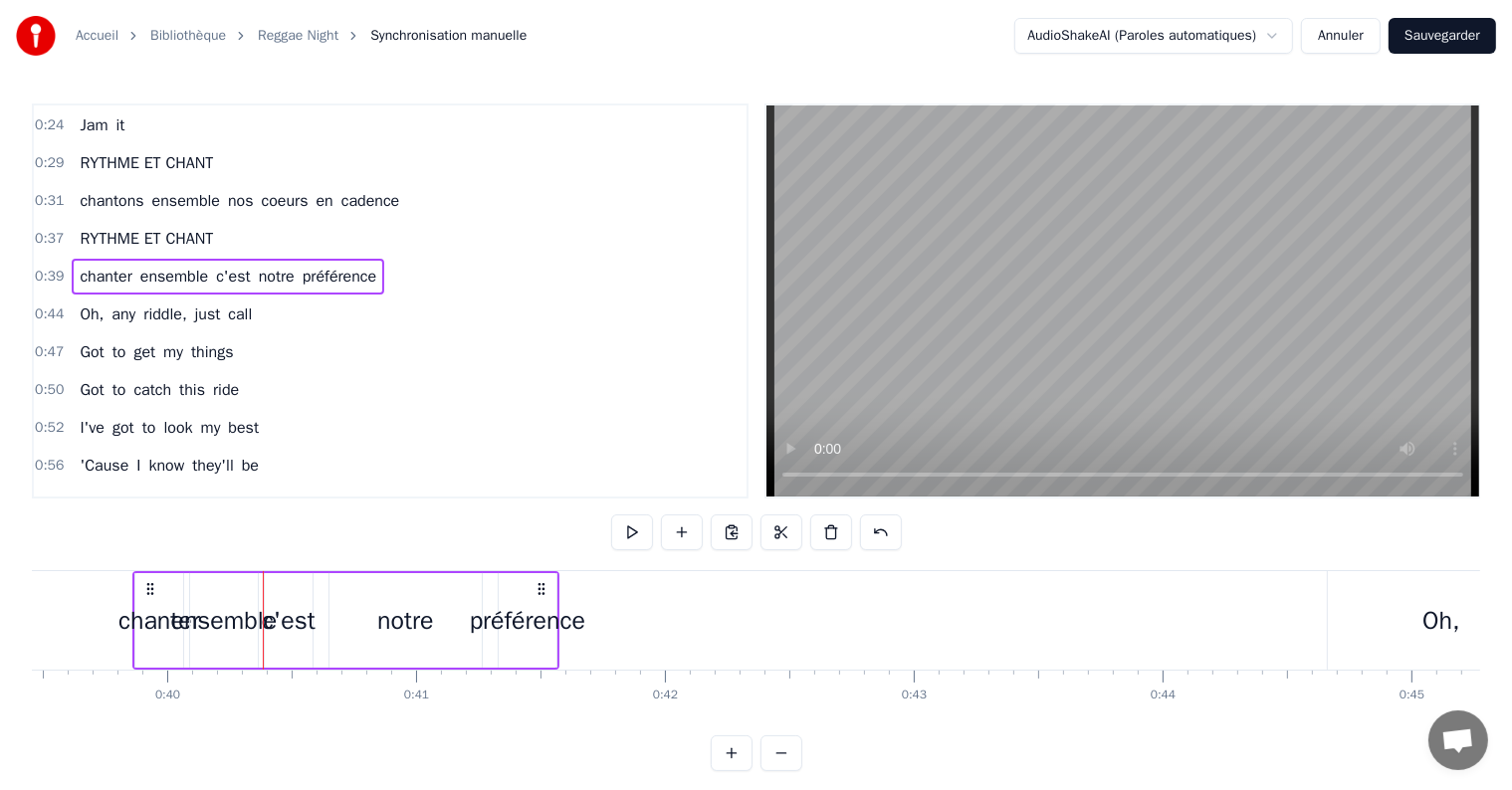 click on "ensemble" at bounding box center (224, 620) 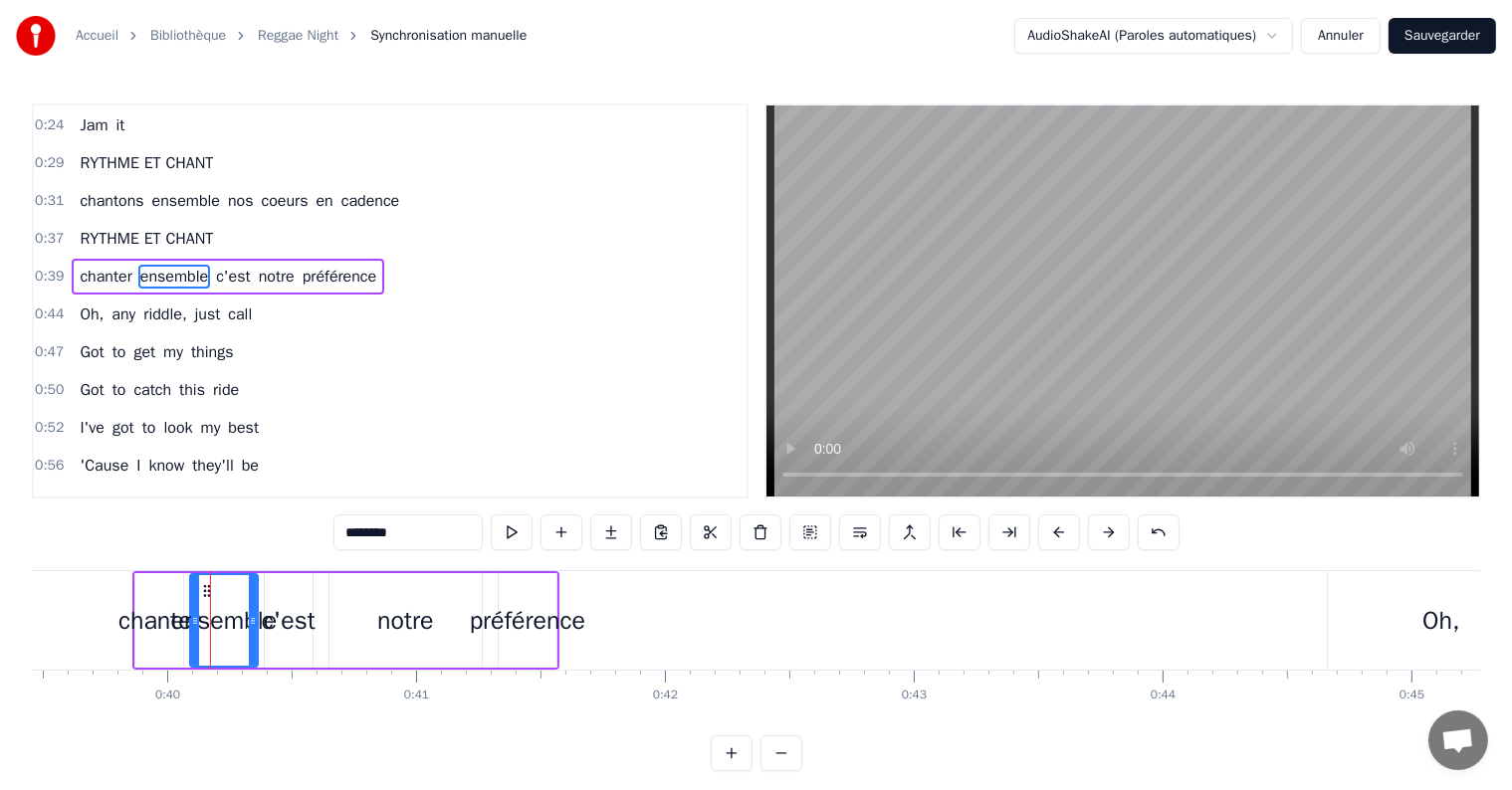 scroll, scrollTop: 151, scrollLeft: 0, axis: vertical 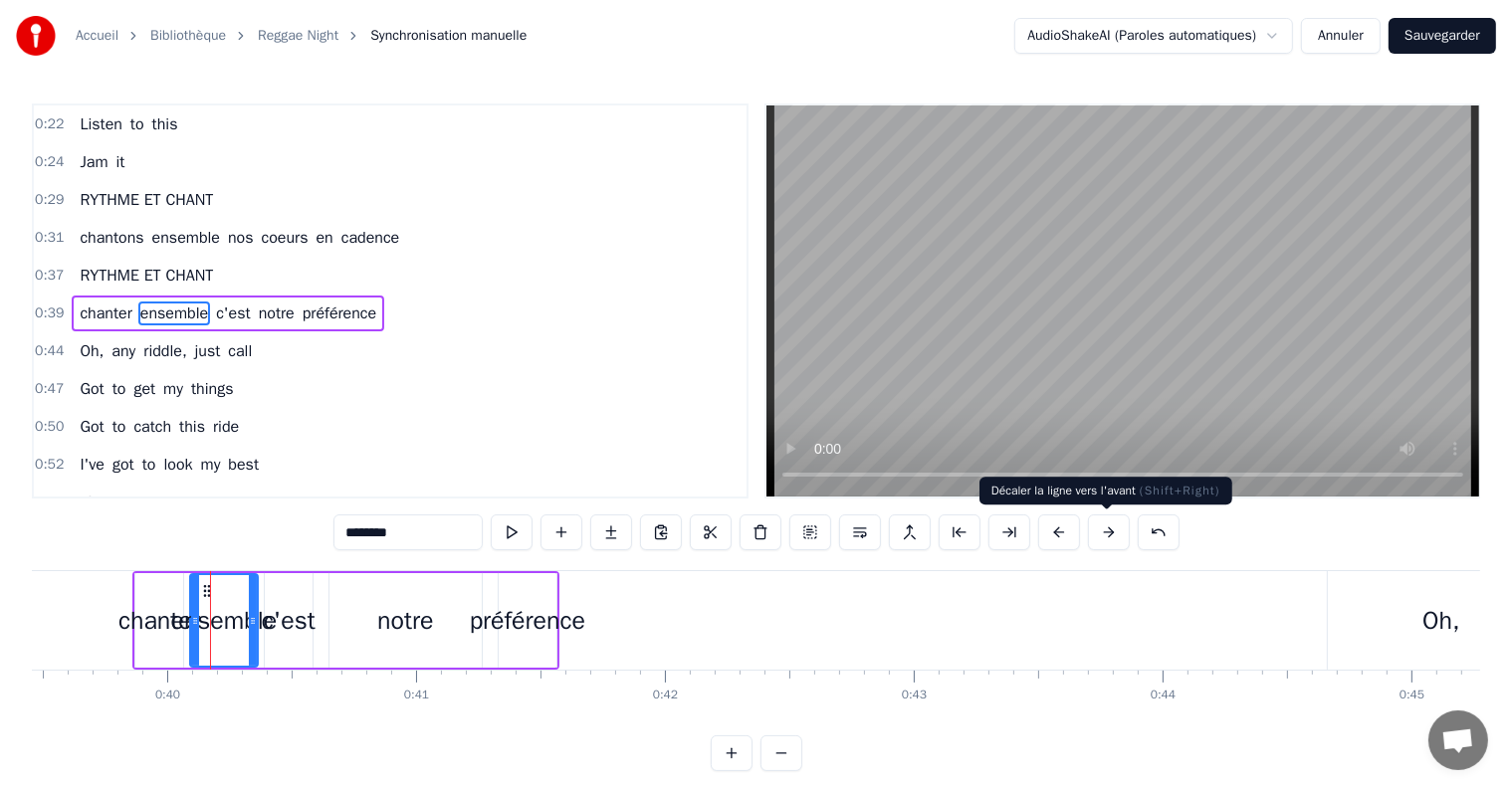 click at bounding box center (1109, 532) 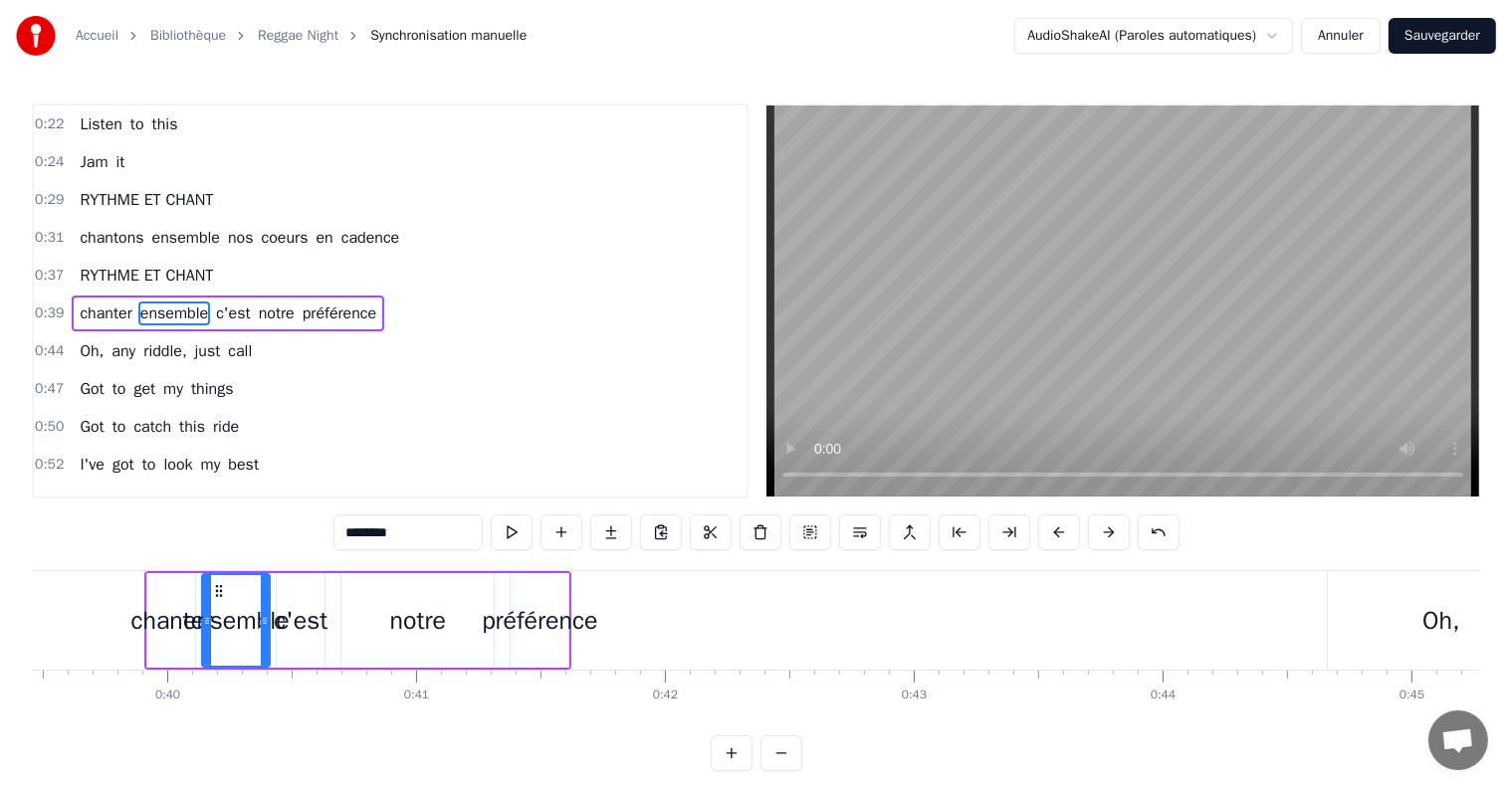 click at bounding box center (1109, 532) 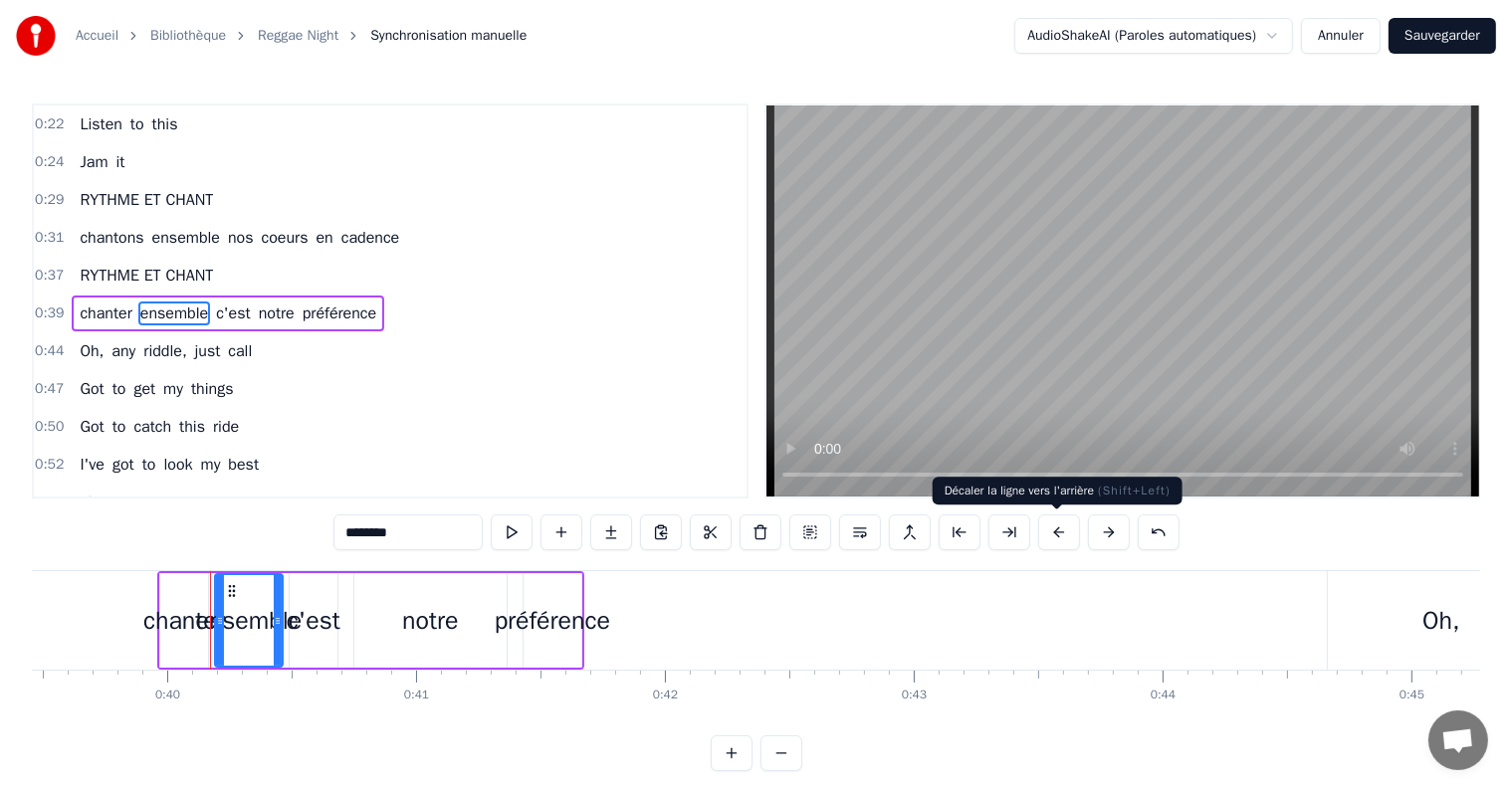 click at bounding box center [1059, 532] 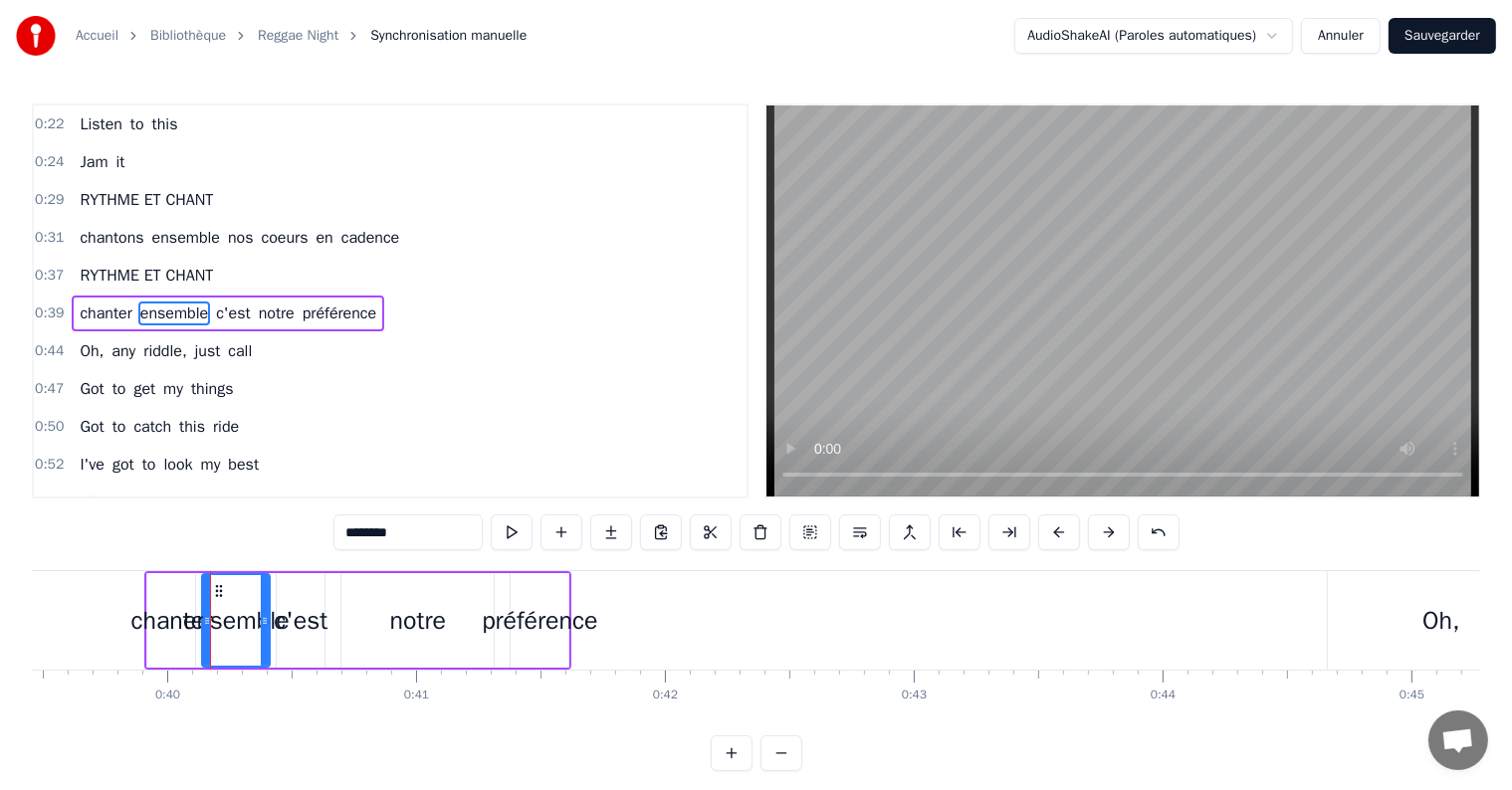 click at bounding box center [1059, 532] 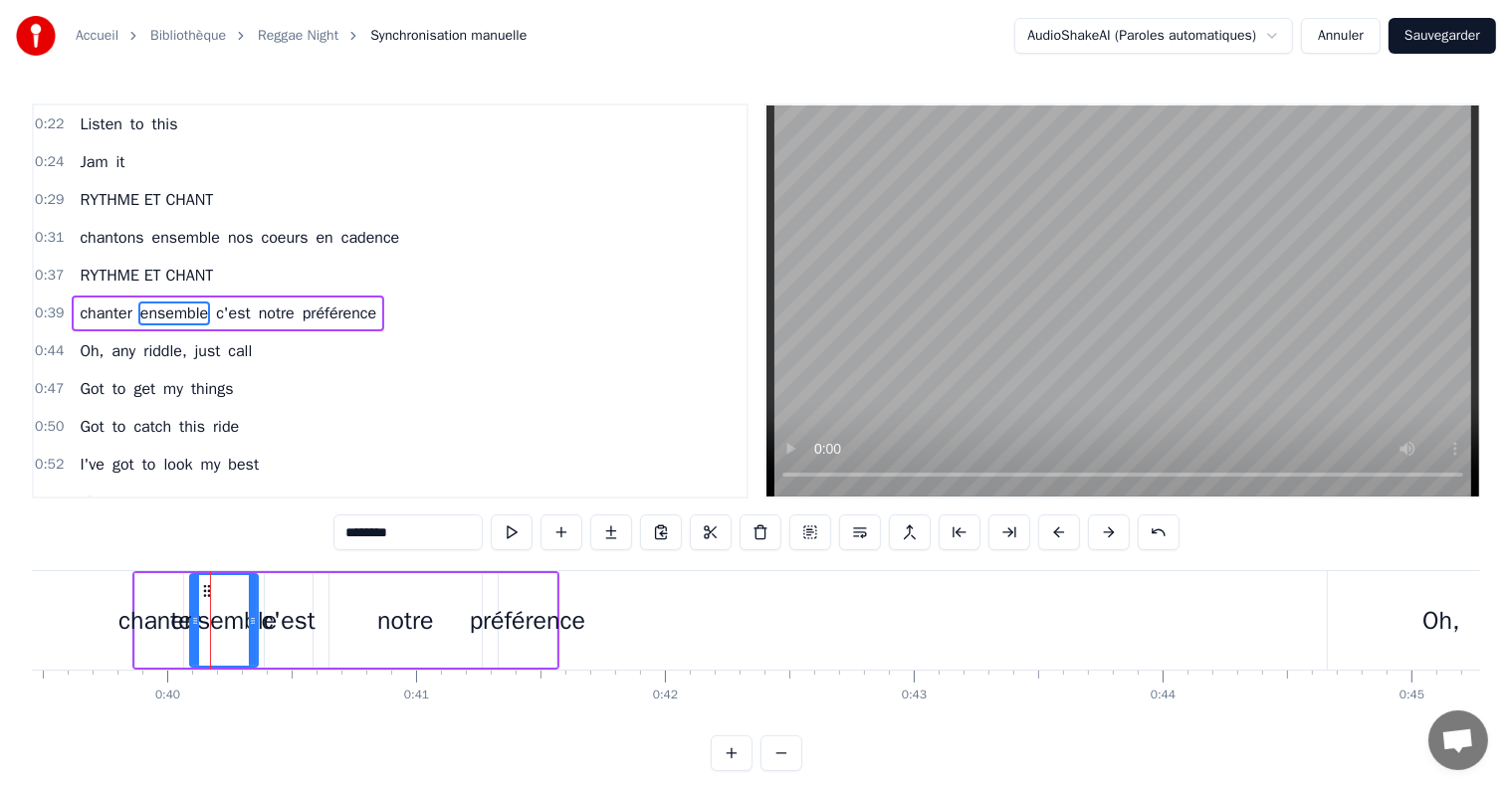 click at bounding box center [1059, 532] 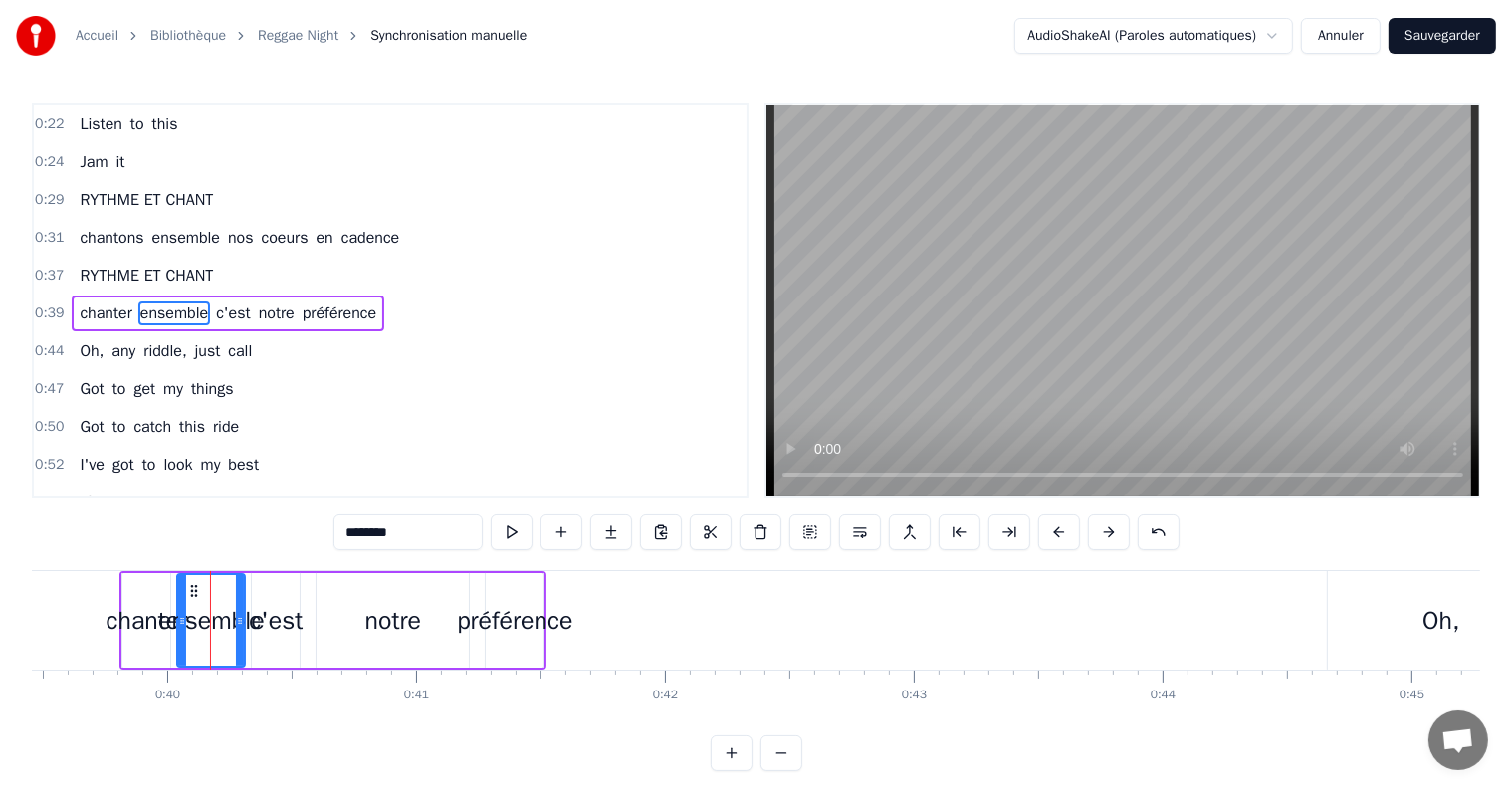 click on "0:44 Oh, any riddle, just call" at bounding box center [390, 351] 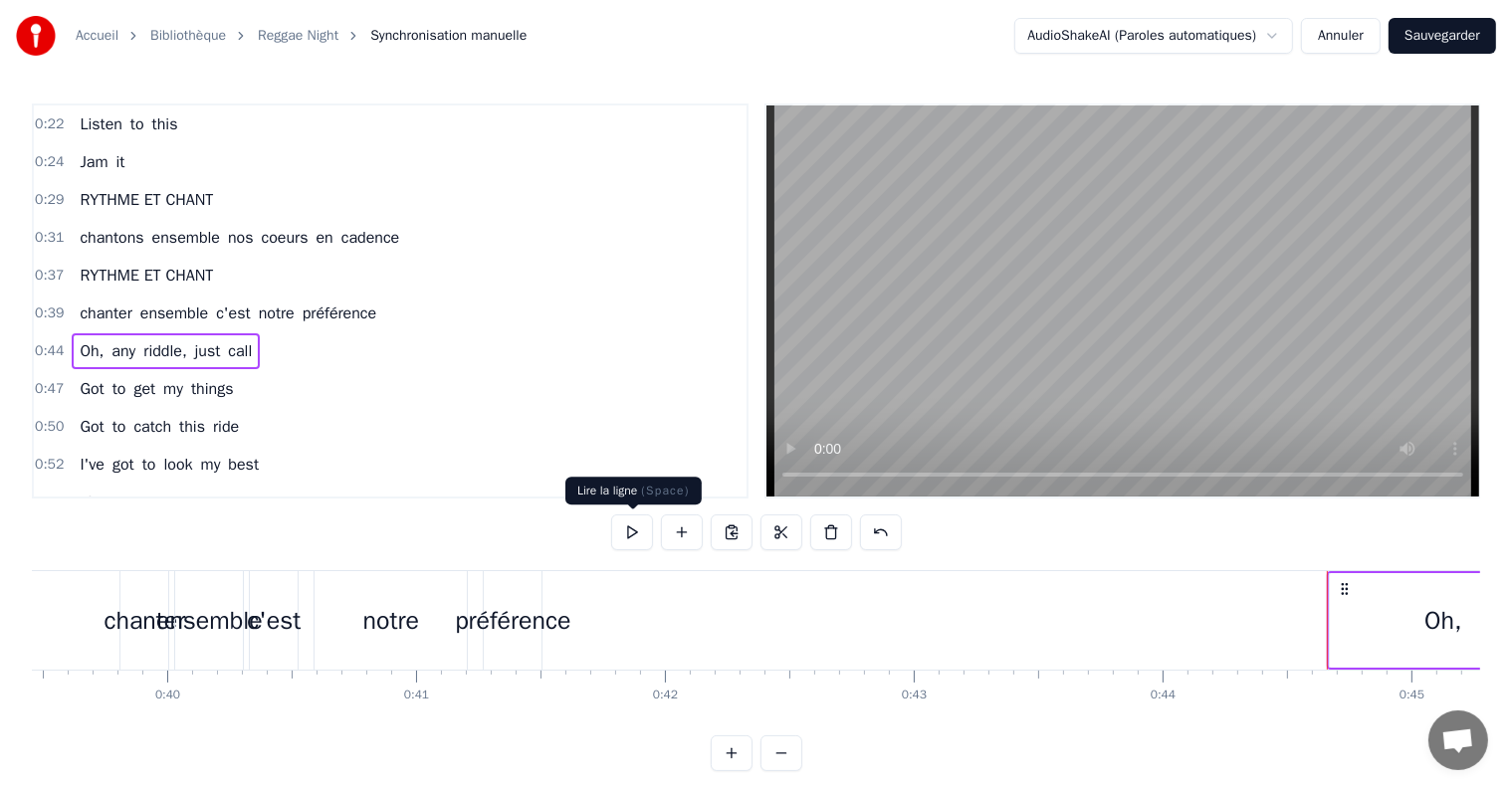 click at bounding box center (632, 532) 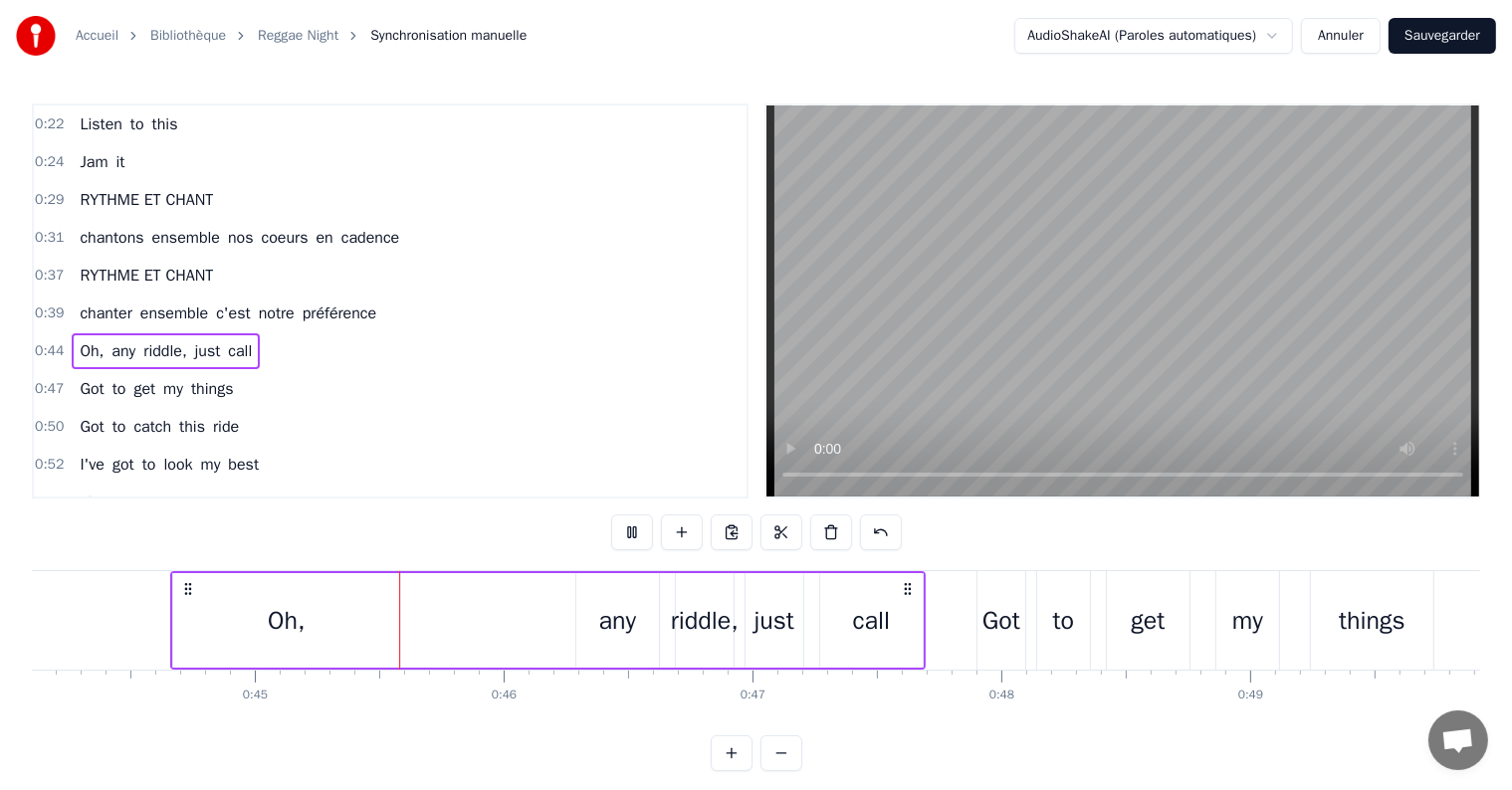 scroll, scrollTop: 0, scrollLeft: 11094, axis: horizontal 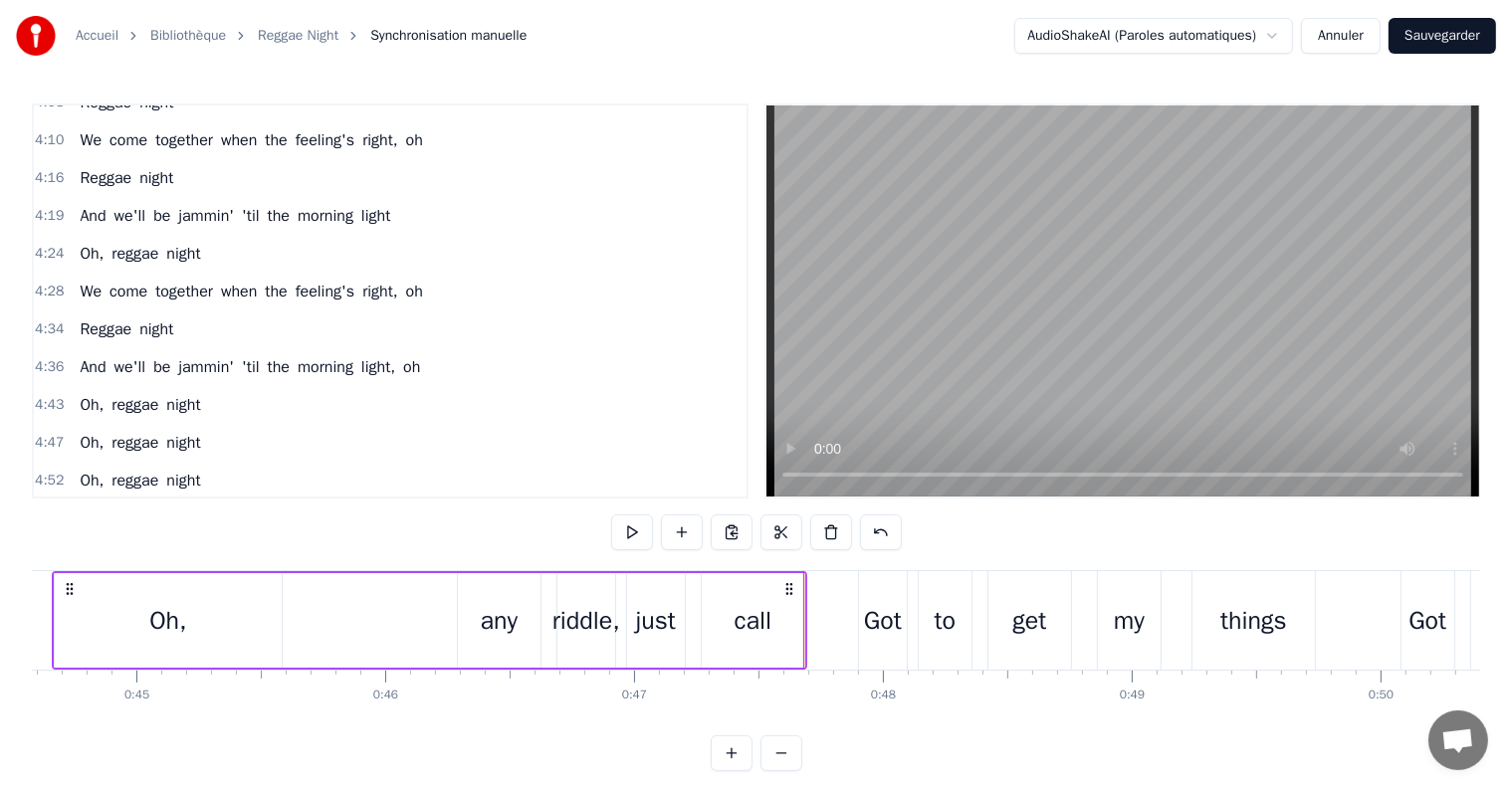 click on "night" at bounding box center (156, 329) 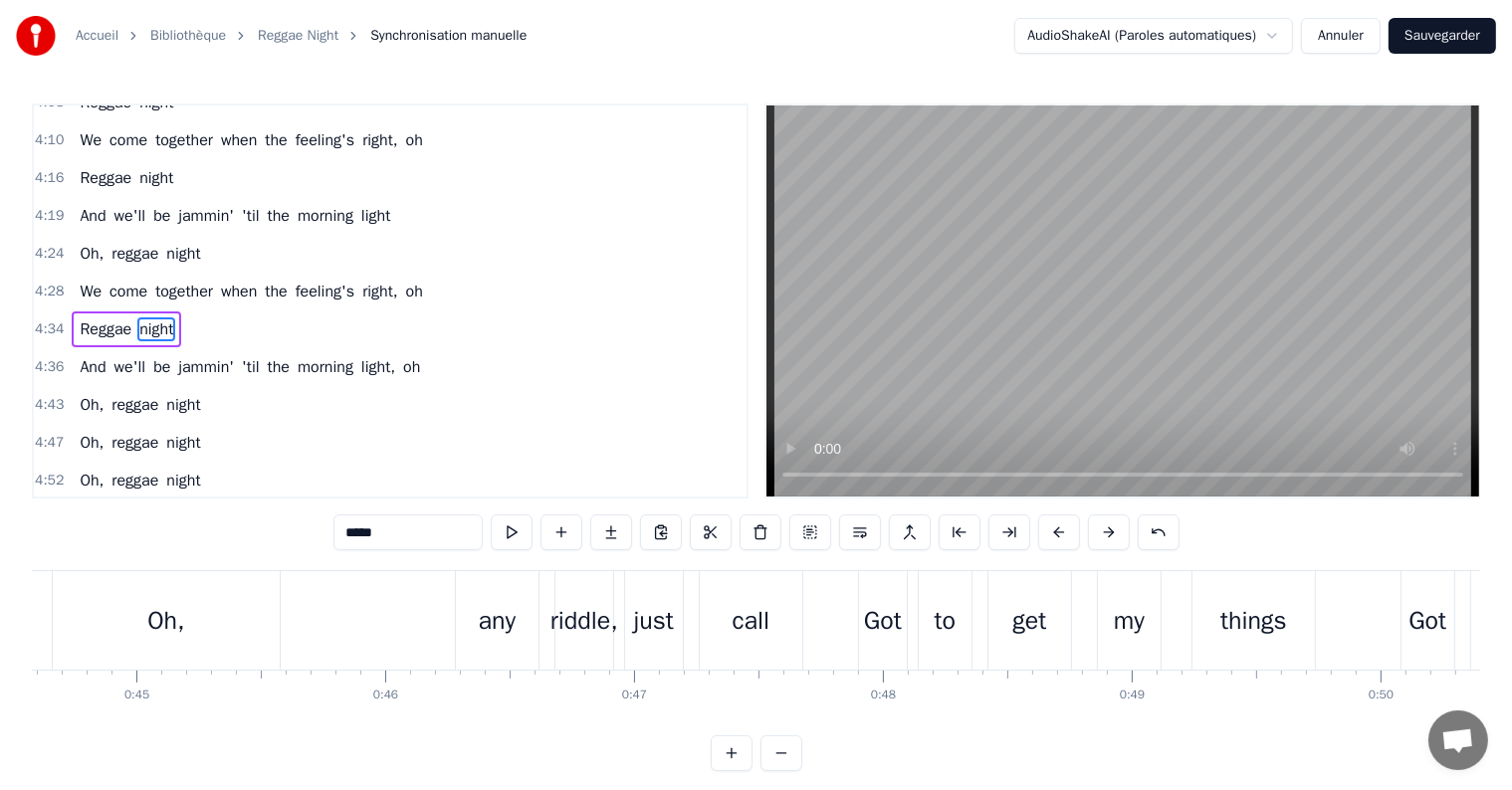 scroll, scrollTop: 1973, scrollLeft: 0, axis: vertical 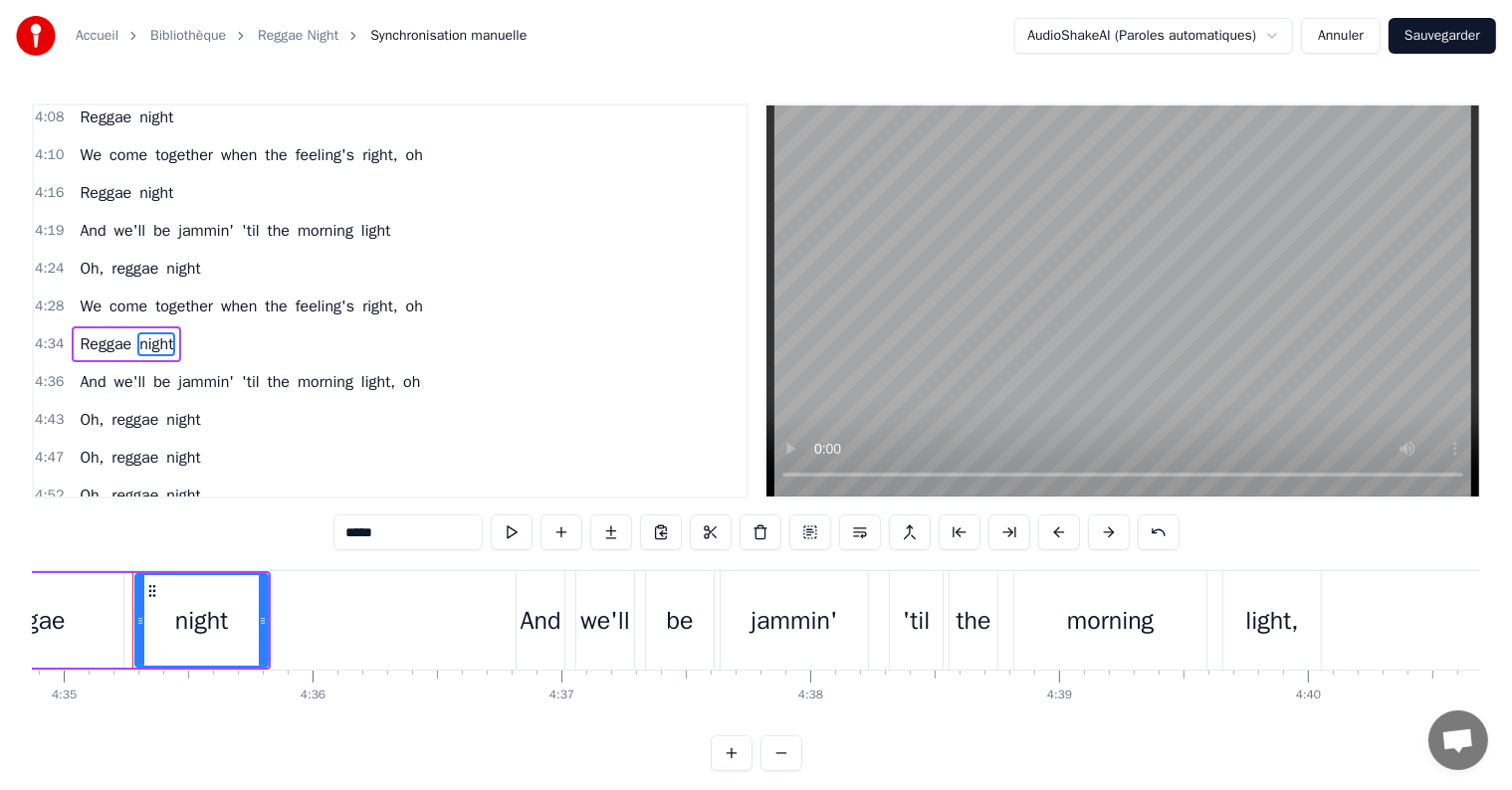 click on "Reggae" at bounding box center [106, 344] 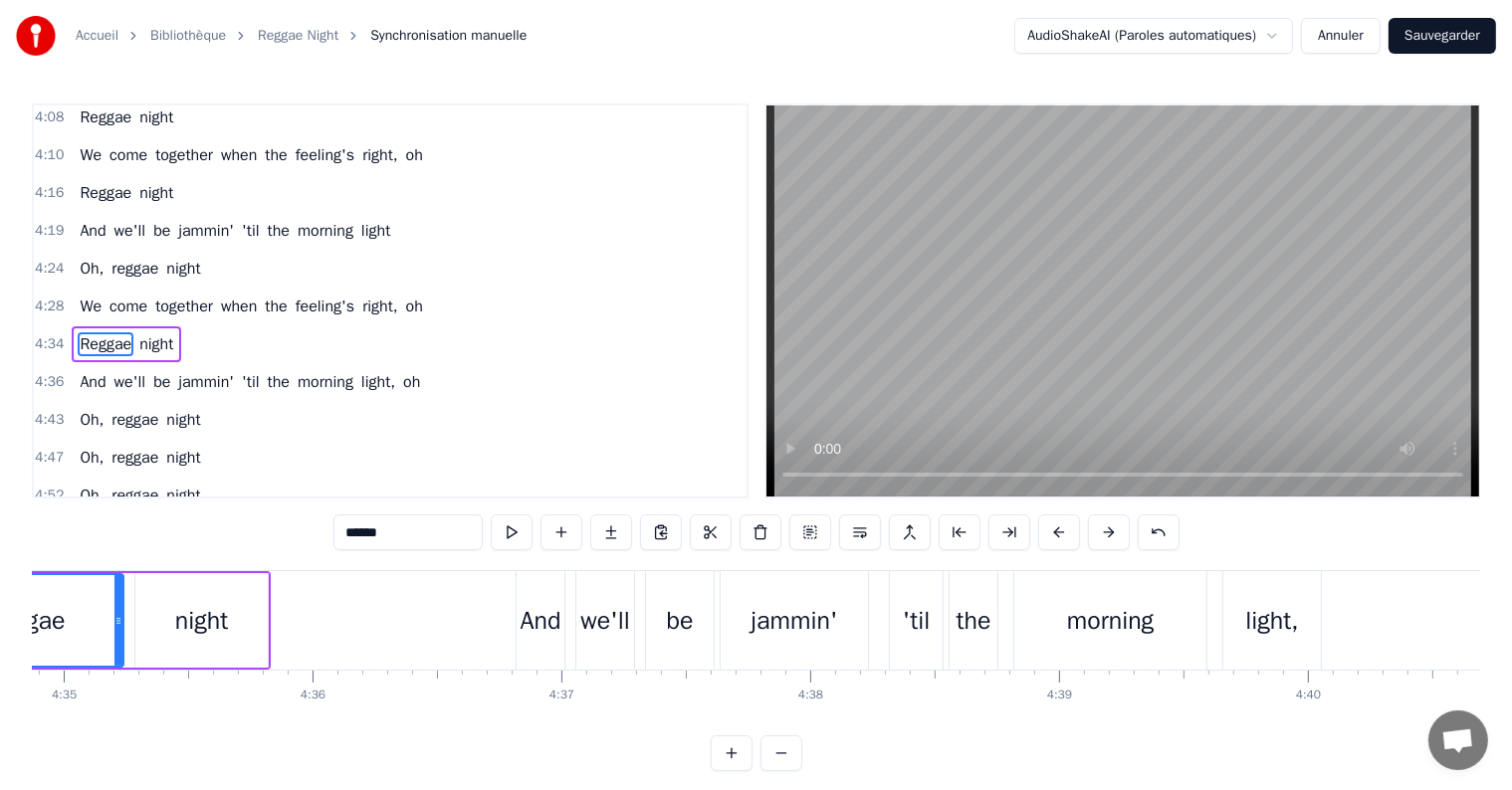scroll, scrollTop: 1946, scrollLeft: 0, axis: vertical 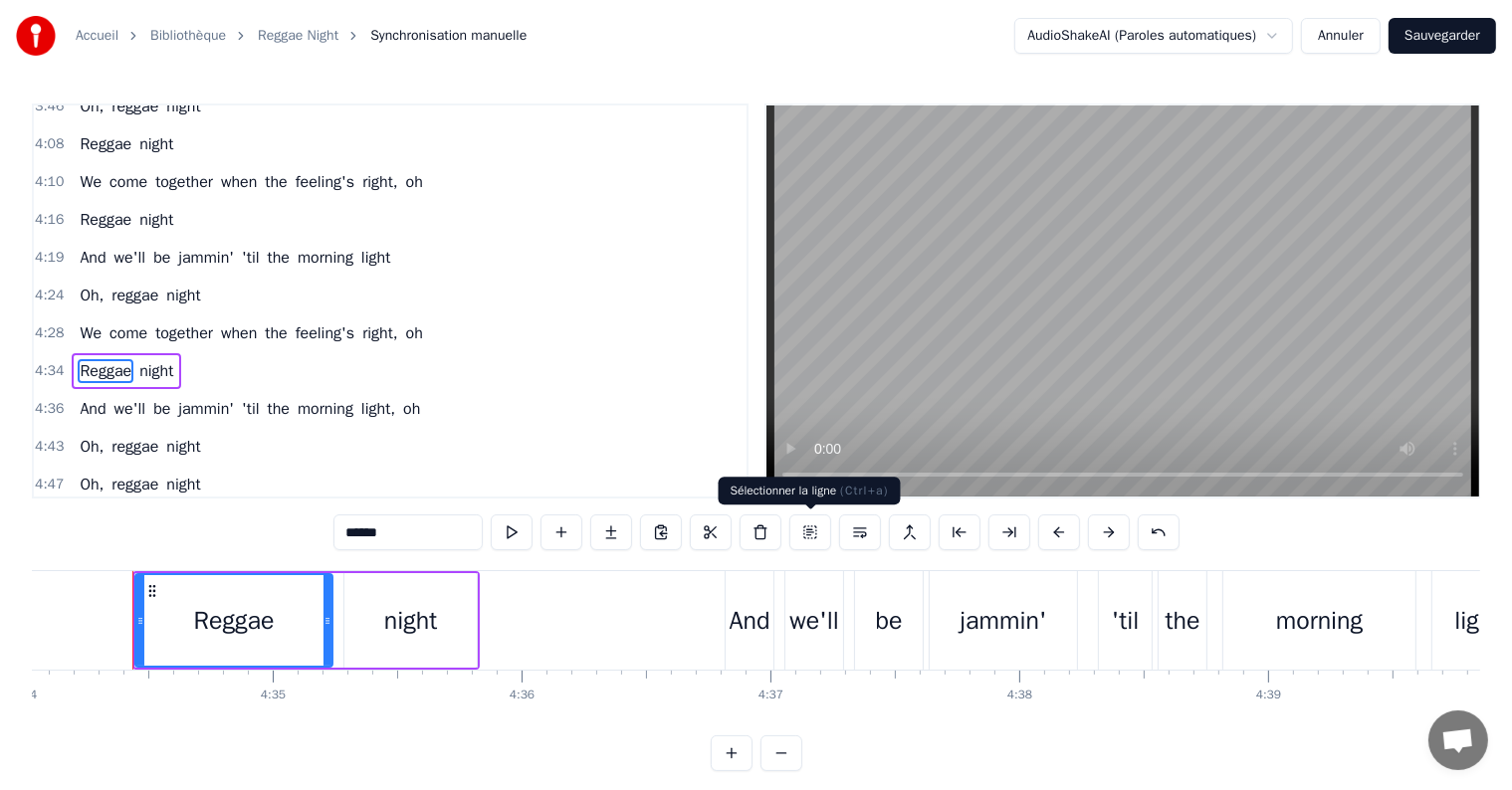 click at bounding box center [810, 532] 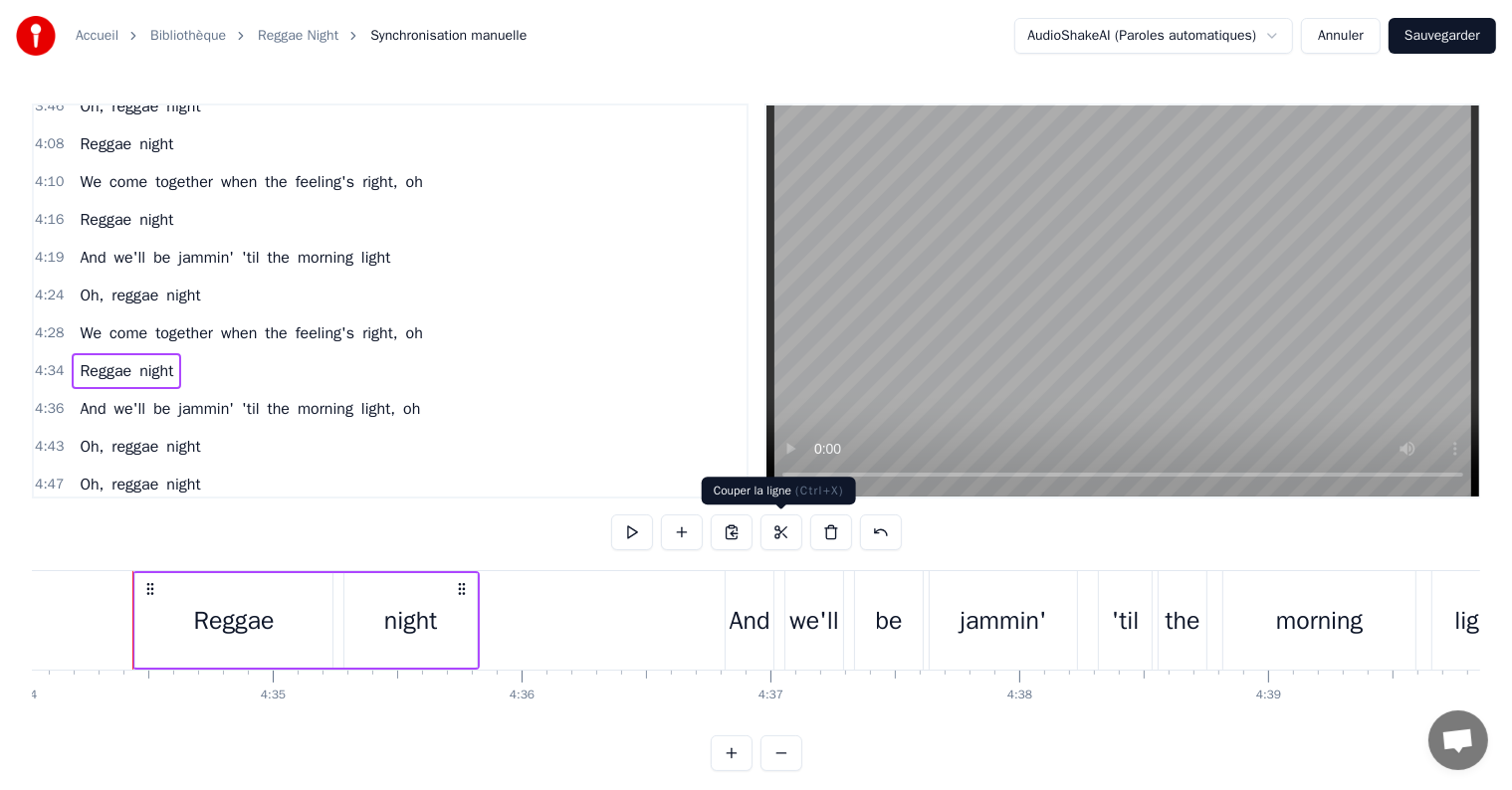 click at bounding box center (781, 532) 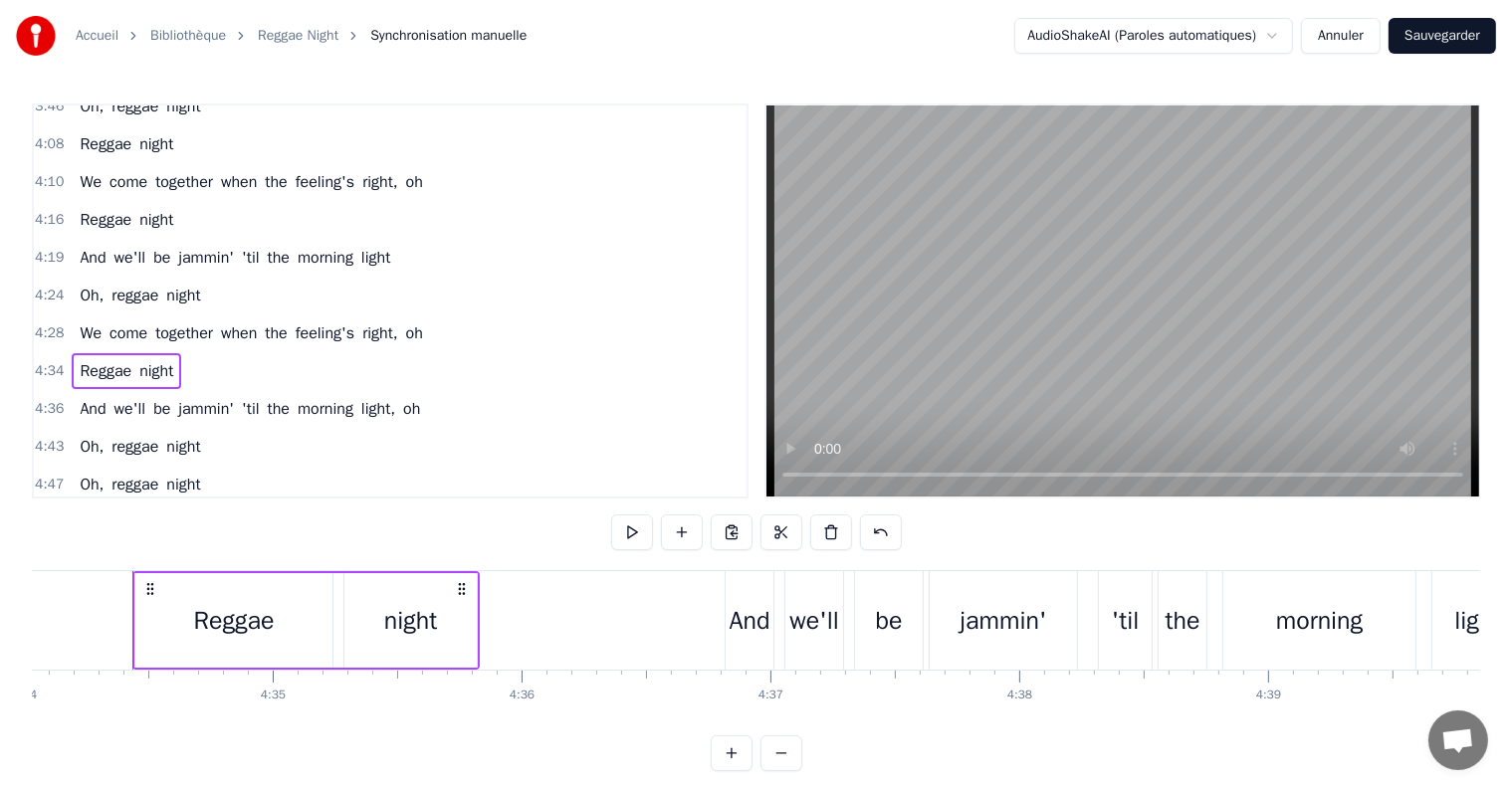 type 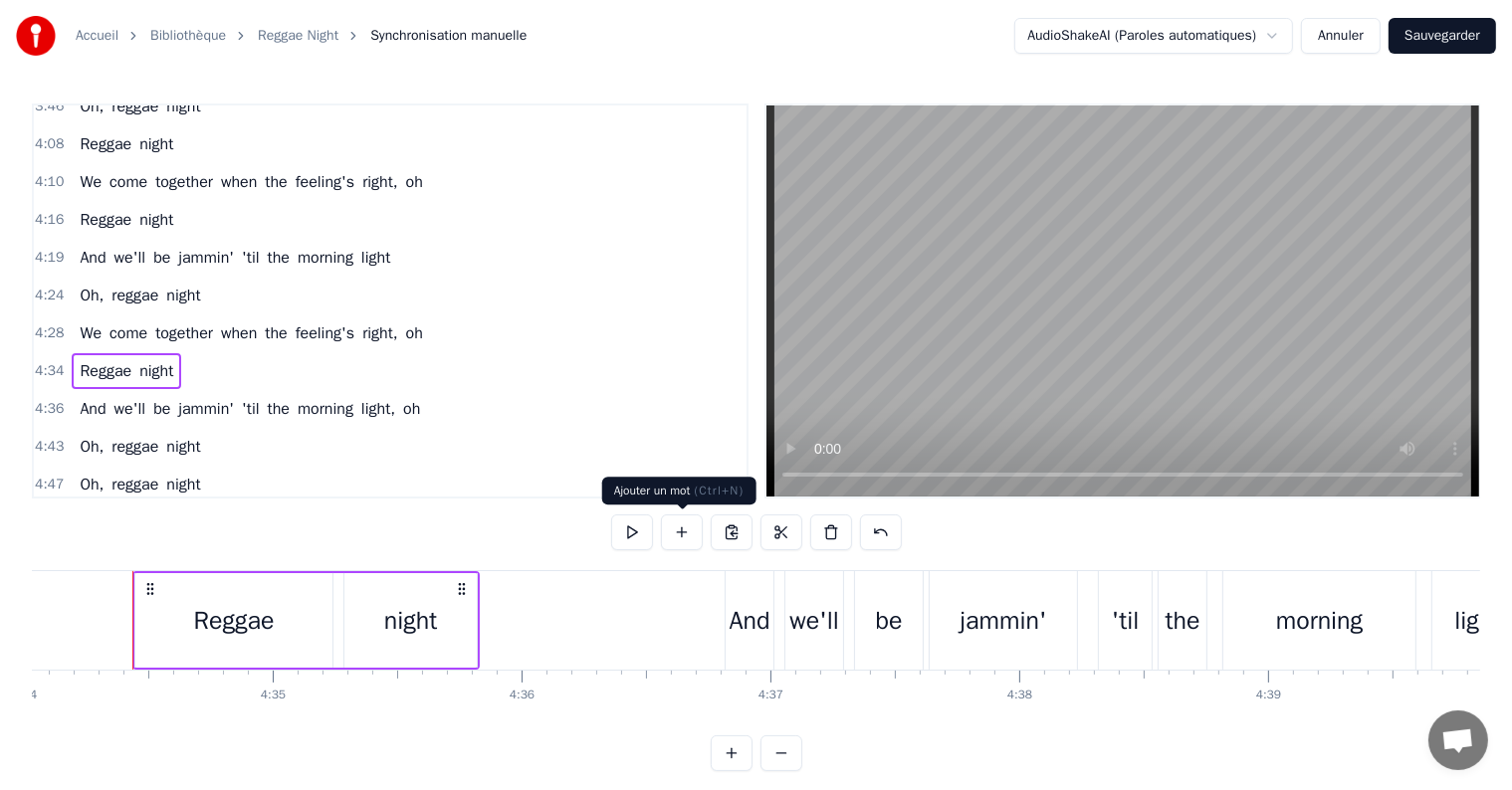 click at bounding box center [682, 532] 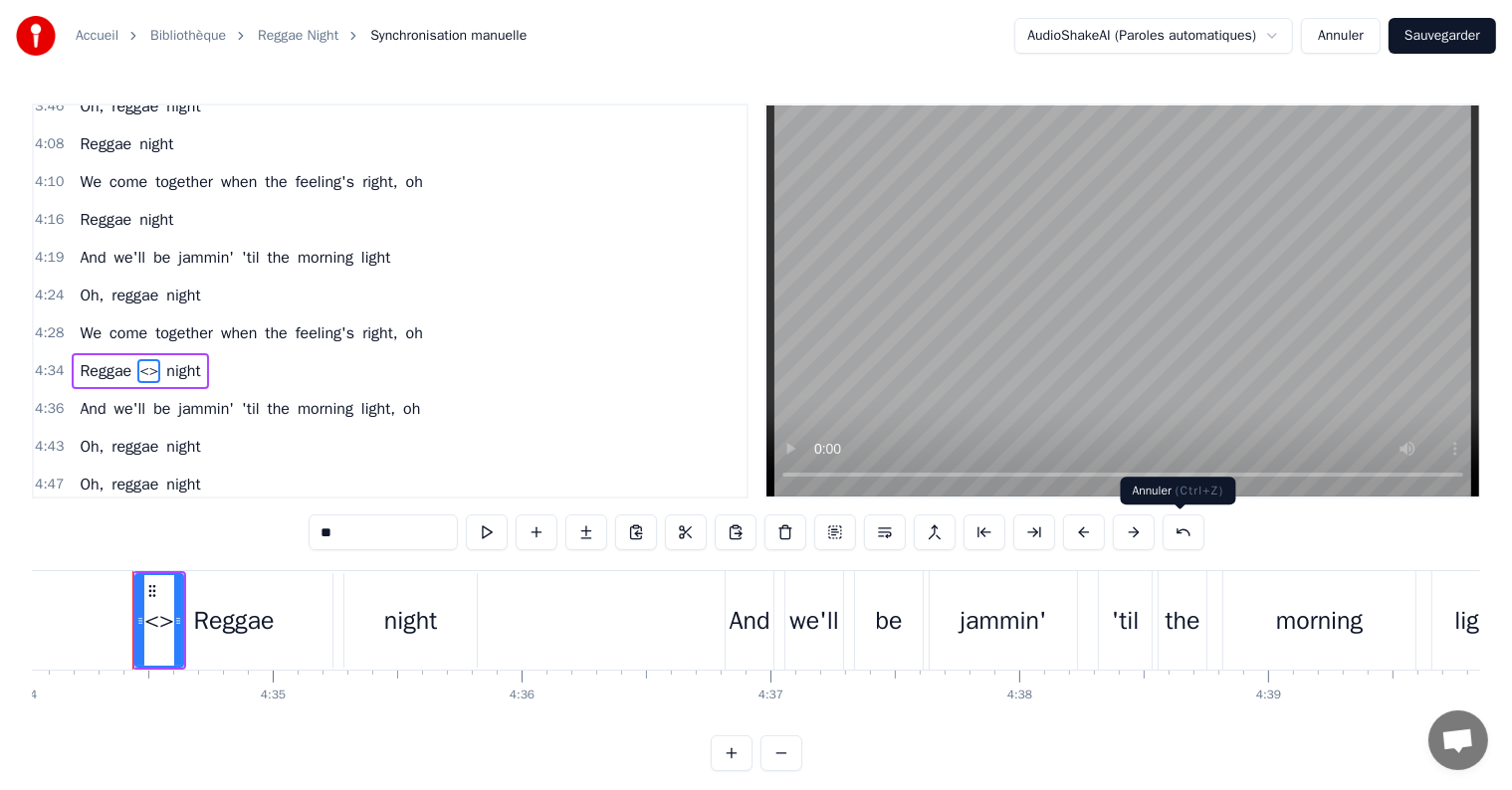 click at bounding box center (1184, 532) 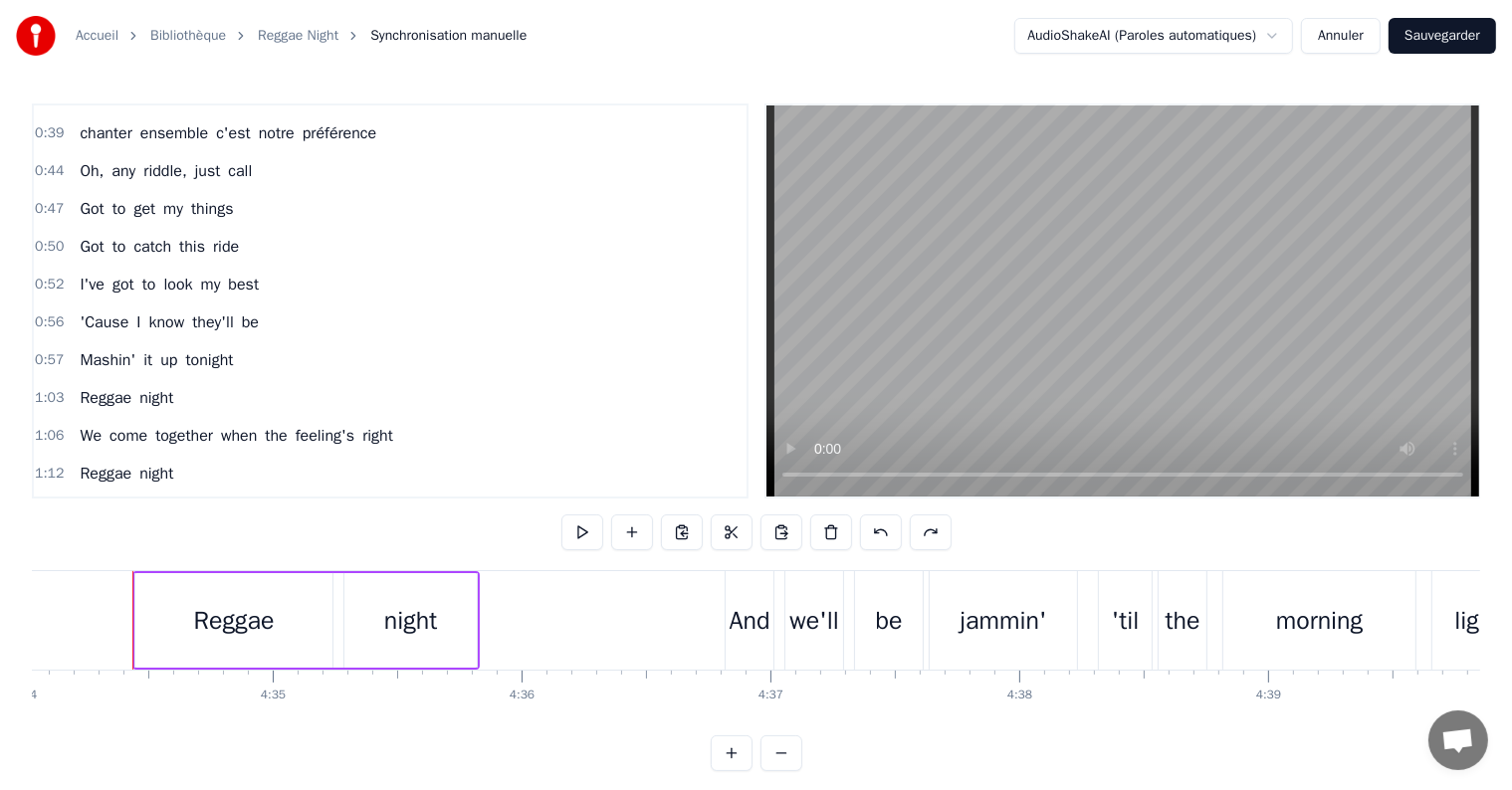scroll, scrollTop: 255, scrollLeft: 0, axis: vertical 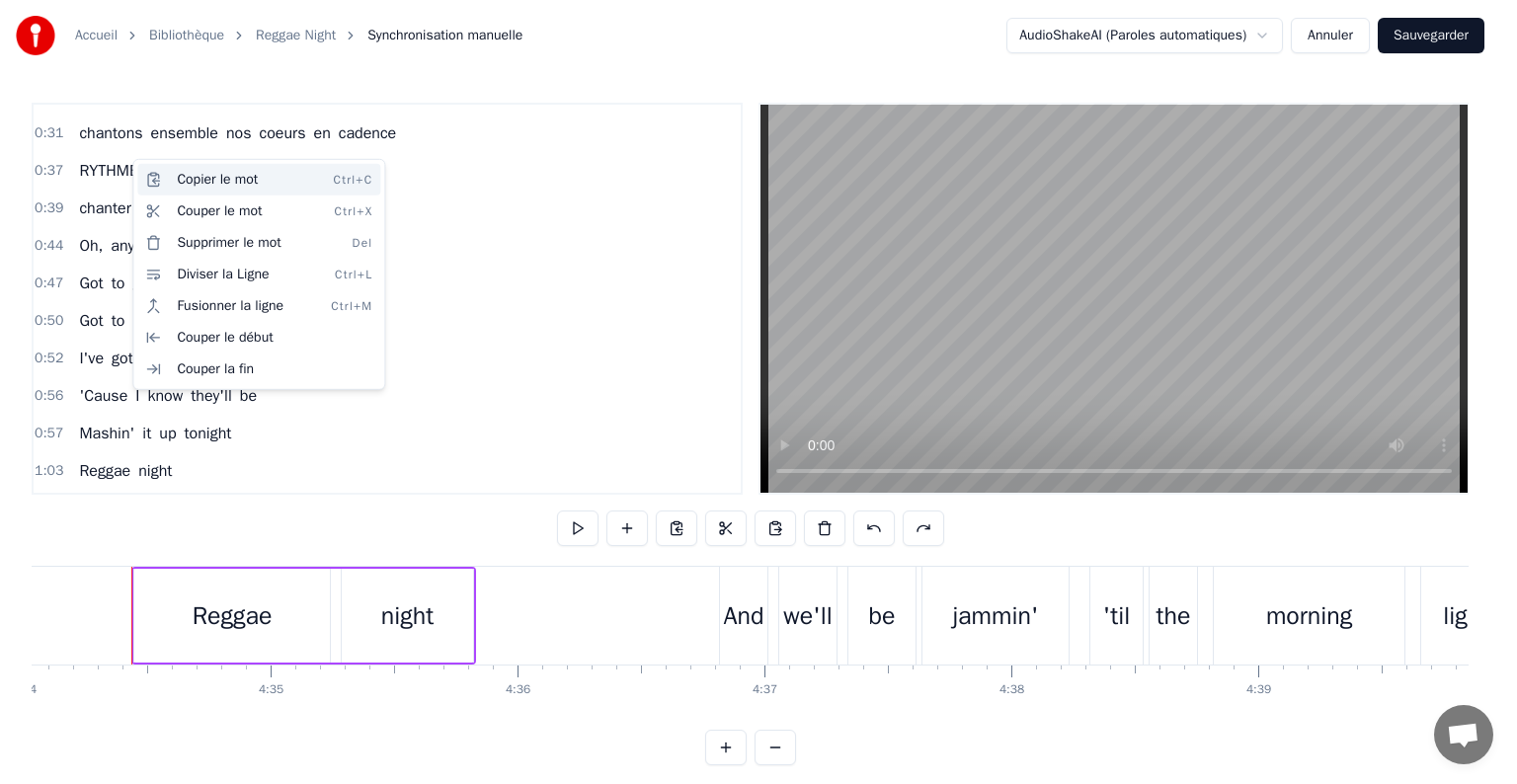 click on "Copier le mot Ctrl+C" at bounding box center [259, 180] 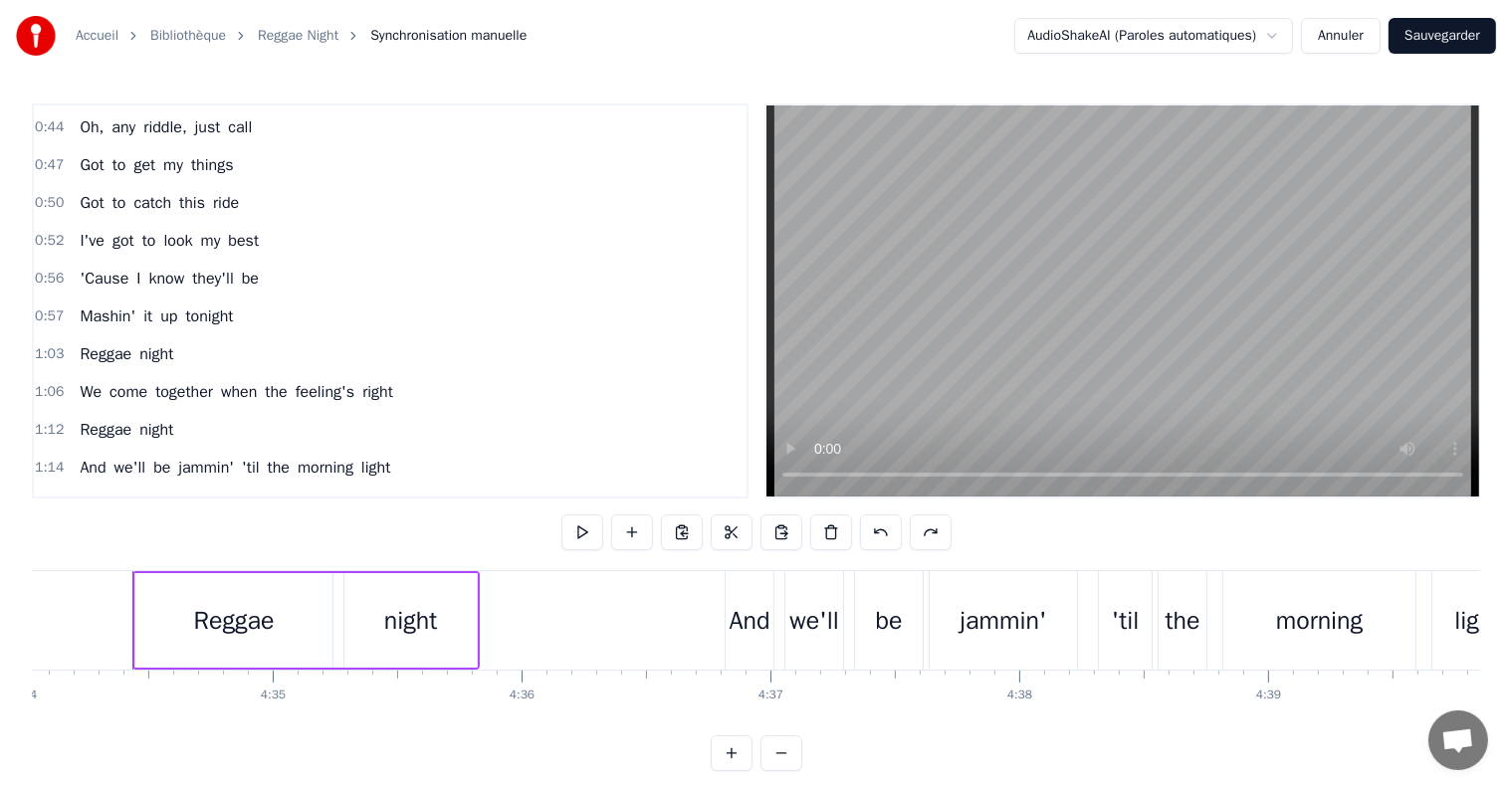scroll, scrollTop: 553, scrollLeft: 0, axis: vertical 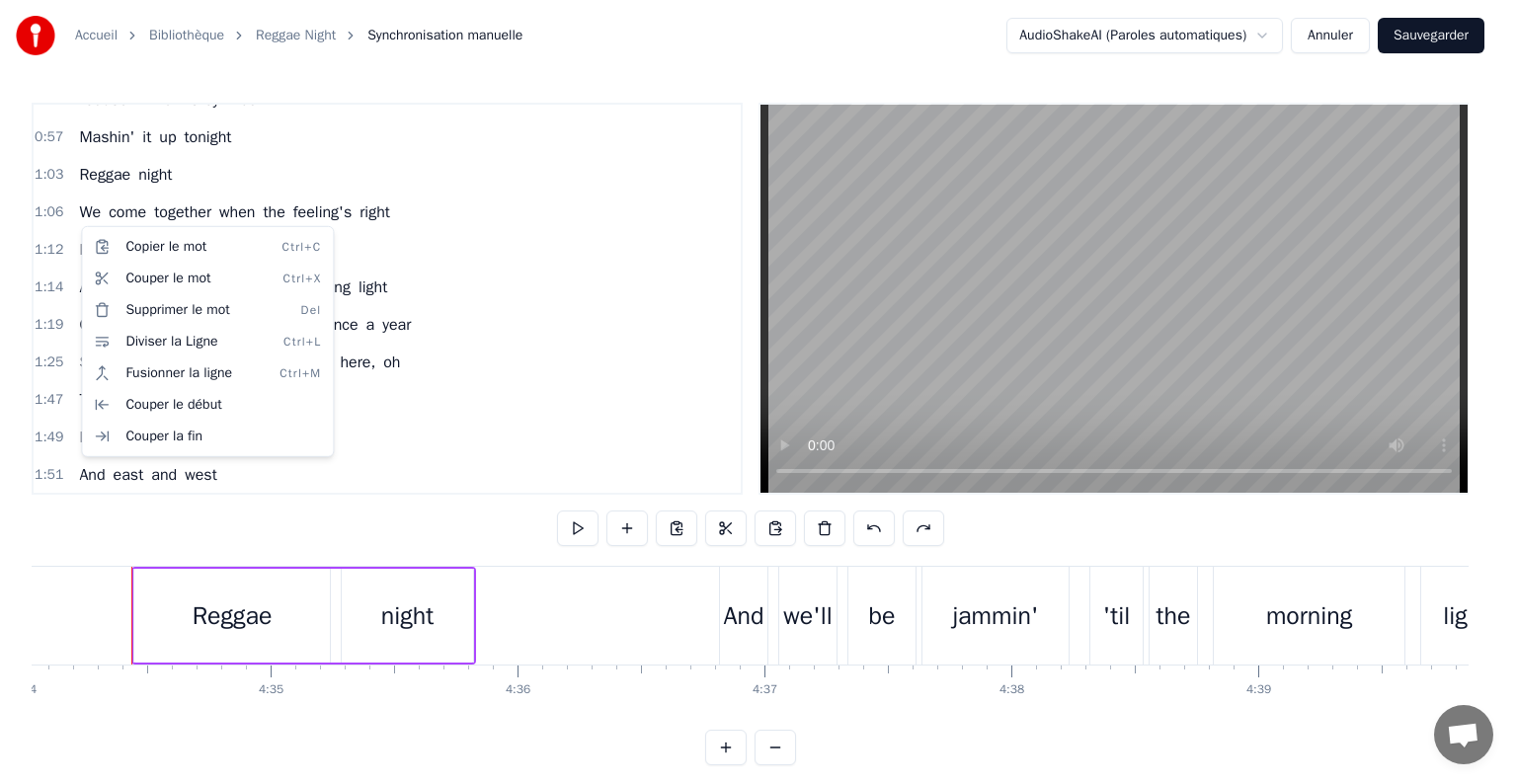 click on "Accueil Bibliothèque Reggae Night Synchronisation manuelle AudioShakeAI (Paroles automatiques) Annuler Sauvegarder 0:12 Yeah, mon, reggae night 0:16 You live on your love 0:18 So turn on your light 0:20 Make it shine bright 0:22 Listen to this 0:24 Jam it 0:29 RYTHME ET CHANT 0:31 chantons ensemble nos coeurs en  cadence 0:37 RYTHME ET CHANT 0:39 chanter ensemble c'est notre préférence 0:44 Oh, any riddle, just call 0:47 Got to get my things 0:50 Got to catch this ride 0:52 I've got to look my best 0:56 'Cause I know they'll be 0:57 Mashin' it up tonight 1:03 Reggae night 1:06 We come together when the feeling's right 1:12 Reggae night 1:14 And we'll be jammin' 'til the morning light 1:19 Oh, you will find it happens only once a year 1:25 So don't miss out on this session here, oh 1:47 There'll be people coming 1:49 From the north and south 1:51 And east and west 1:53 So your friends'll look your best, man [DEMOGRAPHIC_DATA]:56 Now lightning strikes at eight 1:58 So you better not be late 2:00 For this rub- a- dubbin', fun" at bounding box center [758, 398] 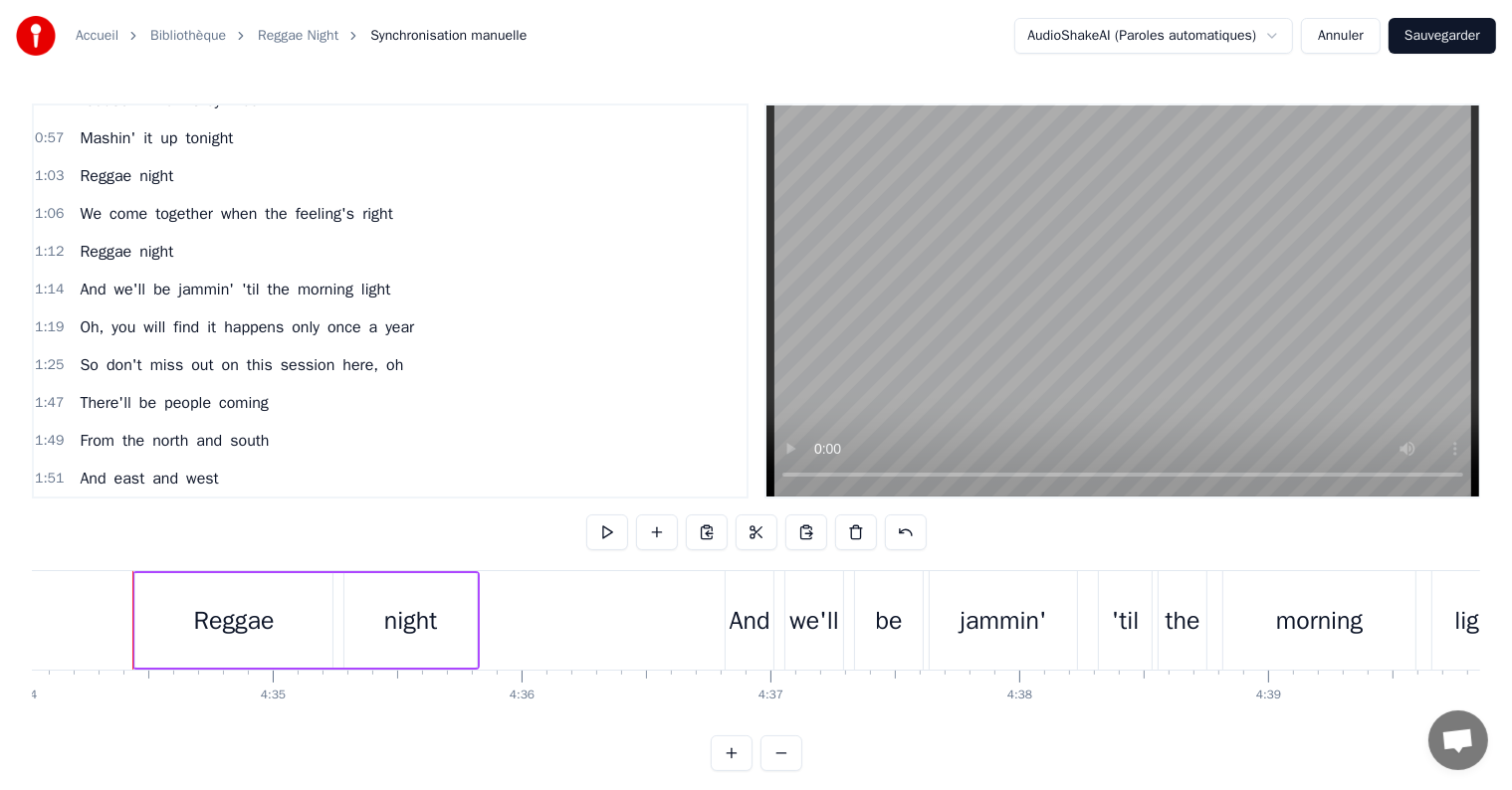 click on "Reggae" at bounding box center (234, 621) 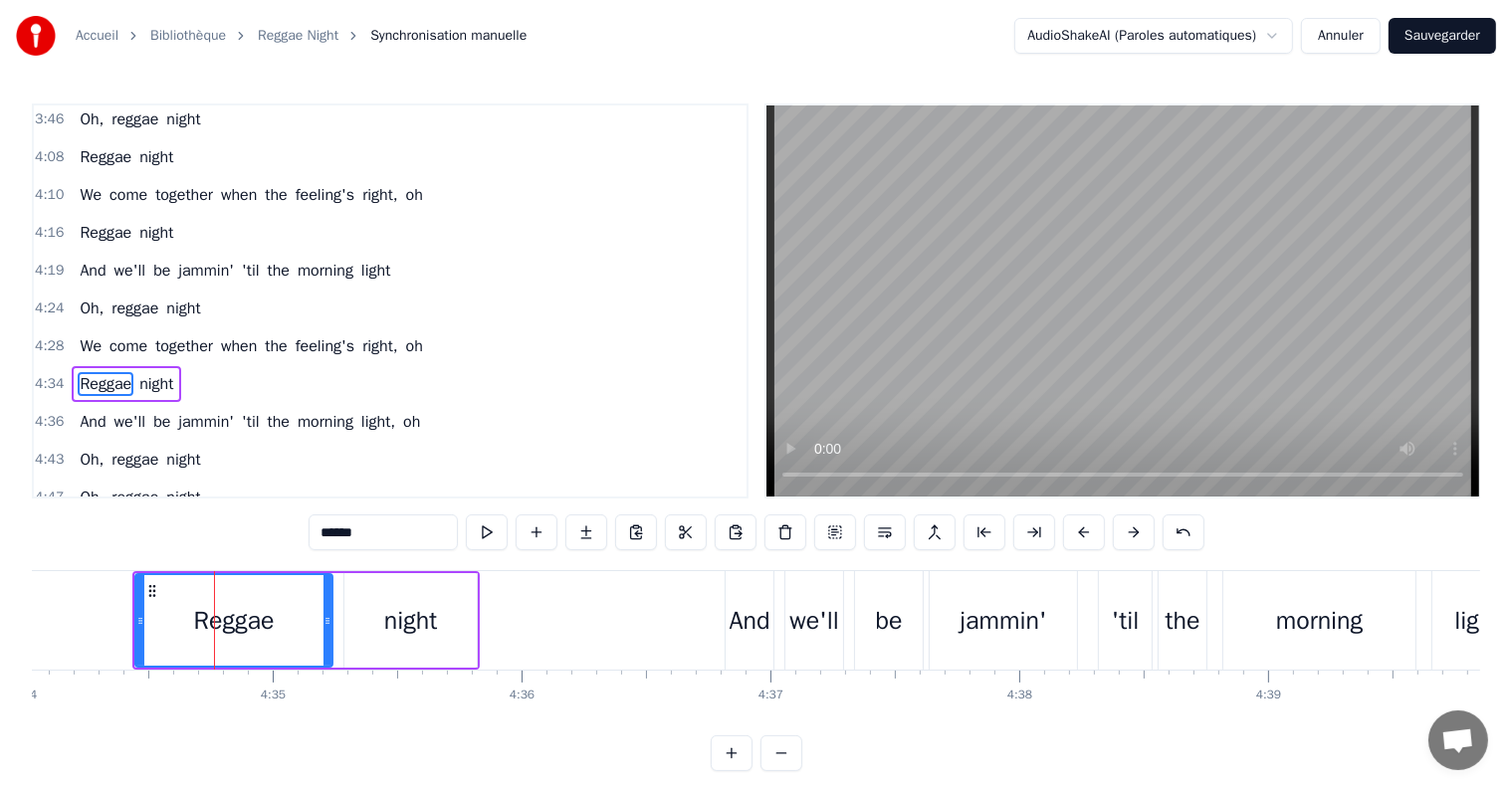 scroll, scrollTop: 1946, scrollLeft: 0, axis: vertical 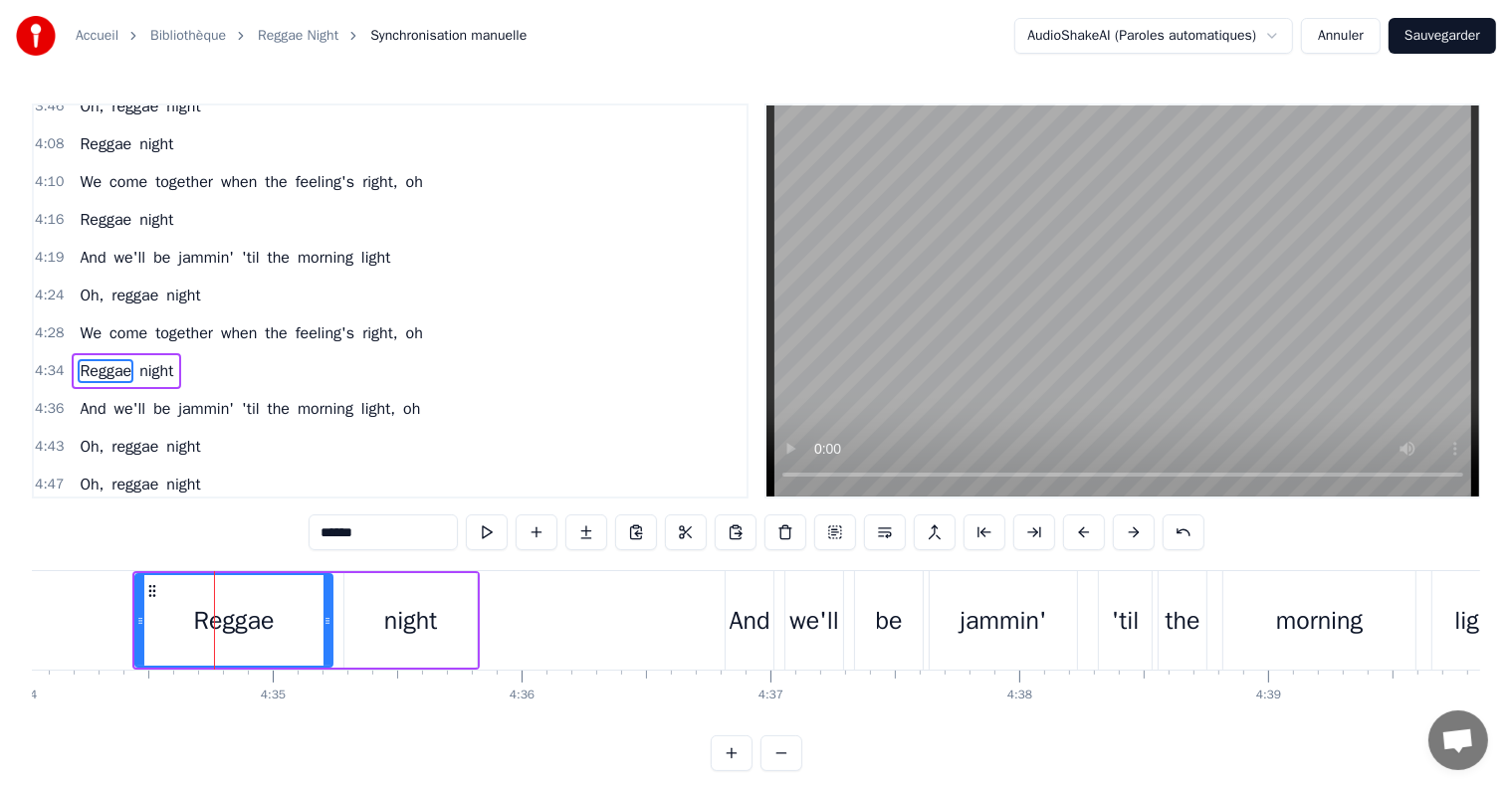 click on "******" at bounding box center [383, 532] 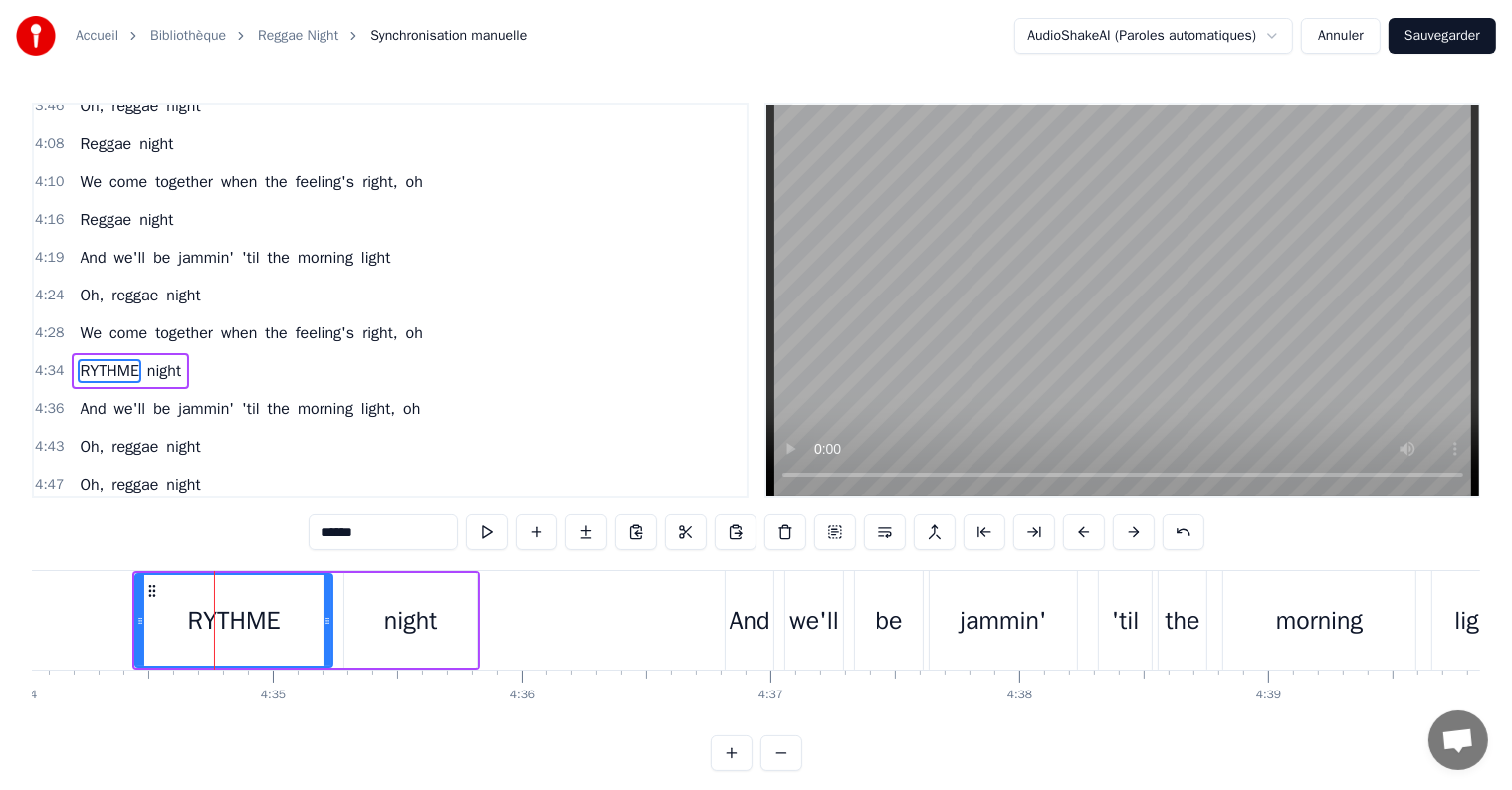 click on "night" at bounding box center (164, 371) 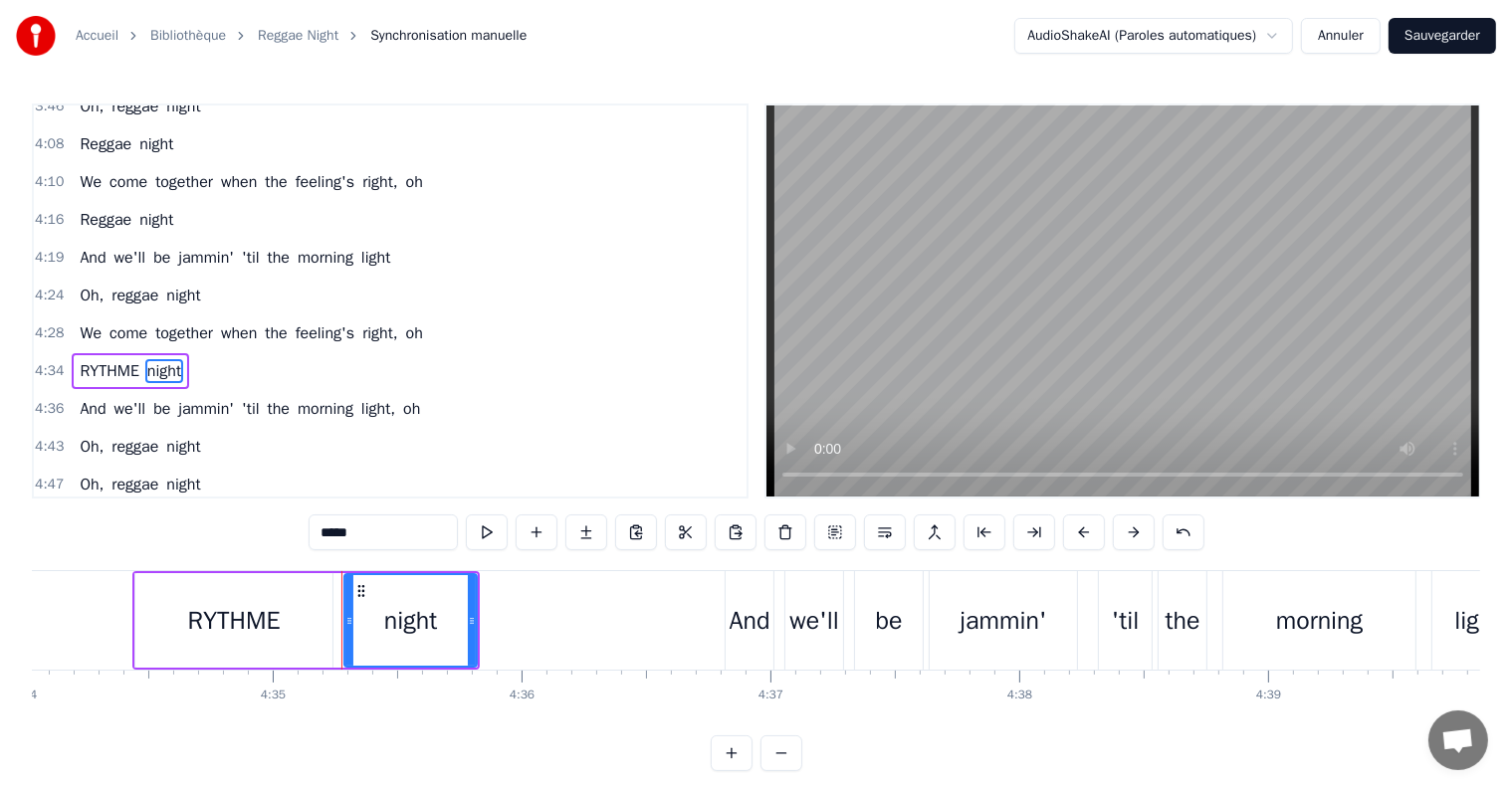 click on "*****" at bounding box center [383, 532] 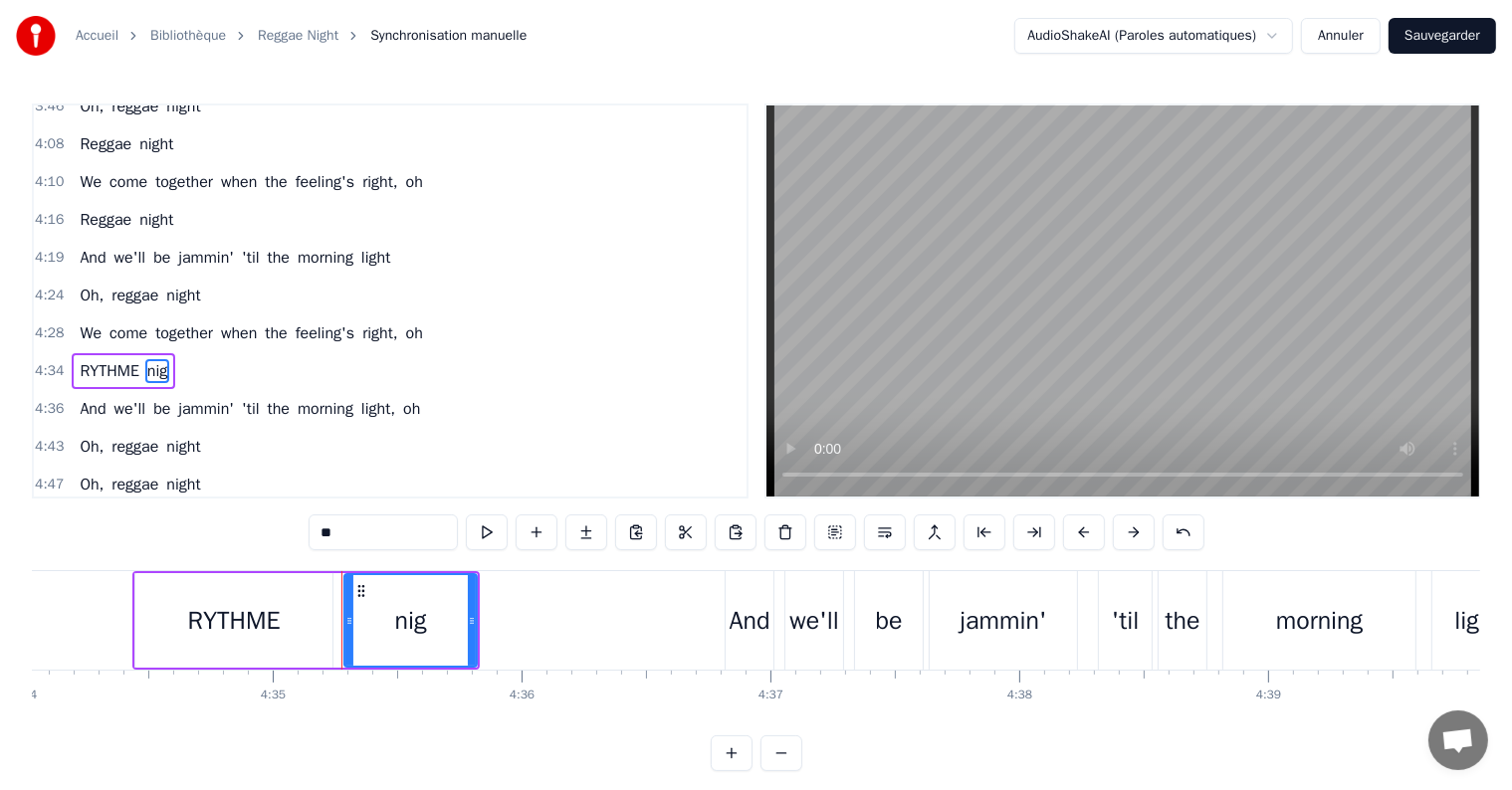 type on "*" 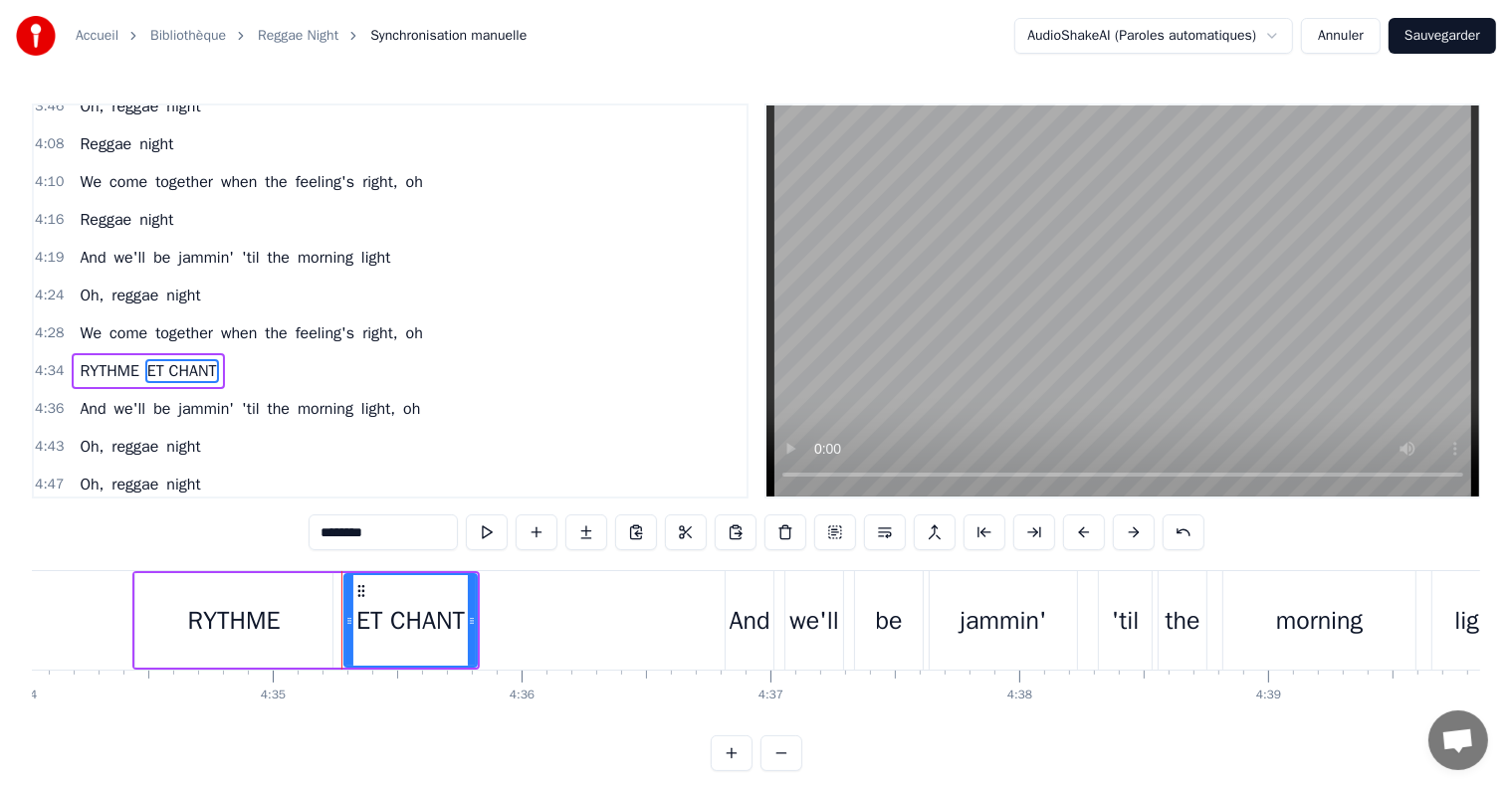 type on "********" 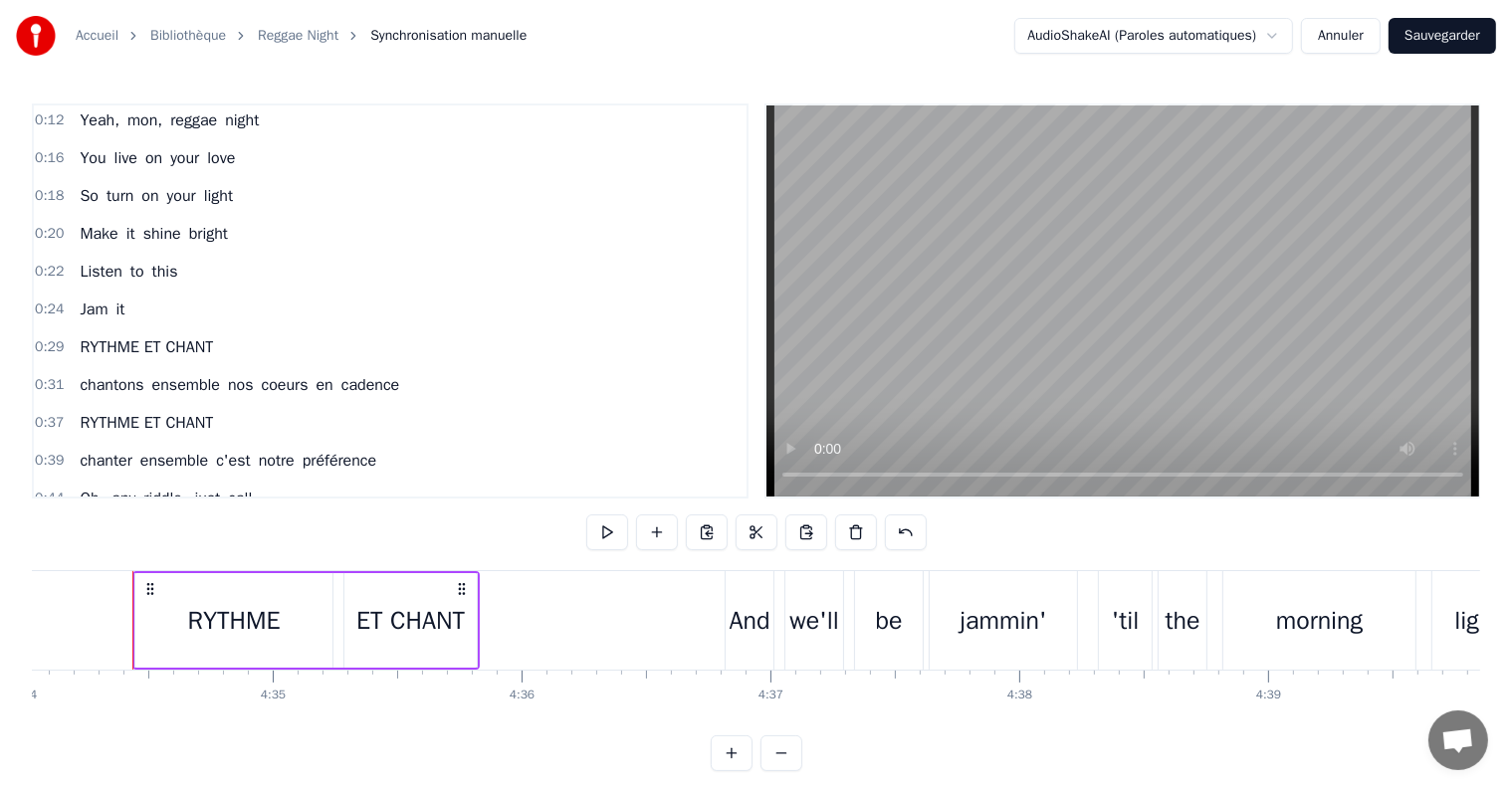 scroll, scrollTop: 0, scrollLeft: 0, axis: both 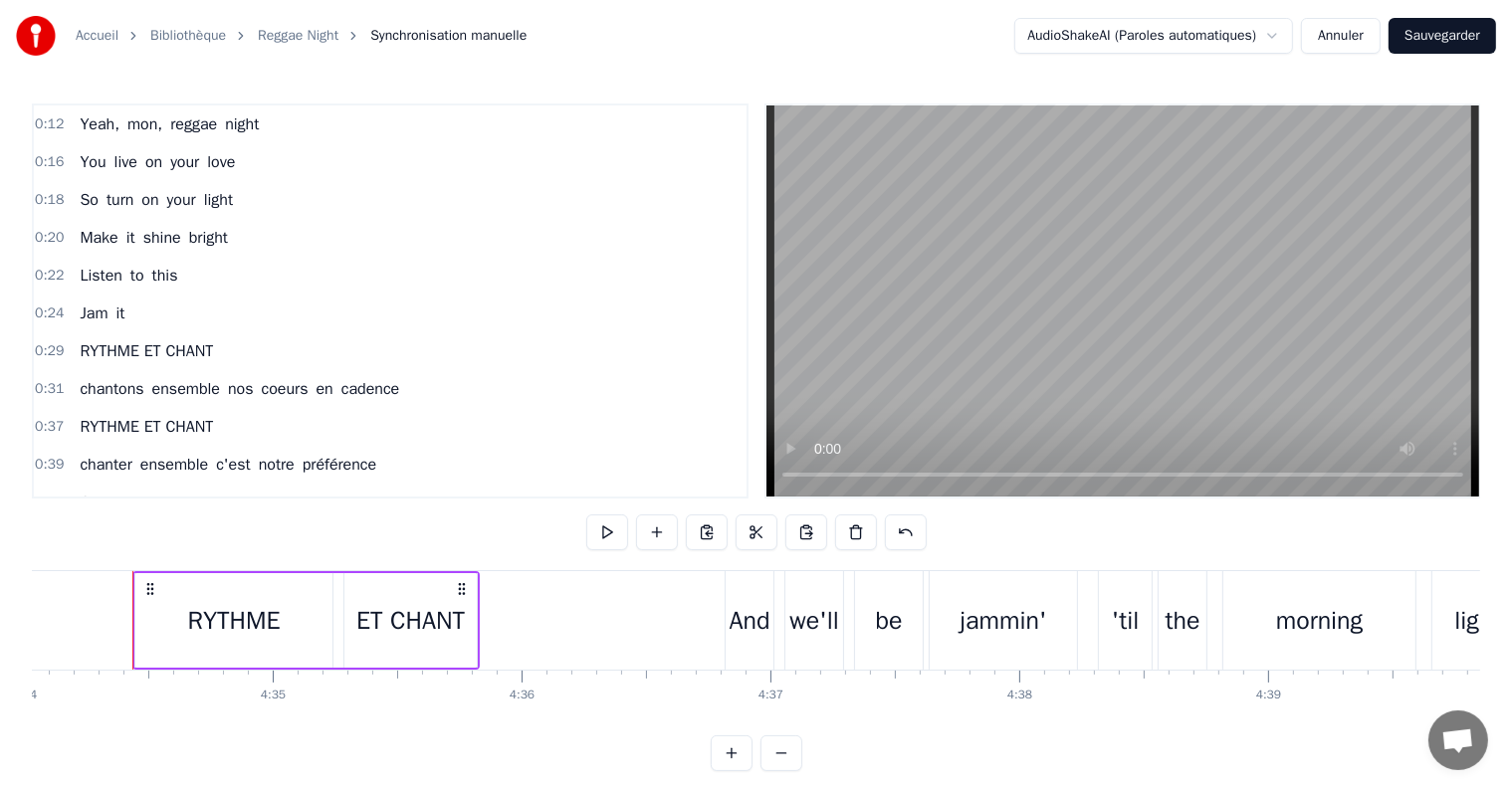 click on "Yeah," at bounding box center [100, 124] 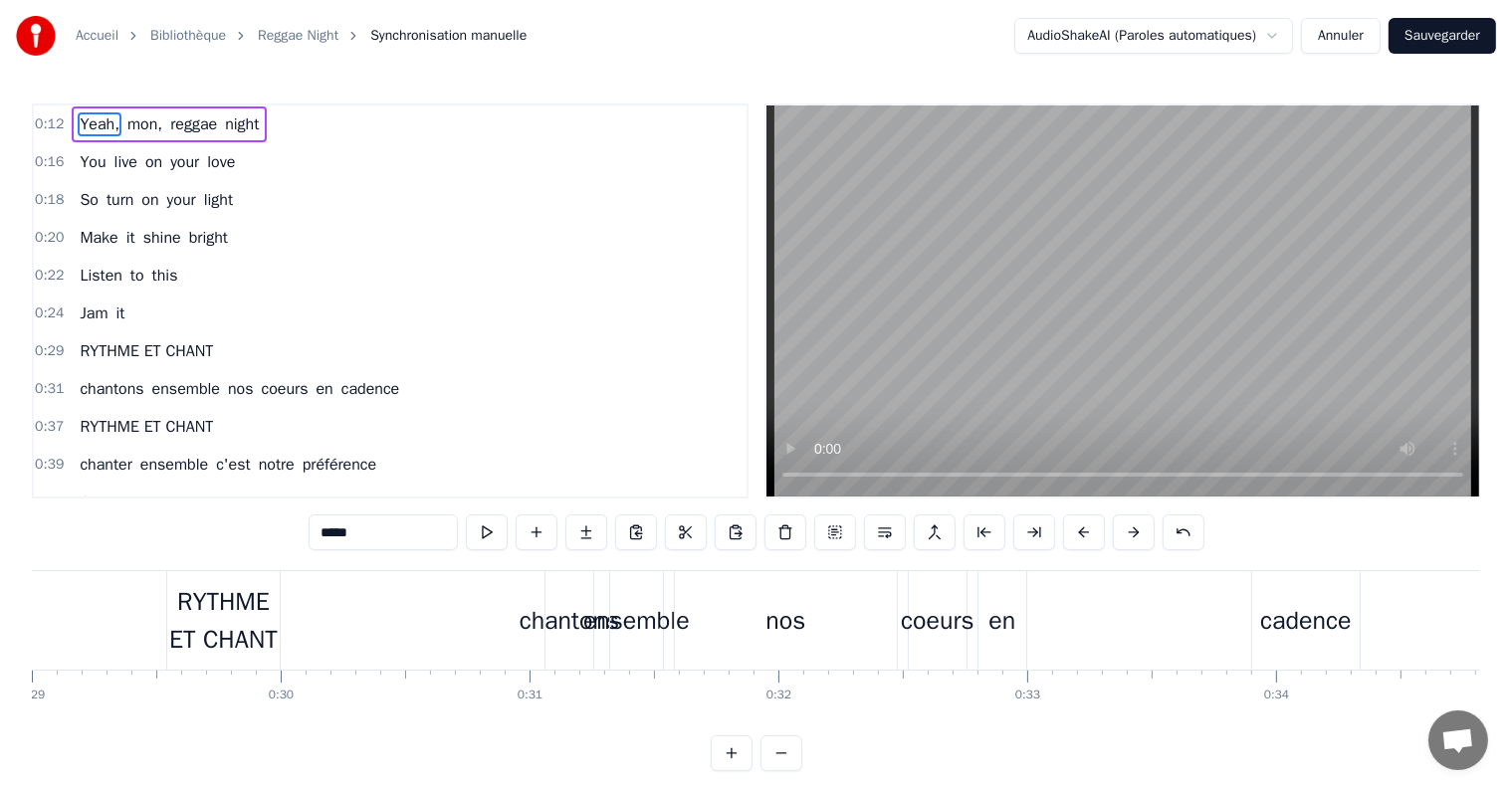 scroll, scrollTop: 0, scrollLeft: 3005, axis: horizontal 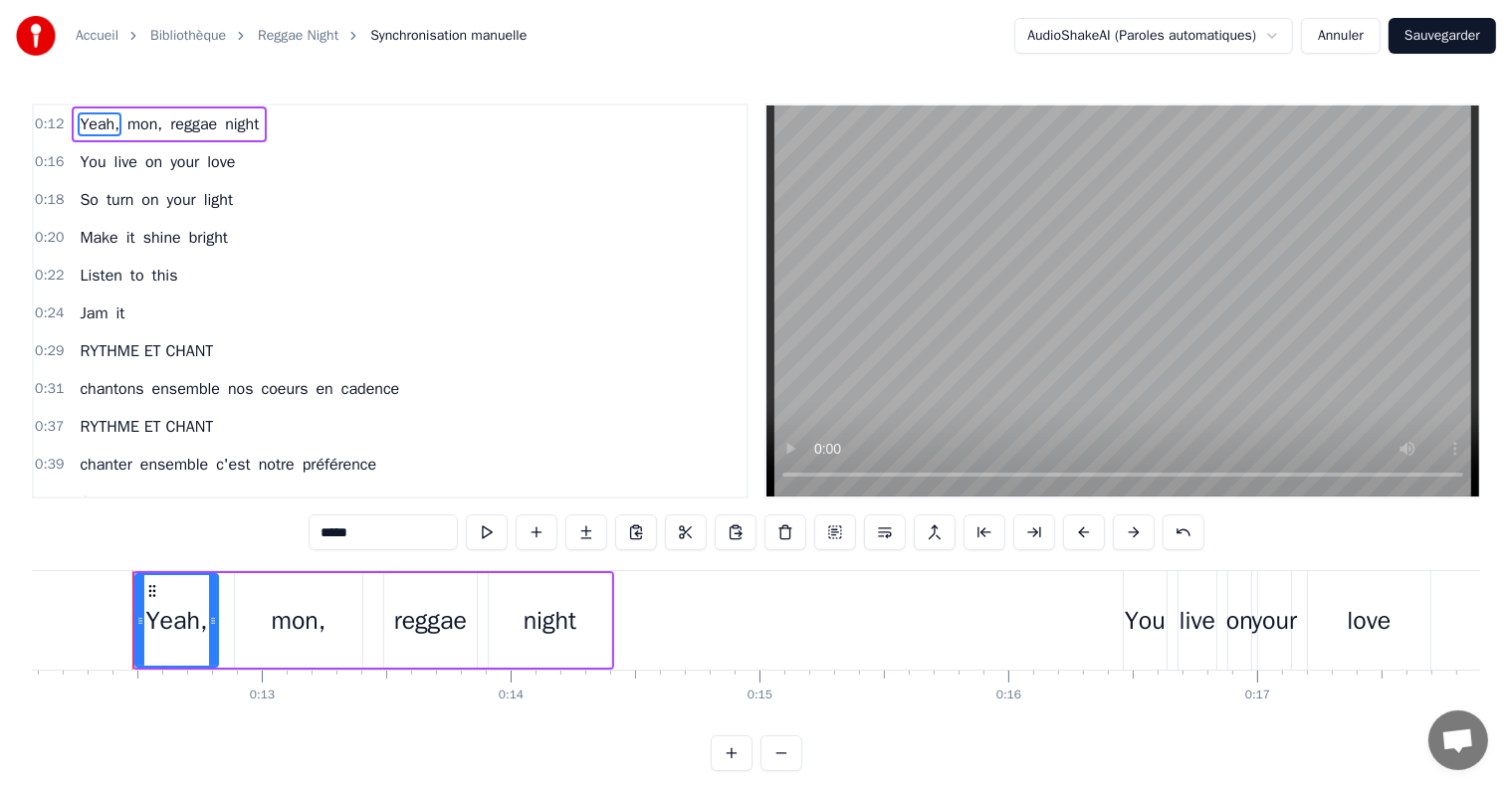 click on "*****" at bounding box center (383, 532) 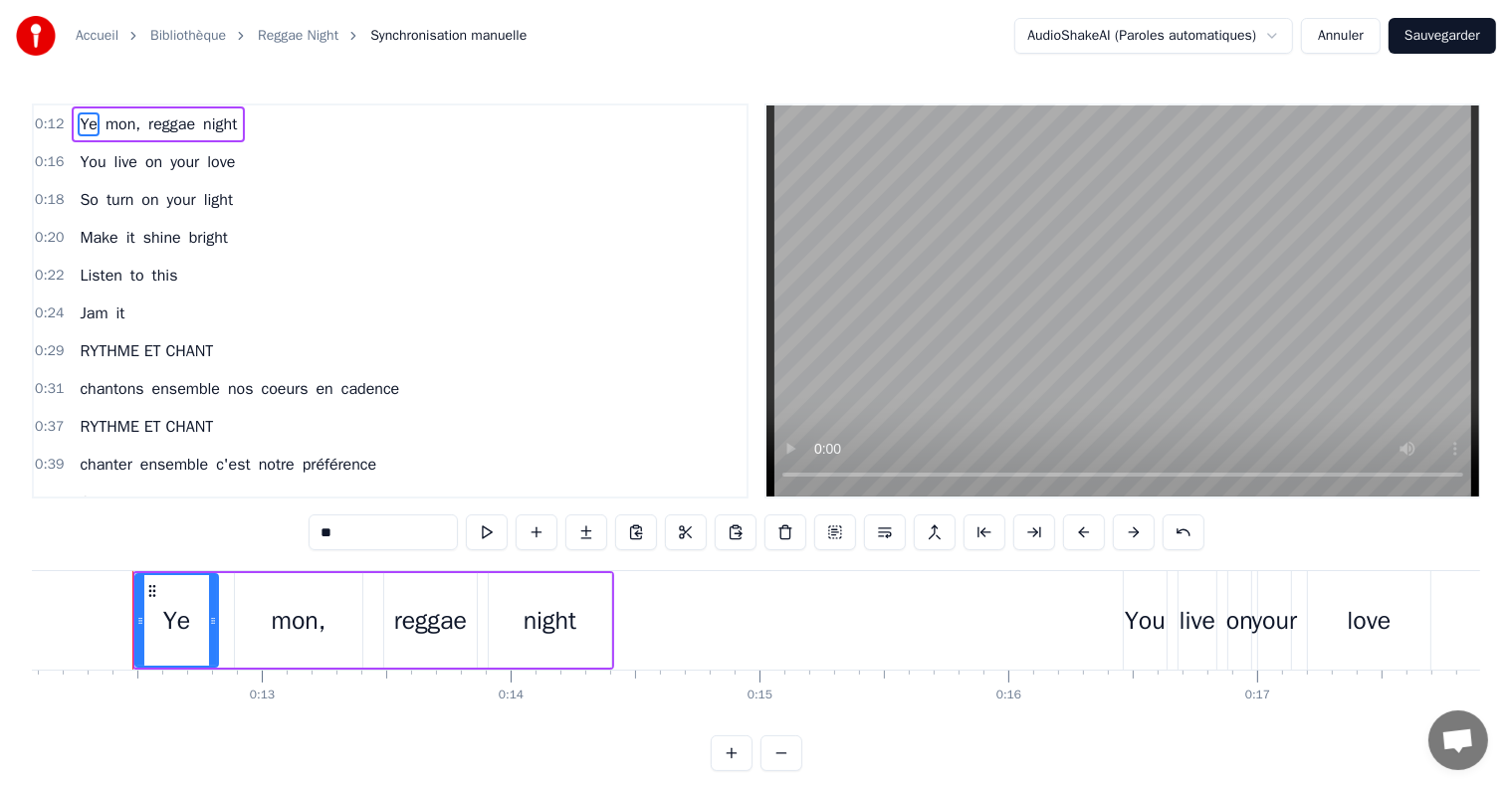 type on "*" 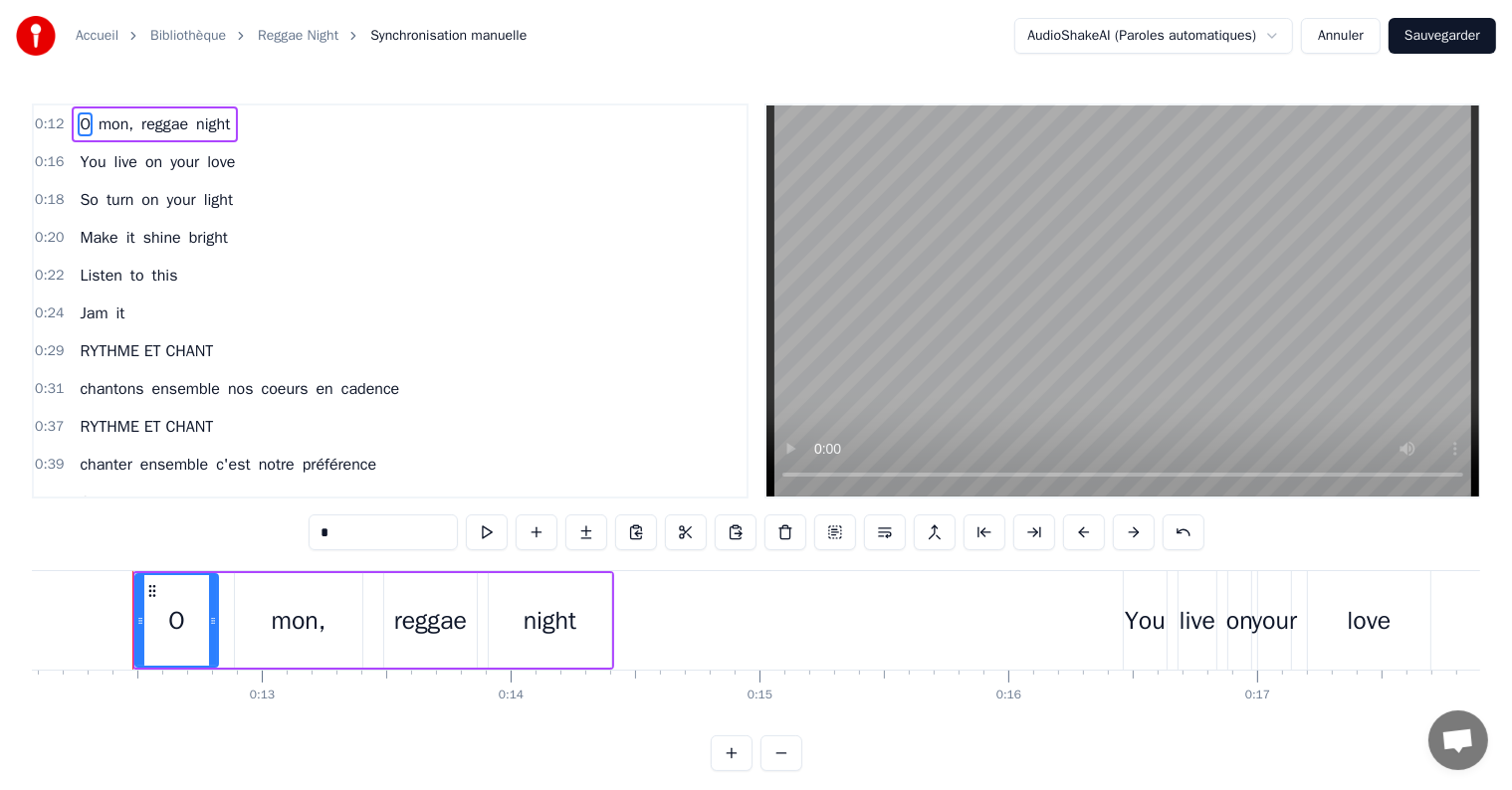 click on "mon," at bounding box center (115, 124) 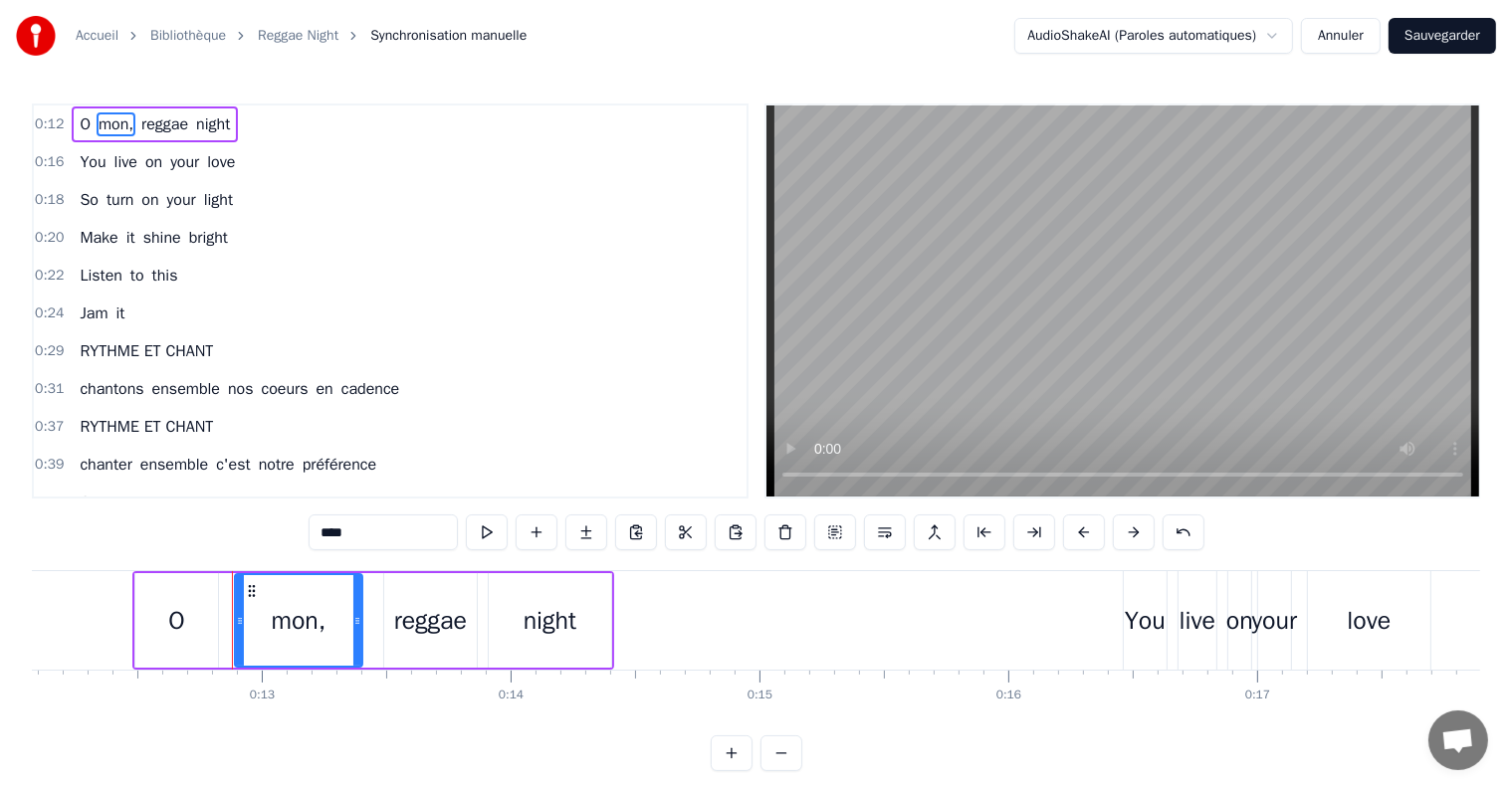 click on "****" at bounding box center [383, 532] 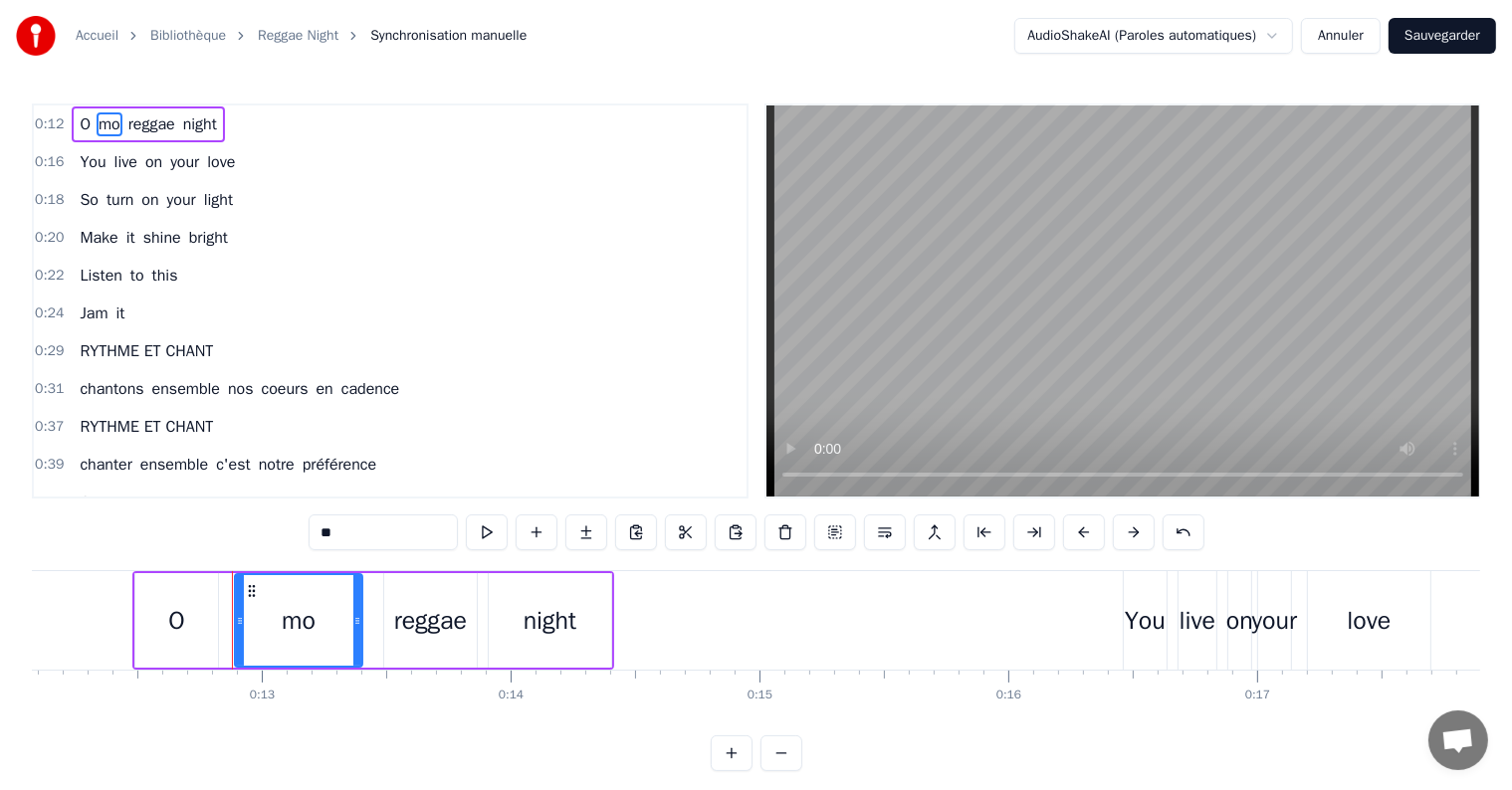 type on "*" 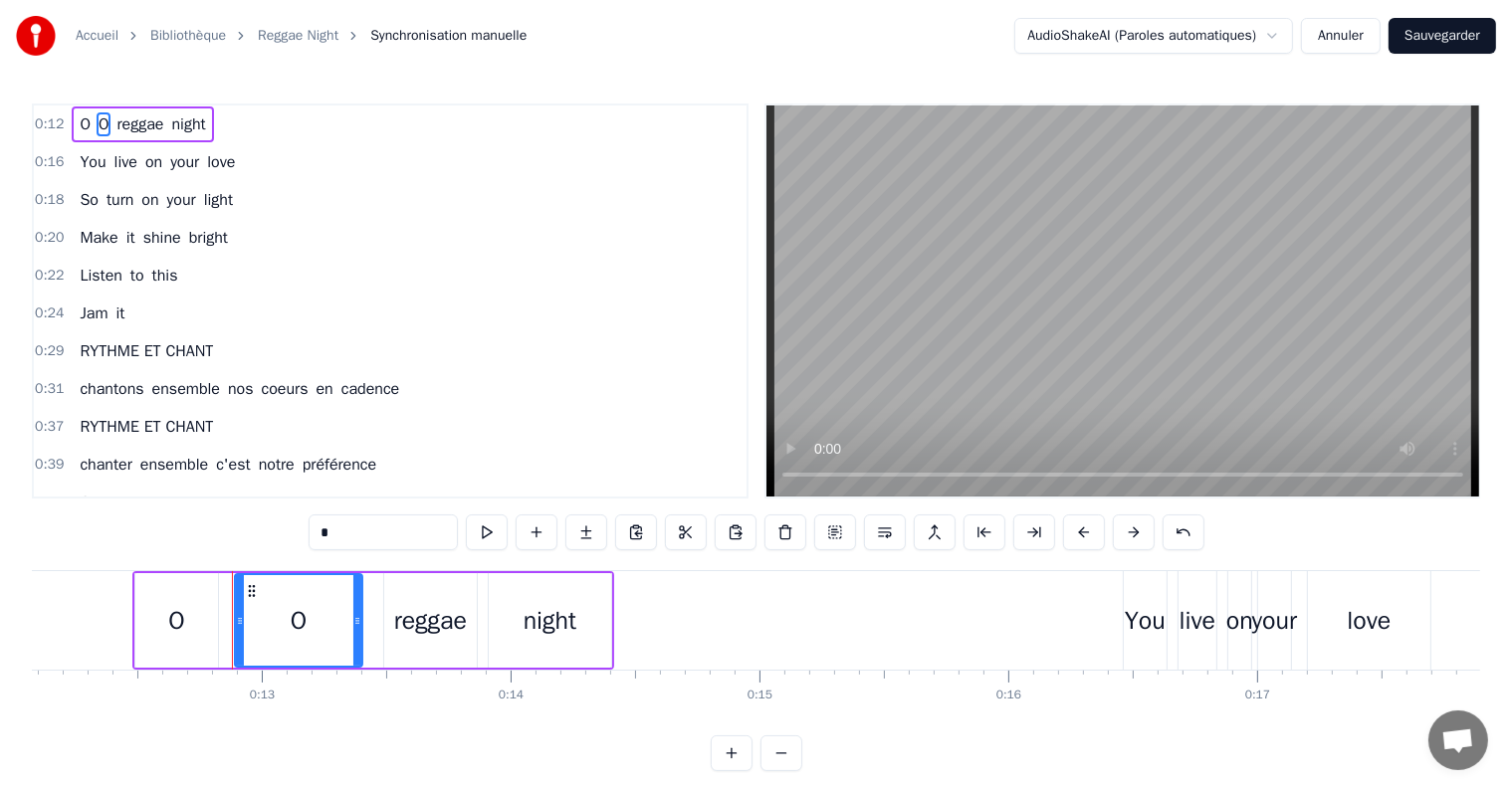 click on "reggae" at bounding box center [139, 124] 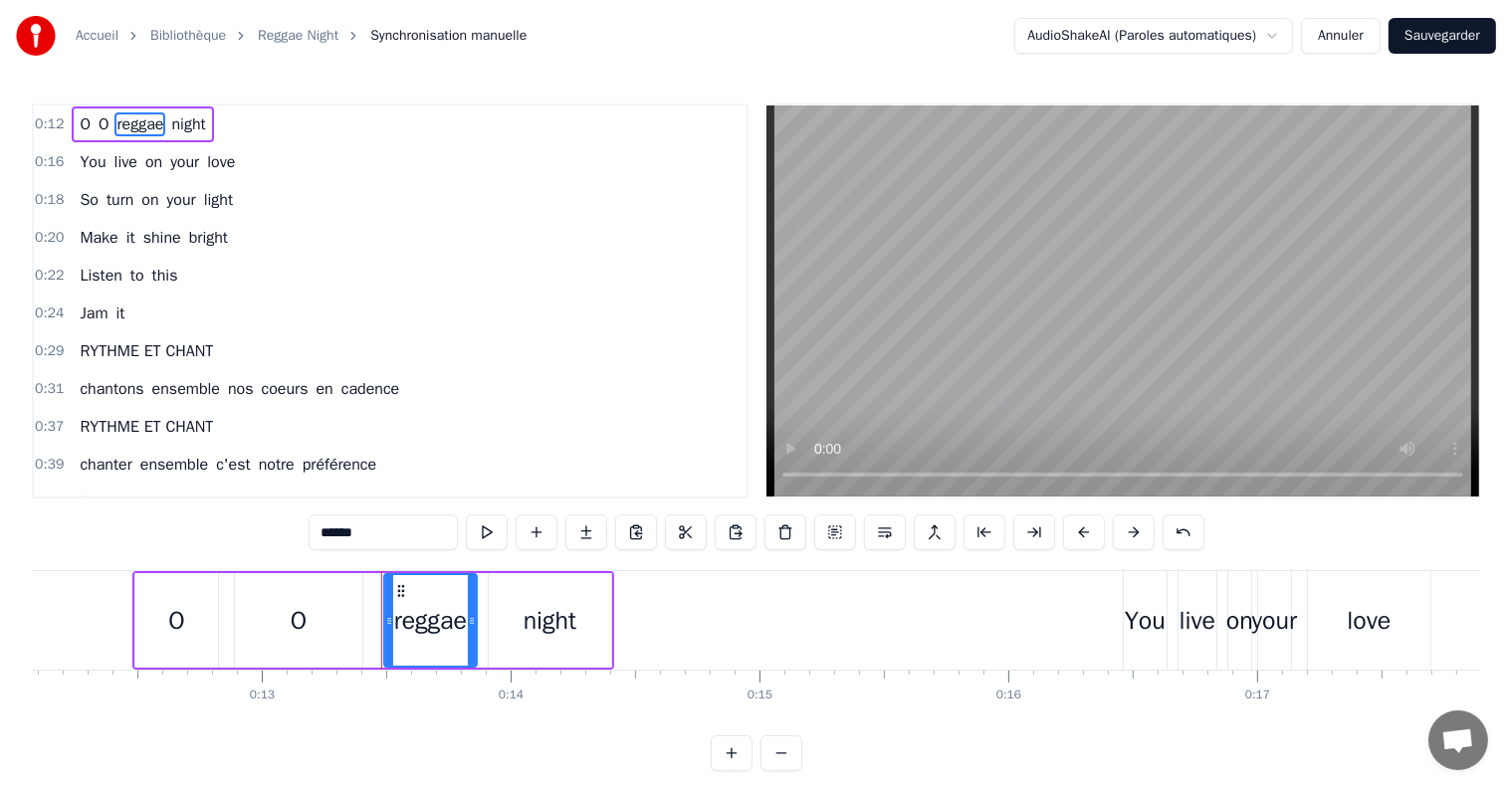 click on "******" at bounding box center [383, 532] 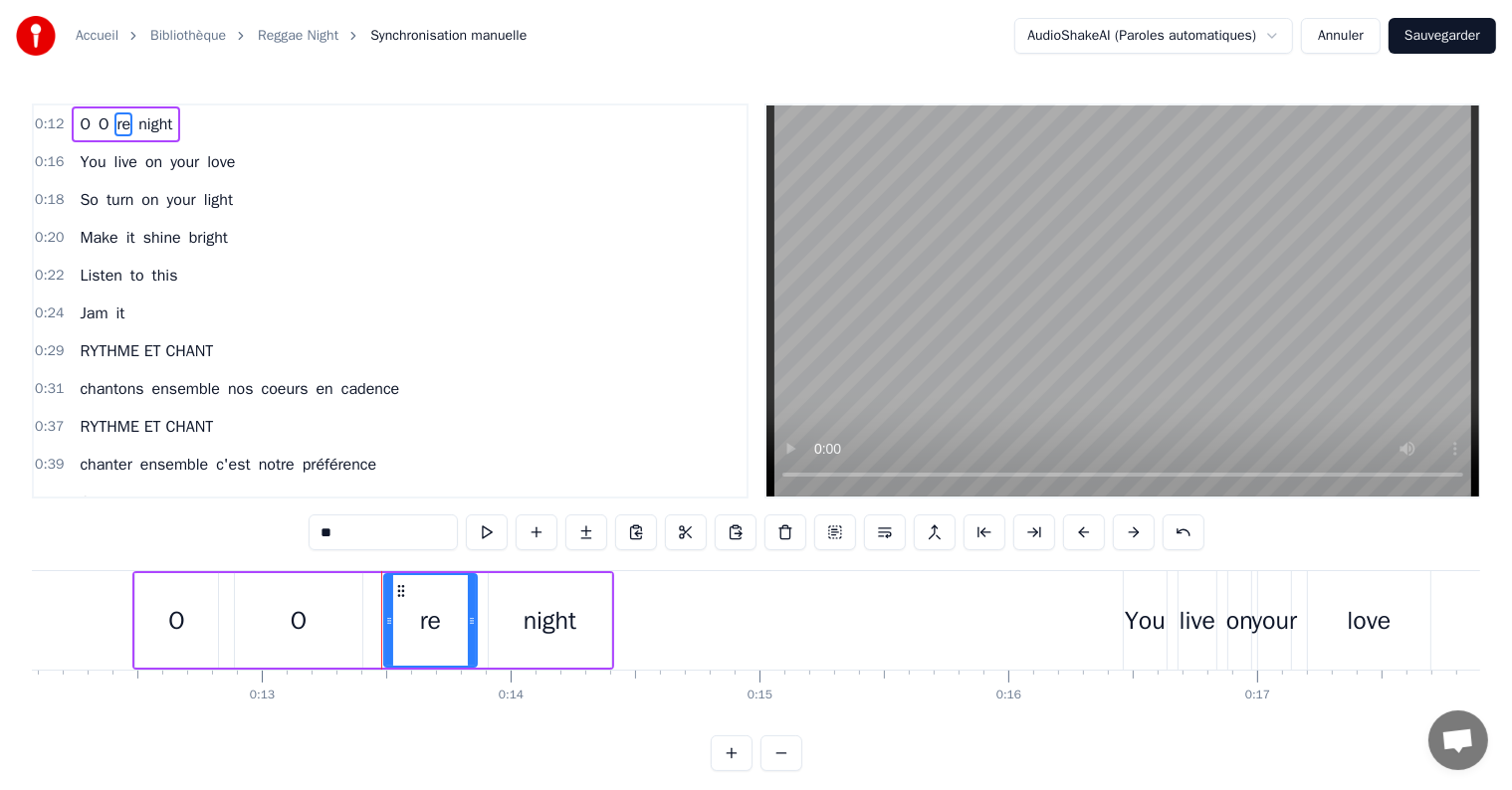 type on "*" 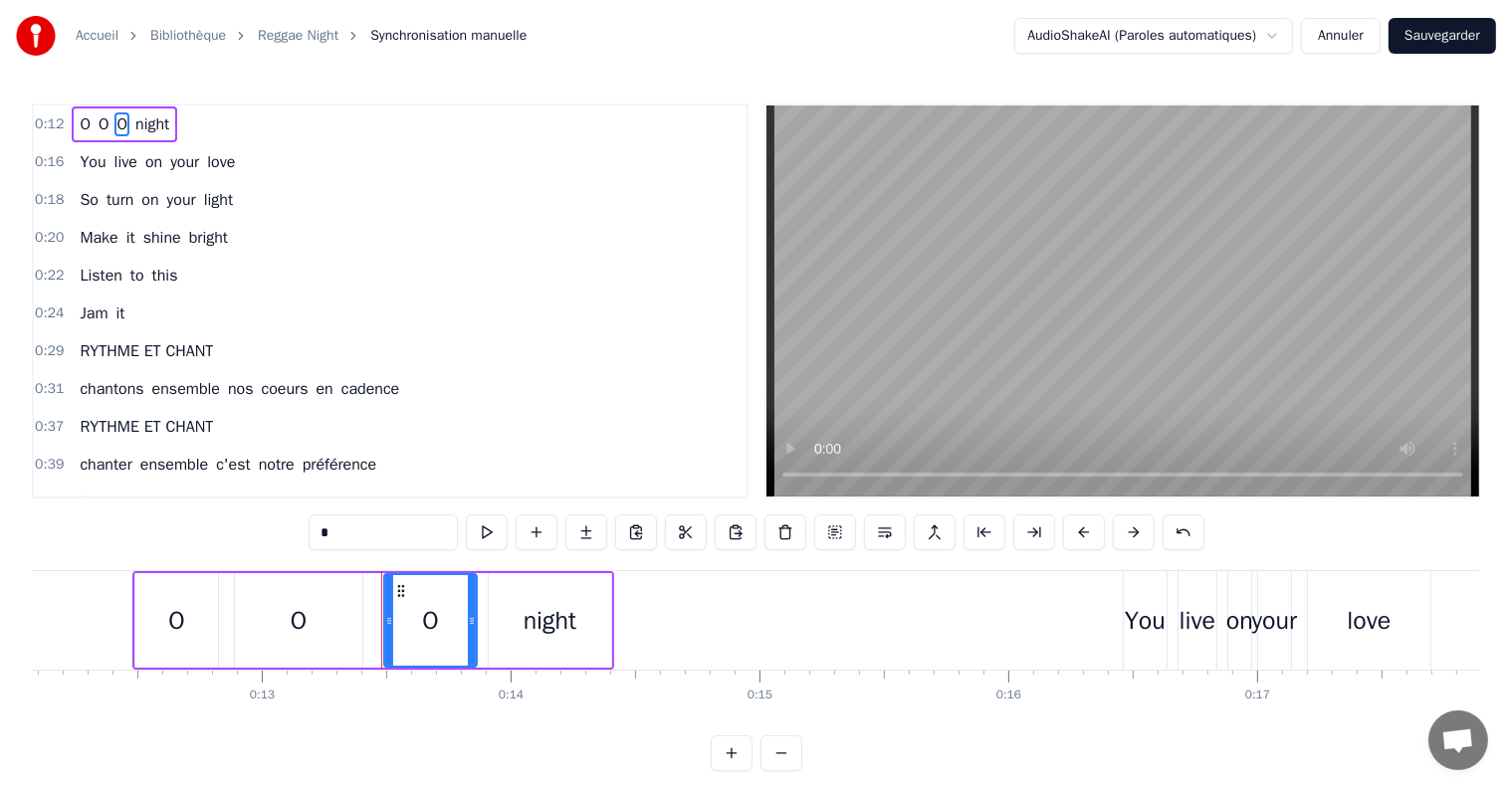 click on "night" at bounding box center [152, 124] 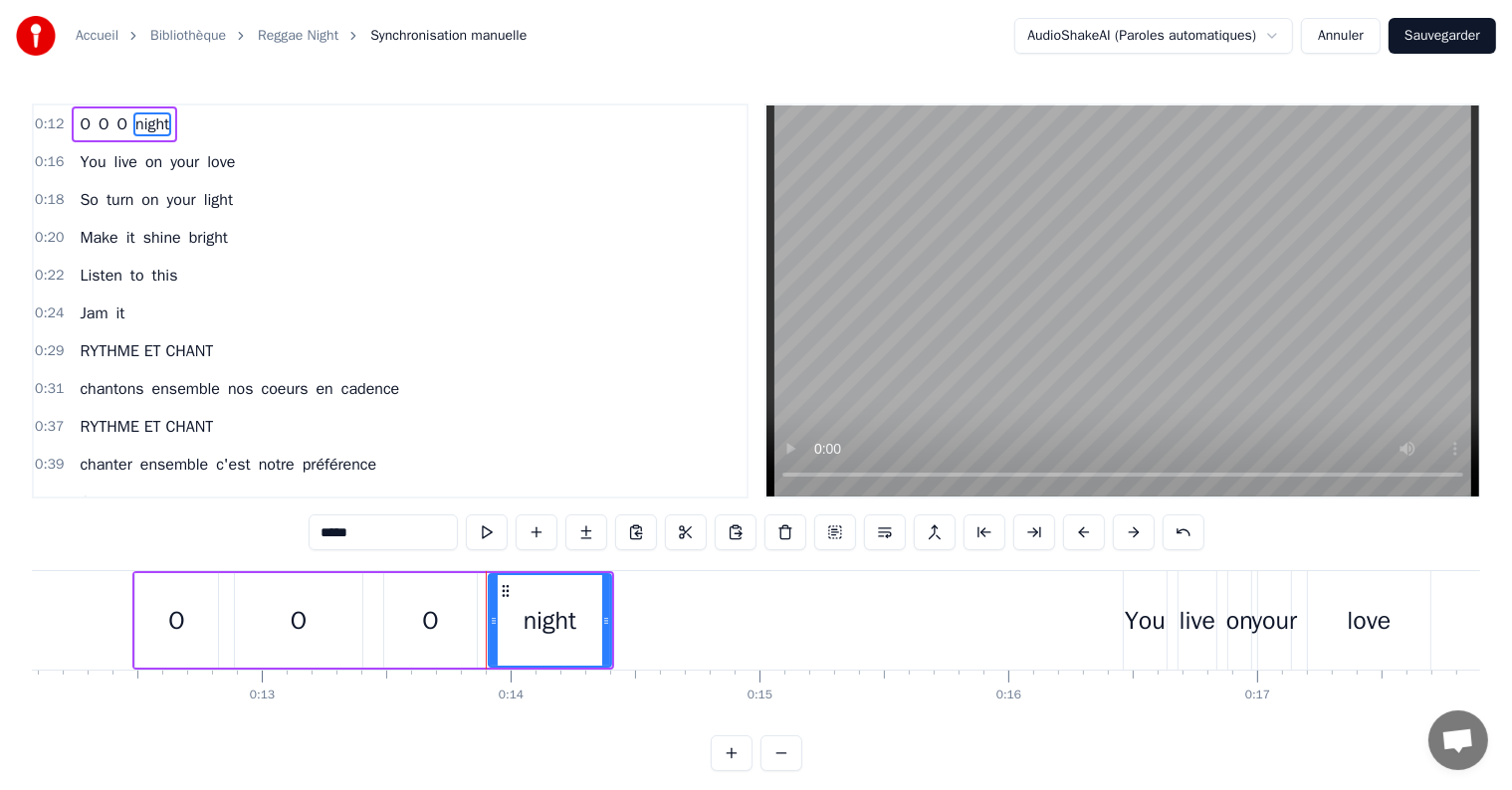click on "*****" at bounding box center [383, 532] 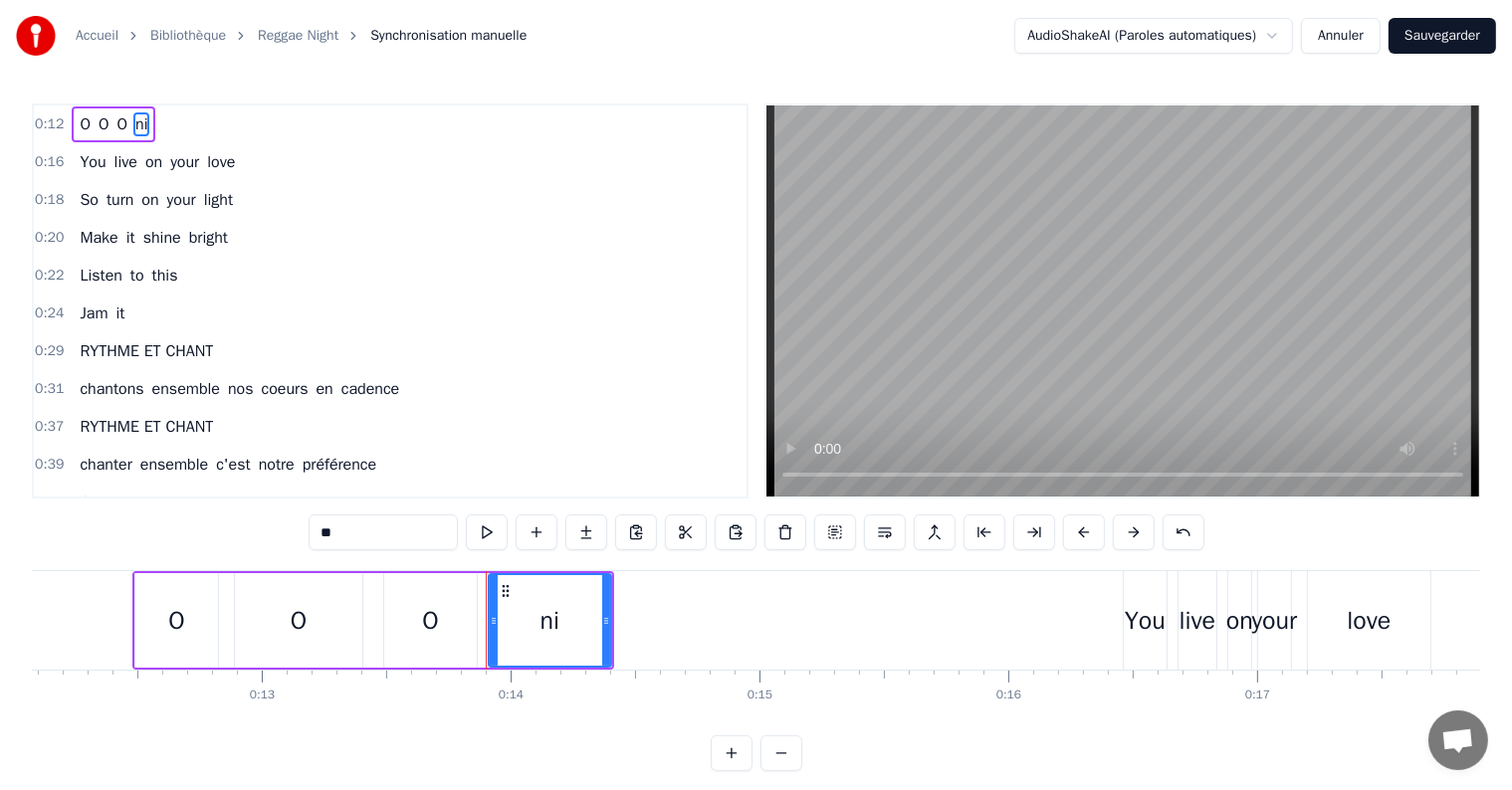 type on "*" 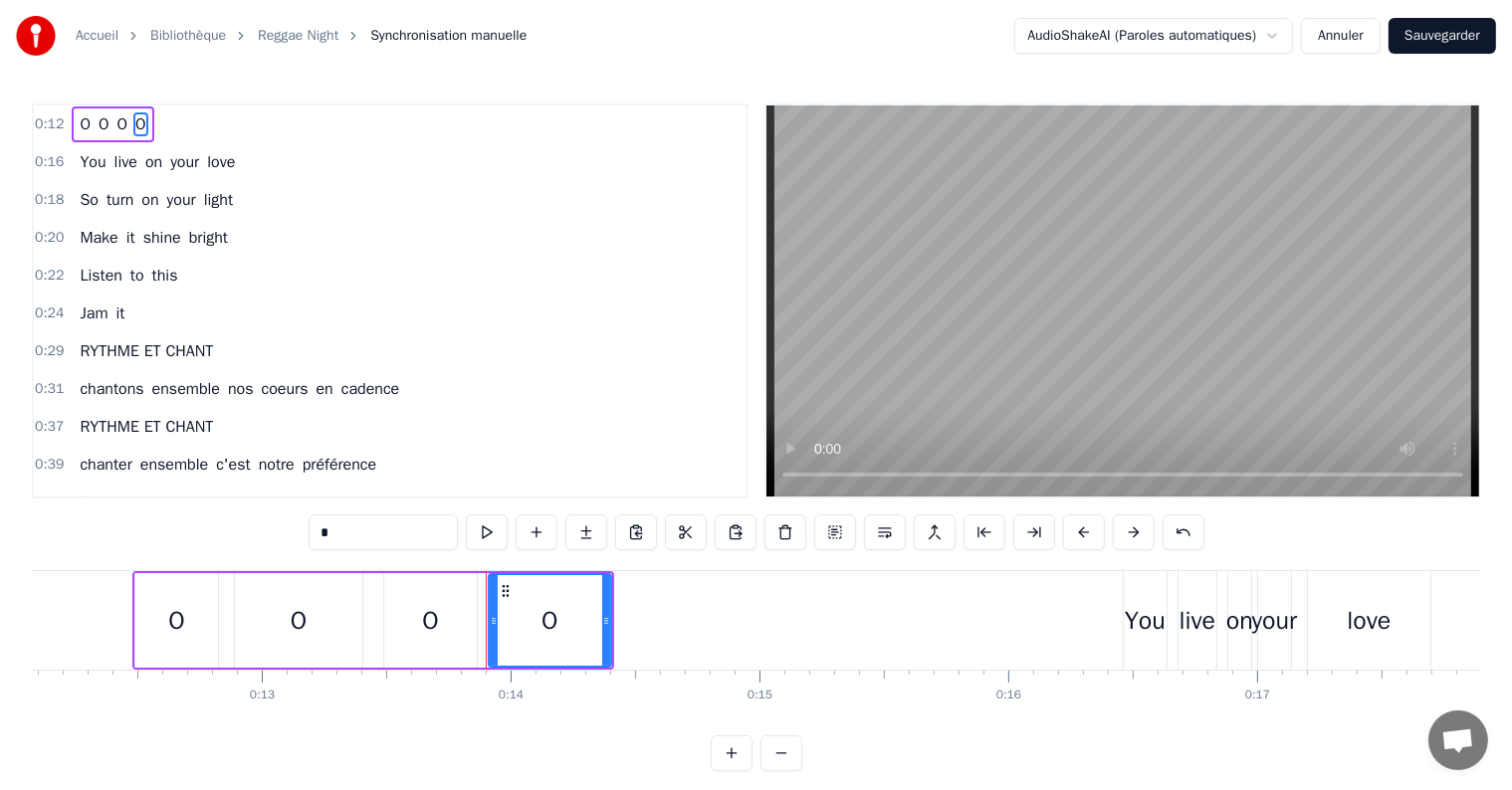 click on "You" at bounding box center (93, 162) 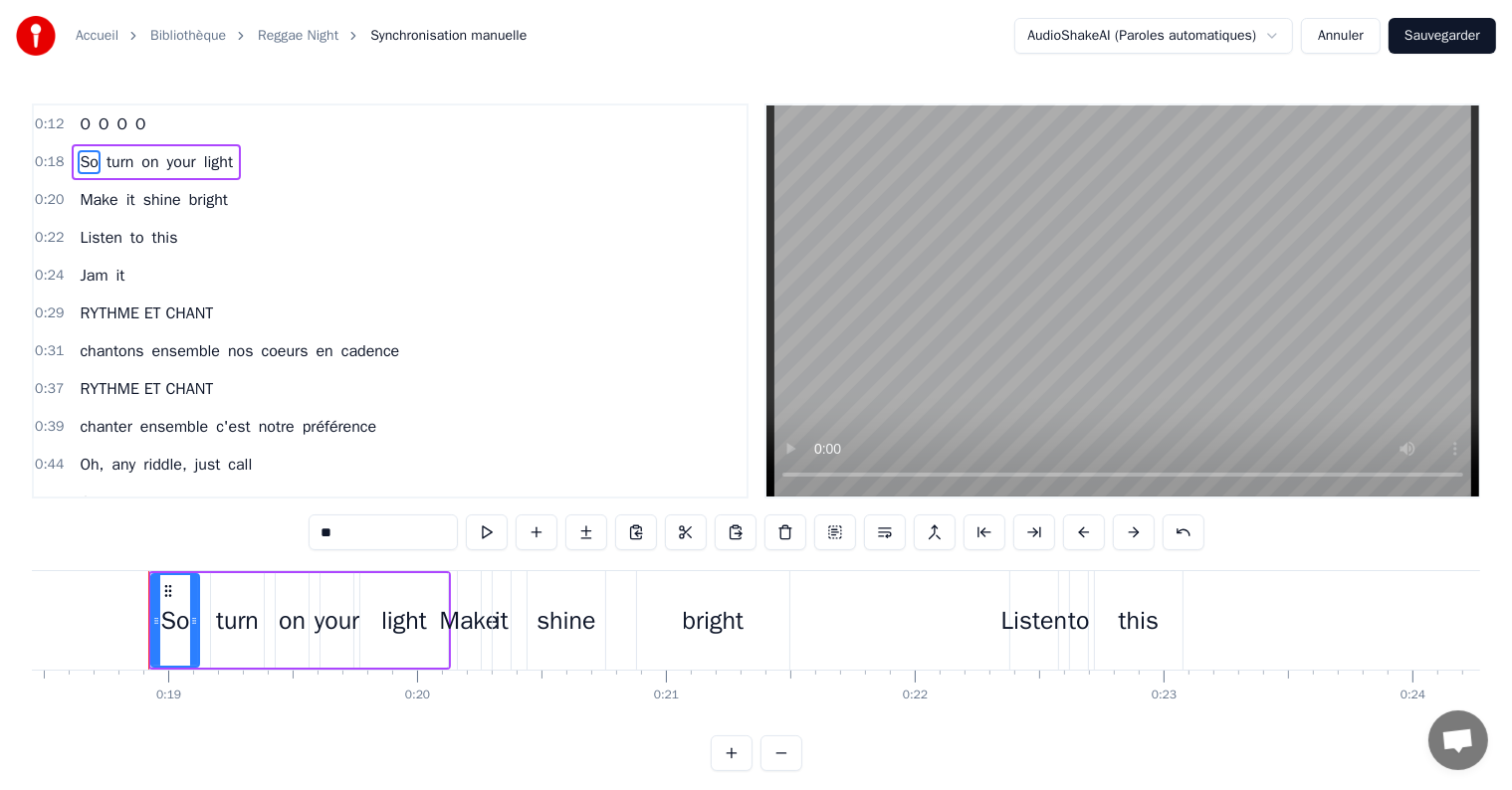 scroll, scrollTop: 0, scrollLeft: 4608, axis: horizontal 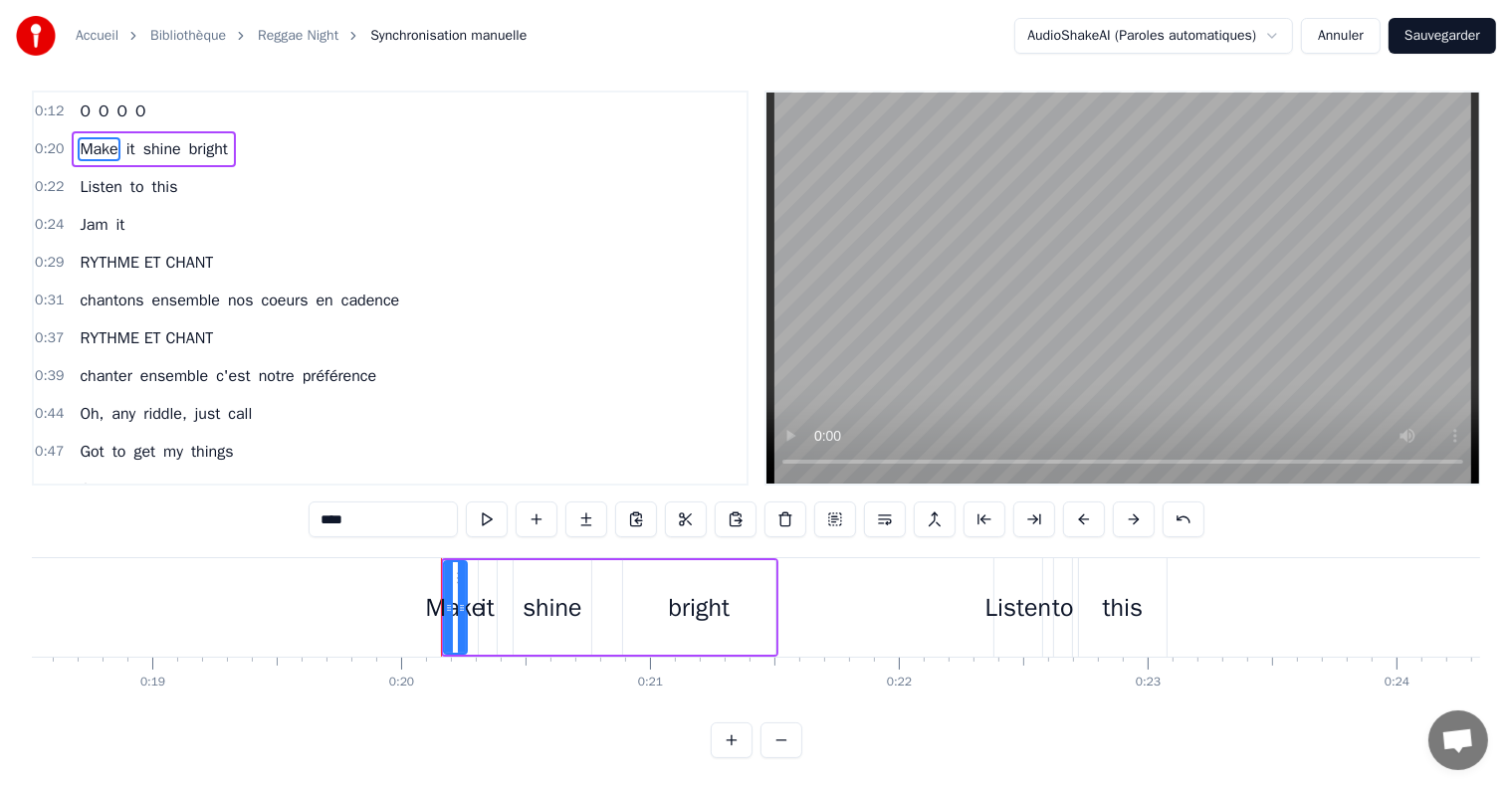 click on "Make" at bounding box center [99, 149] 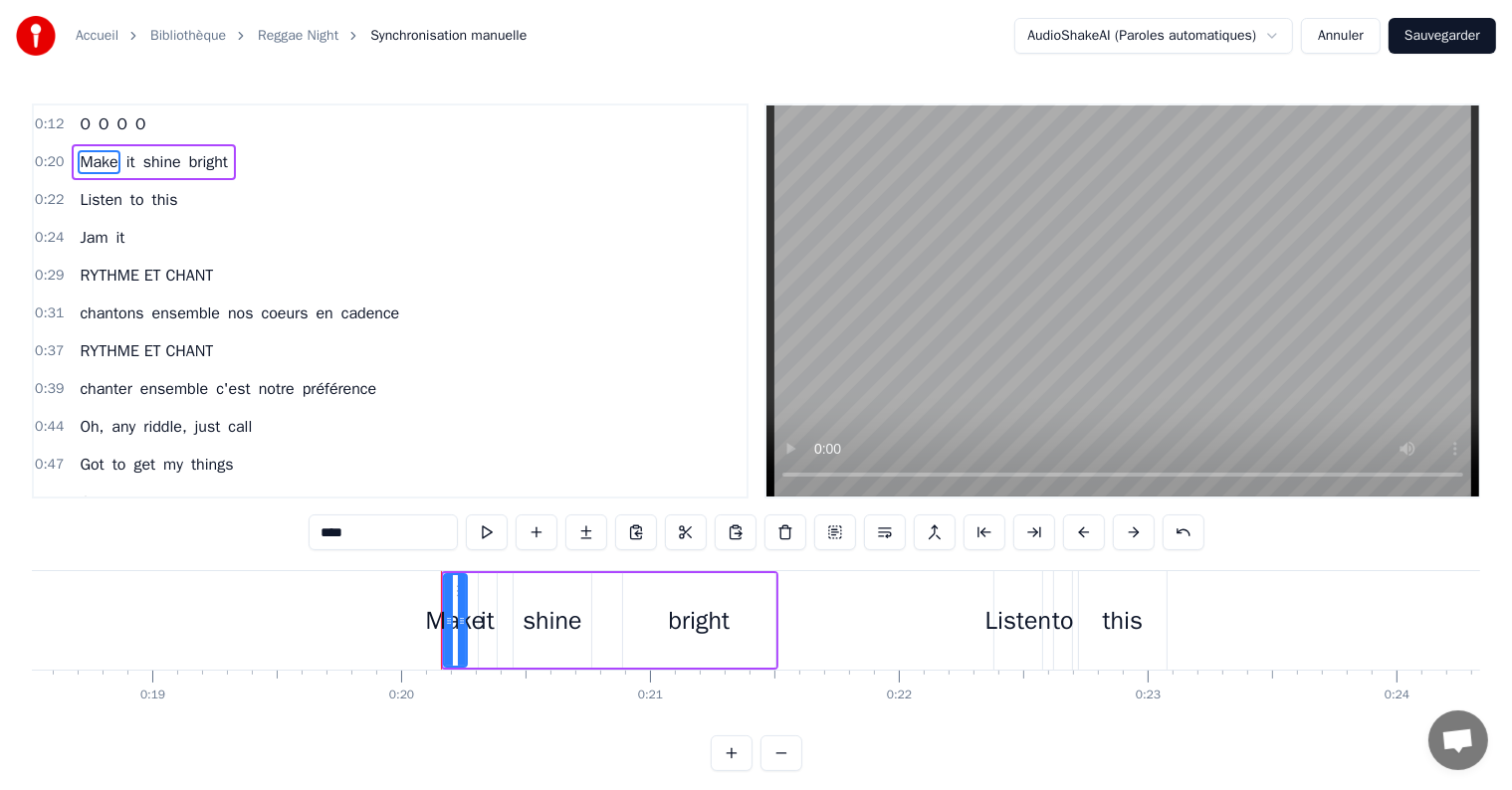 click on "Make" at bounding box center (99, 162) 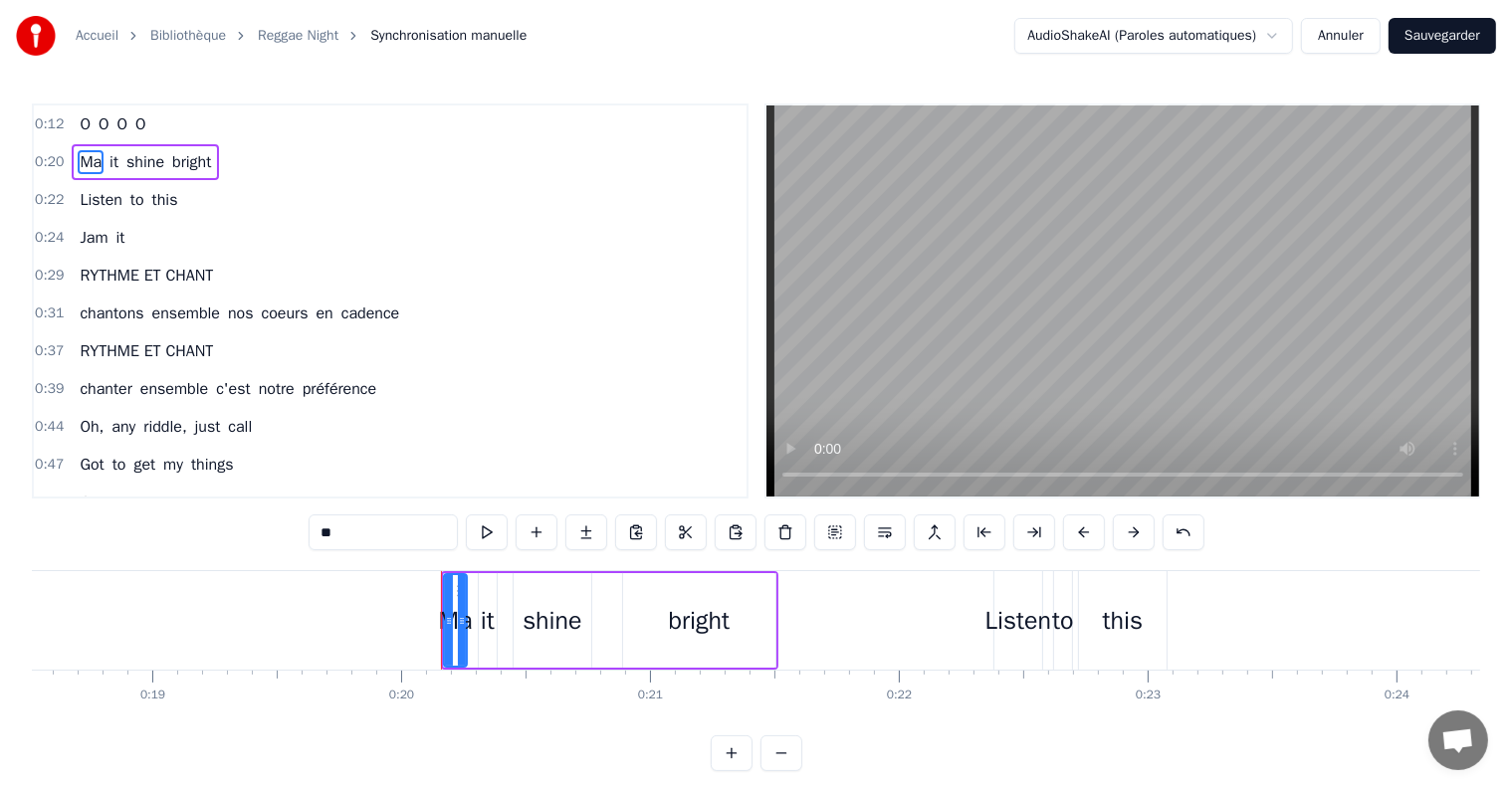 type on "*" 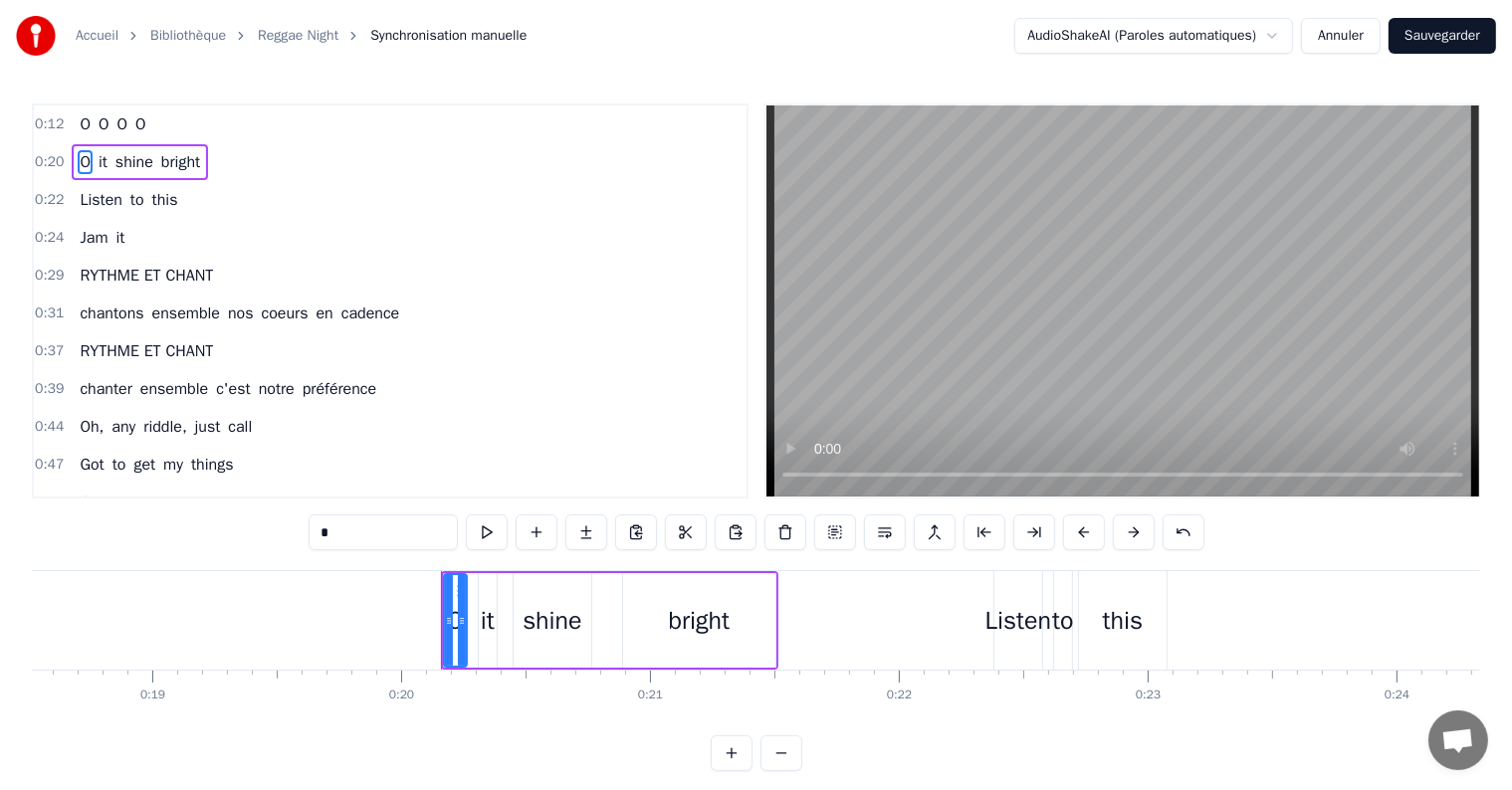 click on "it" at bounding box center [103, 162] 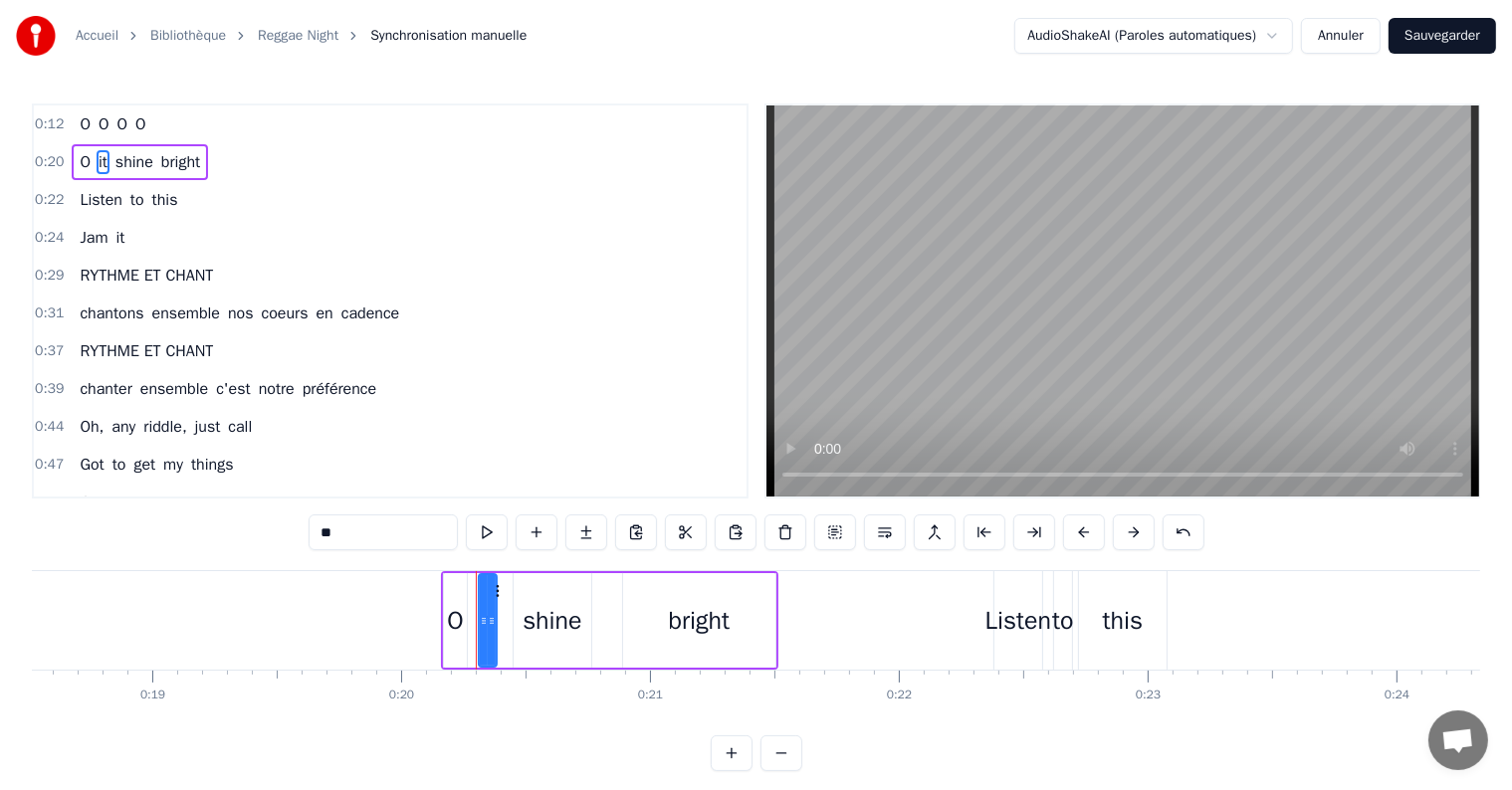 drag, startPoint x: 346, startPoint y: 523, endPoint x: 263, endPoint y: 527, distance: 83.09633 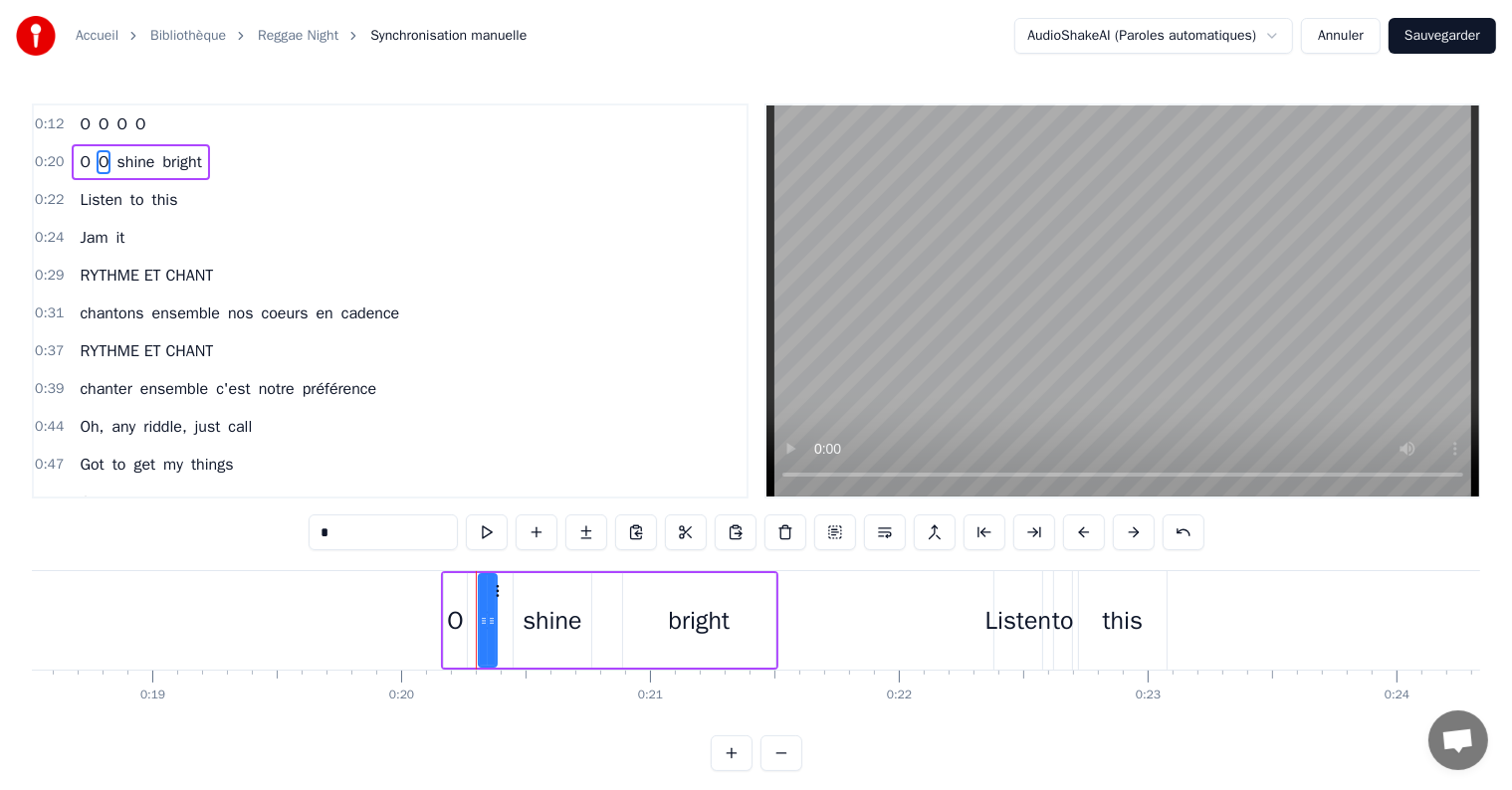 click on "shine" at bounding box center (135, 162) 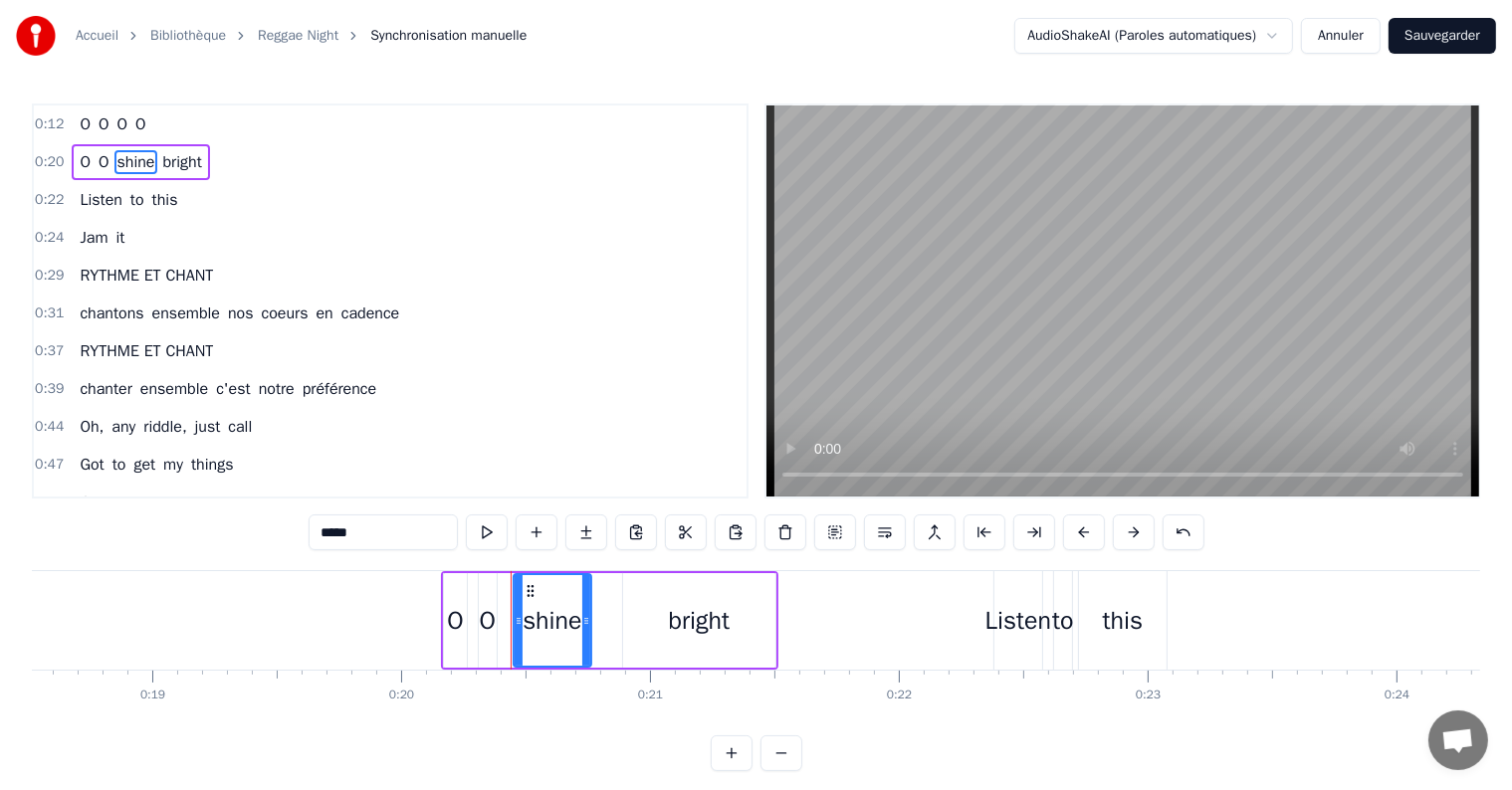 drag, startPoint x: 375, startPoint y: 534, endPoint x: 298, endPoint y: 530, distance: 77.10383 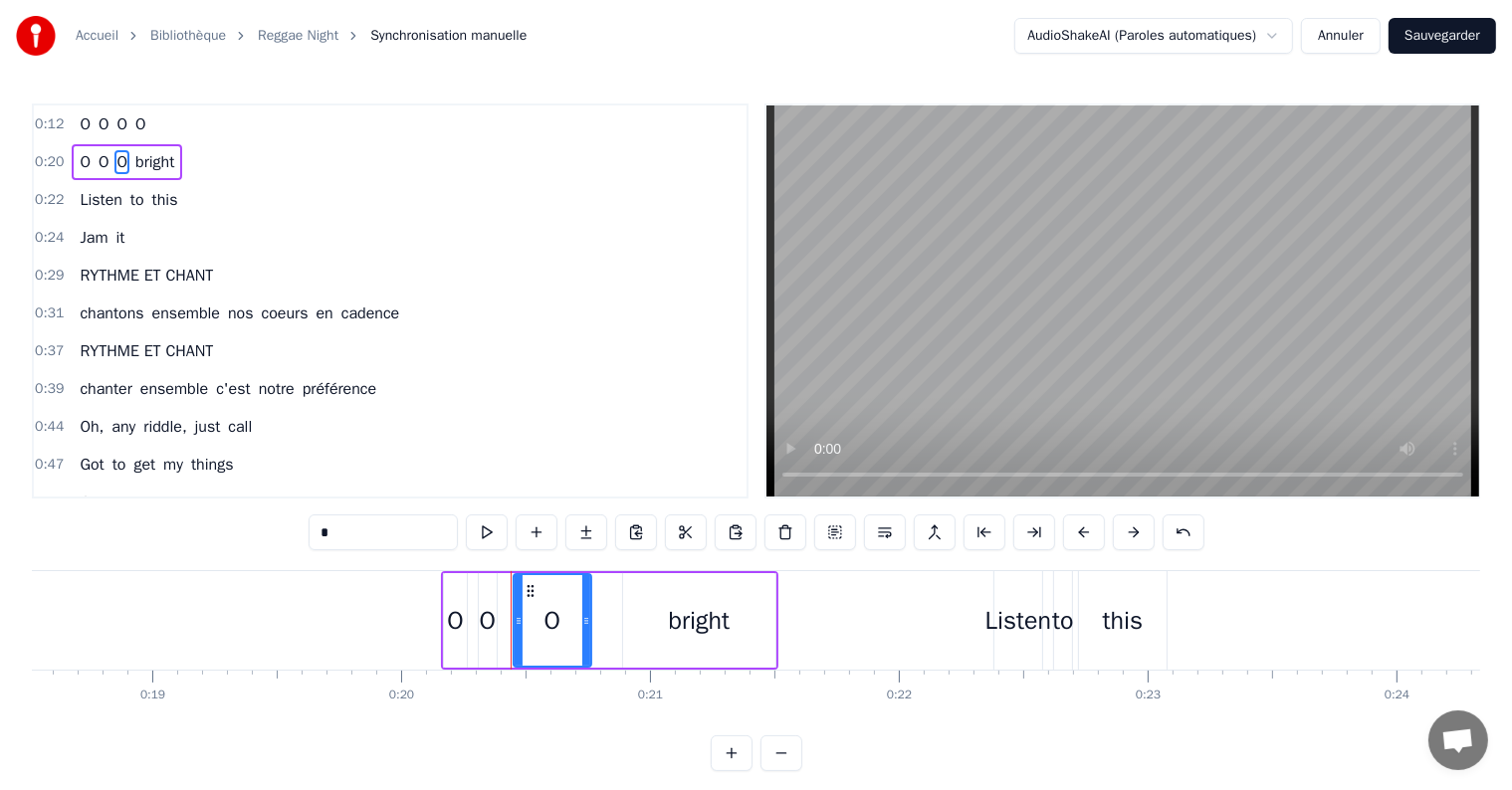 click on "bright" at bounding box center (154, 162) 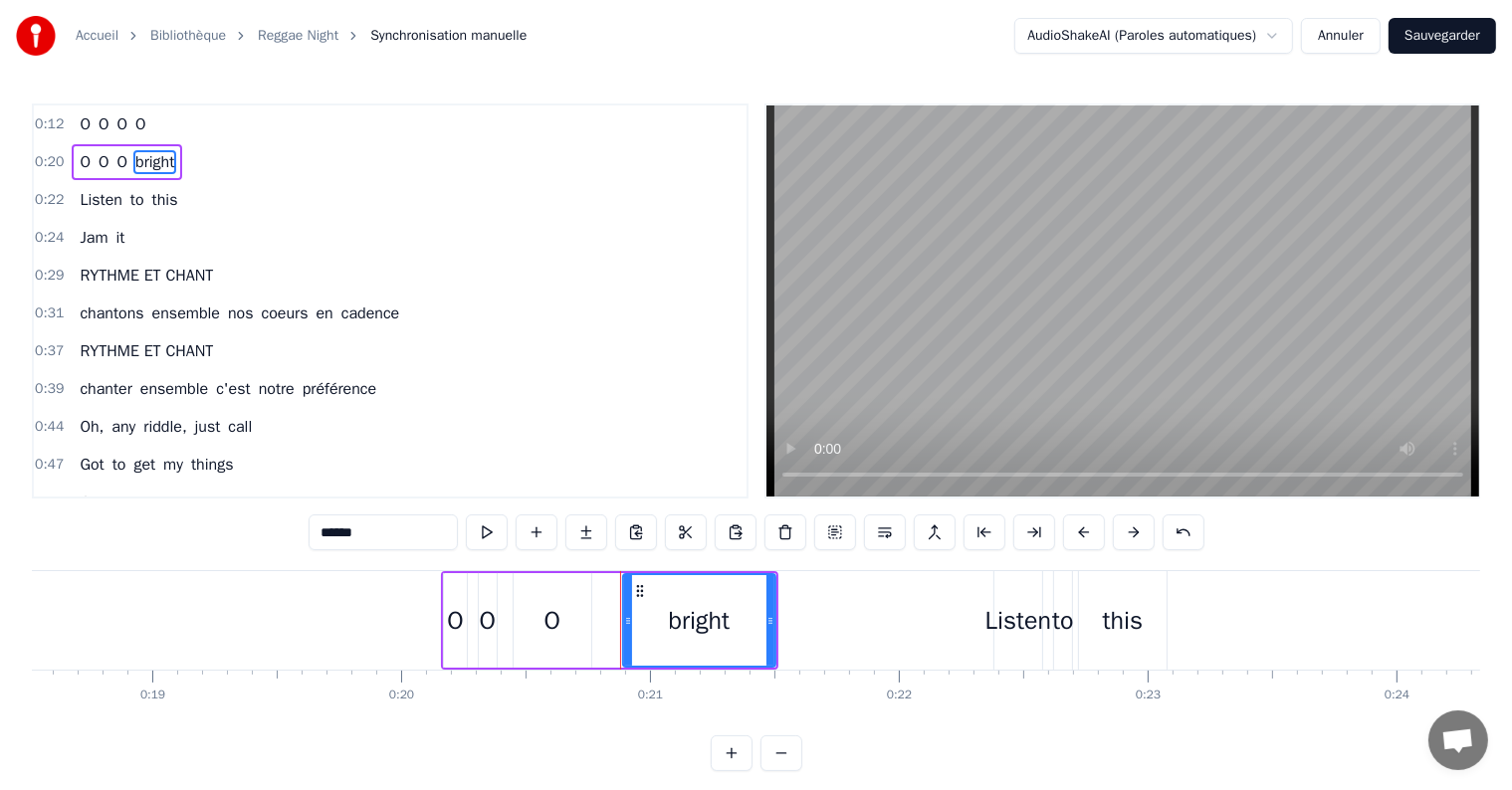 drag, startPoint x: 386, startPoint y: 539, endPoint x: 298, endPoint y: 536, distance: 88.051122 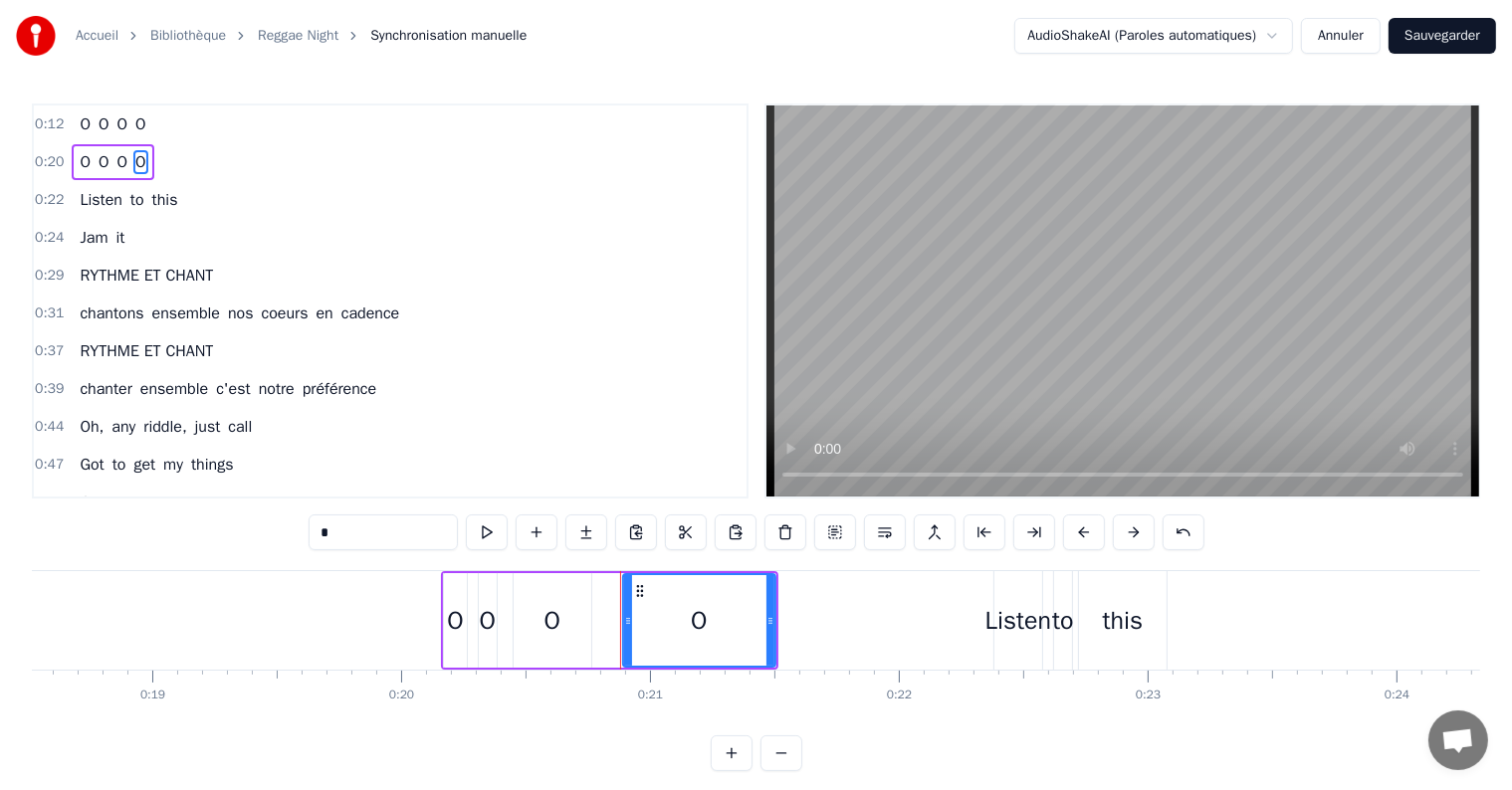click on "Listen" at bounding box center (101, 200) 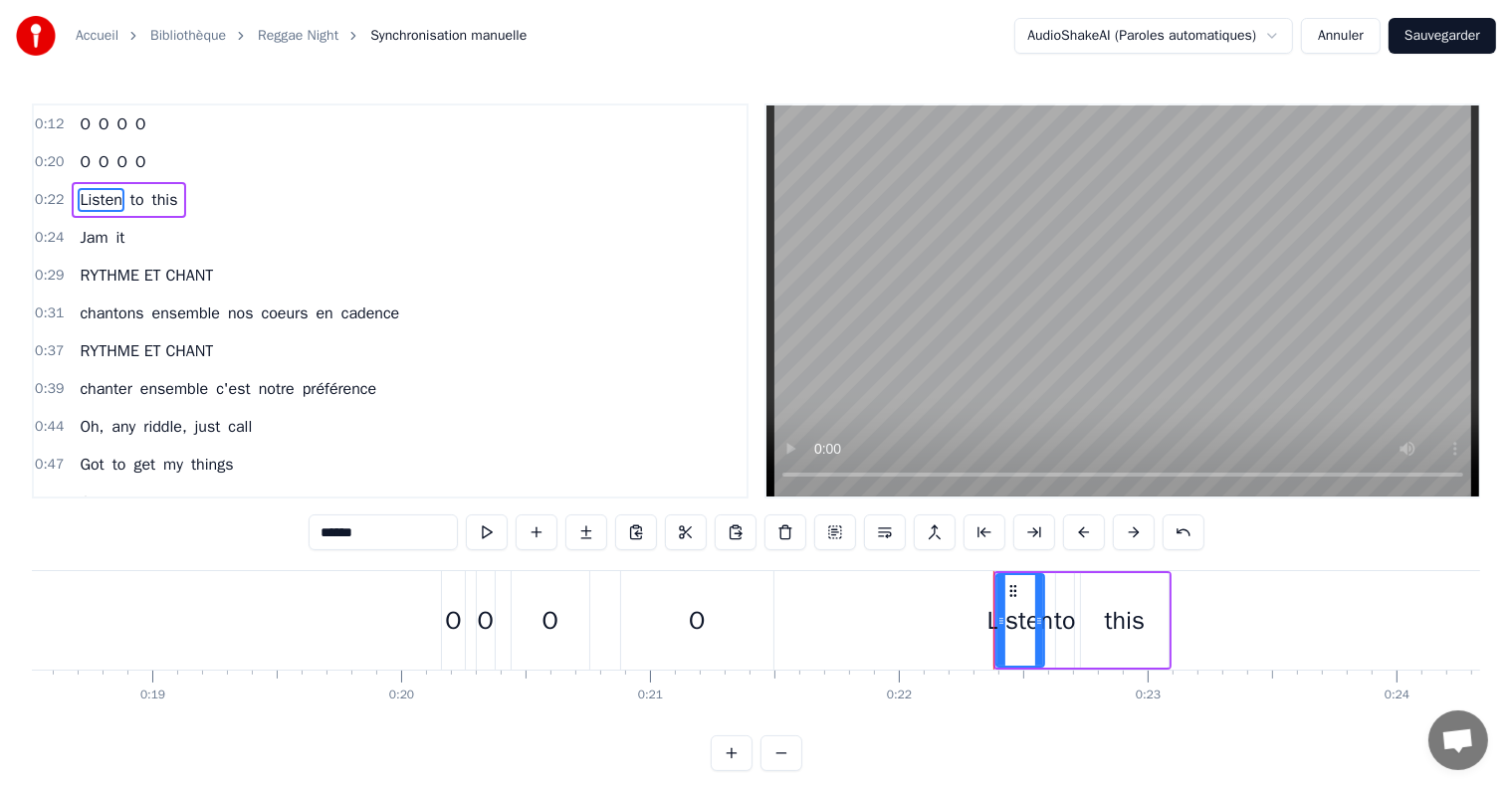 drag, startPoint x: 392, startPoint y: 532, endPoint x: 231, endPoint y: 517, distance: 161.69725 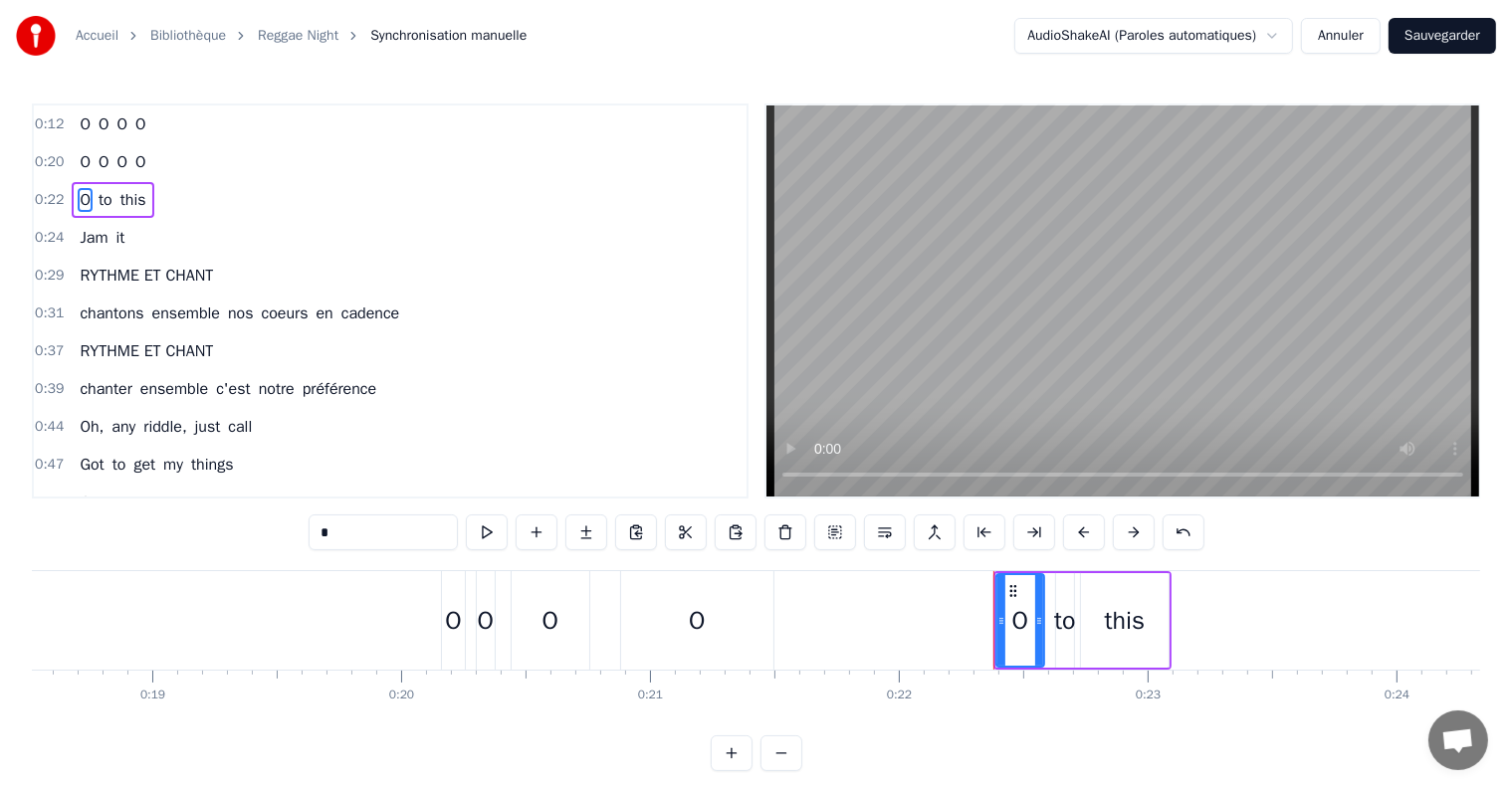 click on "to" at bounding box center (106, 200) 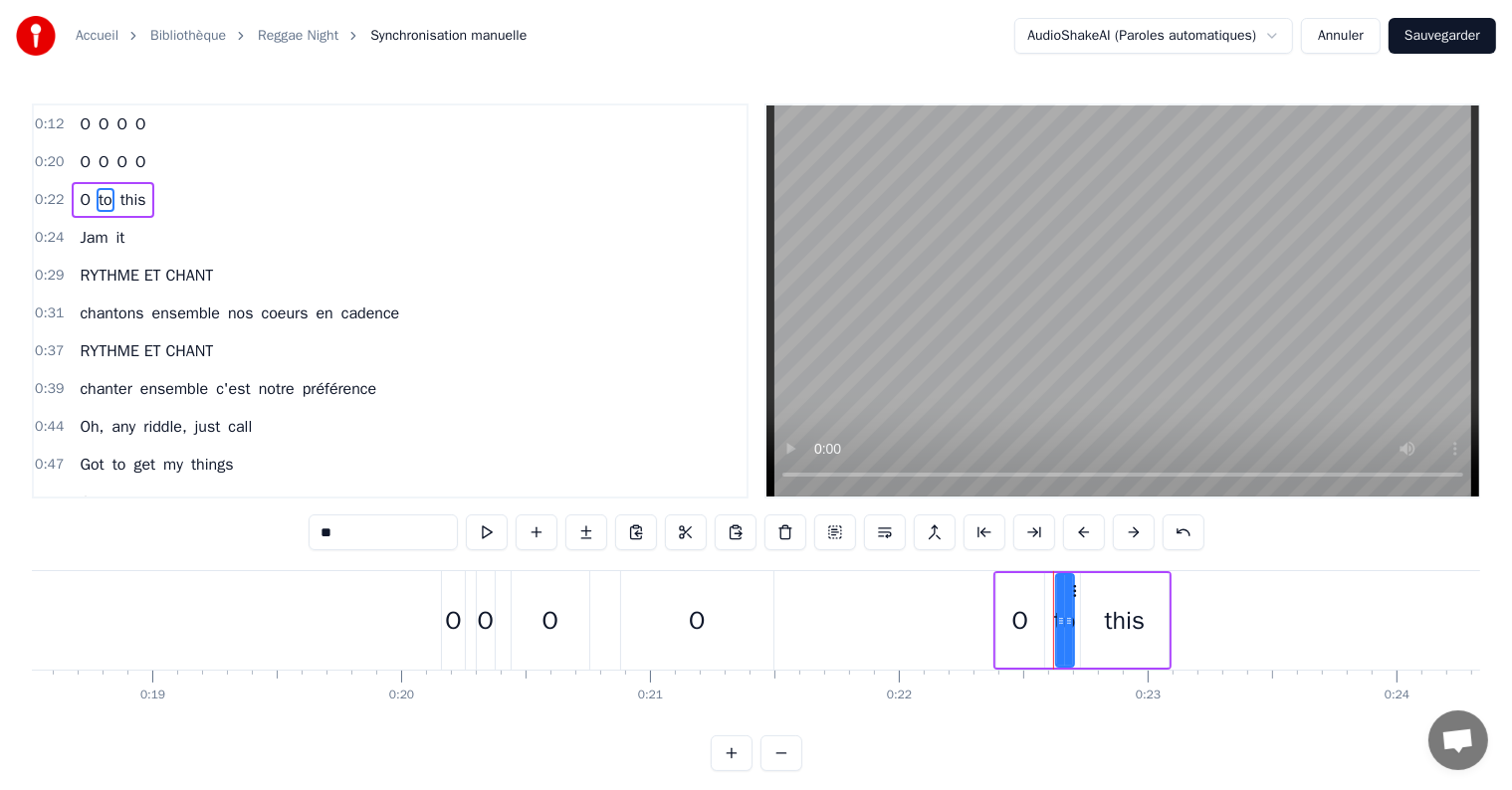 drag, startPoint x: 398, startPoint y: 528, endPoint x: 250, endPoint y: 541, distance: 148.56985 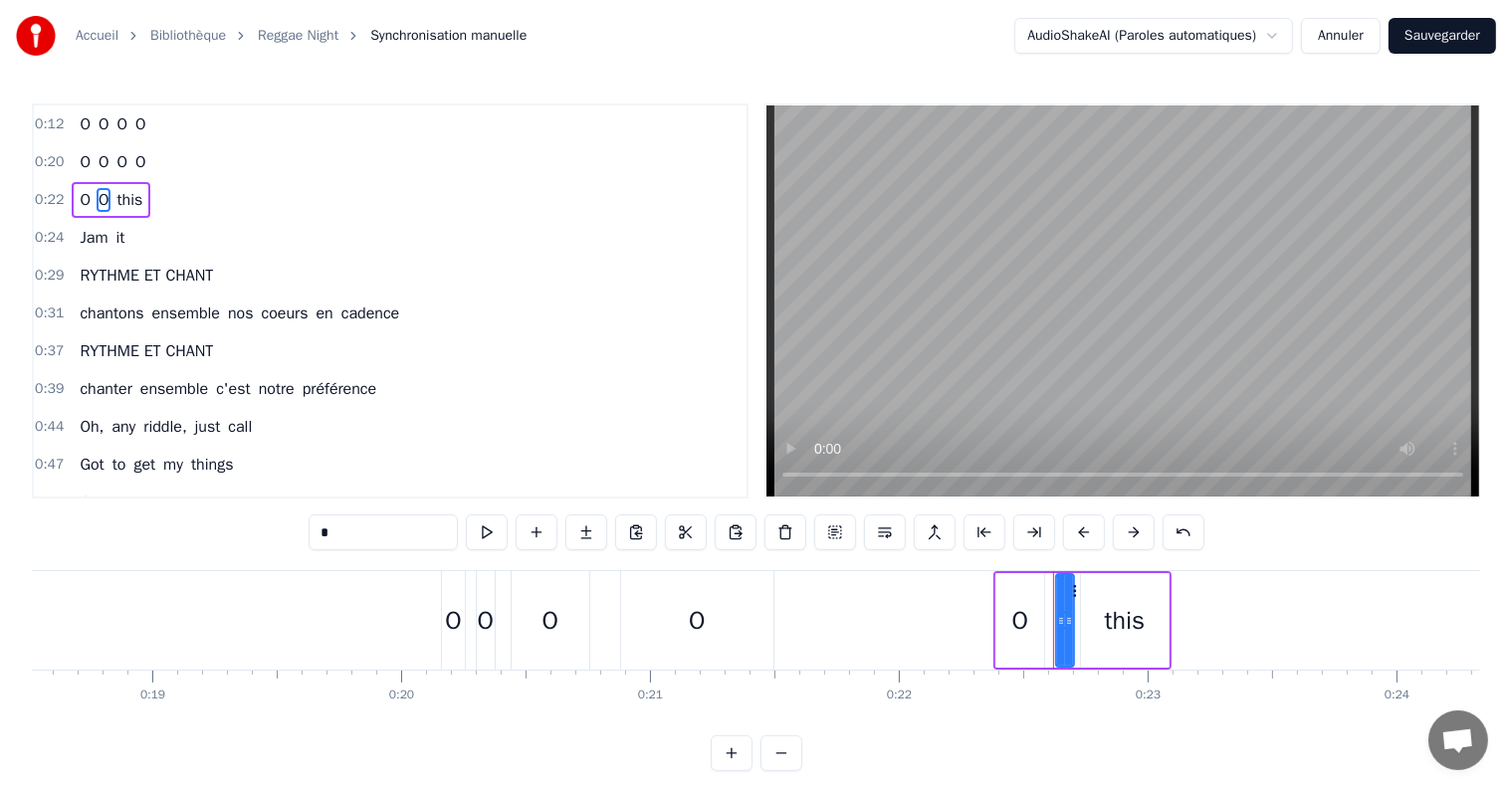 click on "this" at bounding box center [129, 200] 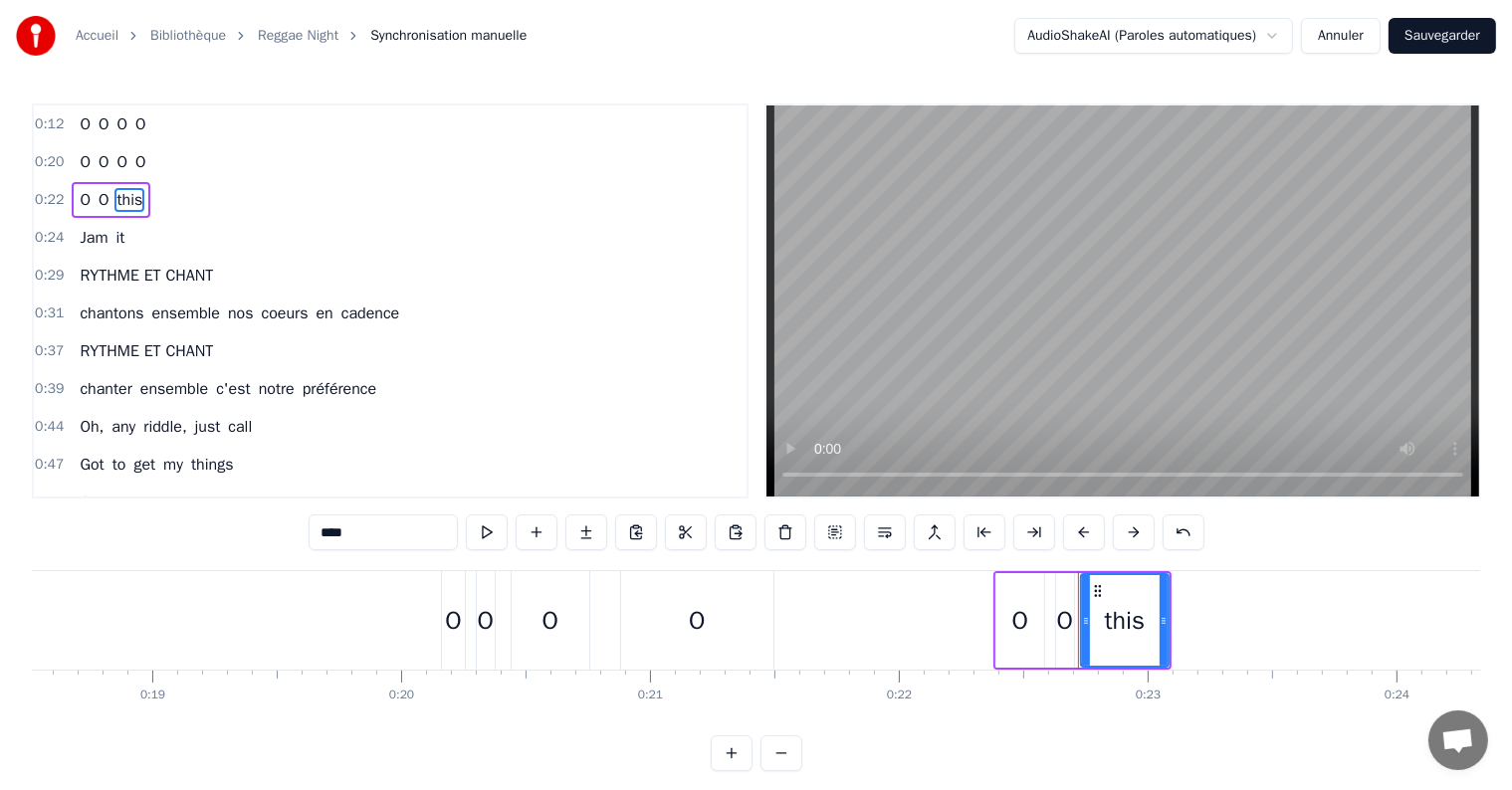 drag, startPoint x: 375, startPoint y: 516, endPoint x: 230, endPoint y: 529, distance: 145.58159 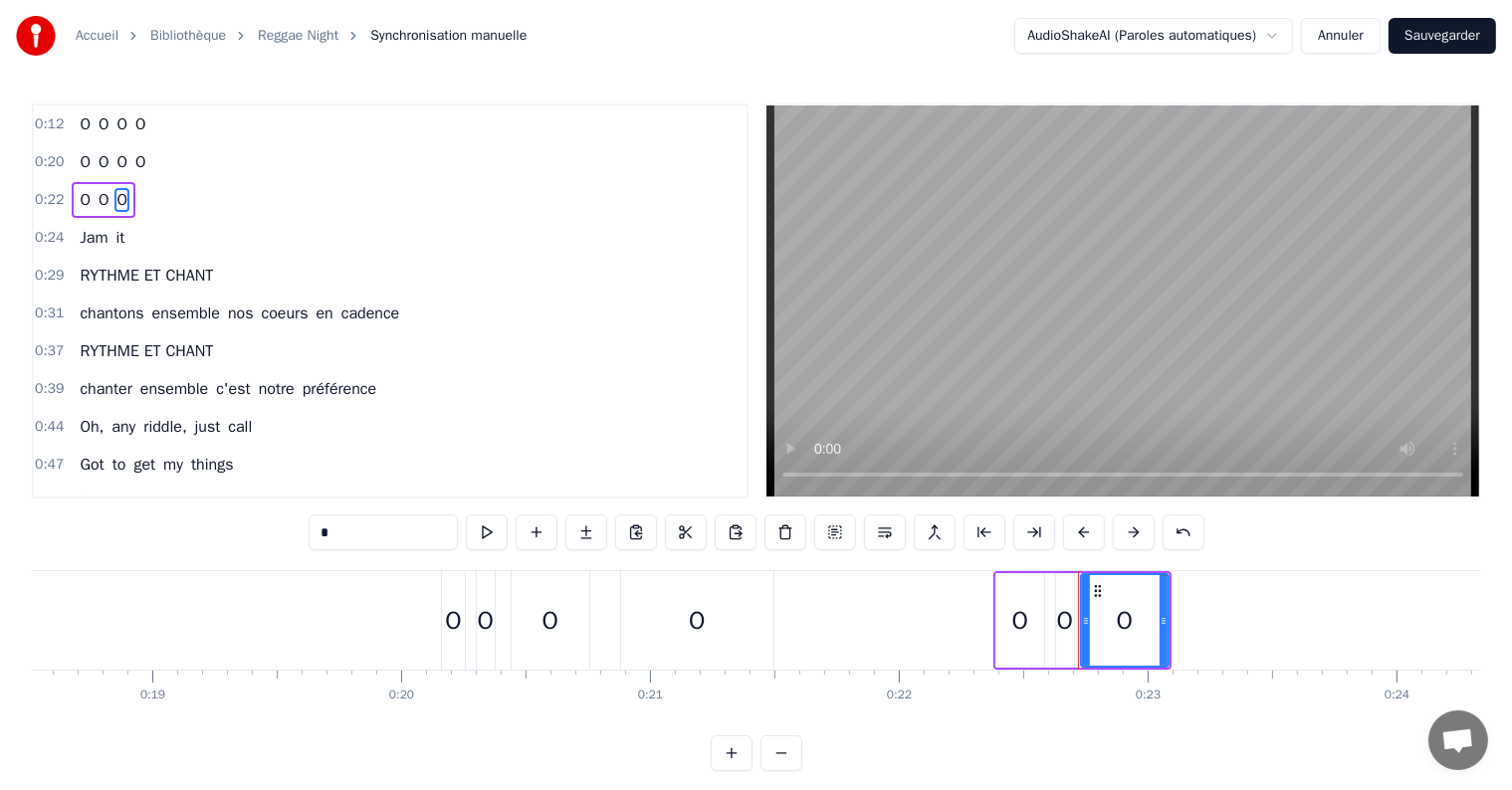 click on "Jam" at bounding box center (94, 238) 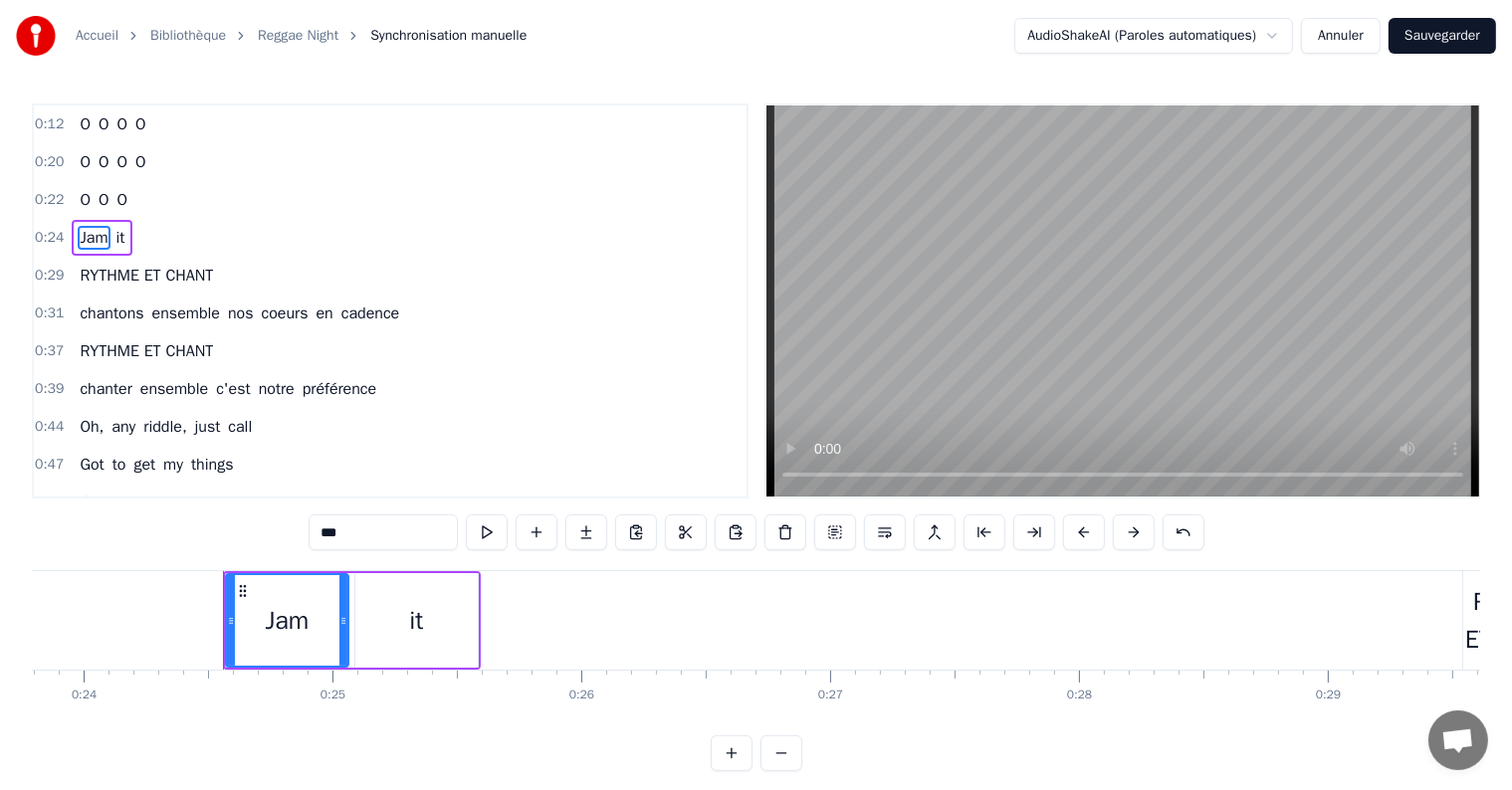 scroll, scrollTop: 0, scrollLeft: 6011, axis: horizontal 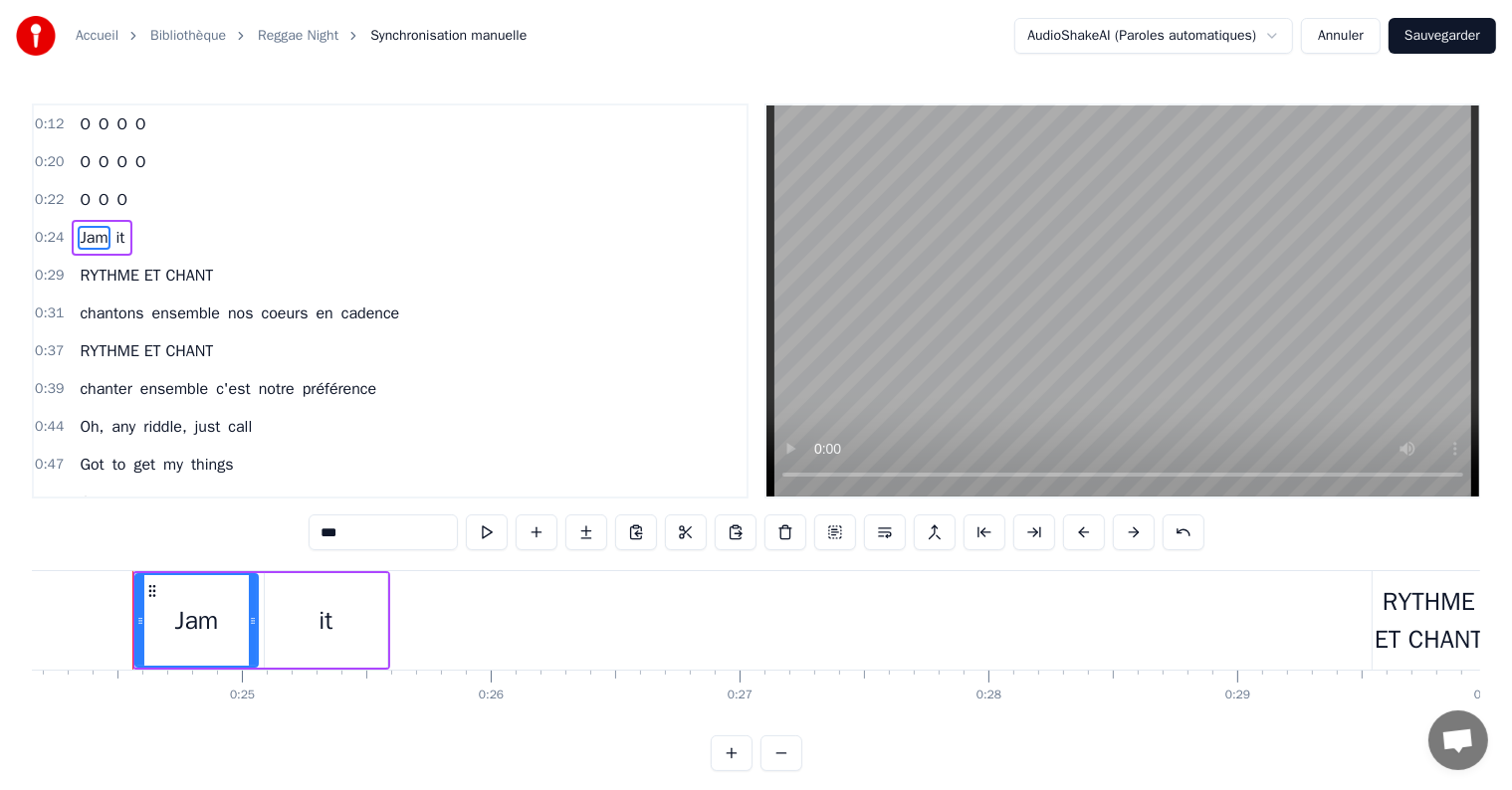 drag, startPoint x: 383, startPoint y: 538, endPoint x: 171, endPoint y: 525, distance: 212.39821 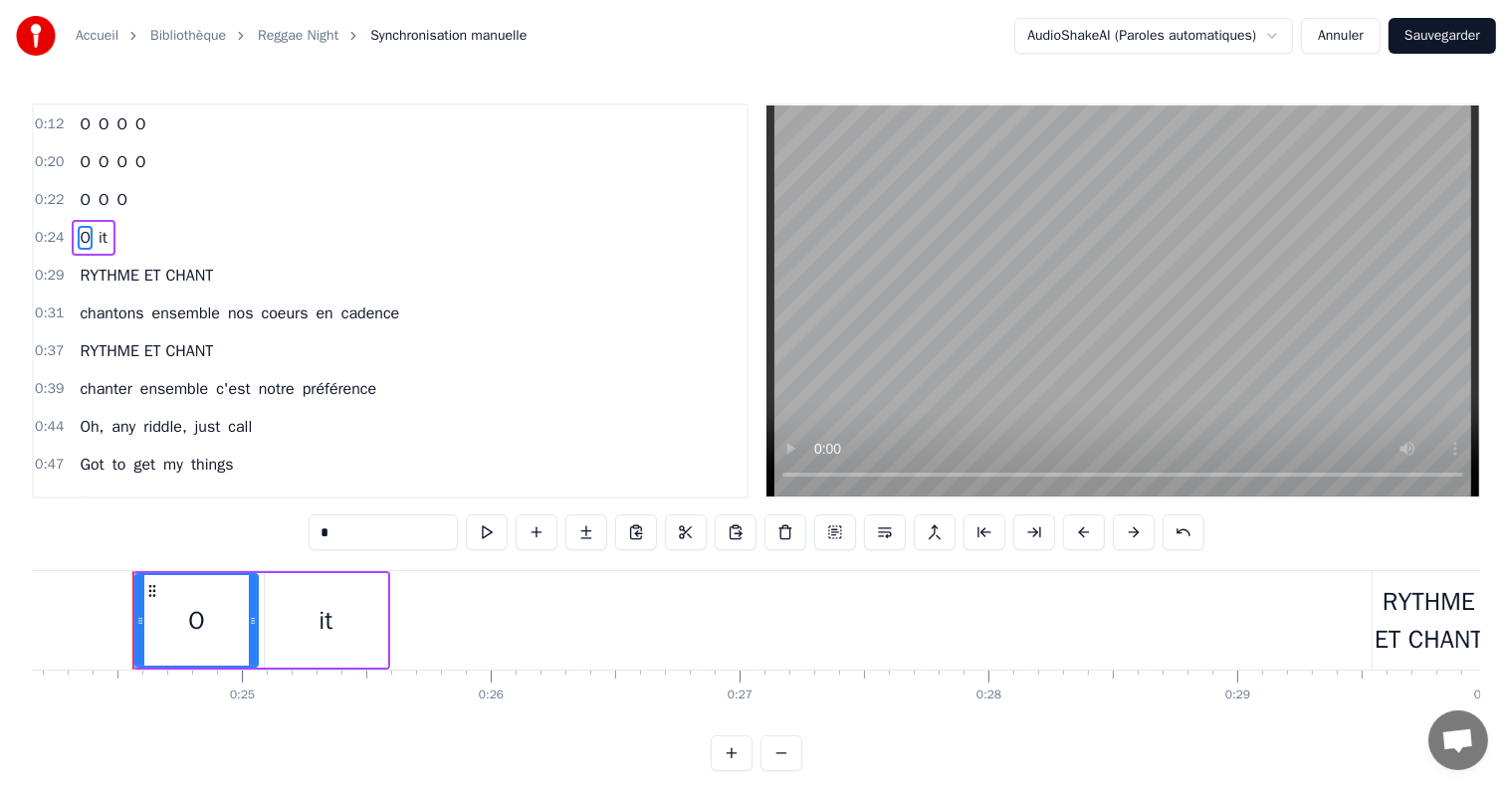click on "it" at bounding box center [103, 238] 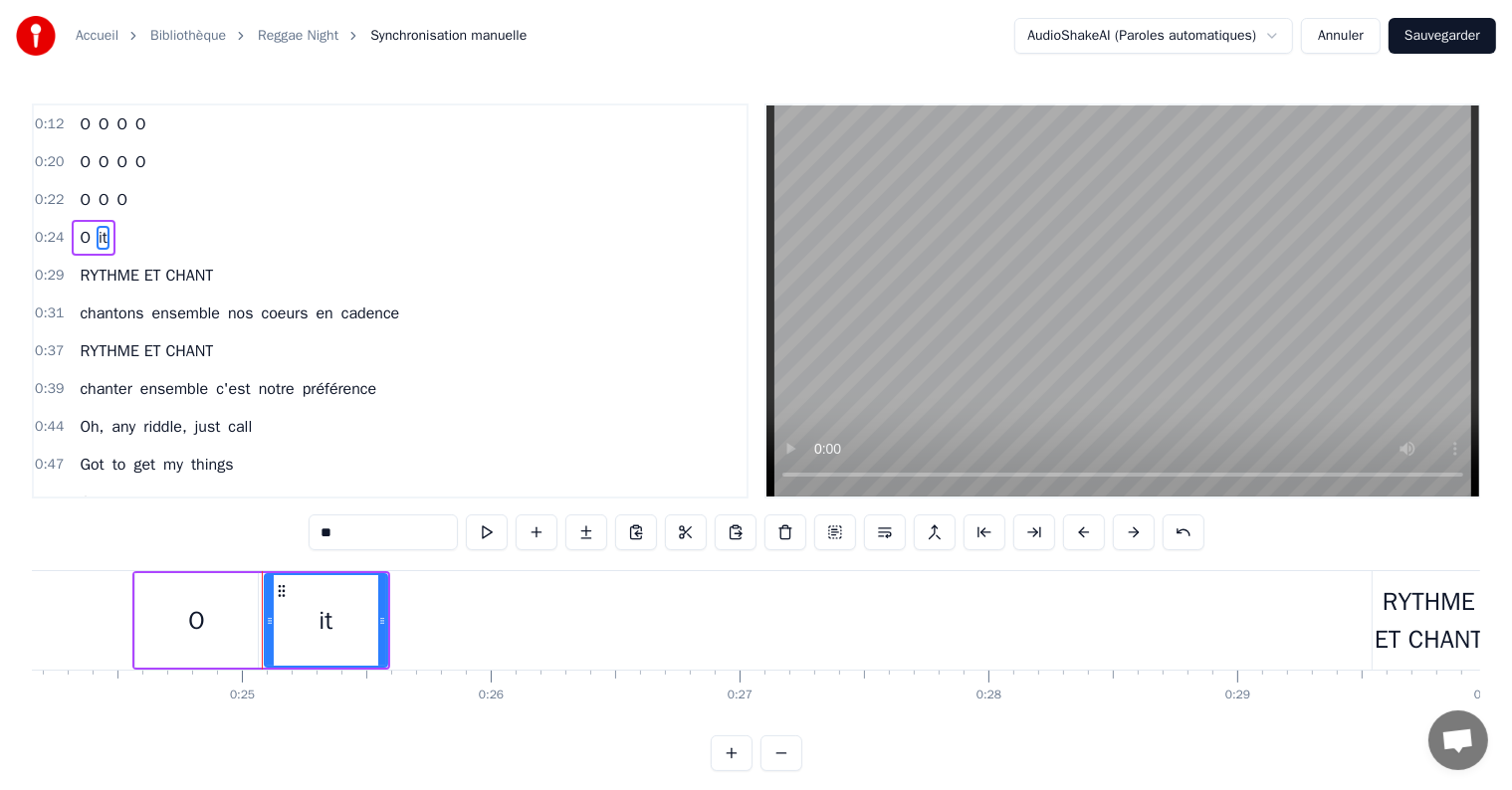 drag, startPoint x: 361, startPoint y: 532, endPoint x: 192, endPoint y: 487, distance: 174.8885 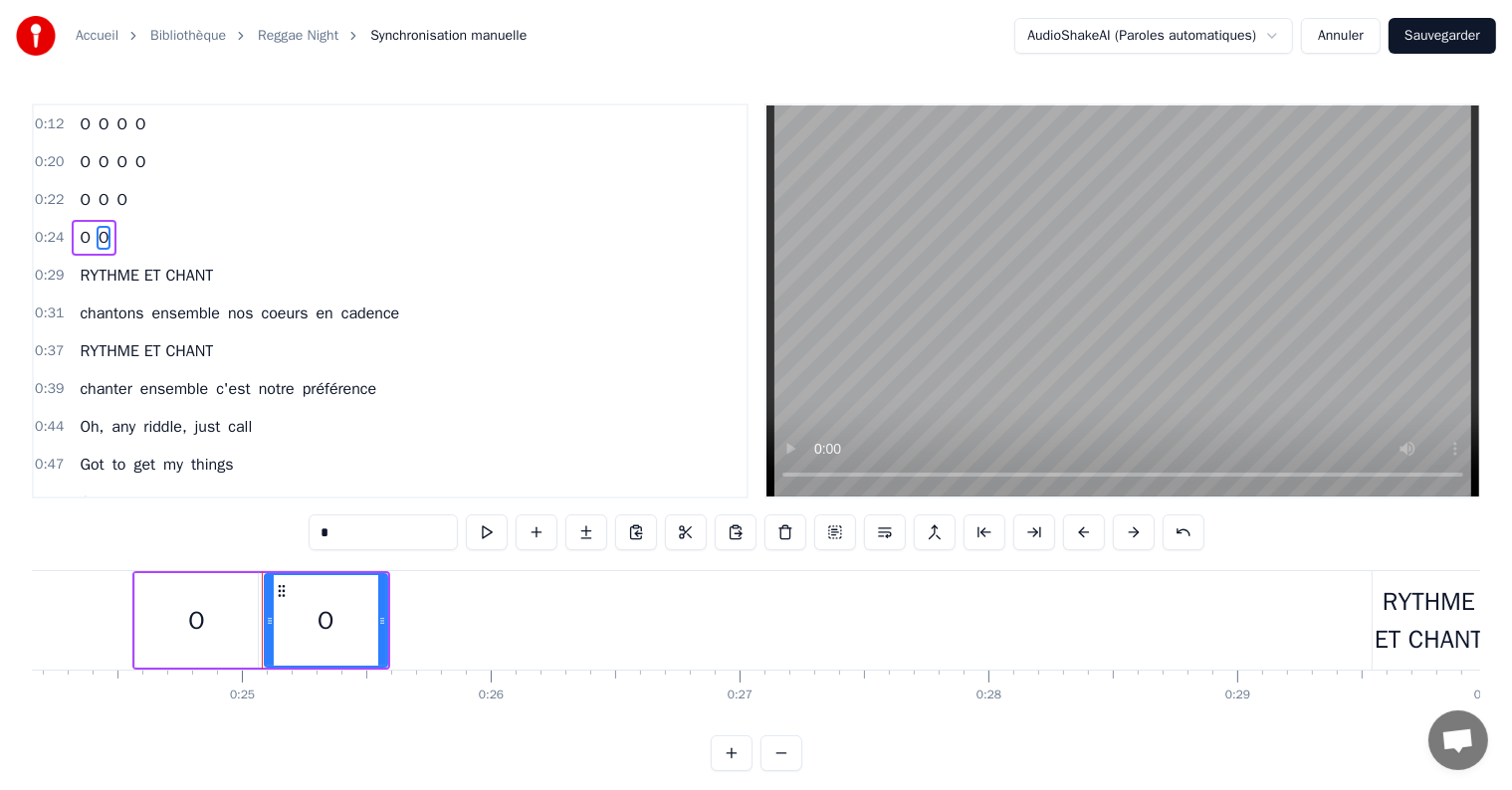 type on "*" 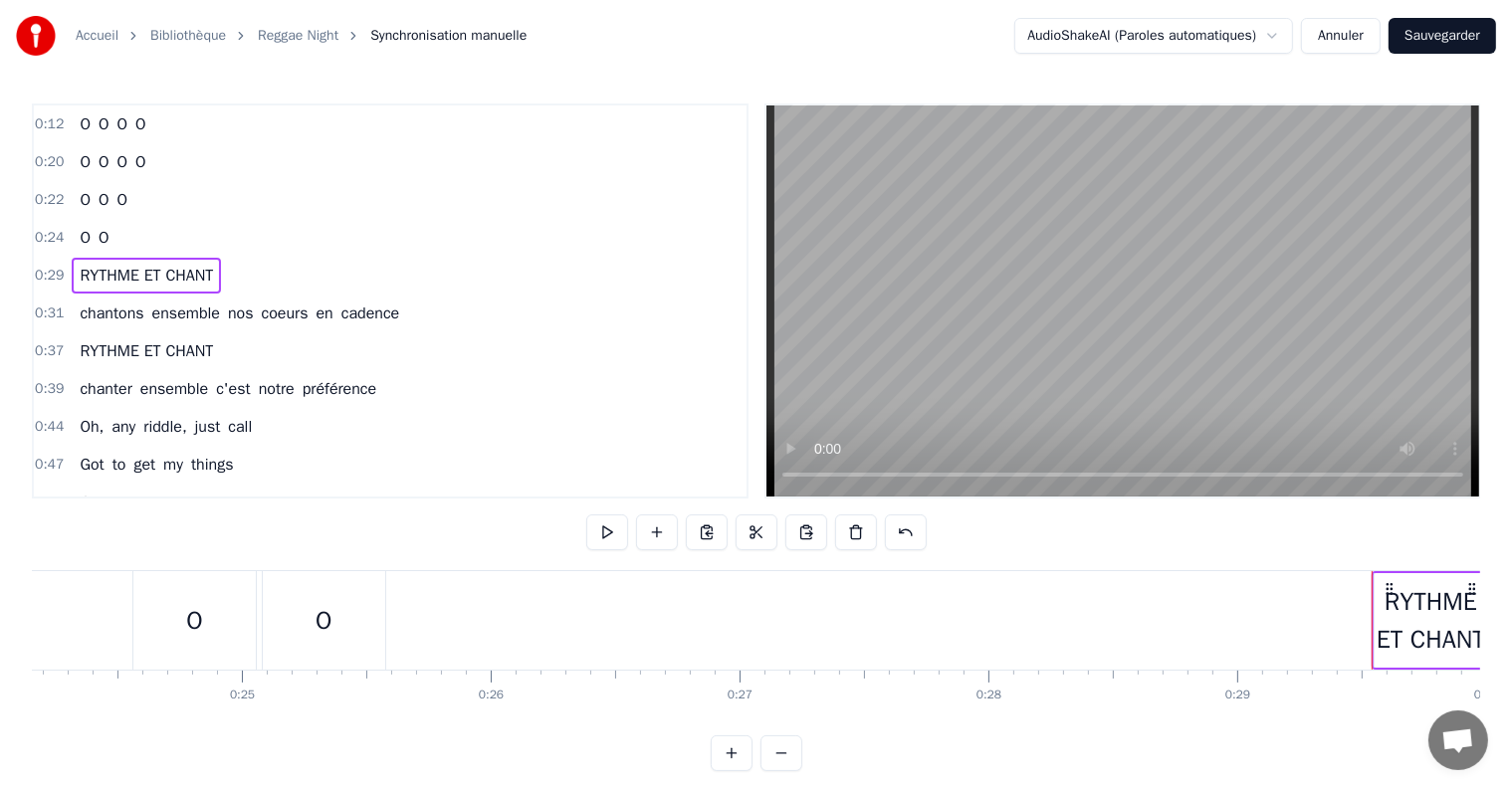 click on "Oh," at bounding box center (92, 427) 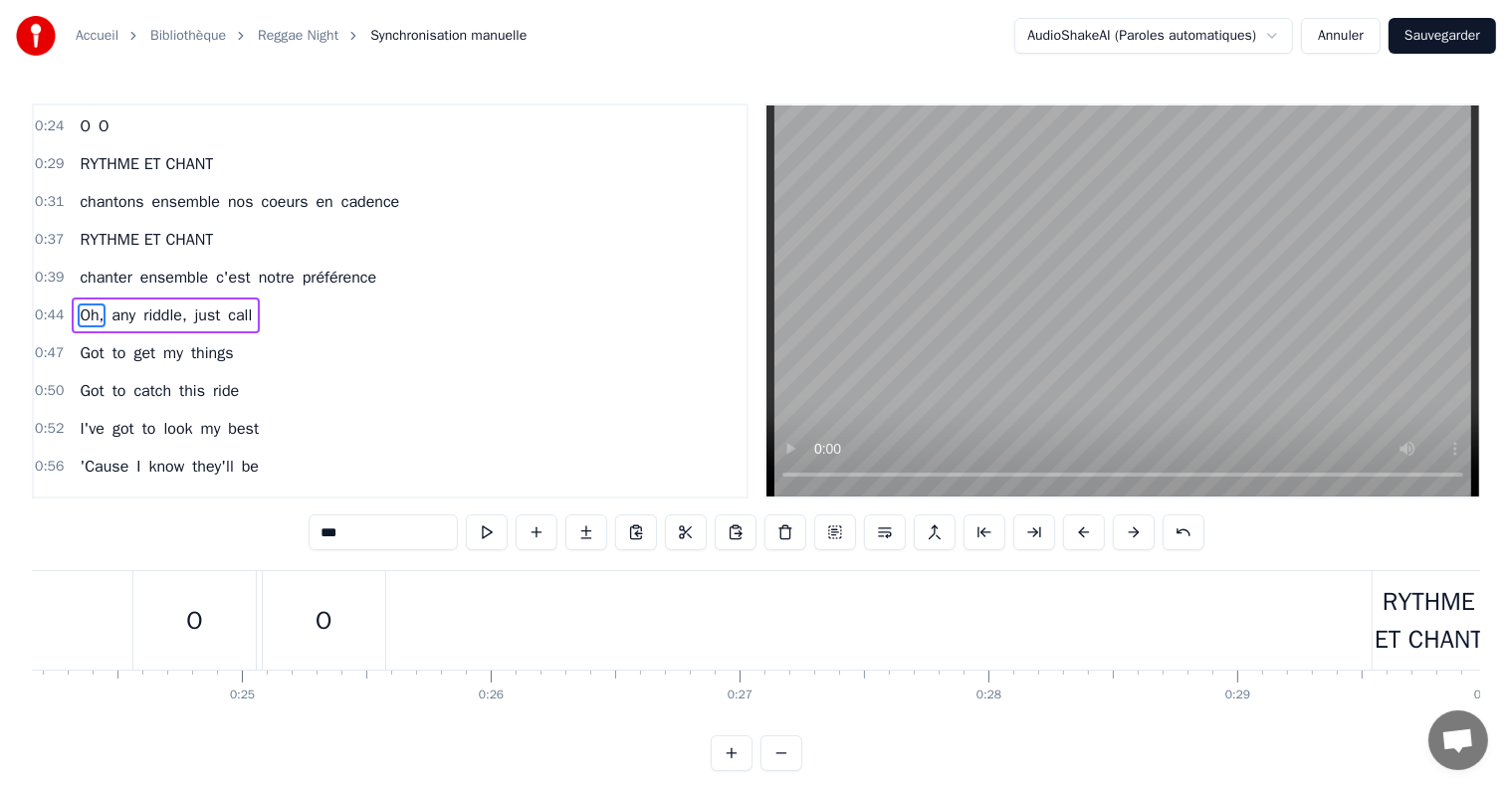 scroll, scrollTop: 115, scrollLeft: 0, axis: vertical 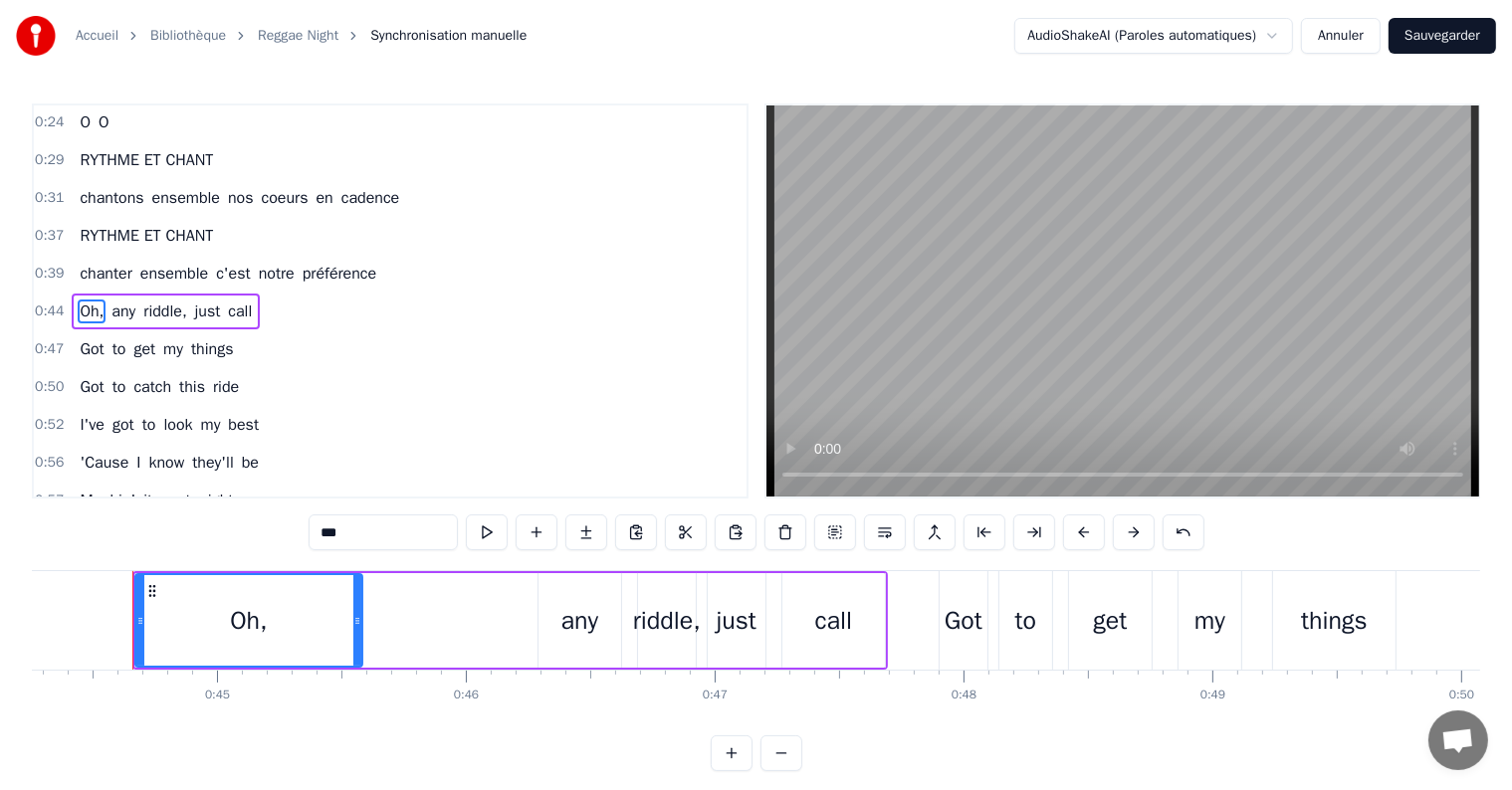 drag, startPoint x: 364, startPoint y: 529, endPoint x: 235, endPoint y: 536, distance: 129.18978 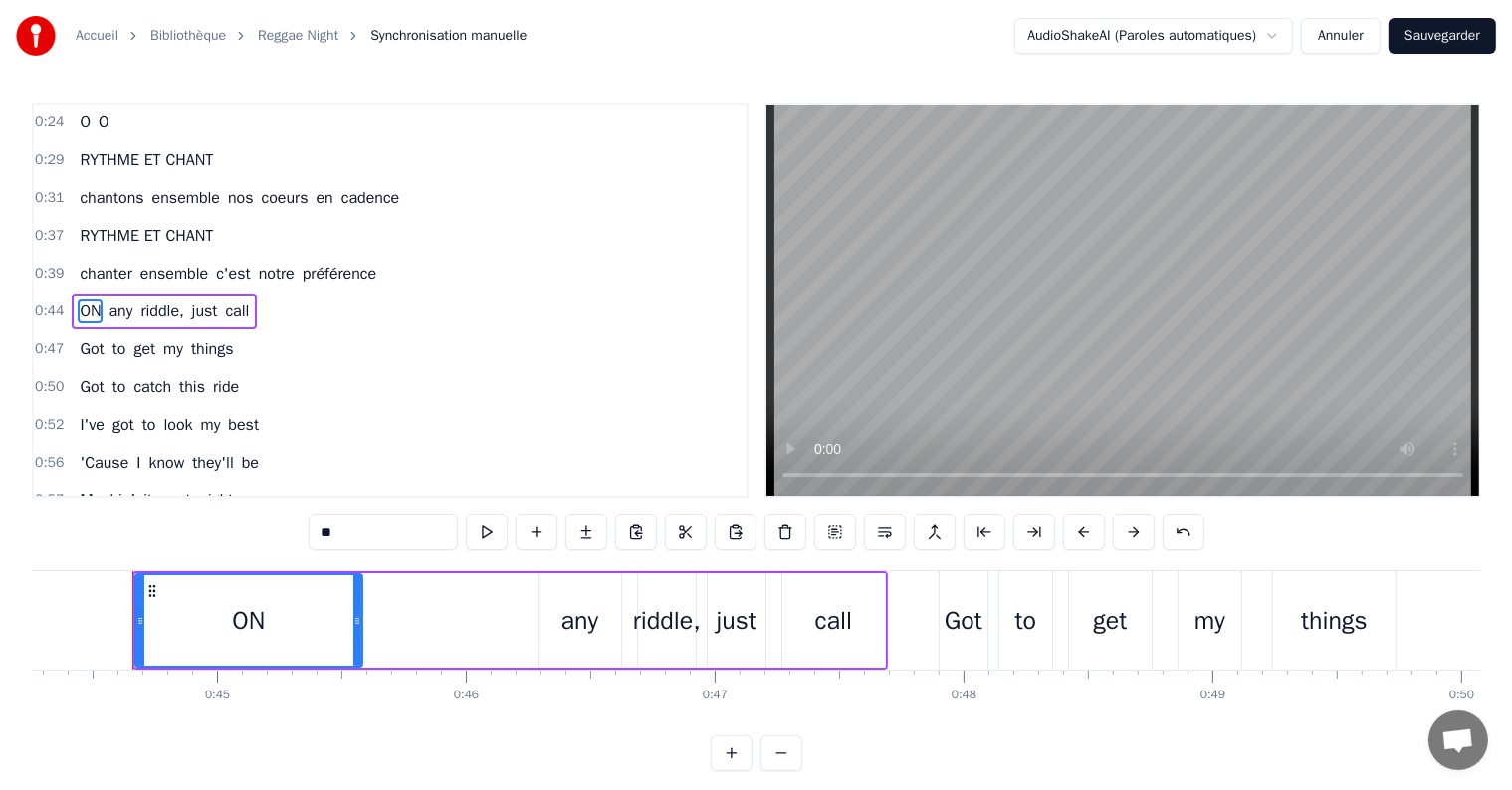 type on "*" 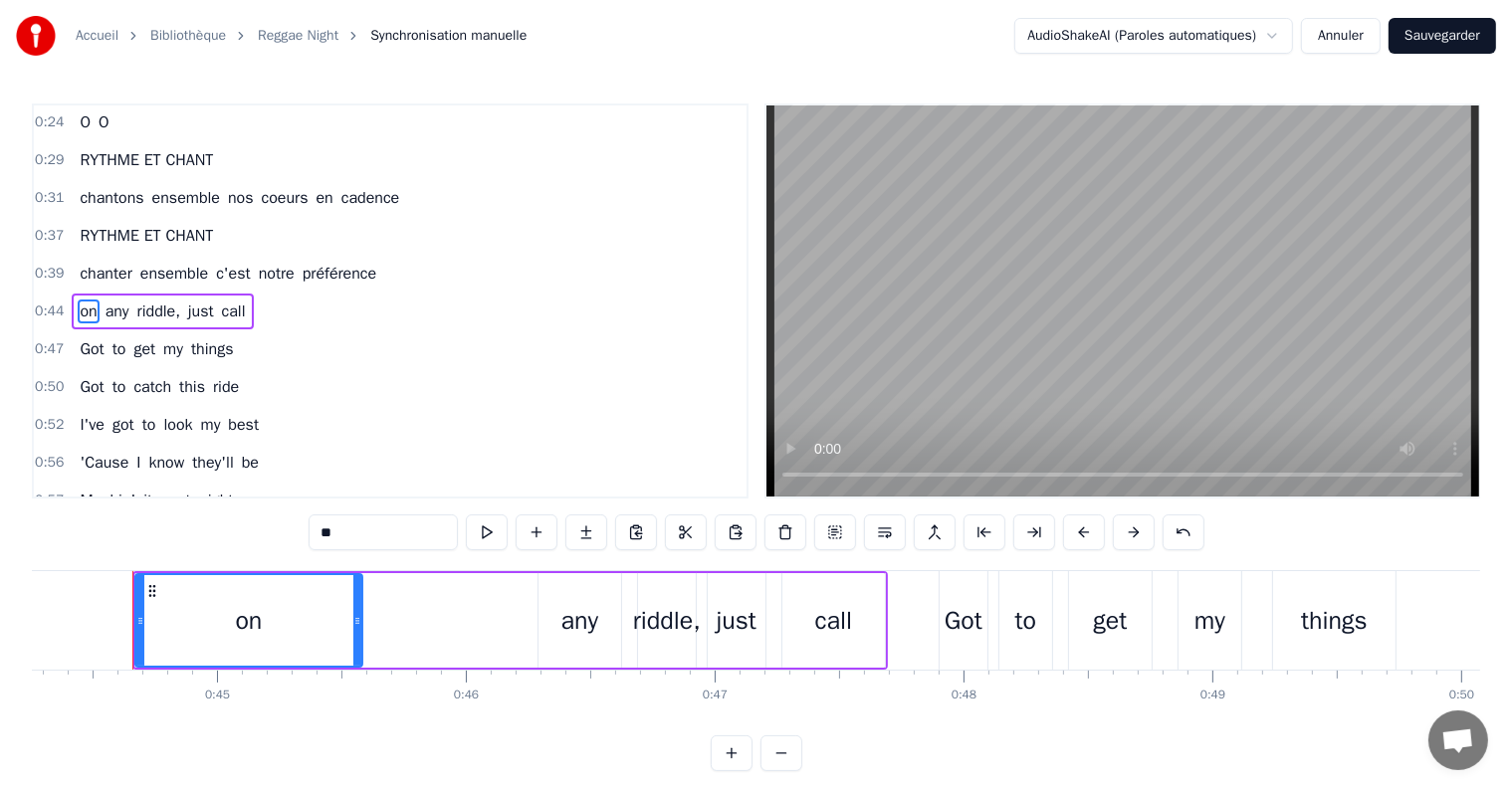 click on "any" at bounding box center (117, 311) 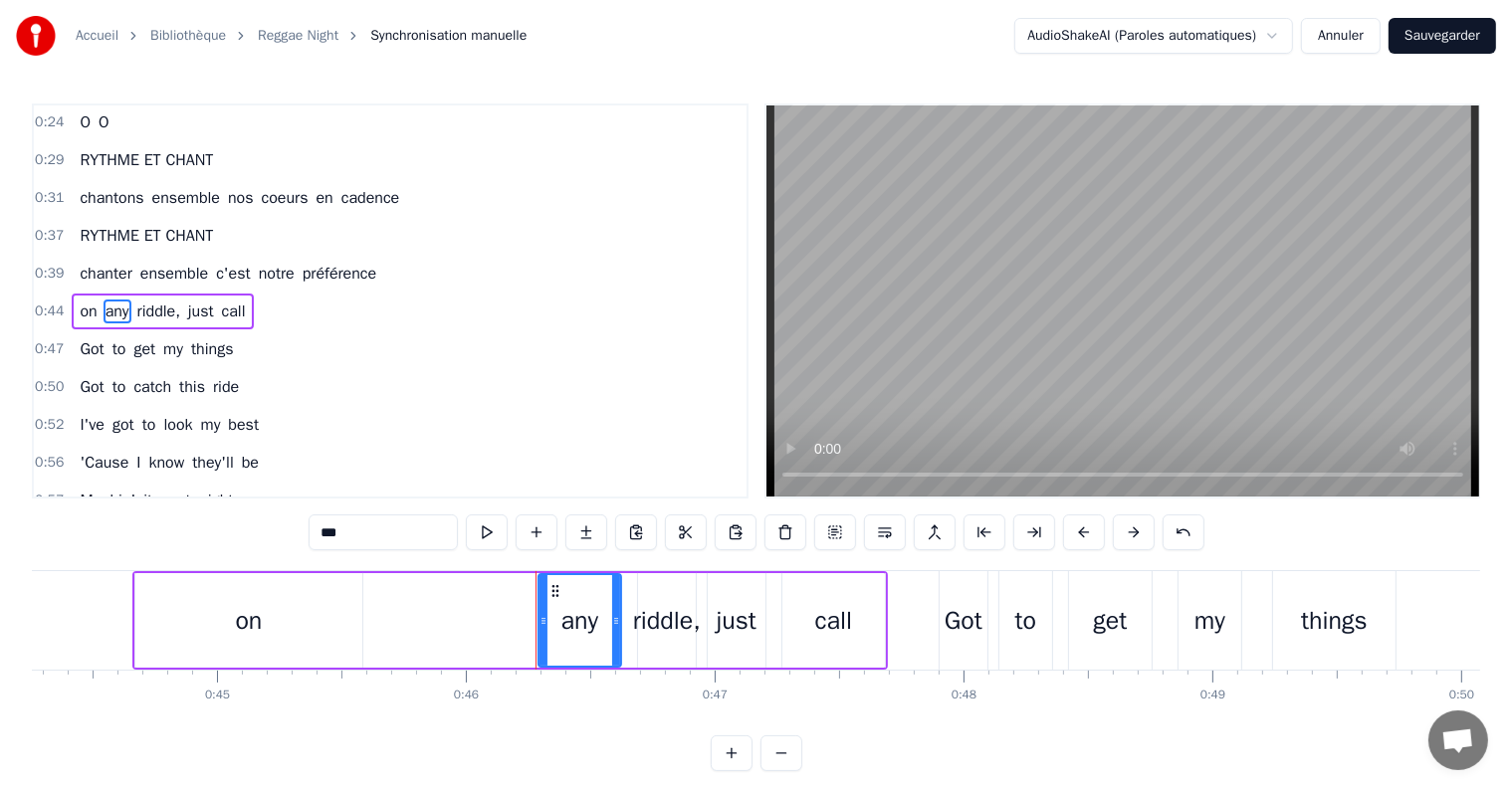 drag, startPoint x: 359, startPoint y: 513, endPoint x: 360, endPoint y: 528, distance: 15.033296 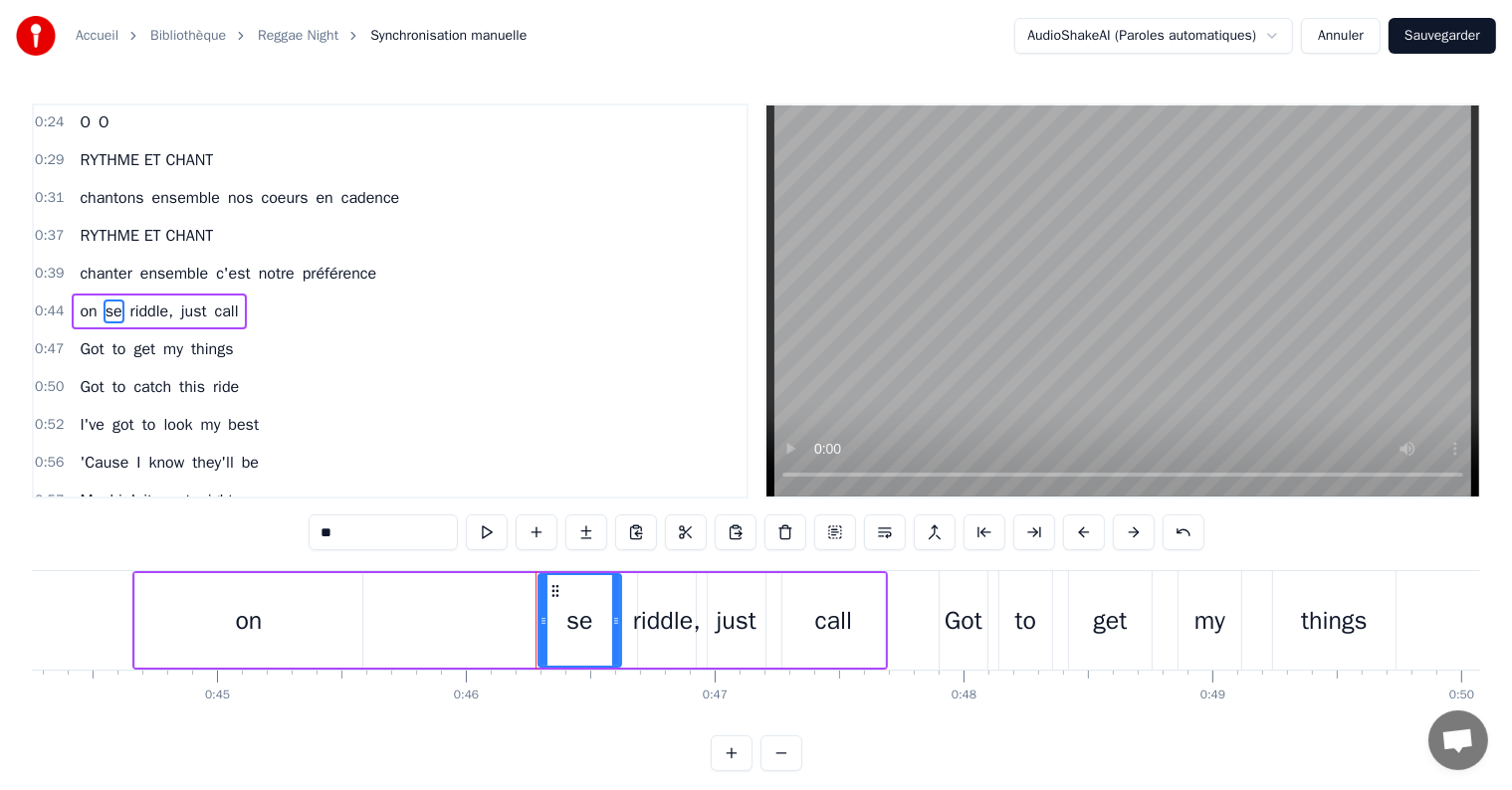 click on "riddle," at bounding box center [151, 311] 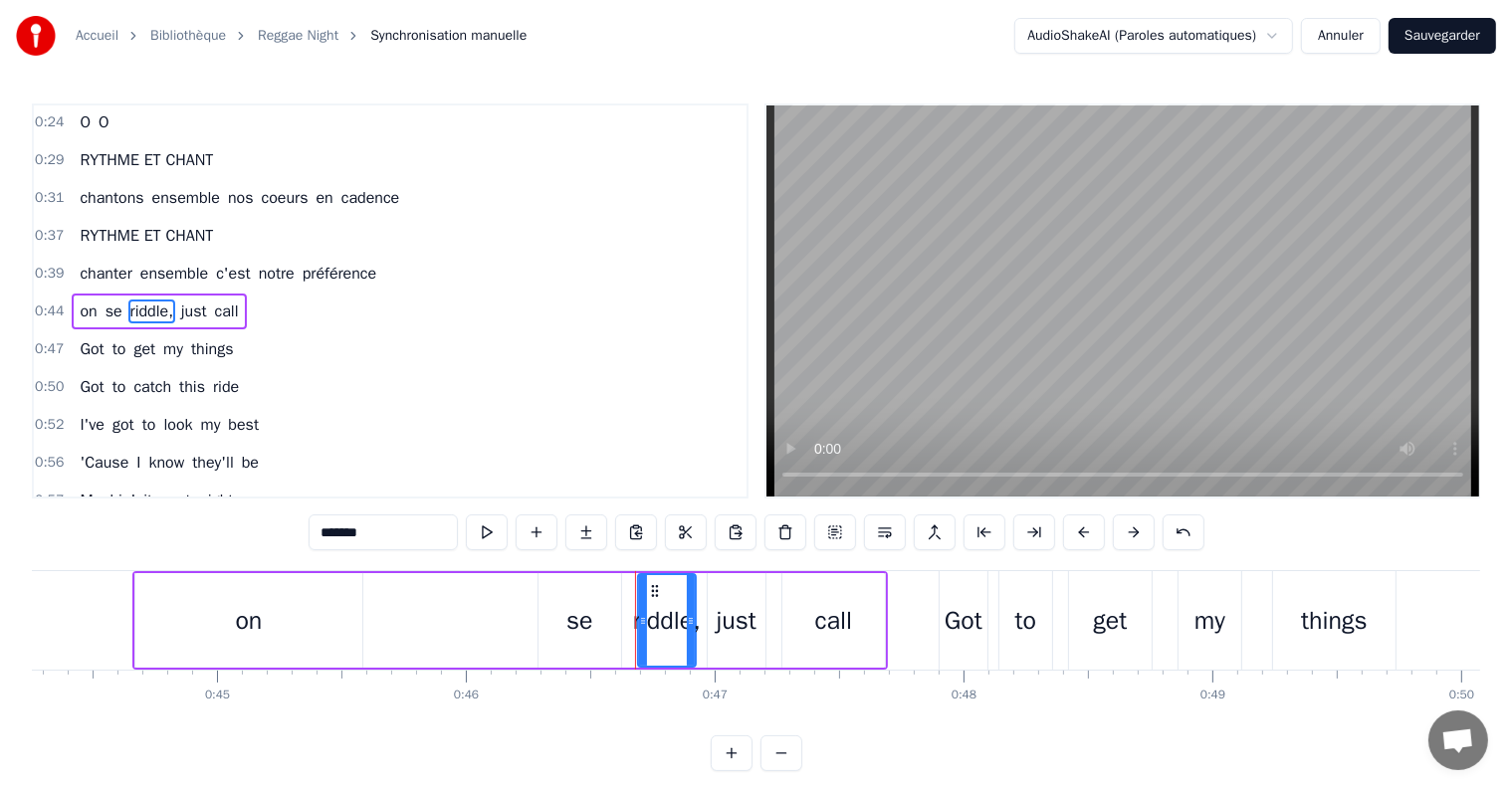 drag, startPoint x: 382, startPoint y: 526, endPoint x: 301, endPoint y: 542, distance: 82.565126 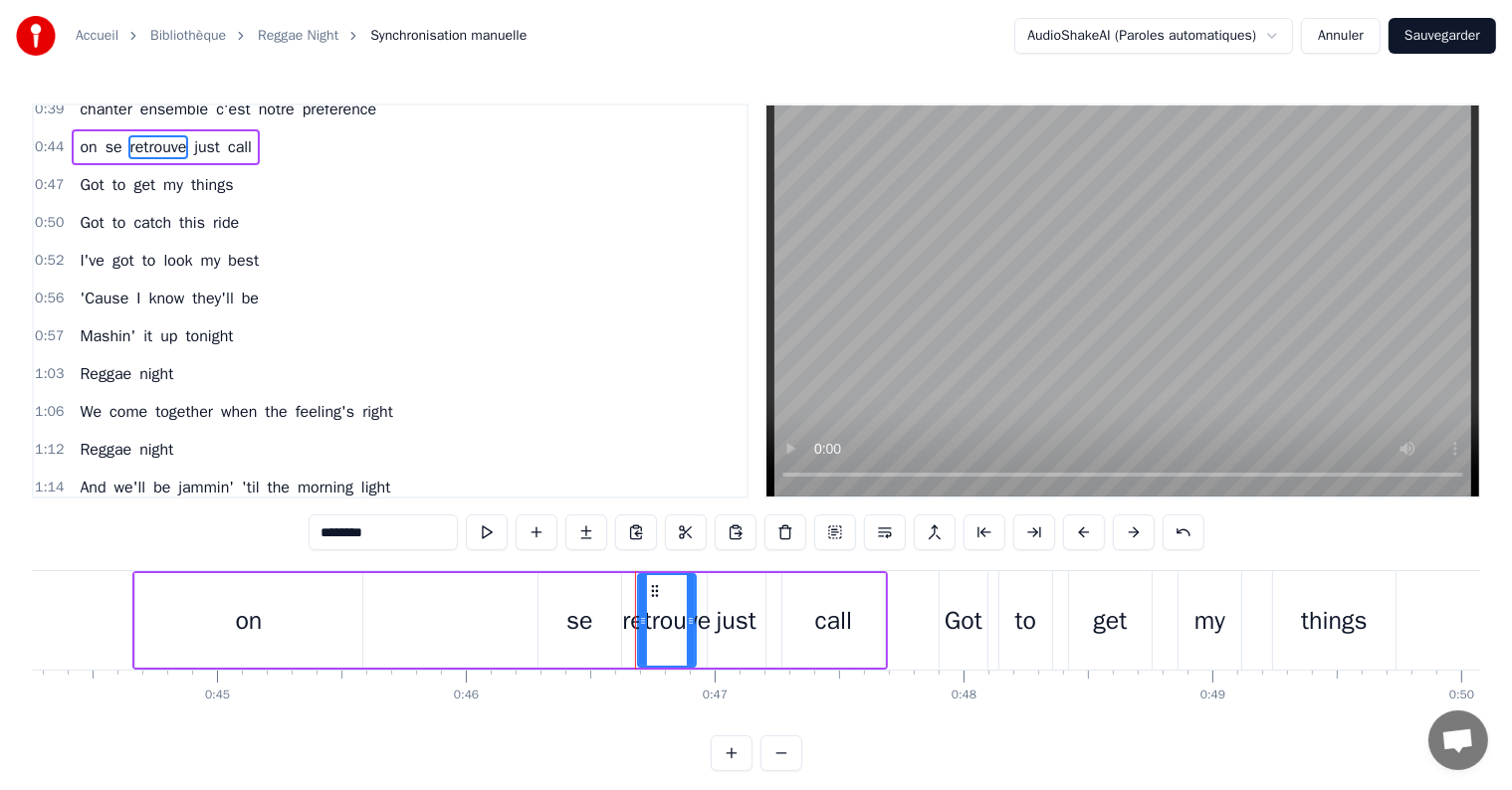 scroll, scrollTop: 215, scrollLeft: 0, axis: vertical 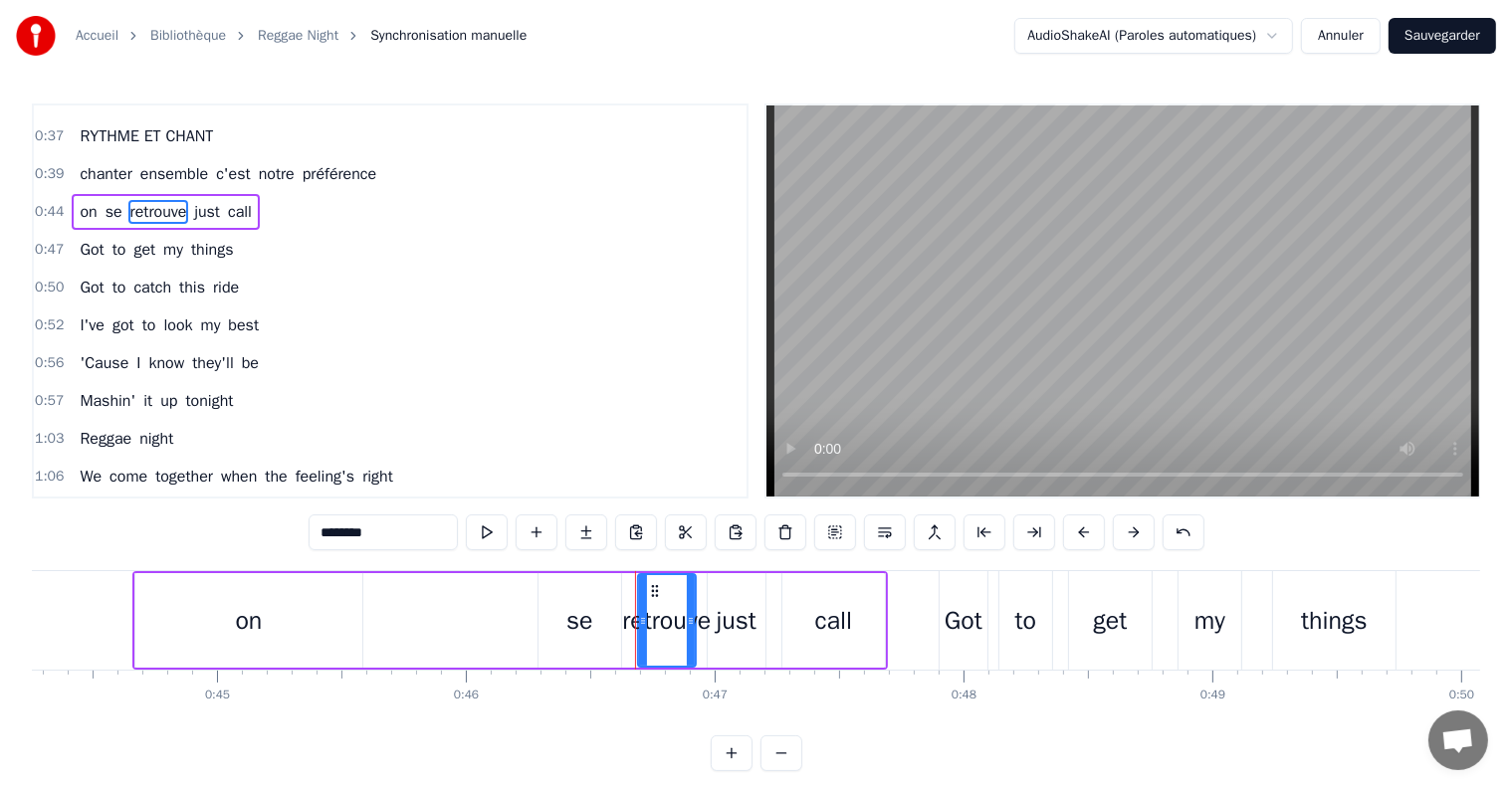 click on "just" at bounding box center (207, 212) 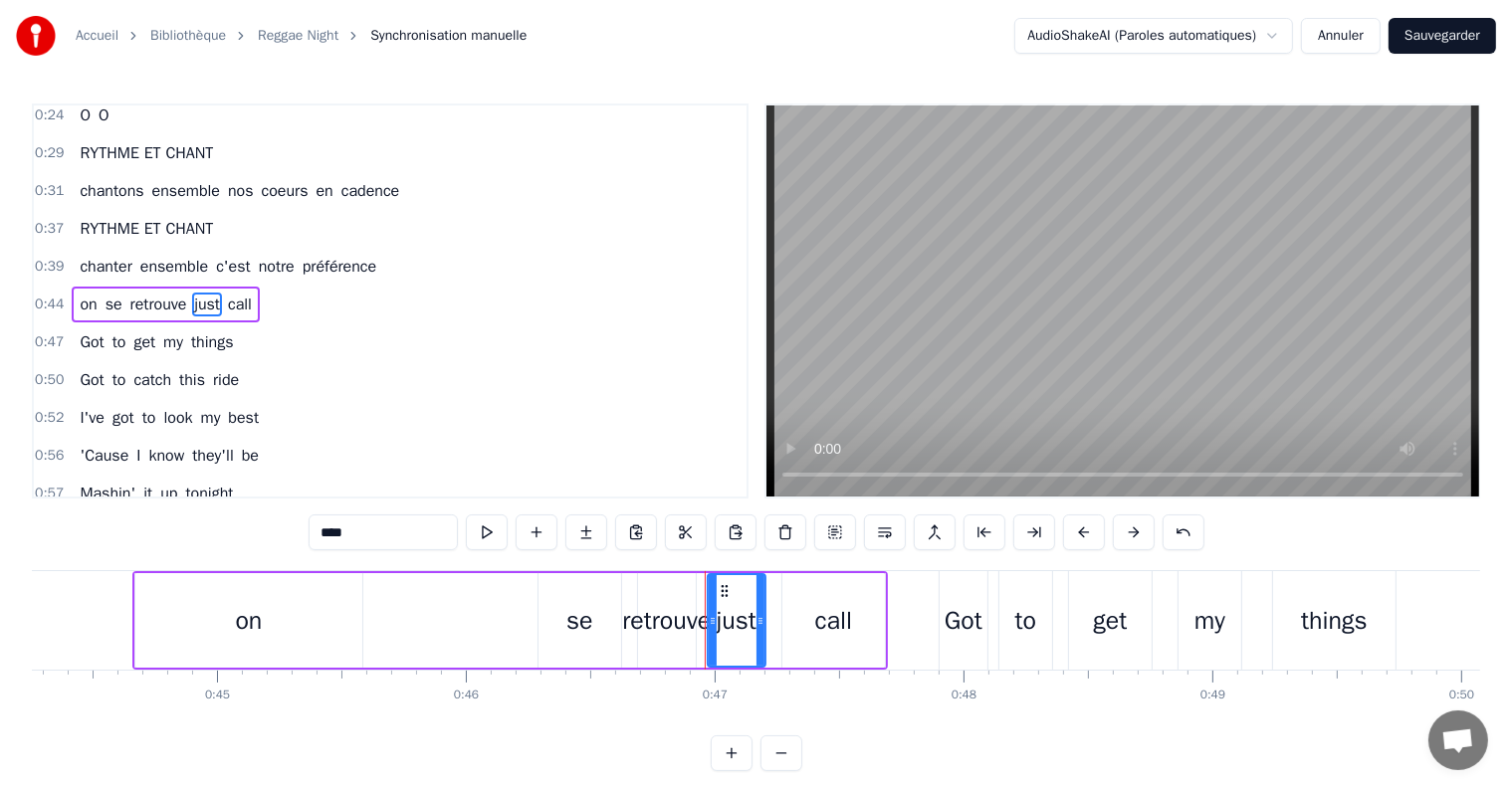 scroll, scrollTop: 115, scrollLeft: 0, axis: vertical 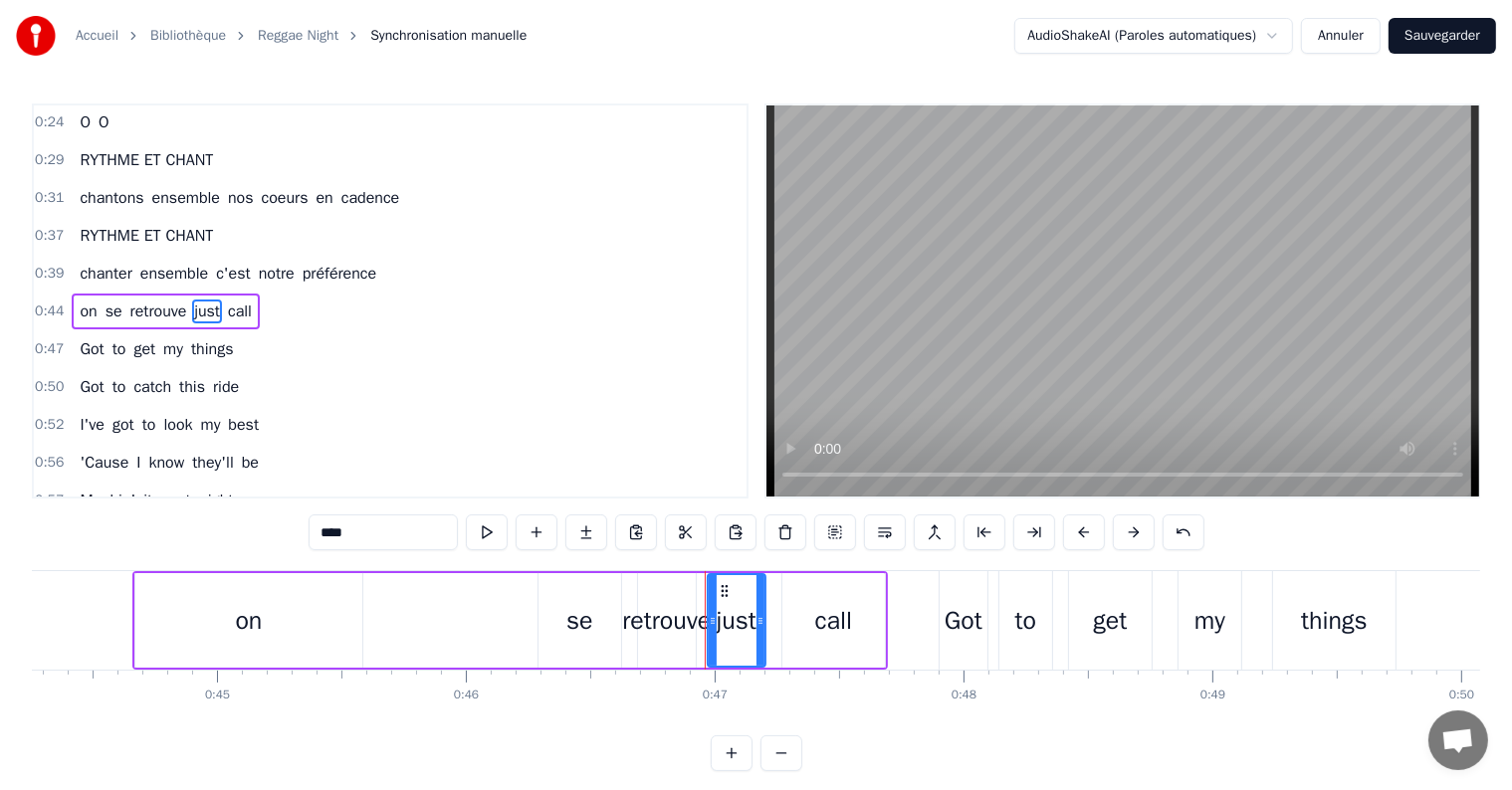 drag, startPoint x: 378, startPoint y: 525, endPoint x: 220, endPoint y: 545, distance: 159.26079 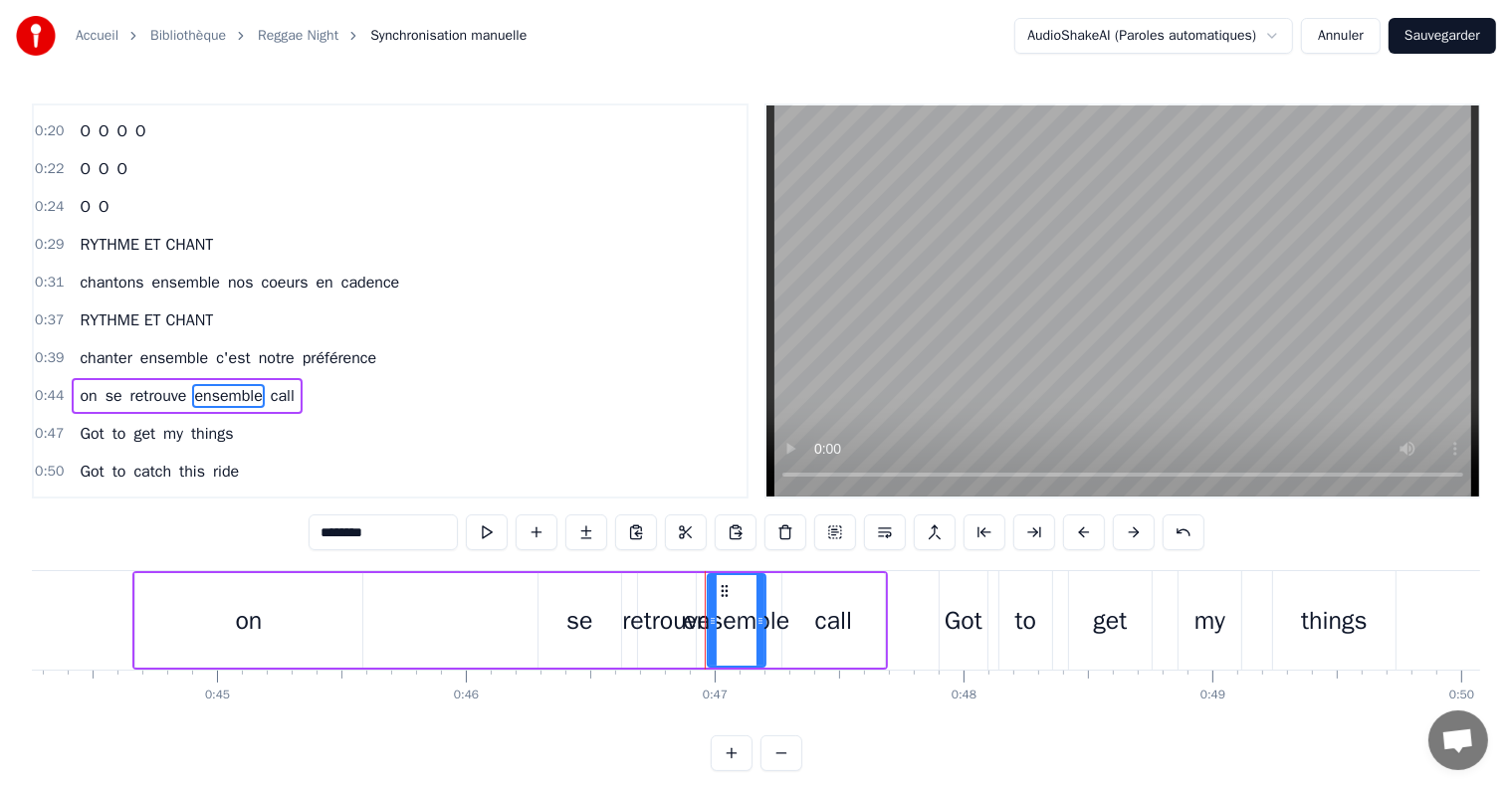 scroll, scrollTop: 16, scrollLeft: 0, axis: vertical 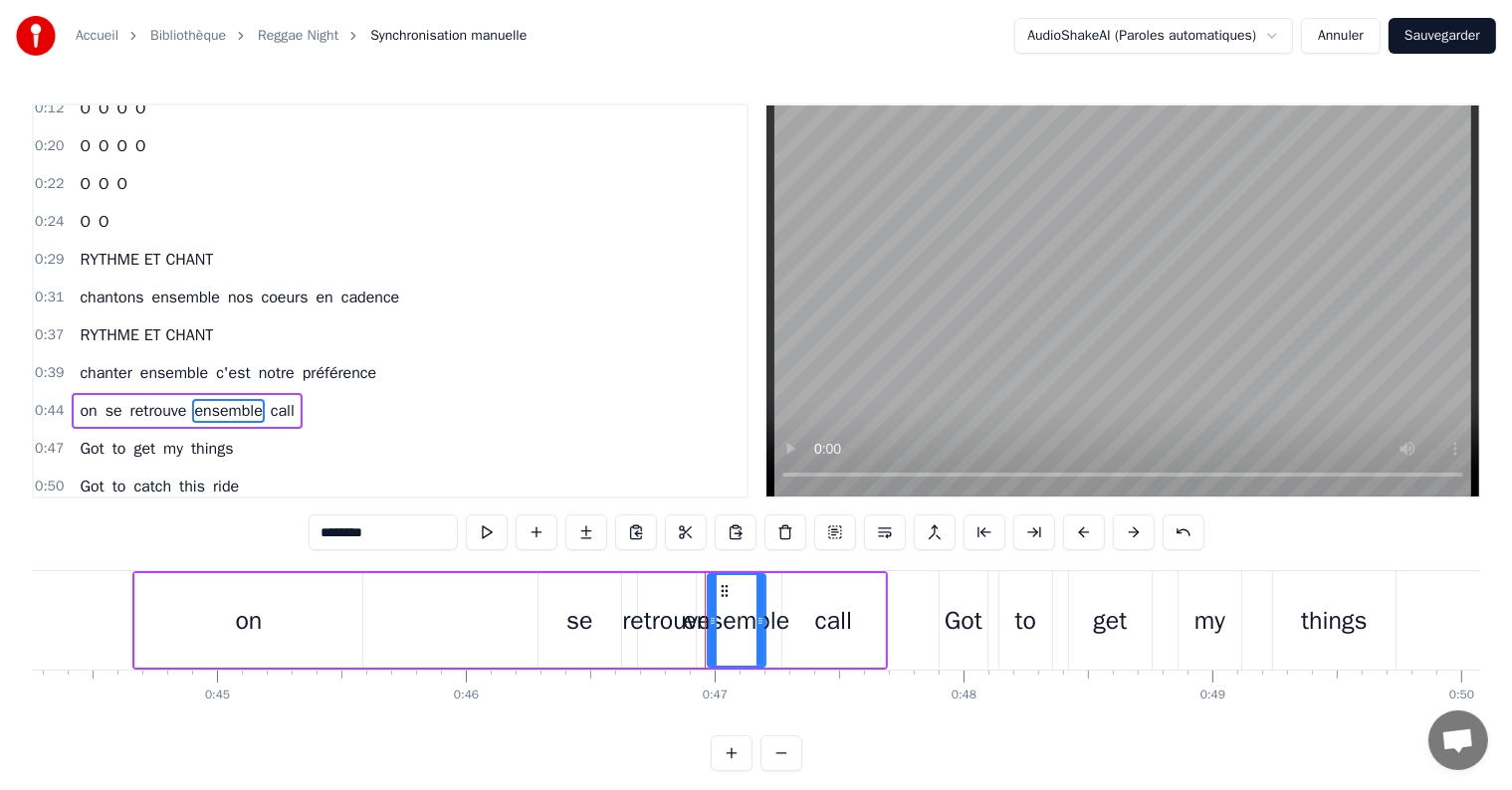 click on "call" at bounding box center (283, 411) 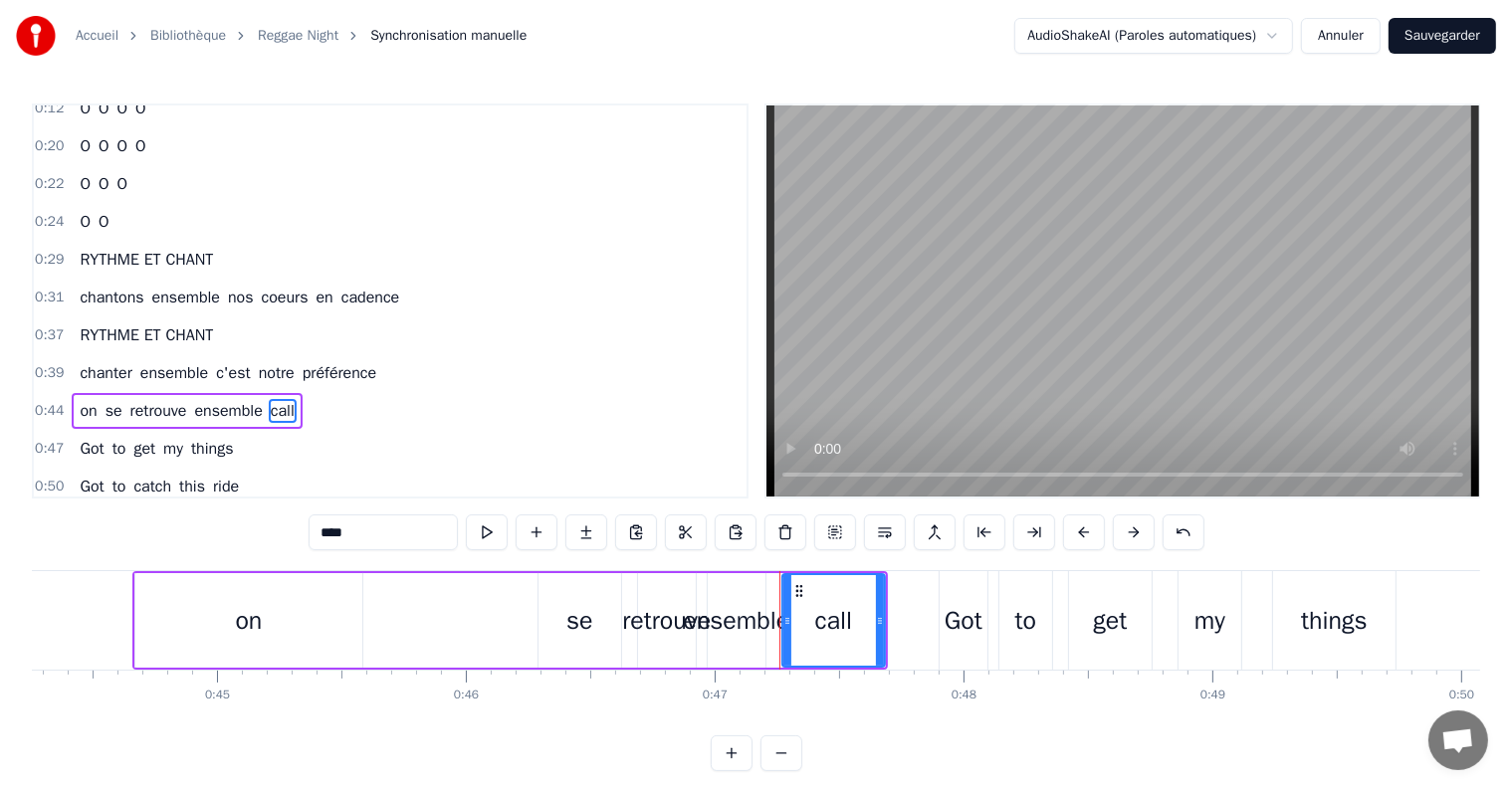 scroll, scrollTop: 115, scrollLeft: 0, axis: vertical 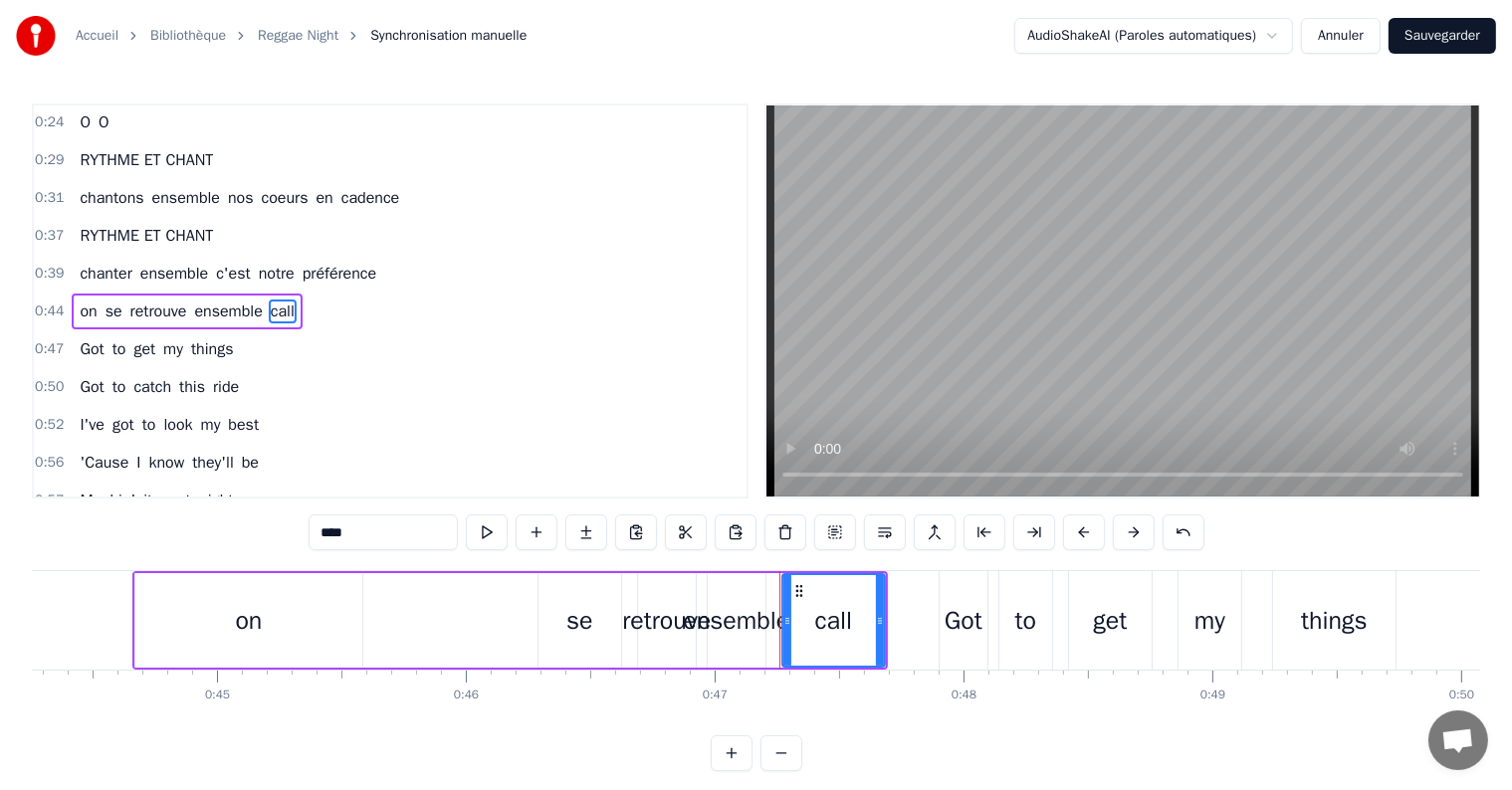 drag, startPoint x: 355, startPoint y: 534, endPoint x: 287, endPoint y: 540, distance: 68.264193 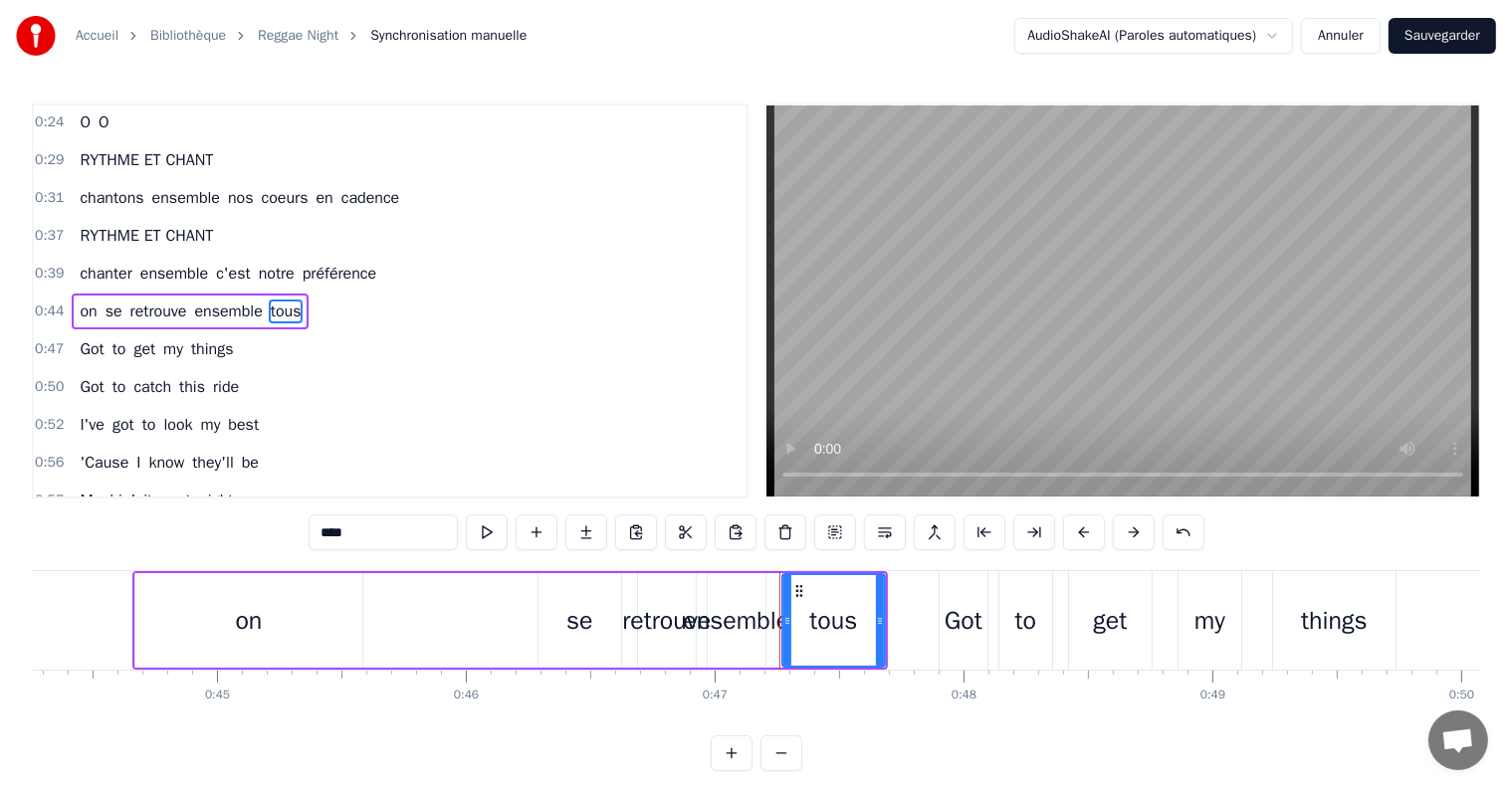 click on "Got" at bounding box center (92, 349) 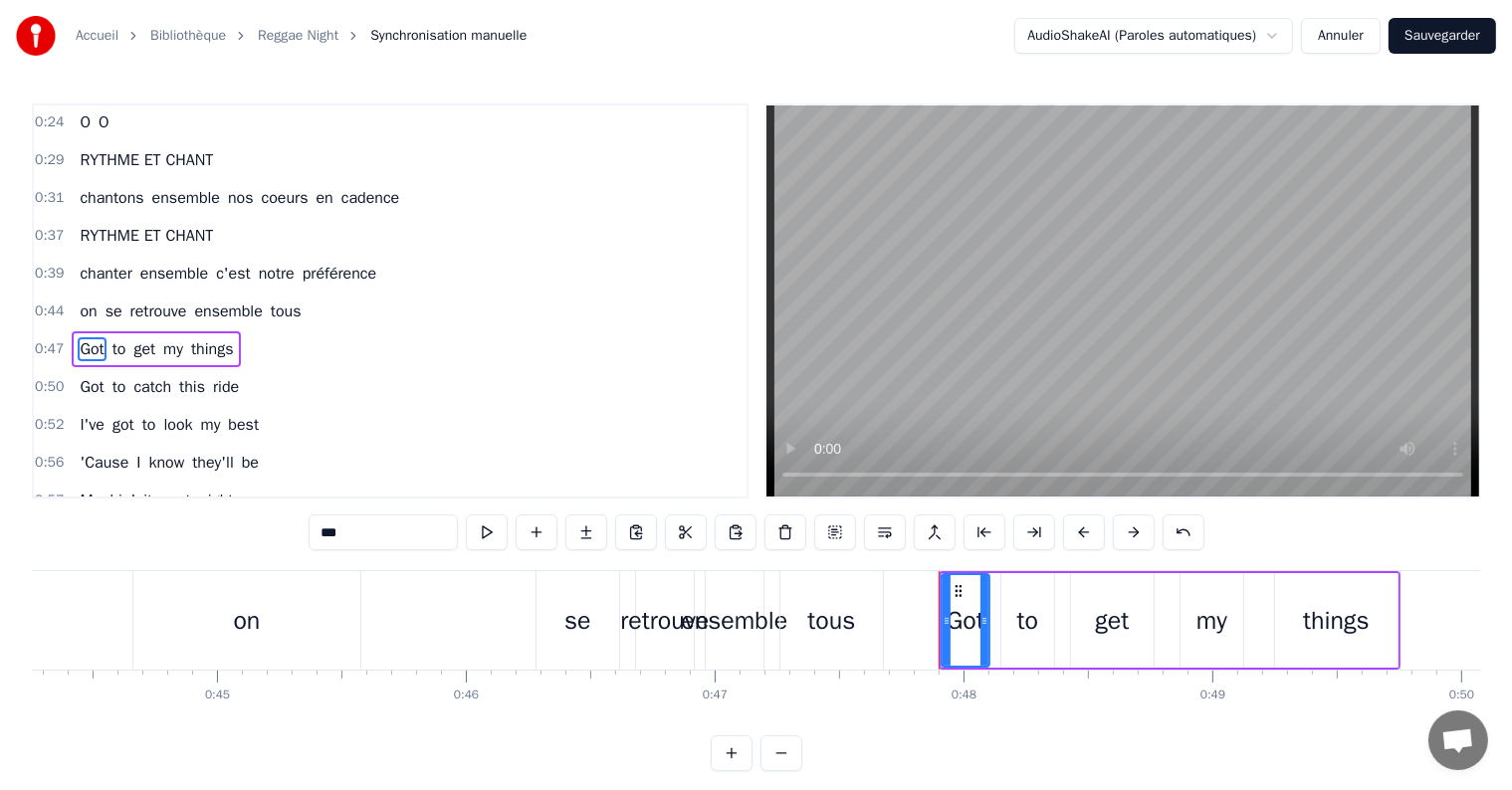 scroll, scrollTop: 151, scrollLeft: 0, axis: vertical 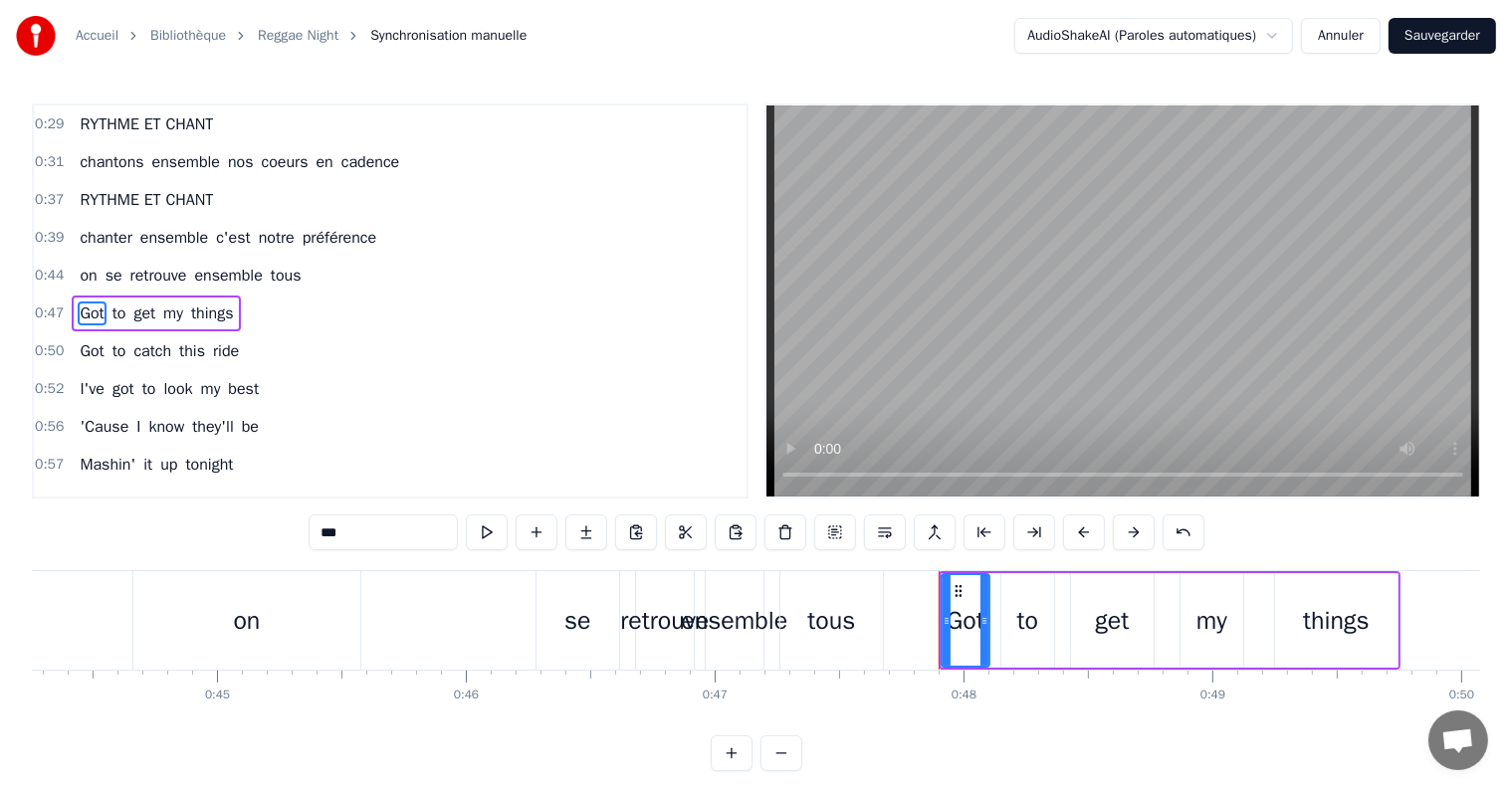 drag, startPoint x: 354, startPoint y: 535, endPoint x: 248, endPoint y: 536, distance: 106.00472 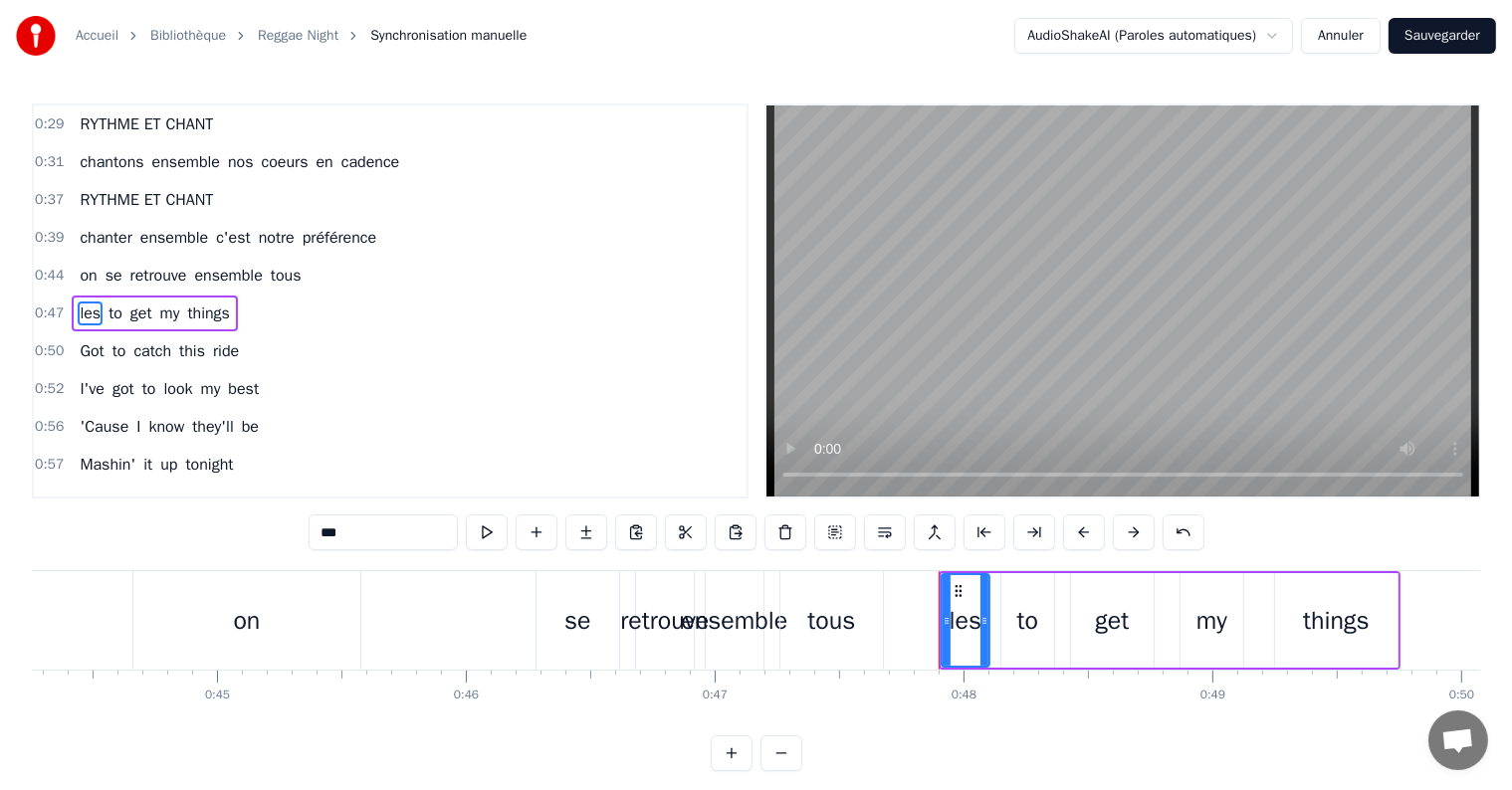 click on "to" at bounding box center (115, 313) 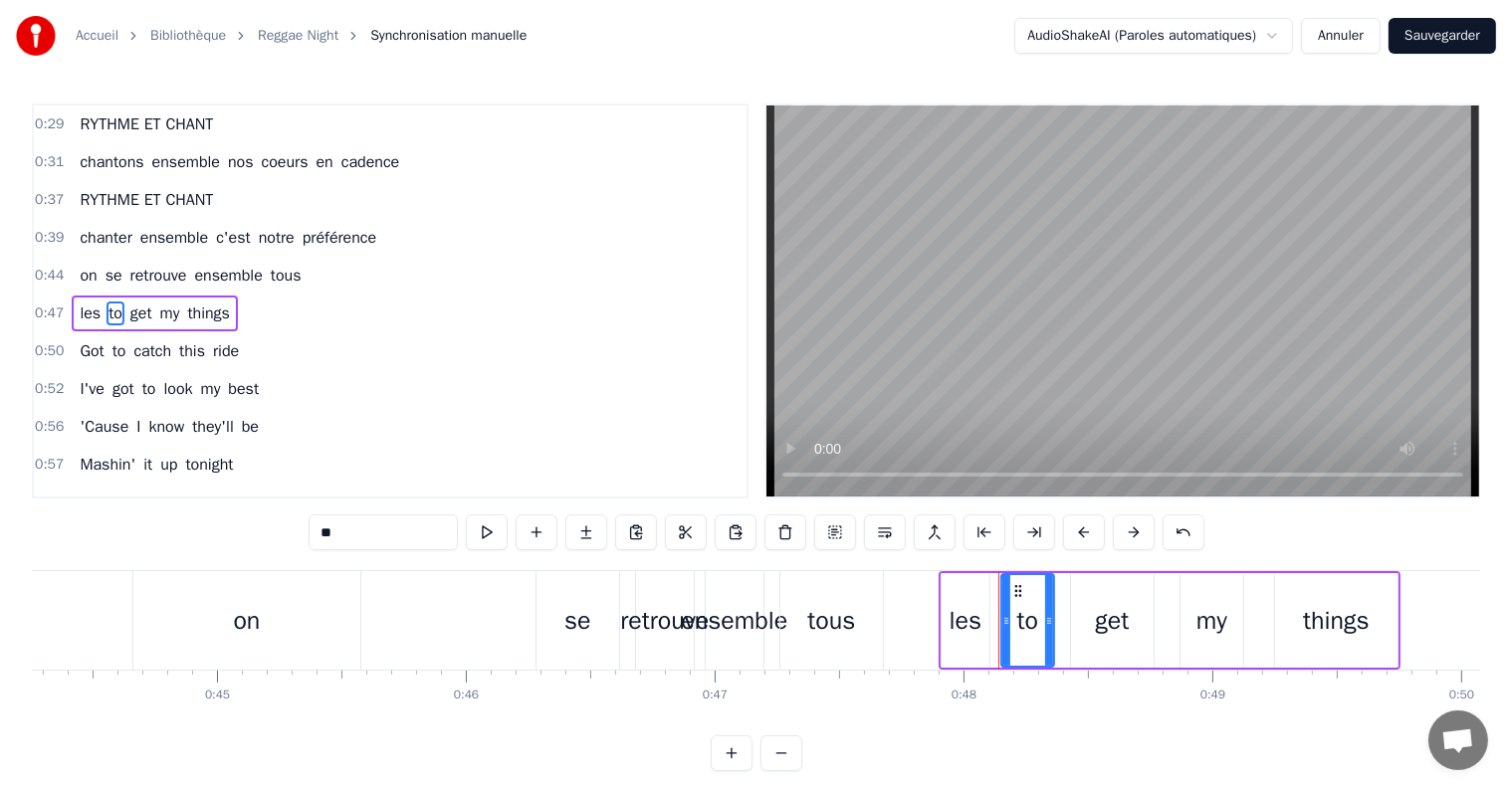 drag, startPoint x: 350, startPoint y: 530, endPoint x: 311, endPoint y: 536, distance: 39.4588 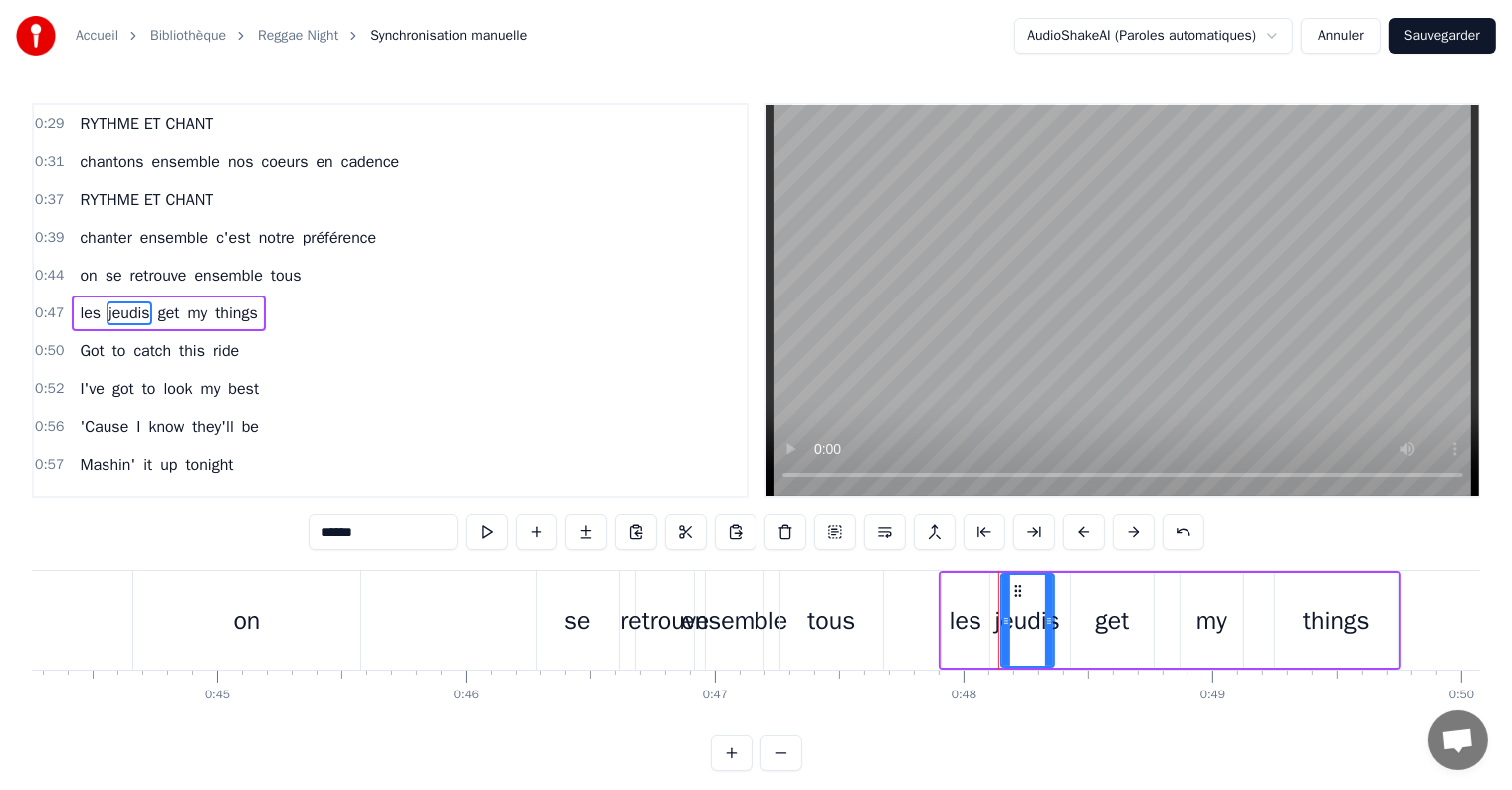 click on "get" at bounding box center (169, 313) 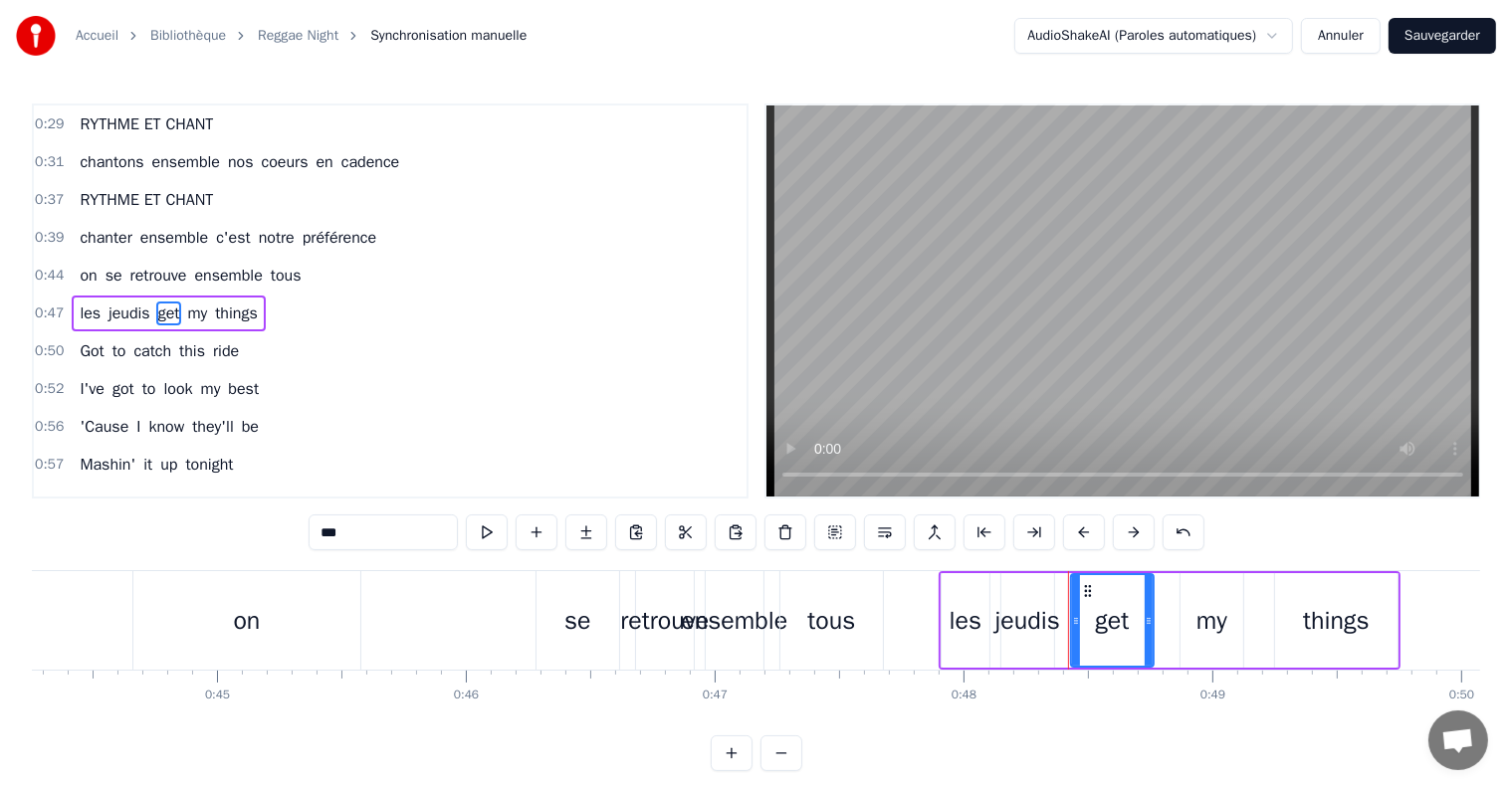 drag, startPoint x: 386, startPoint y: 523, endPoint x: 236, endPoint y: 521, distance: 150.01333 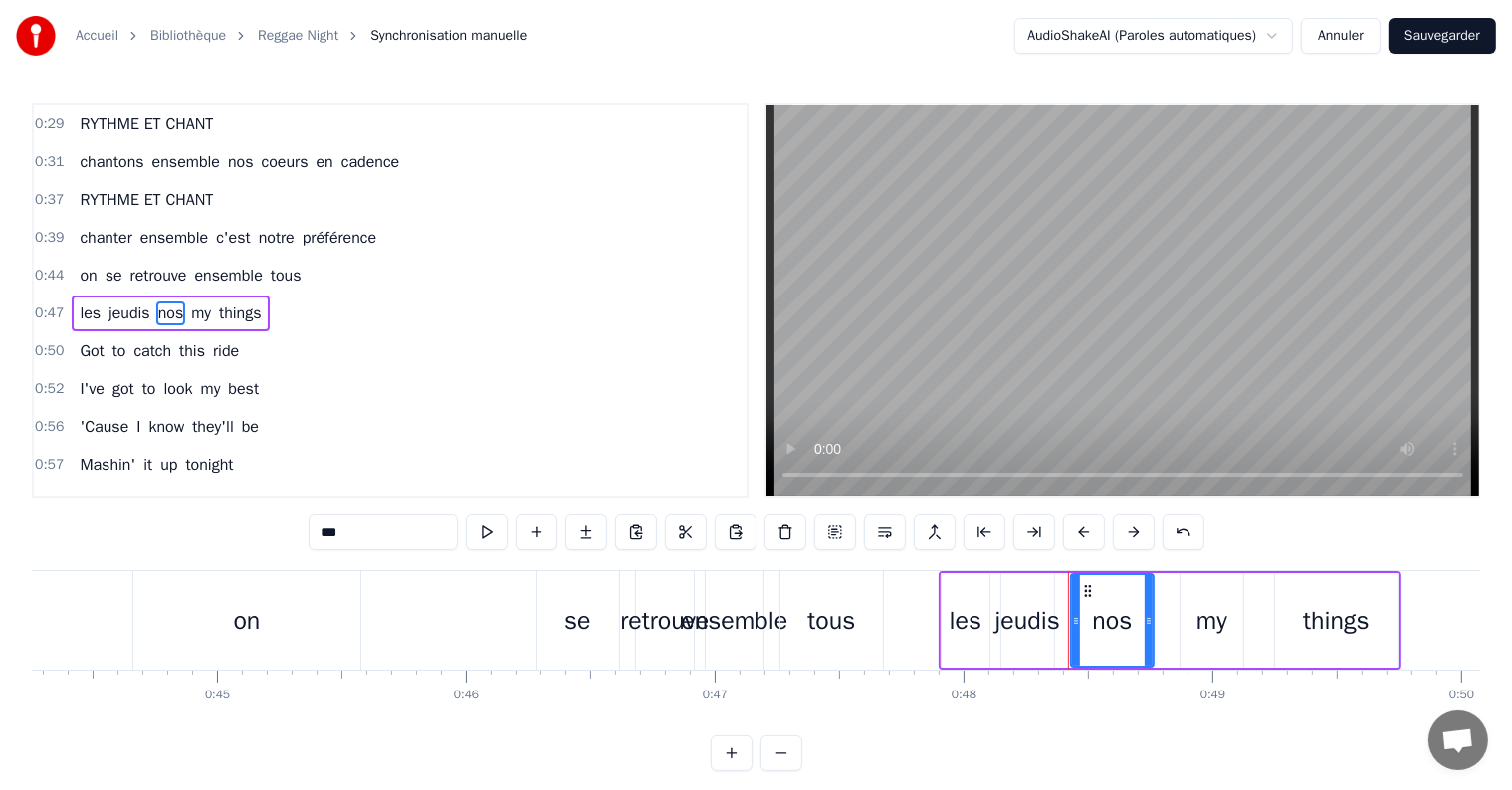click on "my" at bounding box center [201, 313] 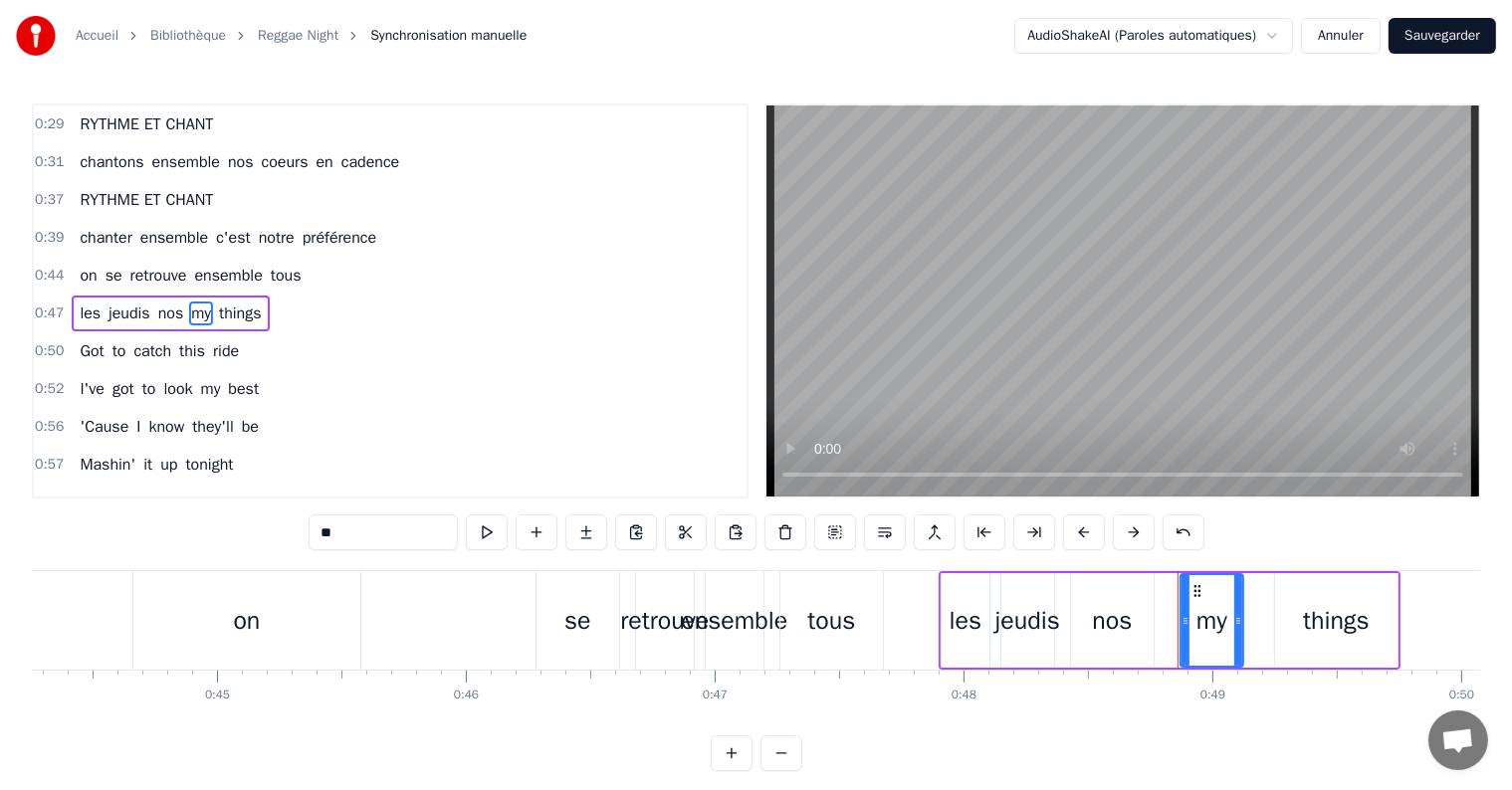 drag, startPoint x: 362, startPoint y: 535, endPoint x: 282, endPoint y: 524, distance: 80.7527 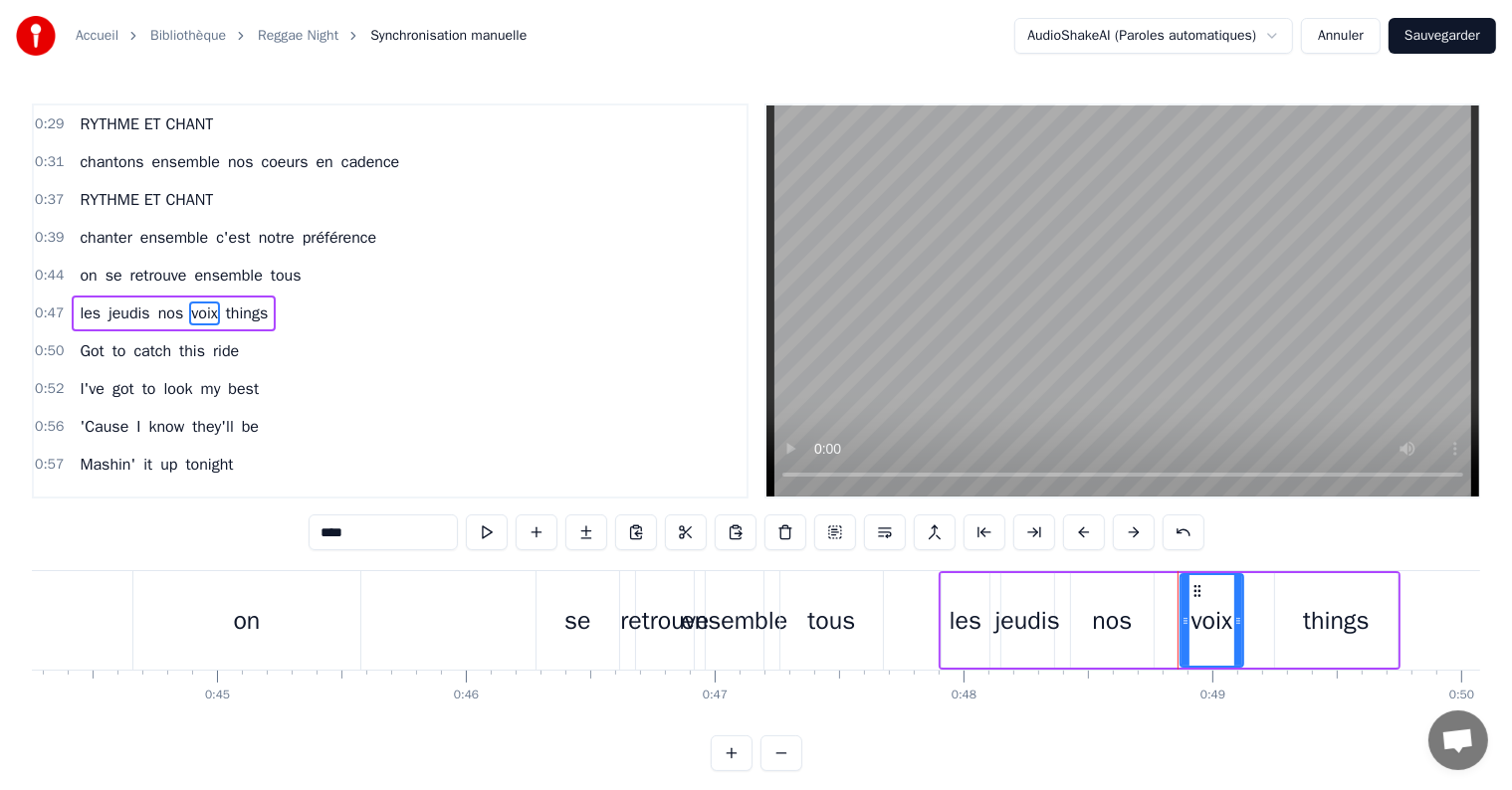 click on "things" at bounding box center (247, 313) 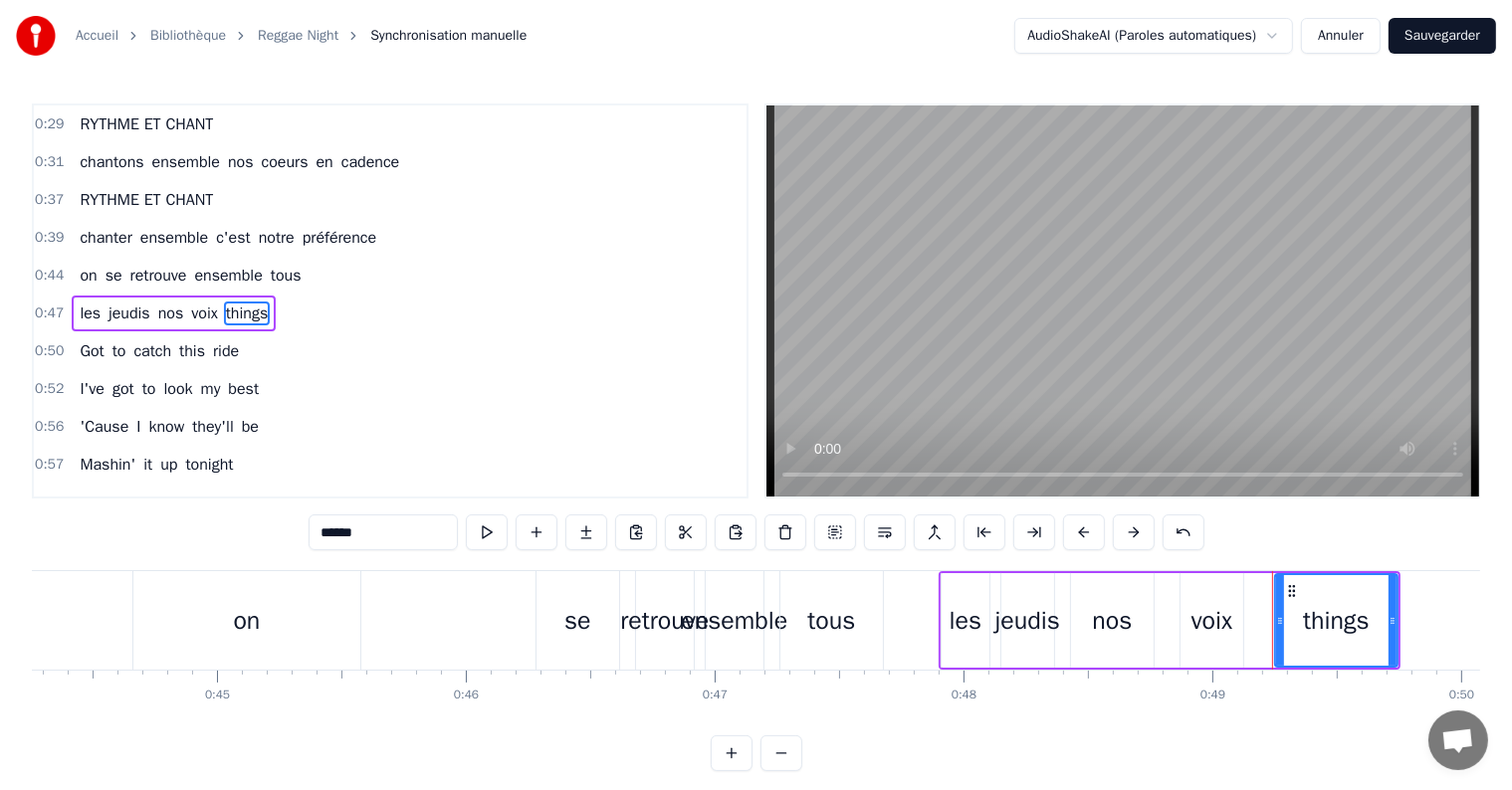 drag, startPoint x: 370, startPoint y: 537, endPoint x: 294, endPoint y: 518, distance: 78.33901 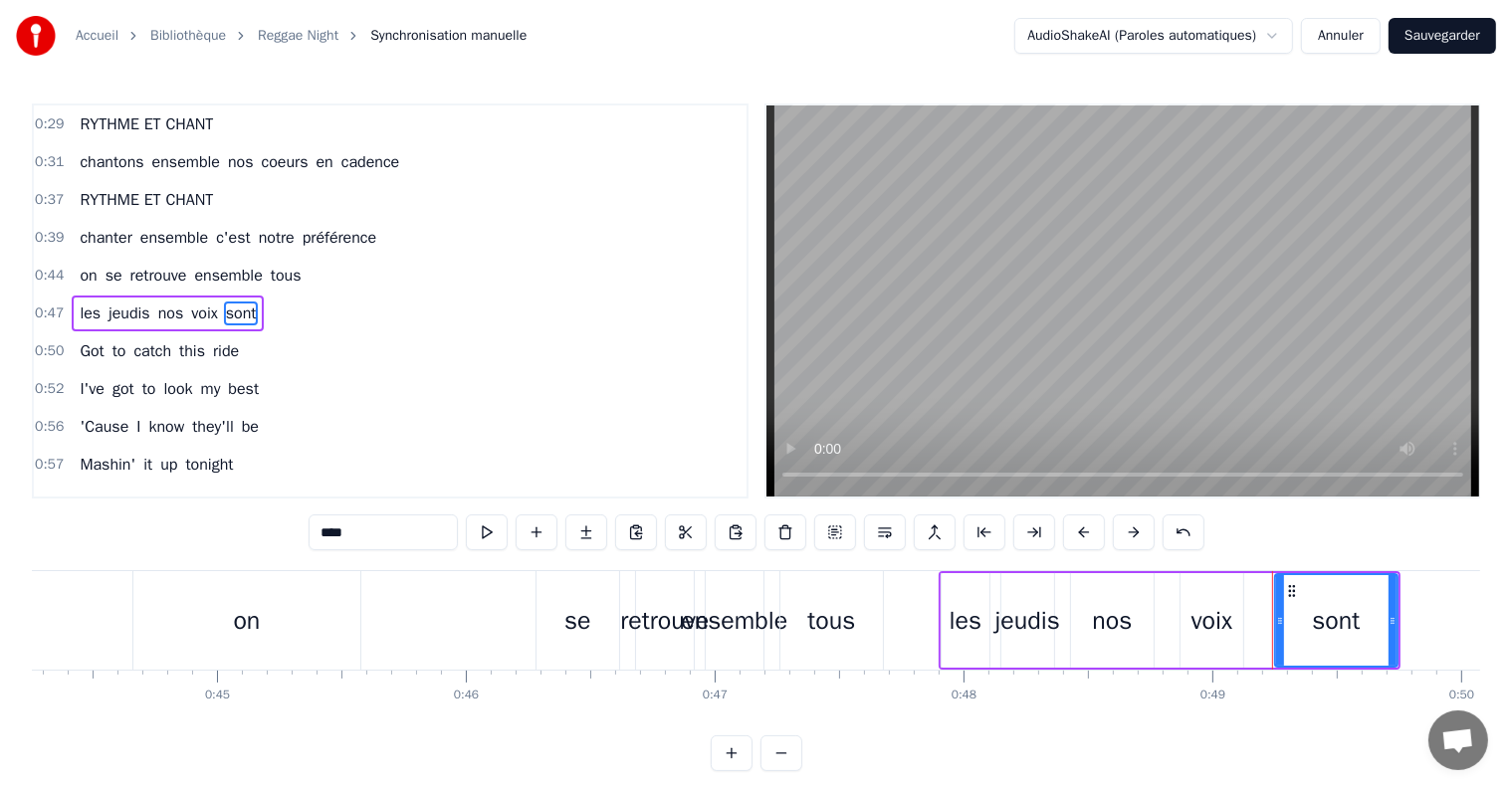 click on "Got" at bounding box center (92, 351) 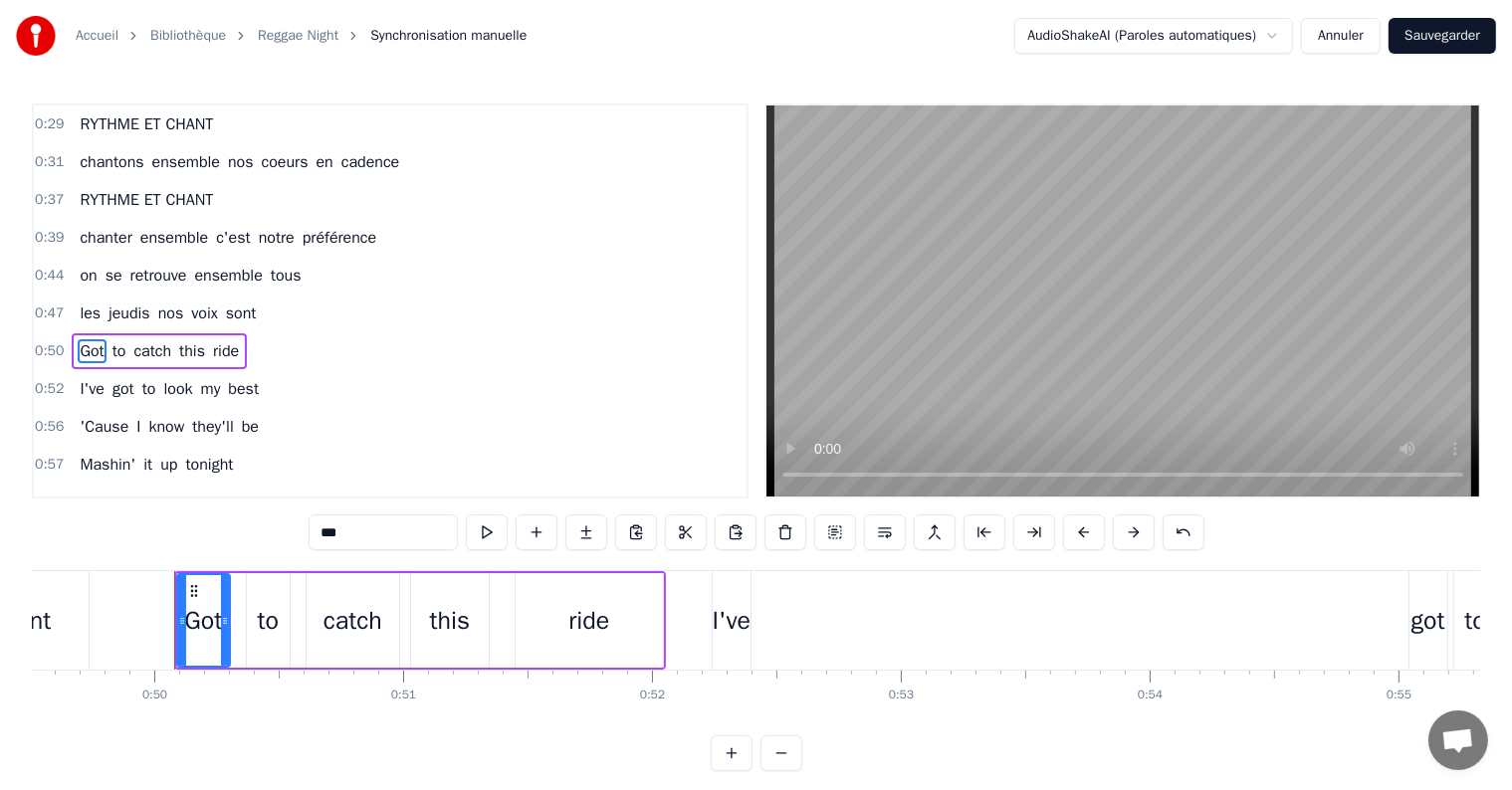scroll, scrollTop: 0, scrollLeft: 12362, axis: horizontal 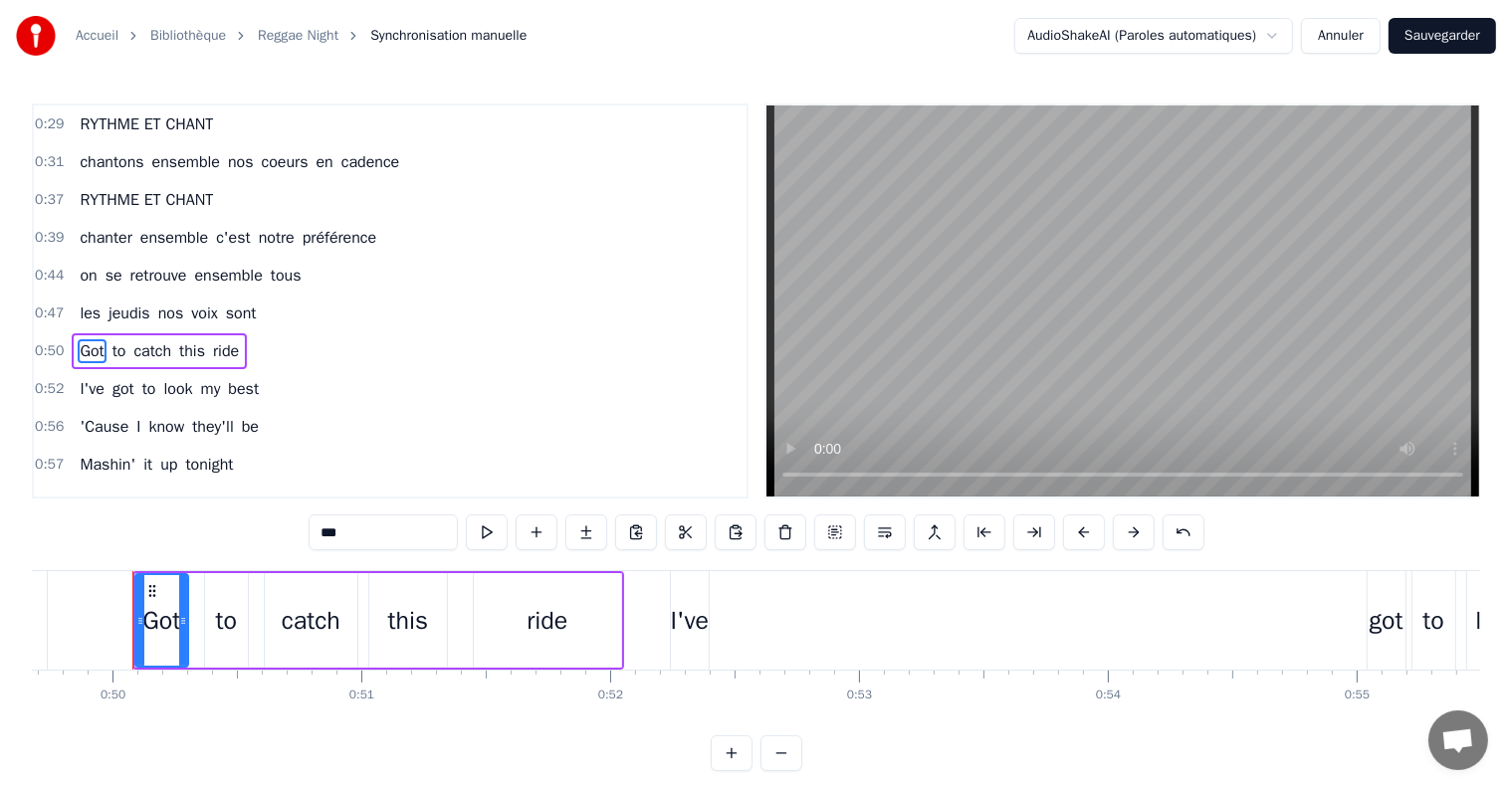 drag, startPoint x: 371, startPoint y: 532, endPoint x: 236, endPoint y: 529, distance: 135.03333 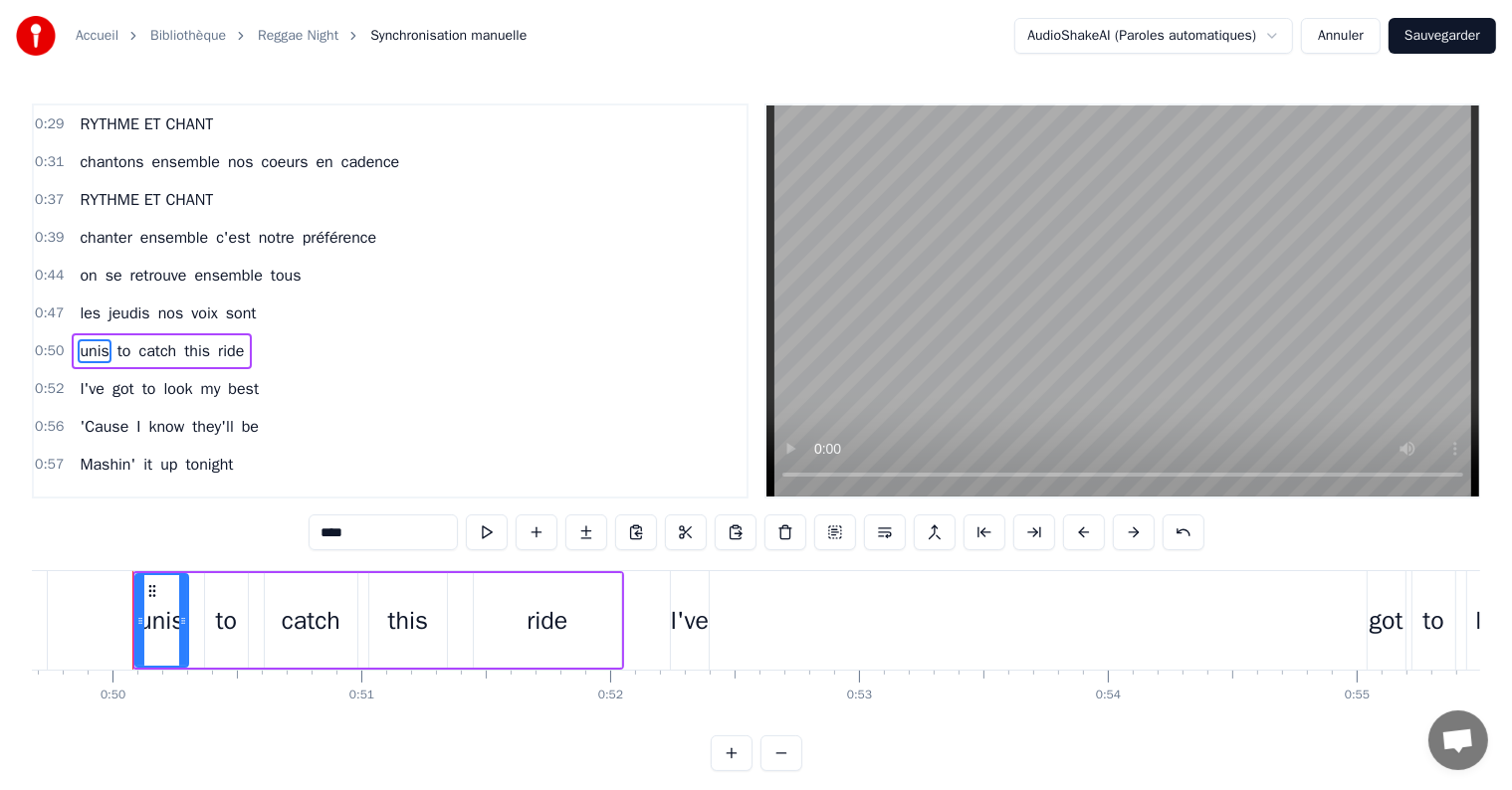 click on "****" at bounding box center [383, 532] 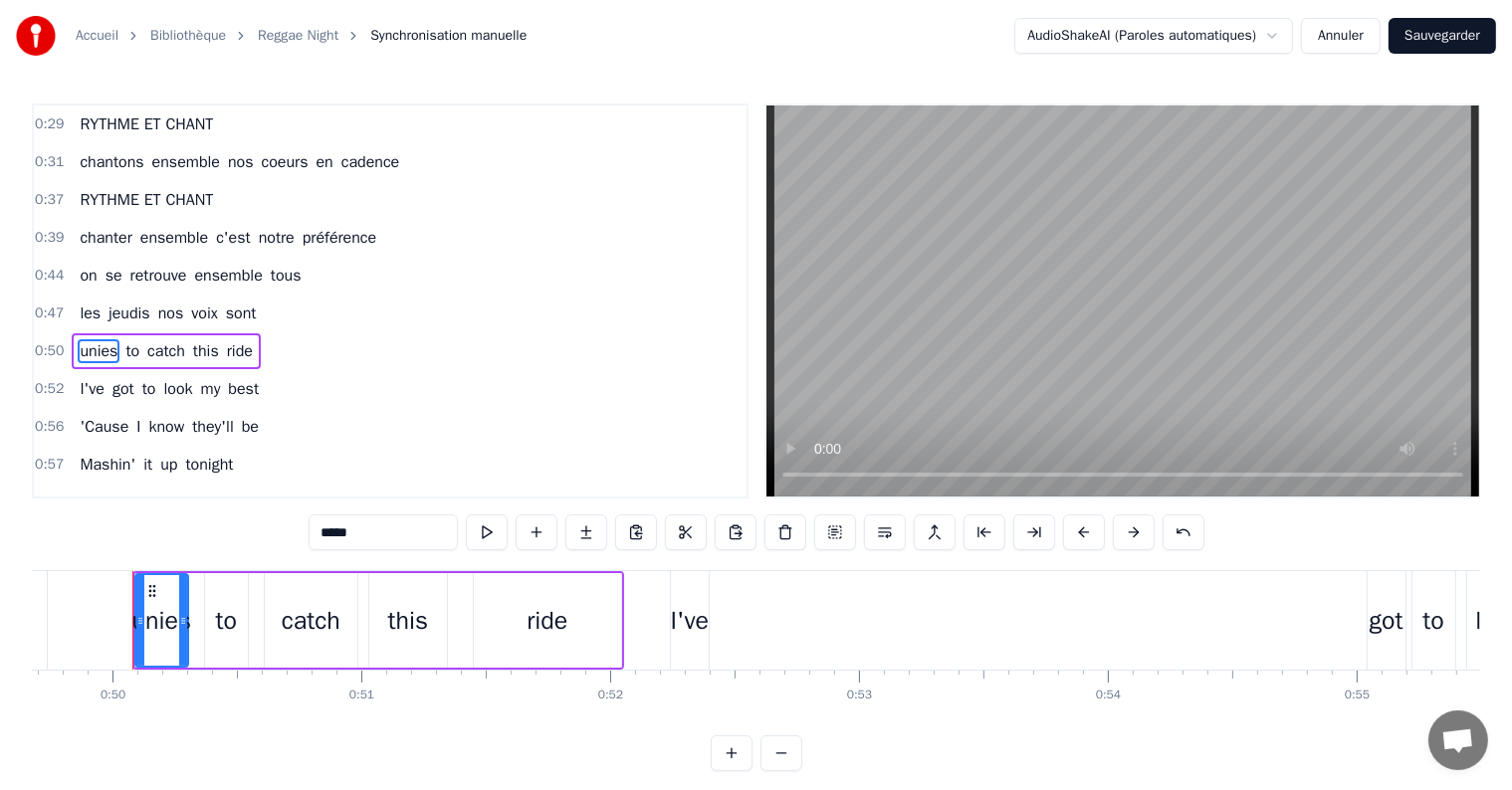 click on "to" at bounding box center (132, 351) 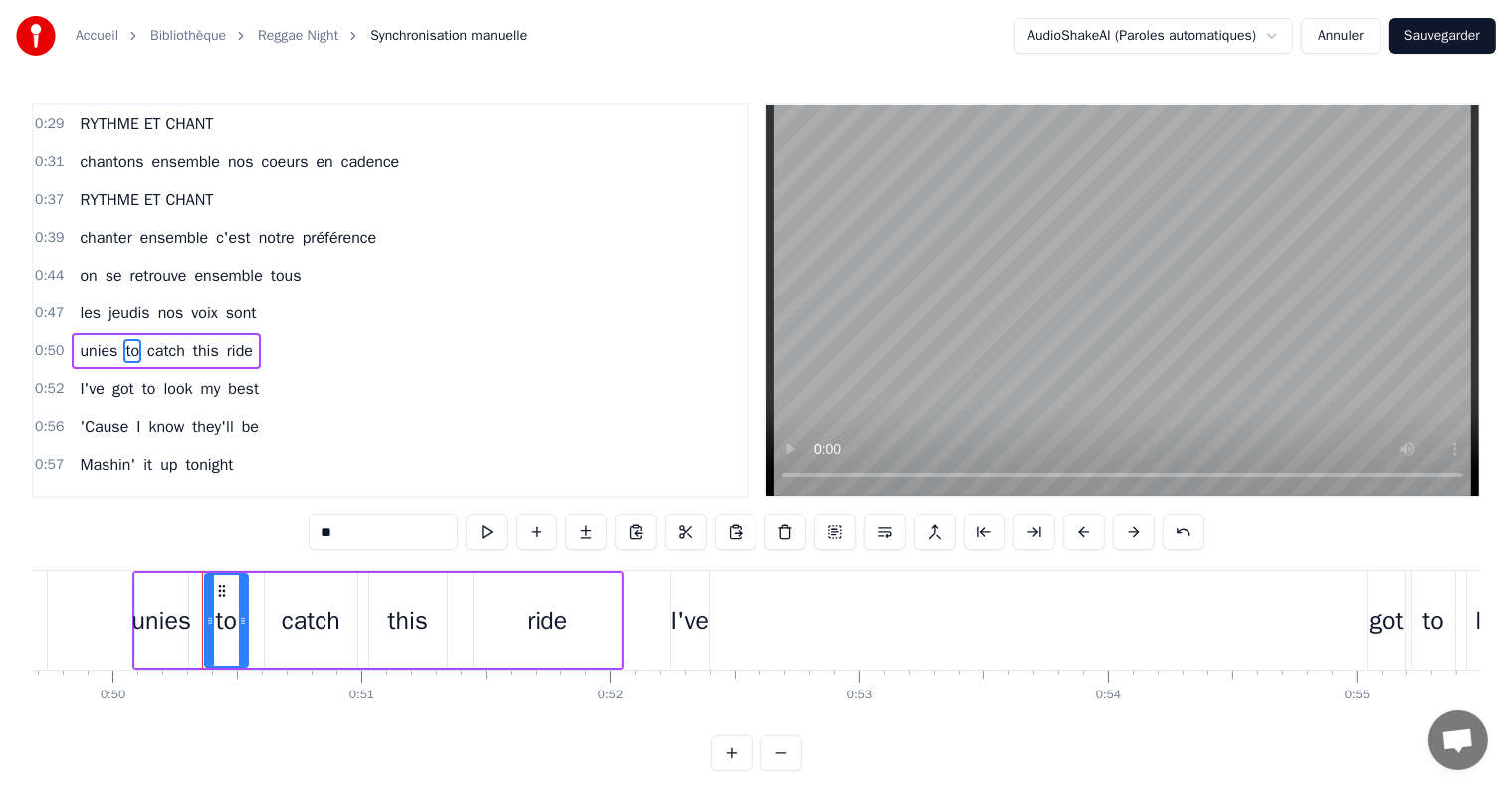 scroll, scrollTop: 188, scrollLeft: 0, axis: vertical 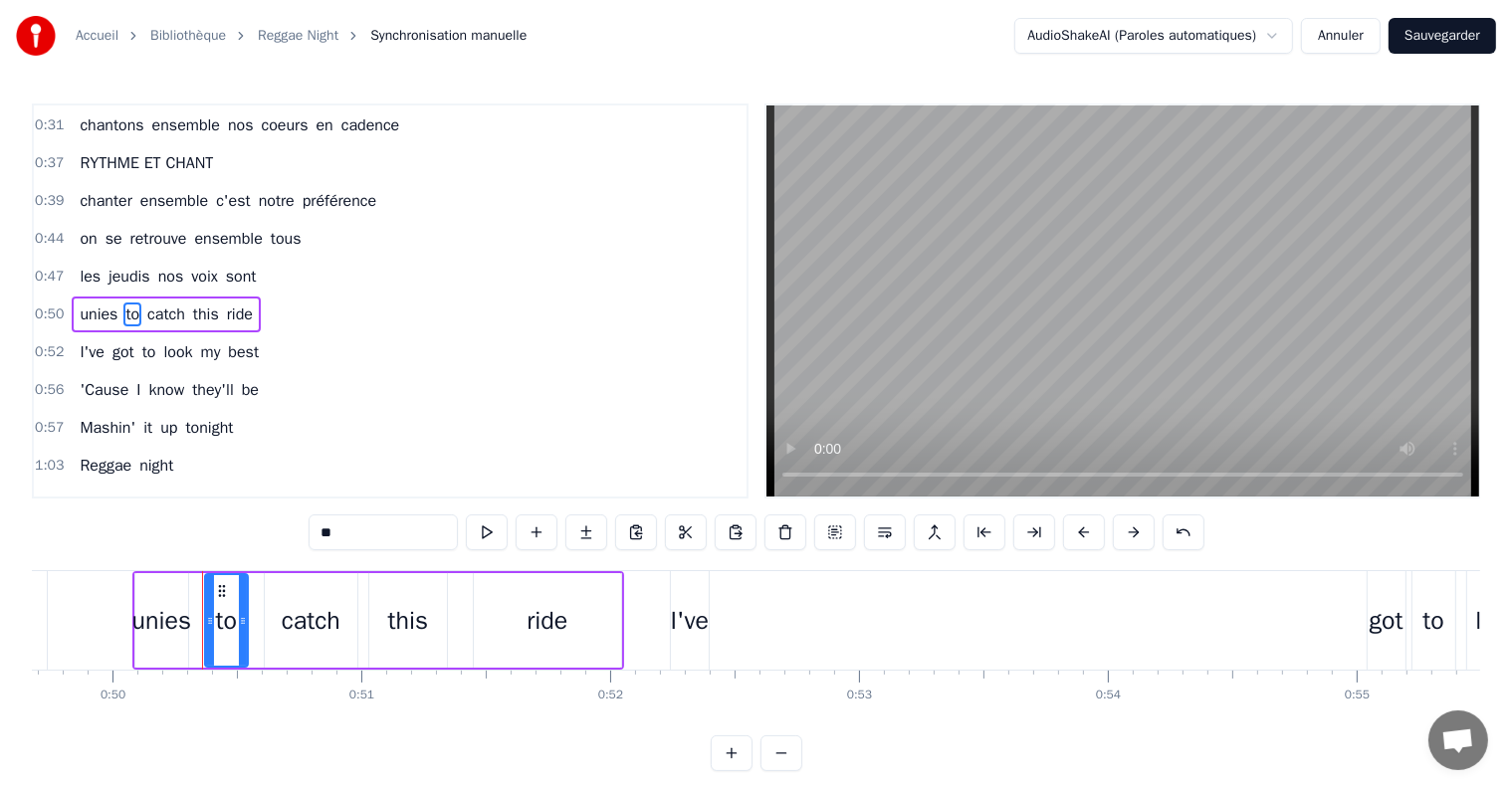 drag, startPoint x: 346, startPoint y: 522, endPoint x: 256, endPoint y: 525, distance: 90.04999 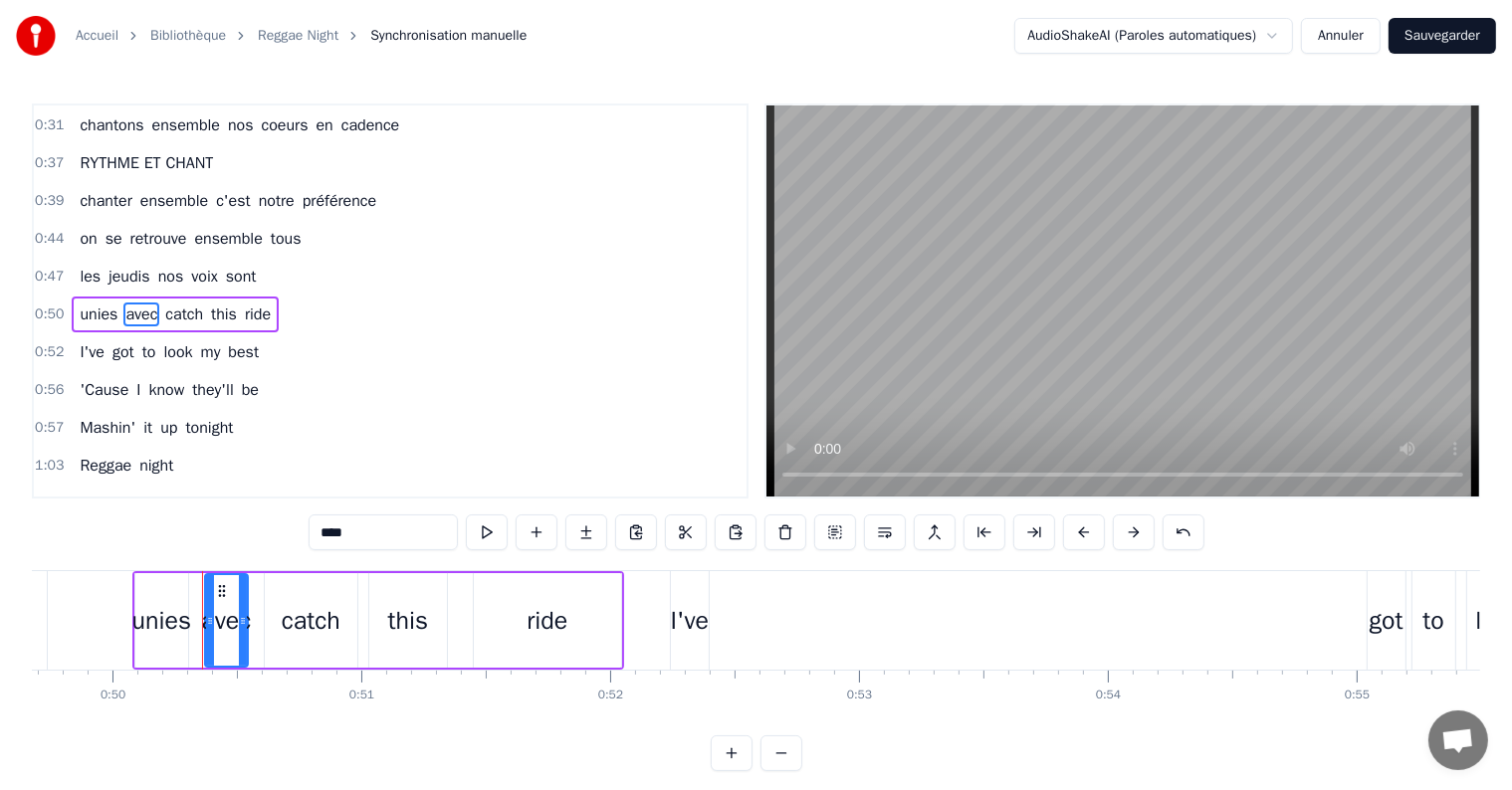 click on "catch" at bounding box center (184, 314) 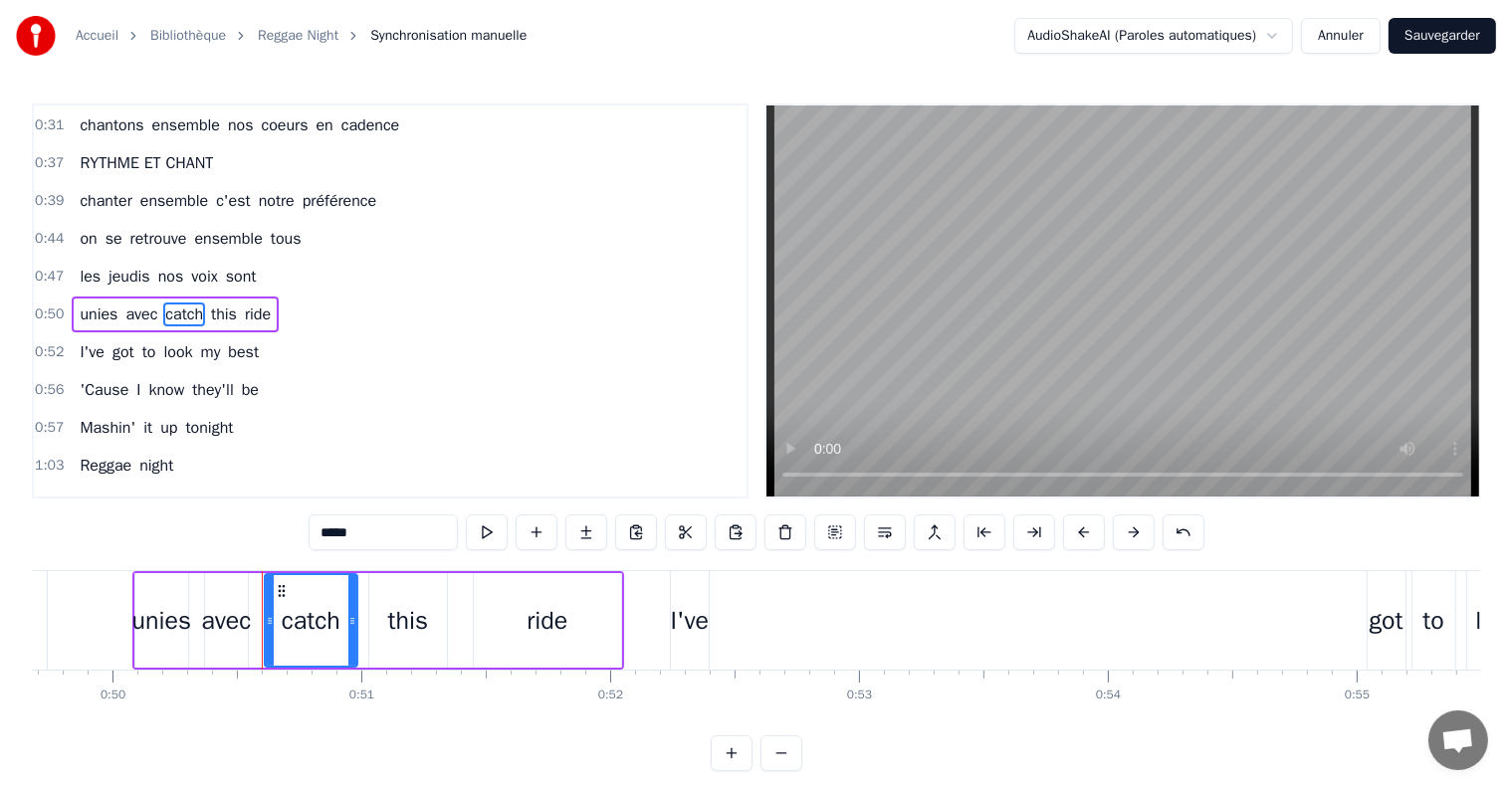 drag, startPoint x: 375, startPoint y: 526, endPoint x: 275, endPoint y: 526, distance: 100 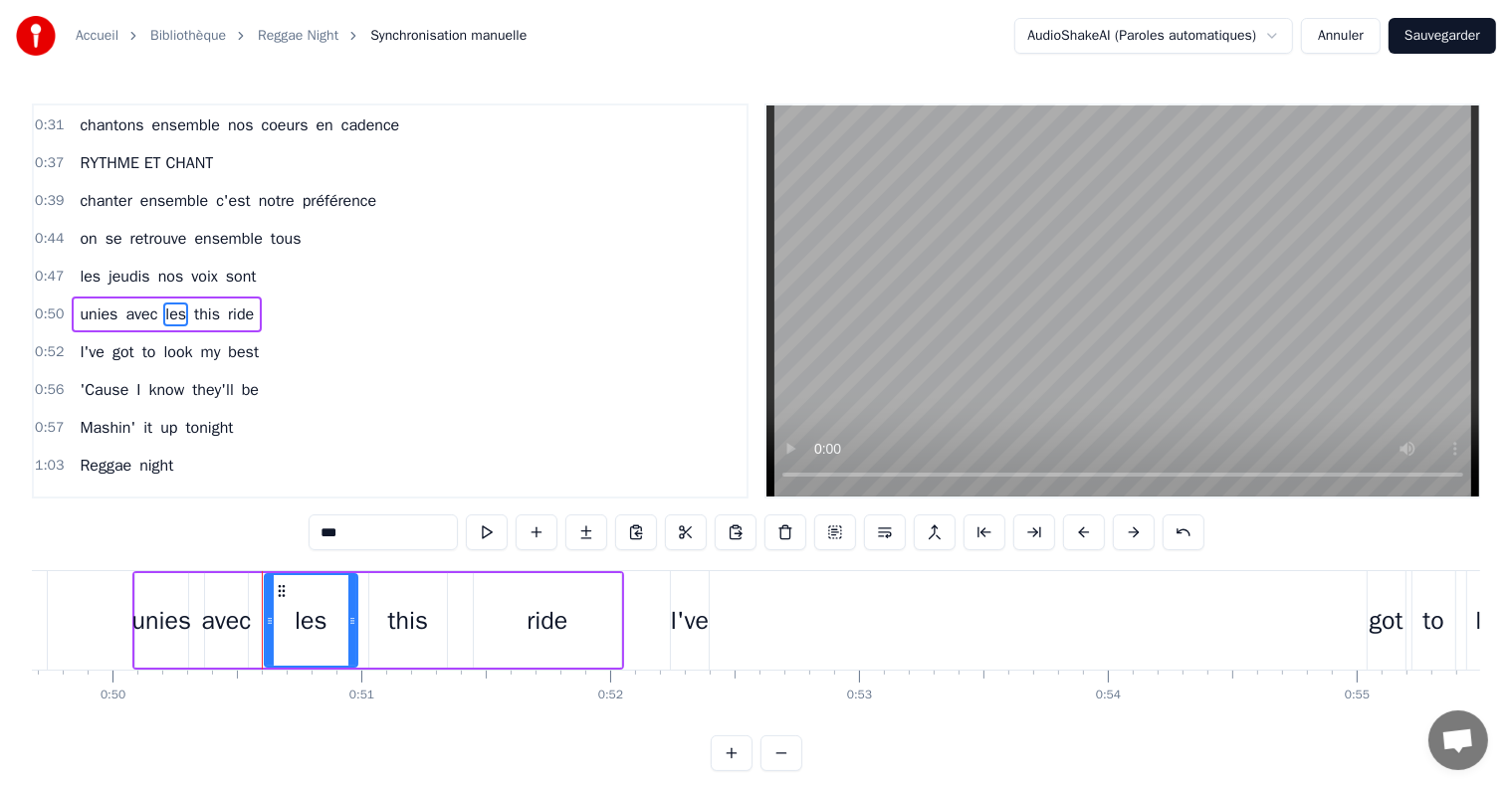 click on "this" at bounding box center [207, 314] 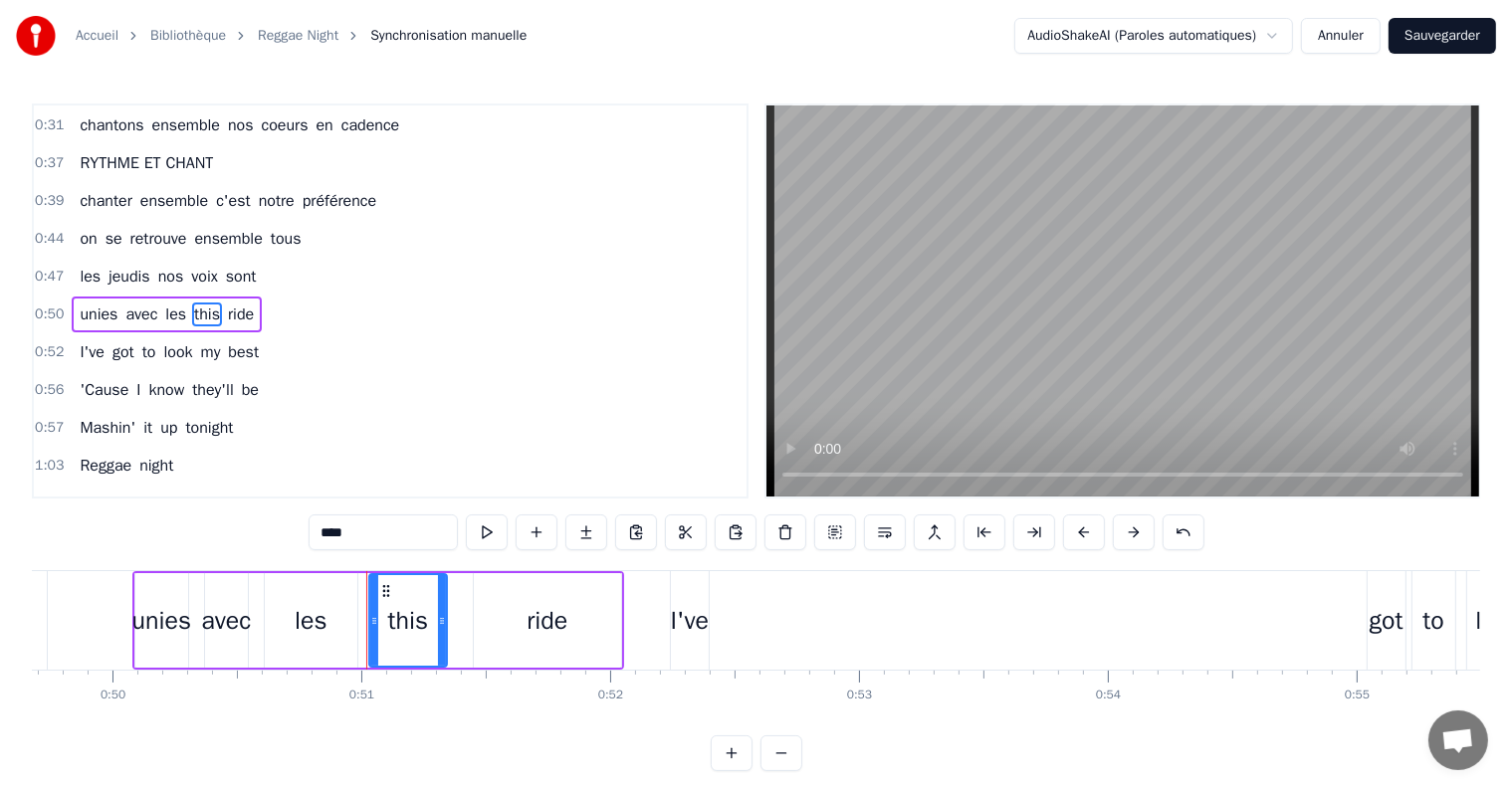 drag, startPoint x: 366, startPoint y: 529, endPoint x: 239, endPoint y: 523, distance: 127.14165 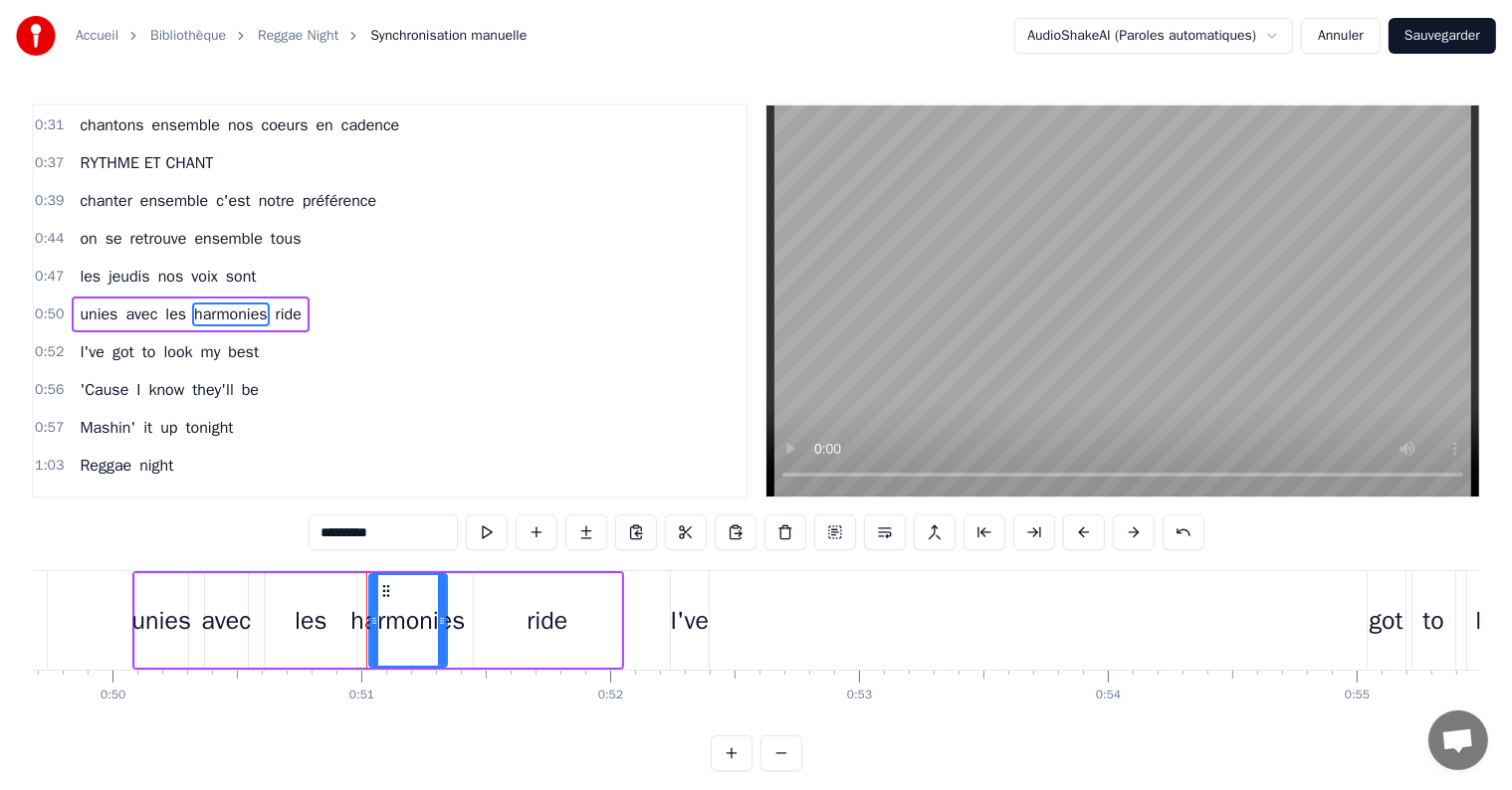 click on "ride" at bounding box center [289, 314] 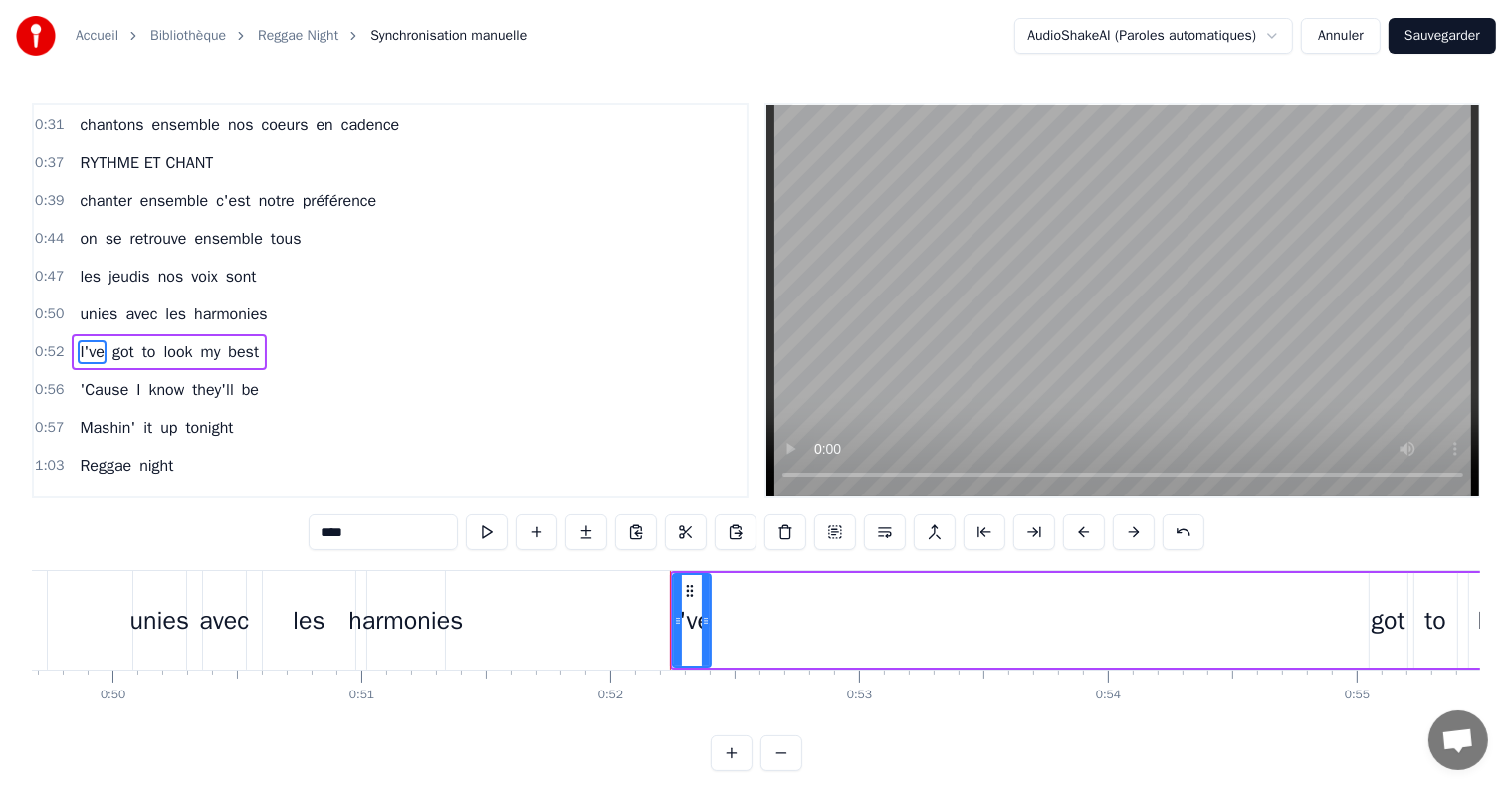 scroll, scrollTop: 225, scrollLeft: 0, axis: vertical 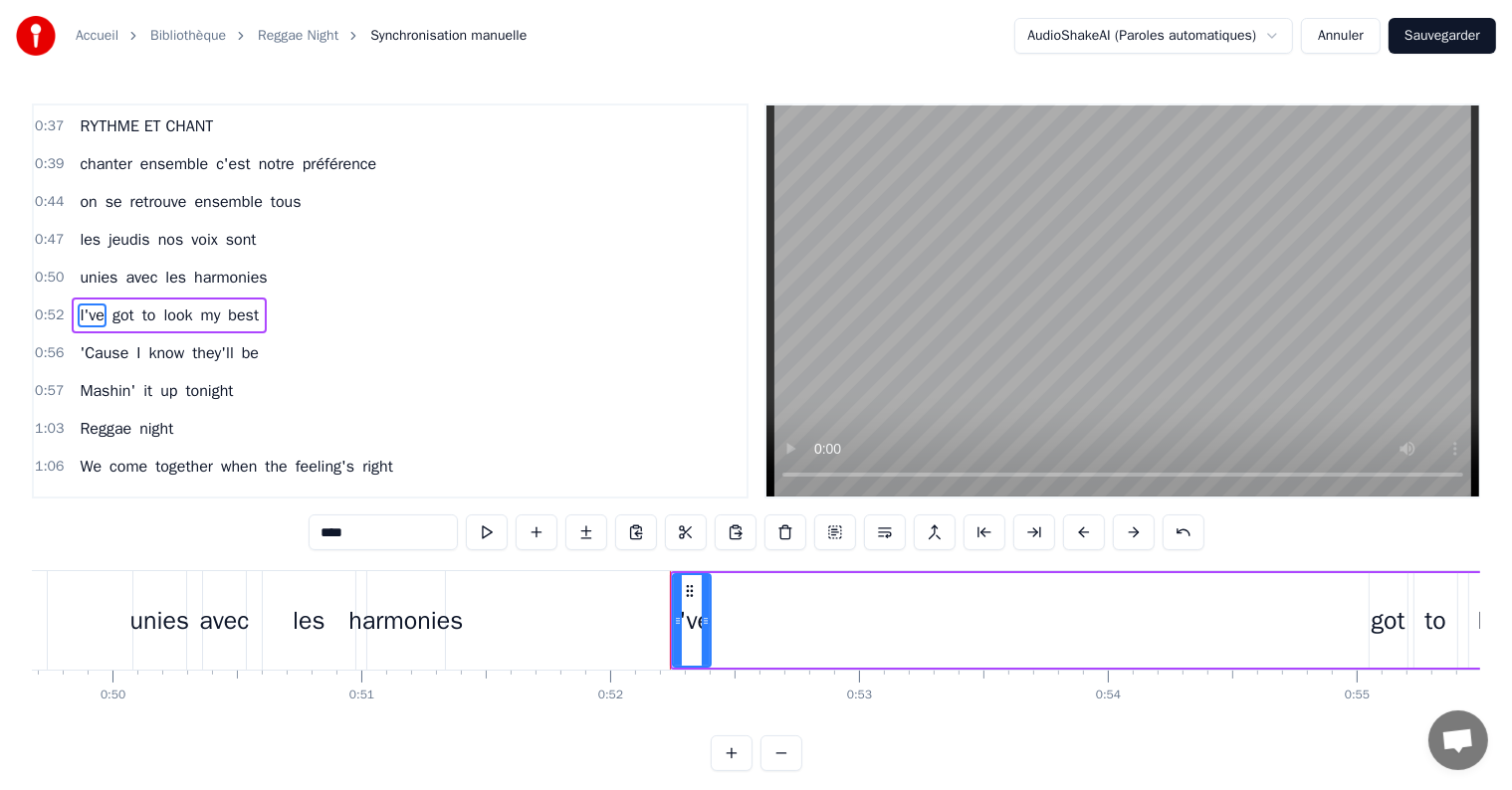 drag, startPoint x: 306, startPoint y: 511, endPoint x: 281, endPoint y: 517, distance: 25.70992 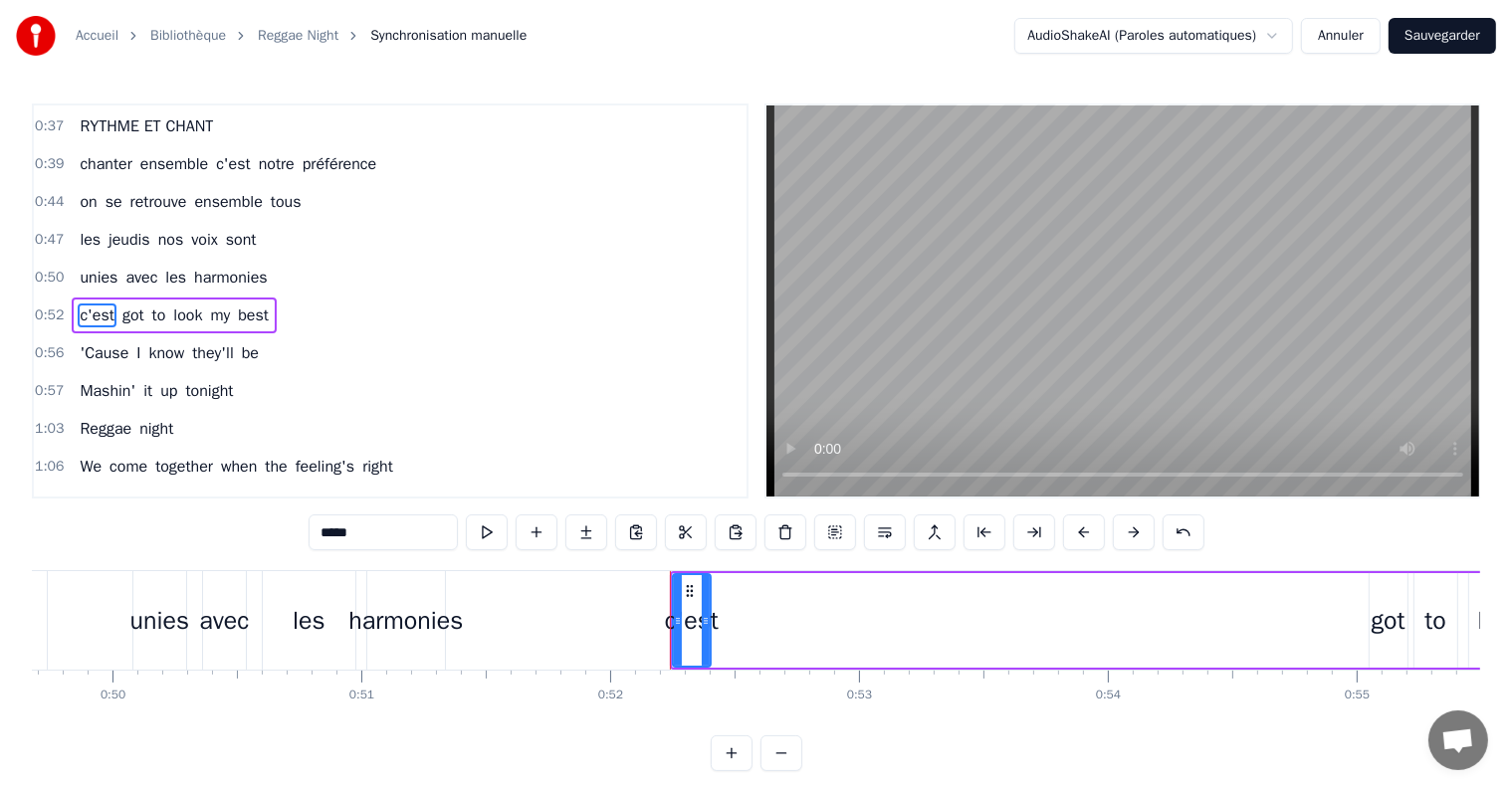 click on "got" at bounding box center (133, 315) 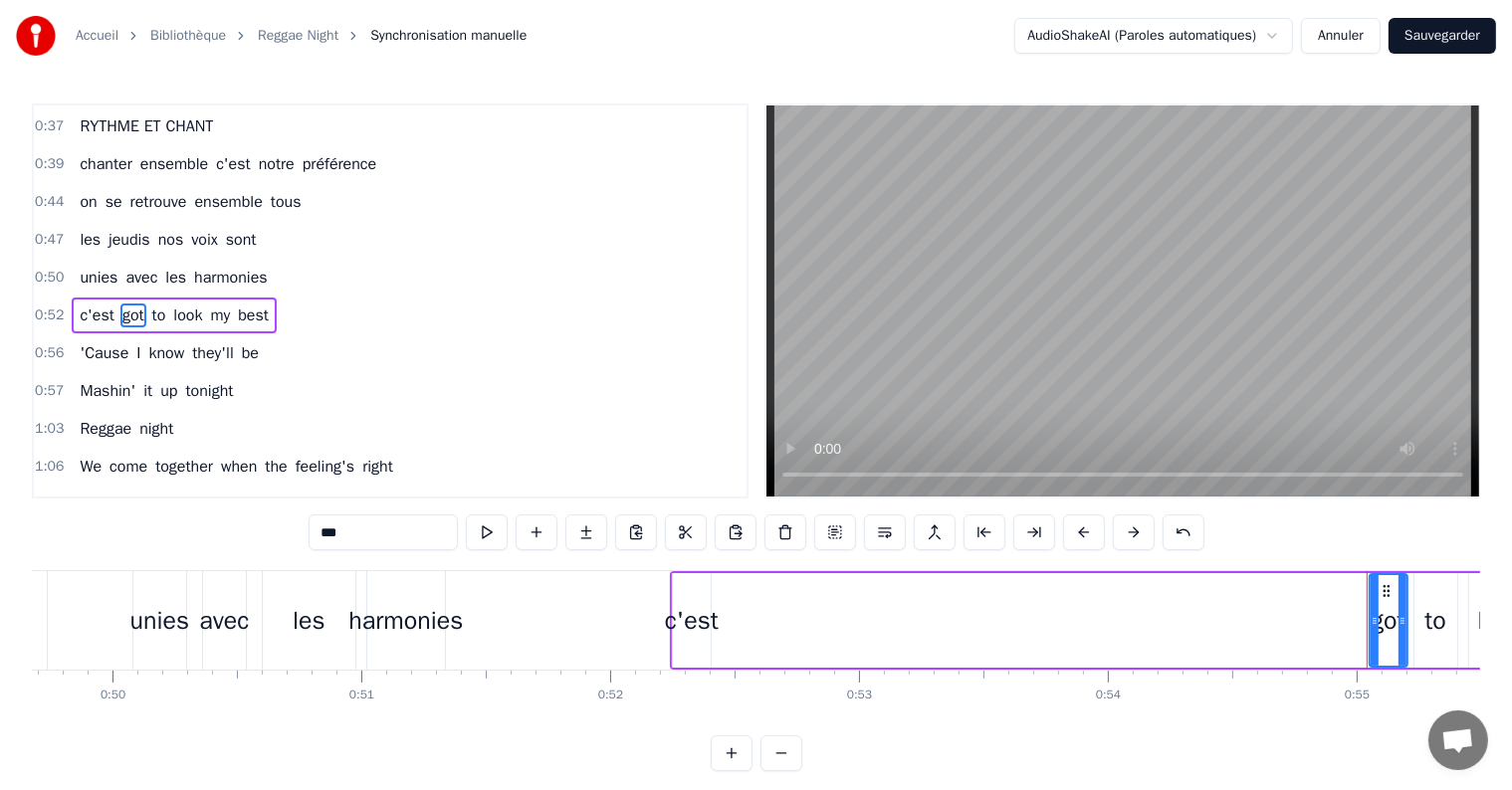 drag, startPoint x: 375, startPoint y: 529, endPoint x: 267, endPoint y: 534, distance: 108.11568 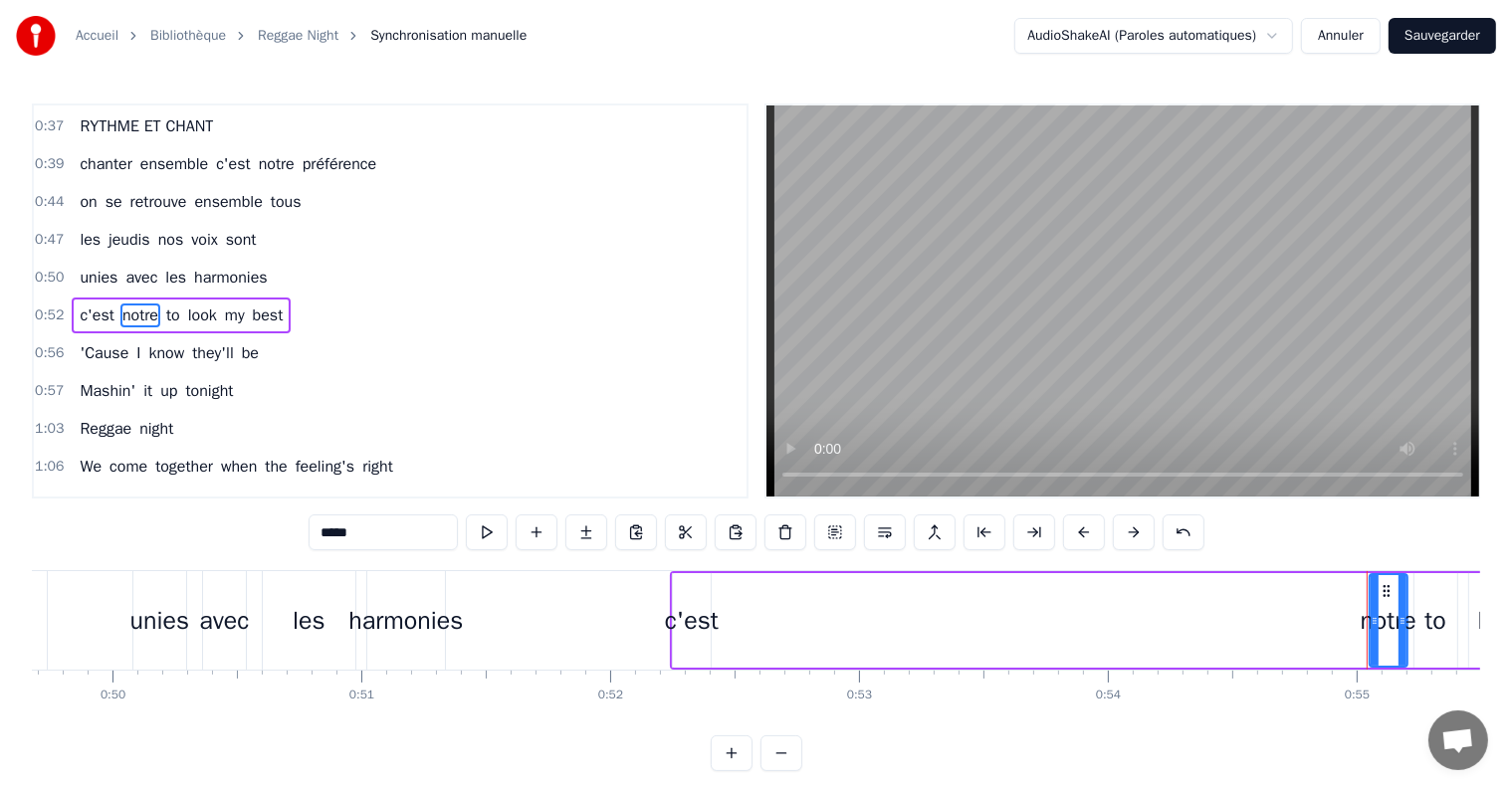 click on "to" at bounding box center [173, 315] 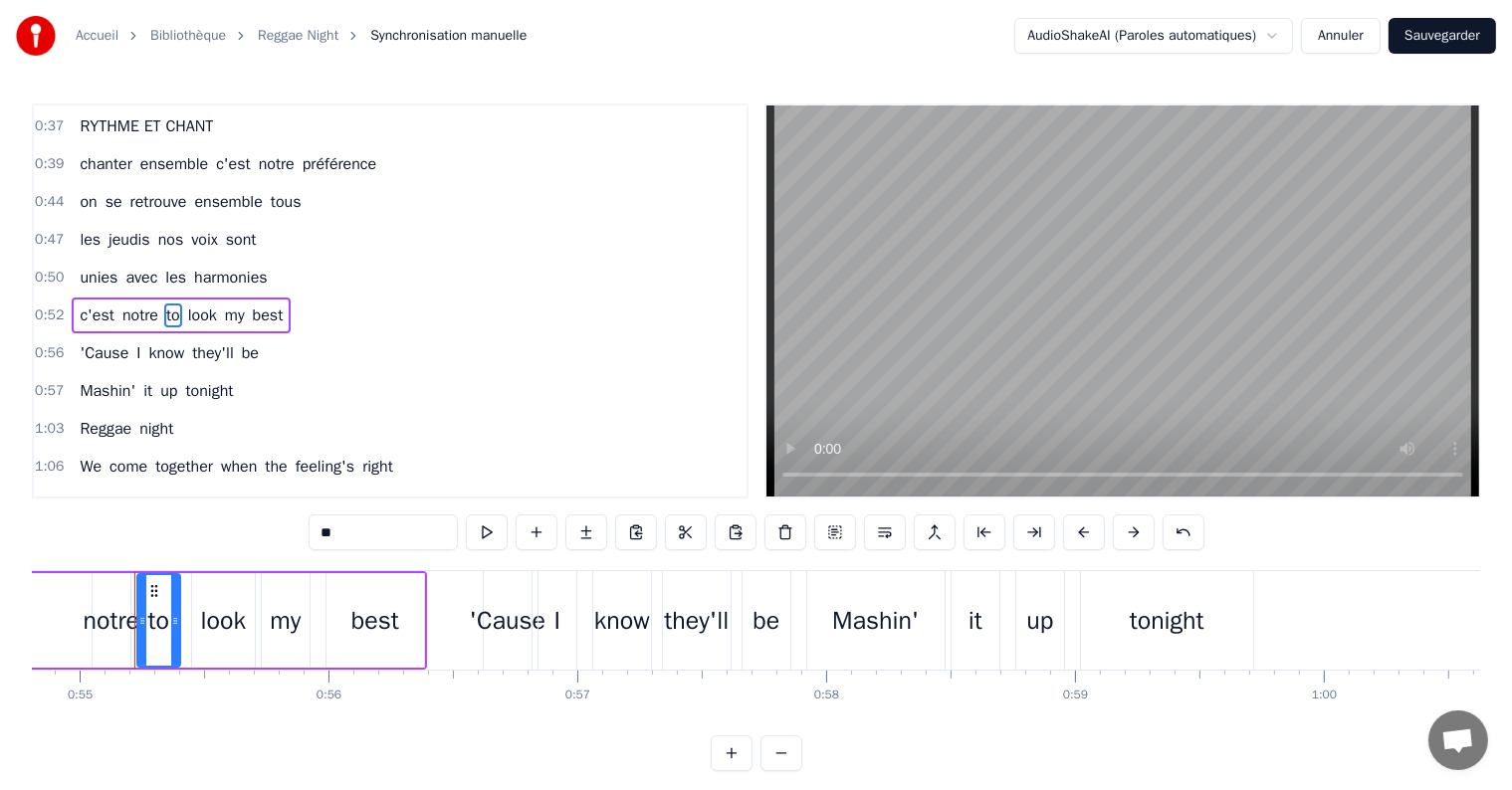 scroll, scrollTop: 0, scrollLeft: 13641, axis: horizontal 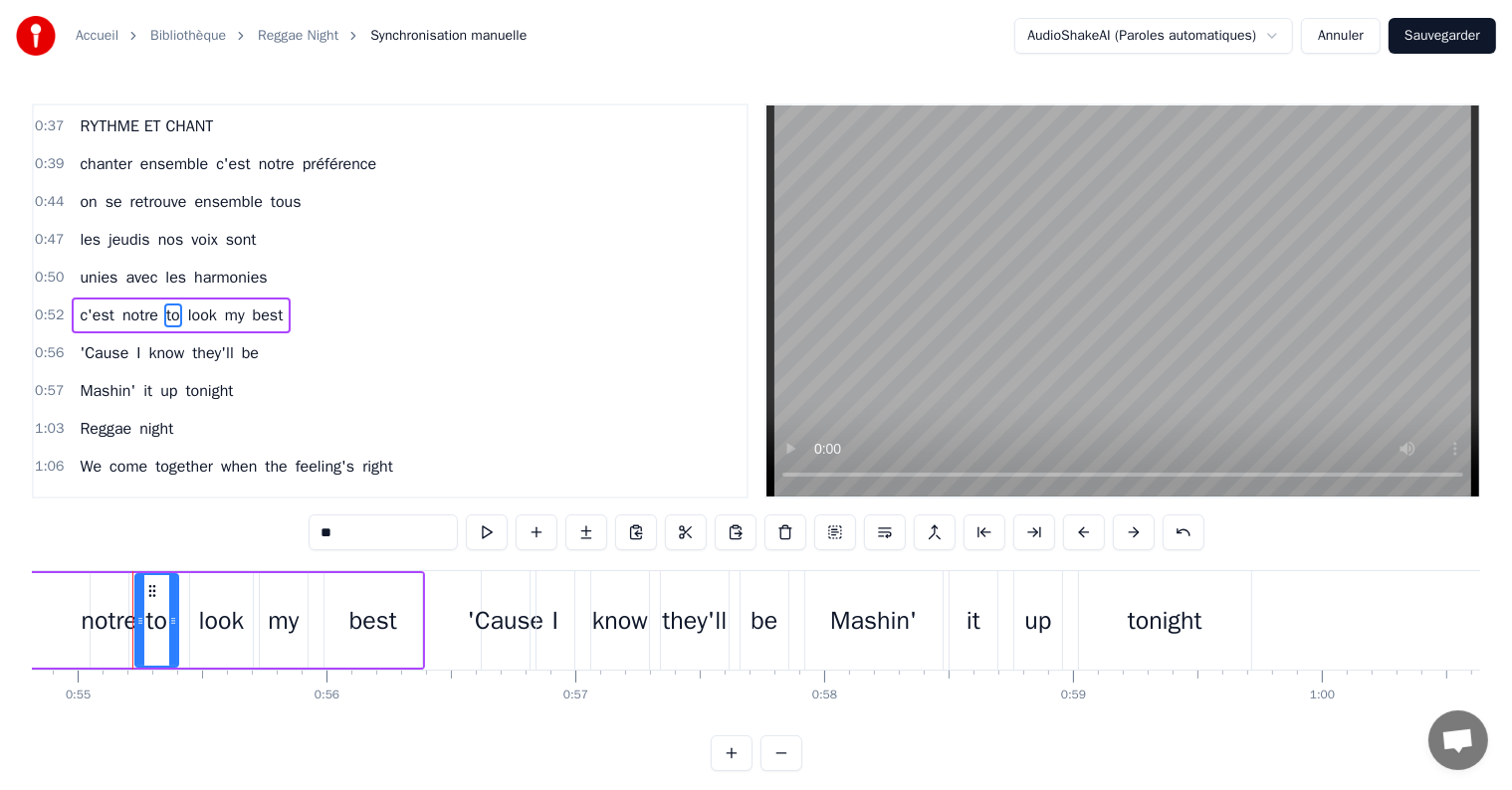 click on "**" at bounding box center [383, 532] 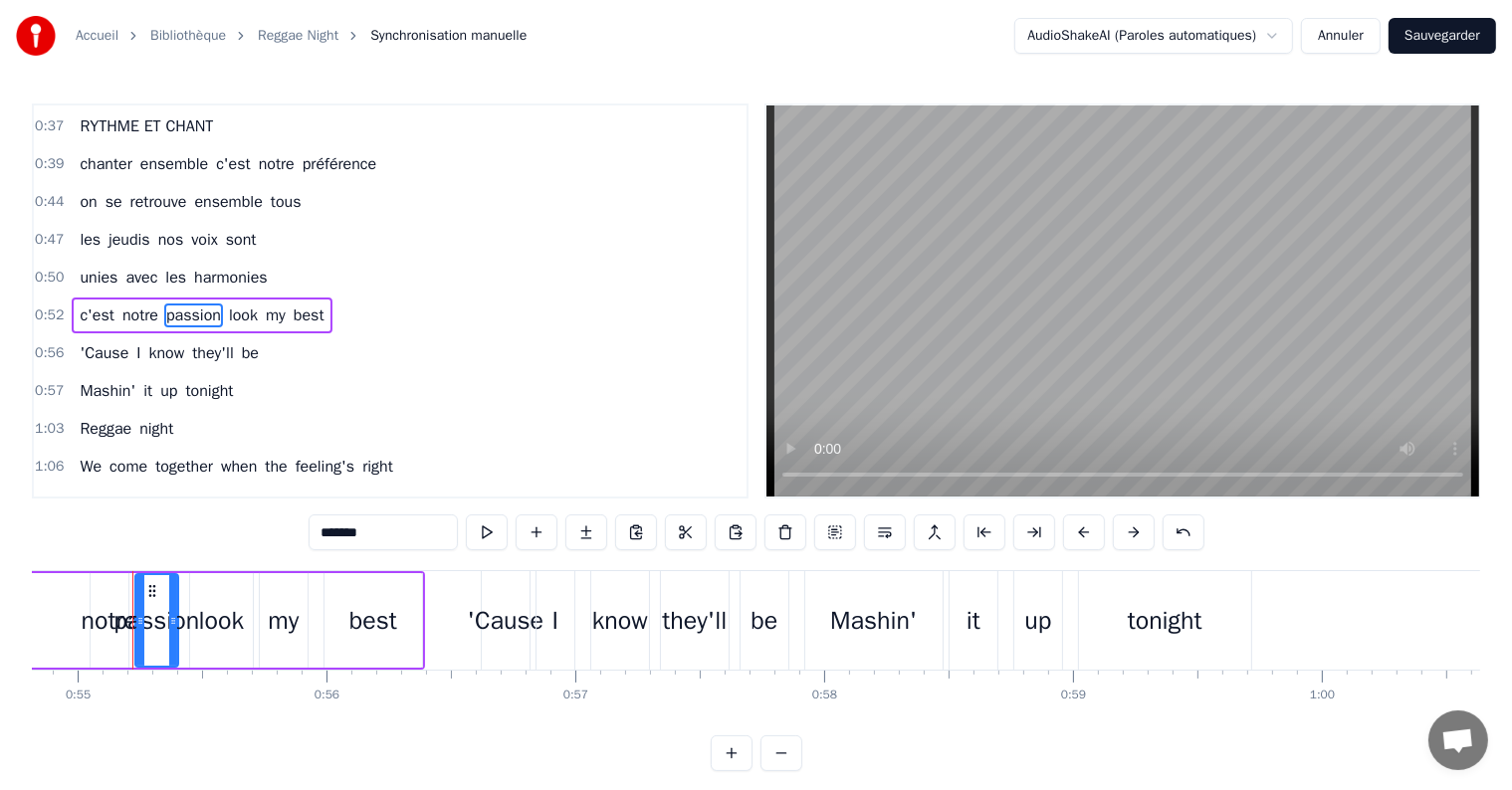 click on "look" at bounding box center [243, 315] 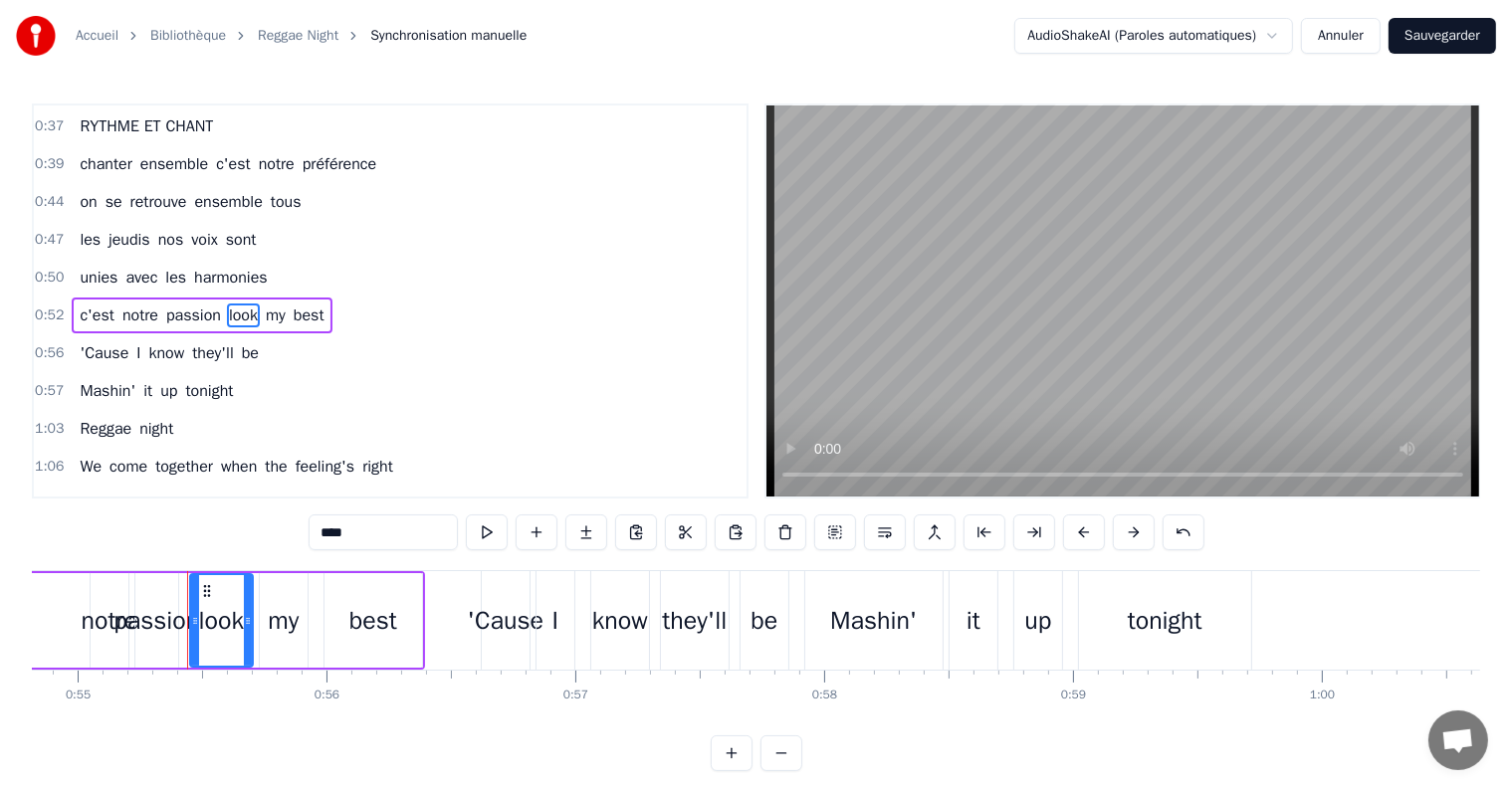 drag, startPoint x: 377, startPoint y: 521, endPoint x: 238, endPoint y: 536, distance: 139.80701 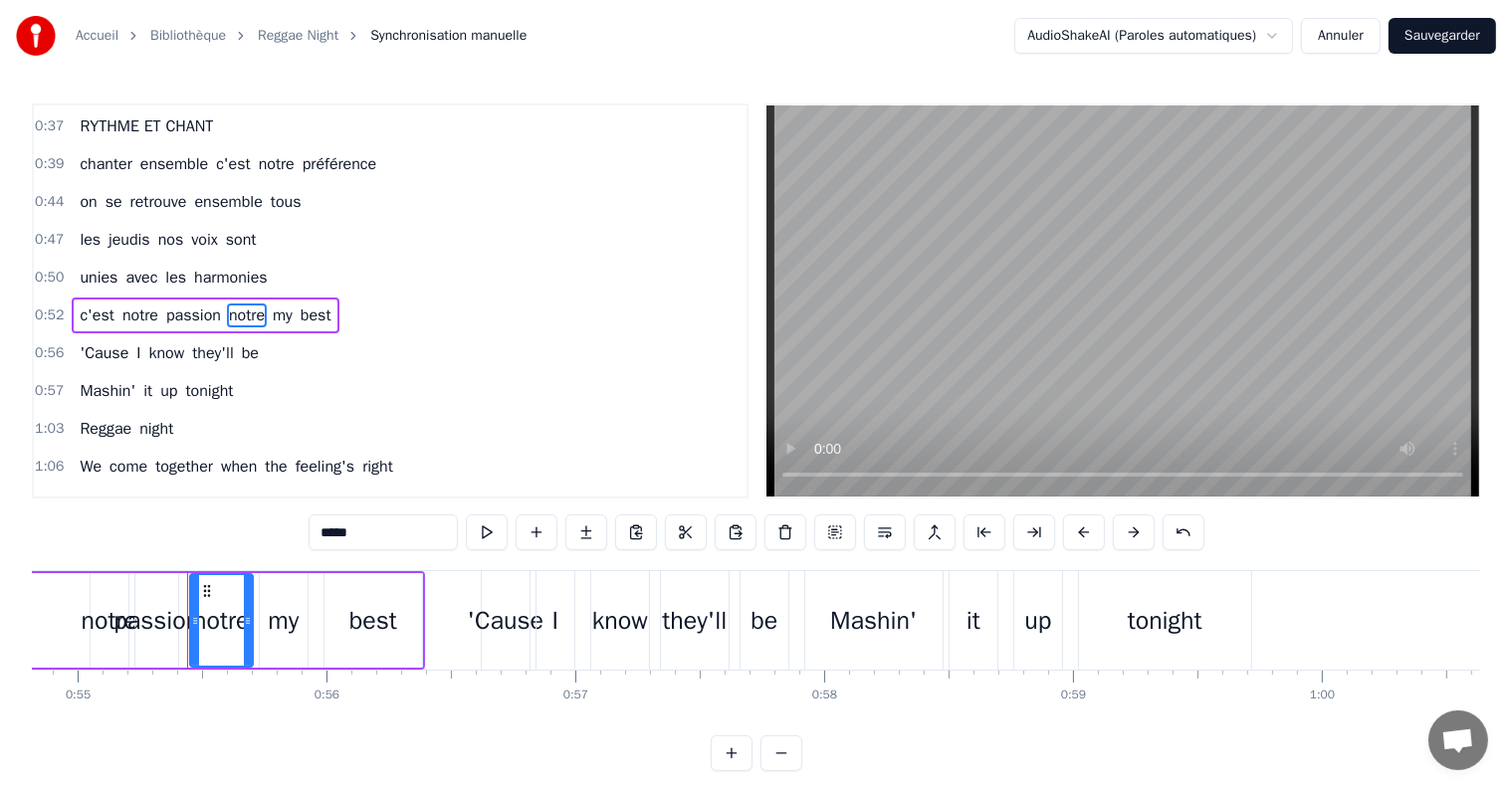click on "my" at bounding box center (283, 315) 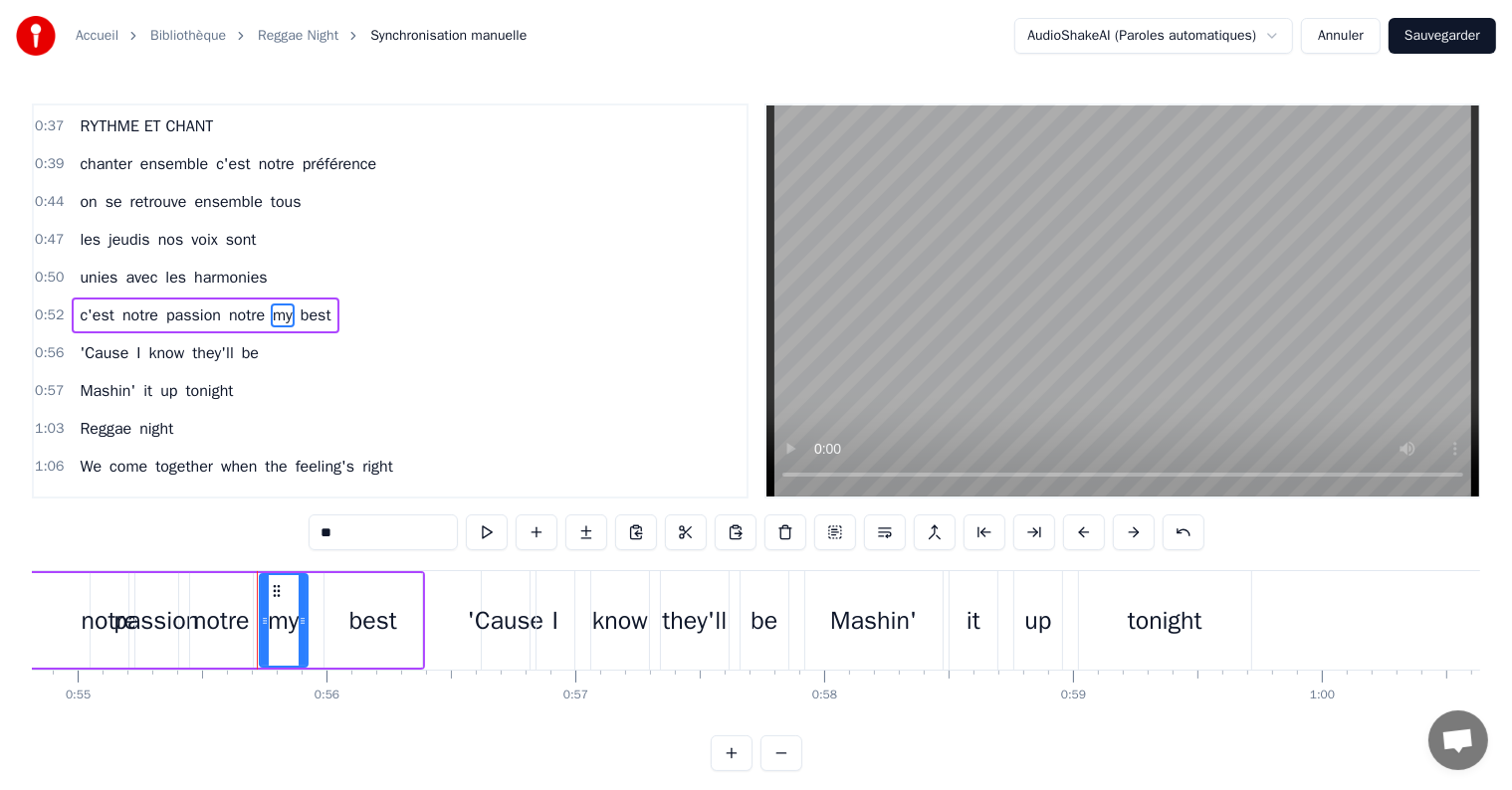 drag, startPoint x: 357, startPoint y: 529, endPoint x: 231, endPoint y: 533, distance: 126.06348 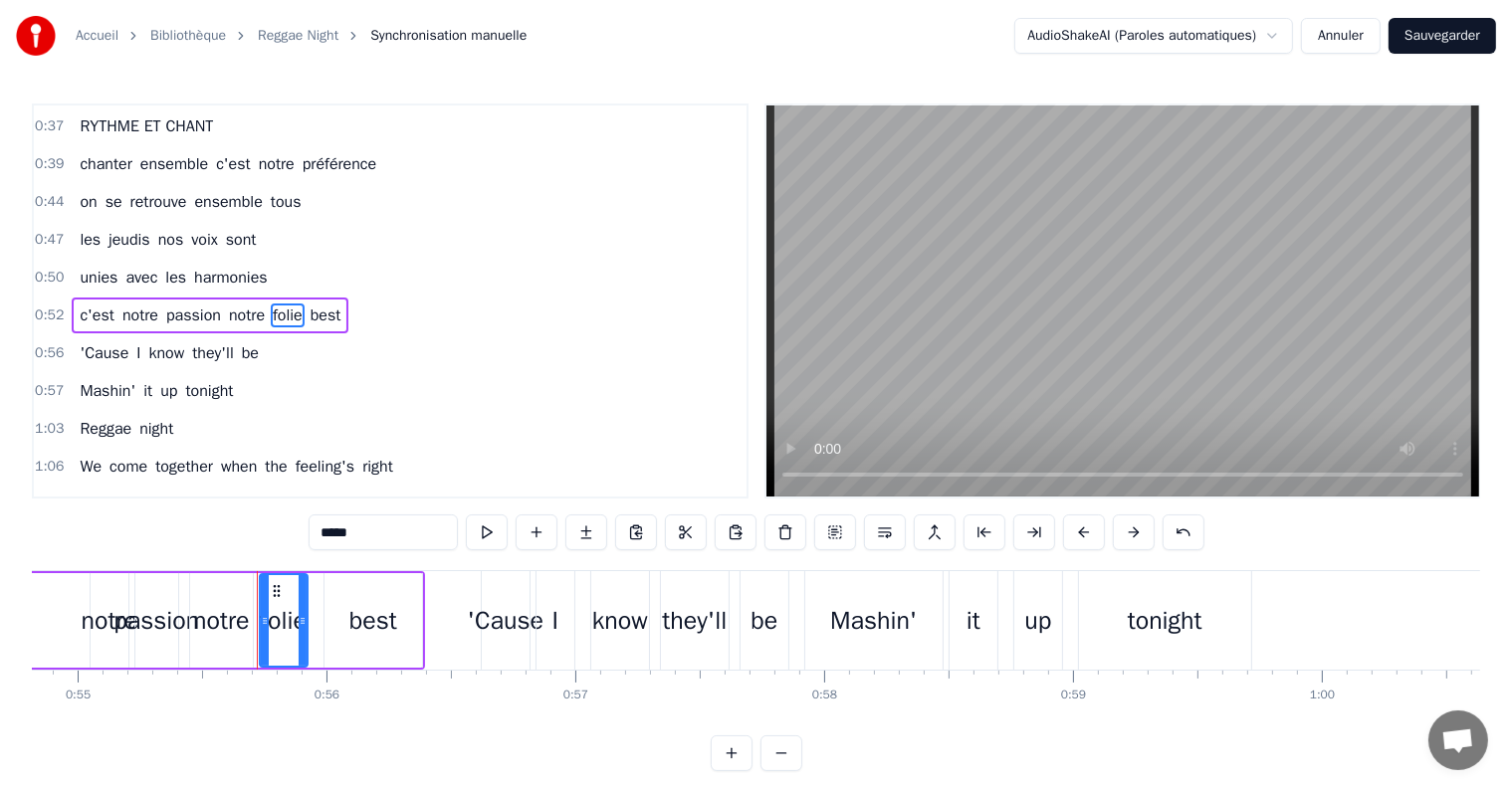 click on "best" at bounding box center (325, 315) 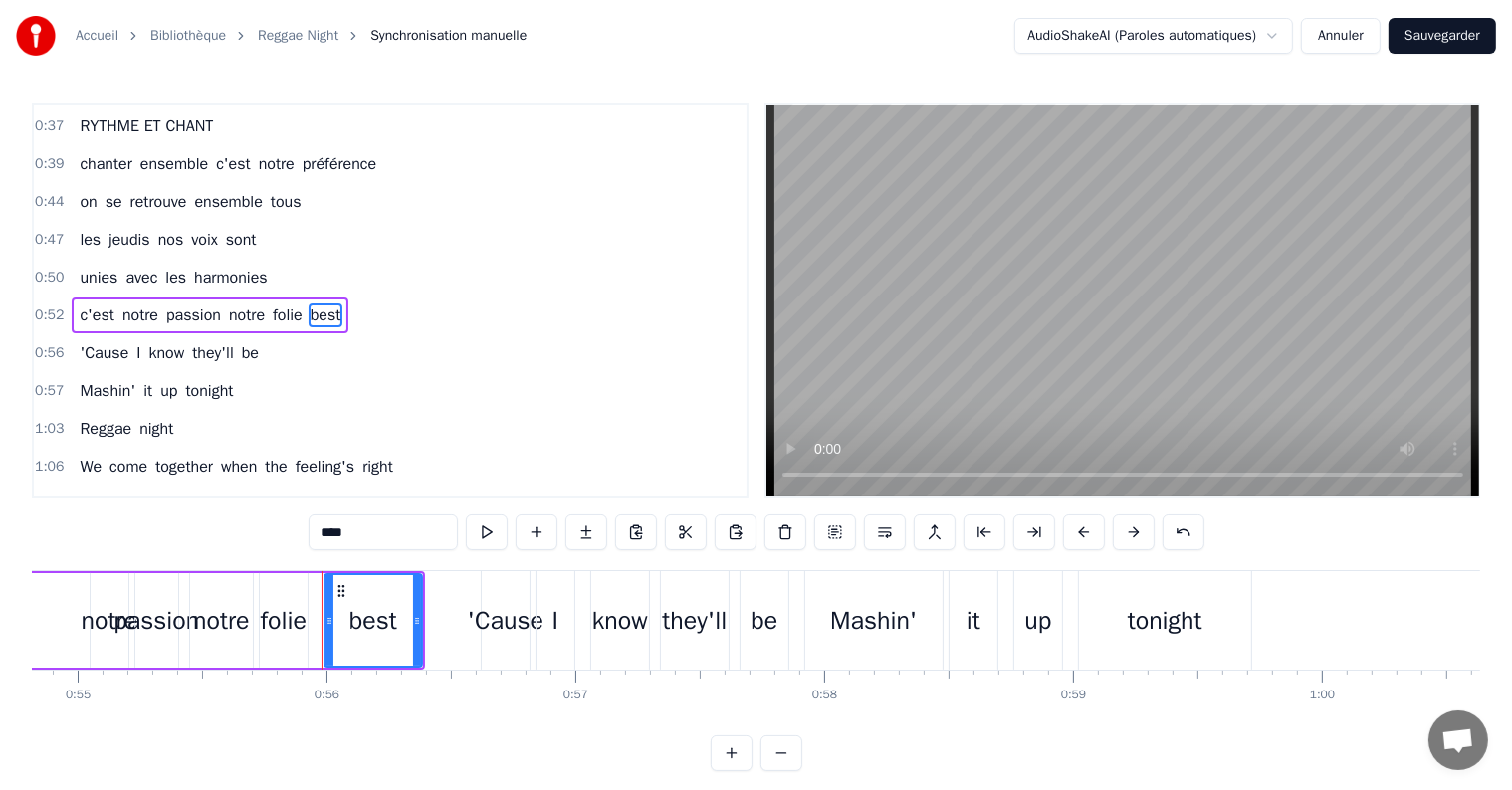 drag, startPoint x: 360, startPoint y: 537, endPoint x: 227, endPoint y: 517, distance: 134.49535 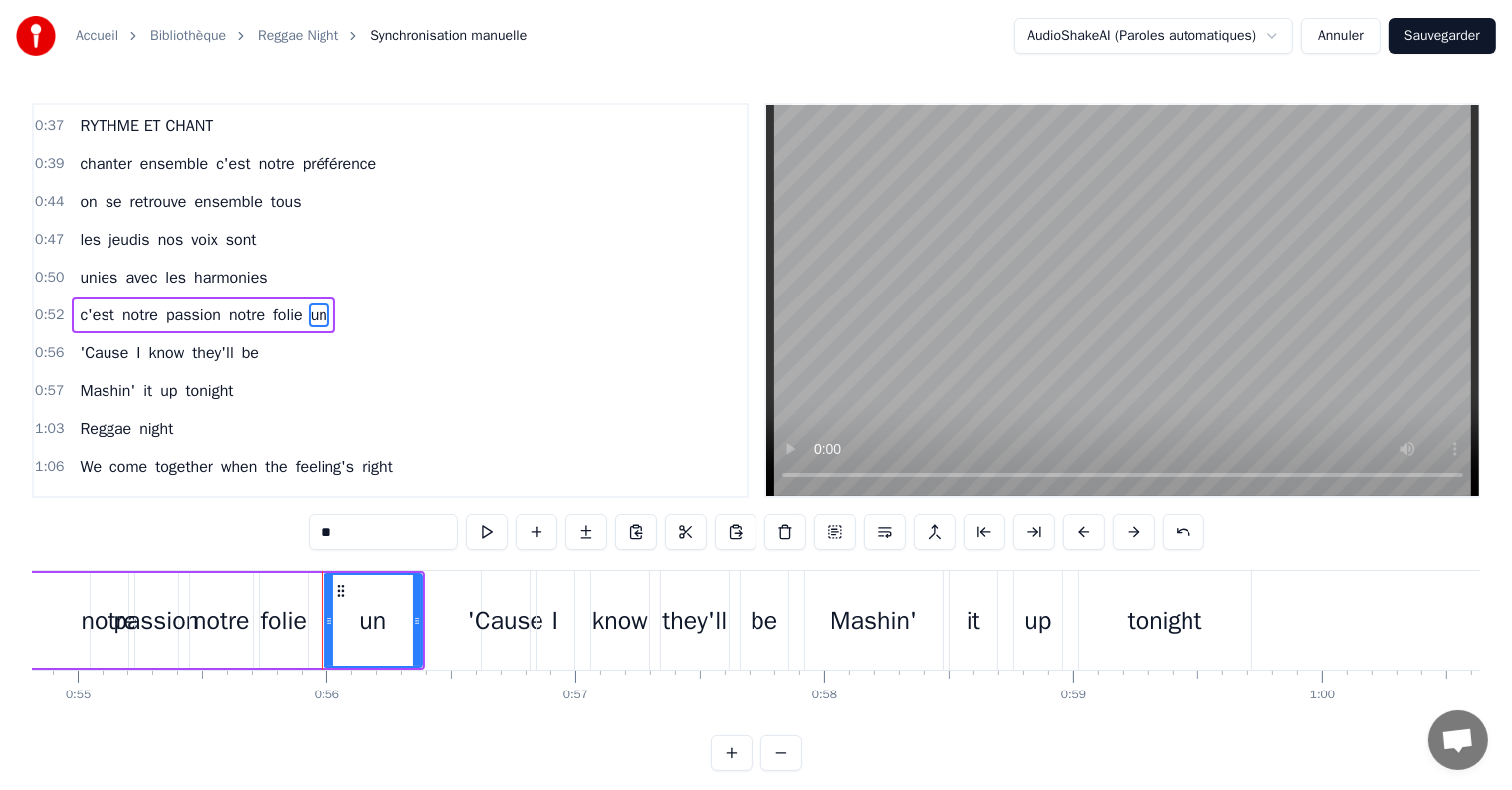 click on "'Cause" at bounding box center (104, 353) 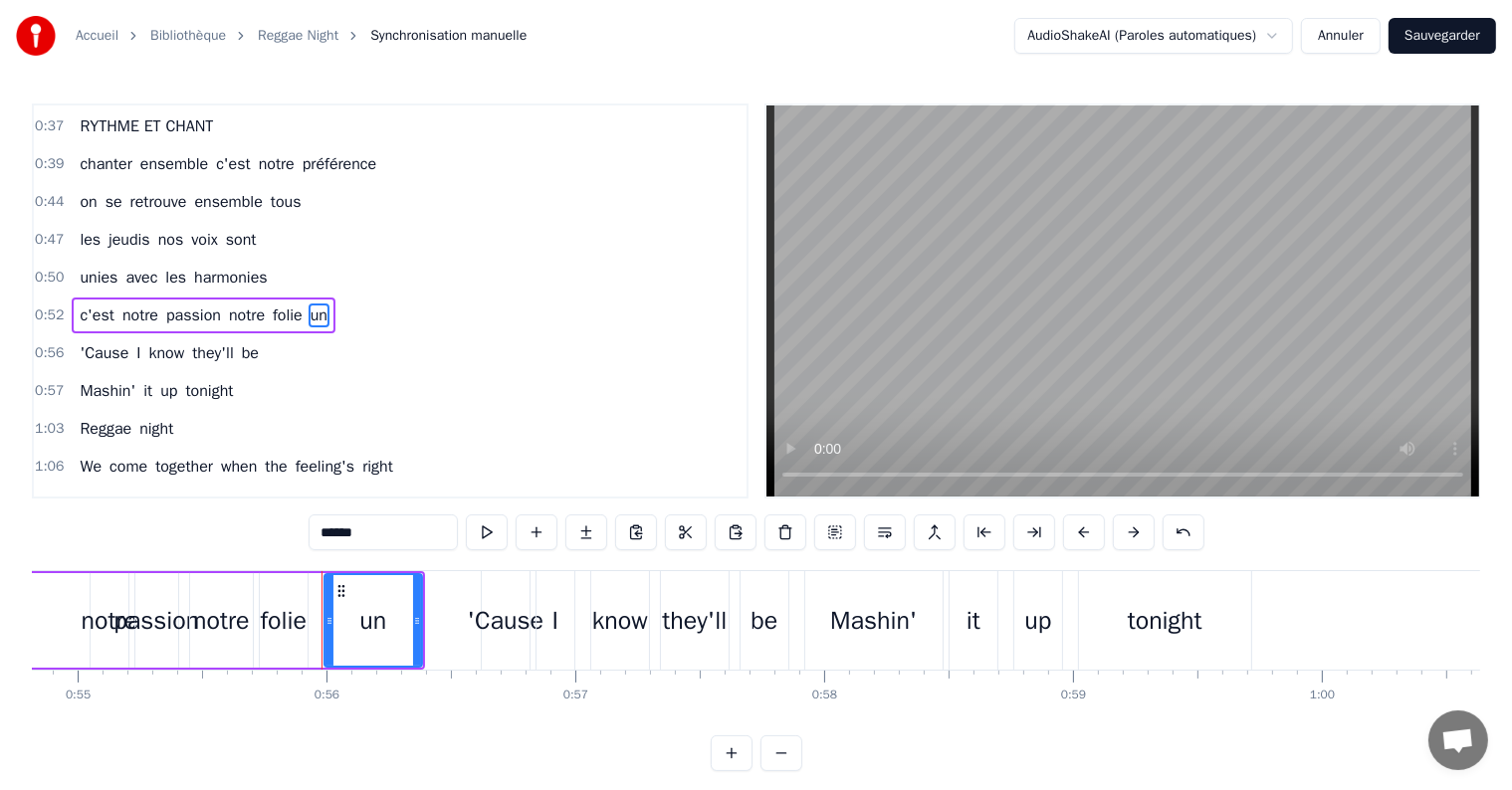 scroll, scrollTop: 262, scrollLeft: 0, axis: vertical 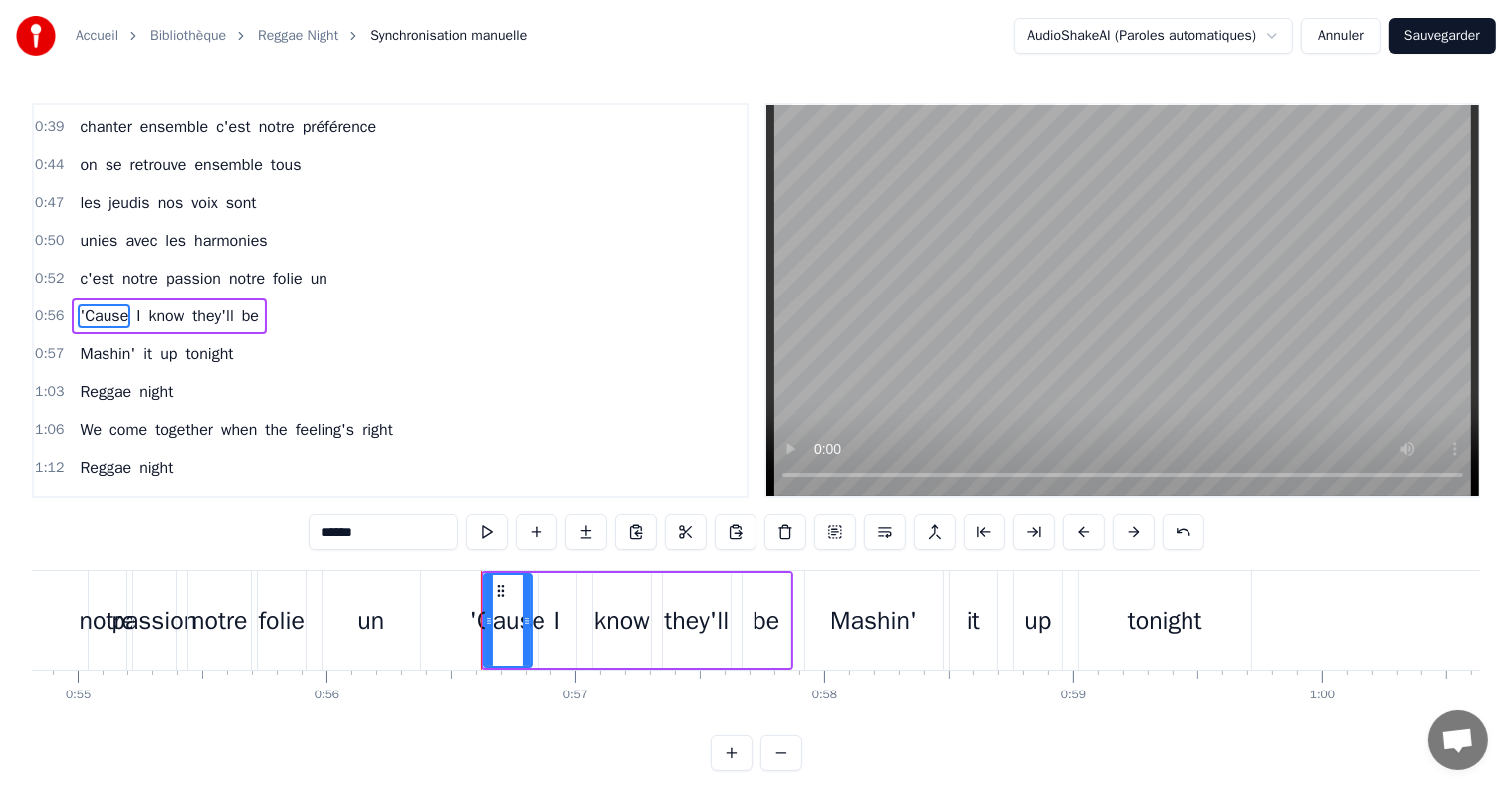 drag, startPoint x: 370, startPoint y: 527, endPoint x: 282, endPoint y: 534, distance: 88.27797 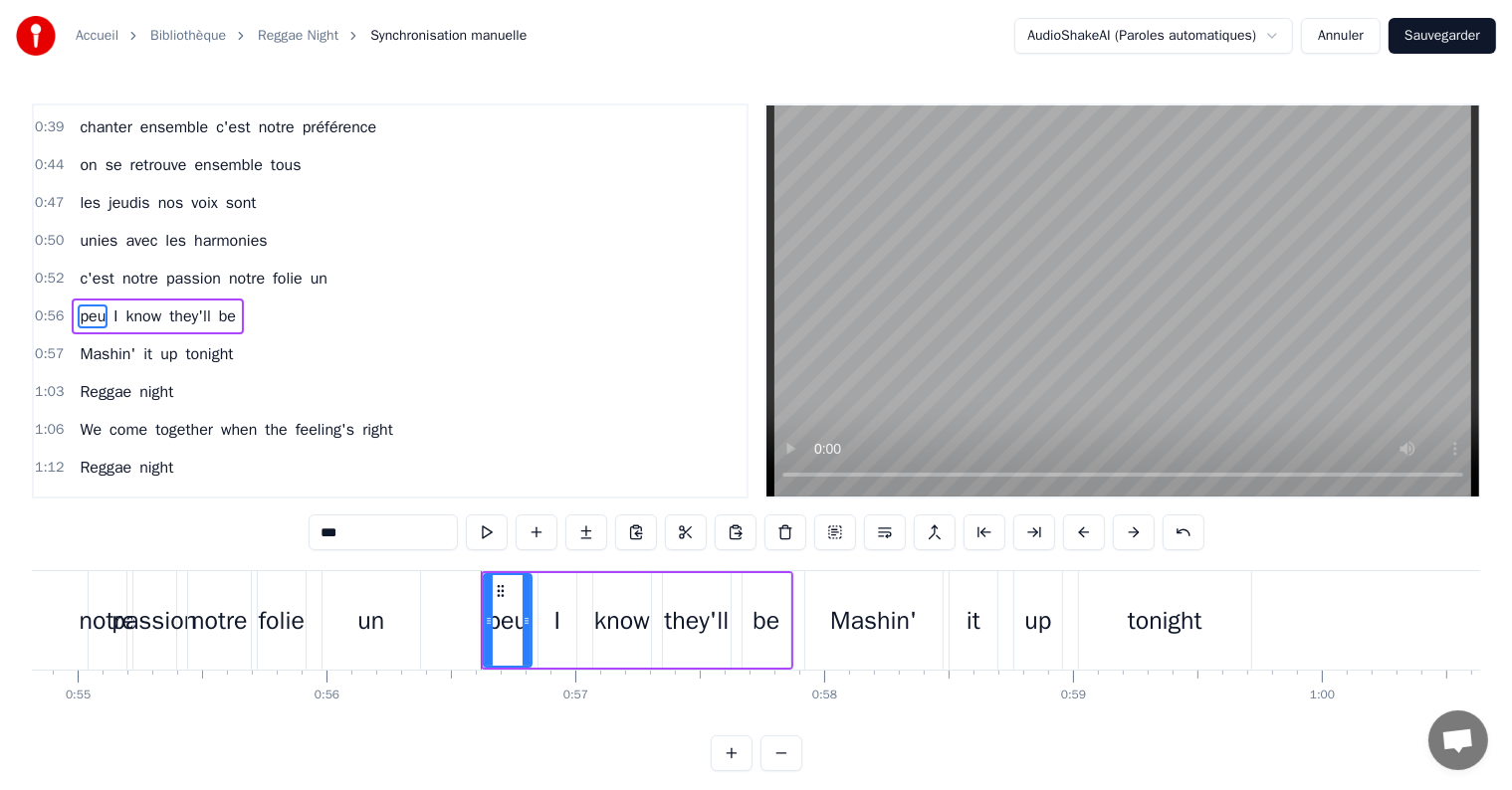 click on "I" at bounding box center (115, 316) 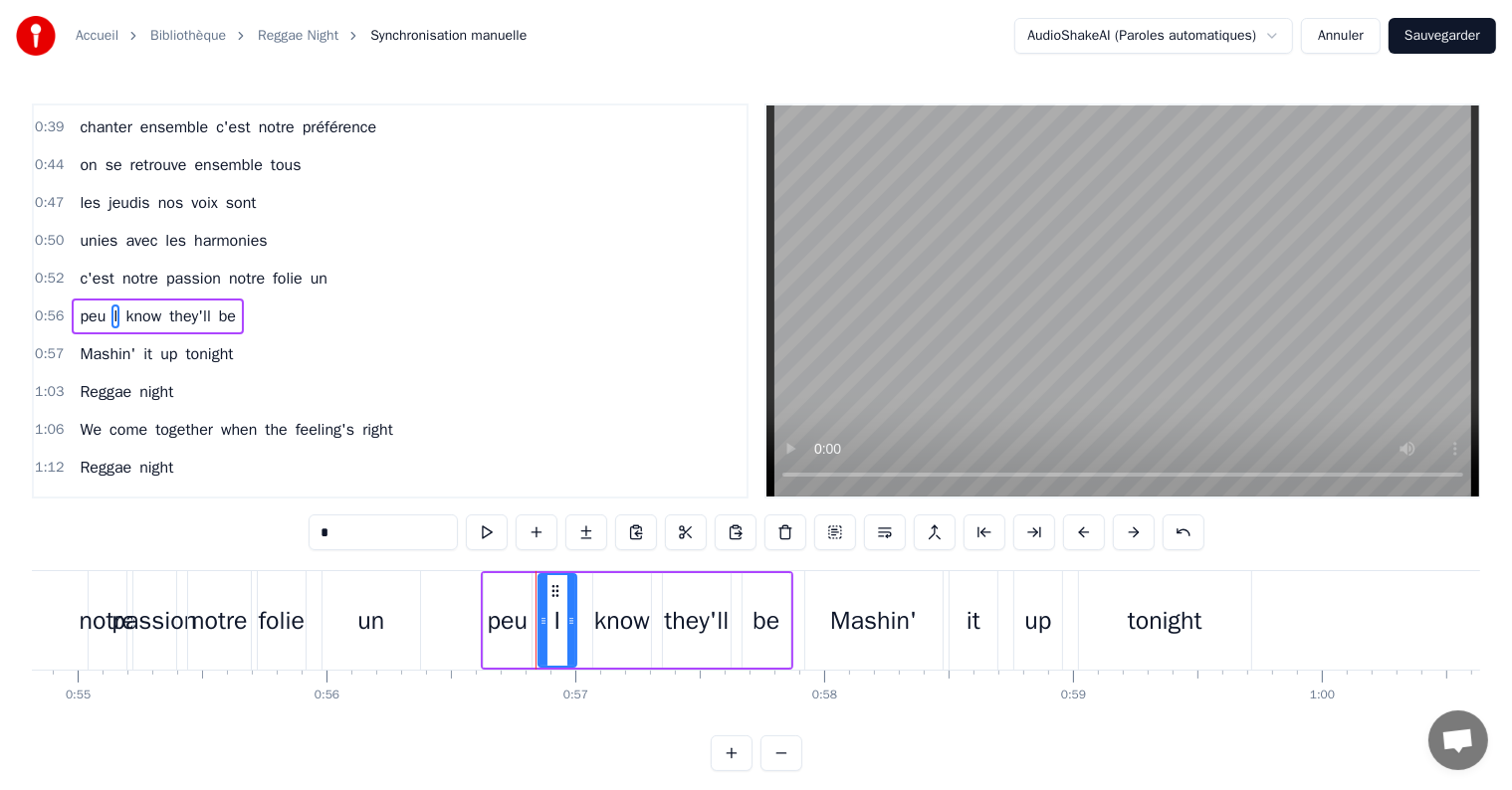 drag, startPoint x: 370, startPoint y: 526, endPoint x: 247, endPoint y: 515, distance: 123.49089 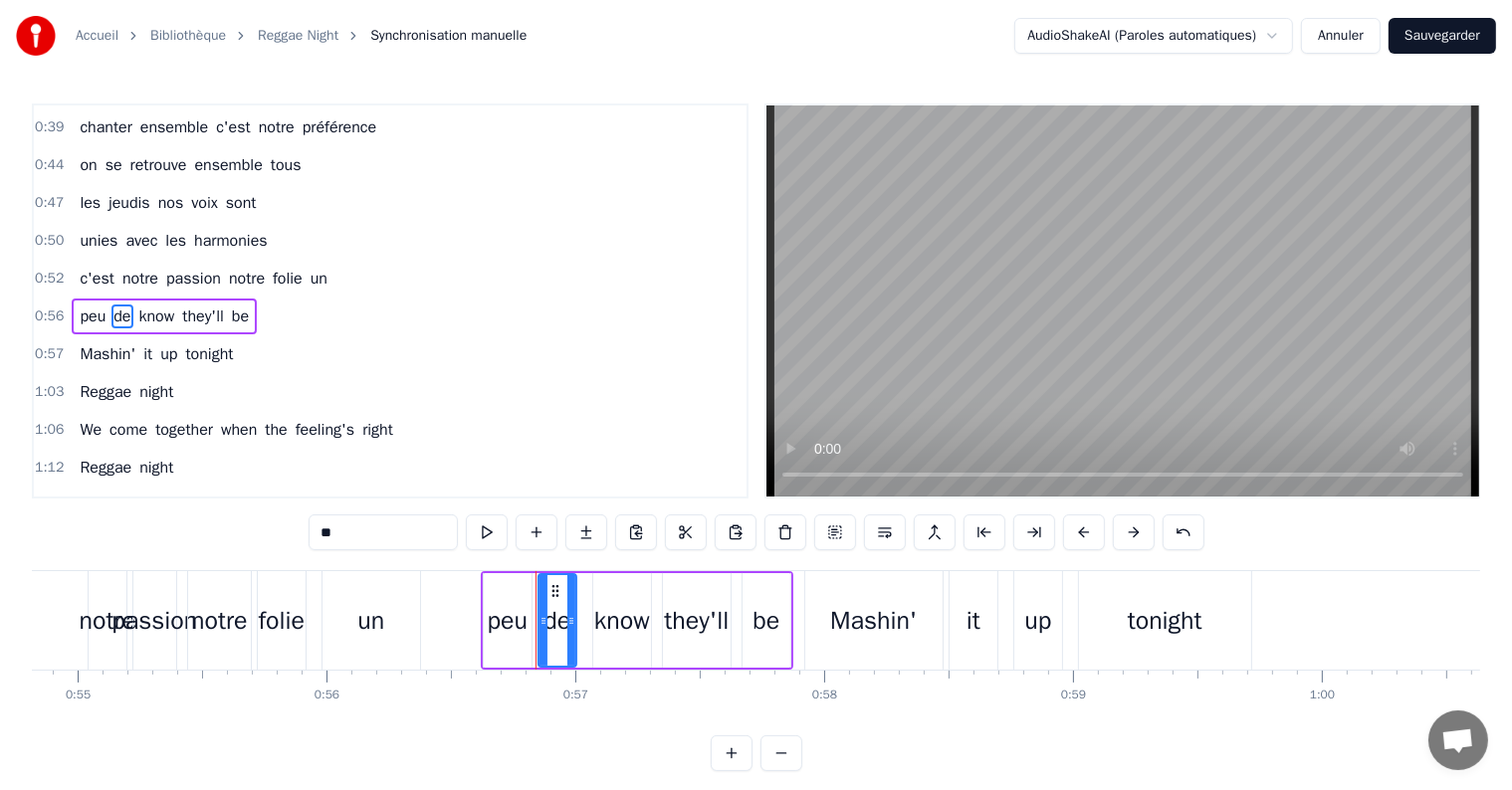 click on "know" at bounding box center (157, 316) 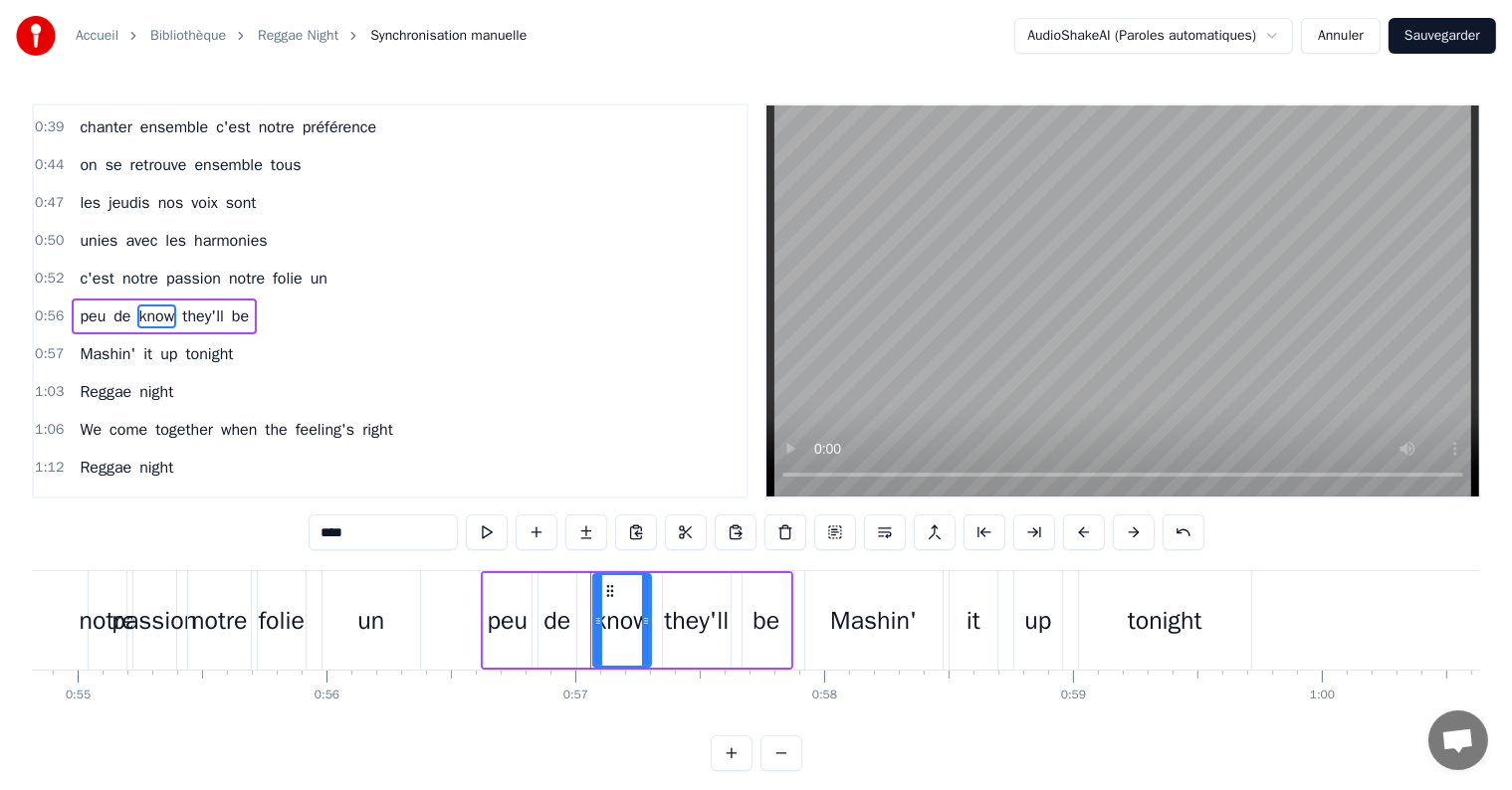 drag, startPoint x: 394, startPoint y: 533, endPoint x: 191, endPoint y: 533, distance: 203 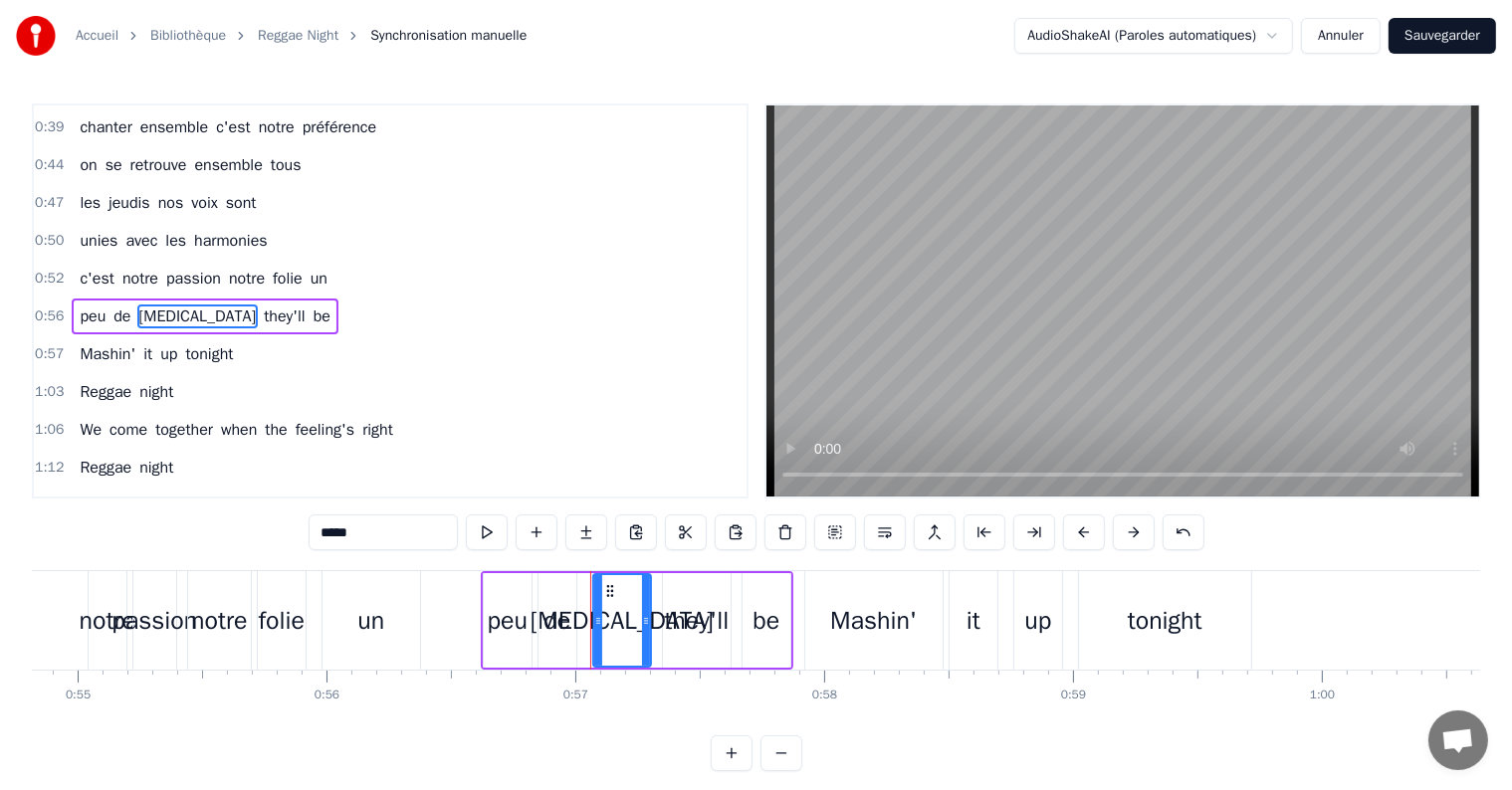 click on "they'll" at bounding box center (285, 316) 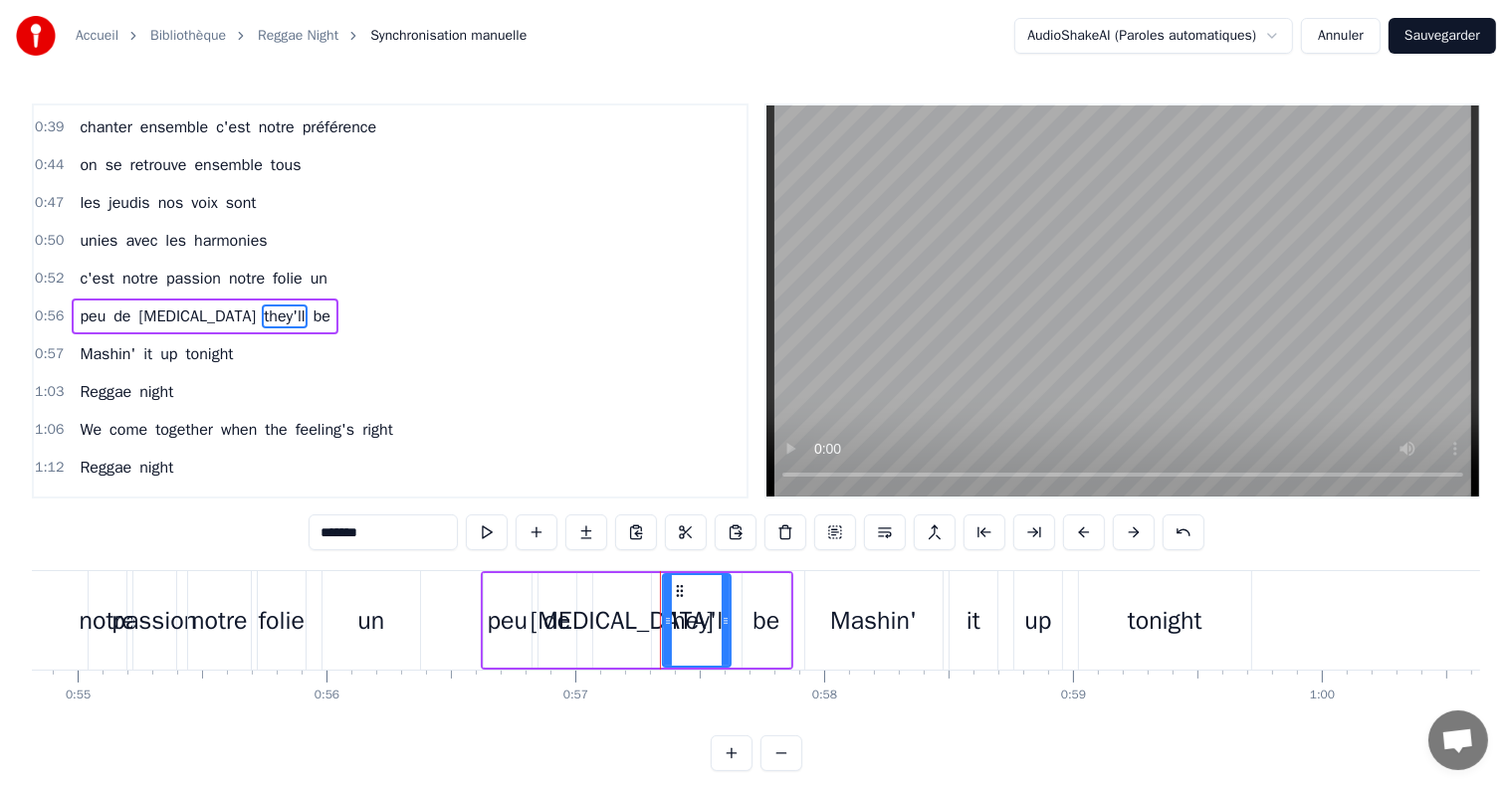 drag, startPoint x: 375, startPoint y: 520, endPoint x: 242, endPoint y: 525, distance: 133.09395 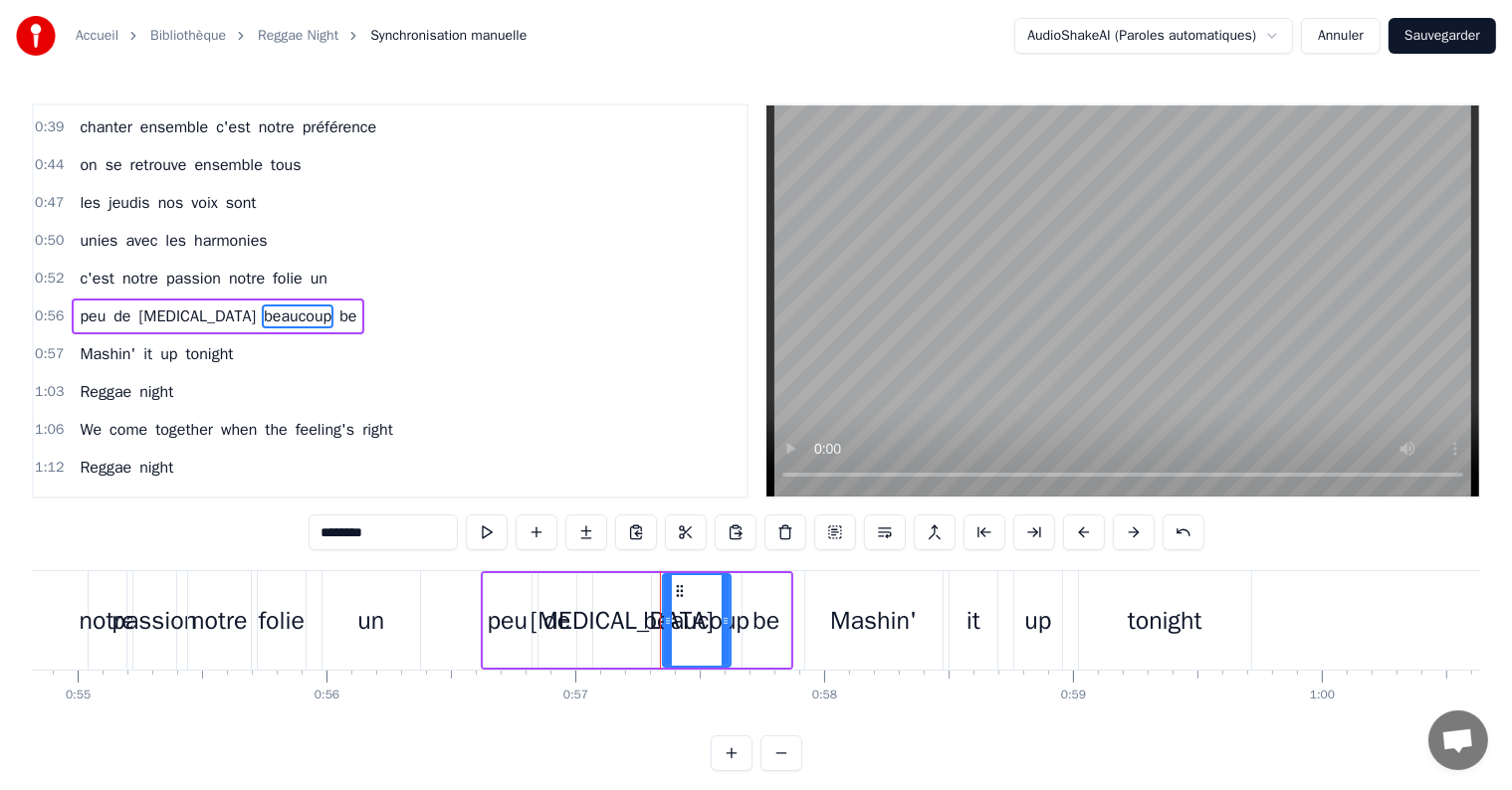 click on "be" at bounding box center [347, 316] 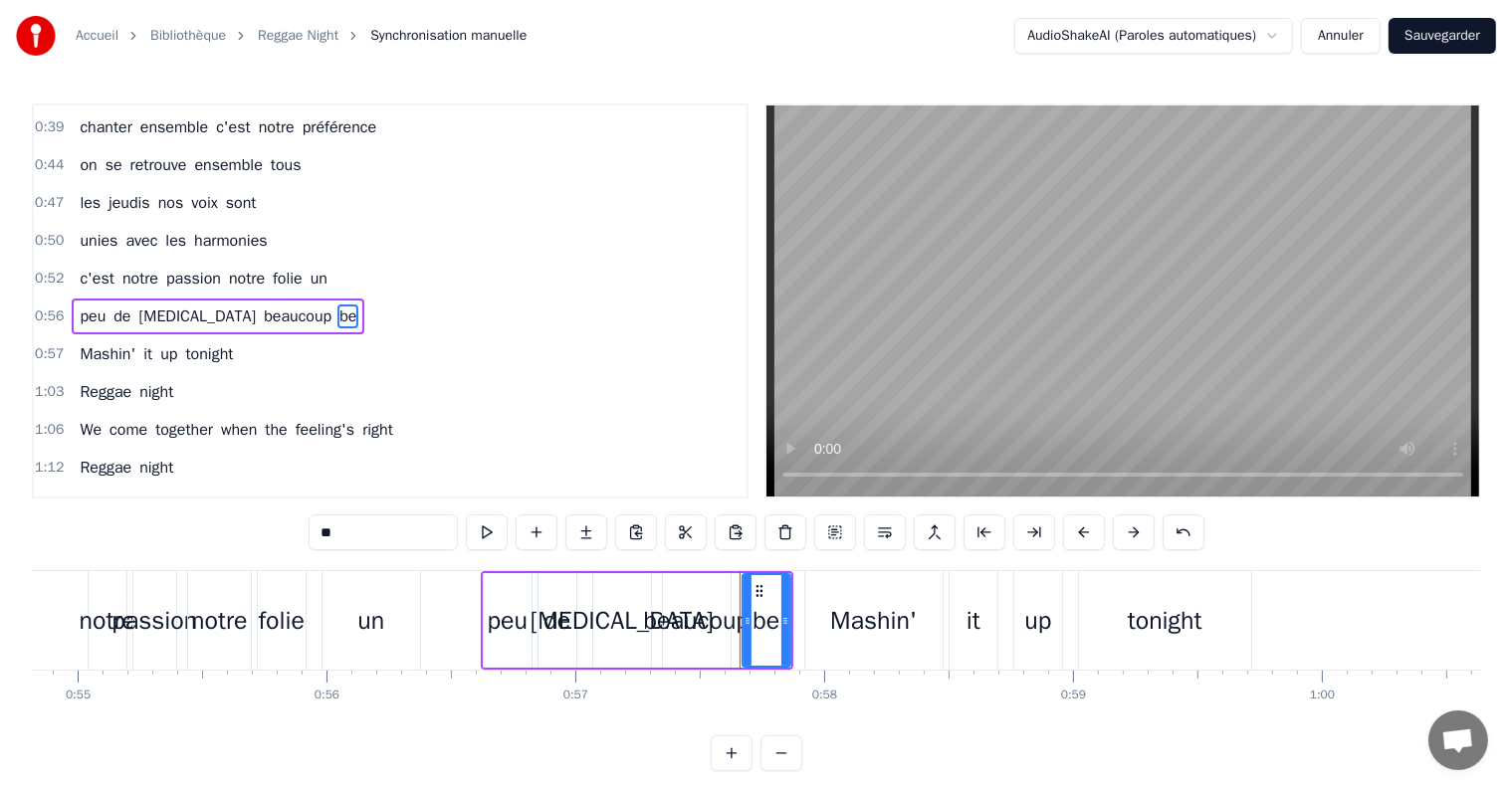 drag, startPoint x: 373, startPoint y: 531, endPoint x: 255, endPoint y: 531, distance: 118 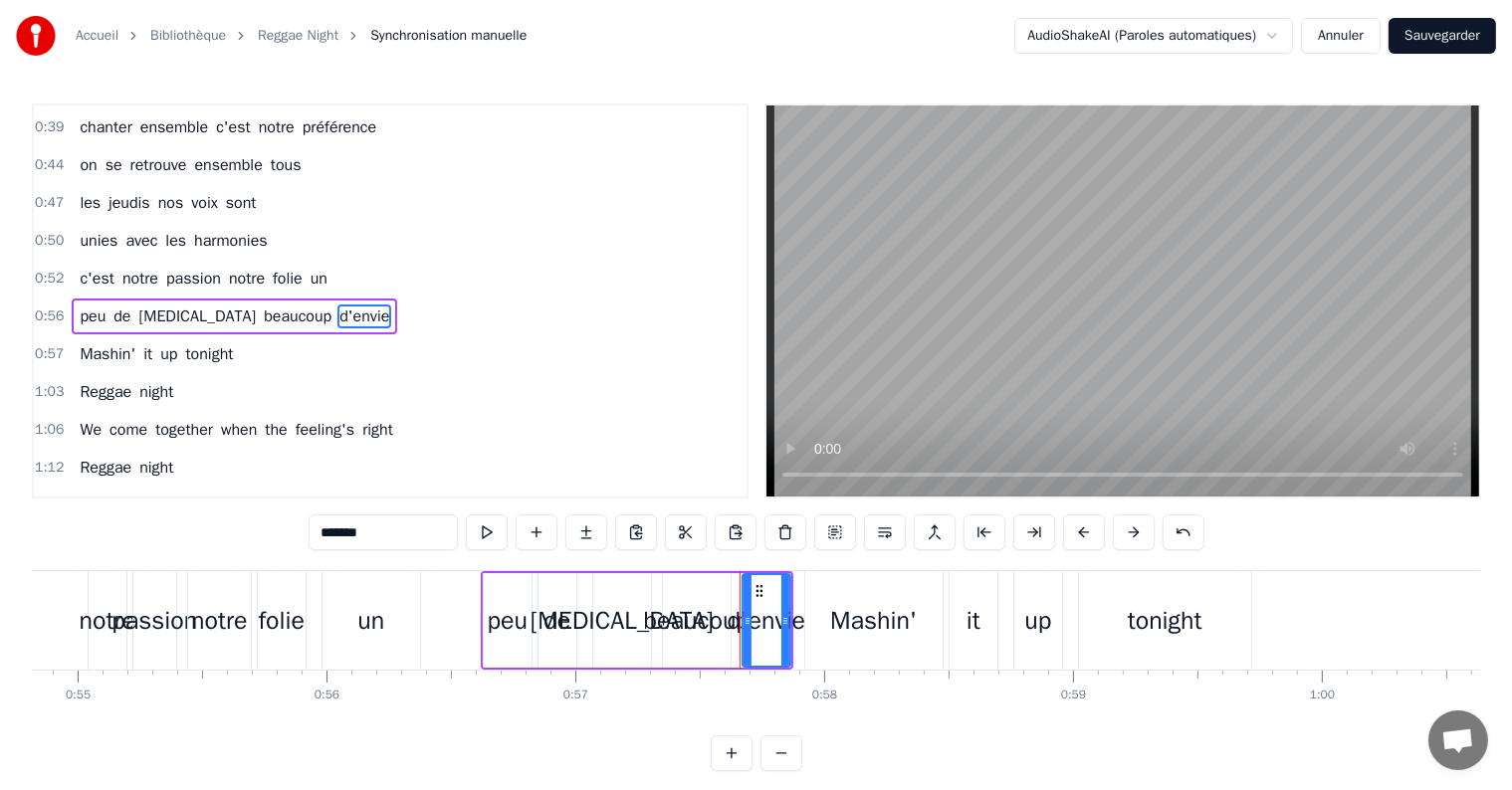 click on "Mashin'" at bounding box center [108, 354] 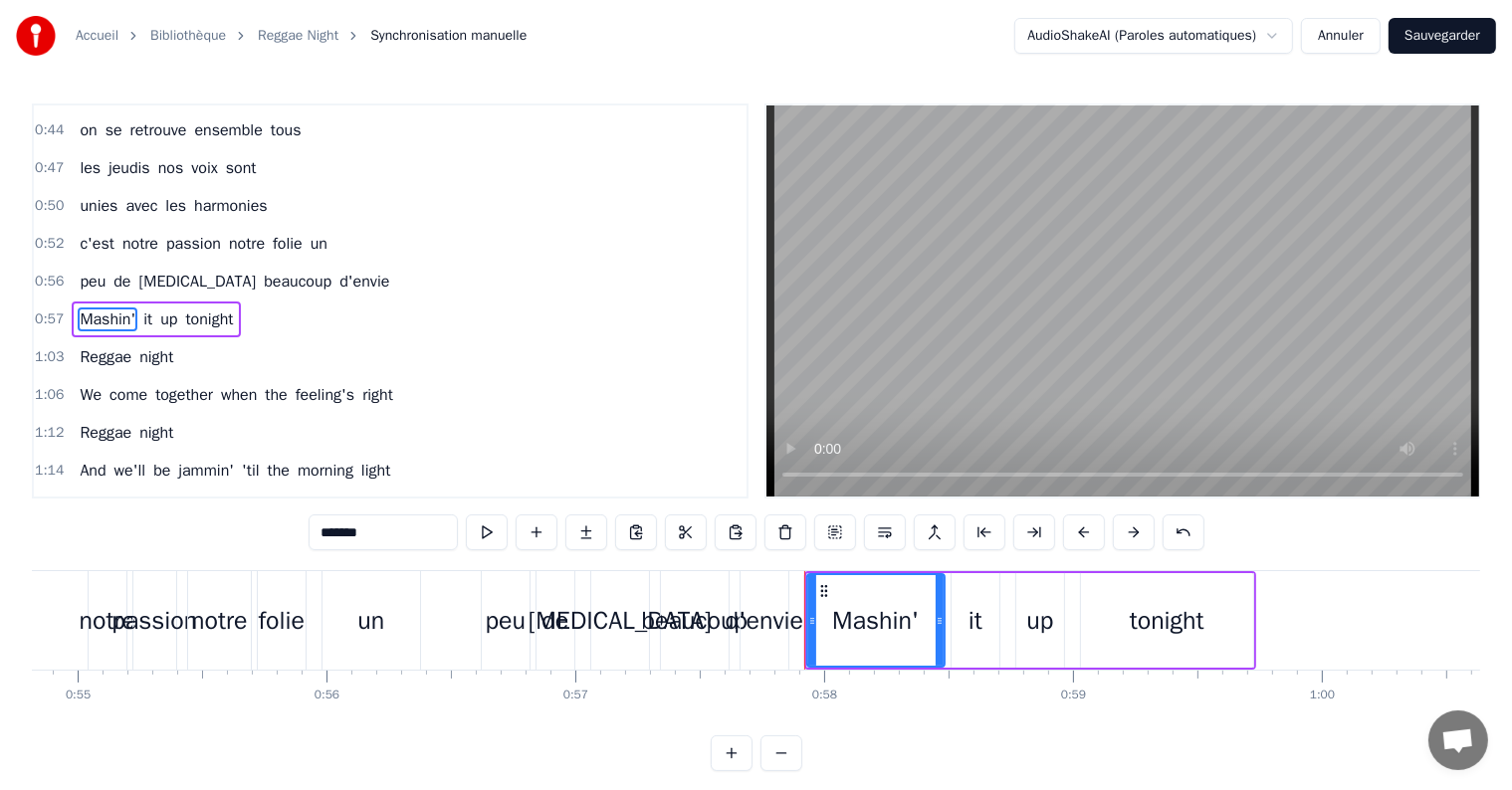 scroll, scrollTop: 298, scrollLeft: 0, axis: vertical 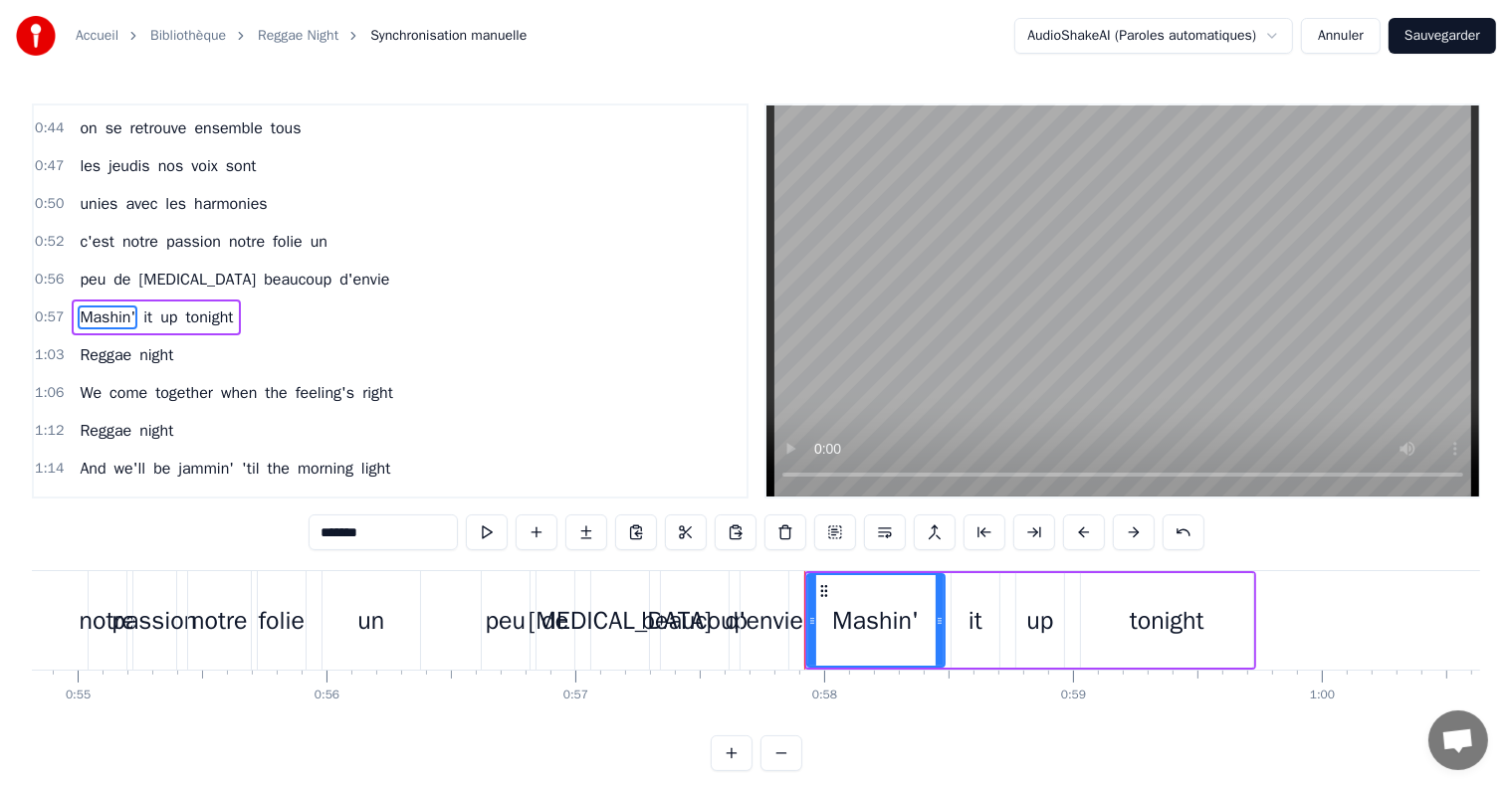 drag, startPoint x: 404, startPoint y: 533, endPoint x: 258, endPoint y: 541, distance: 146.21901 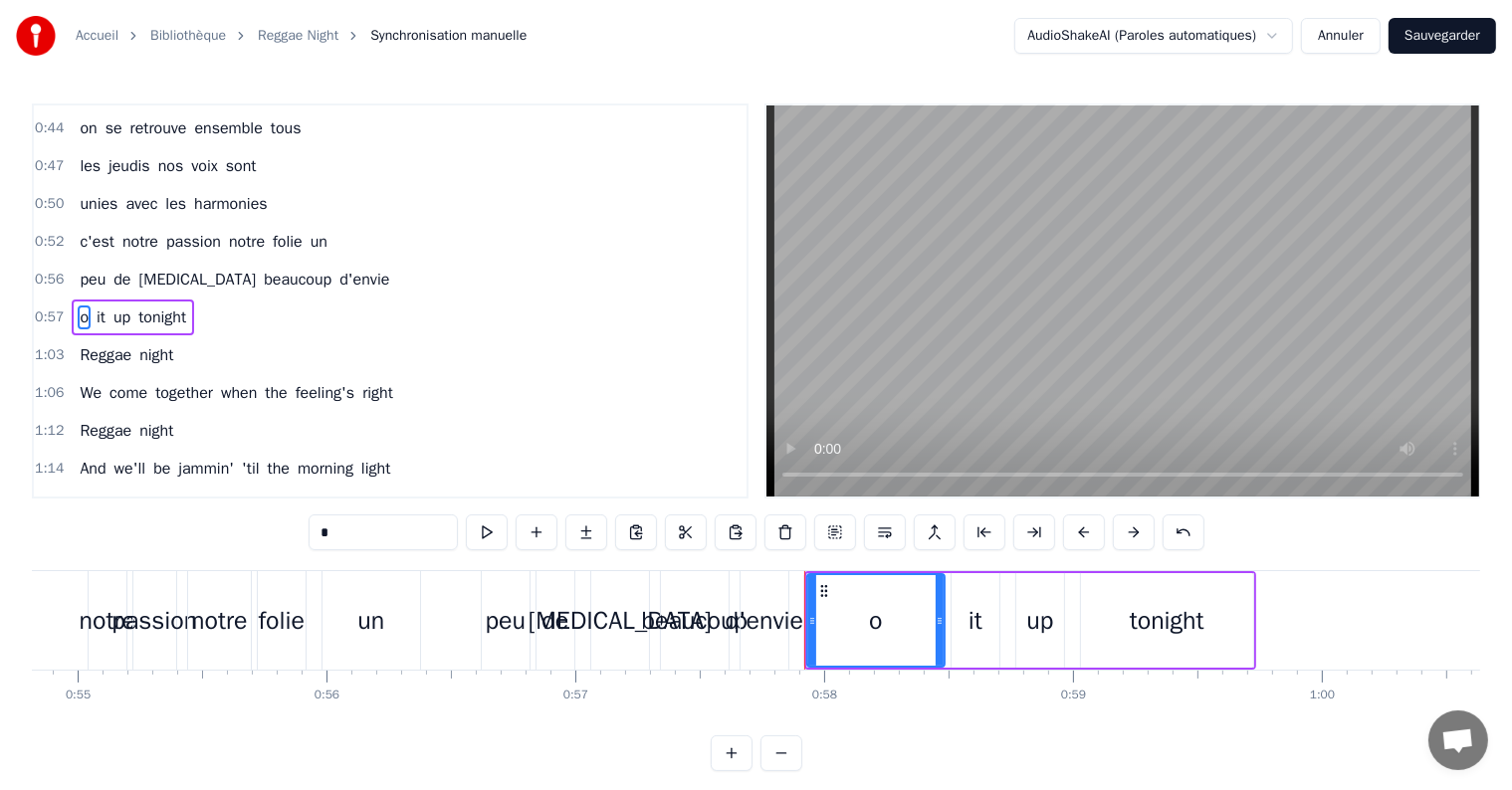 click on "it" at bounding box center [101, 317] 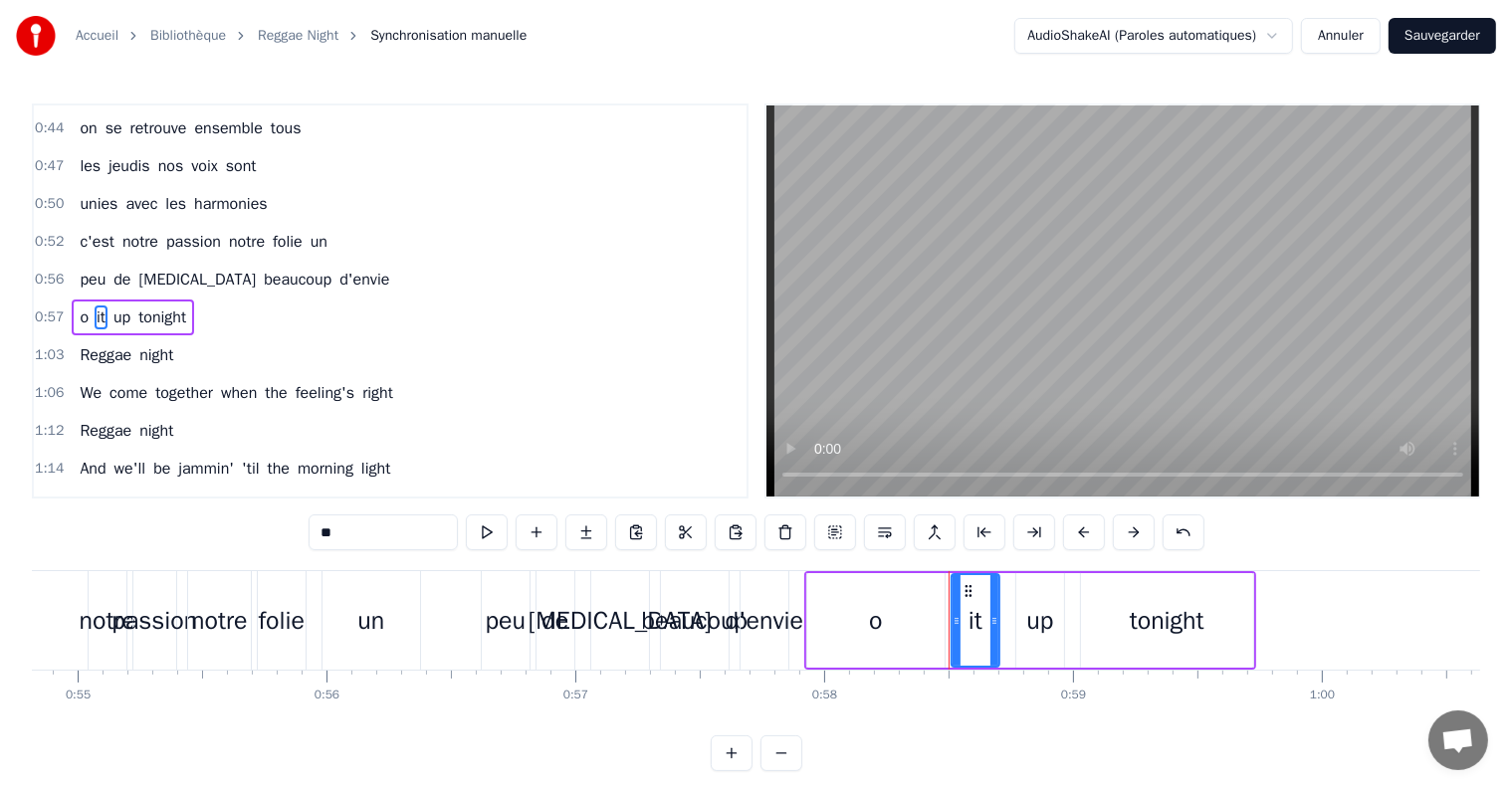 drag, startPoint x: 361, startPoint y: 522, endPoint x: 243, endPoint y: 521, distance: 118.0042 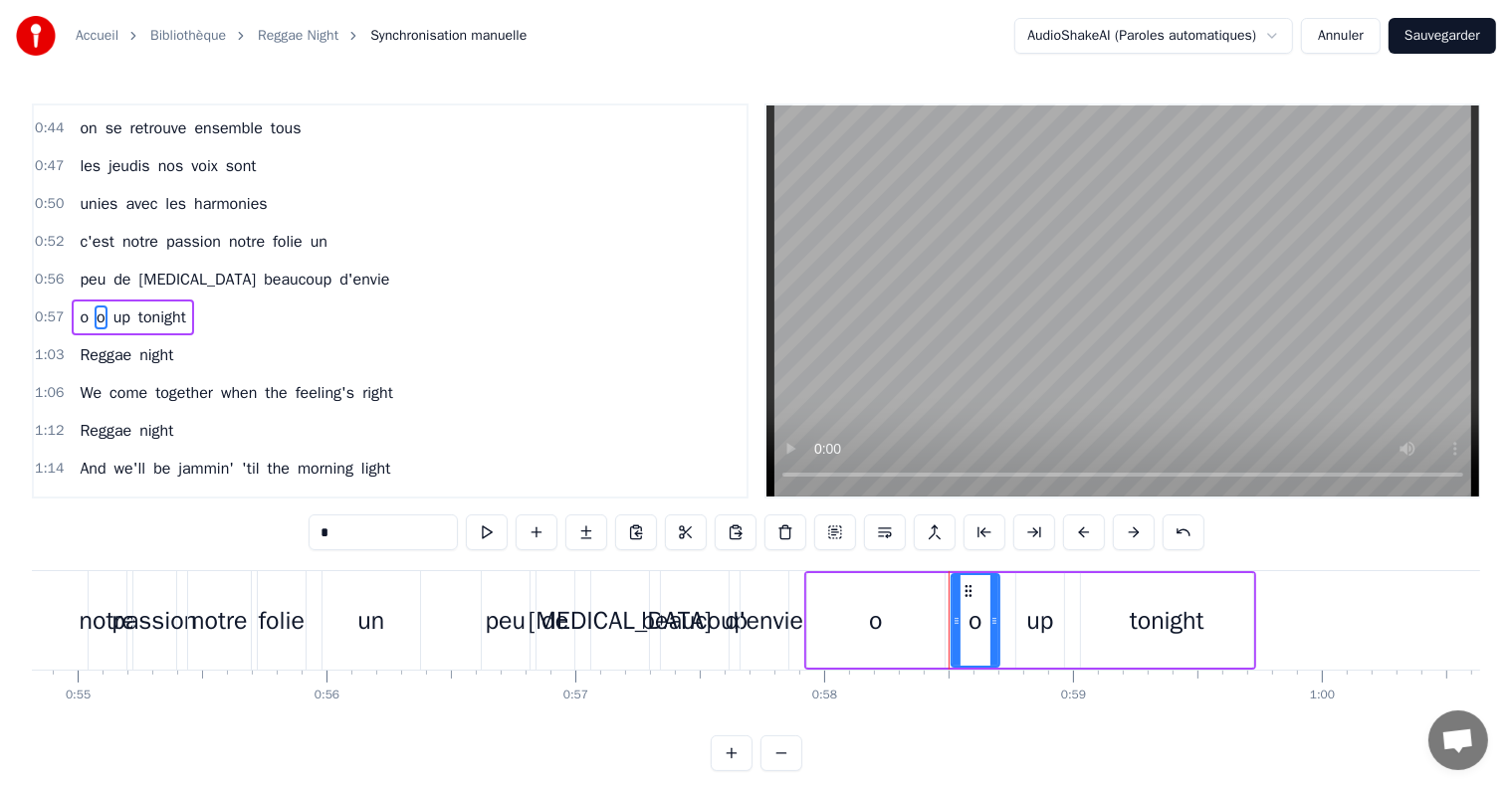 click on "up" at bounding box center [121, 317] 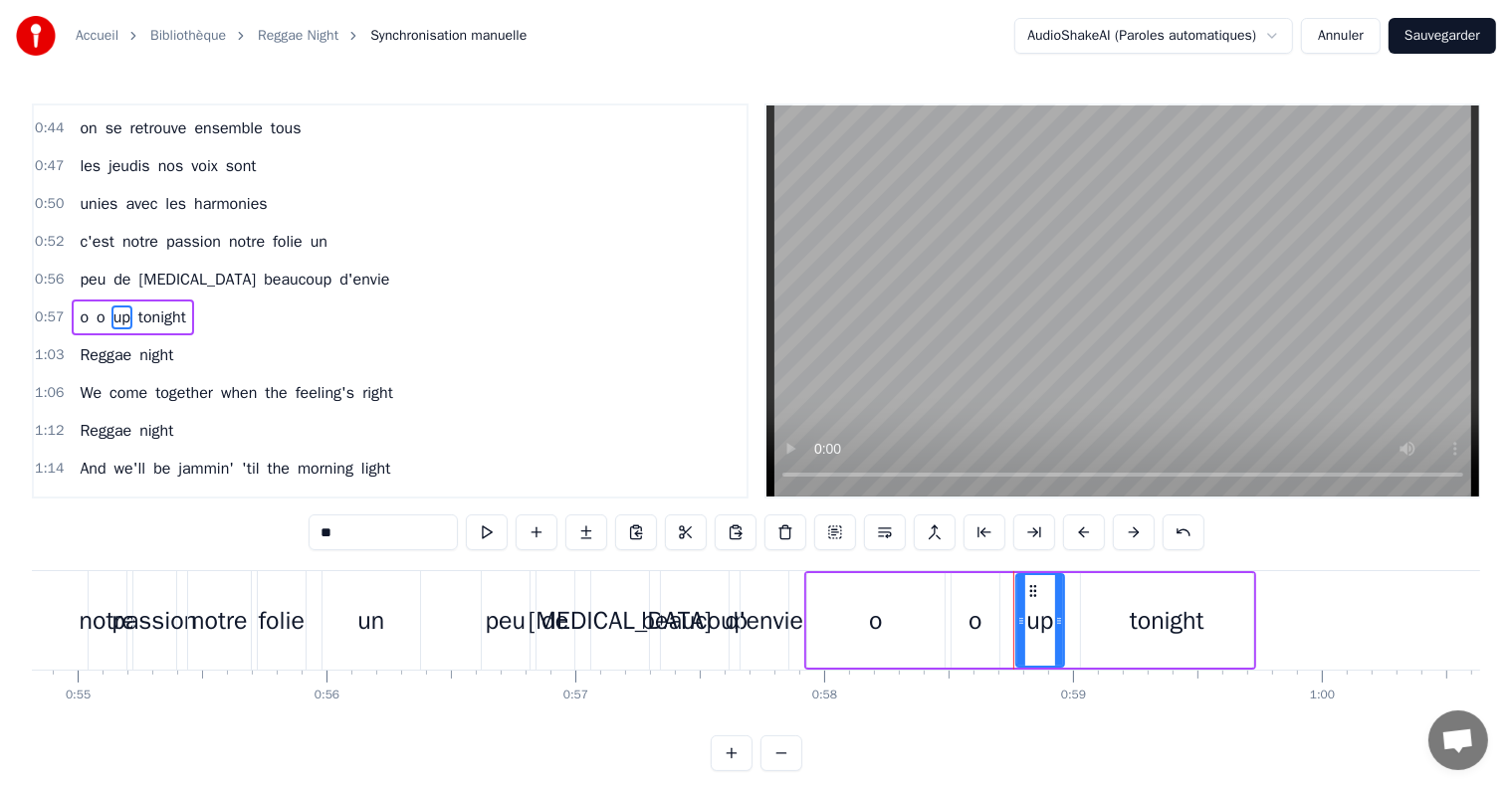 drag, startPoint x: 371, startPoint y: 526, endPoint x: 230, endPoint y: 519, distance: 141.17365 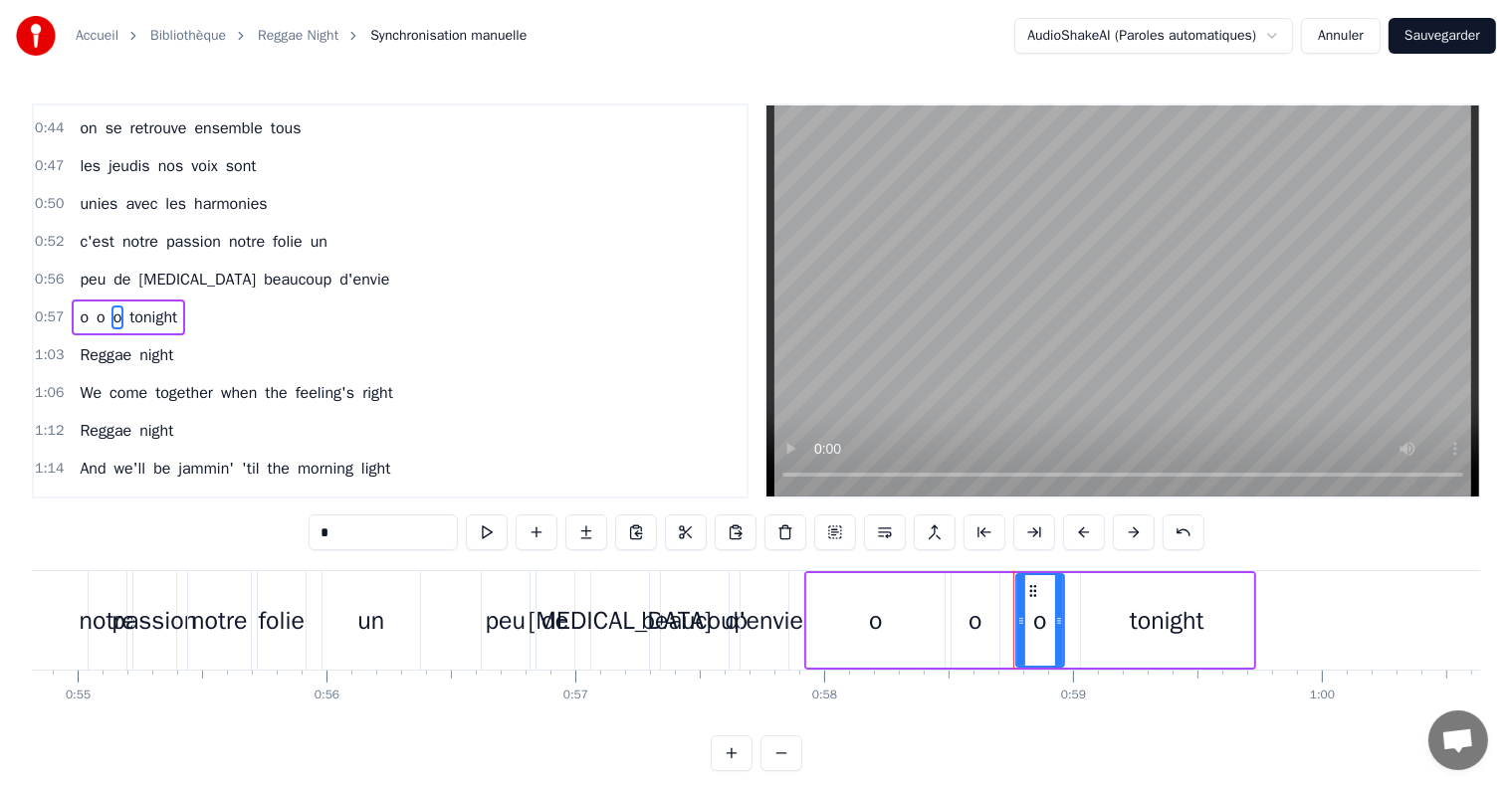 click on "tonight" at bounding box center [153, 317] 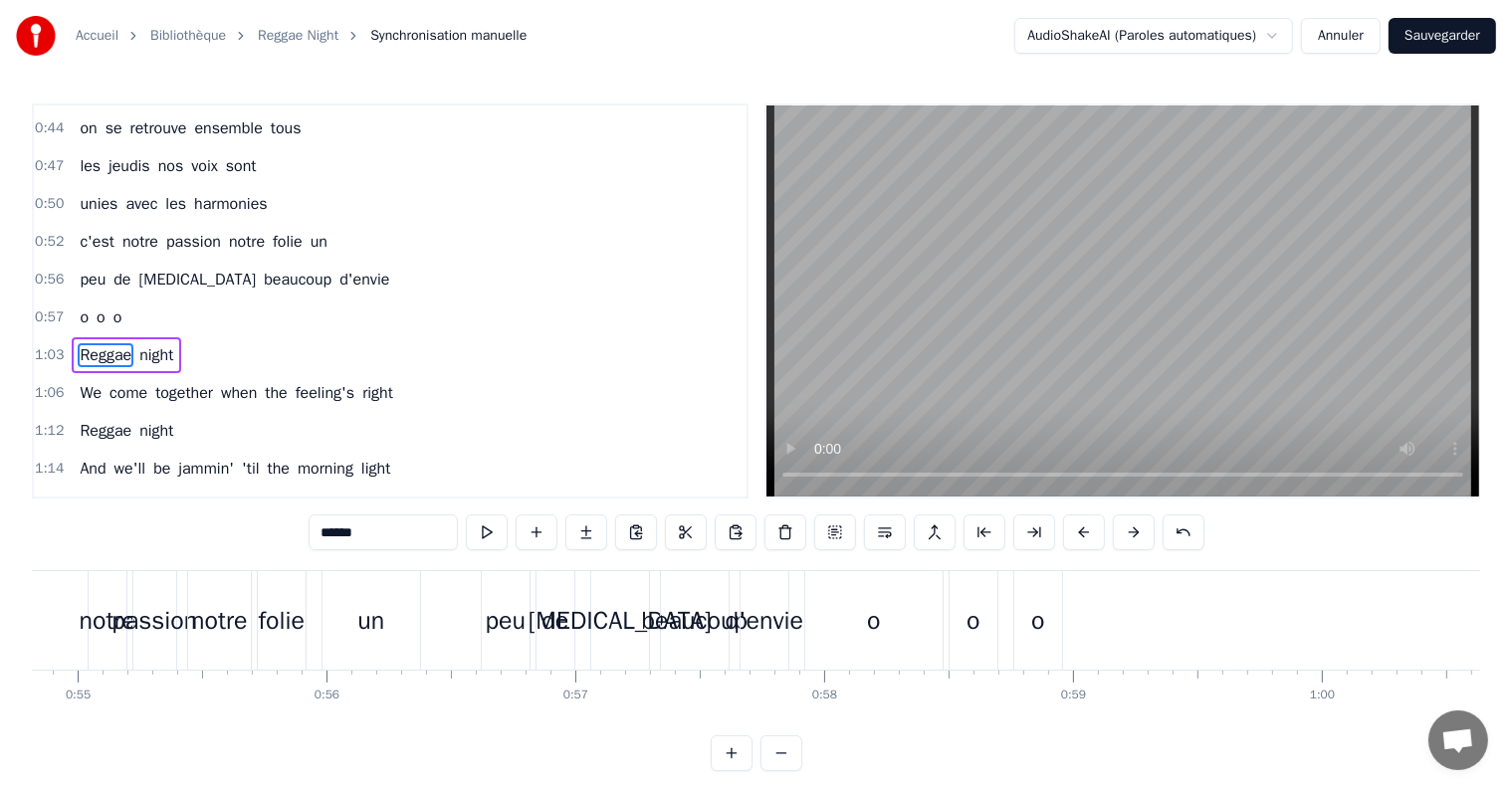 scroll, scrollTop: 334, scrollLeft: 0, axis: vertical 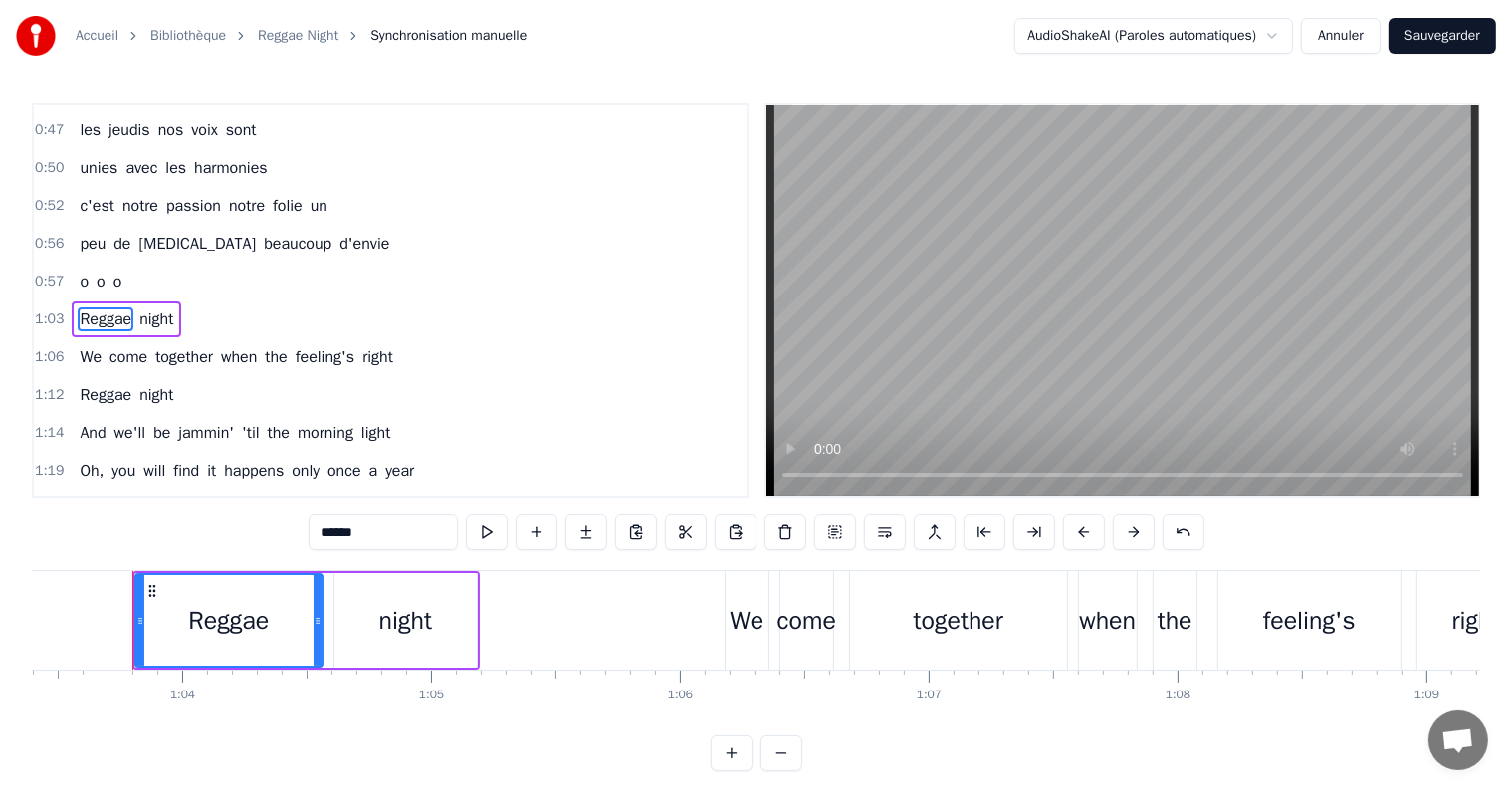 drag, startPoint x: 385, startPoint y: 529, endPoint x: 294, endPoint y: 526, distance: 91.0494 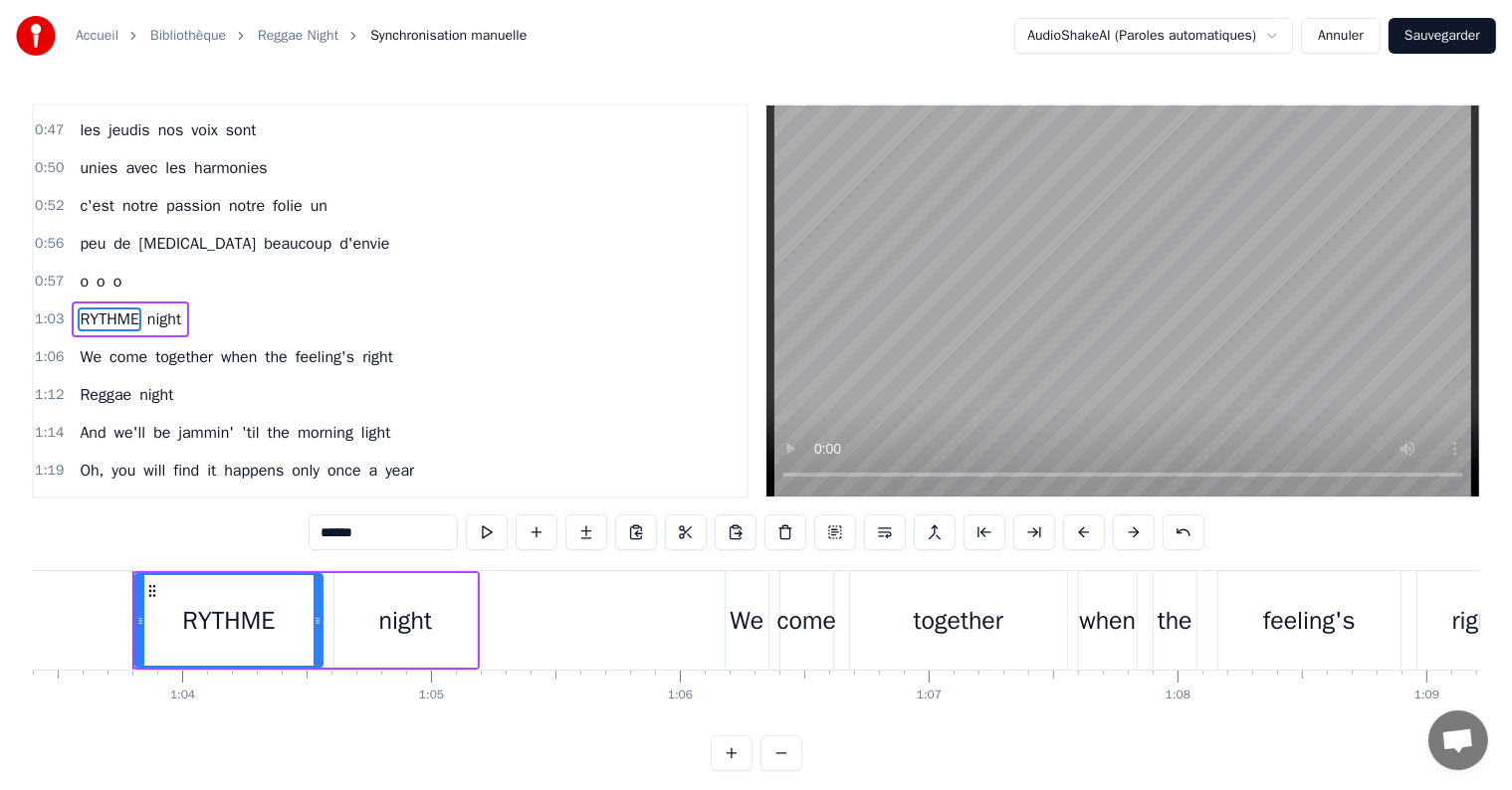 click on "night" at bounding box center (164, 319) 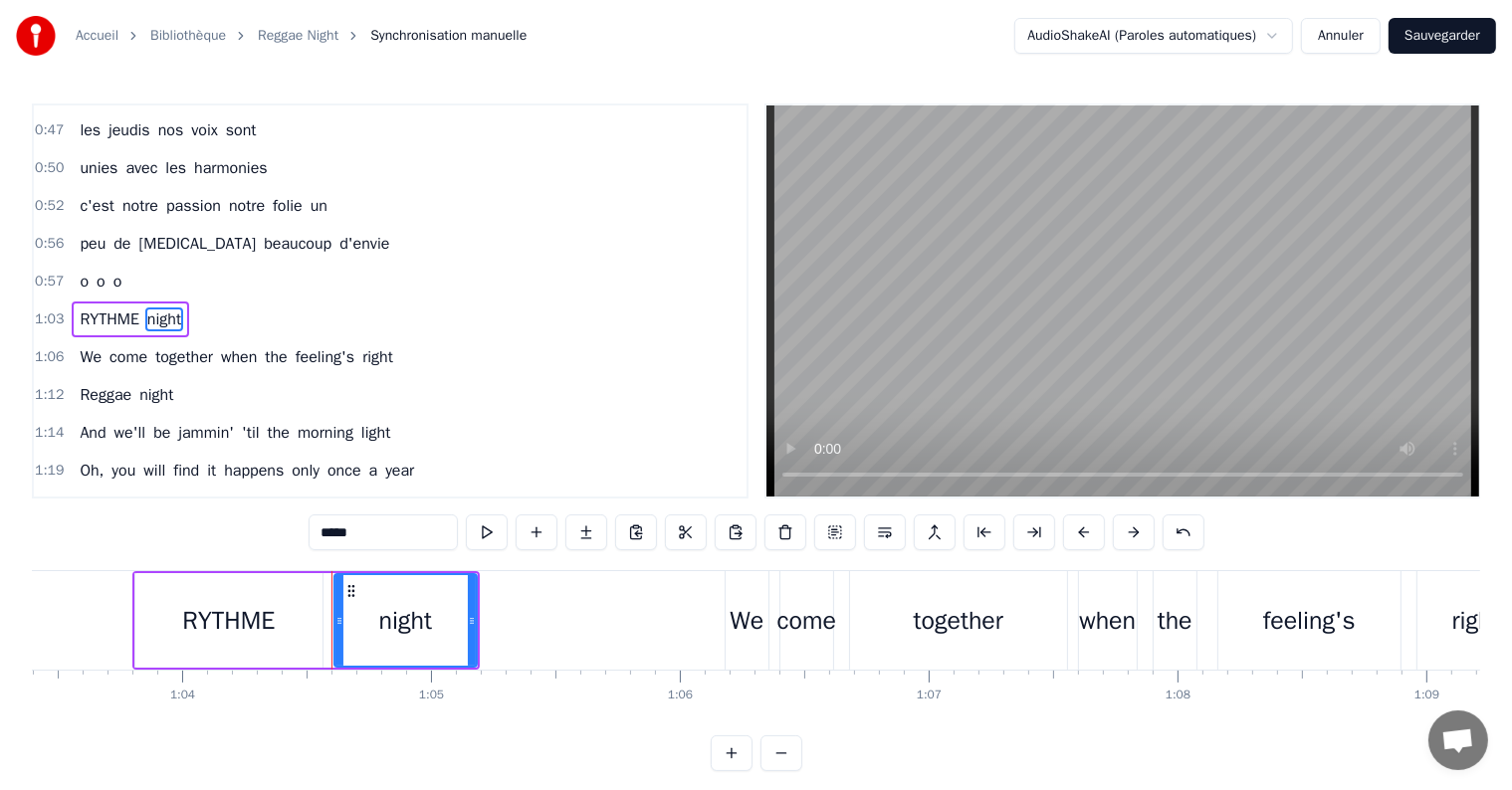 drag, startPoint x: 362, startPoint y: 526, endPoint x: 211, endPoint y: 511, distance: 151.7432 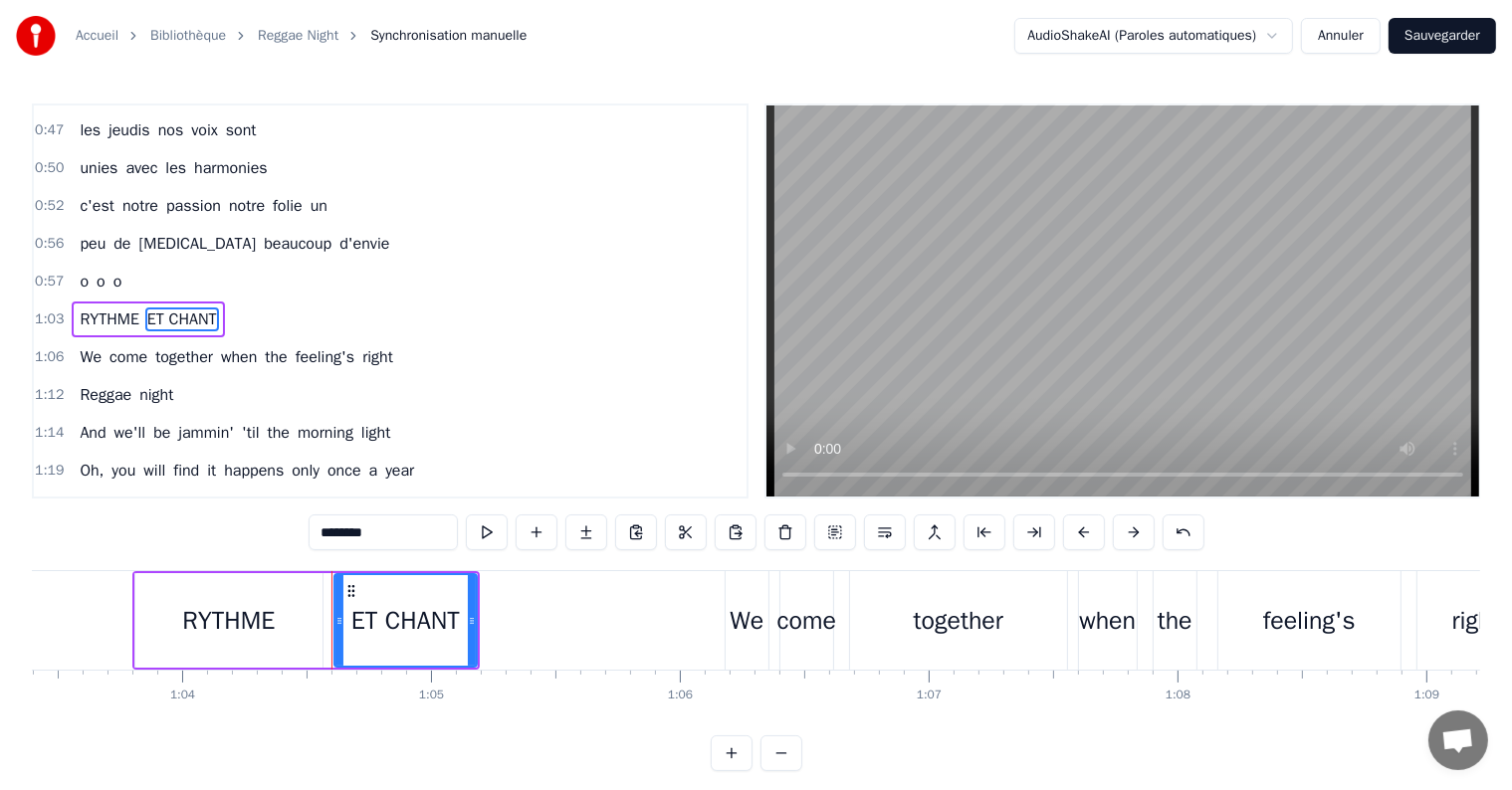 click on "We" at bounding box center [91, 357] 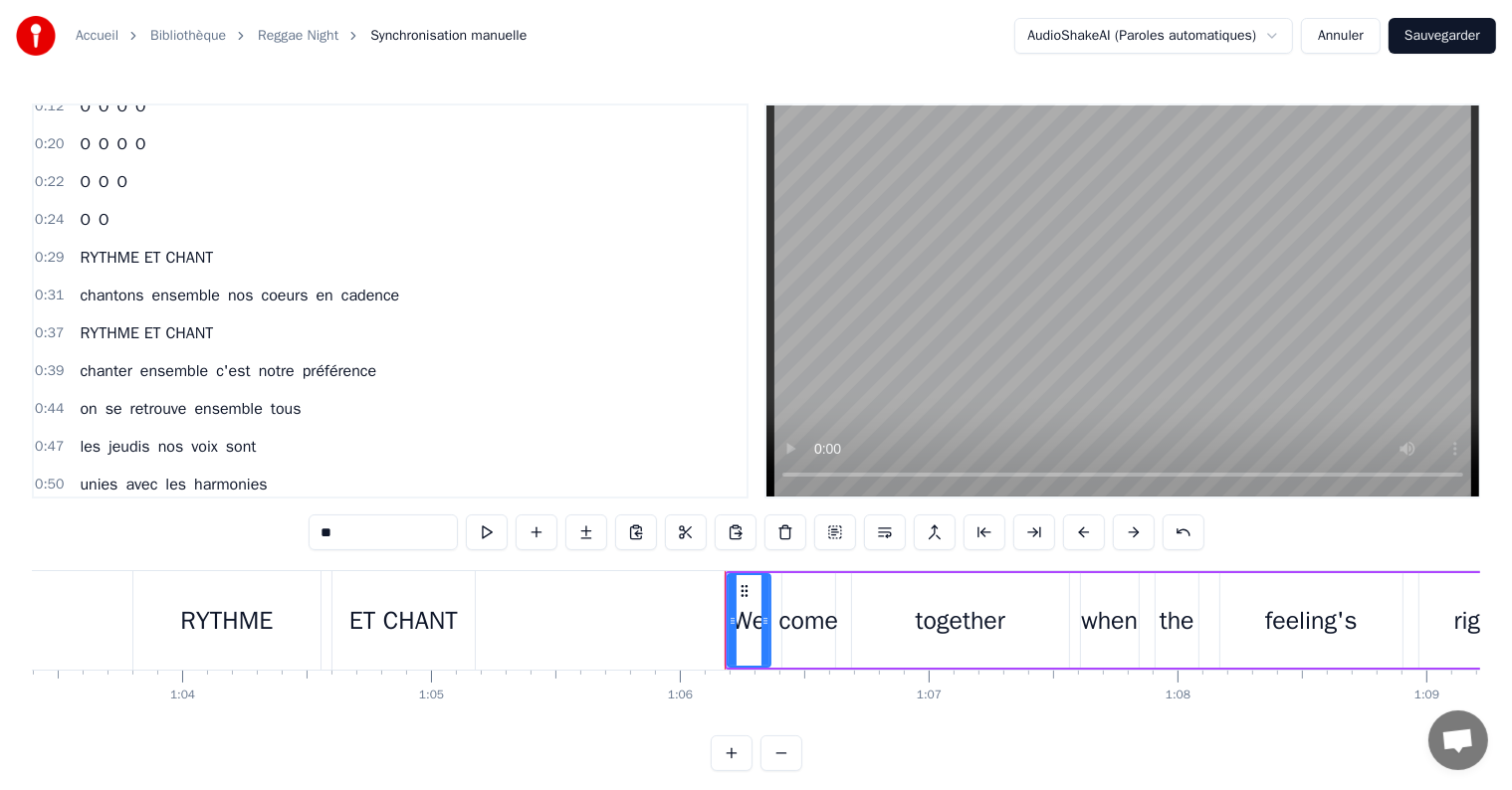 scroll, scrollTop: 0, scrollLeft: 0, axis: both 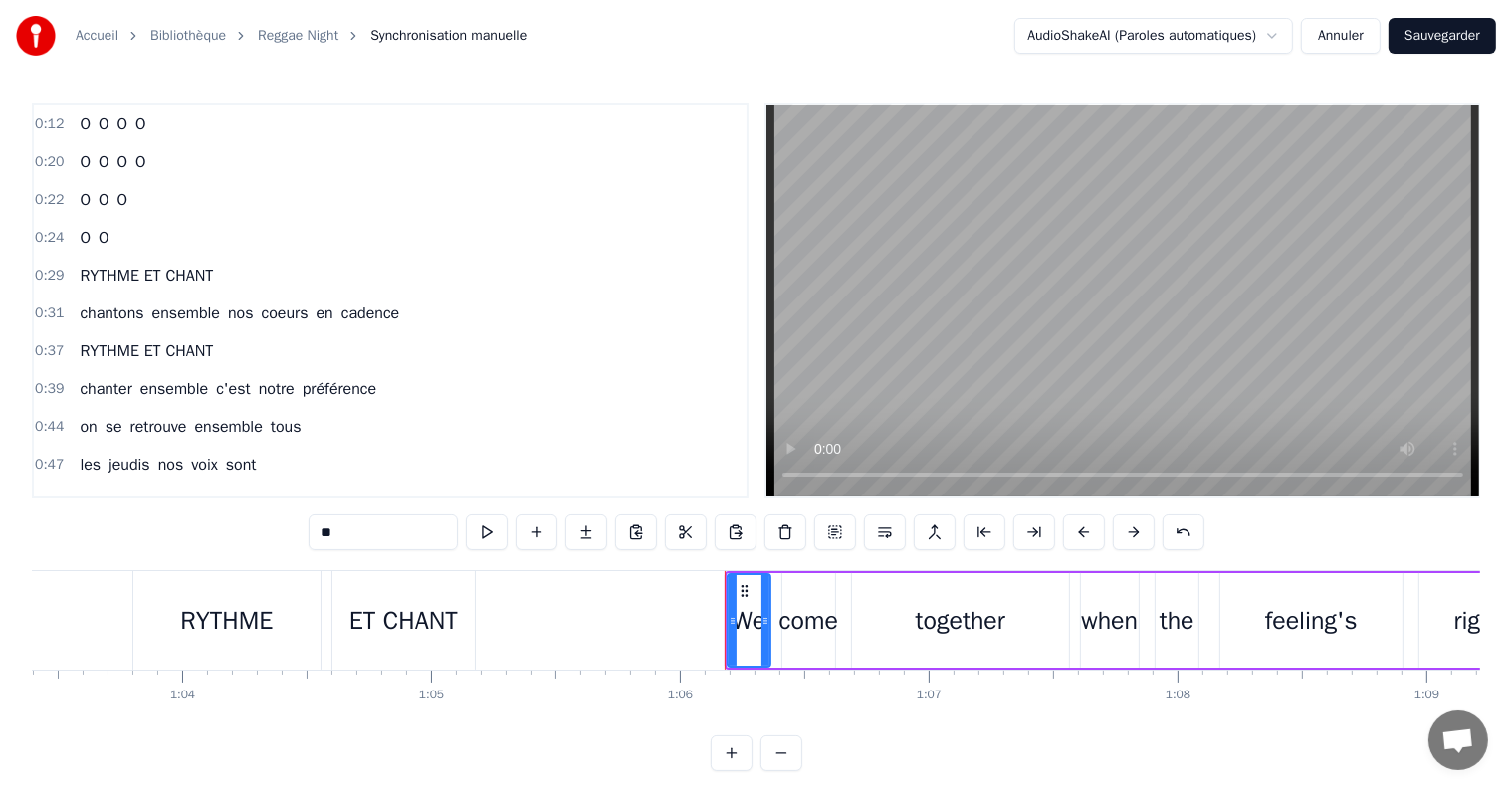 click on "chantons ensemble nos coeurs en  cadence" at bounding box center [239, 313] 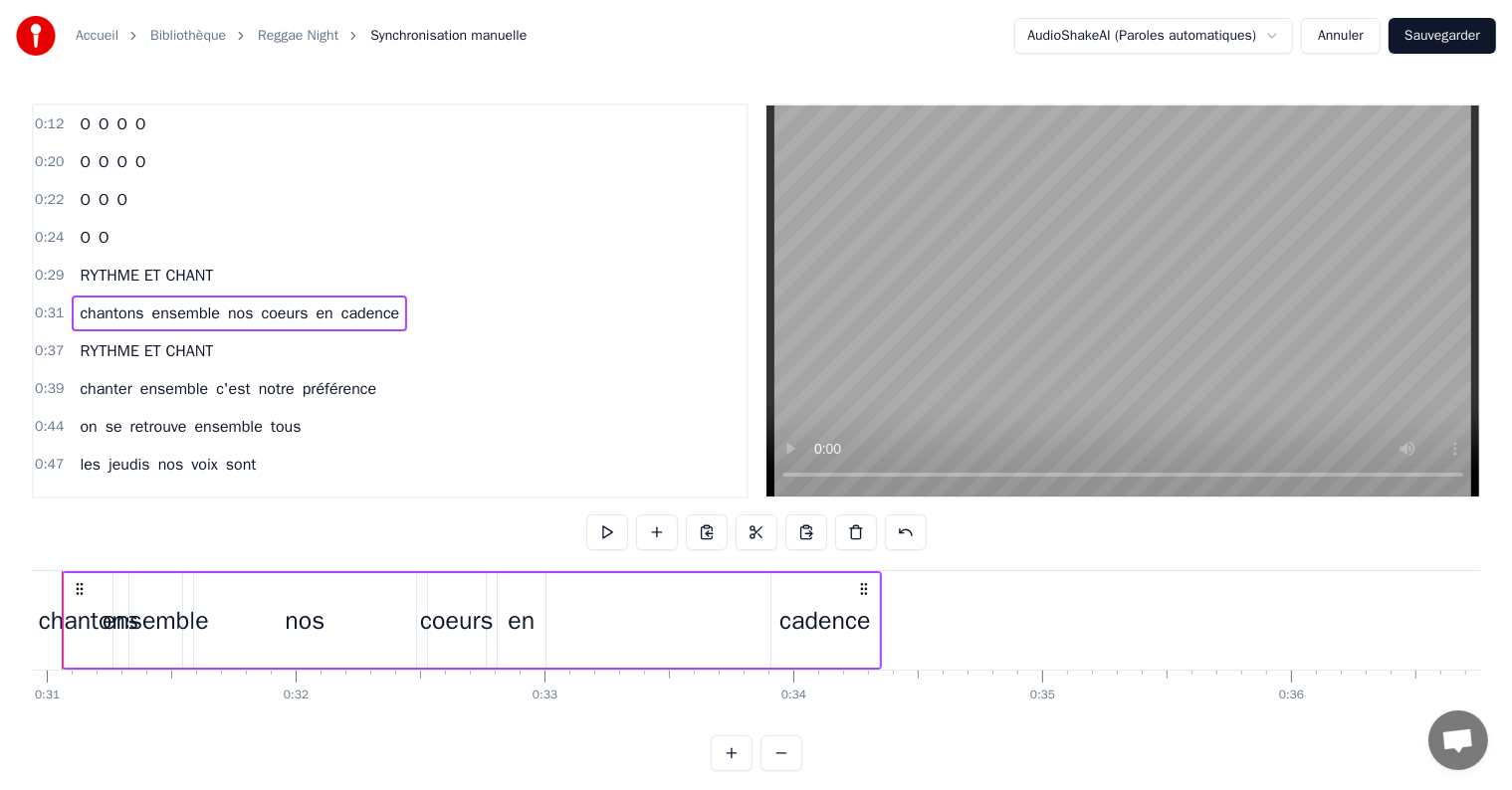scroll, scrollTop: 0, scrollLeft: 7629, axis: horizontal 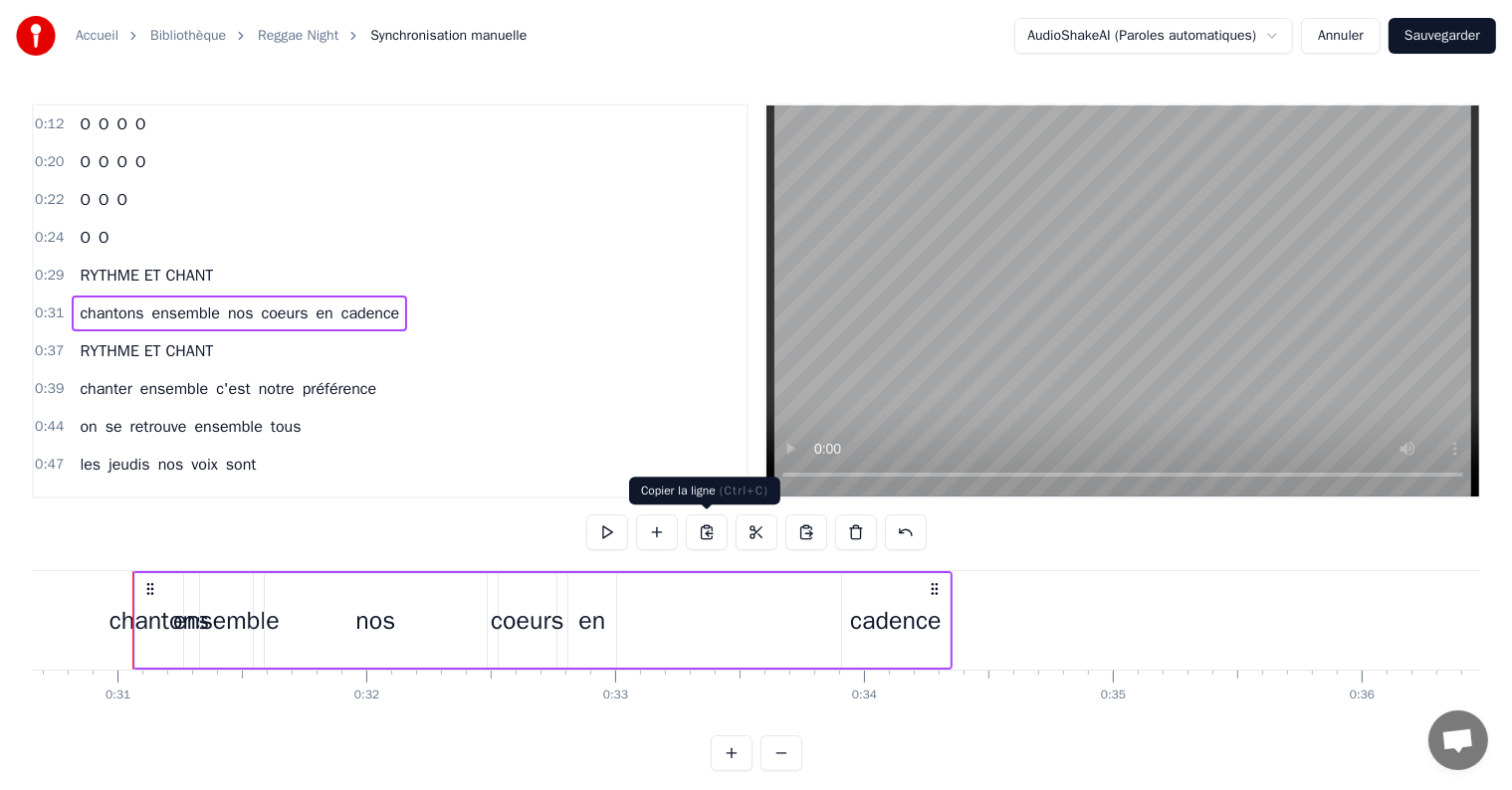 click at bounding box center [707, 532] 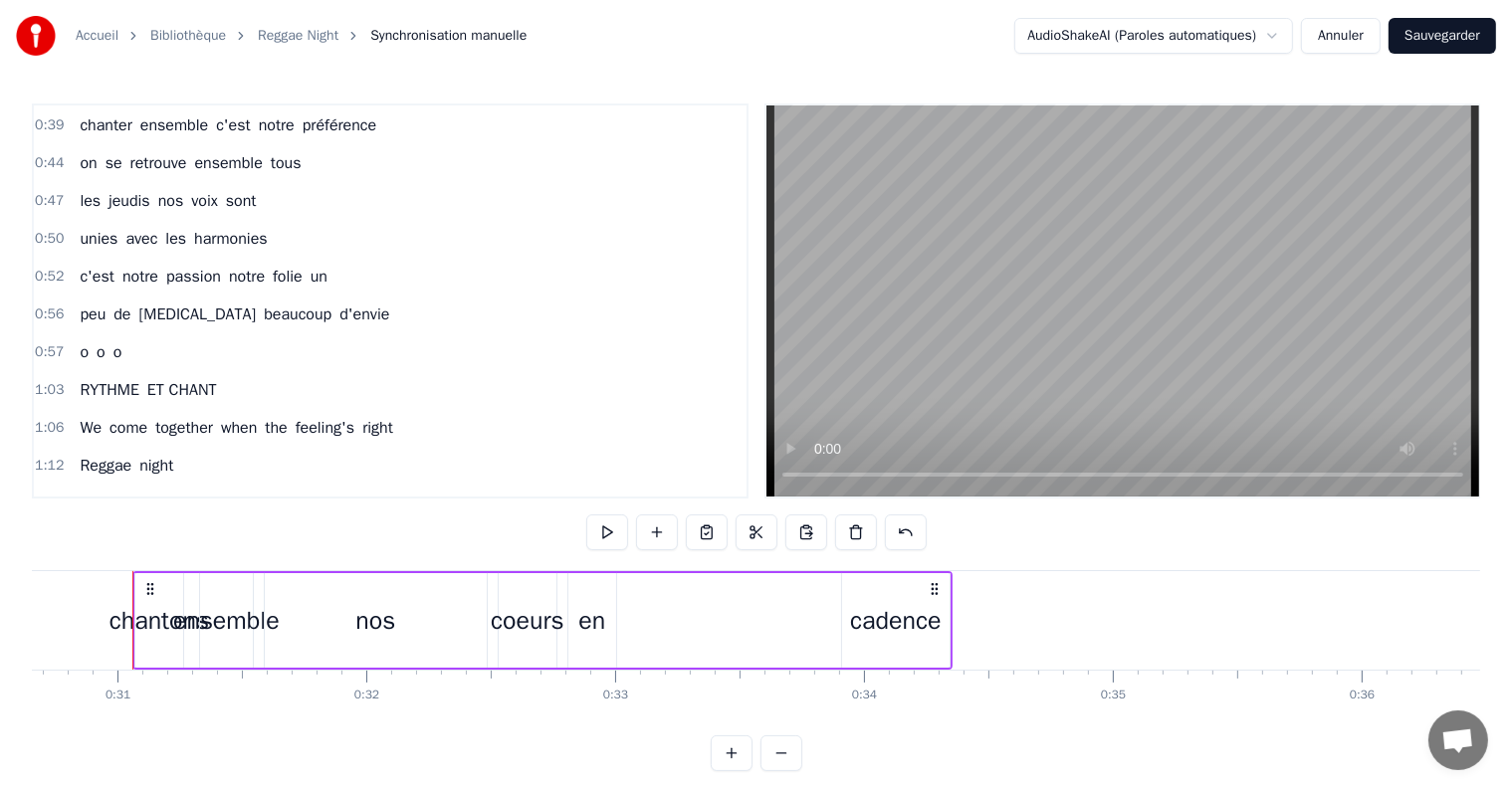 scroll, scrollTop: 398, scrollLeft: 0, axis: vertical 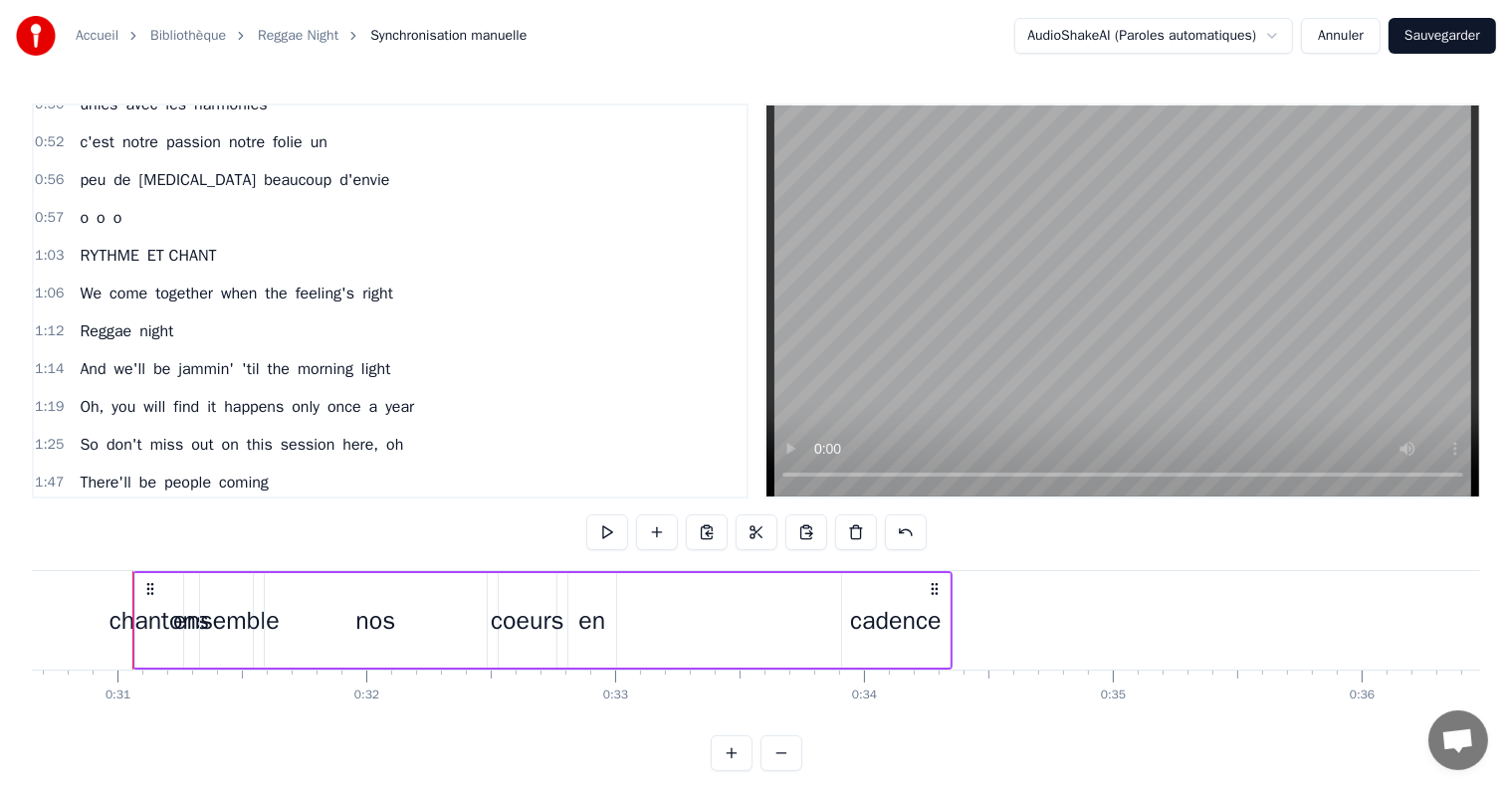 click on "We come together when the feeling's right" at bounding box center (236, 294) 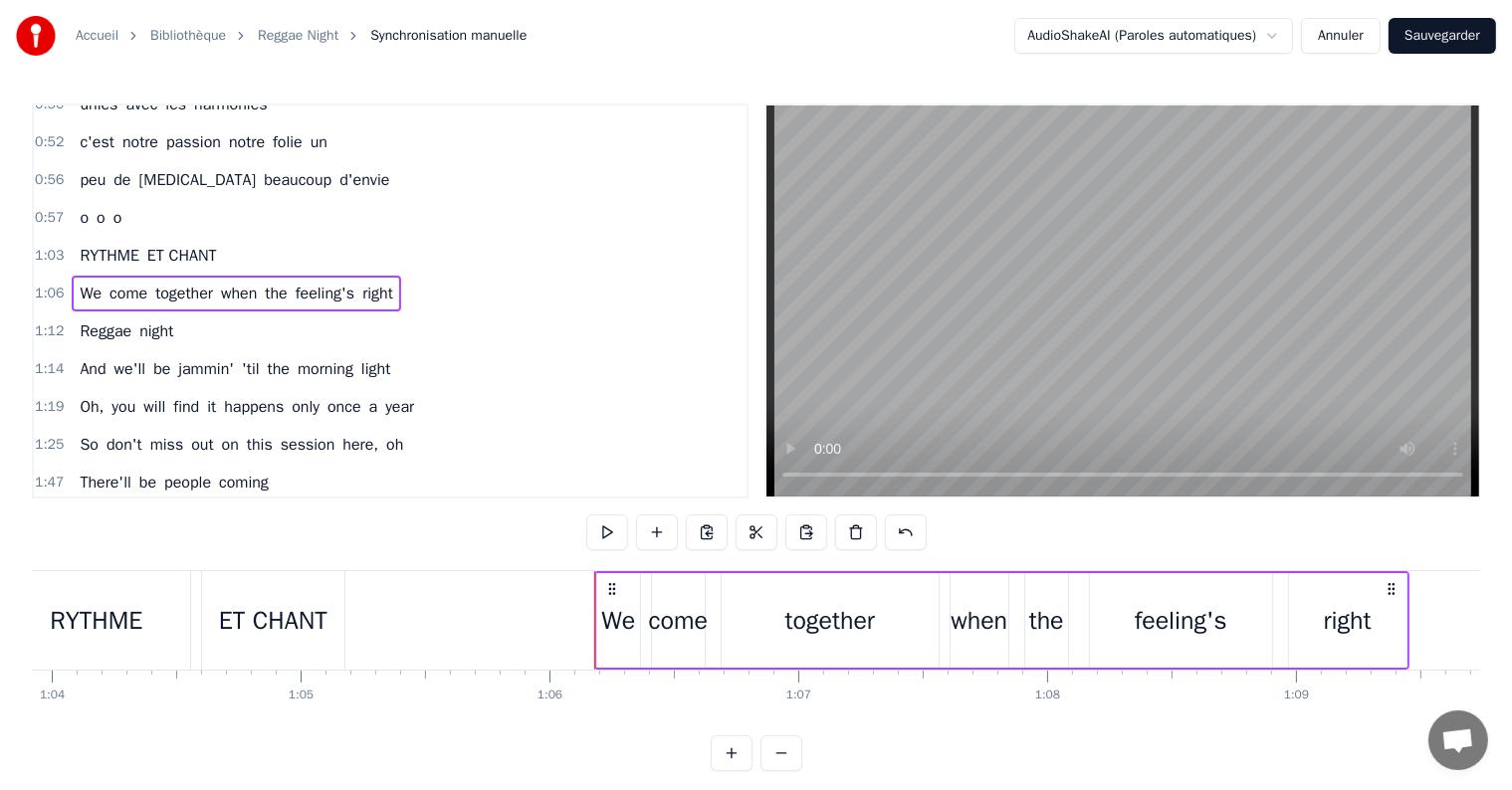 scroll, scrollTop: 0, scrollLeft: 16368, axis: horizontal 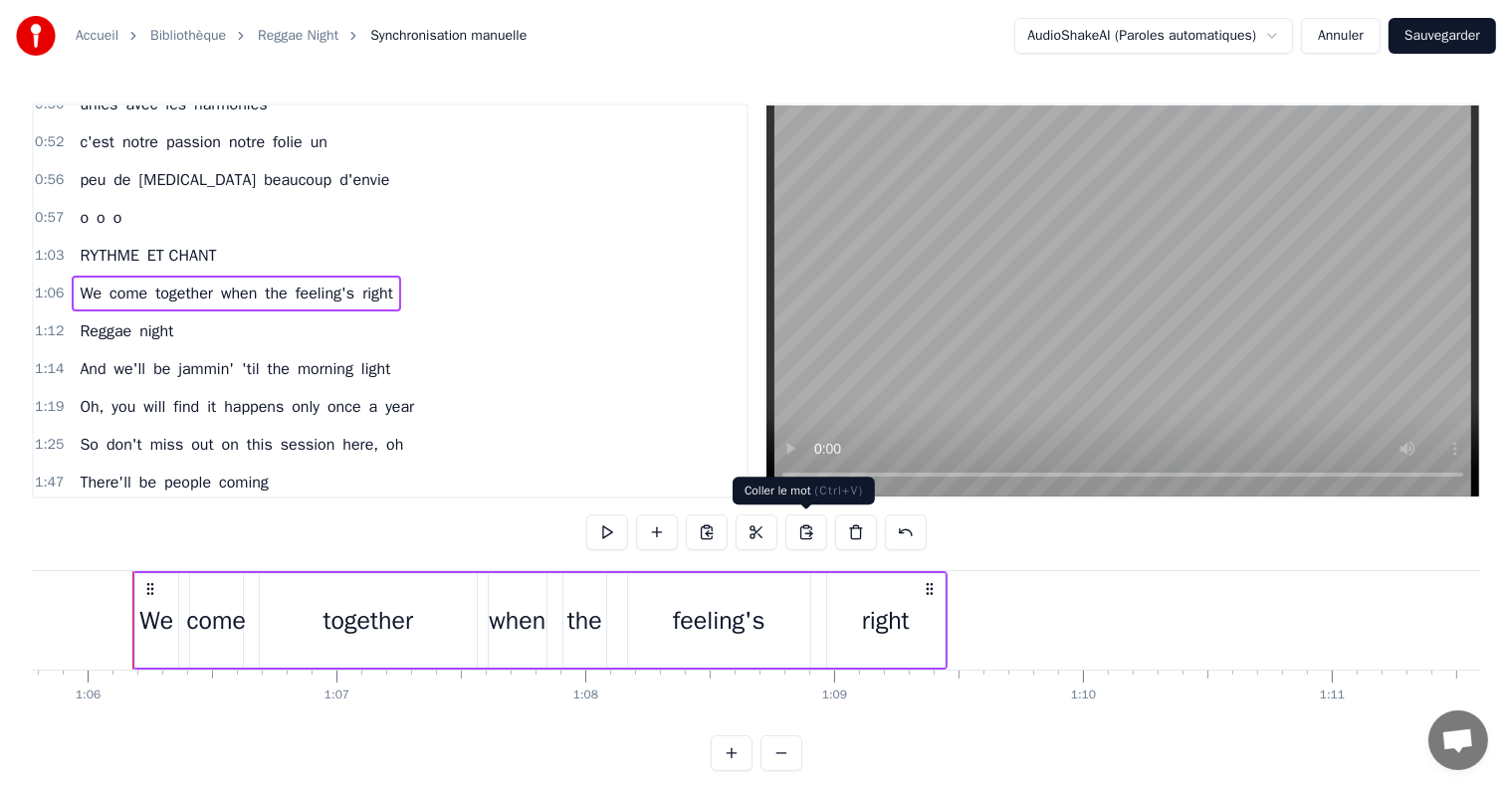 click at bounding box center (806, 532) 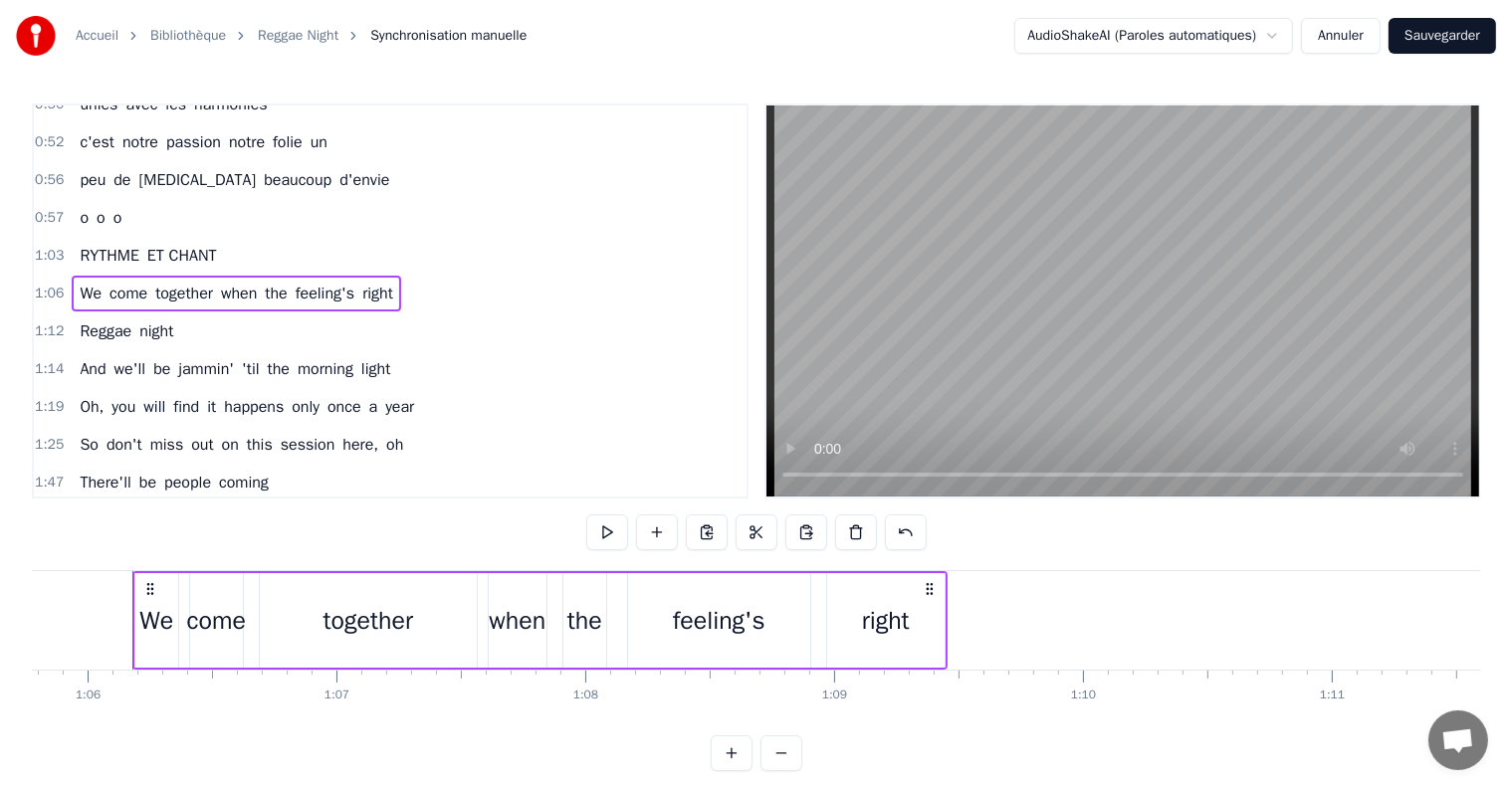 click on "right" at bounding box center (377, 294) 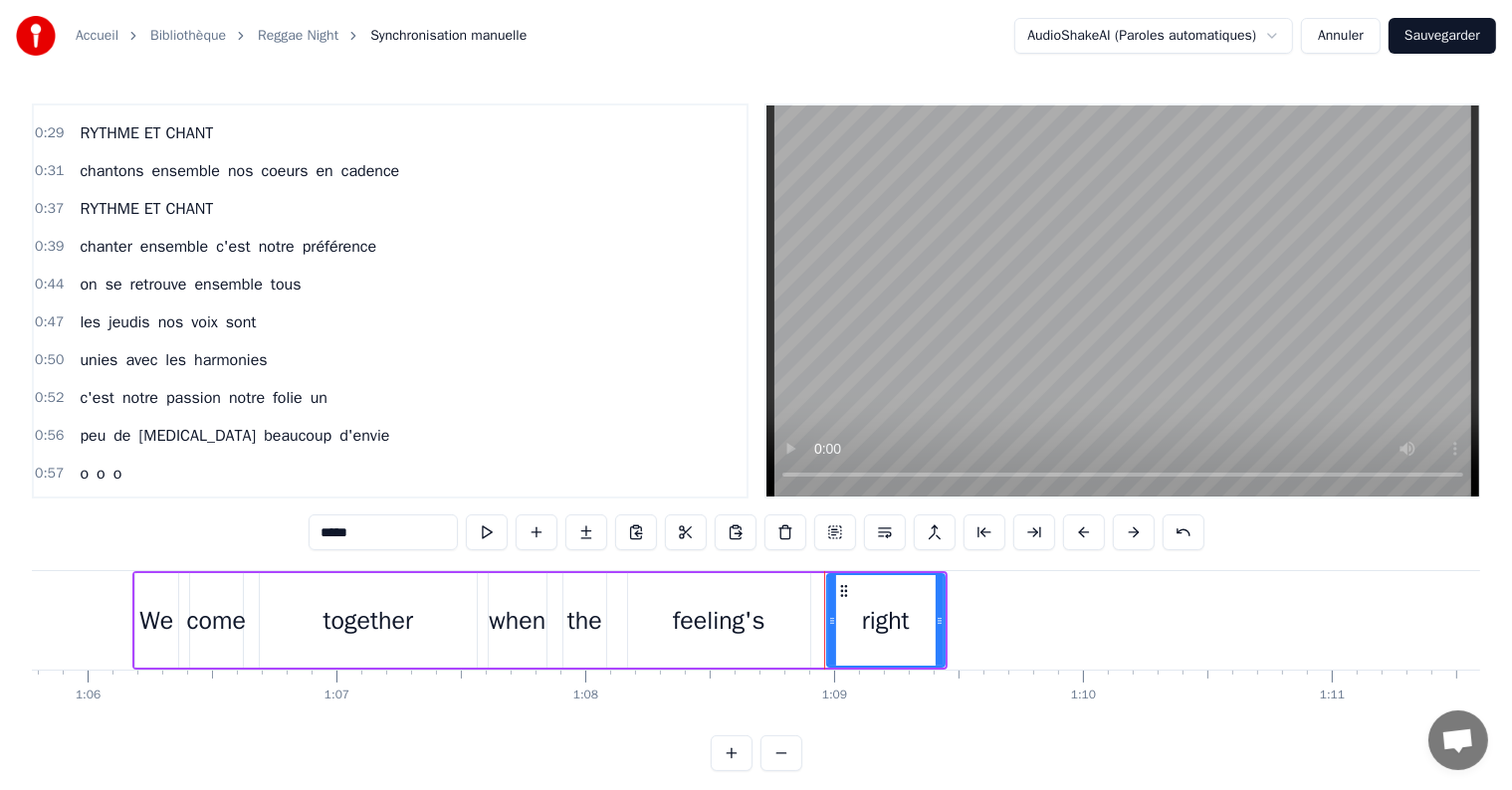 scroll, scrollTop: 73, scrollLeft: 0, axis: vertical 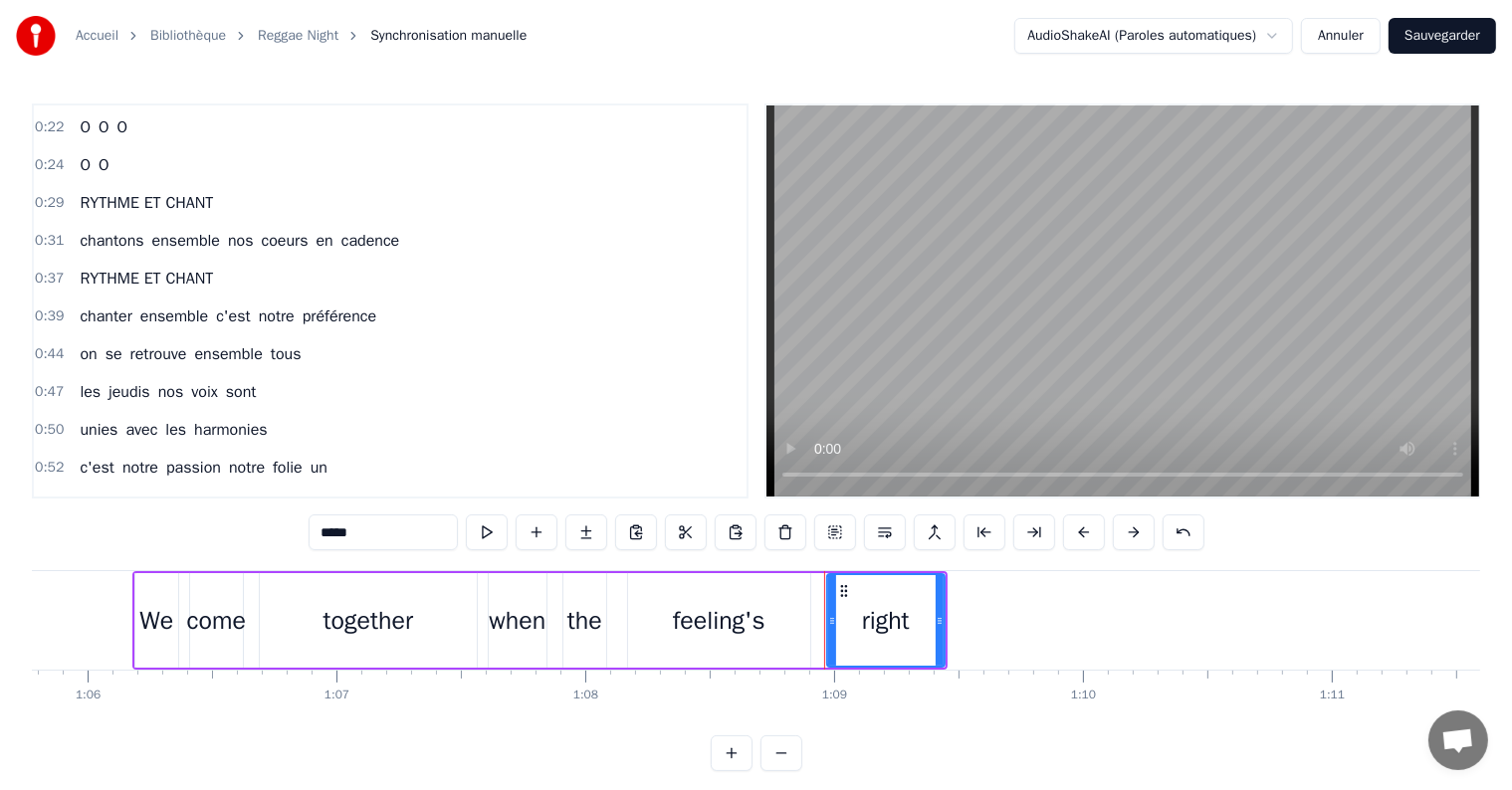 click on "chantons" at bounding box center (111, 241) 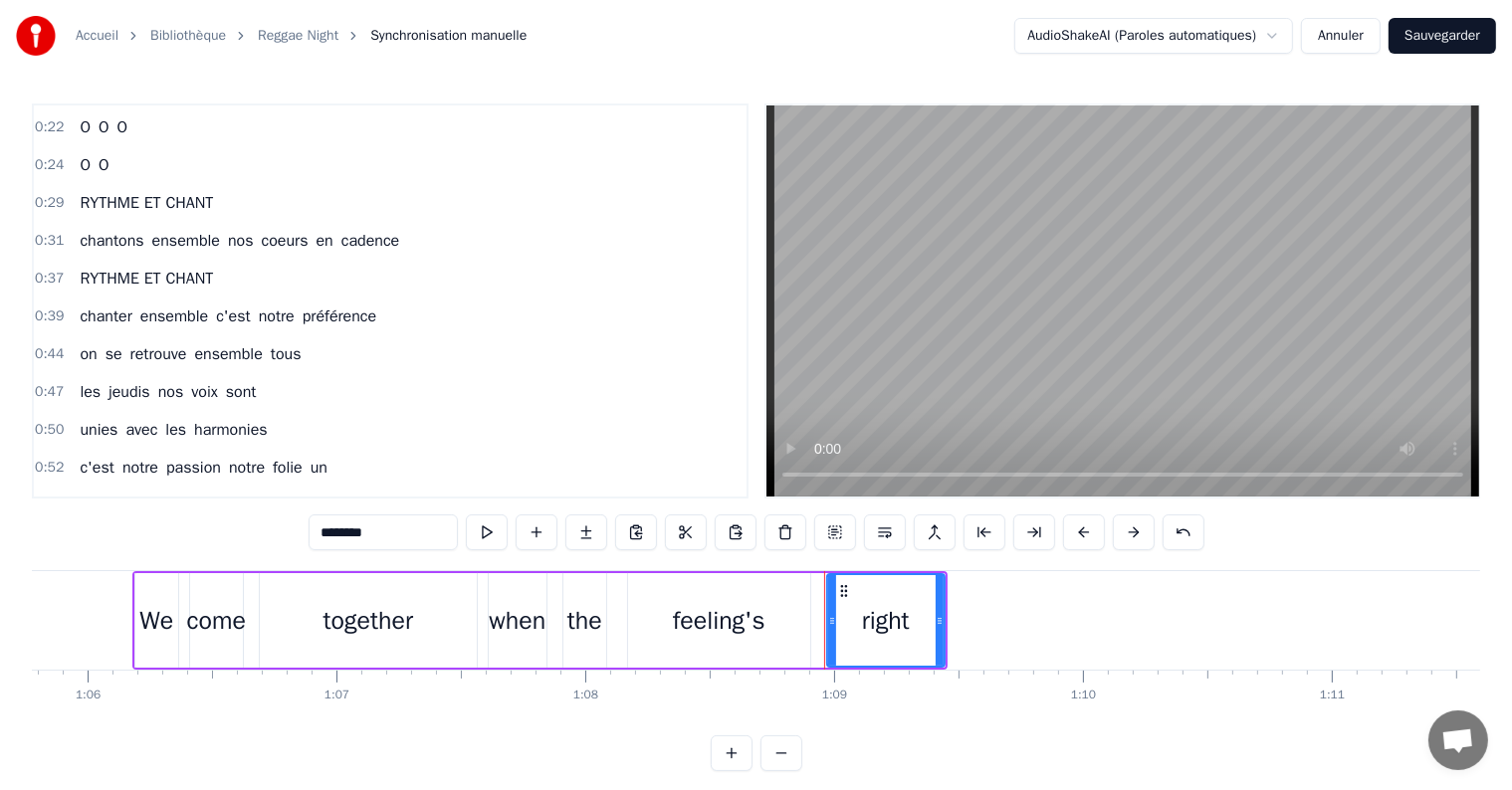 scroll, scrollTop: 22, scrollLeft: 0, axis: vertical 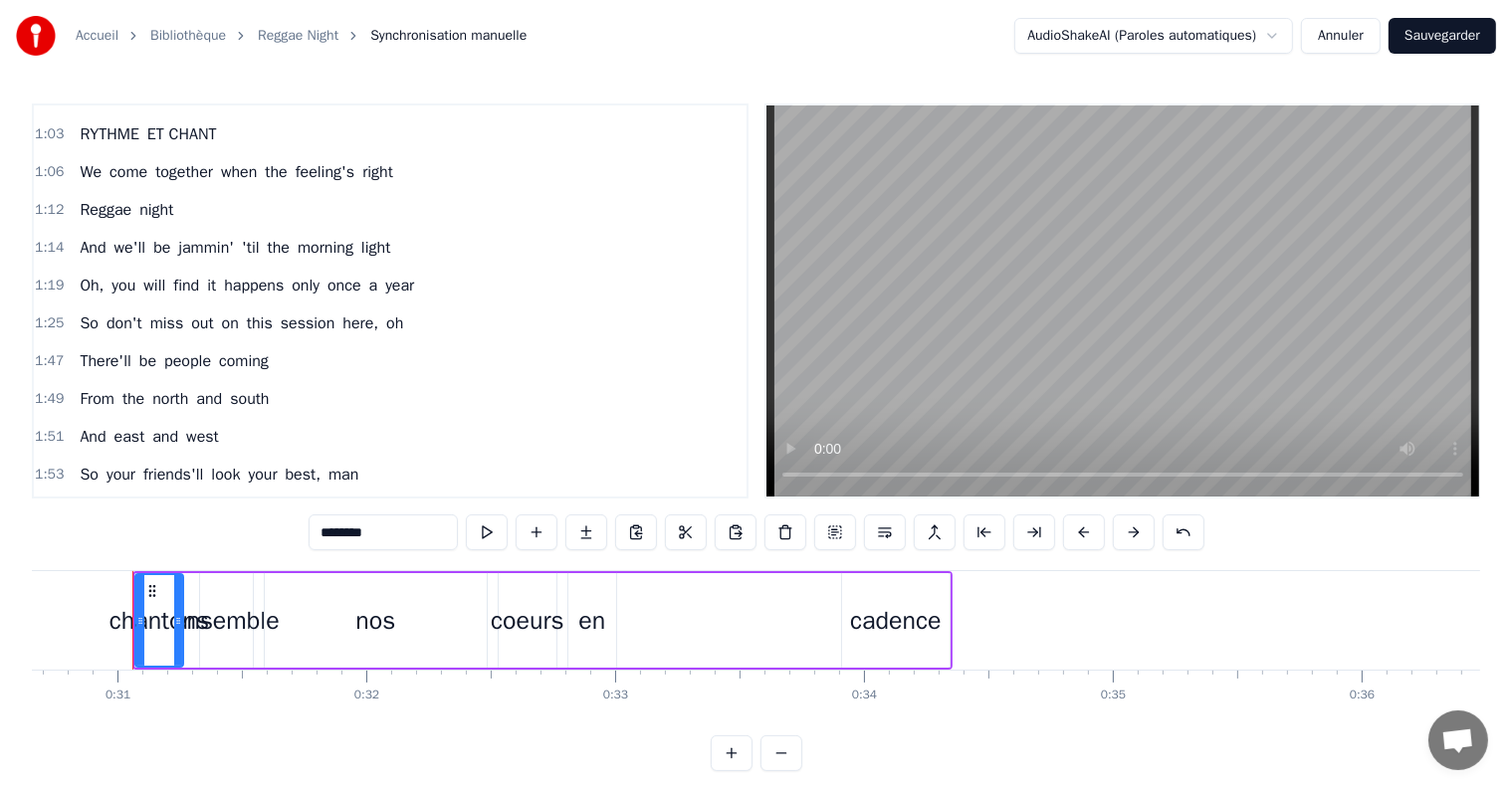 click on "We" at bounding box center [91, 172] 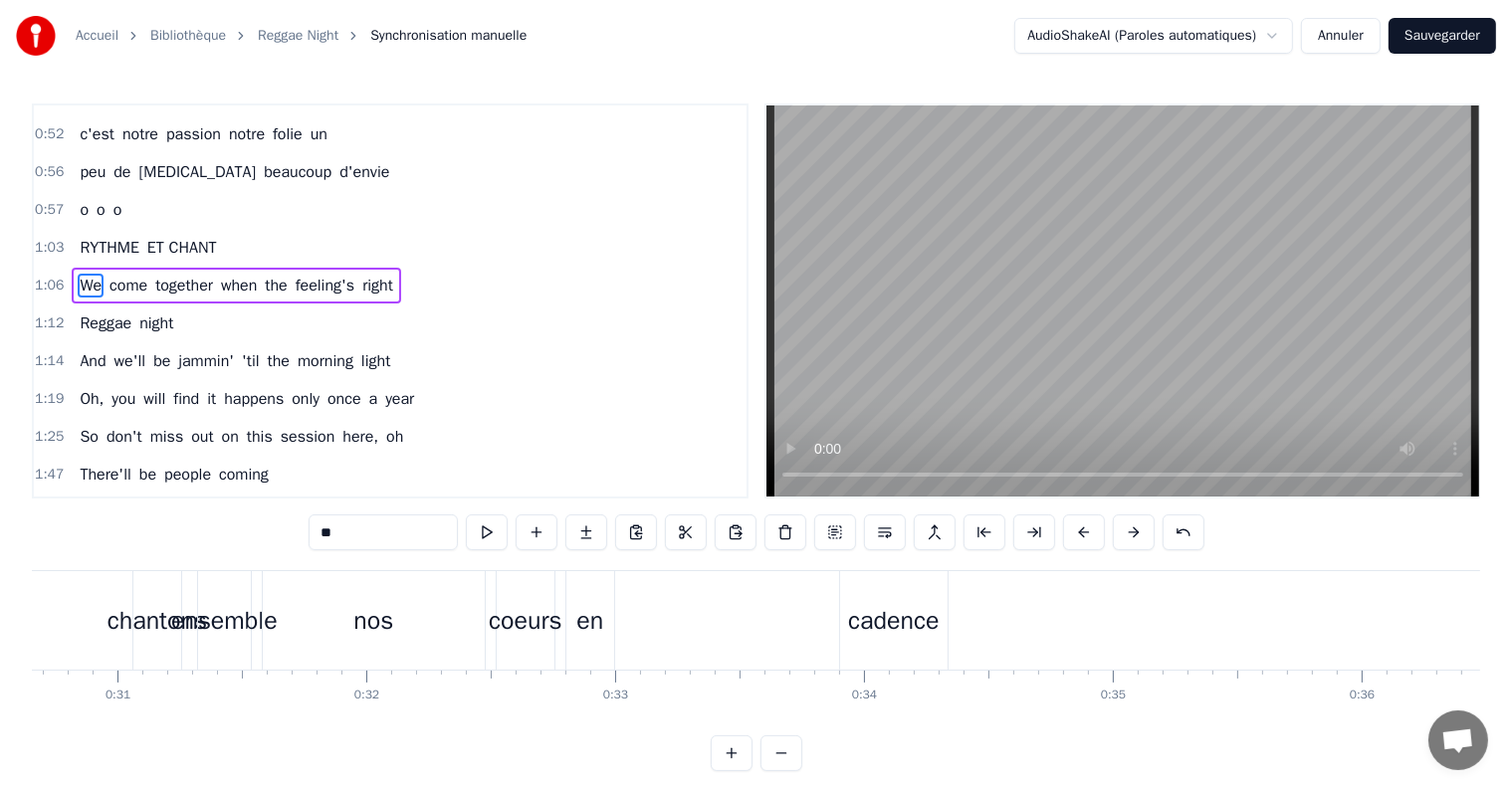 scroll, scrollTop: 371, scrollLeft: 0, axis: vertical 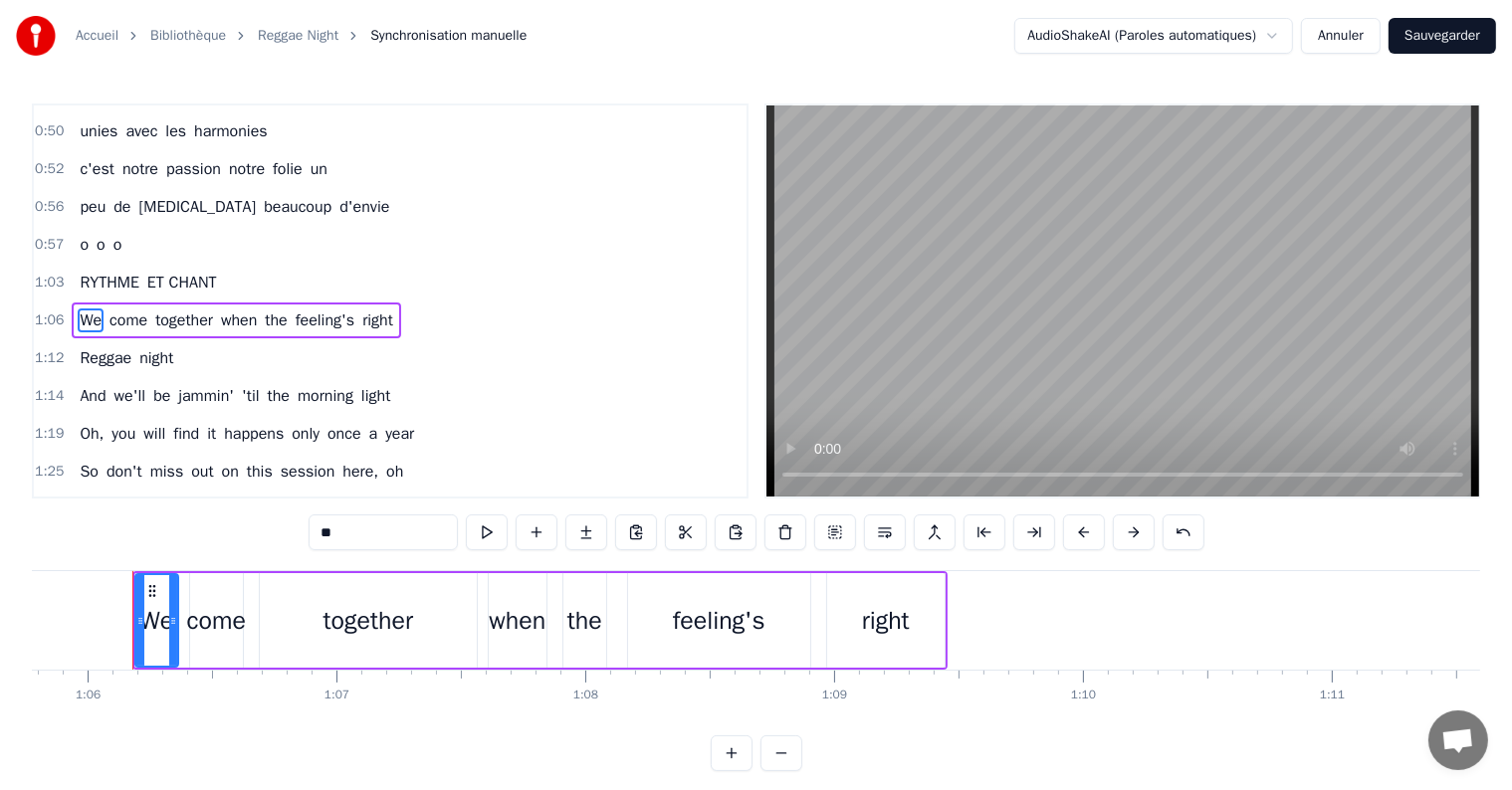 drag, startPoint x: 382, startPoint y: 527, endPoint x: 231, endPoint y: 514, distance: 151.5586 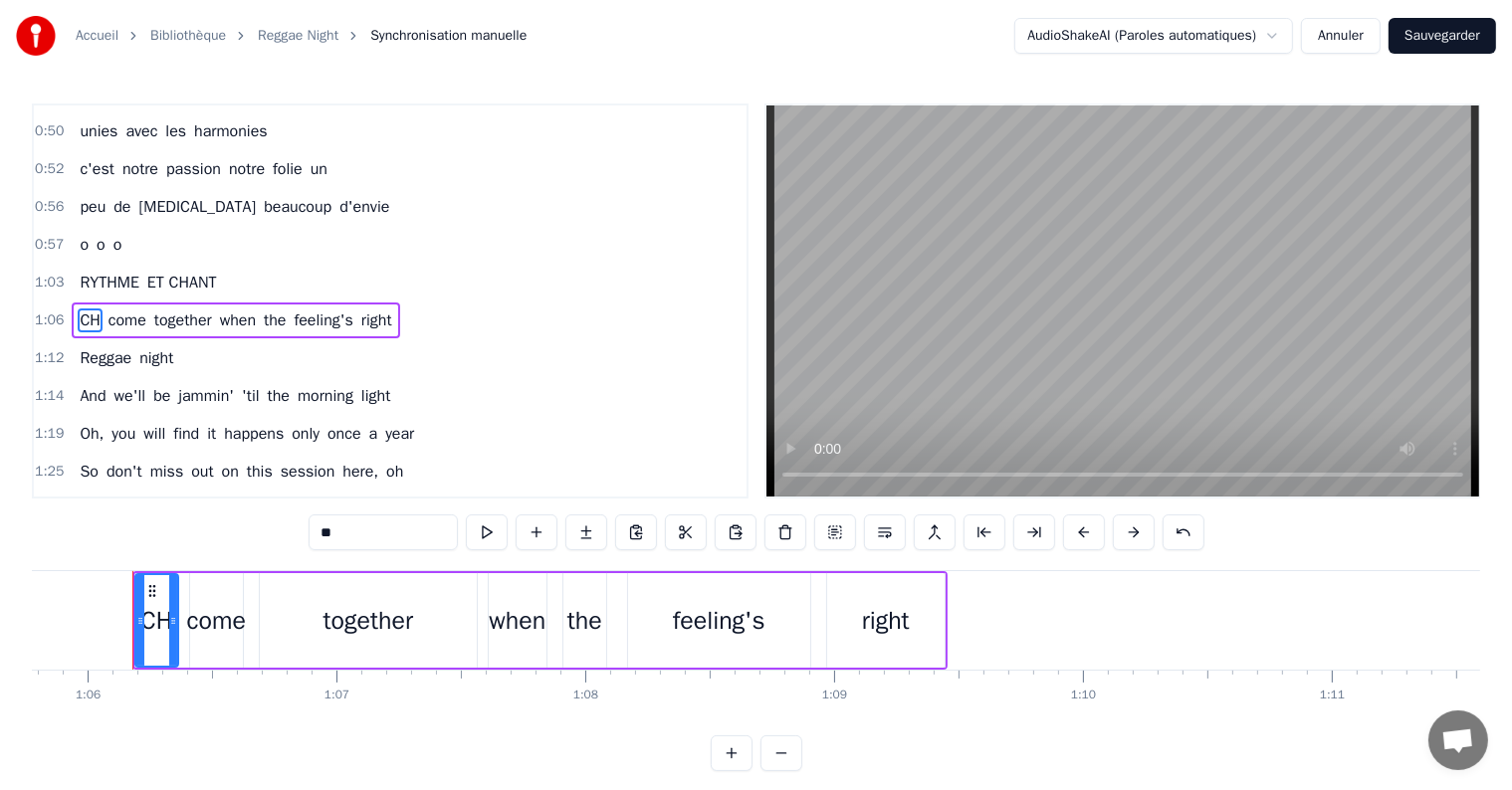 type on "*" 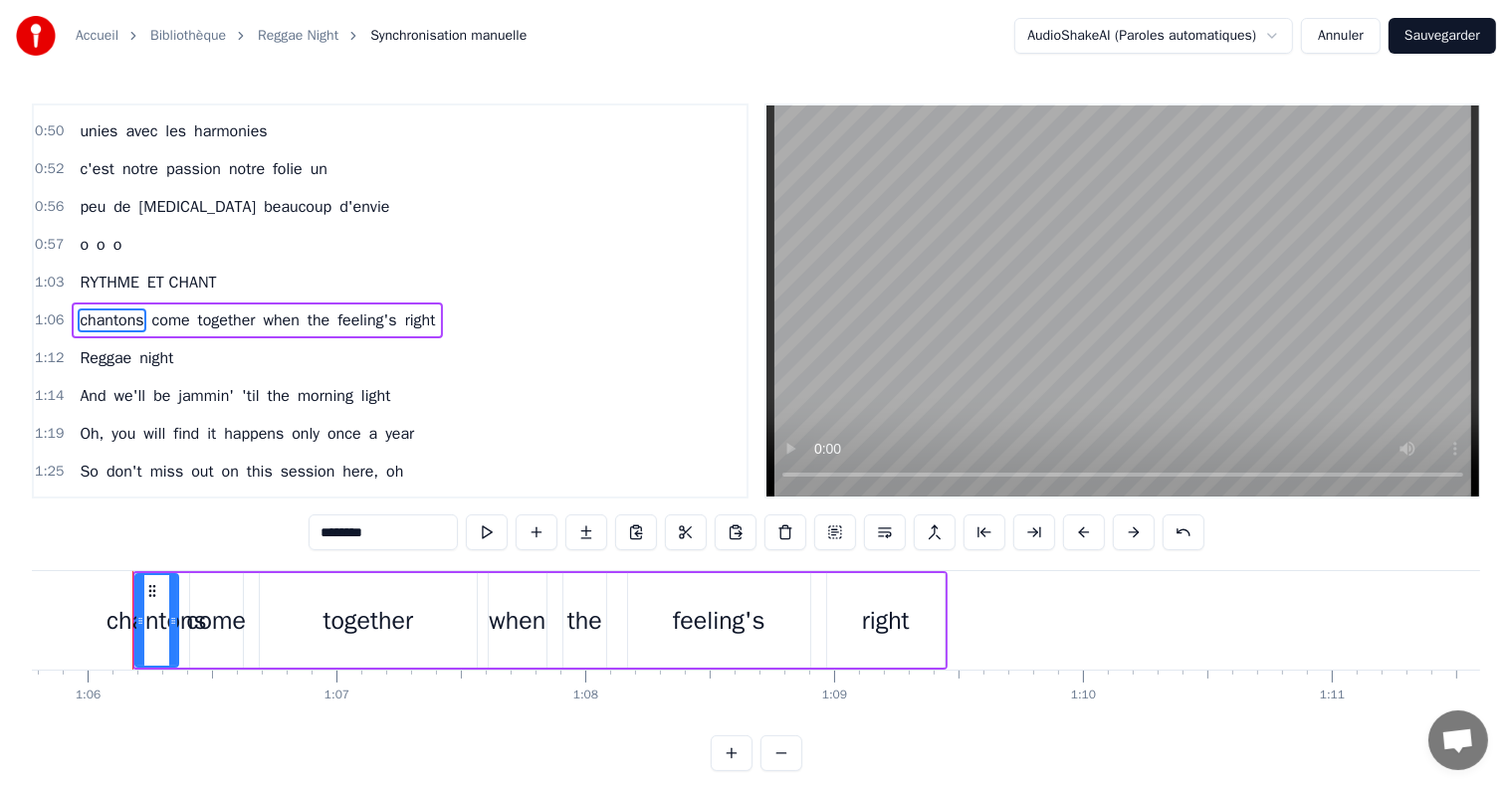 click on "come" at bounding box center (171, 320) 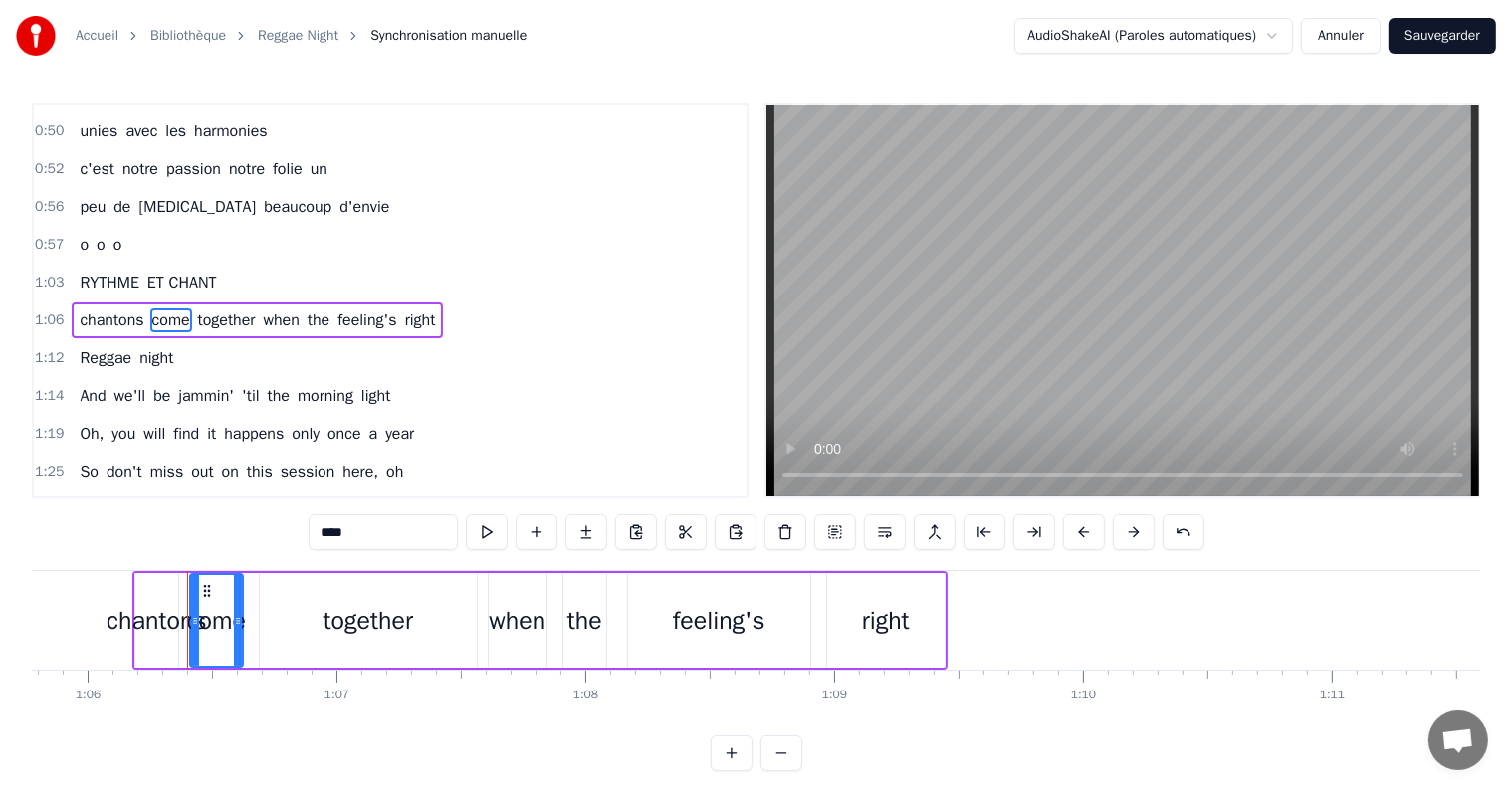drag, startPoint x: 386, startPoint y: 536, endPoint x: 195, endPoint y: 535, distance: 191.00262 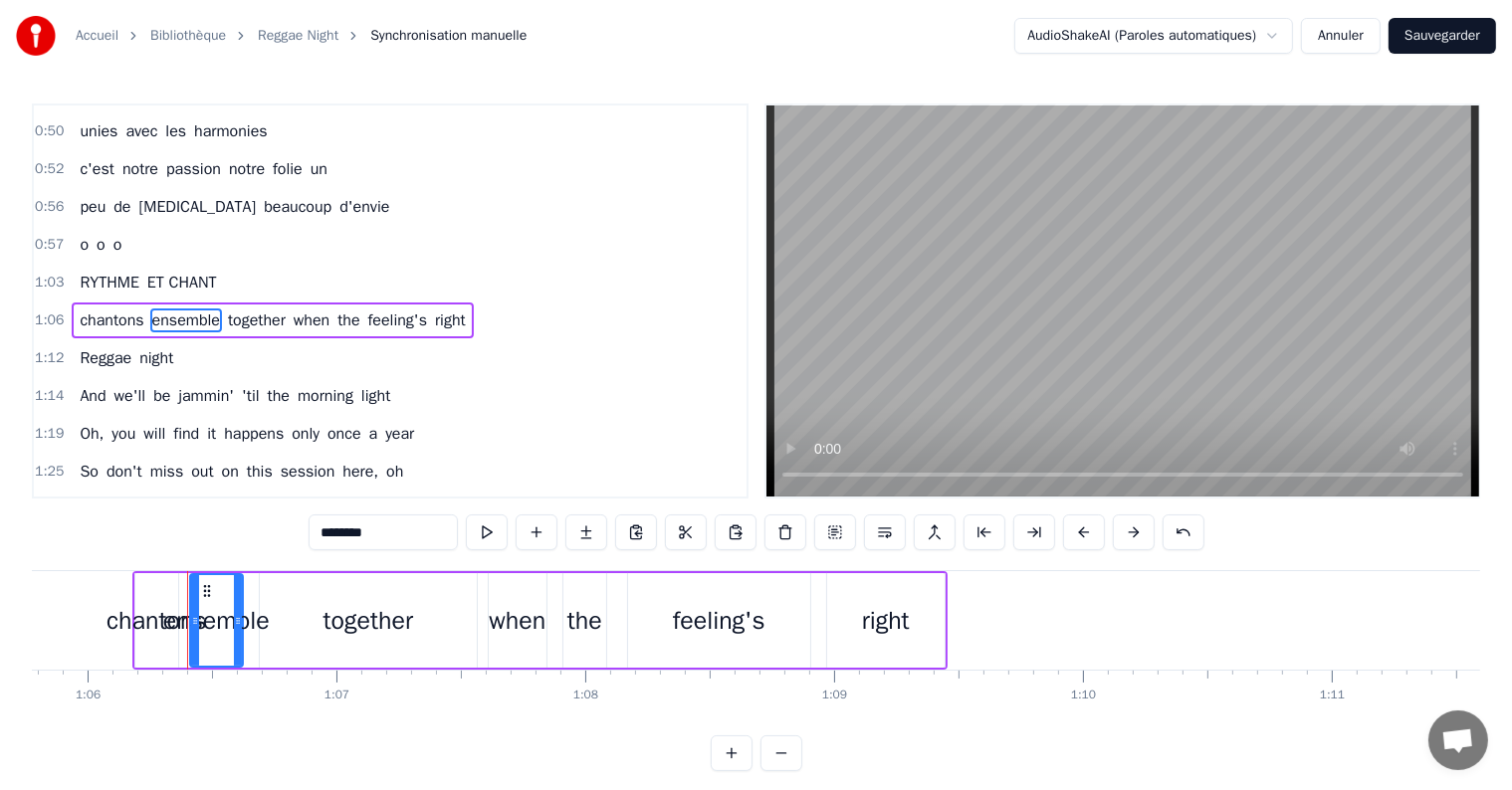 click on "together" at bounding box center (257, 320) 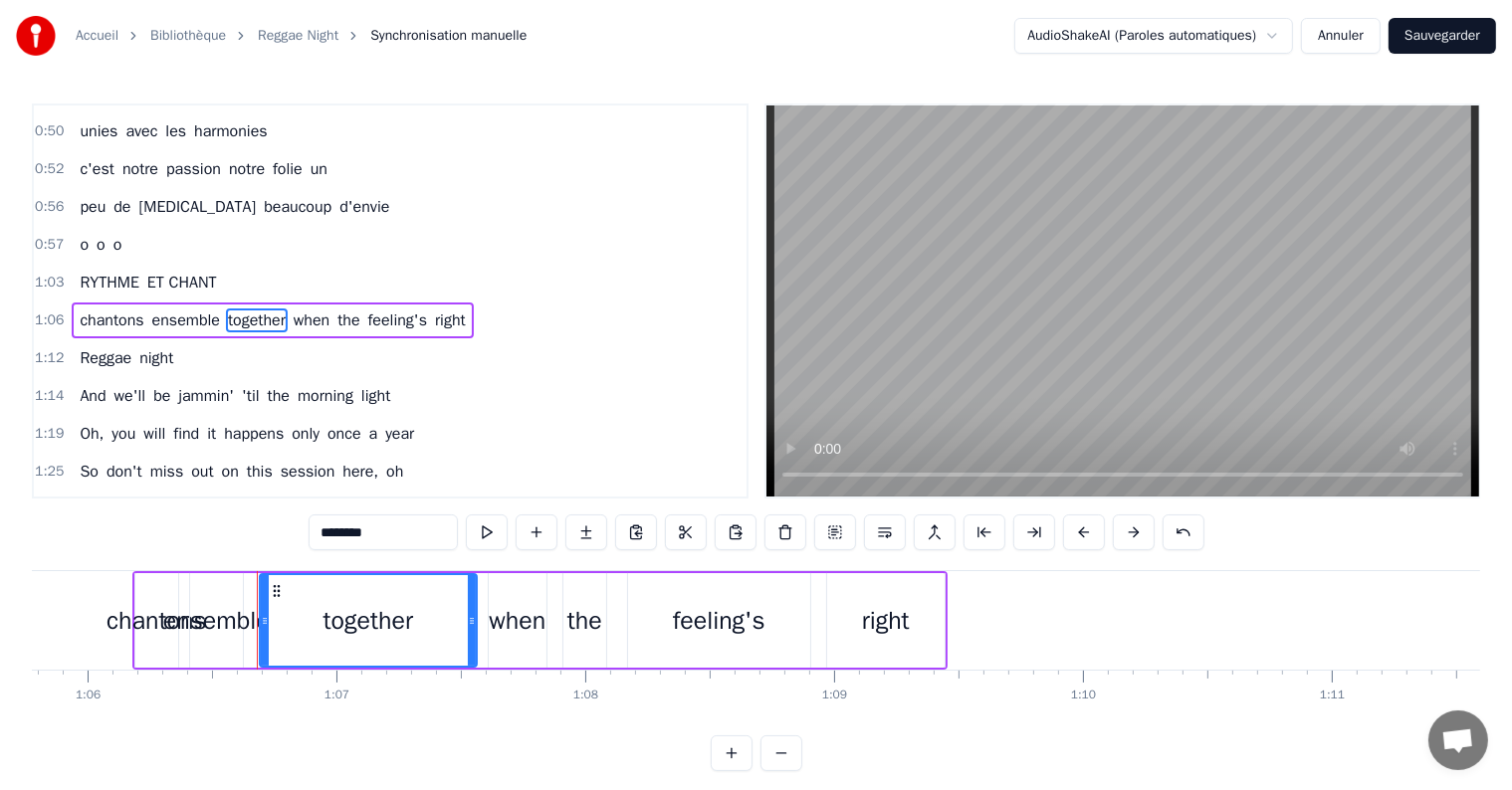 drag, startPoint x: 386, startPoint y: 525, endPoint x: 237, endPoint y: 534, distance: 149.27156 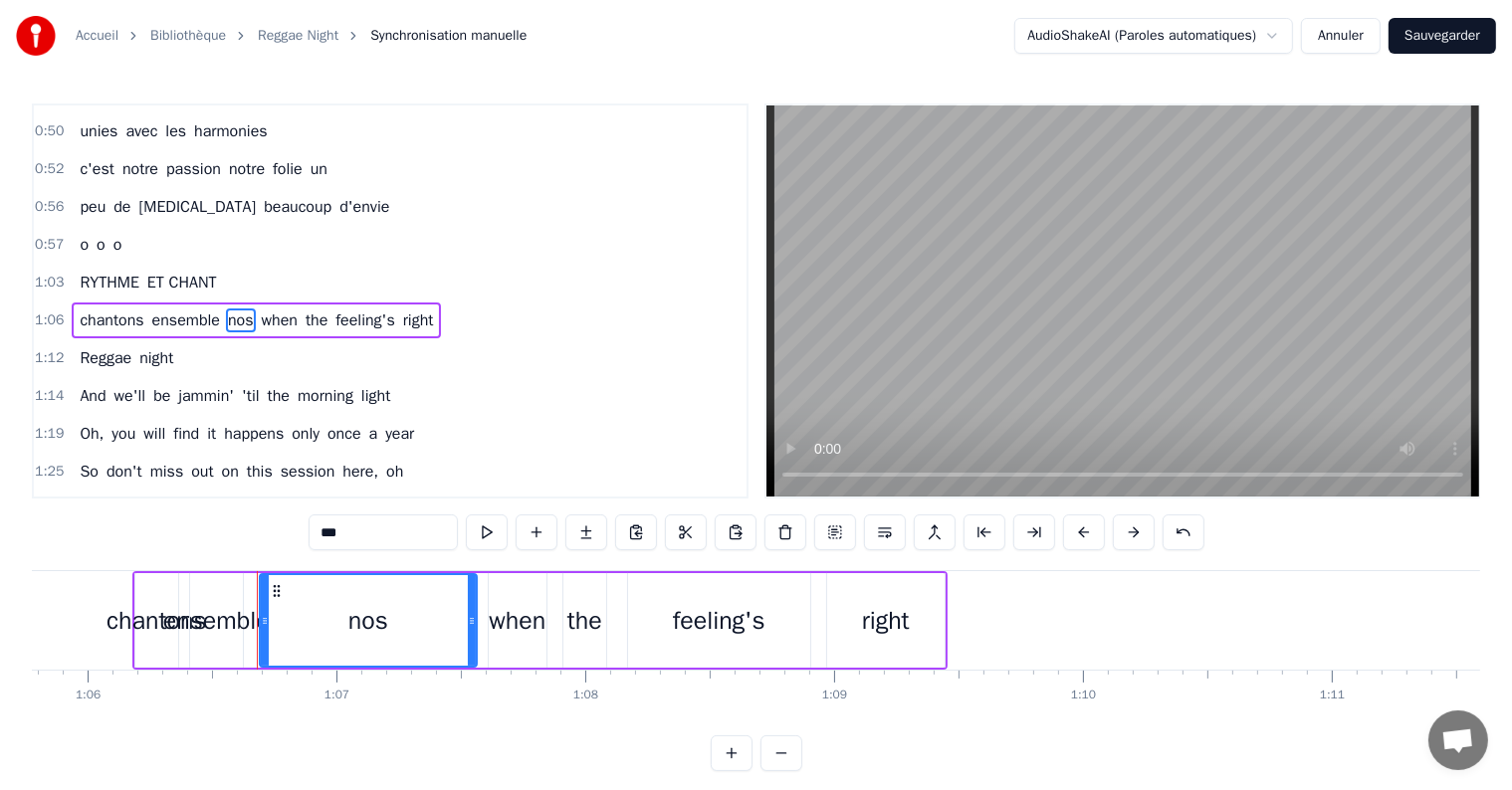 click on "when" at bounding box center (280, 320) 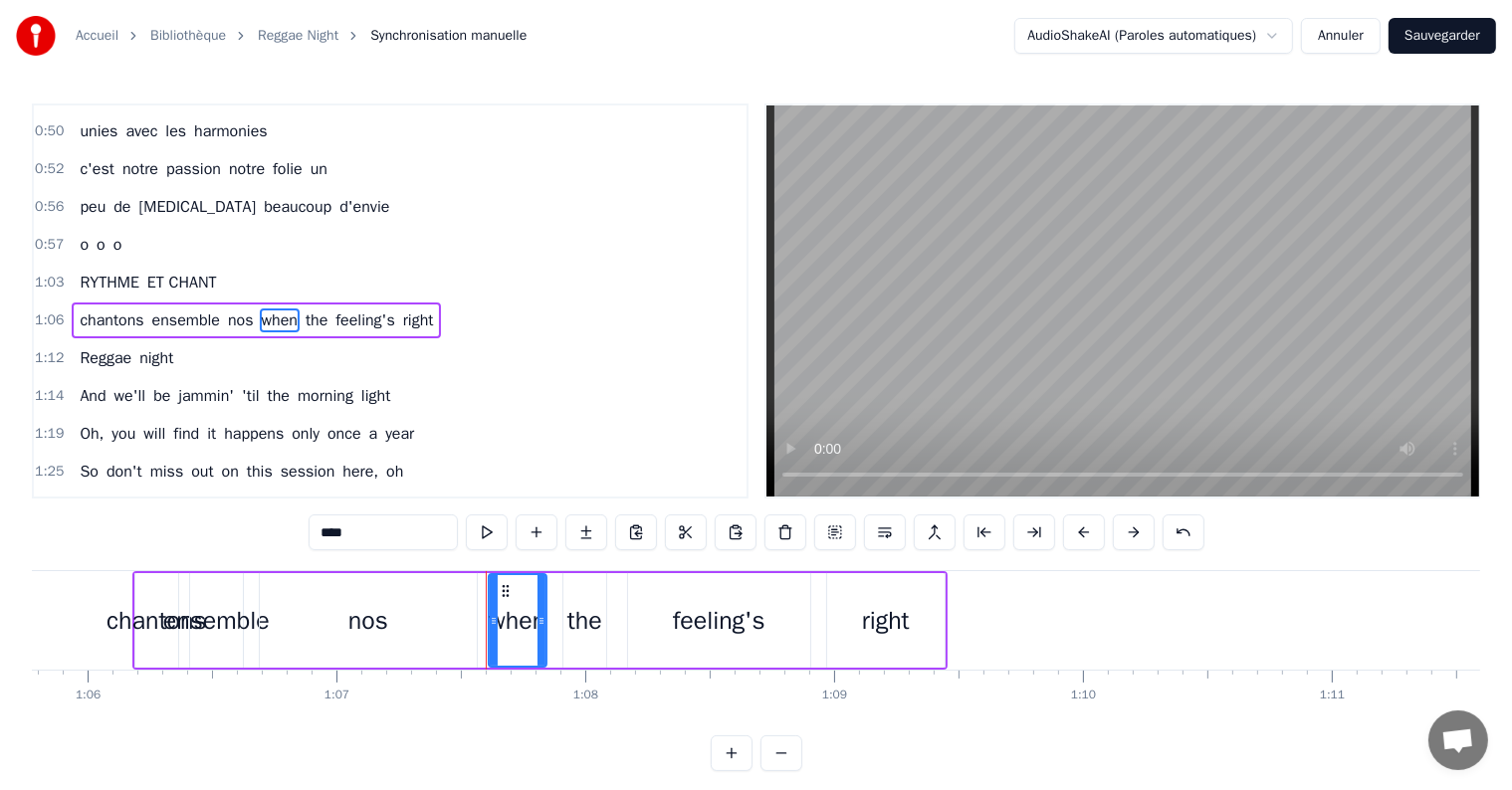 drag, startPoint x: 412, startPoint y: 538, endPoint x: 217, endPoint y: 512, distance: 196.7257 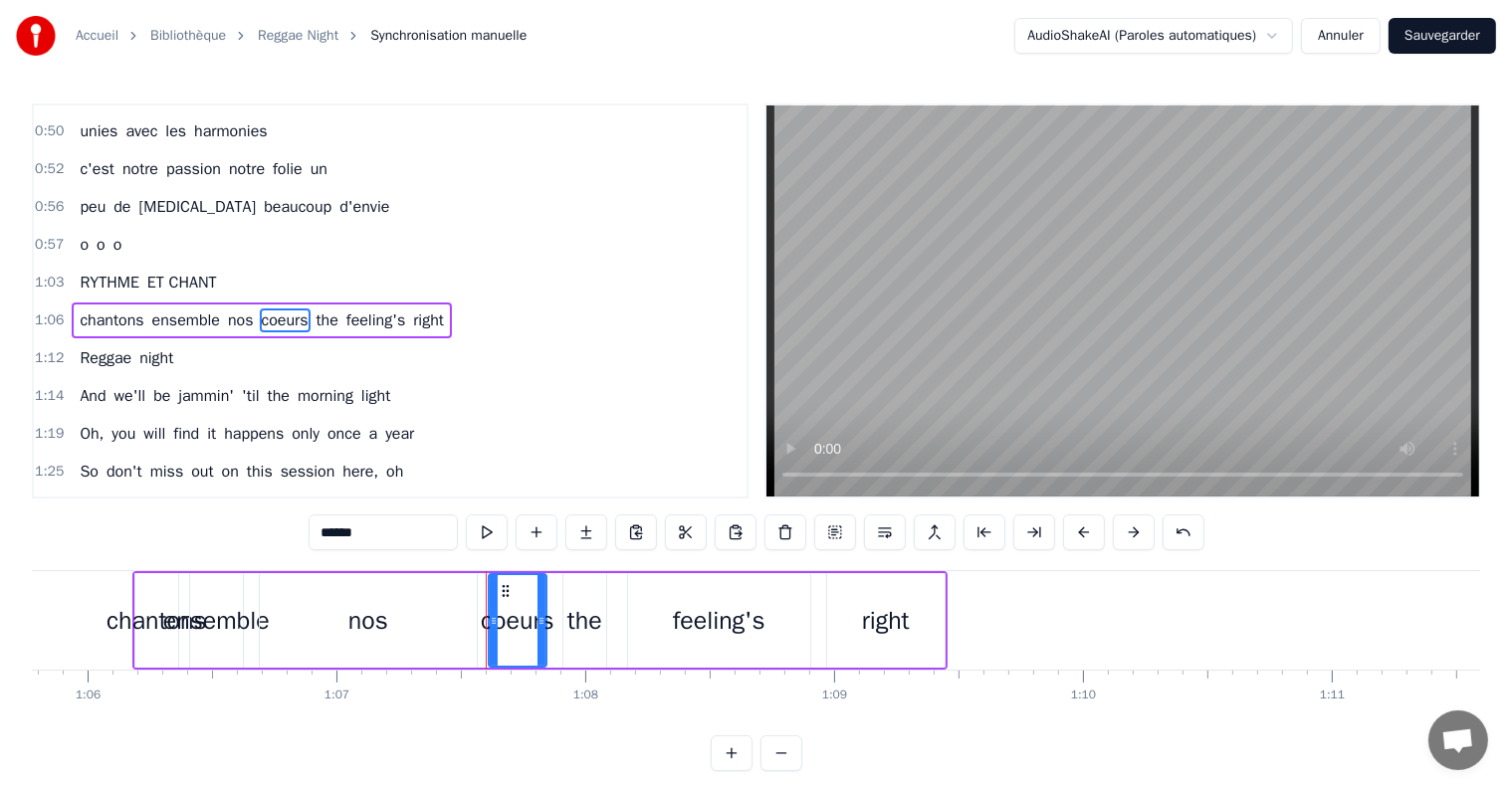 click on "the" at bounding box center (327, 320) 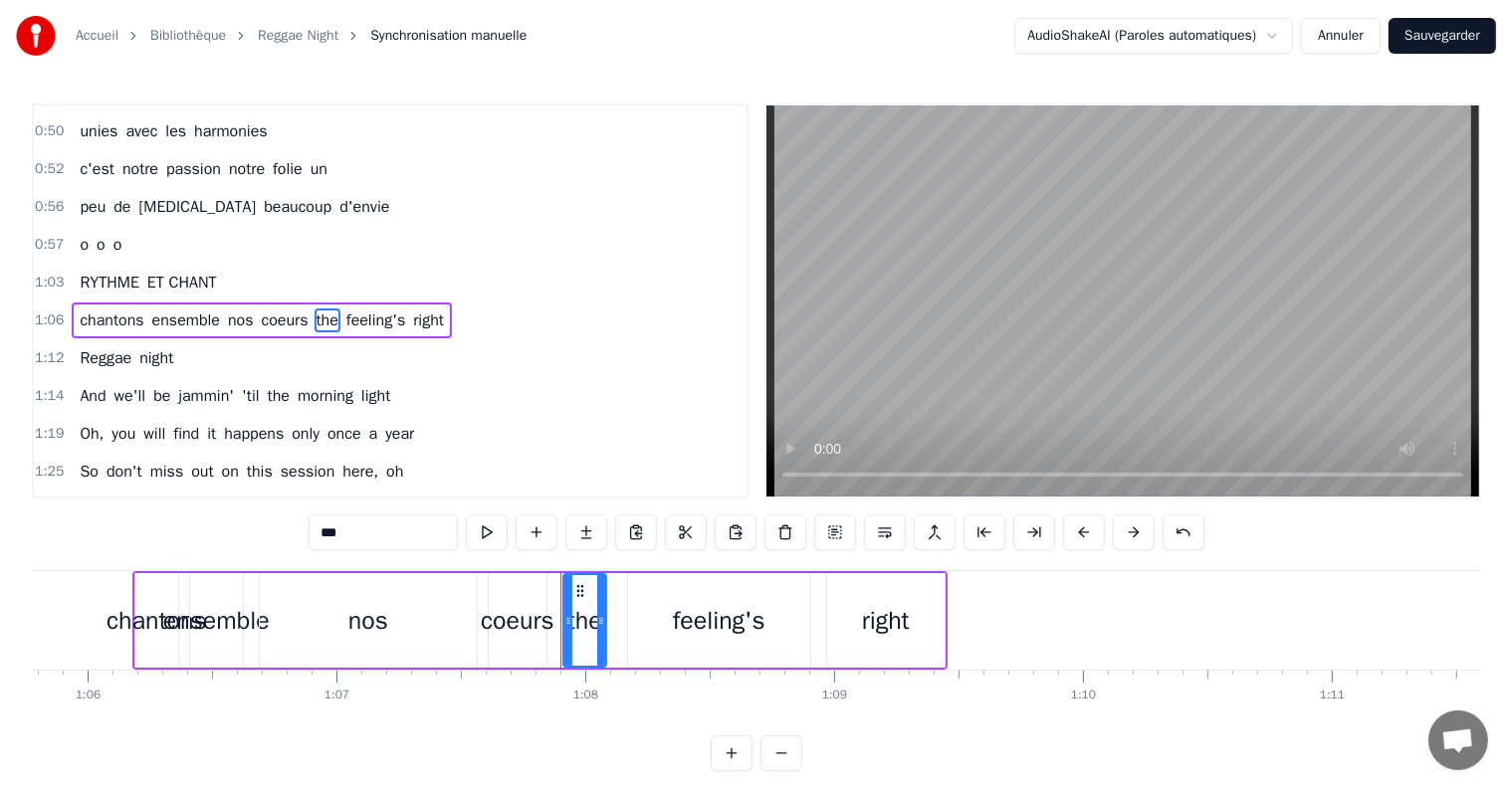 drag, startPoint x: 395, startPoint y: 533, endPoint x: 181, endPoint y: 541, distance: 214.14948 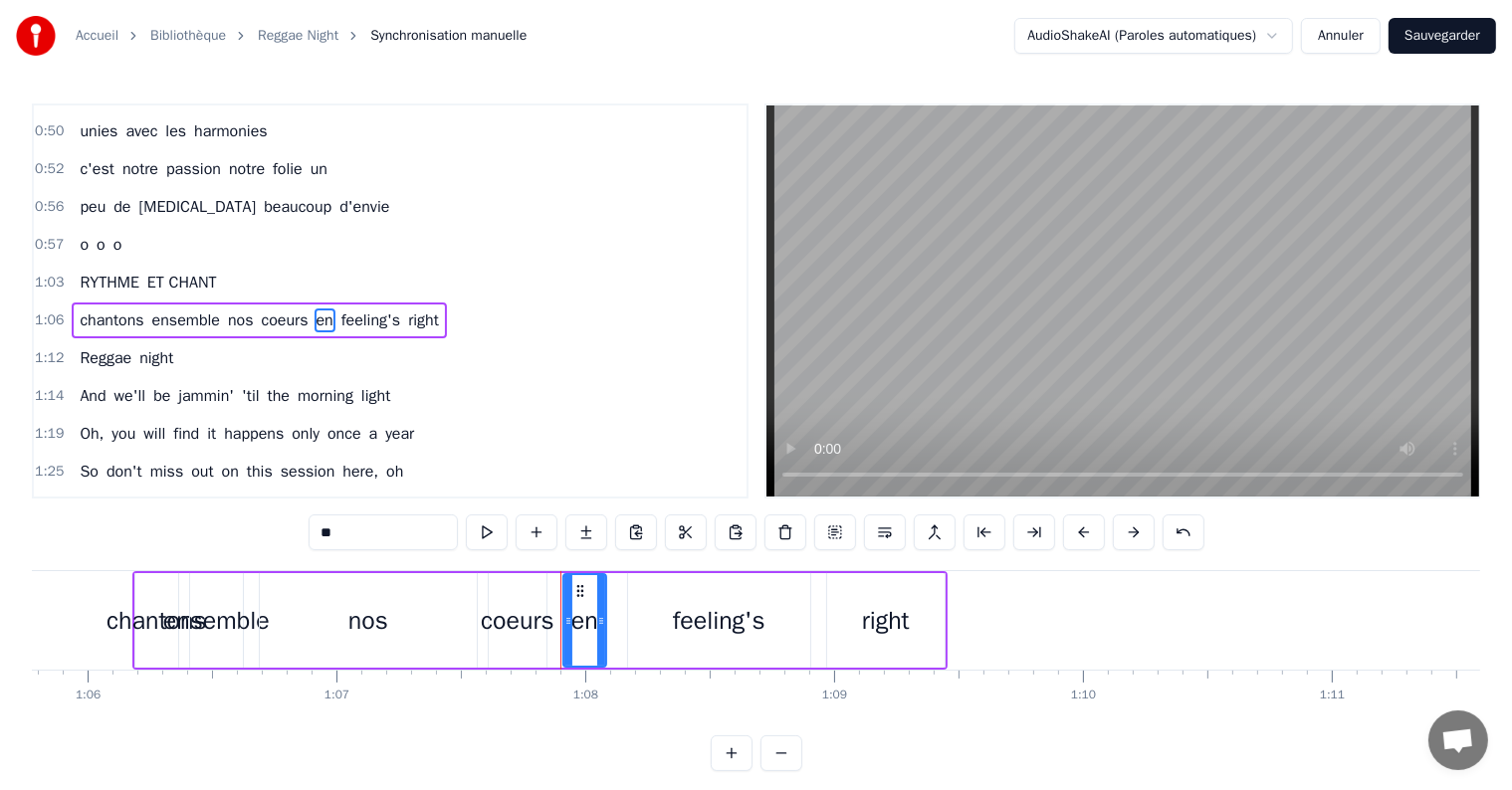 click on "feeling's" at bounding box center [370, 320] 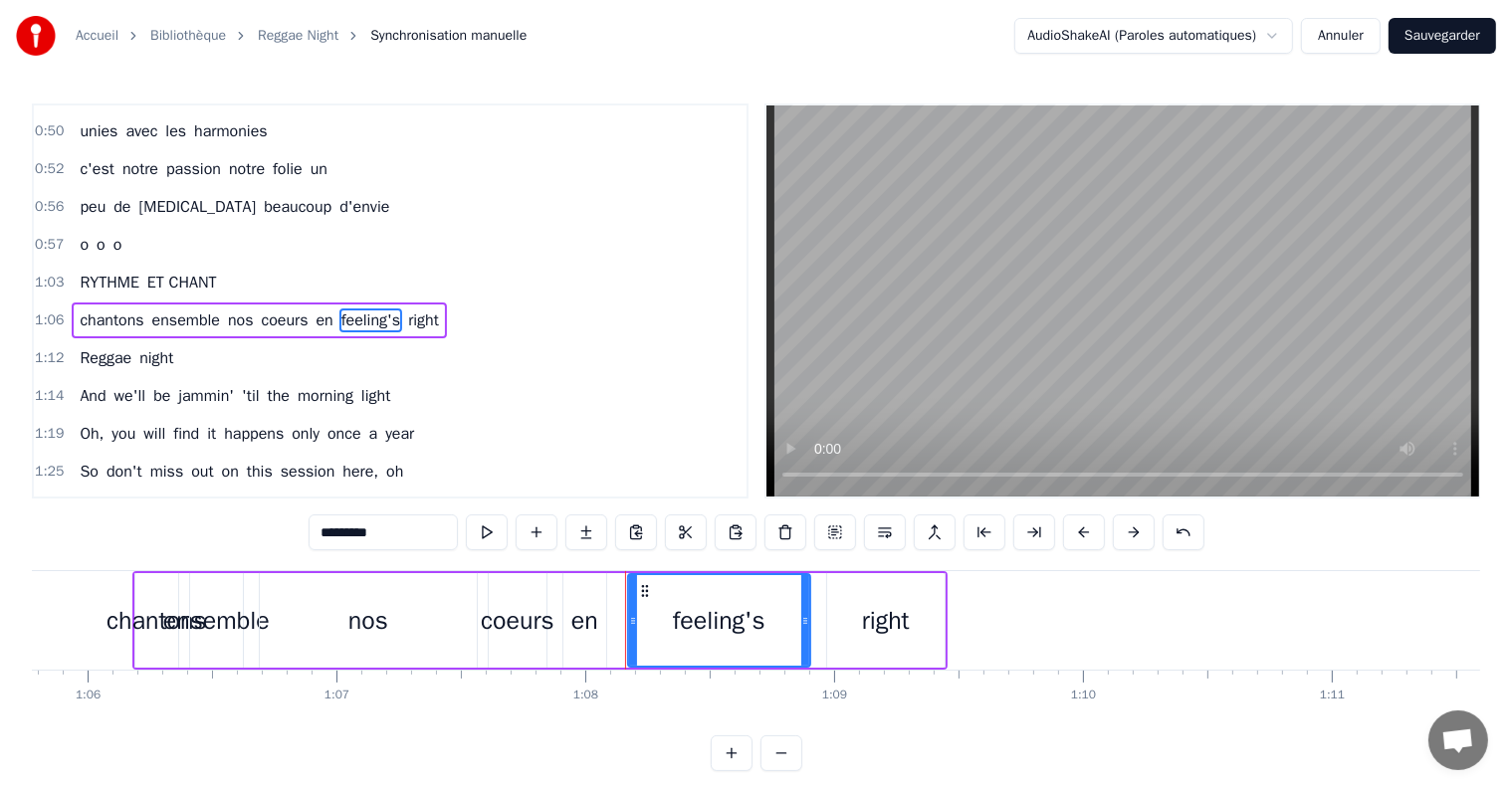 drag, startPoint x: 398, startPoint y: 537, endPoint x: 196, endPoint y: 533, distance: 202.0396 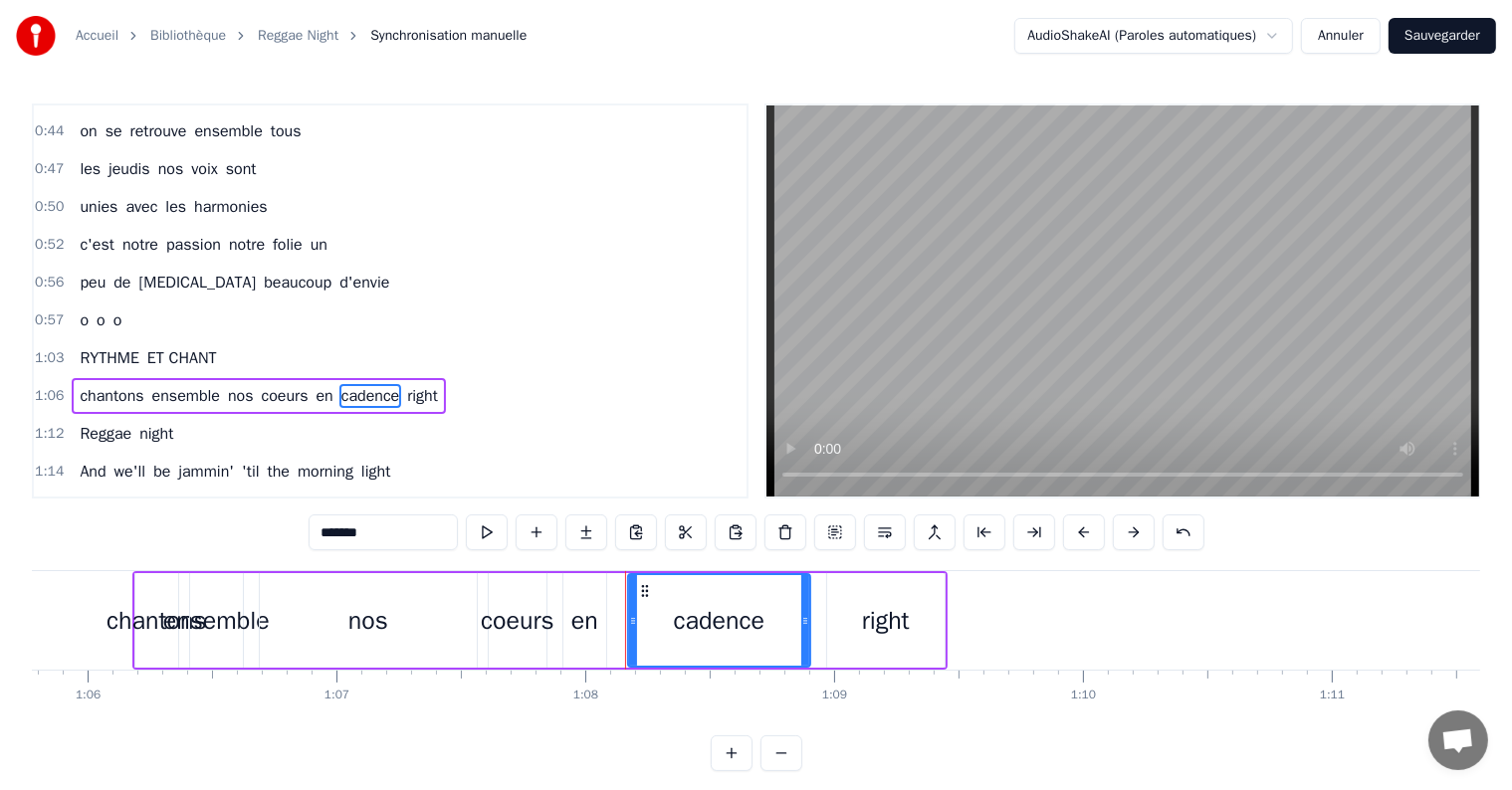 scroll, scrollTop: 298, scrollLeft: 0, axis: vertical 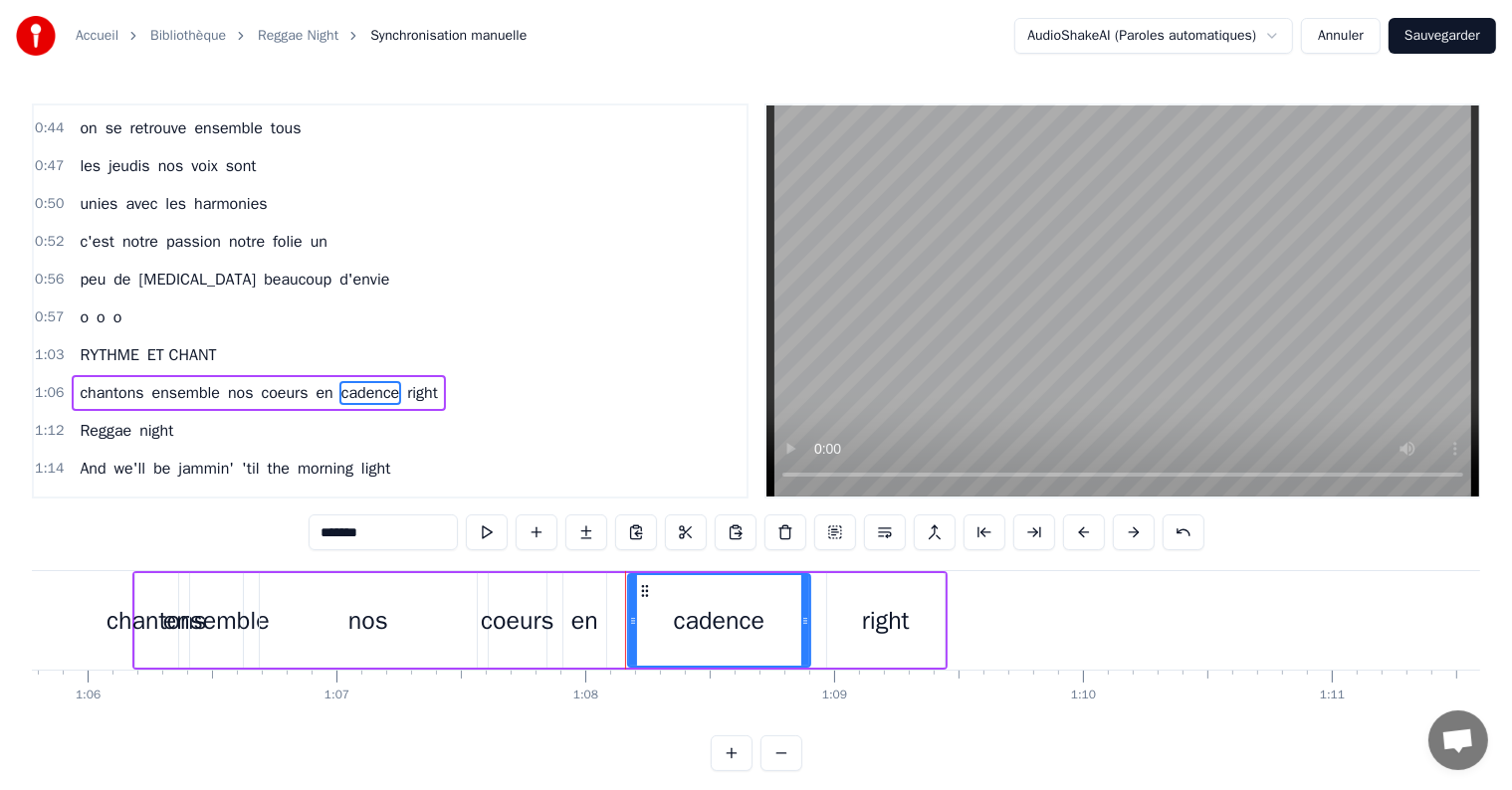 click on "right" at bounding box center (422, 393) 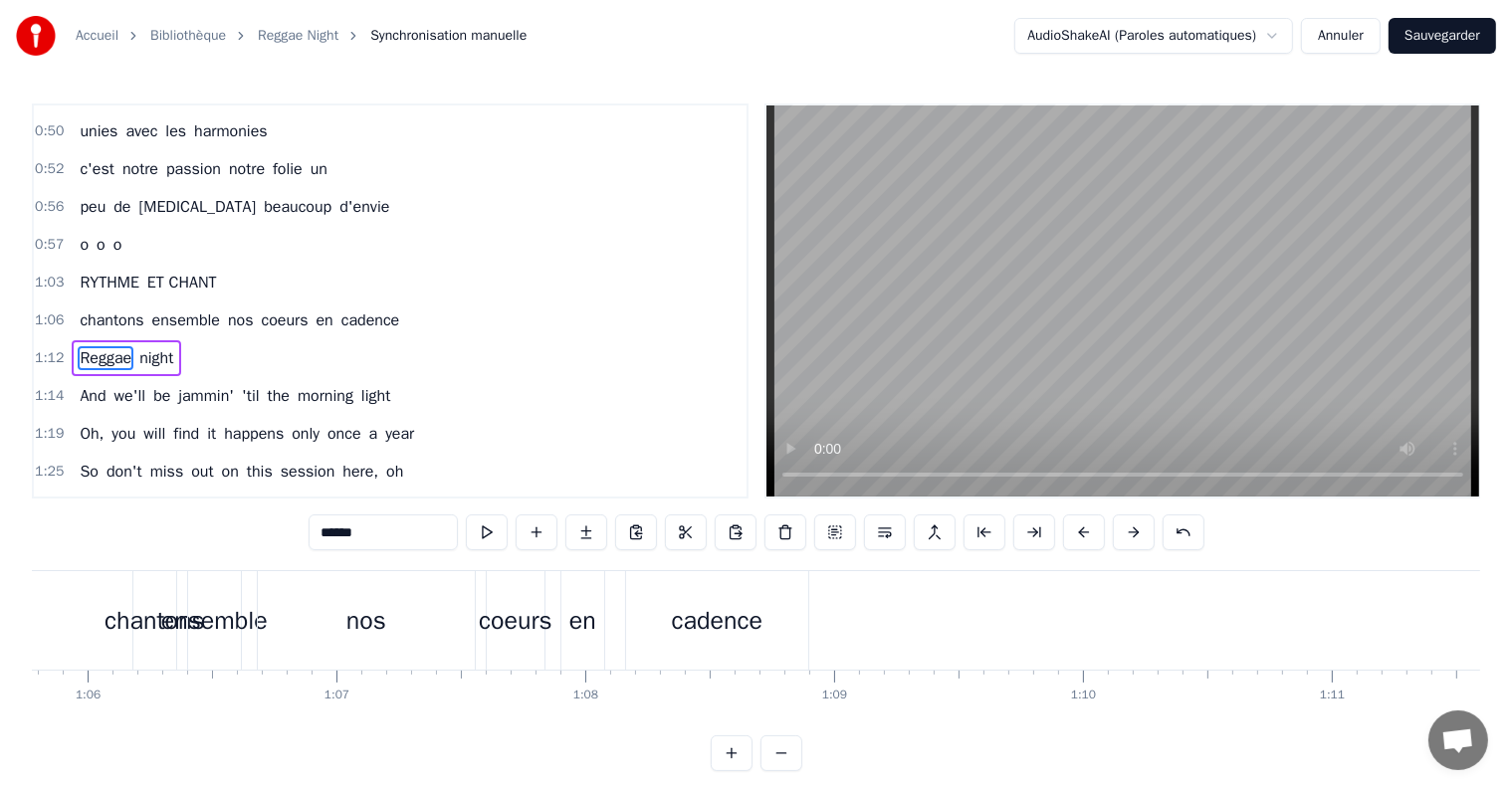 scroll, scrollTop: 406, scrollLeft: 0, axis: vertical 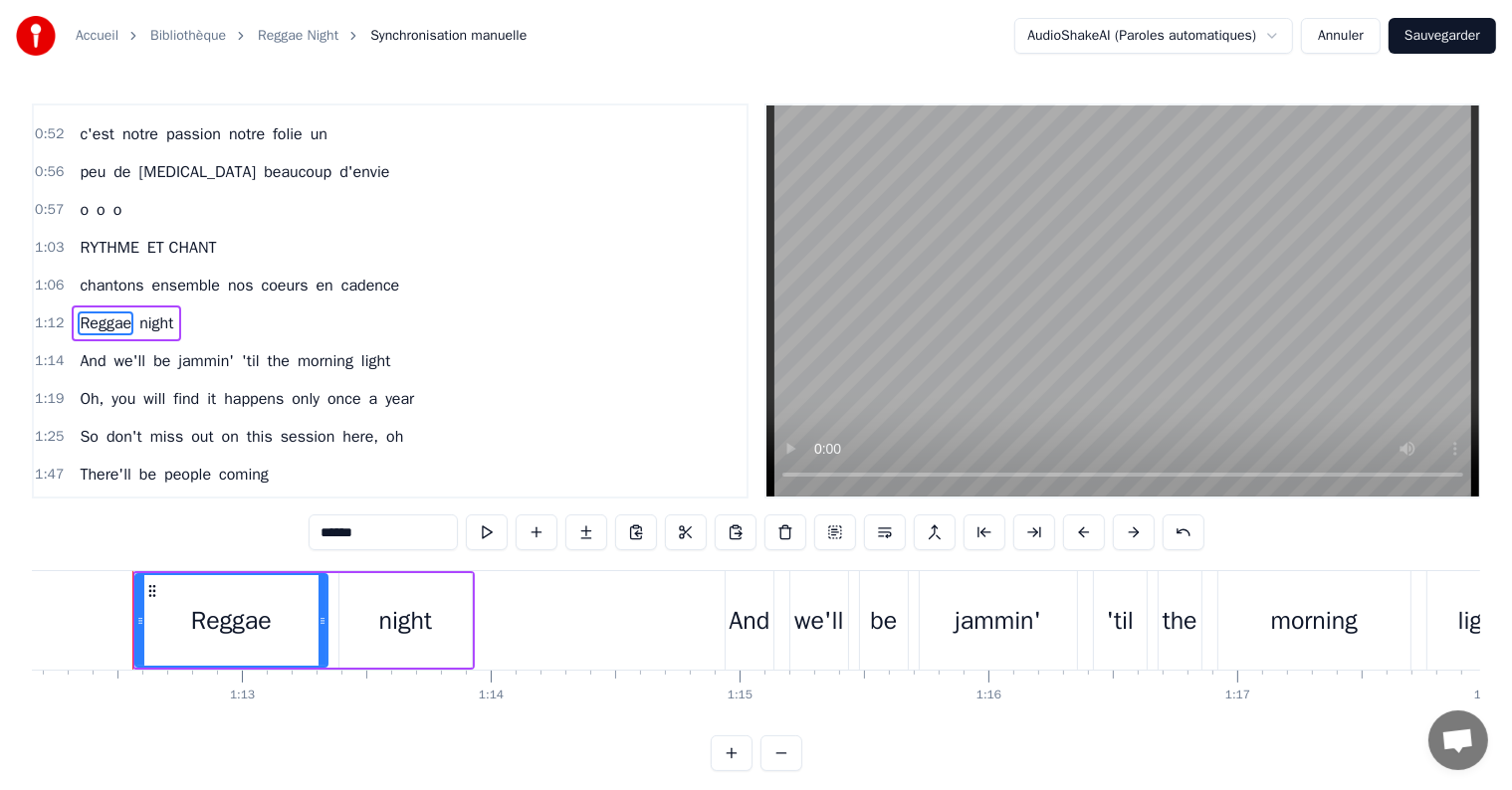 drag, startPoint x: 397, startPoint y: 533, endPoint x: 234, endPoint y: 522, distance: 163.37074 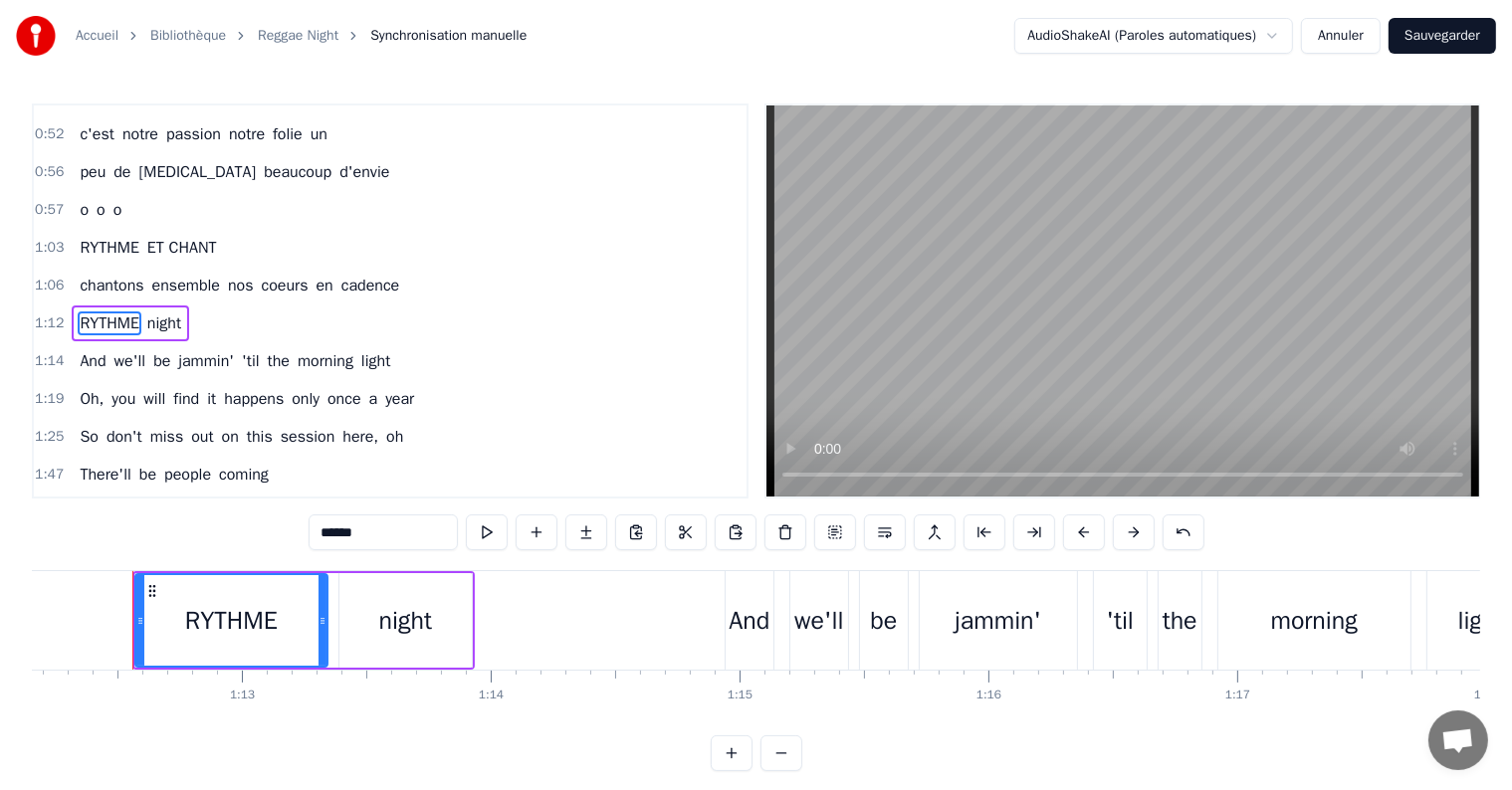 click on "night" at bounding box center (164, 323) 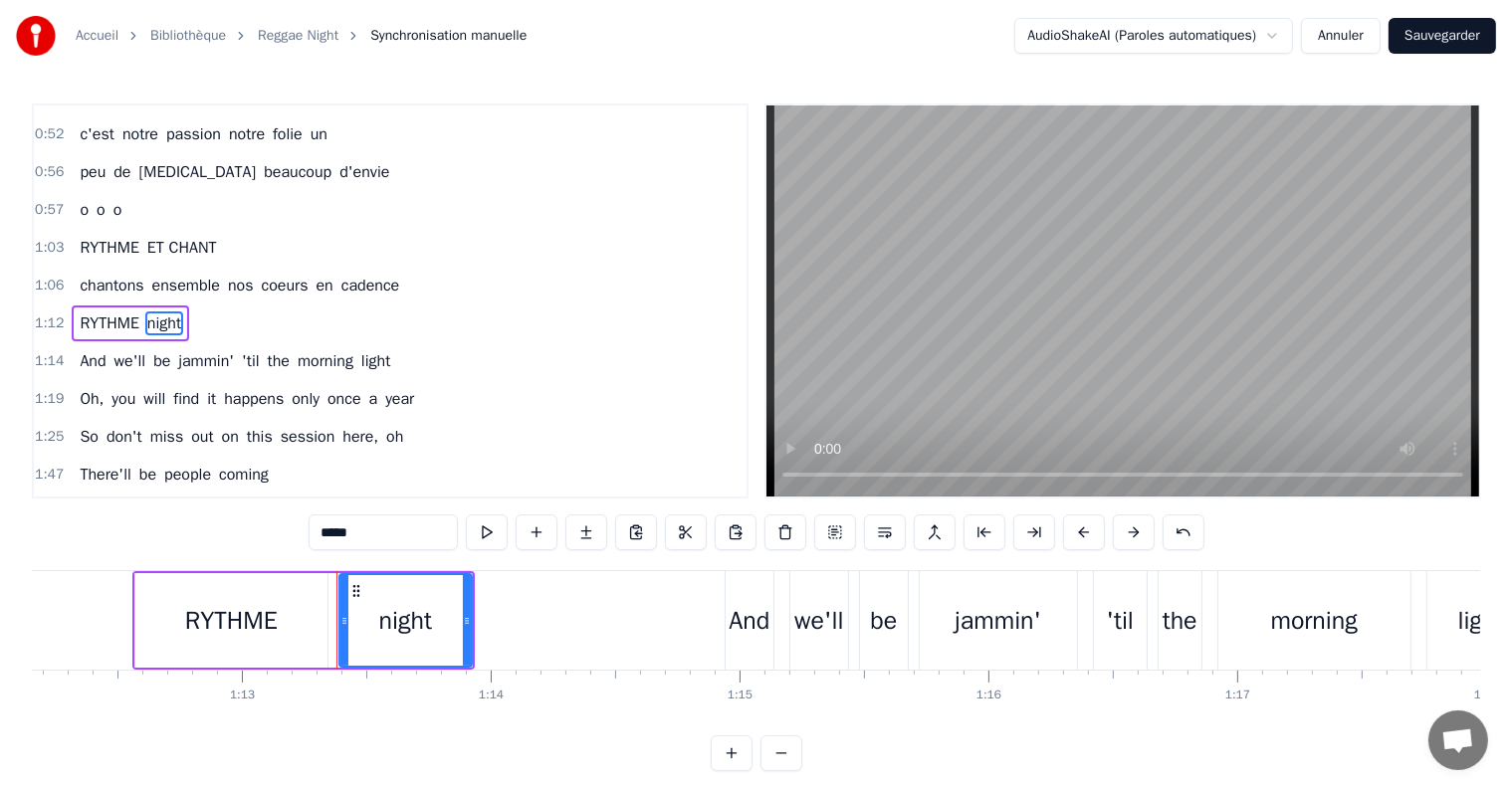 scroll, scrollTop: 408, scrollLeft: 0, axis: vertical 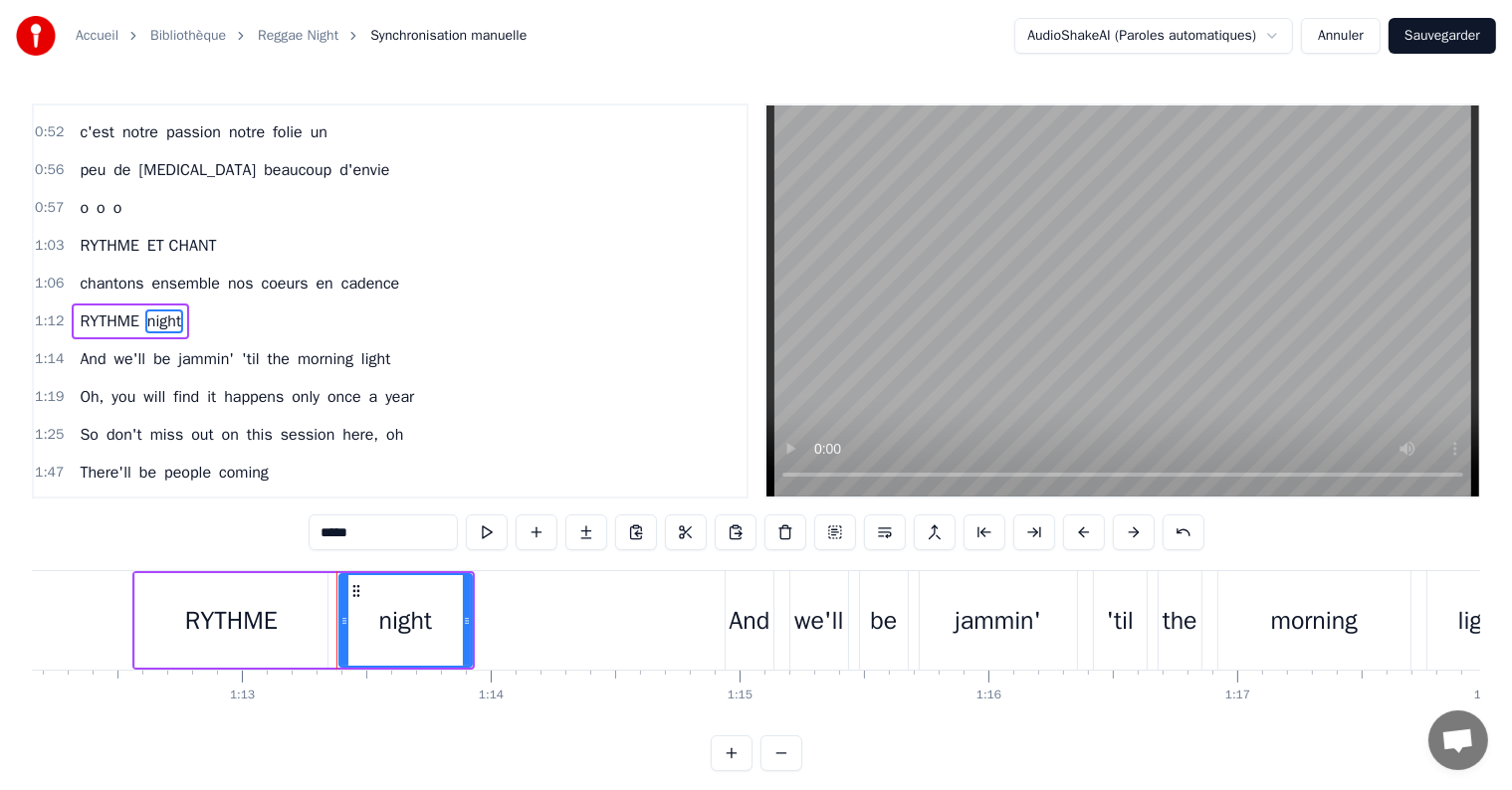 drag, startPoint x: 382, startPoint y: 523, endPoint x: 223, endPoint y: 541, distance: 160.01562 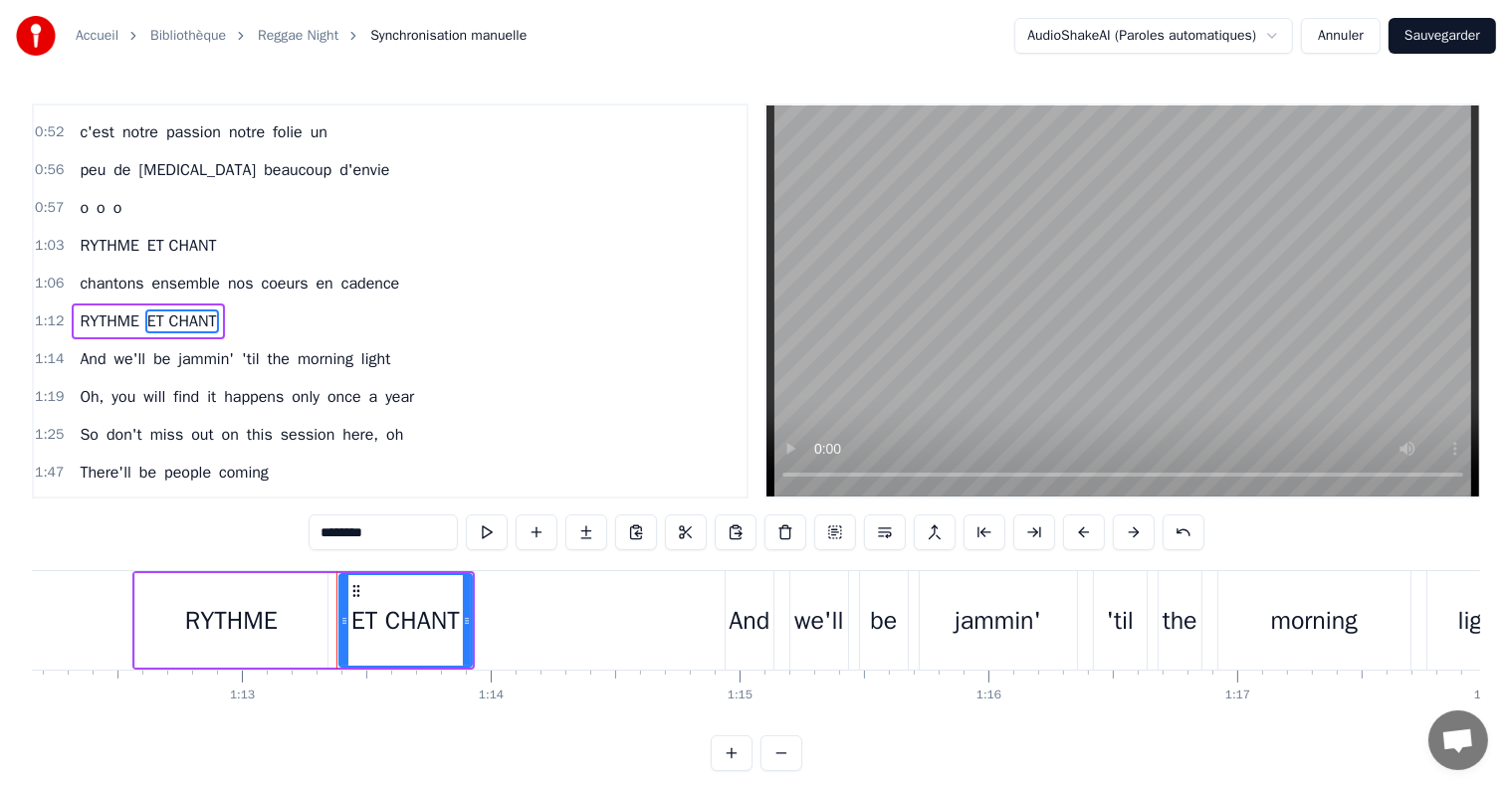 type on "********" 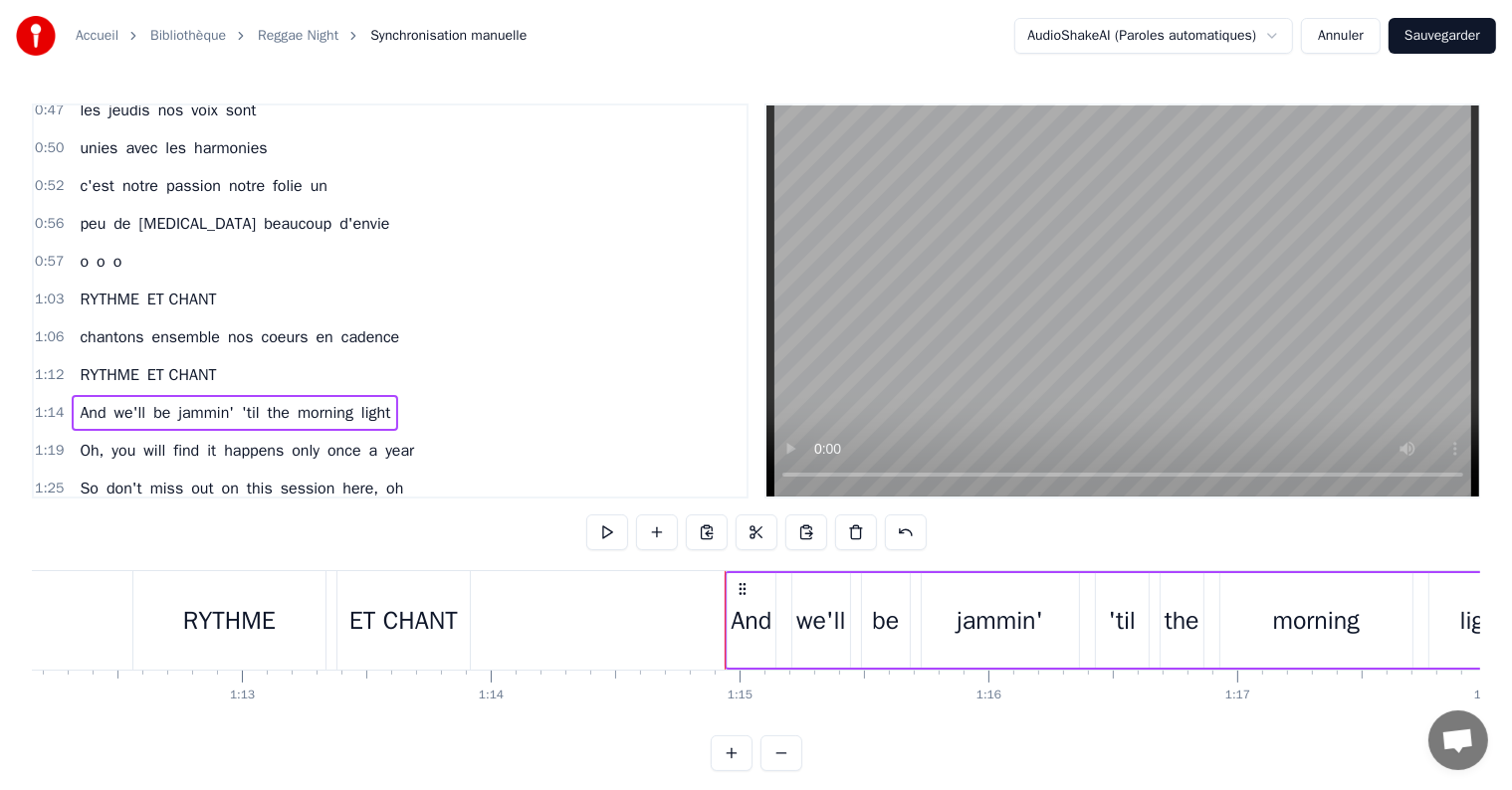 scroll, scrollTop: 408, scrollLeft: 0, axis: vertical 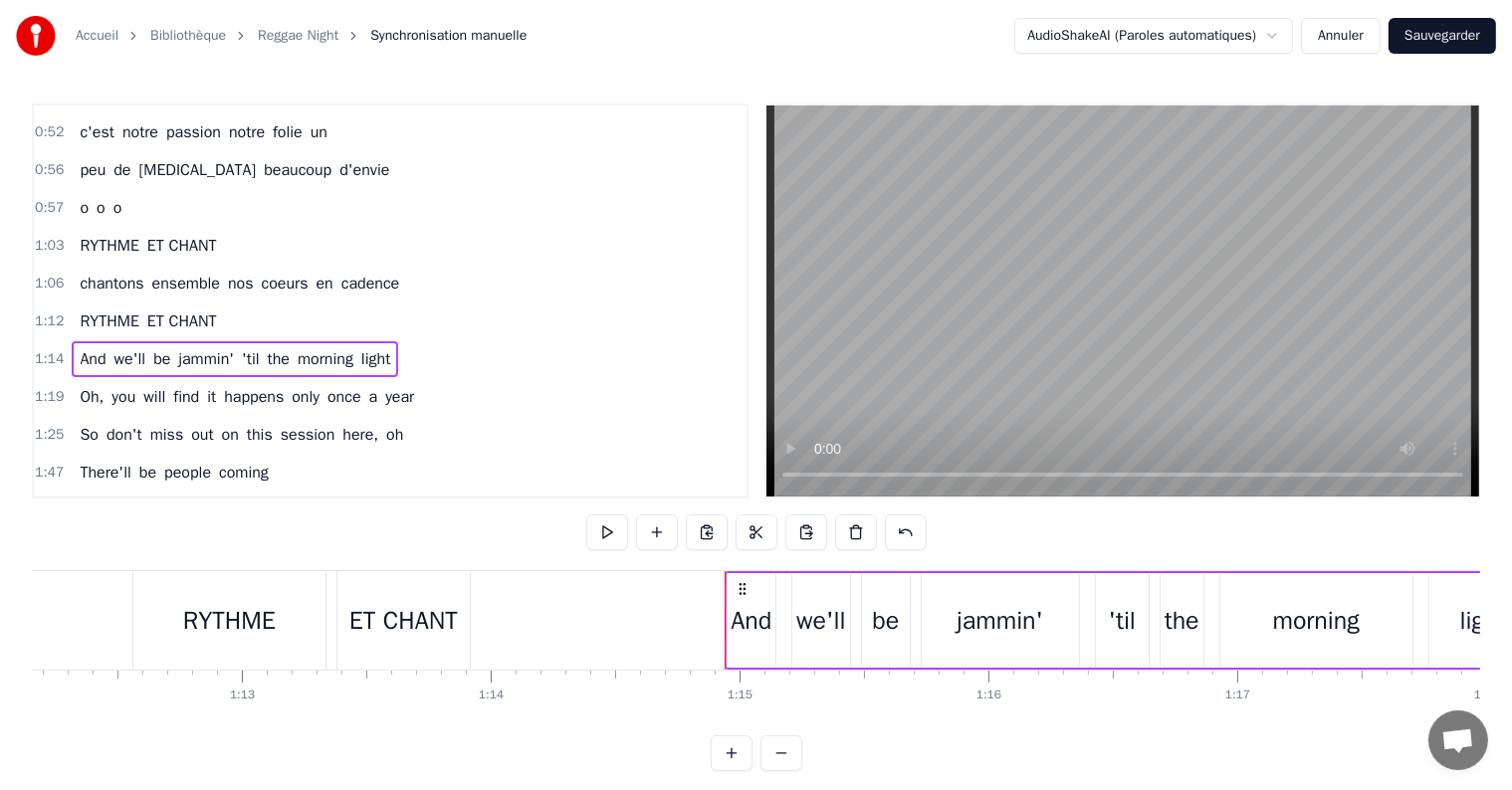 click on "And" at bounding box center [93, 359] 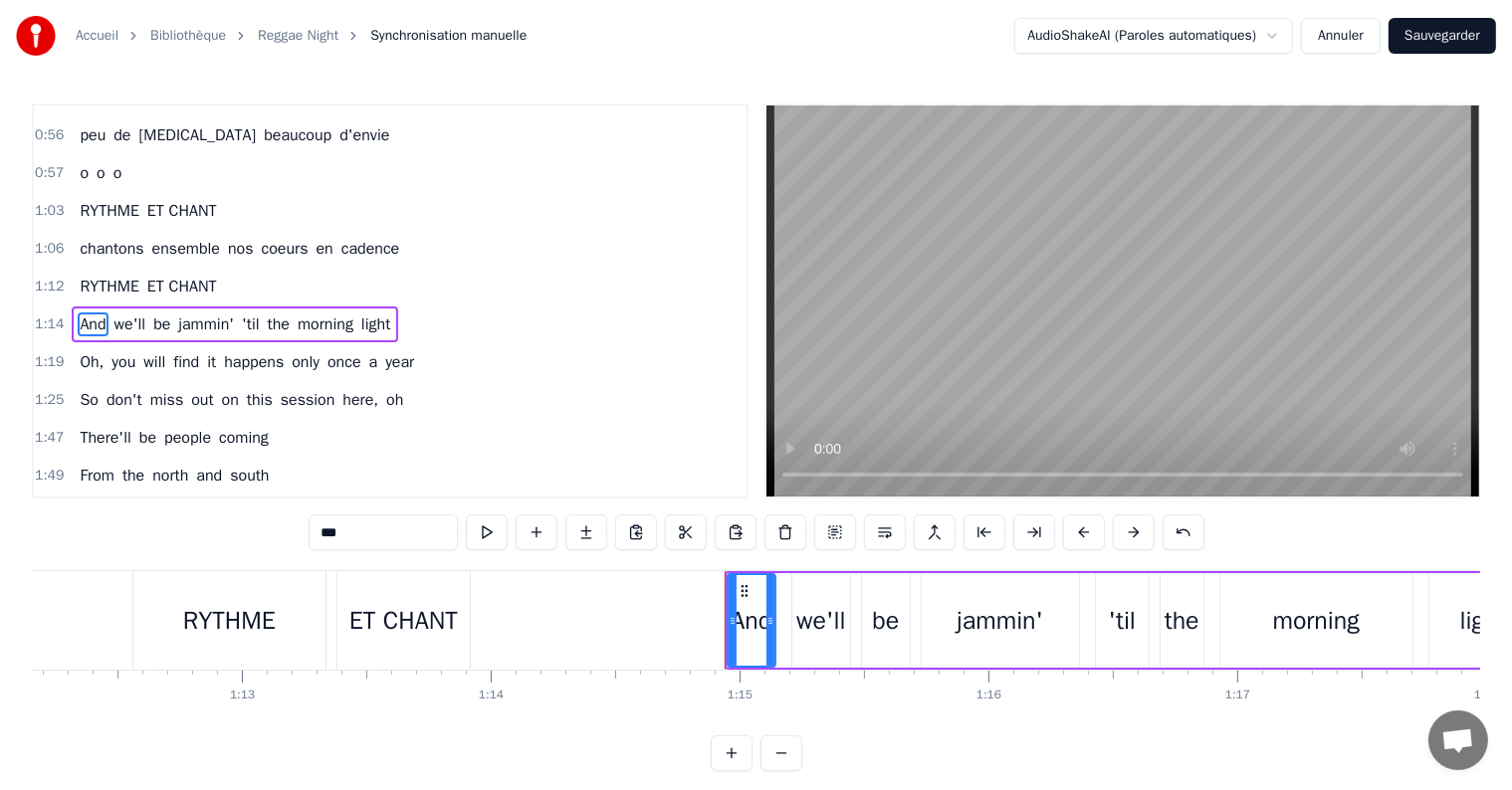 scroll, scrollTop: 445, scrollLeft: 0, axis: vertical 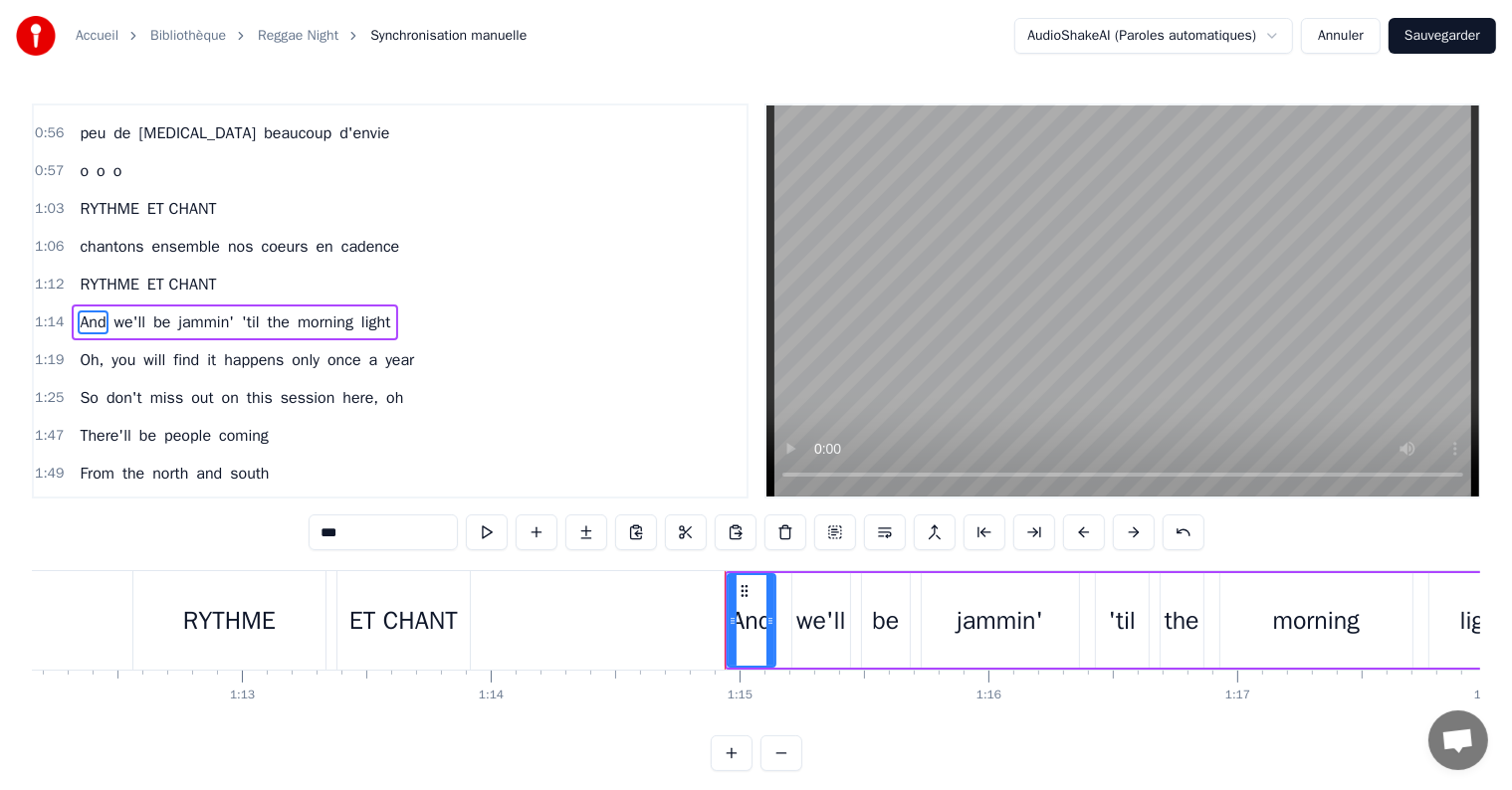 drag, startPoint x: 385, startPoint y: 522, endPoint x: 257, endPoint y: 515, distance: 128.19126 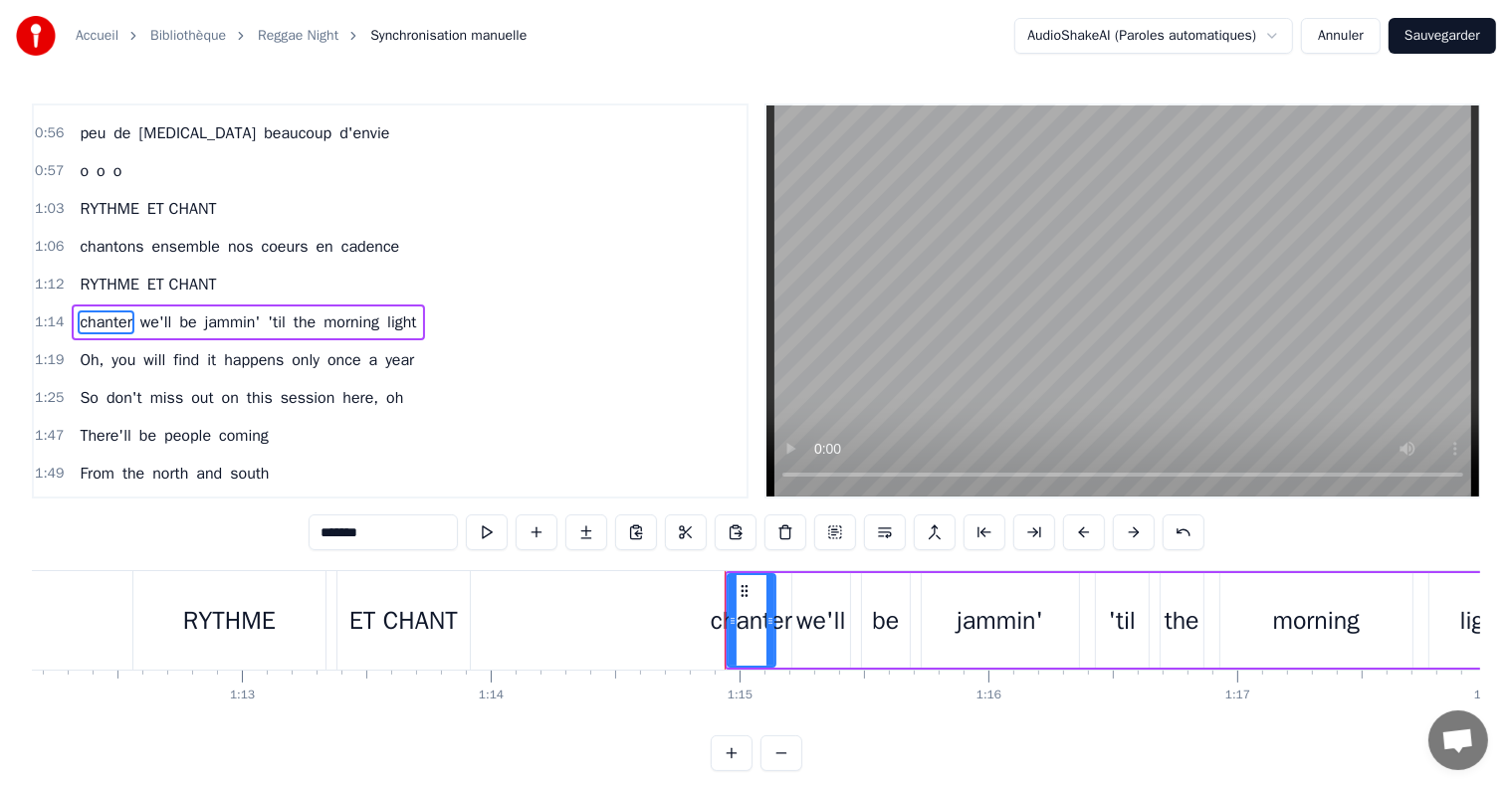 click on "we'll" at bounding box center (156, 322) 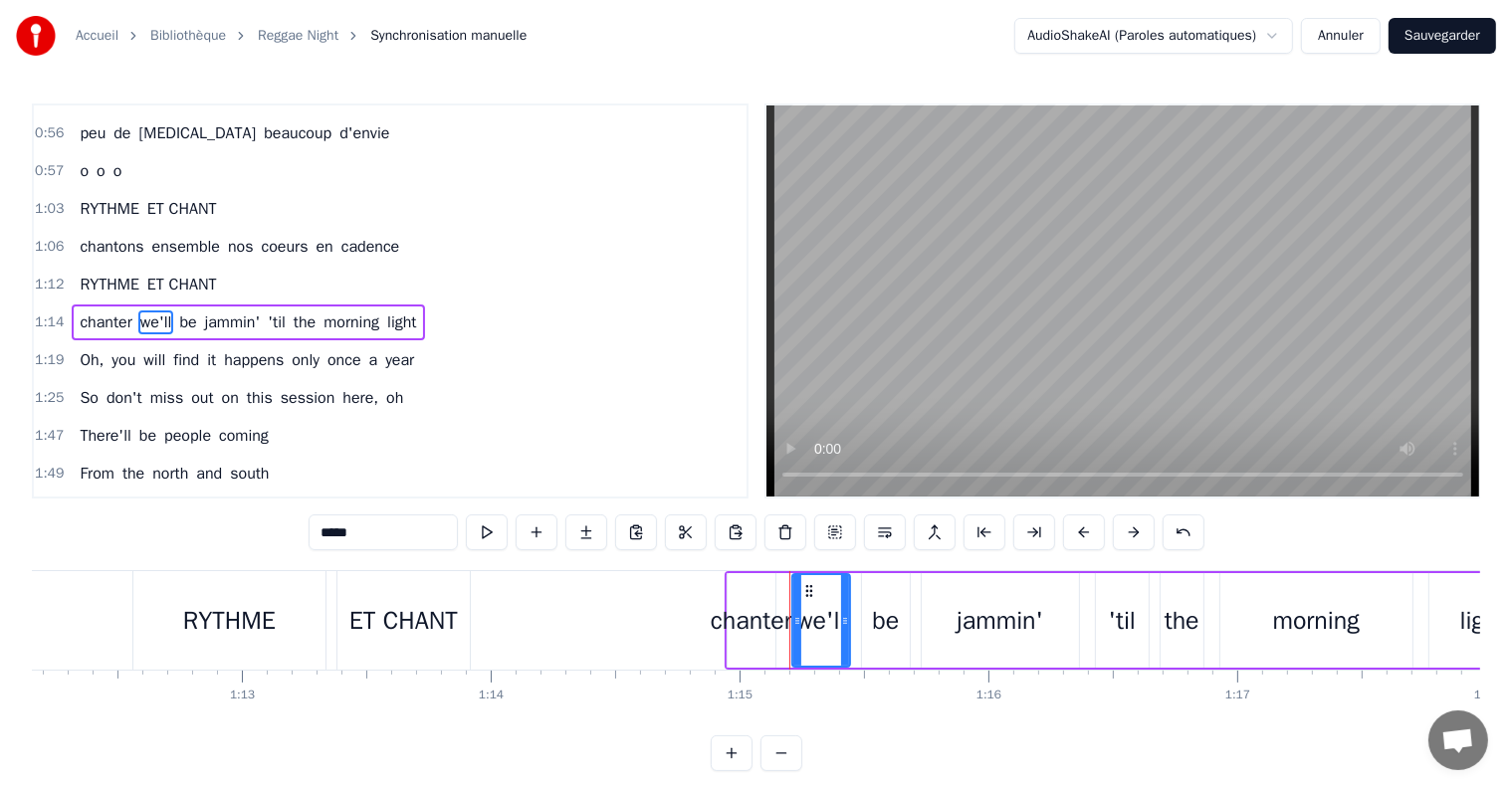 drag, startPoint x: 409, startPoint y: 541, endPoint x: 252, endPoint y: 545, distance: 157.05095 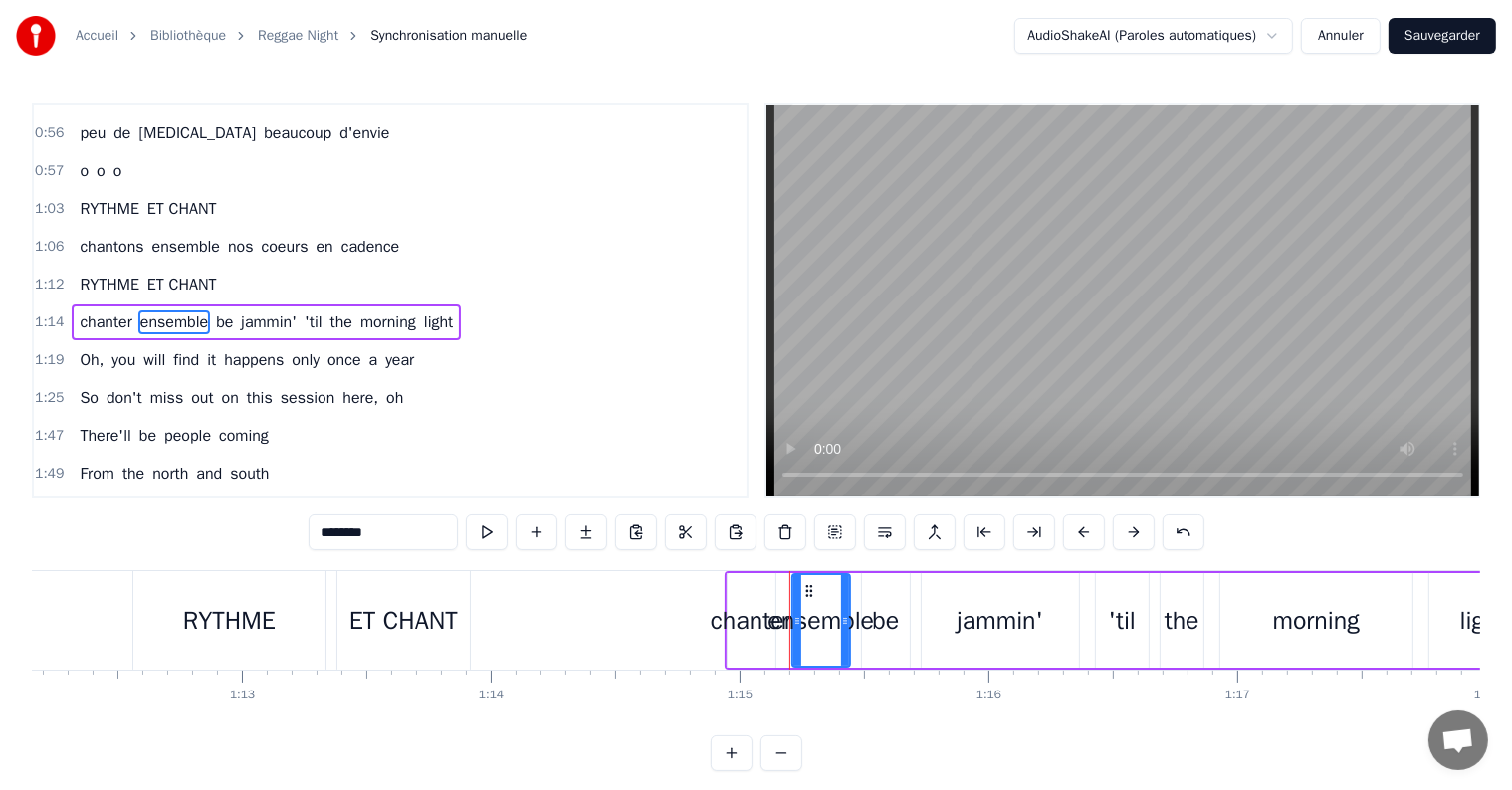 click on "be" at bounding box center [224, 322] 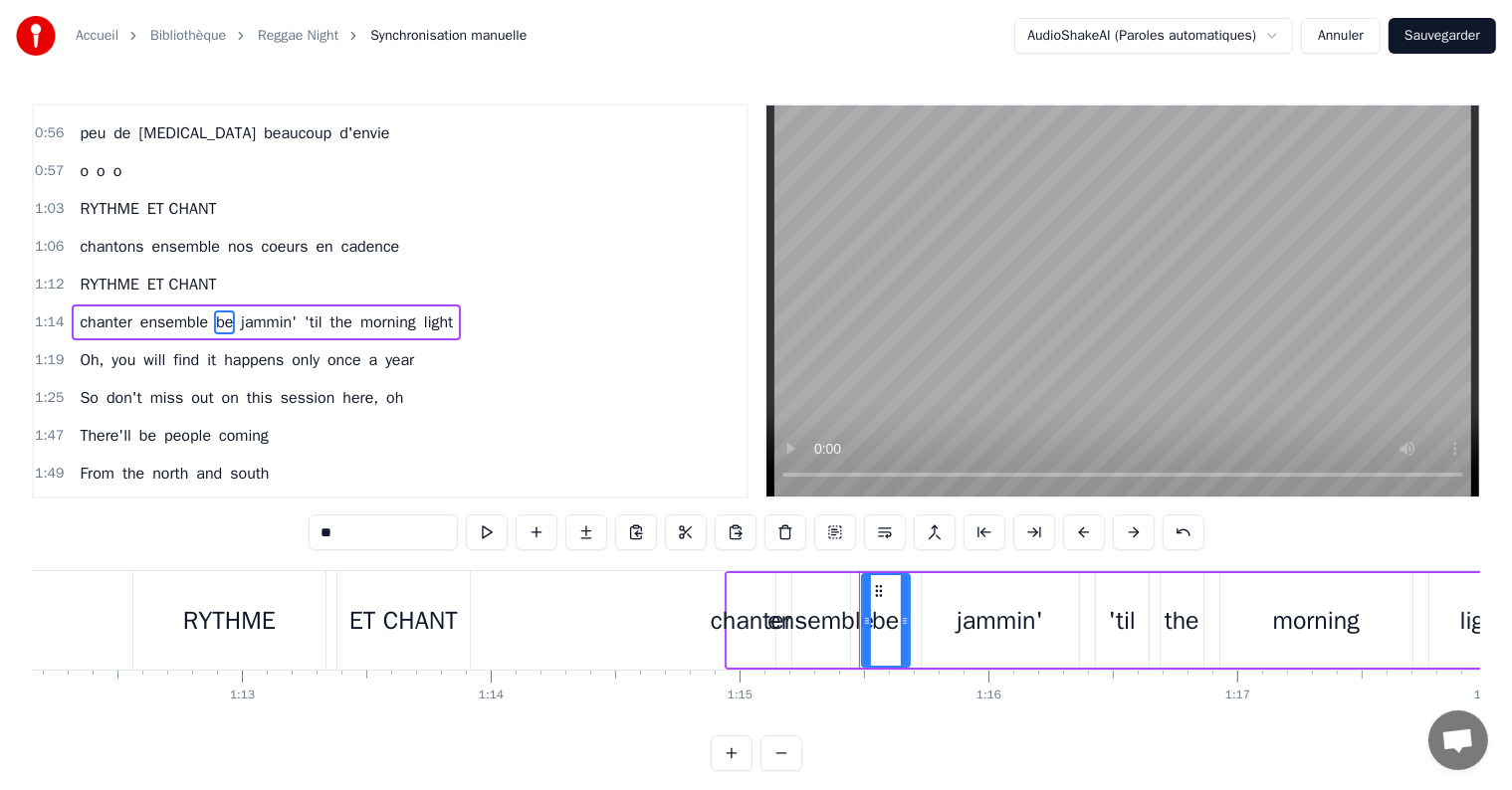 drag, startPoint x: 365, startPoint y: 517, endPoint x: 266, endPoint y: 537, distance: 101 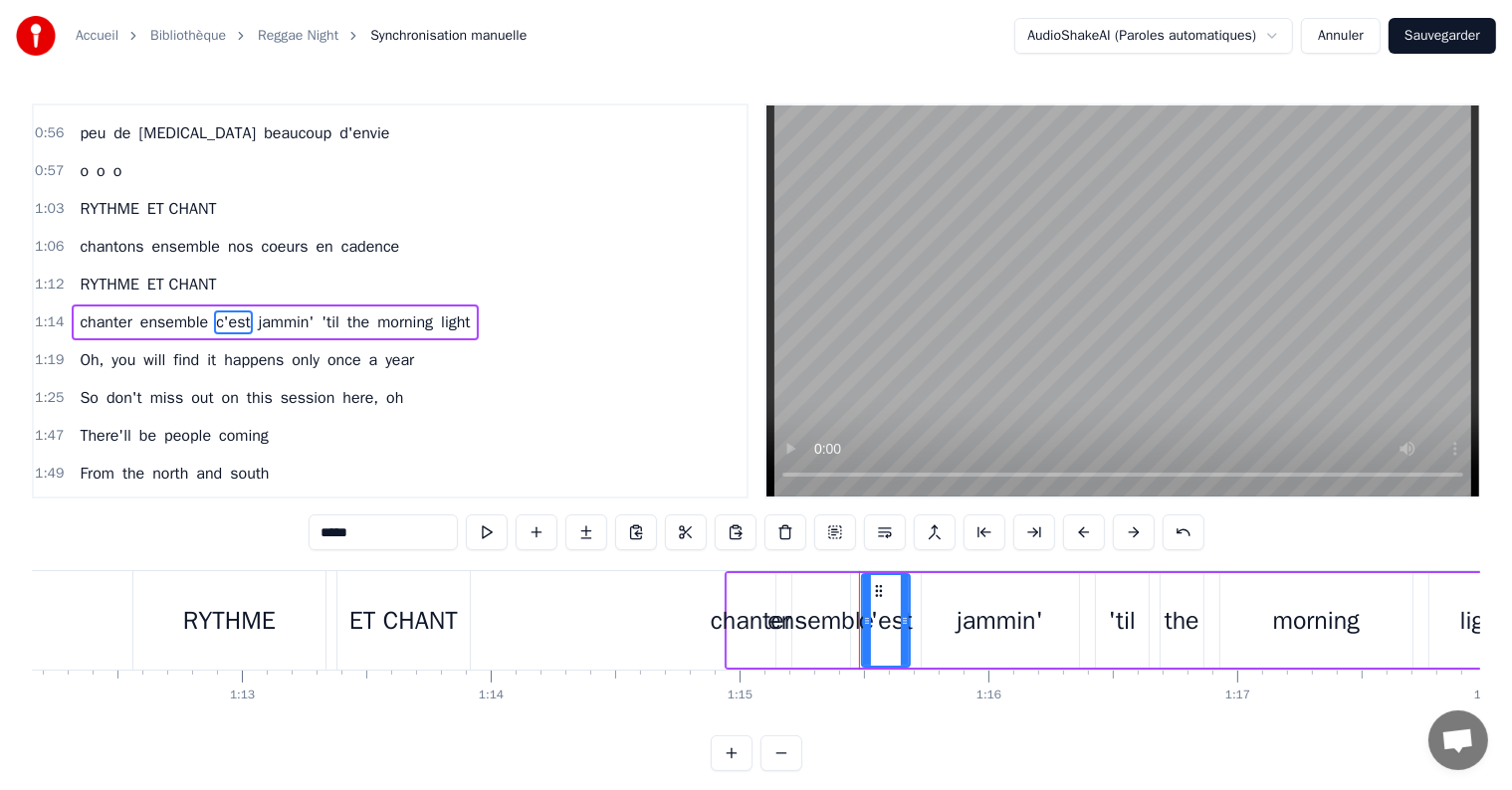 click on "jammin'" at bounding box center [287, 322] 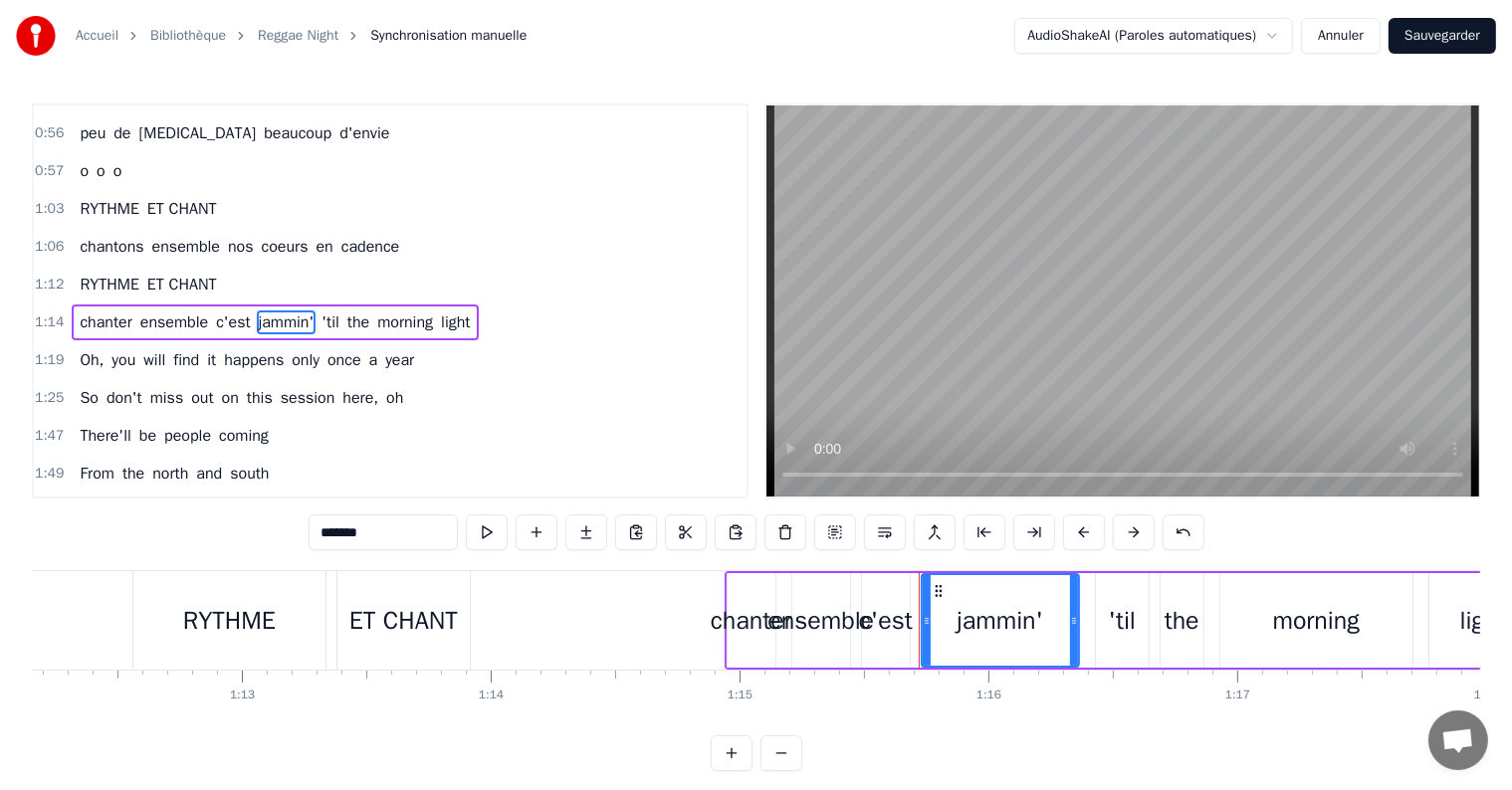 drag, startPoint x: 405, startPoint y: 530, endPoint x: 115, endPoint y: 513, distance: 290.49785 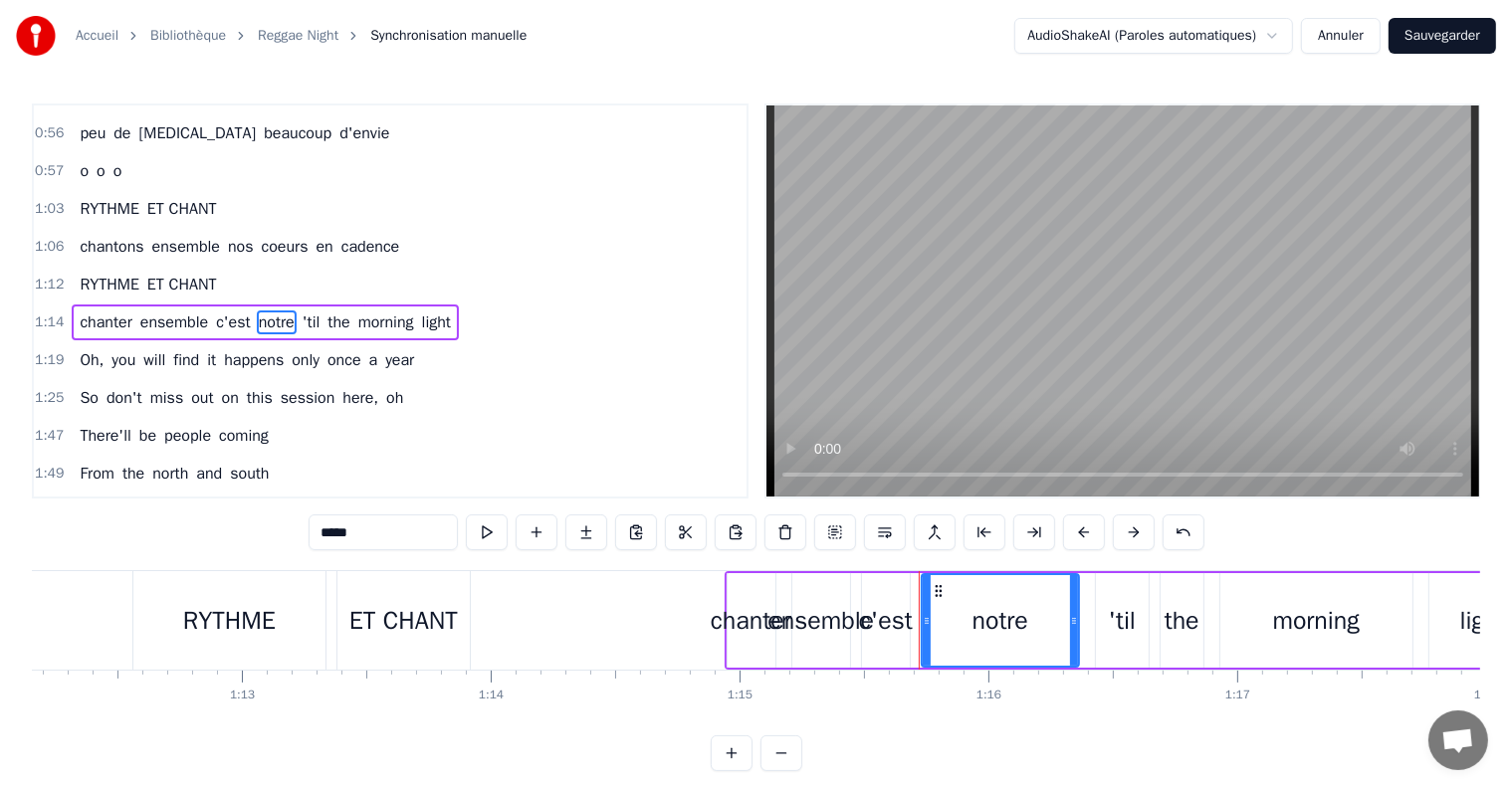 click on "'til" at bounding box center [312, 322] 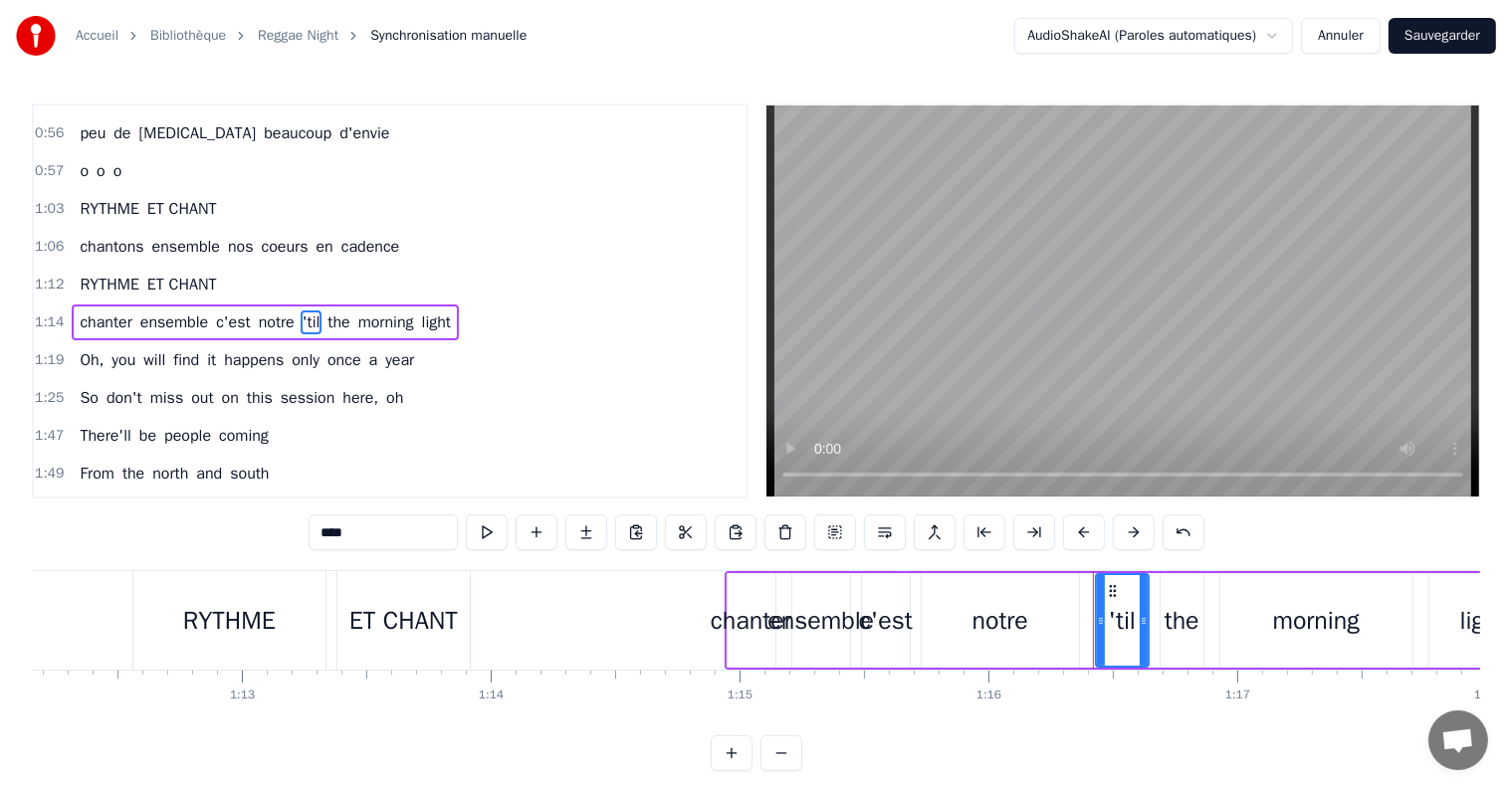 drag, startPoint x: 369, startPoint y: 549, endPoint x: 167, endPoint y: 497, distance: 208.58571 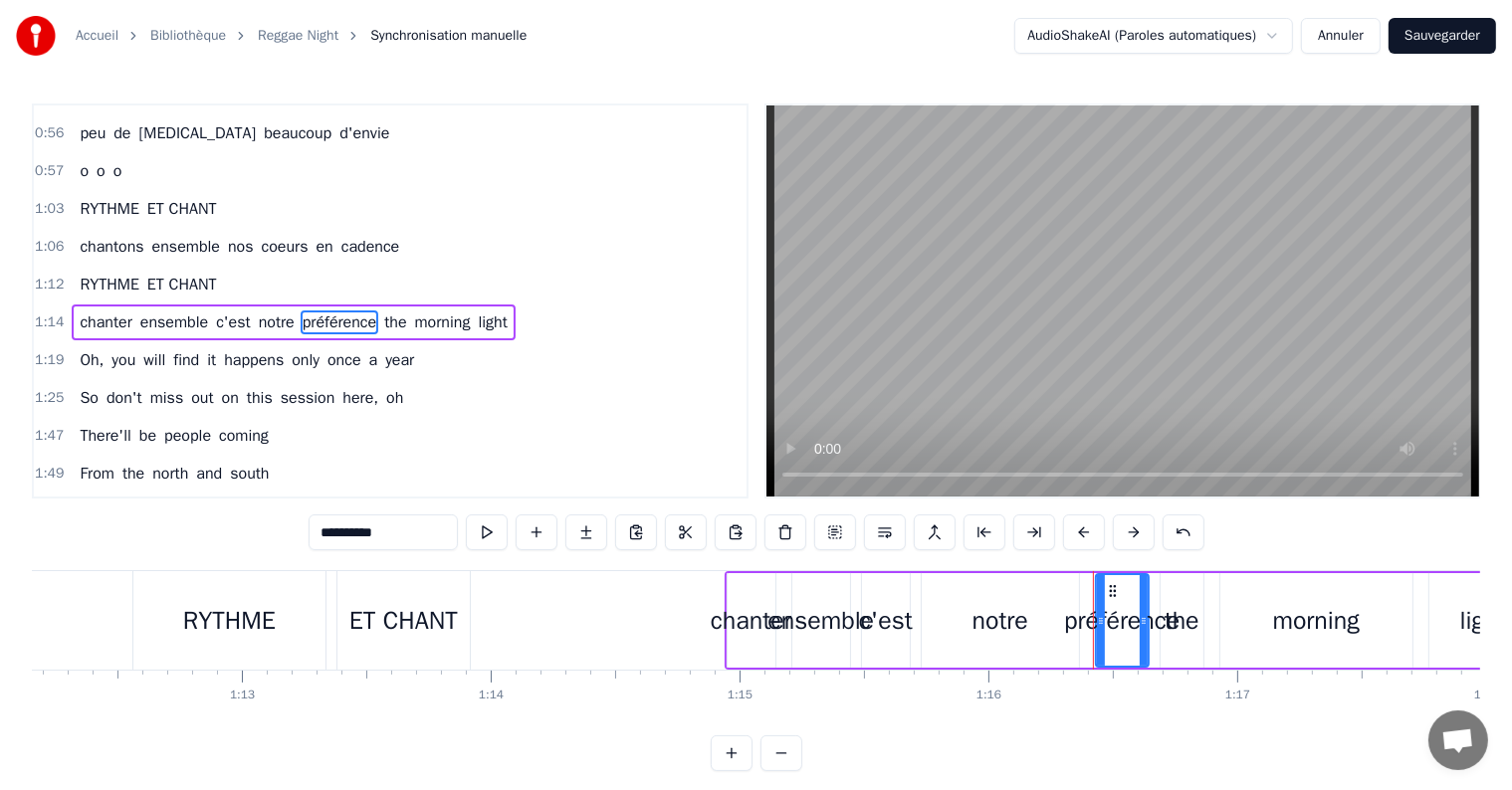 type on "**********" 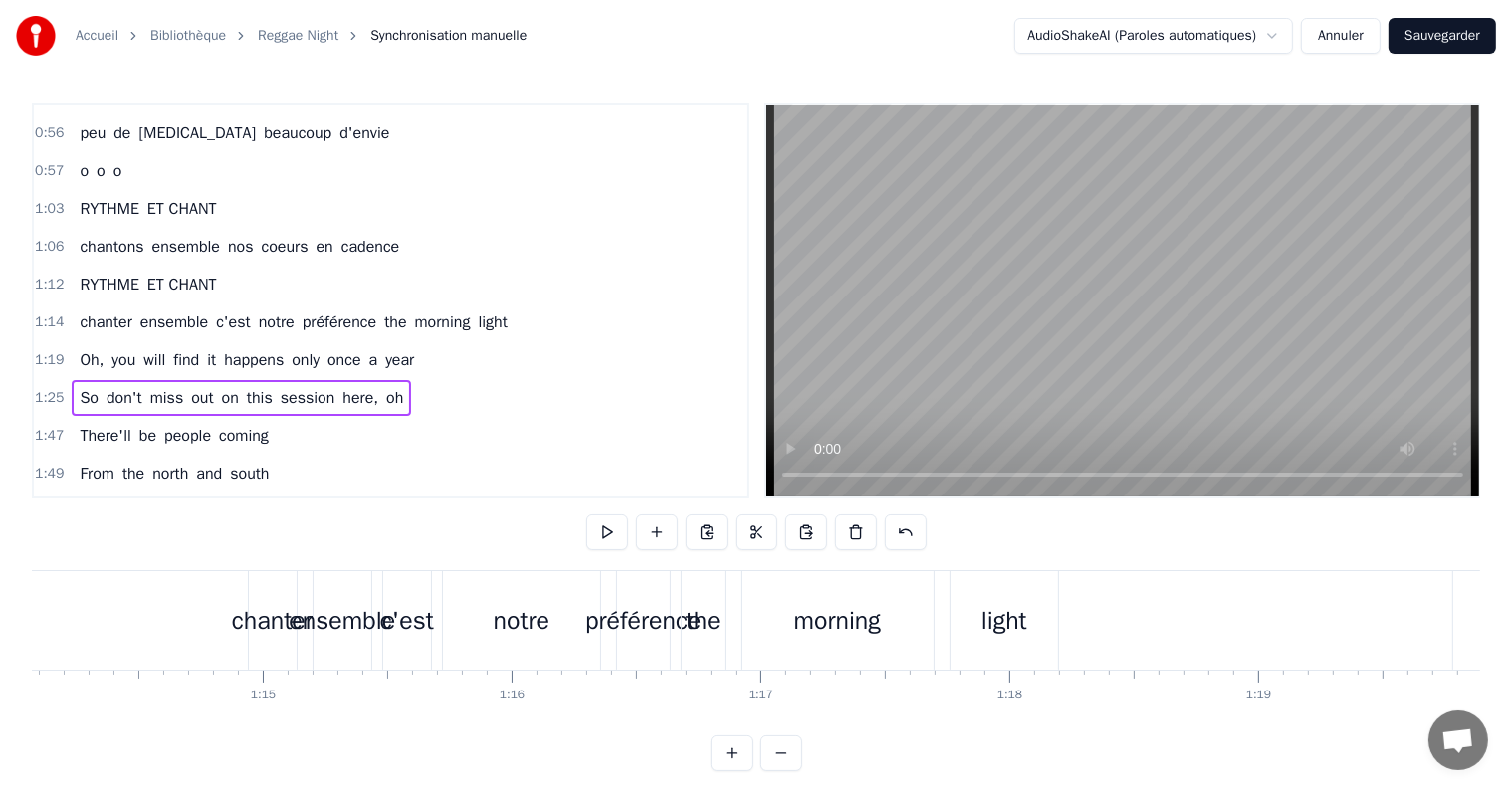 scroll, scrollTop: 0, scrollLeft: 18729, axis: horizontal 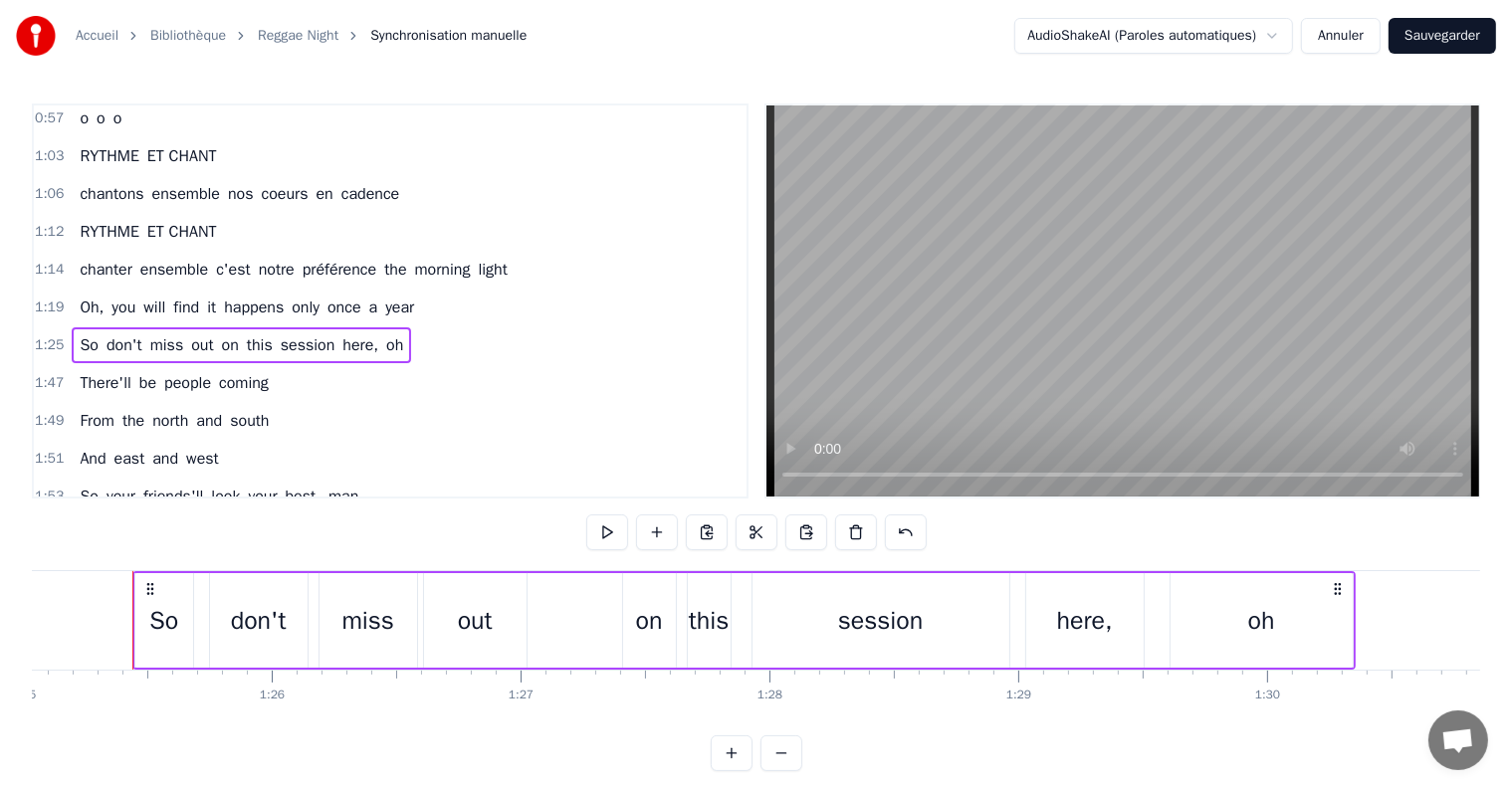 click on "the" at bounding box center [395, 270] 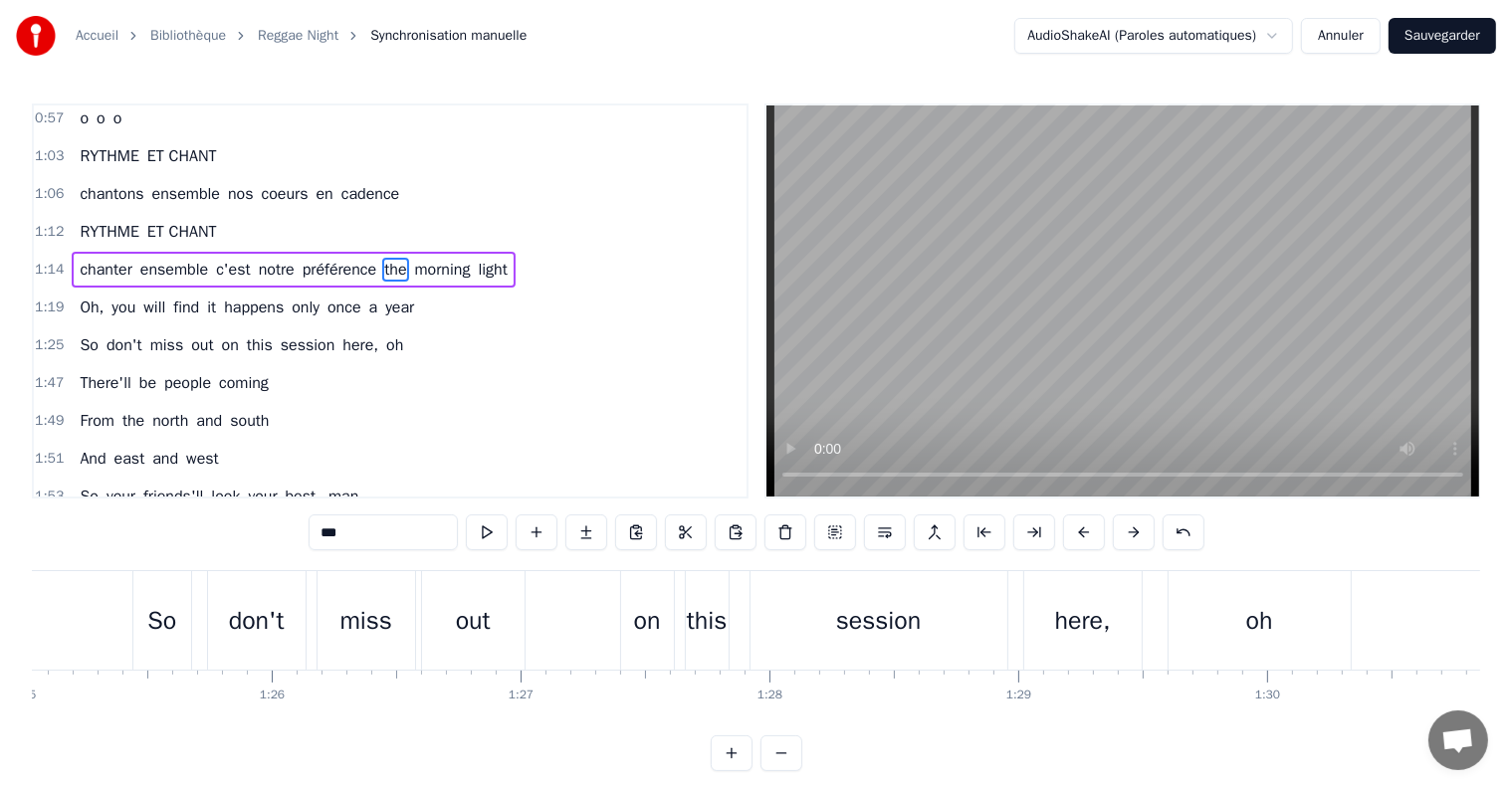 scroll, scrollTop: 452, scrollLeft: 0, axis: vertical 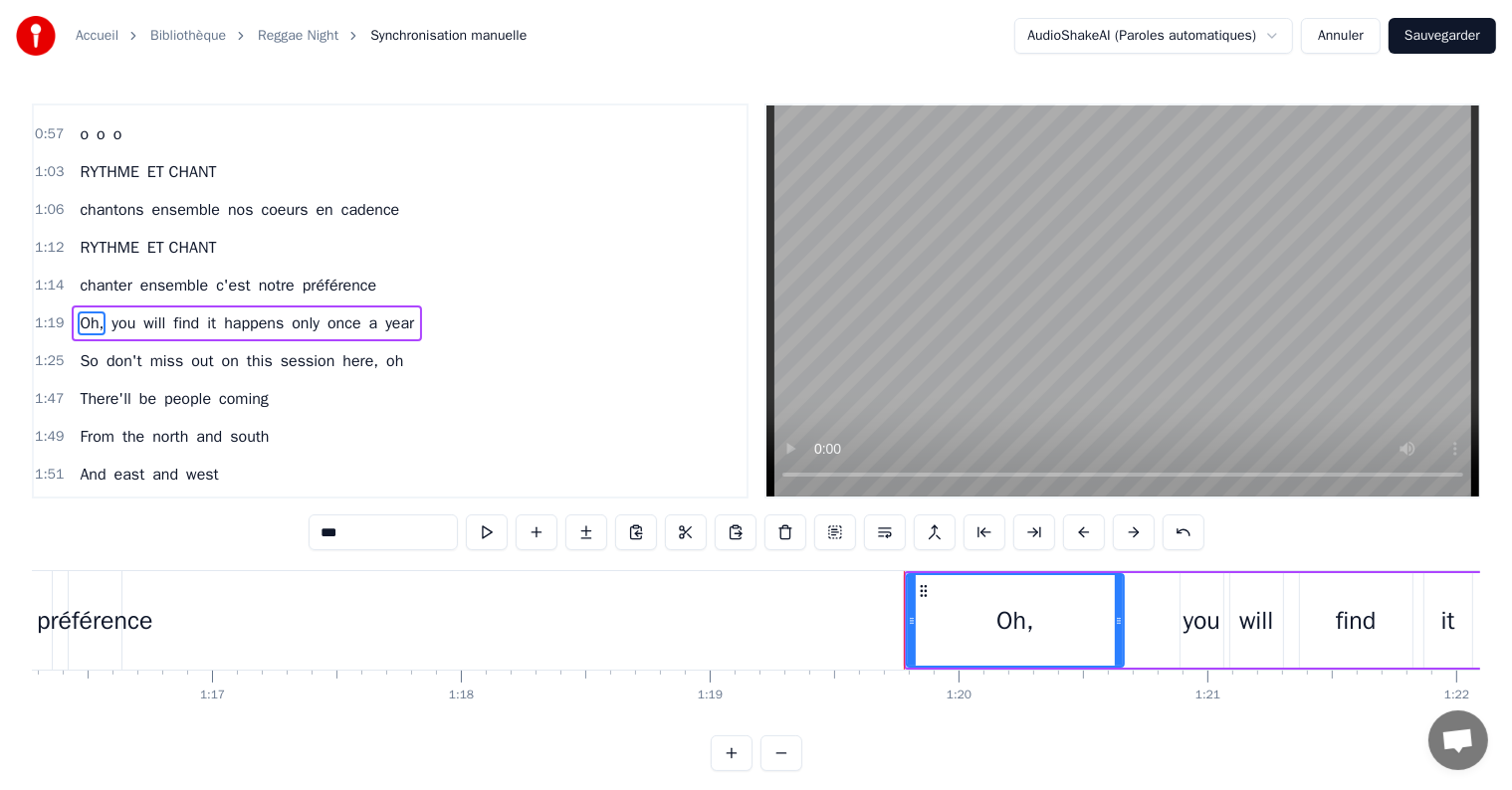 drag, startPoint x: 396, startPoint y: 530, endPoint x: 245, endPoint y: 521, distance: 151.26797 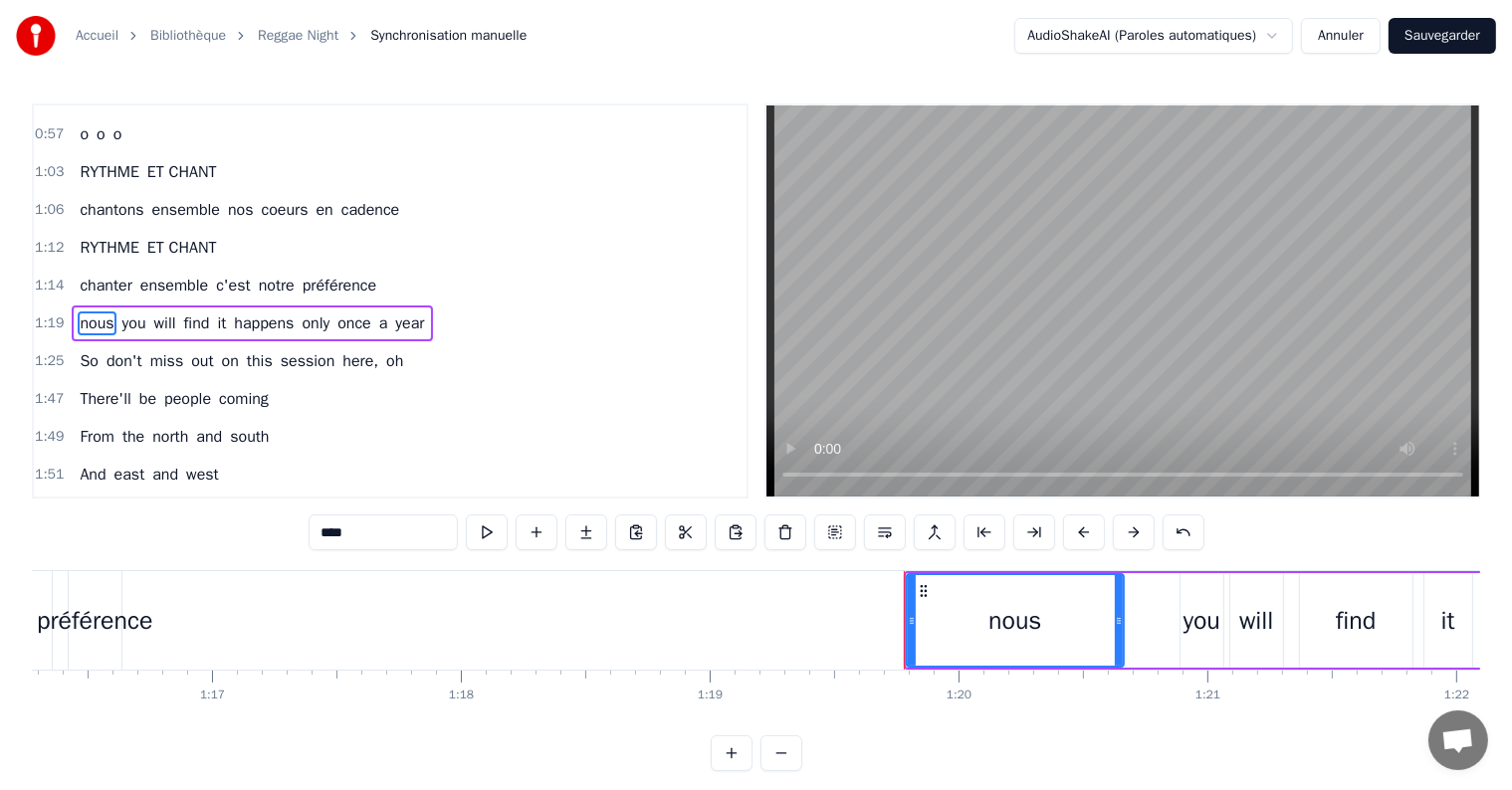 click on "you" at bounding box center [134, 323] 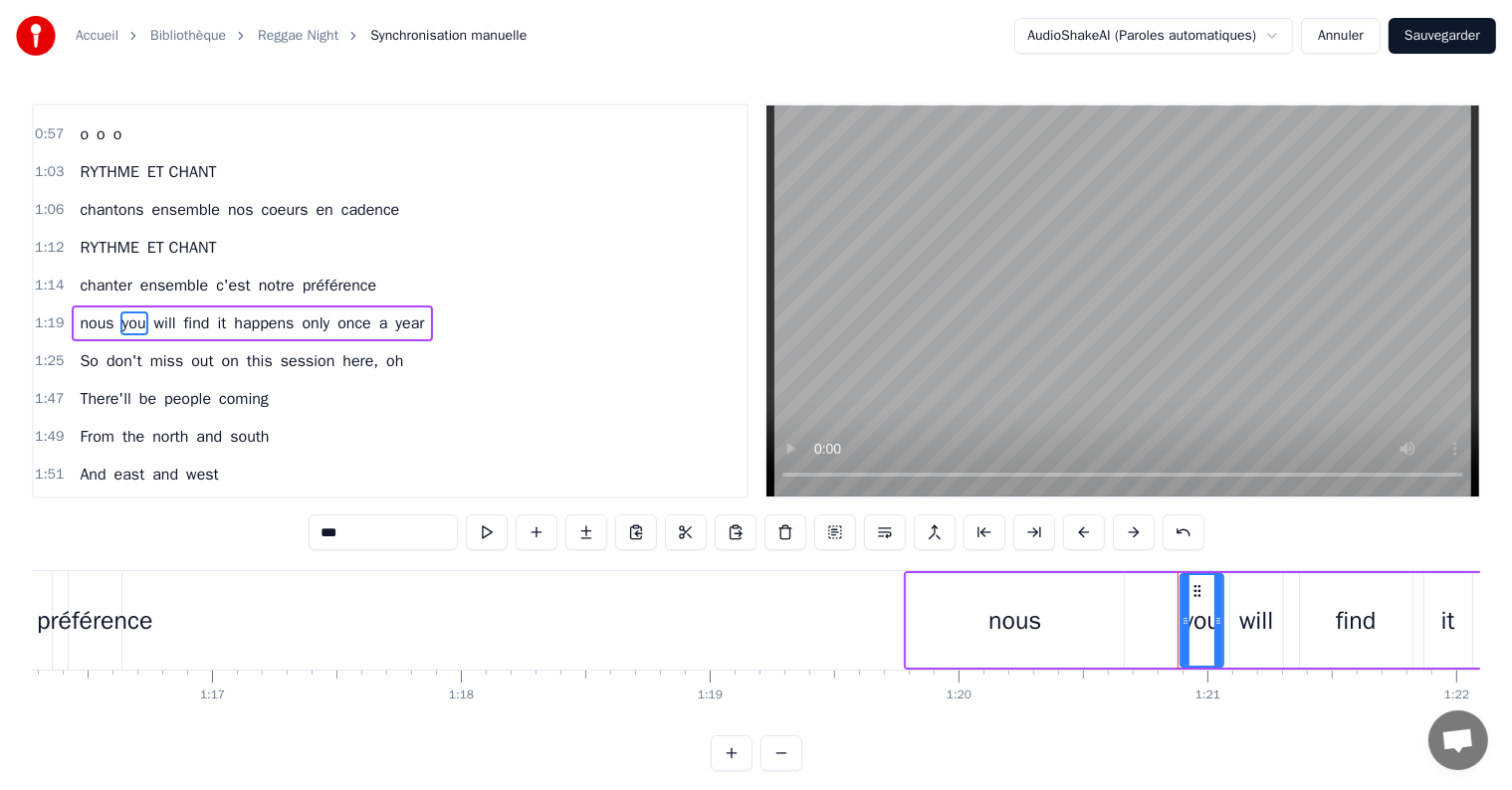 drag, startPoint x: 357, startPoint y: 526, endPoint x: 220, endPoint y: 529, distance: 137.03284 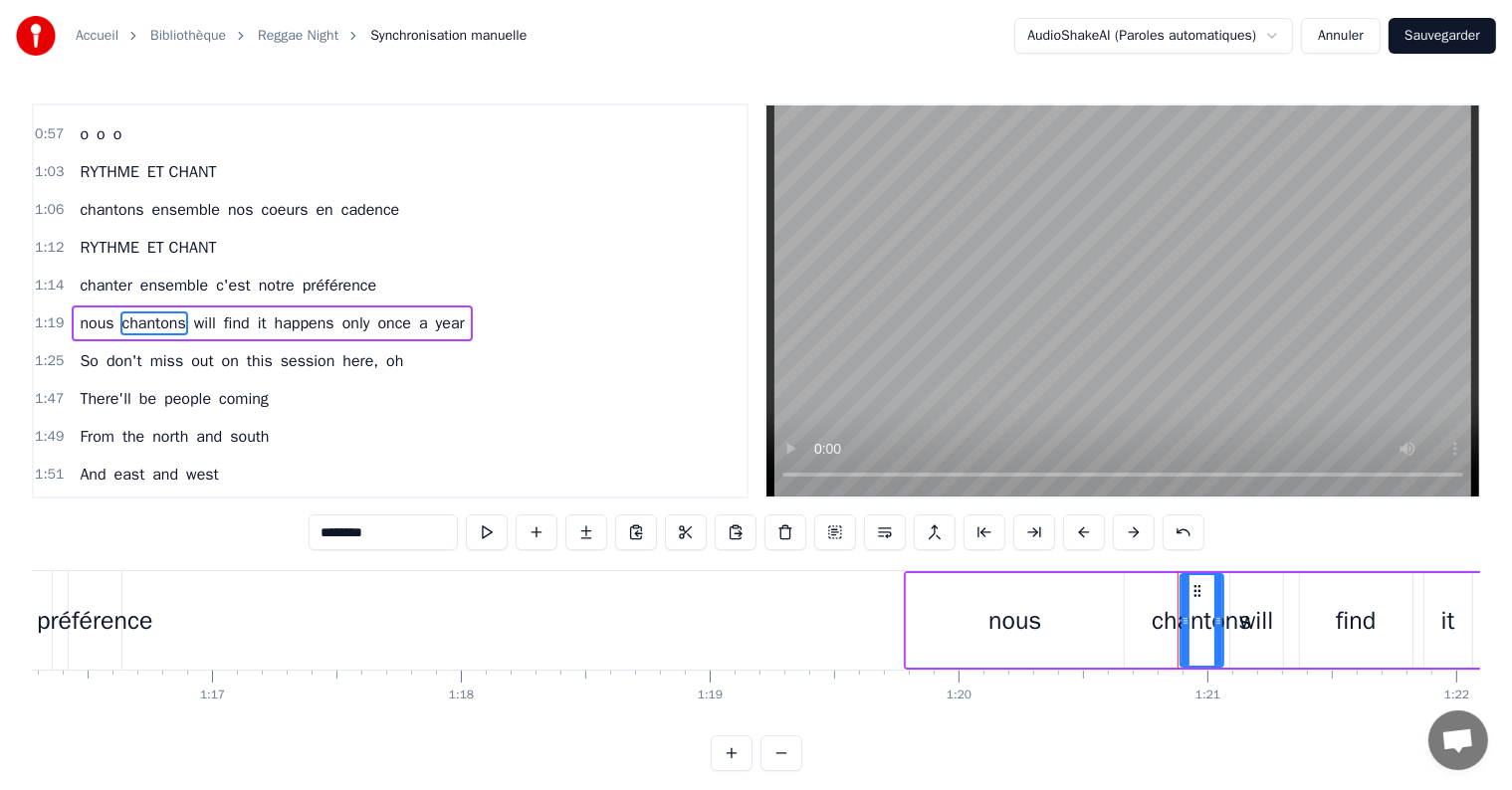 click on "will" at bounding box center (205, 323) 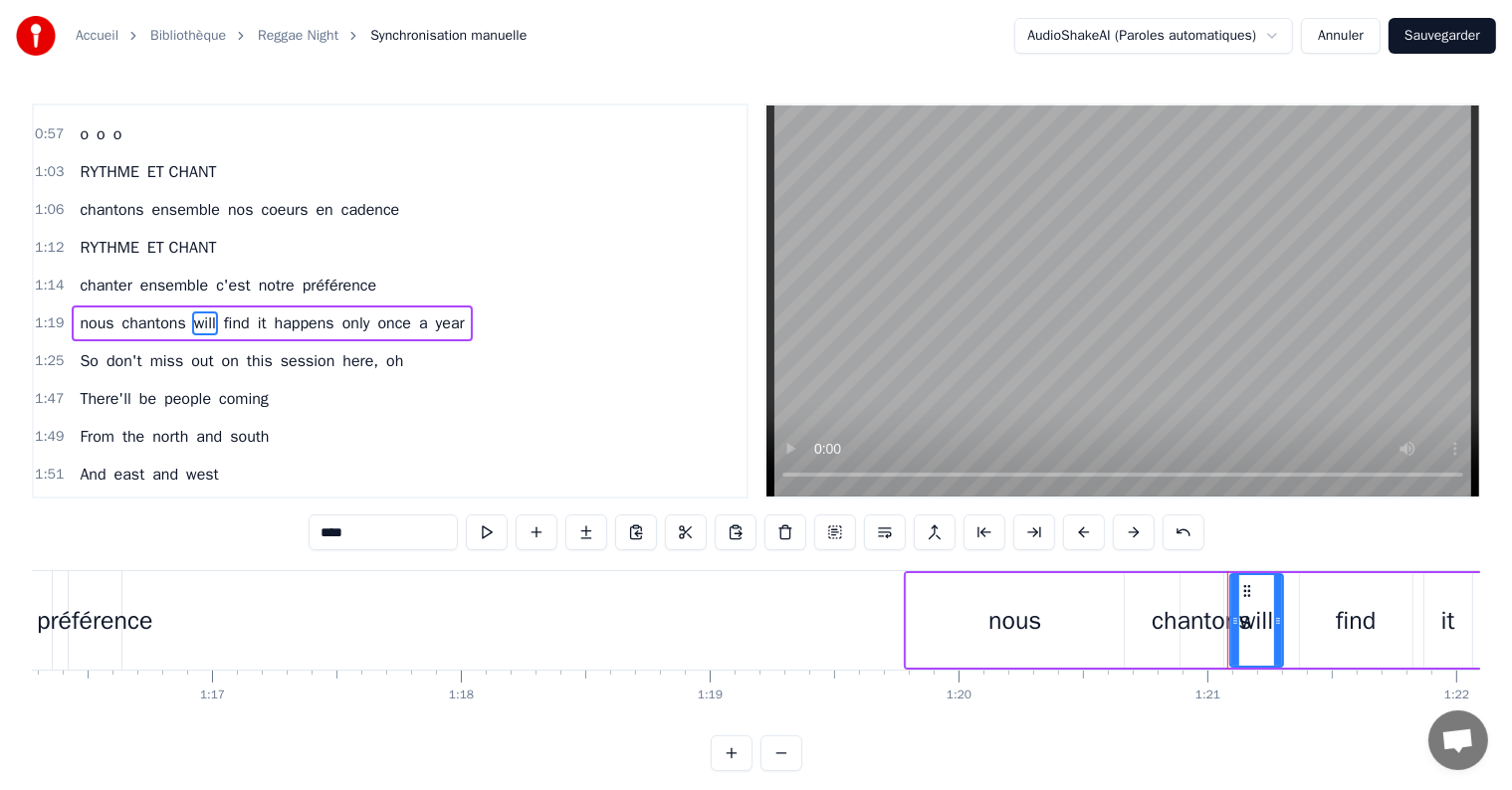 drag, startPoint x: 407, startPoint y: 526, endPoint x: 218, endPoint y: 527, distance: 189.00265 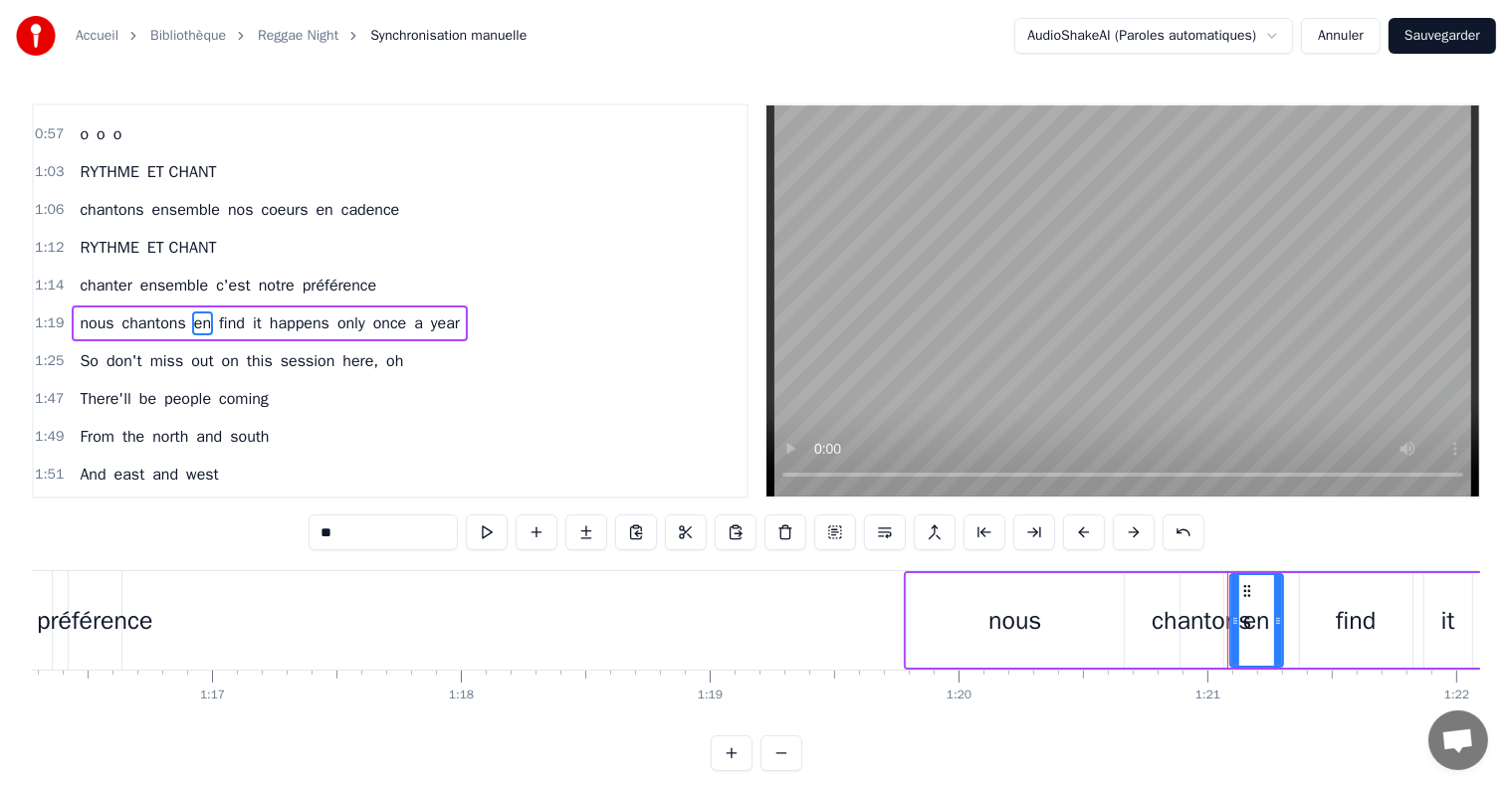 click on "find" at bounding box center [232, 323] 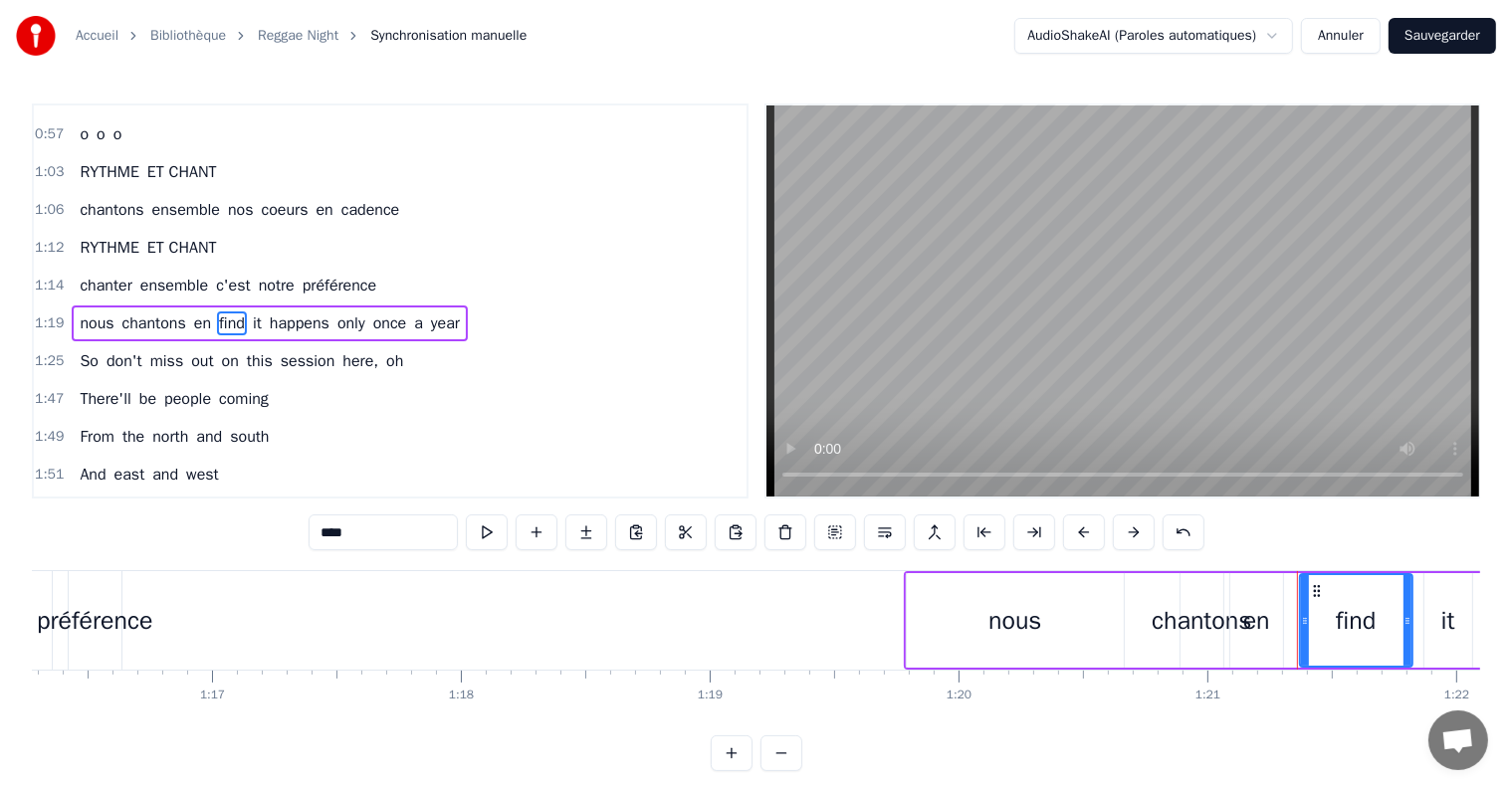 drag, startPoint x: 373, startPoint y: 537, endPoint x: 219, endPoint y: 531, distance: 154.11684 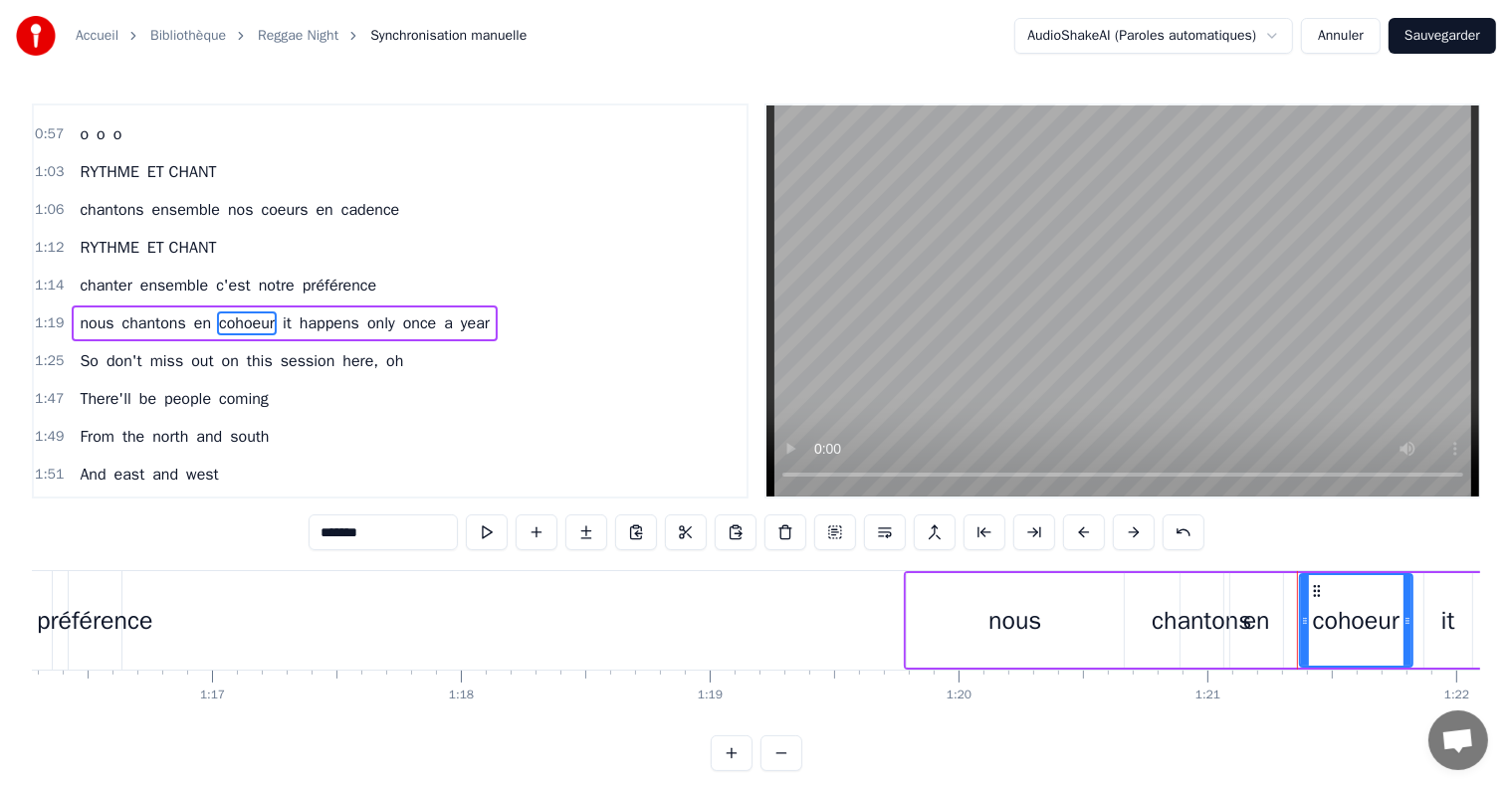 click on "cohoeur" at bounding box center (247, 323) 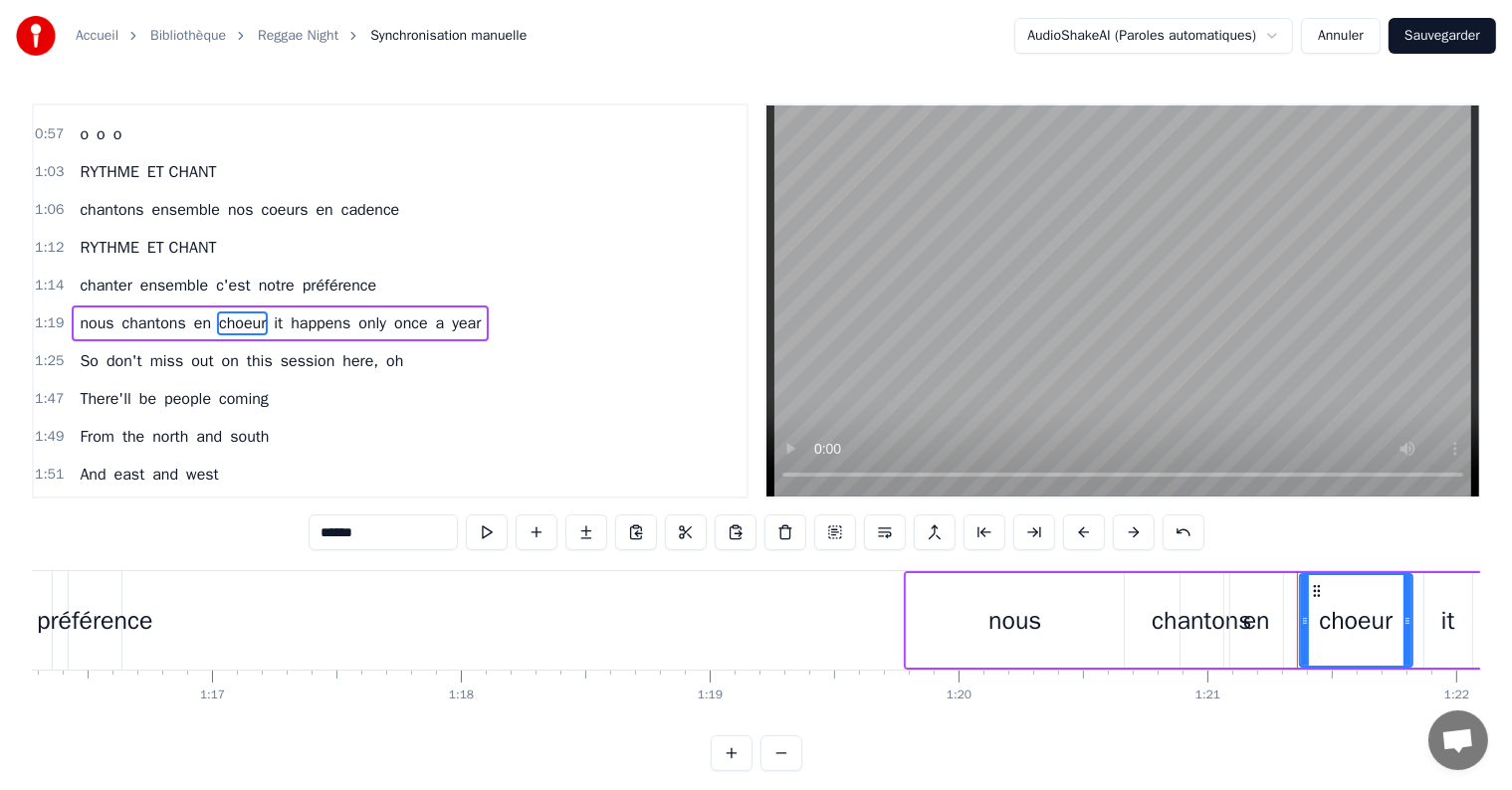 click on "it" at bounding box center (278, 323) 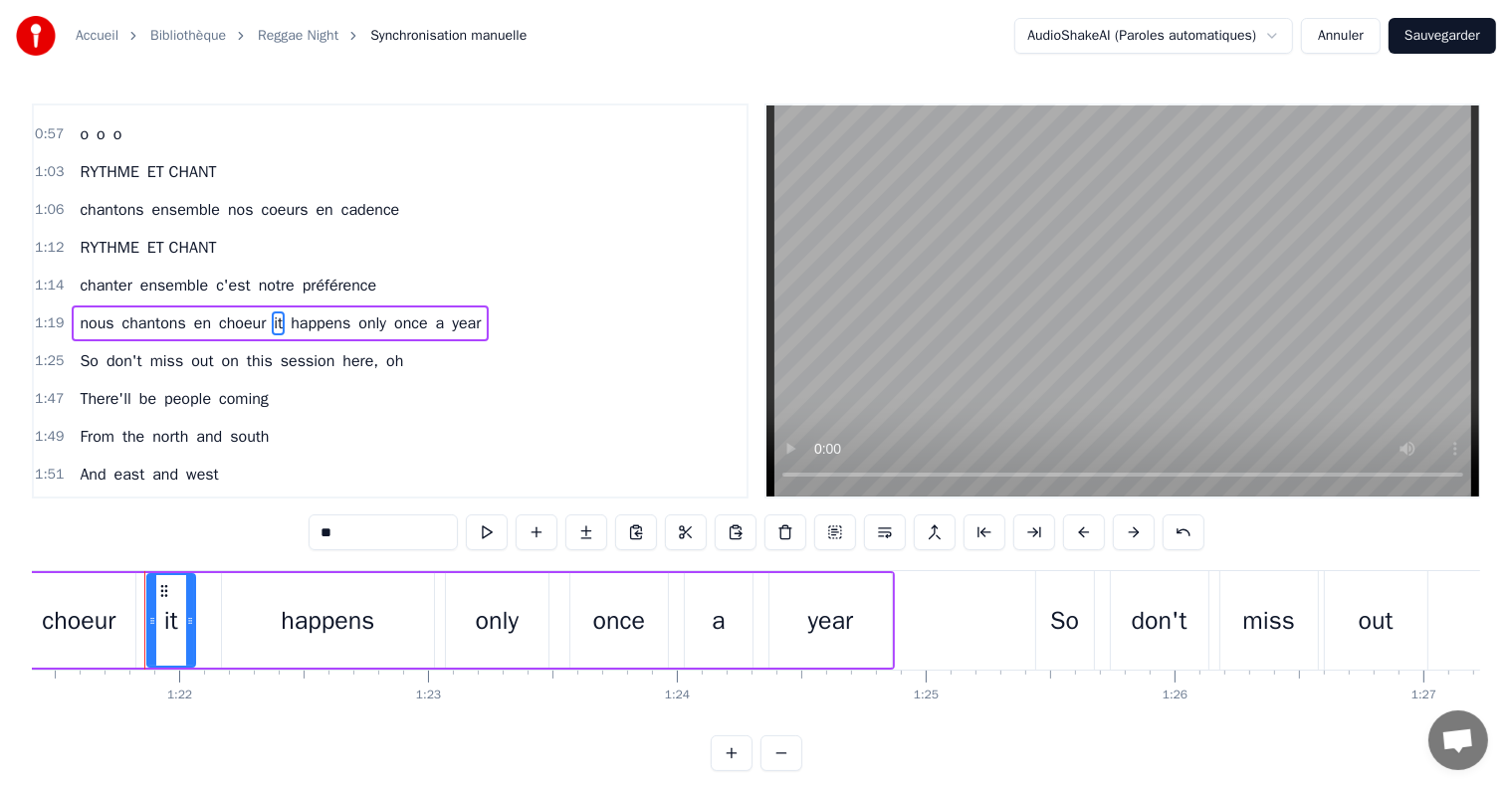 scroll, scrollTop: 0, scrollLeft: 20270, axis: horizontal 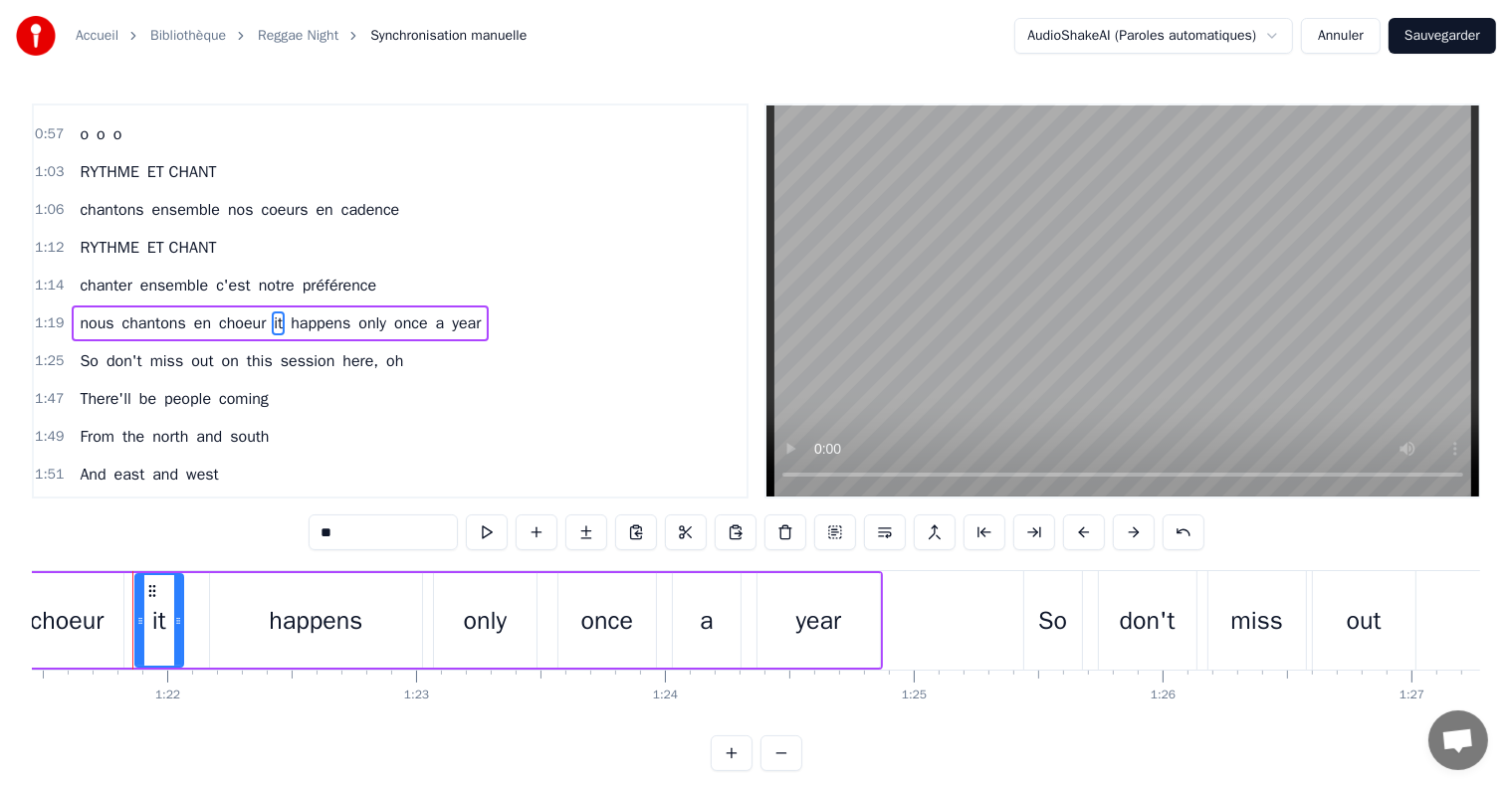 drag, startPoint x: 286, startPoint y: 525, endPoint x: 247, endPoint y: 539, distance: 41.4367 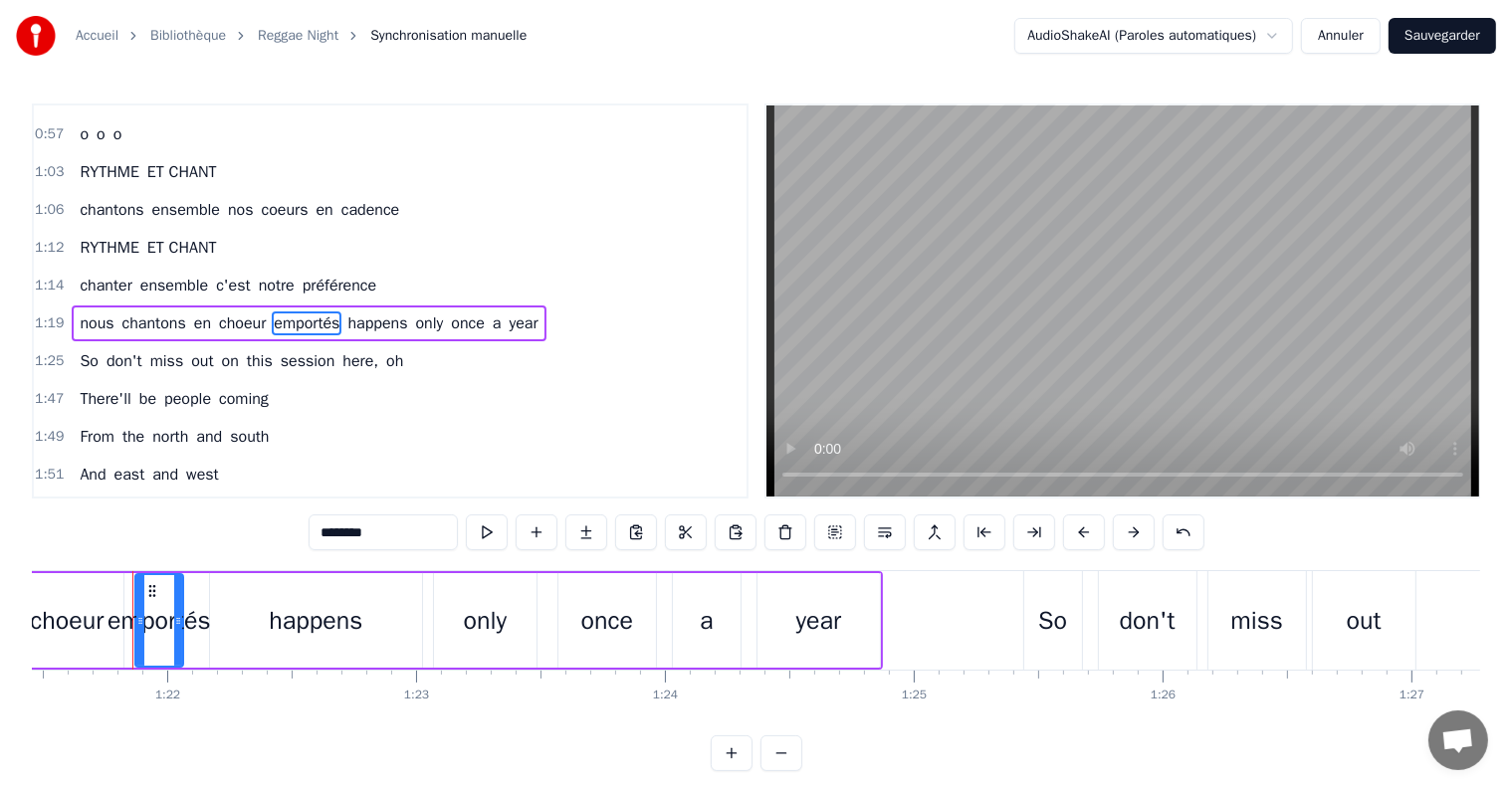 click on "happens" at bounding box center (377, 323) 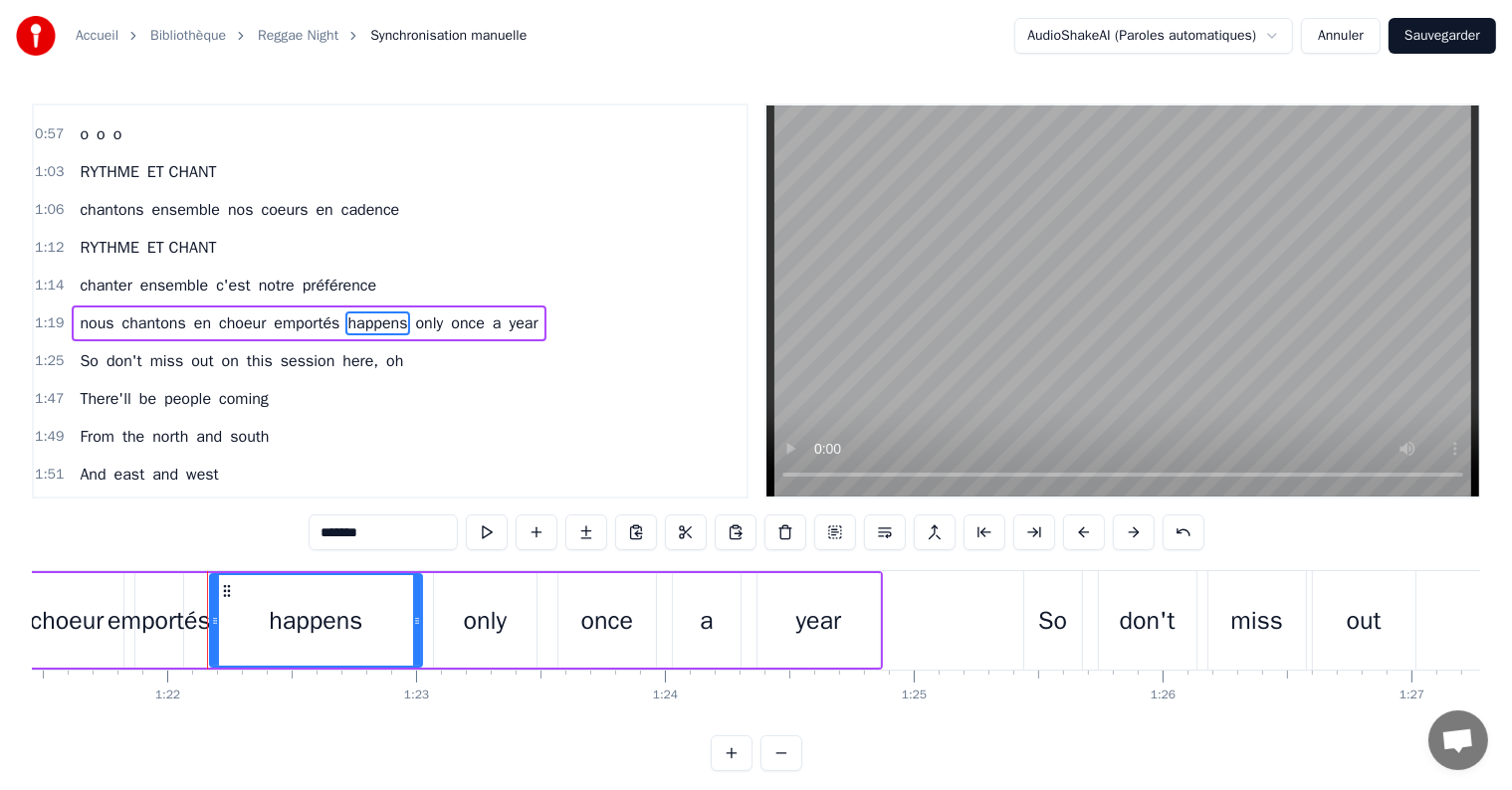 drag, startPoint x: 402, startPoint y: 536, endPoint x: 194, endPoint y: 509, distance: 209.7451 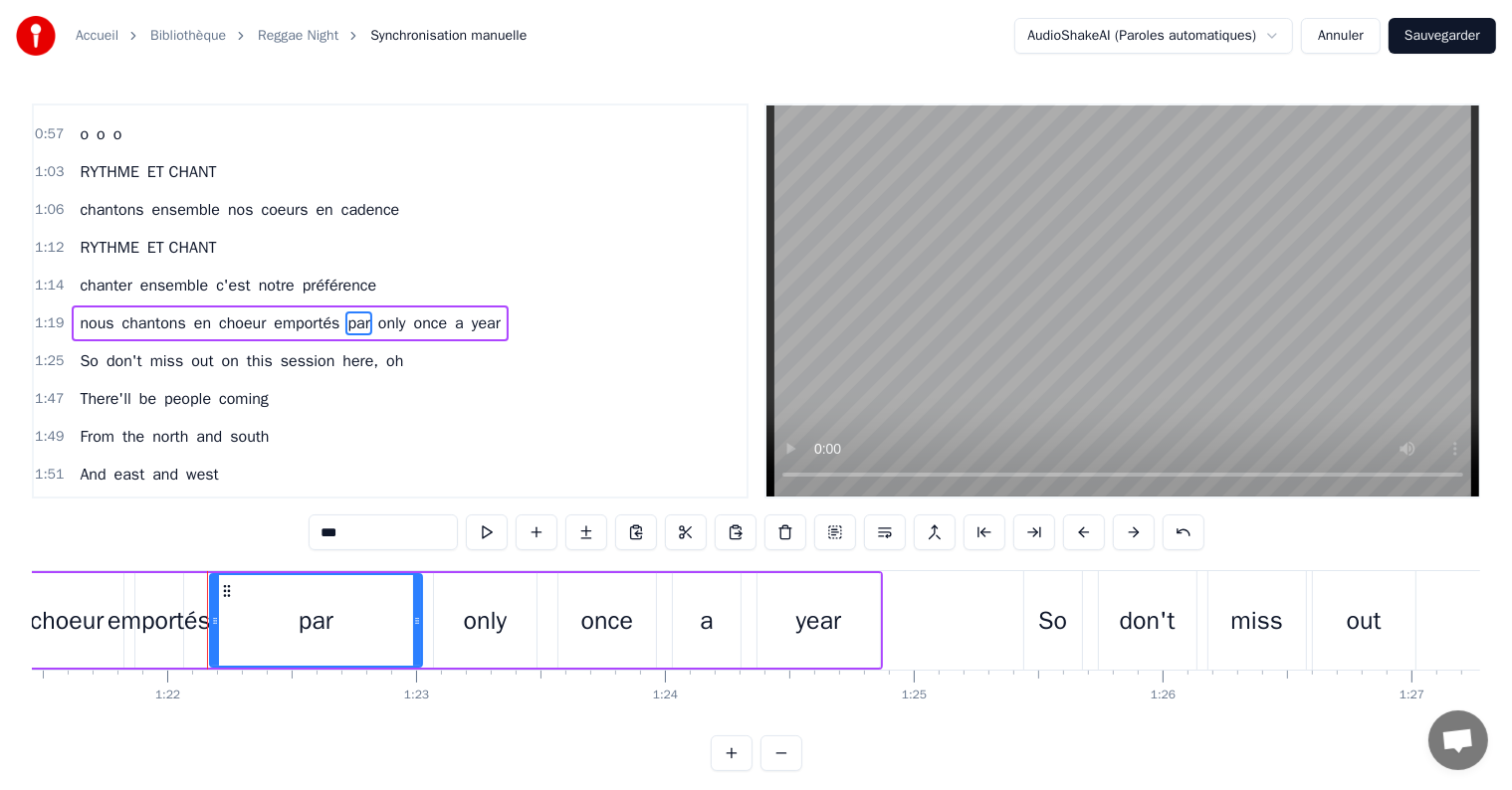 click on "only" at bounding box center [392, 323] 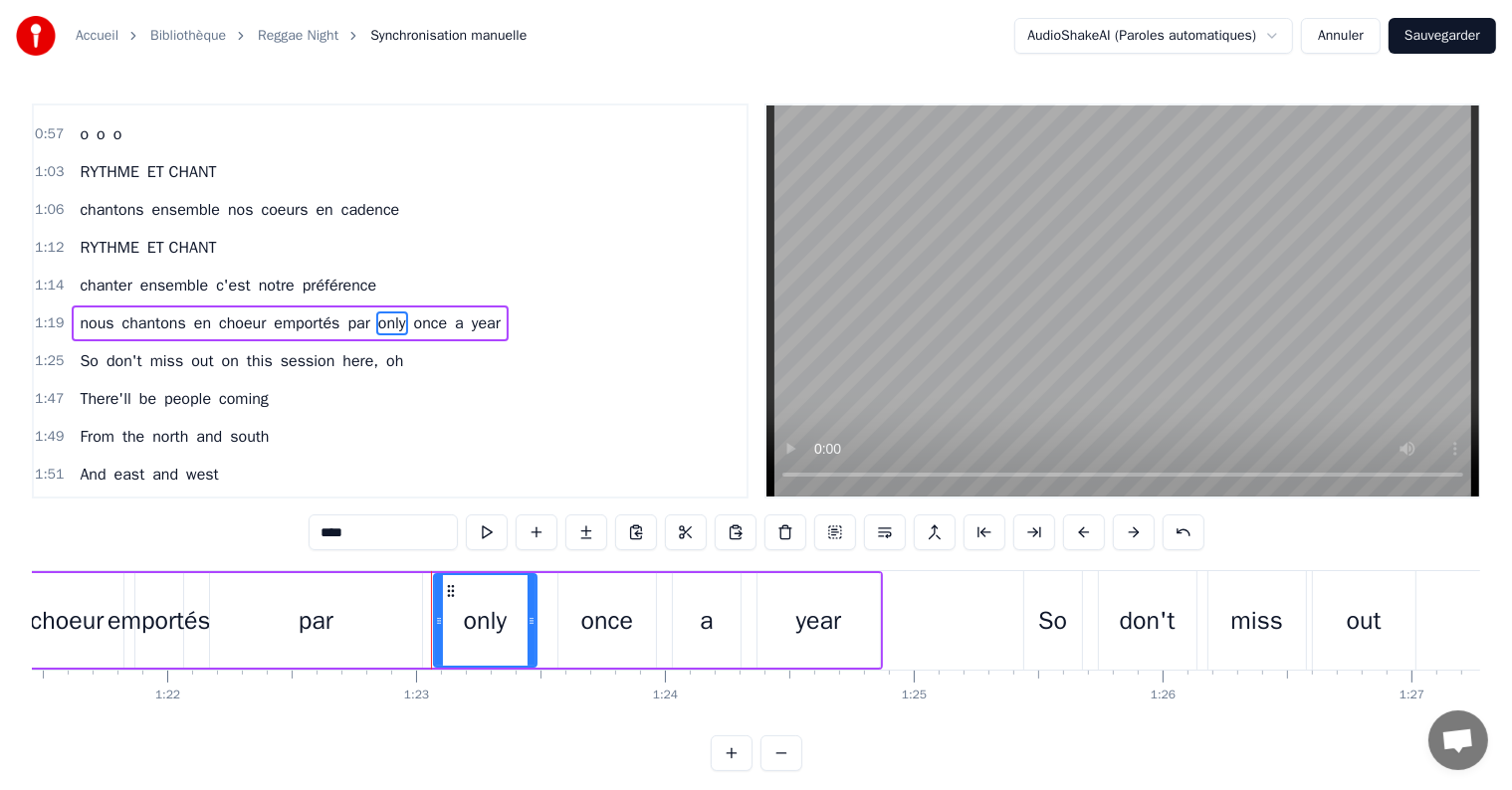 drag, startPoint x: 378, startPoint y: 529, endPoint x: 209, endPoint y: 541, distance: 169.425 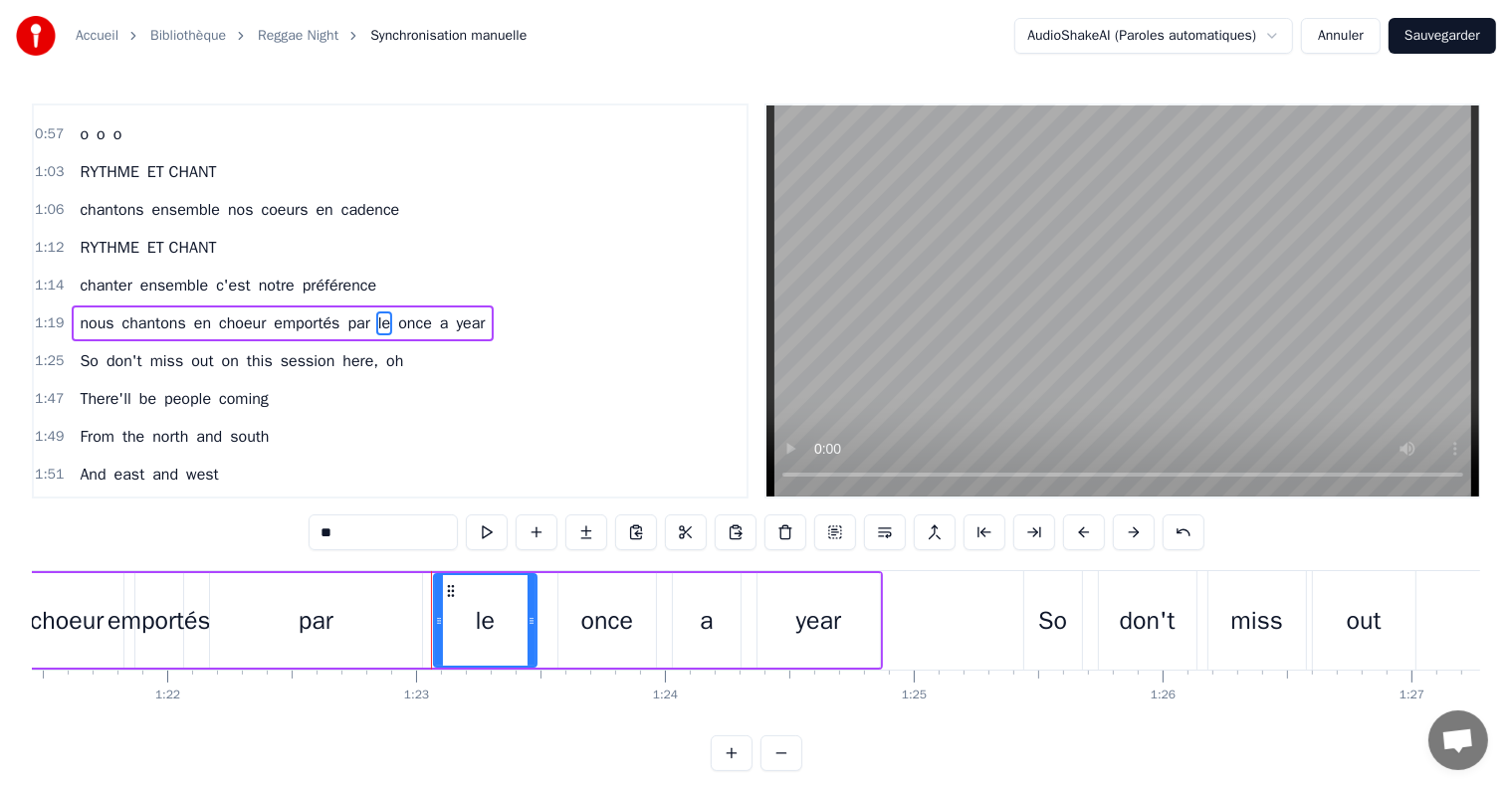 click on "once" at bounding box center [415, 323] 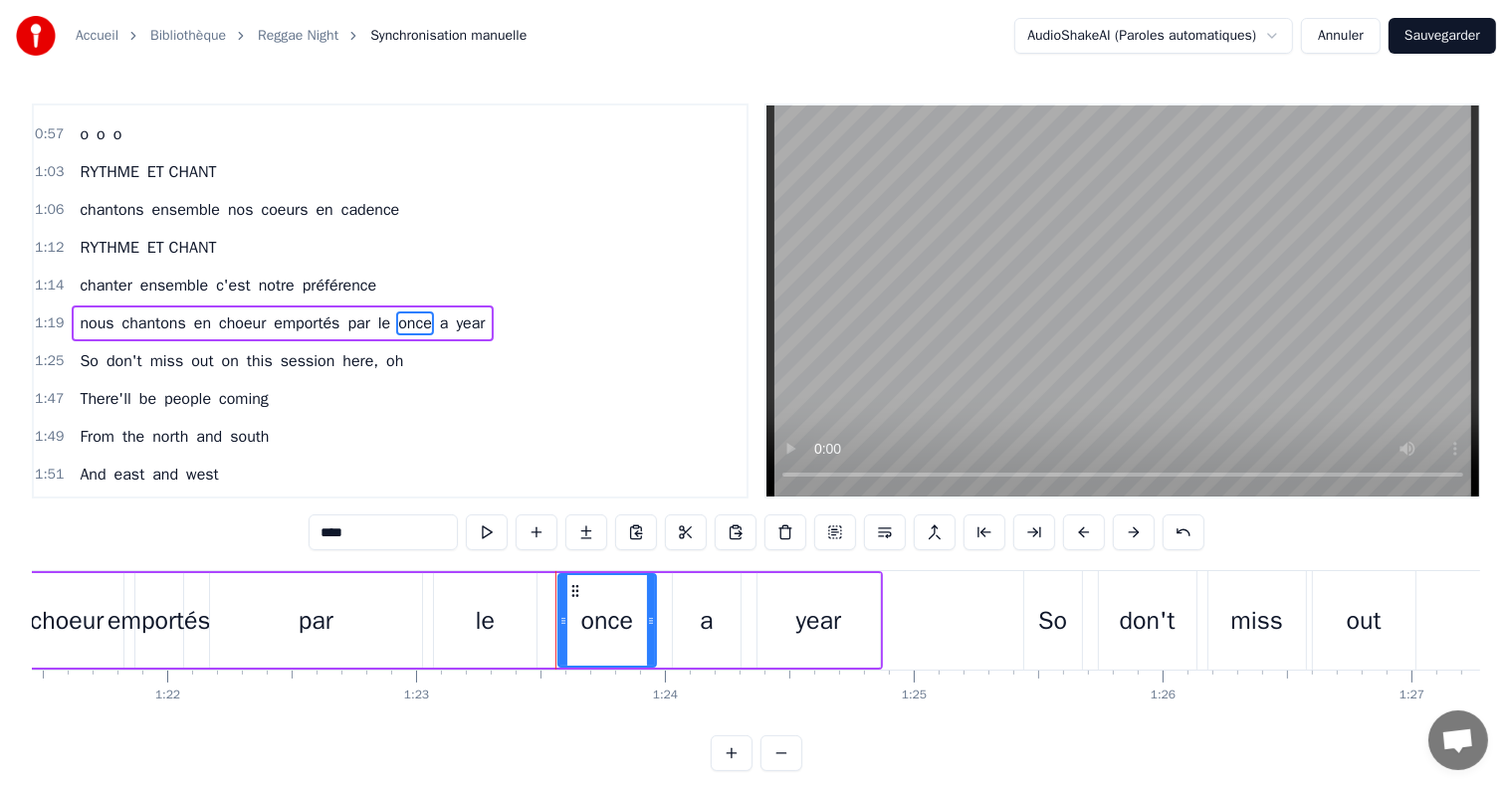 drag, startPoint x: 376, startPoint y: 545, endPoint x: 210, endPoint y: 545, distance: 166 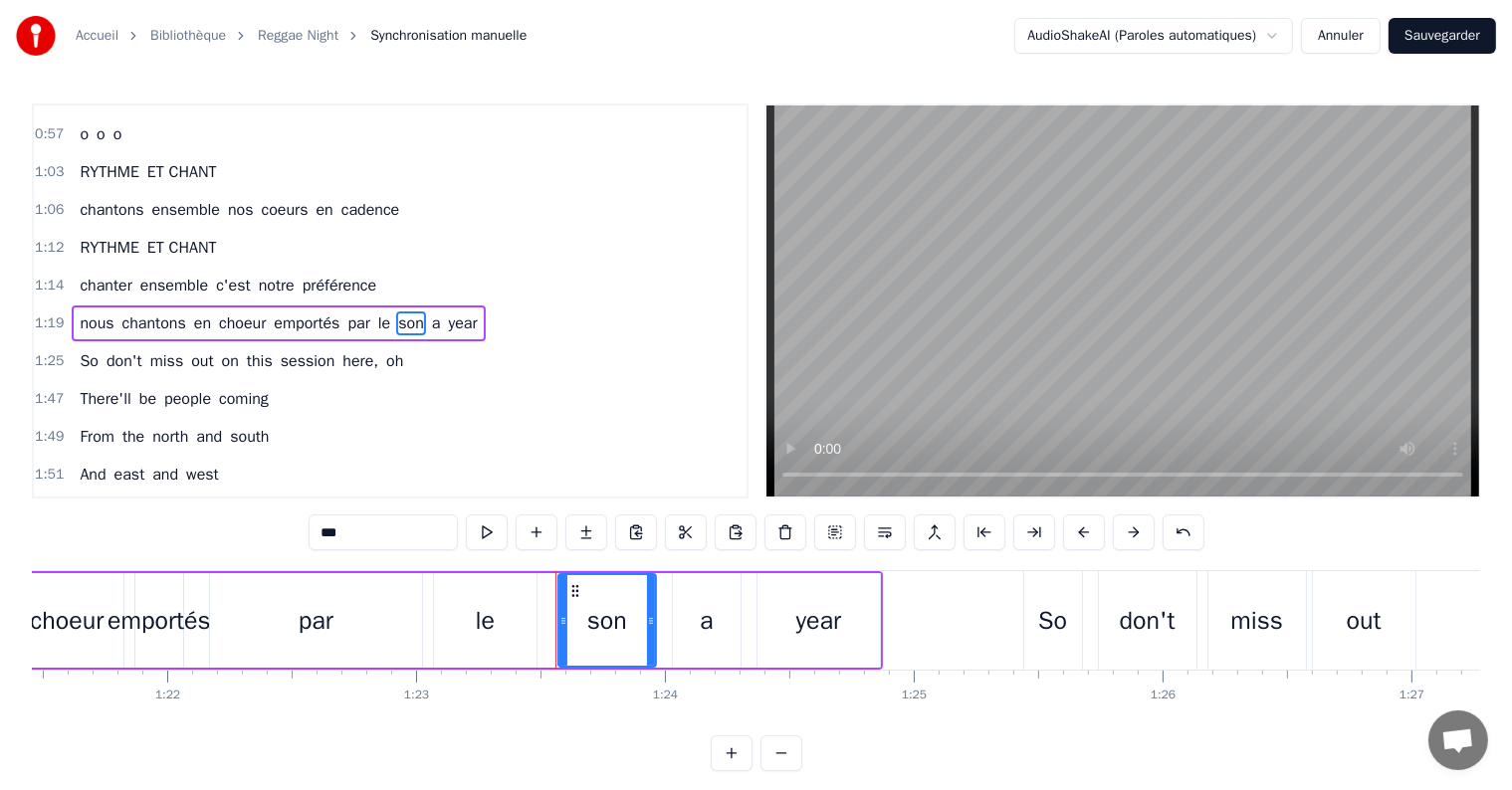 click on "a" at bounding box center (436, 323) 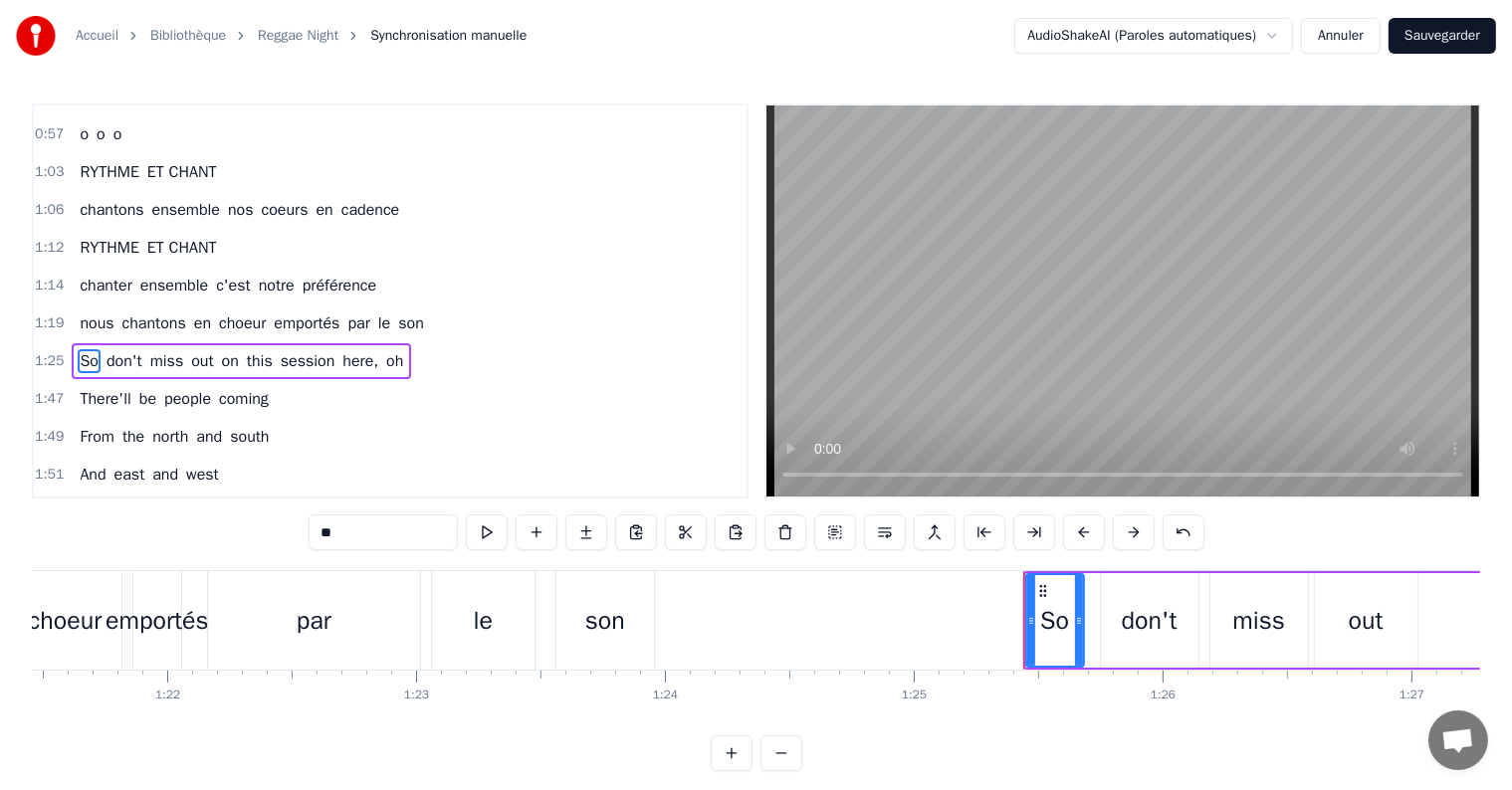 scroll, scrollTop: 517, scrollLeft: 0, axis: vertical 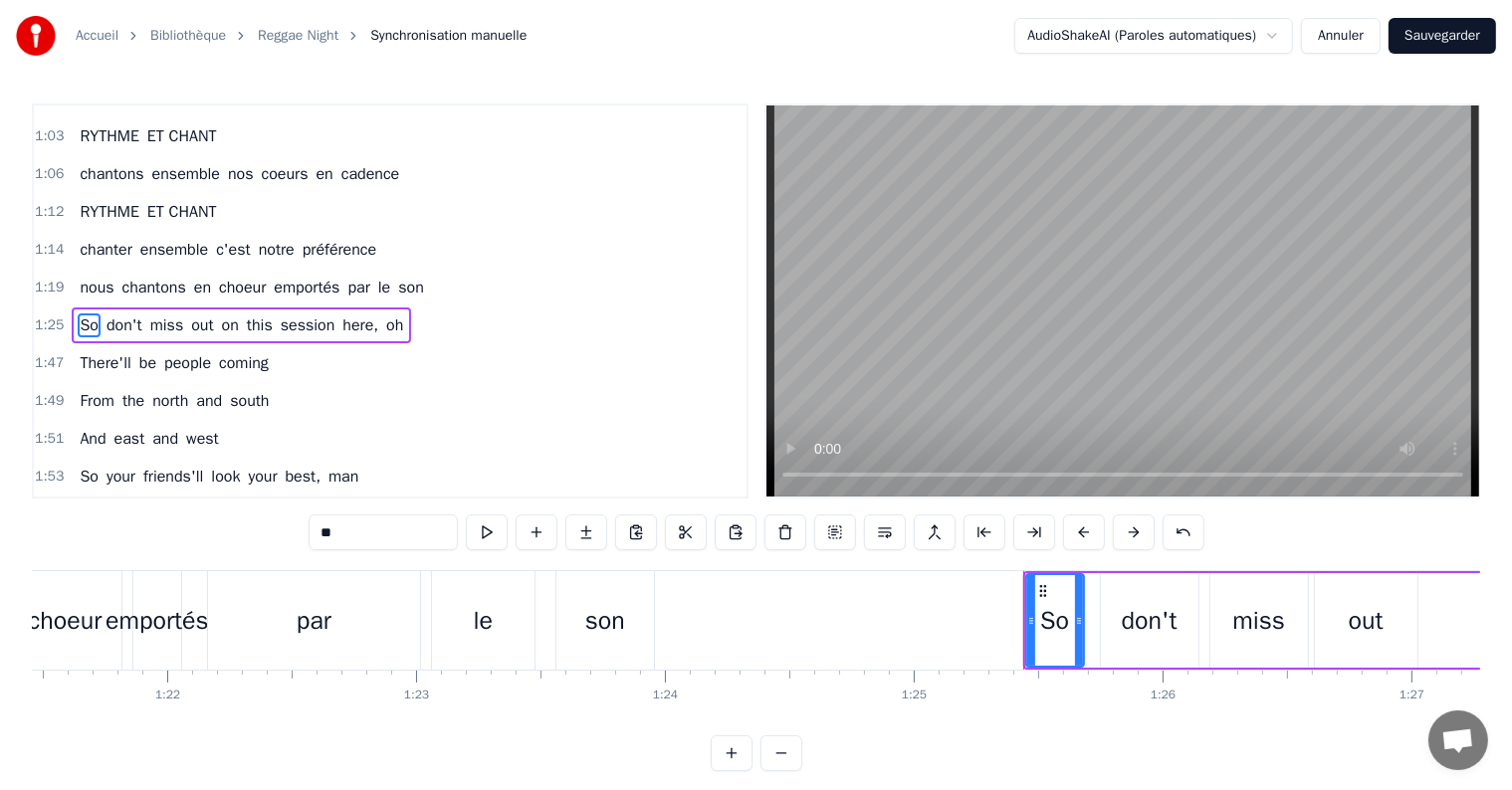drag, startPoint x: 352, startPoint y: 524, endPoint x: 276, endPoint y: 547, distance: 79.40403 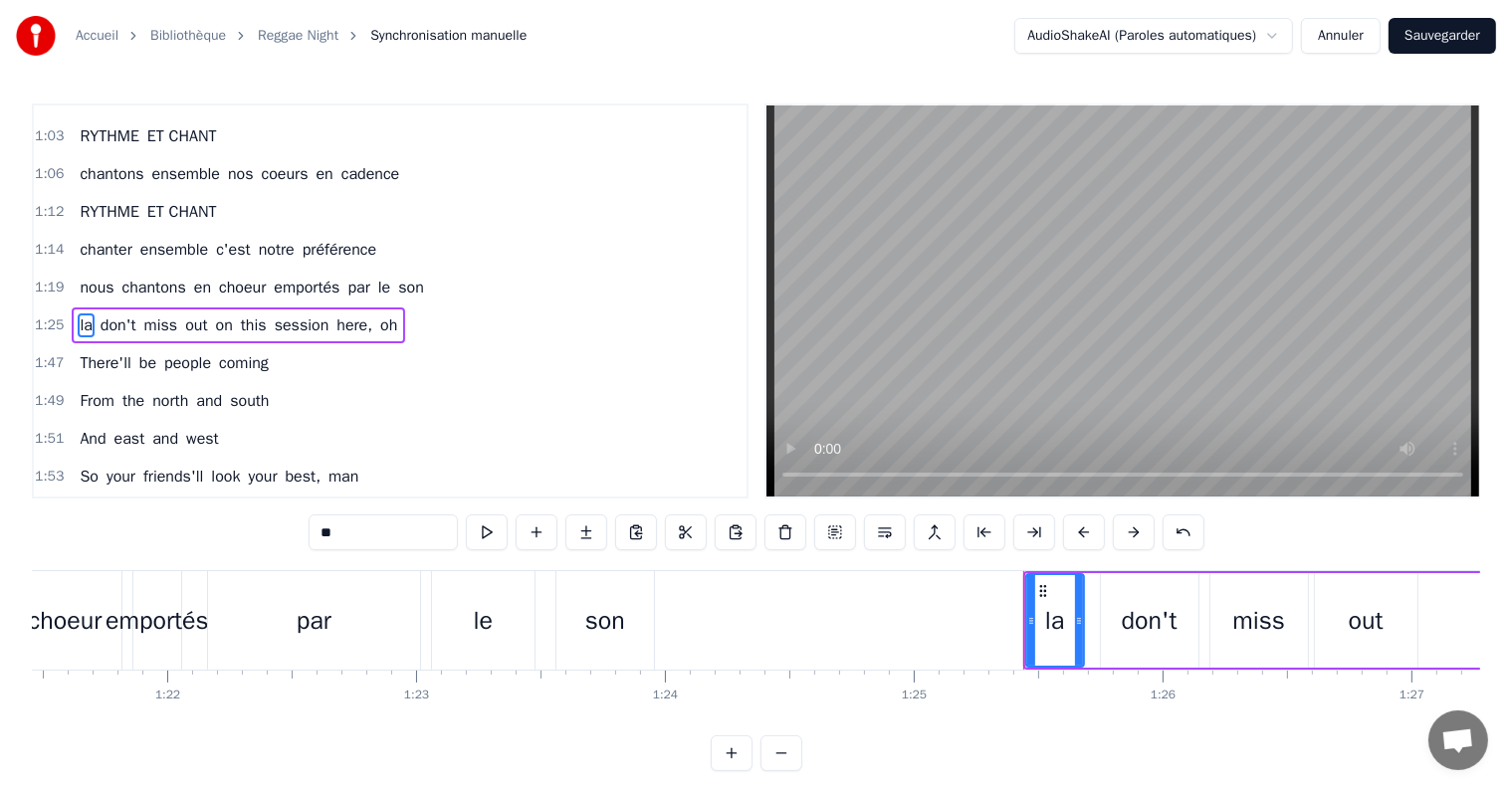 click on "don't" at bounding box center [118, 325] 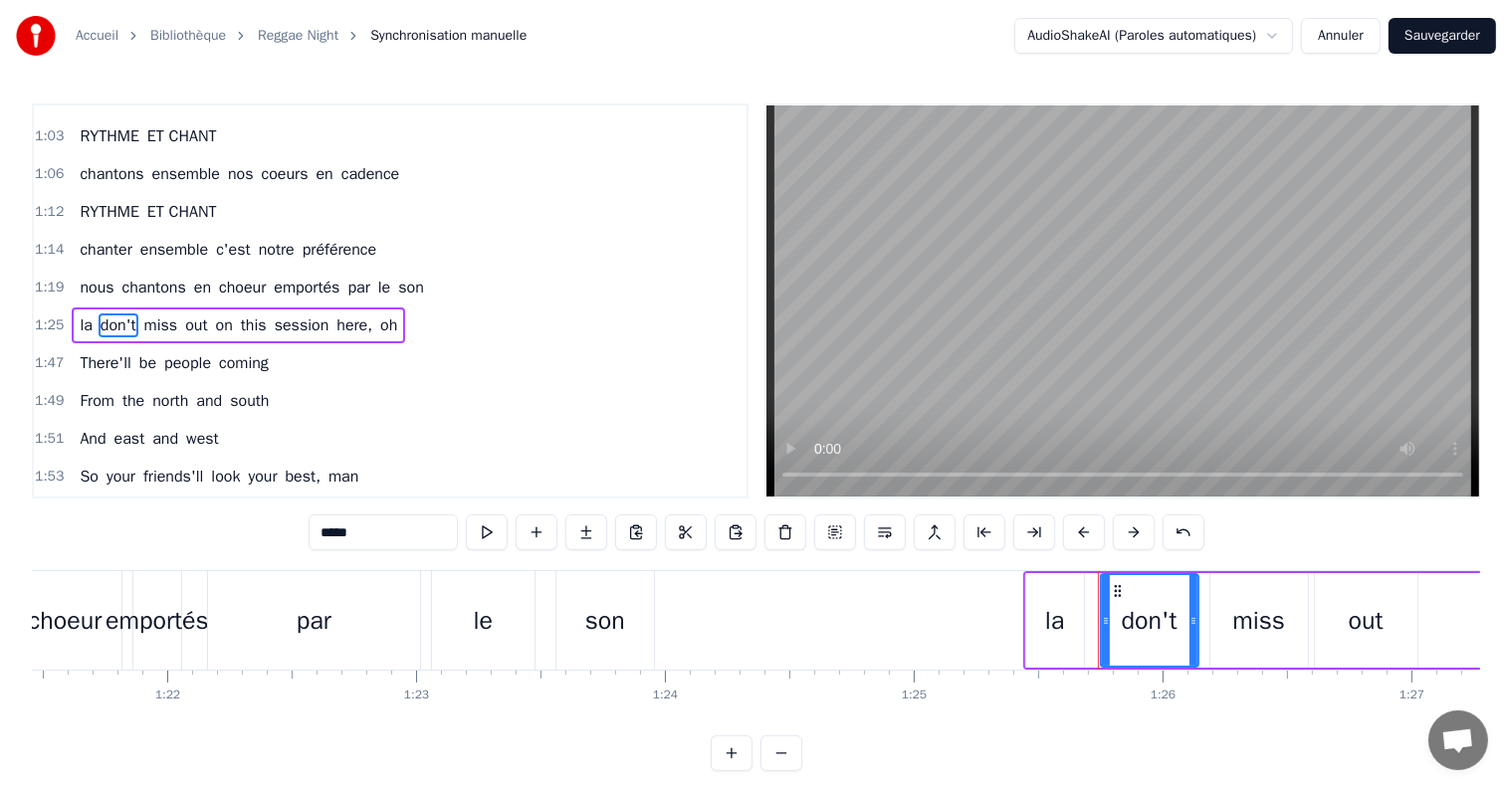 drag, startPoint x: 370, startPoint y: 534, endPoint x: 258, endPoint y: 540, distance: 112.1606 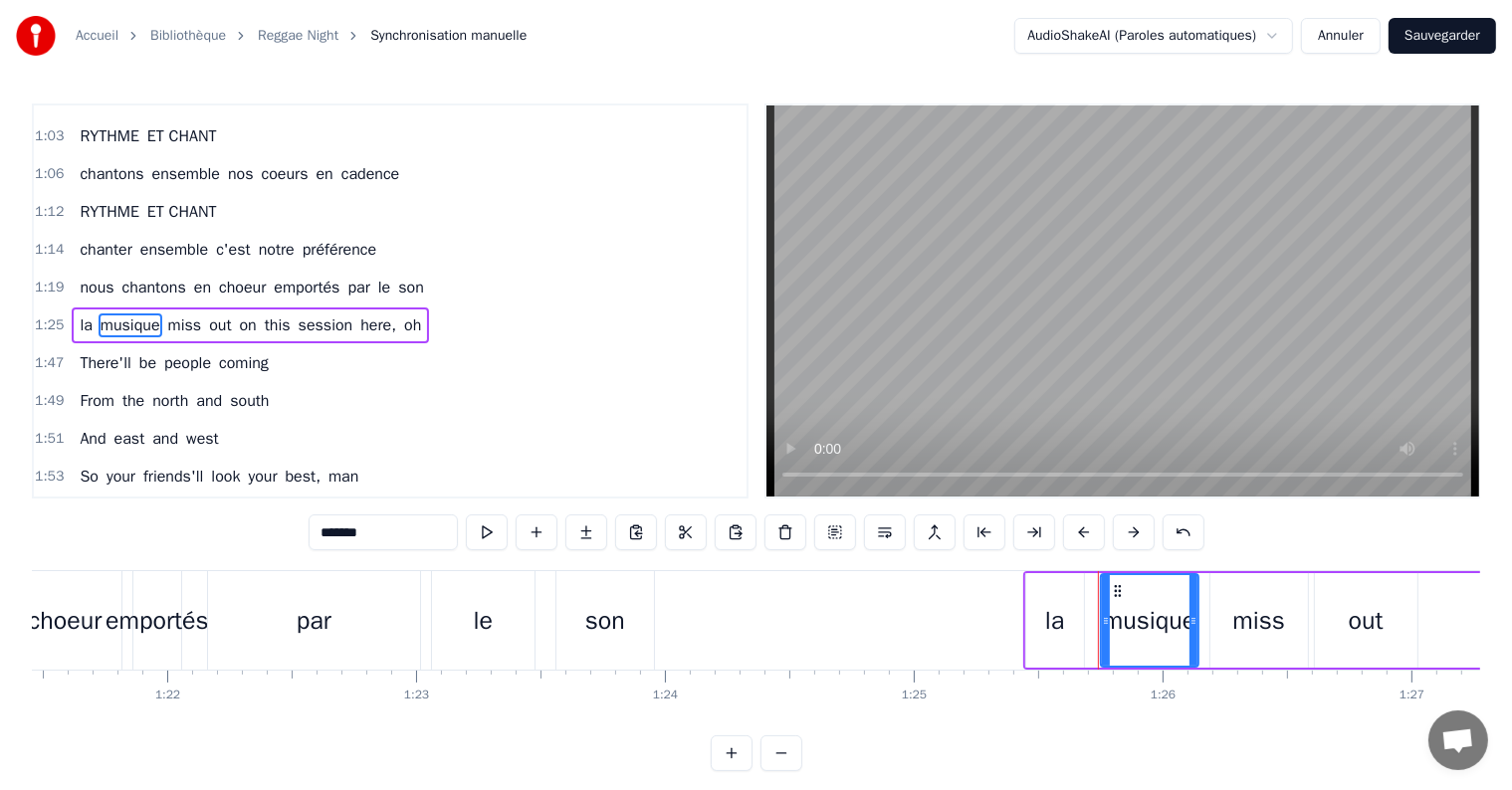 click on "miss" at bounding box center [185, 325] 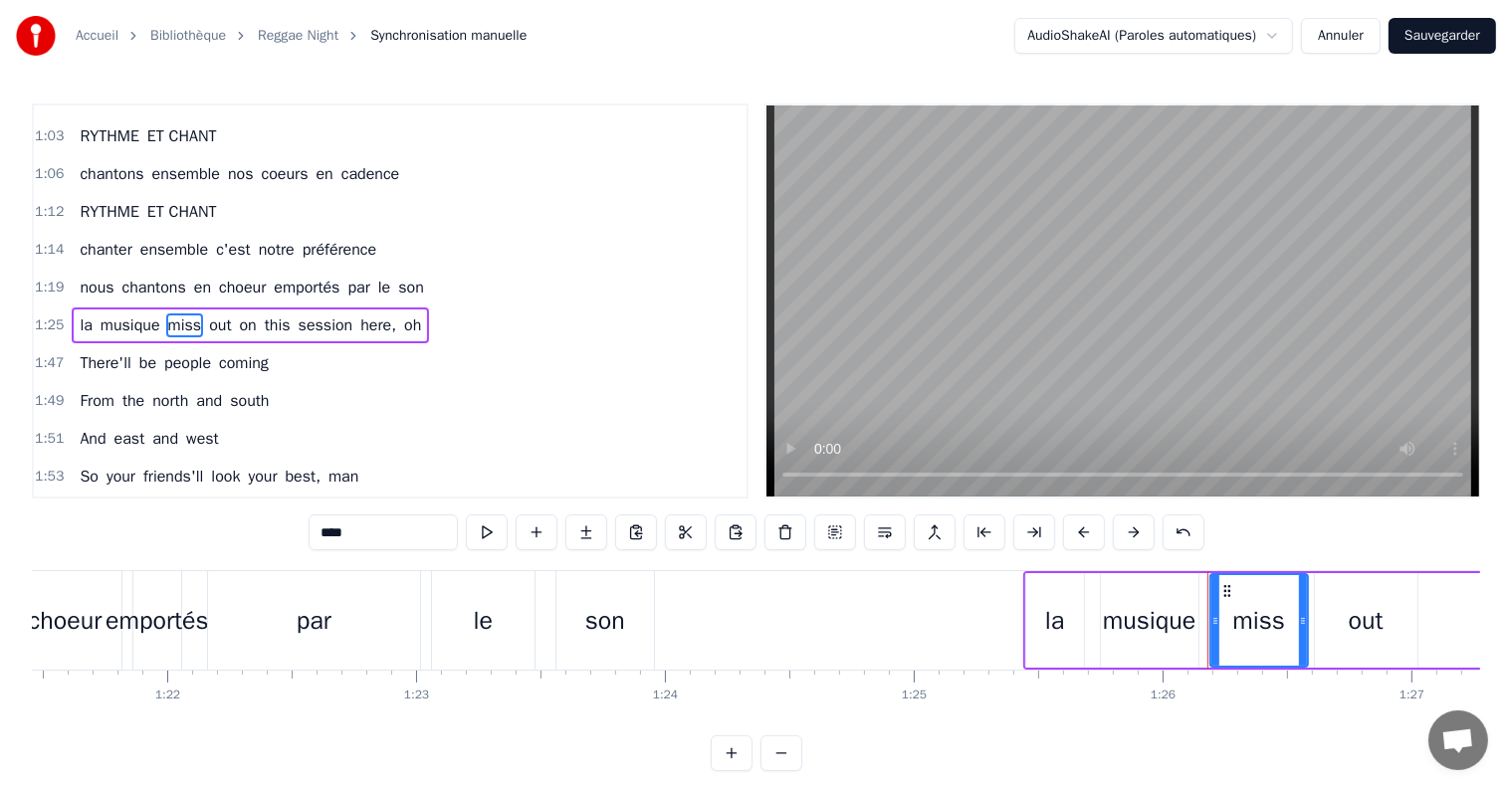 drag, startPoint x: 373, startPoint y: 533, endPoint x: 222, endPoint y: 501, distance: 154.35349 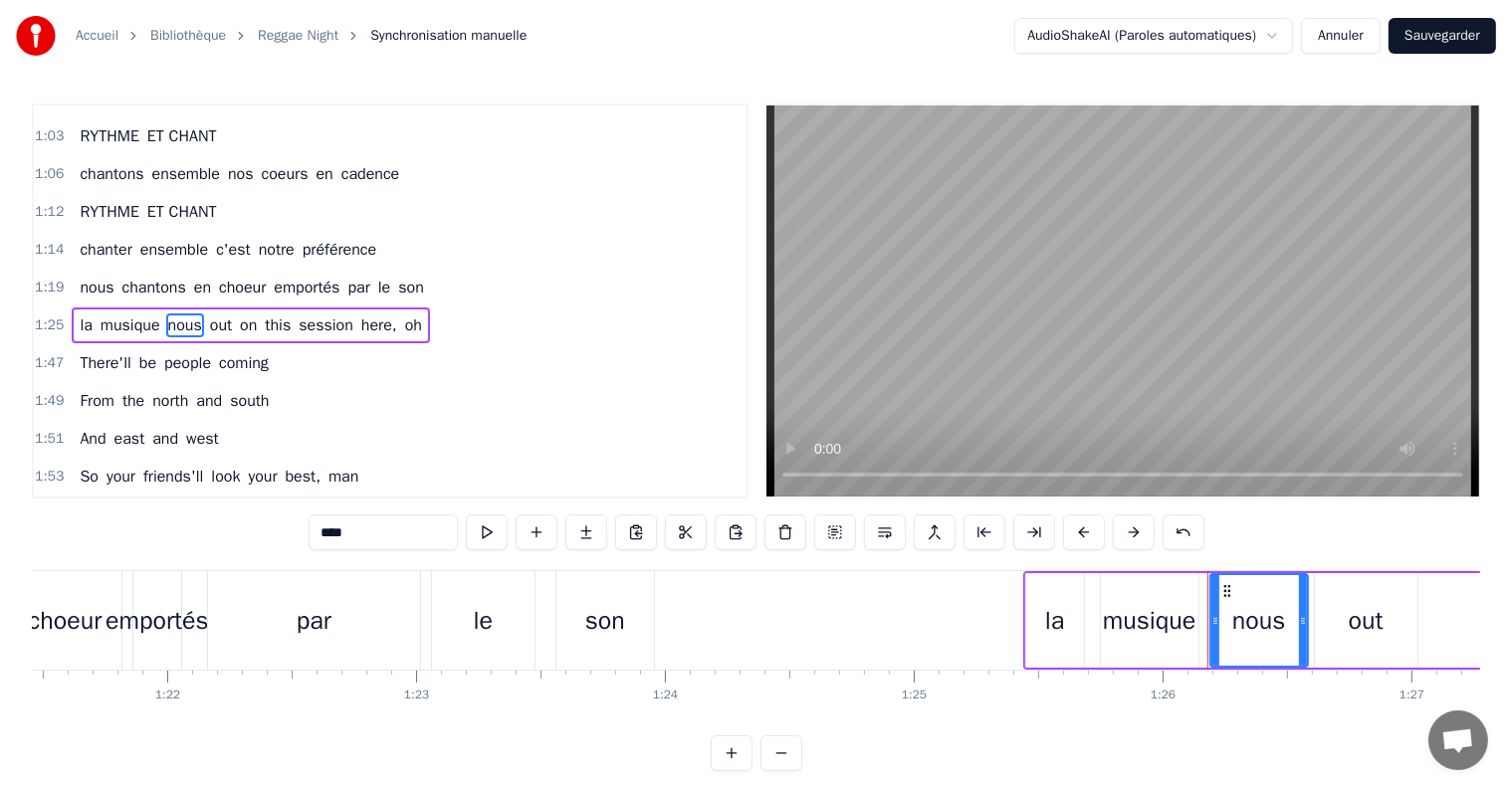 click on "out" at bounding box center [221, 325] 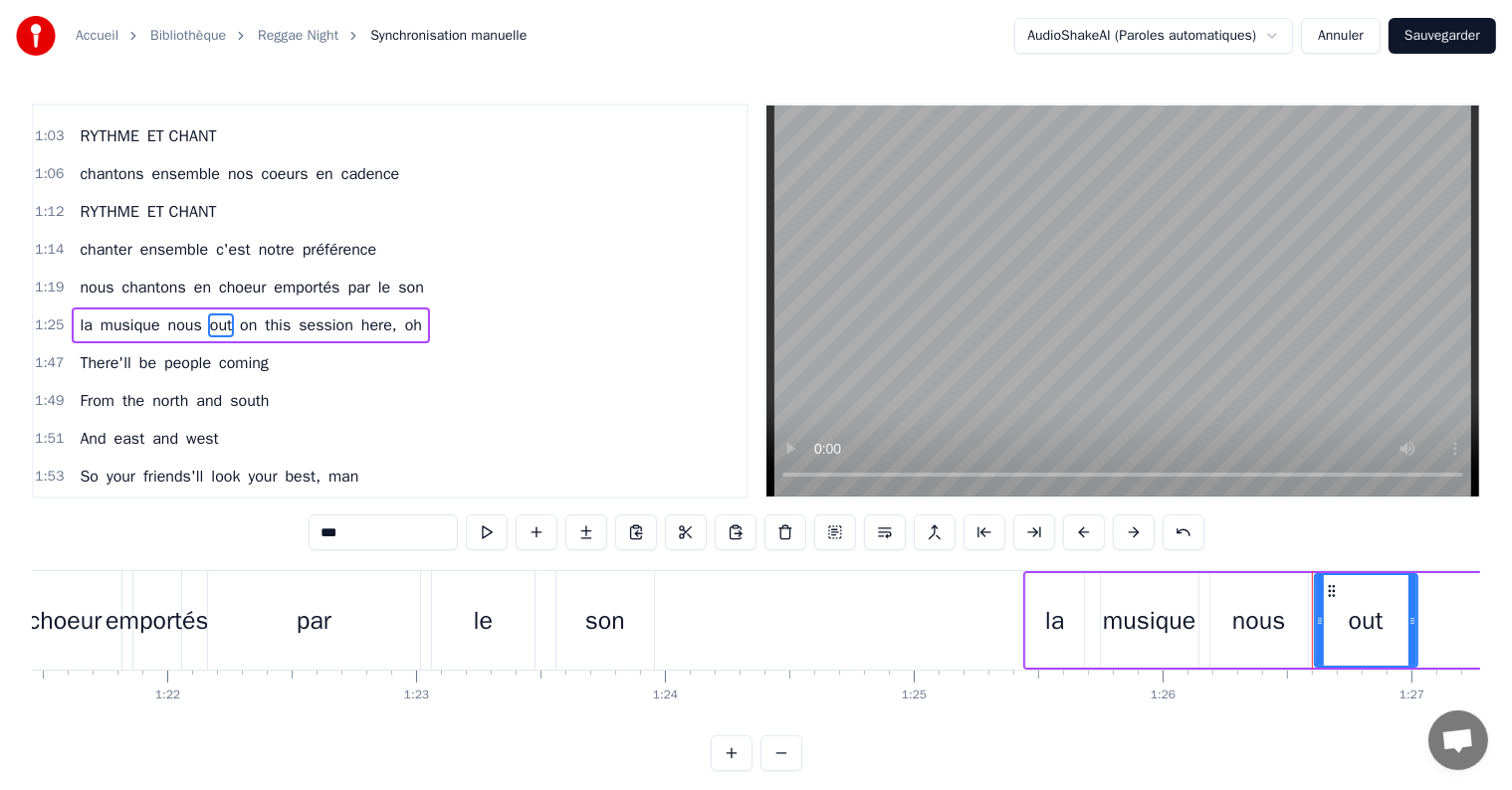 drag, startPoint x: 430, startPoint y: 523, endPoint x: 227, endPoint y: 535, distance: 203.35437 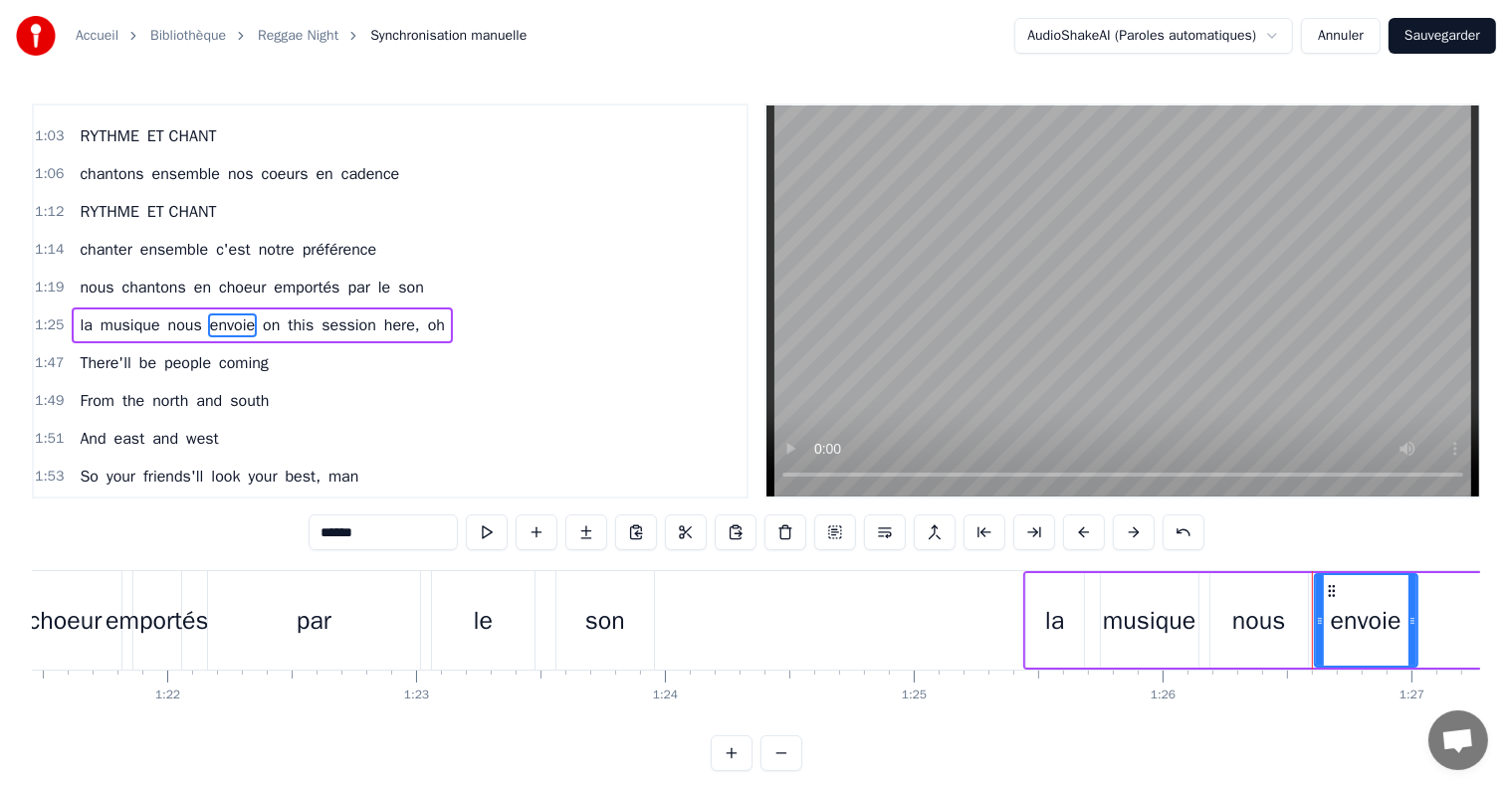 click on "on" at bounding box center (271, 325) 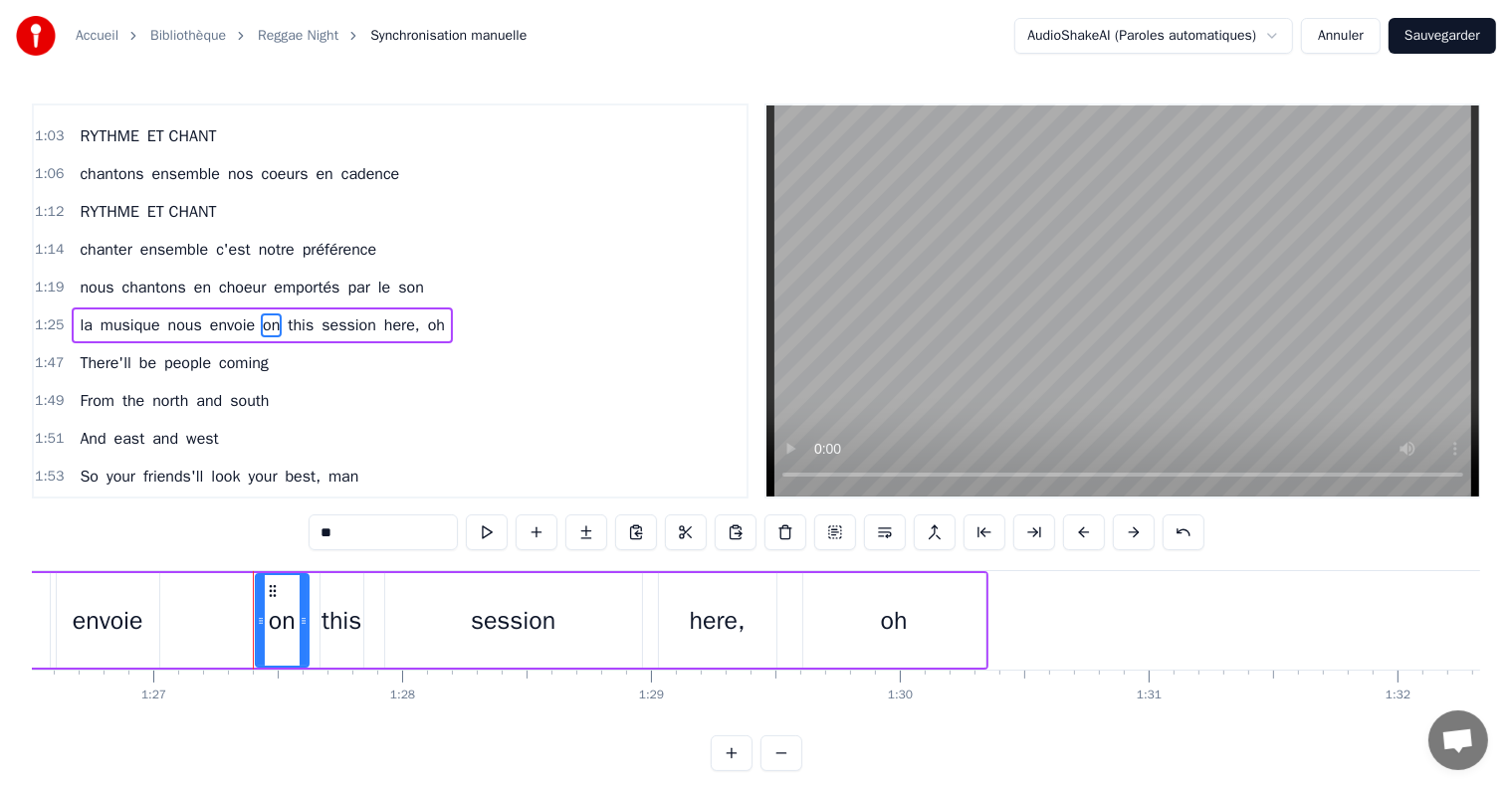 scroll, scrollTop: 0, scrollLeft: 21649, axis: horizontal 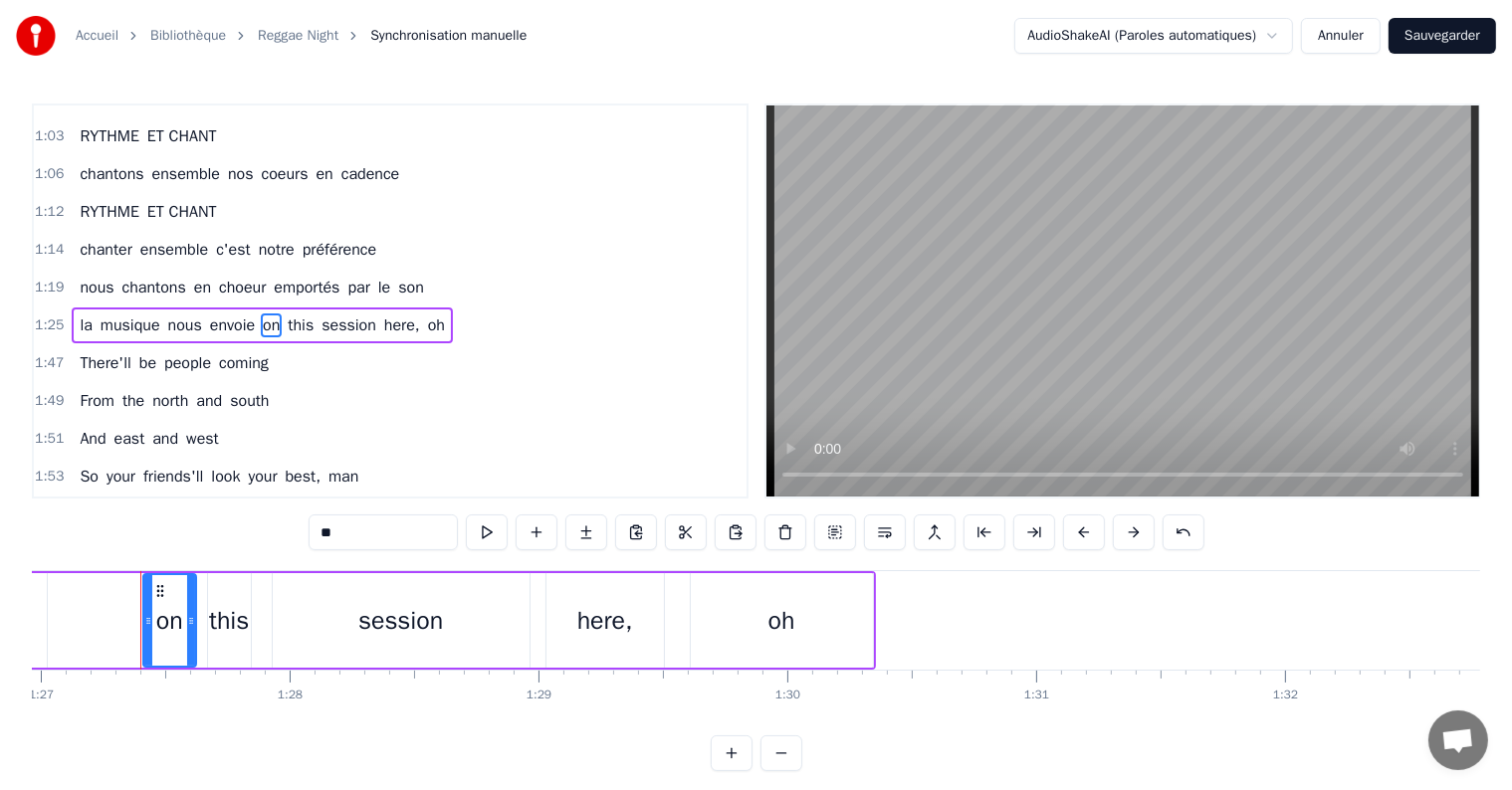 drag, startPoint x: 407, startPoint y: 531, endPoint x: 197, endPoint y: 513, distance: 210.77002 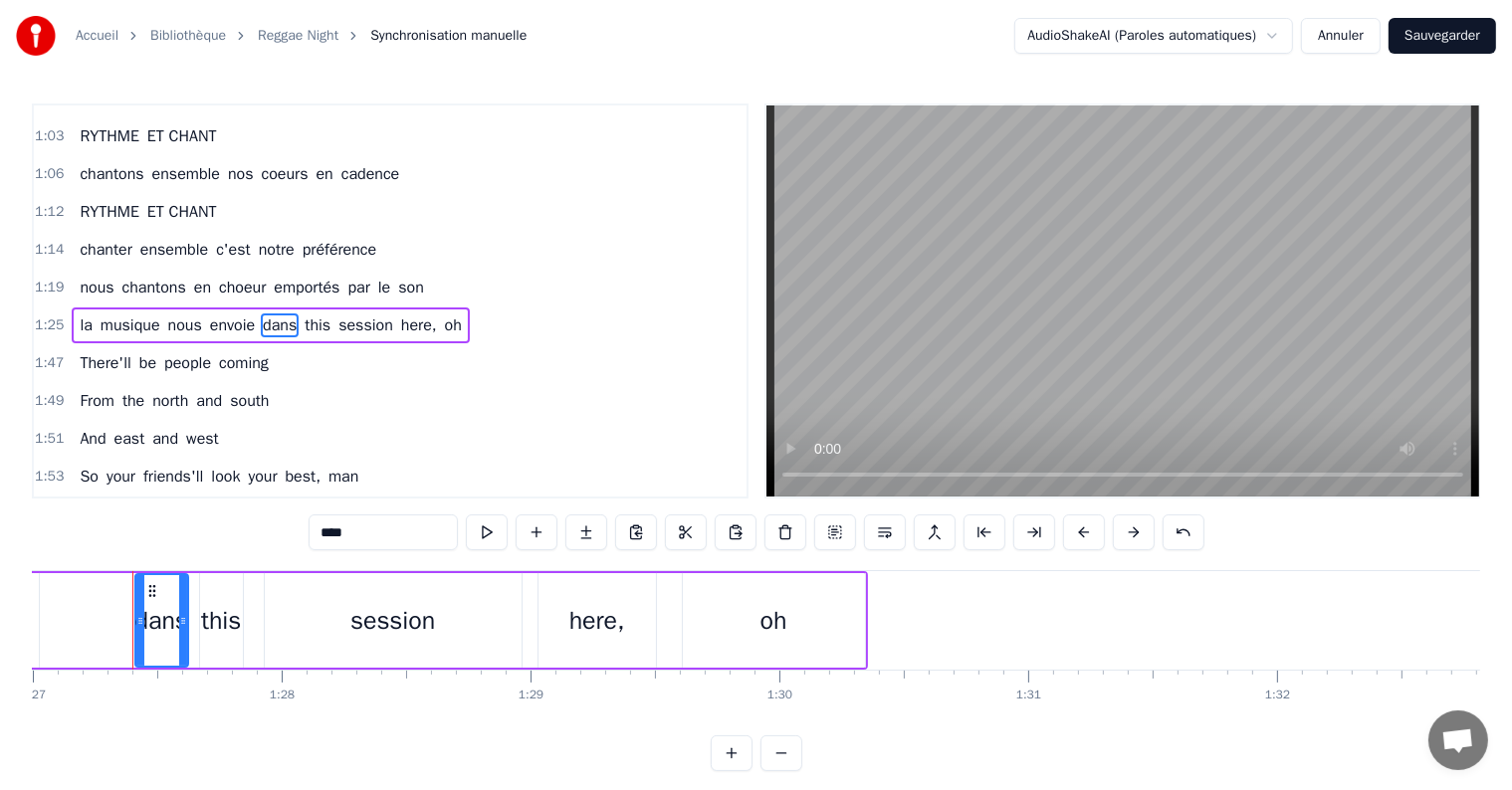 click on "this" at bounding box center [318, 325] 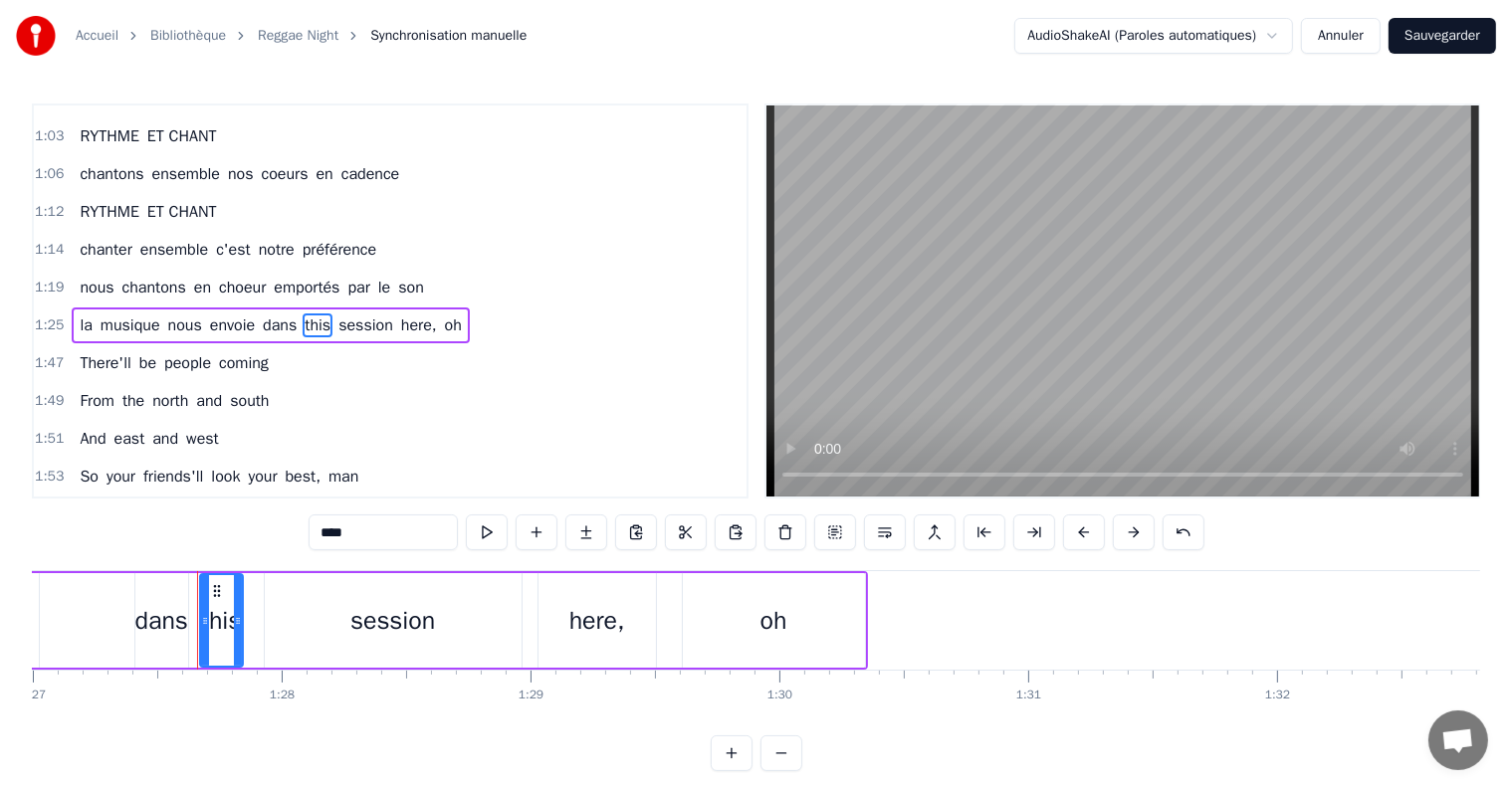 drag, startPoint x: 350, startPoint y: 535, endPoint x: 272, endPoint y: 529, distance: 78.23043 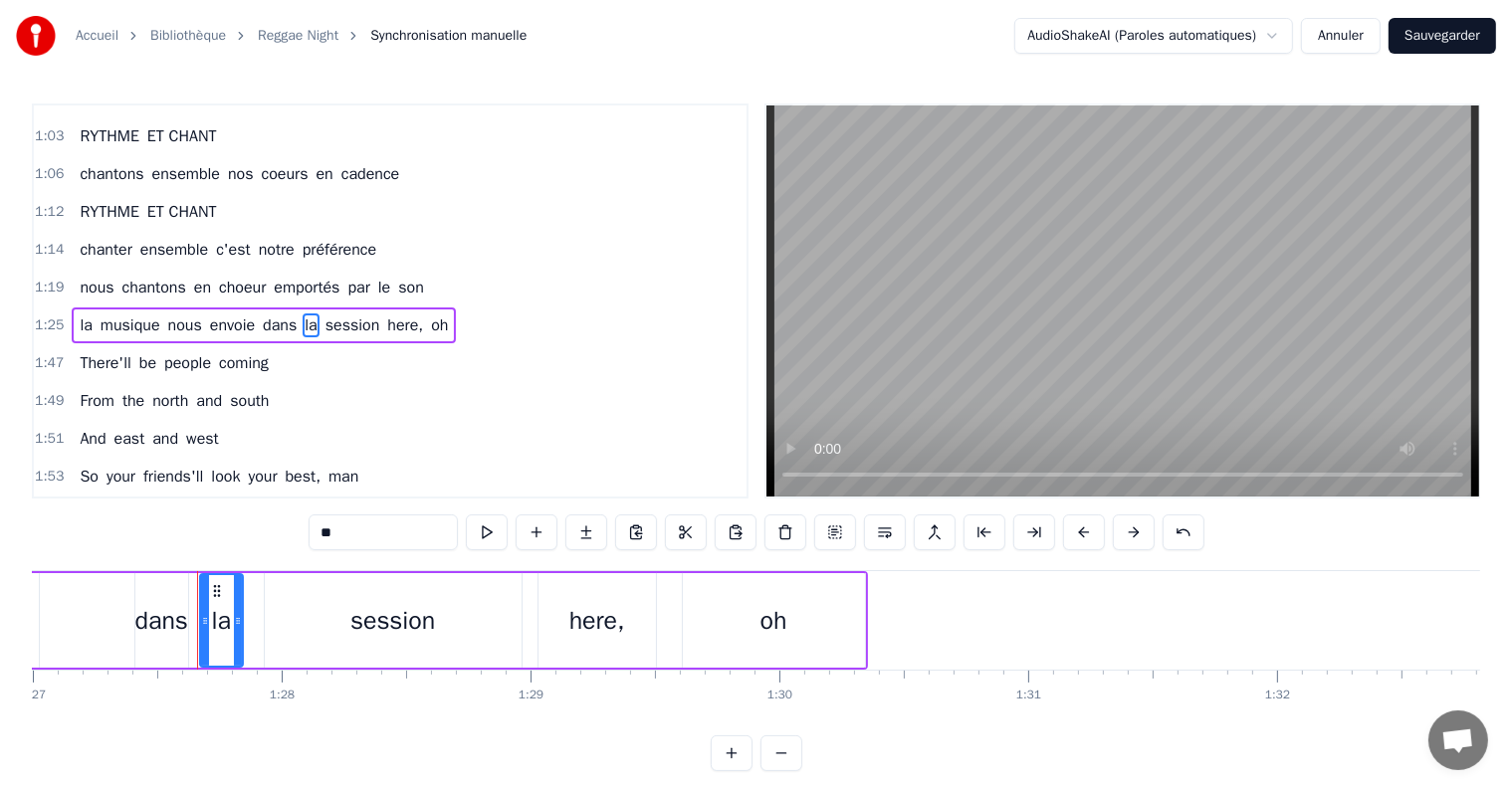 click on "session" at bounding box center [352, 325] 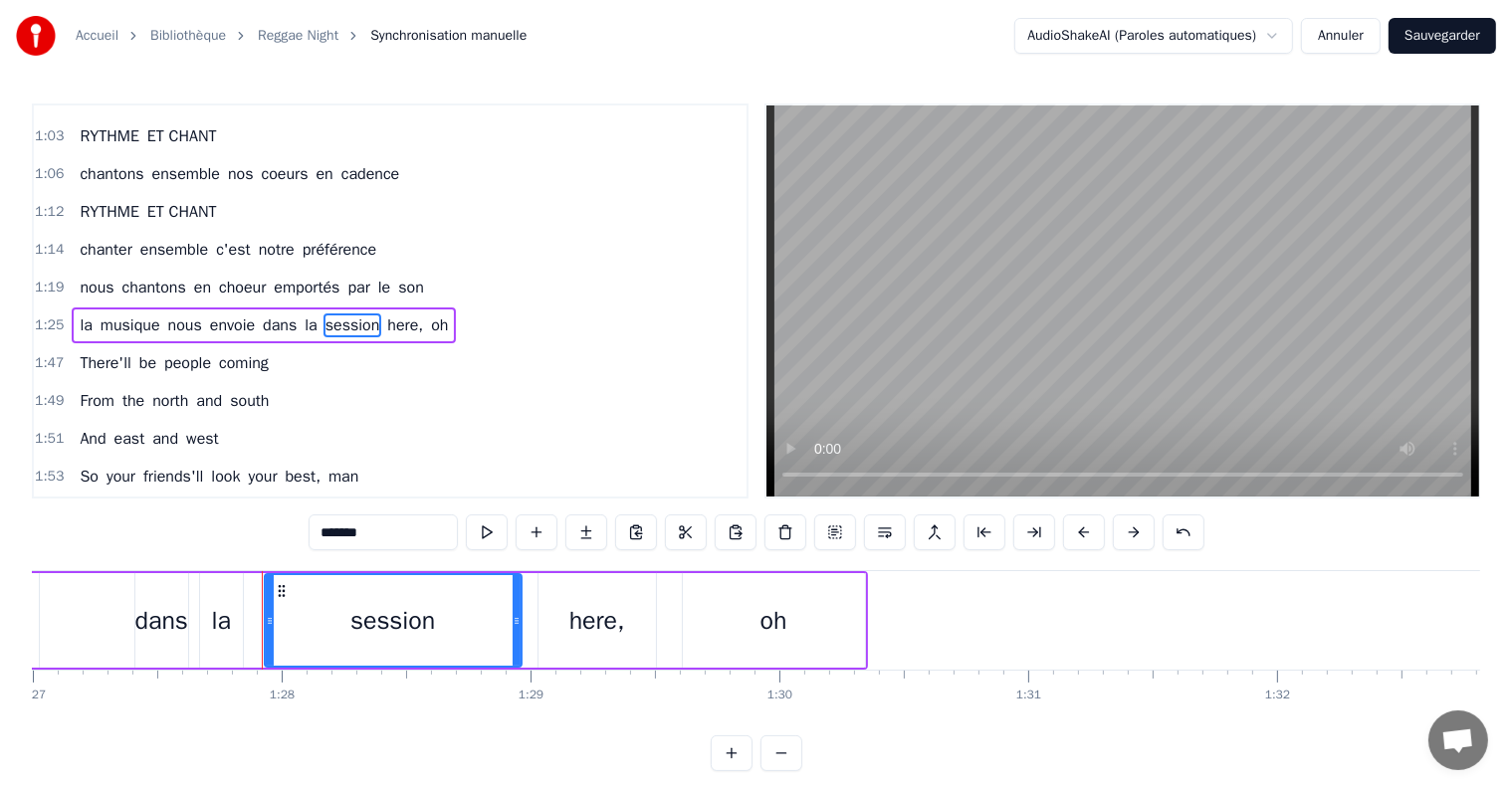 drag, startPoint x: 381, startPoint y: 519, endPoint x: 215, endPoint y: 510, distance: 166.2438 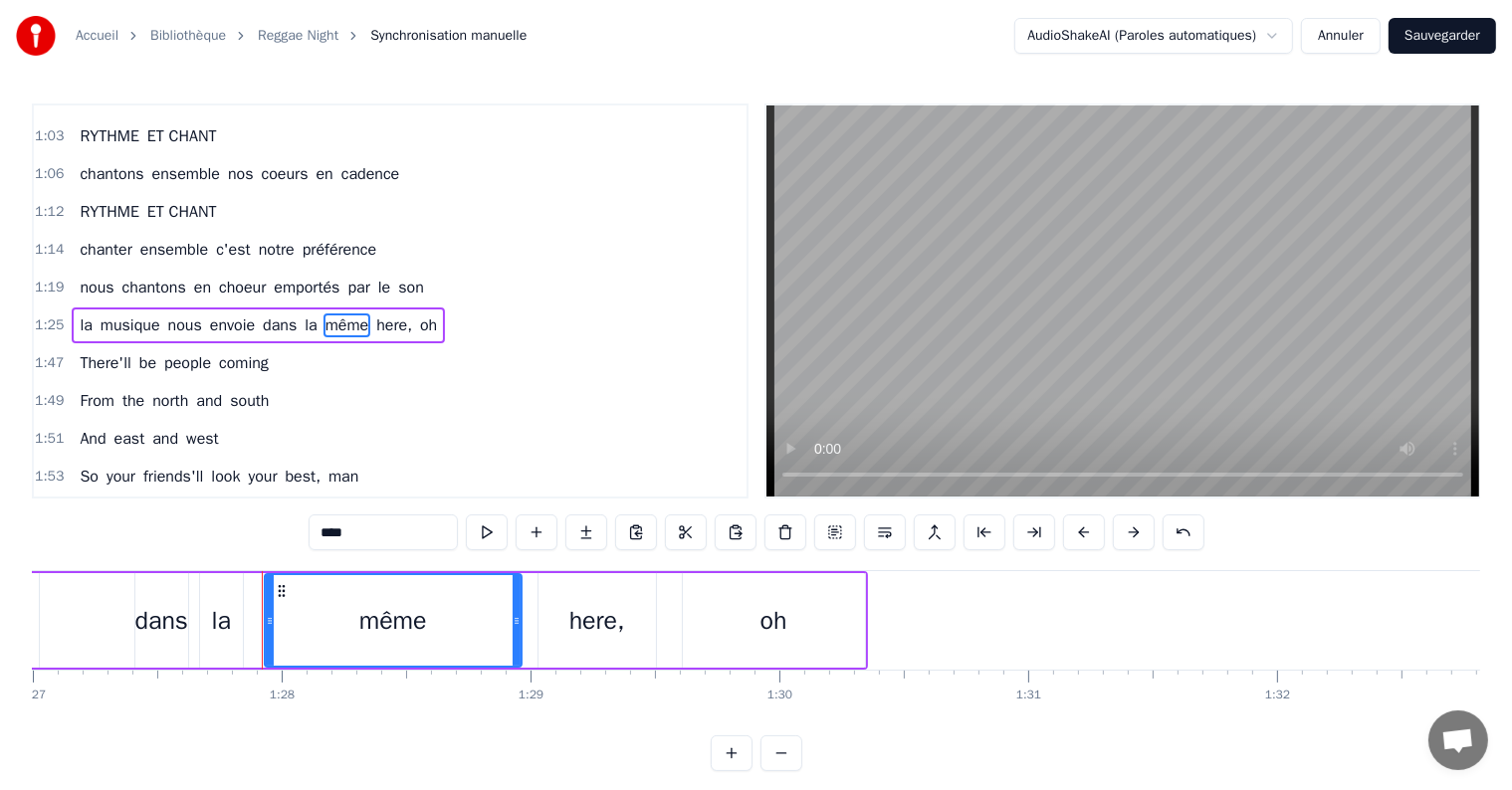 click on "here," at bounding box center [394, 325] 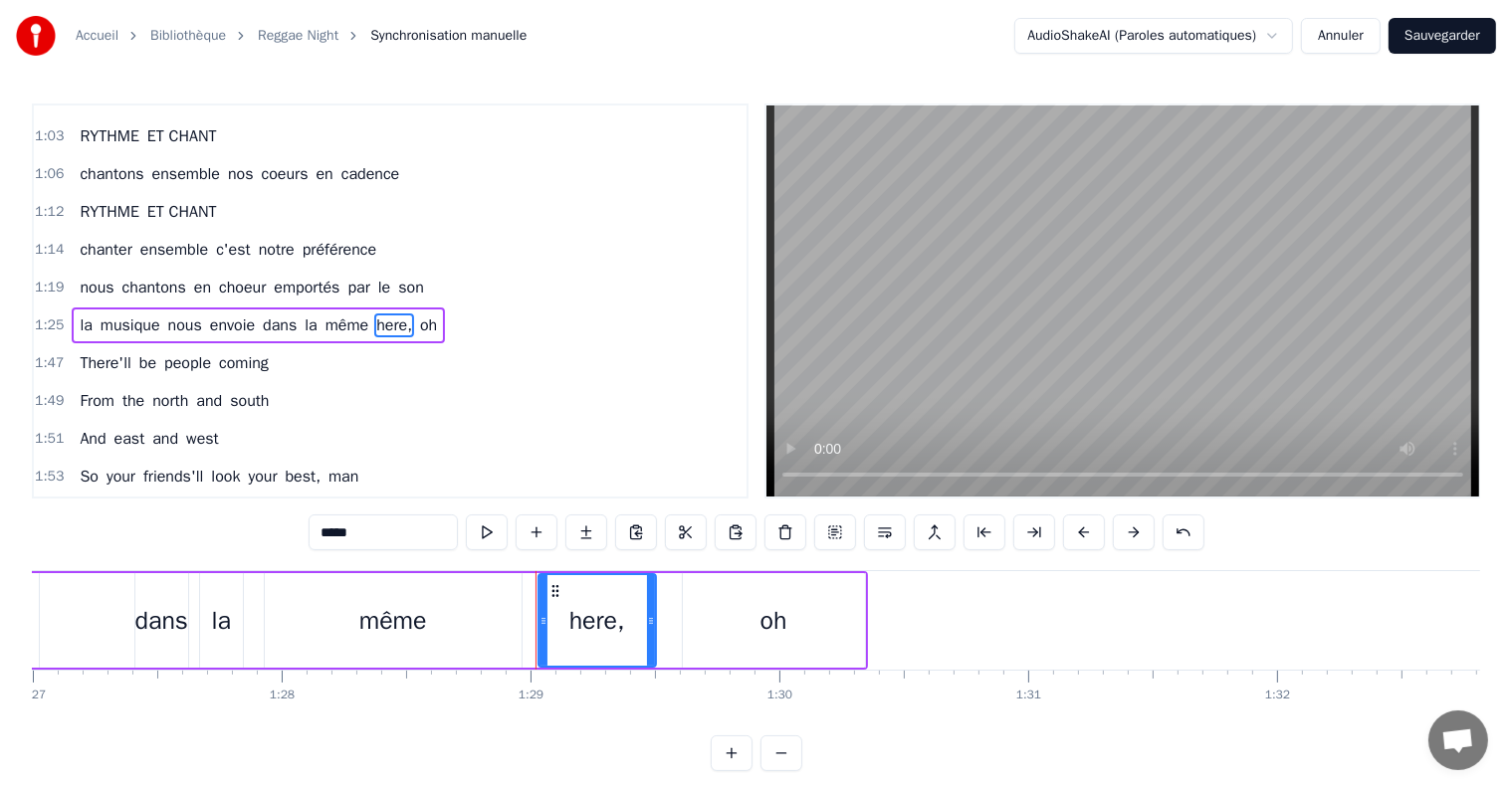 drag, startPoint x: 374, startPoint y: 526, endPoint x: 282, endPoint y: 524, distance: 92.0217 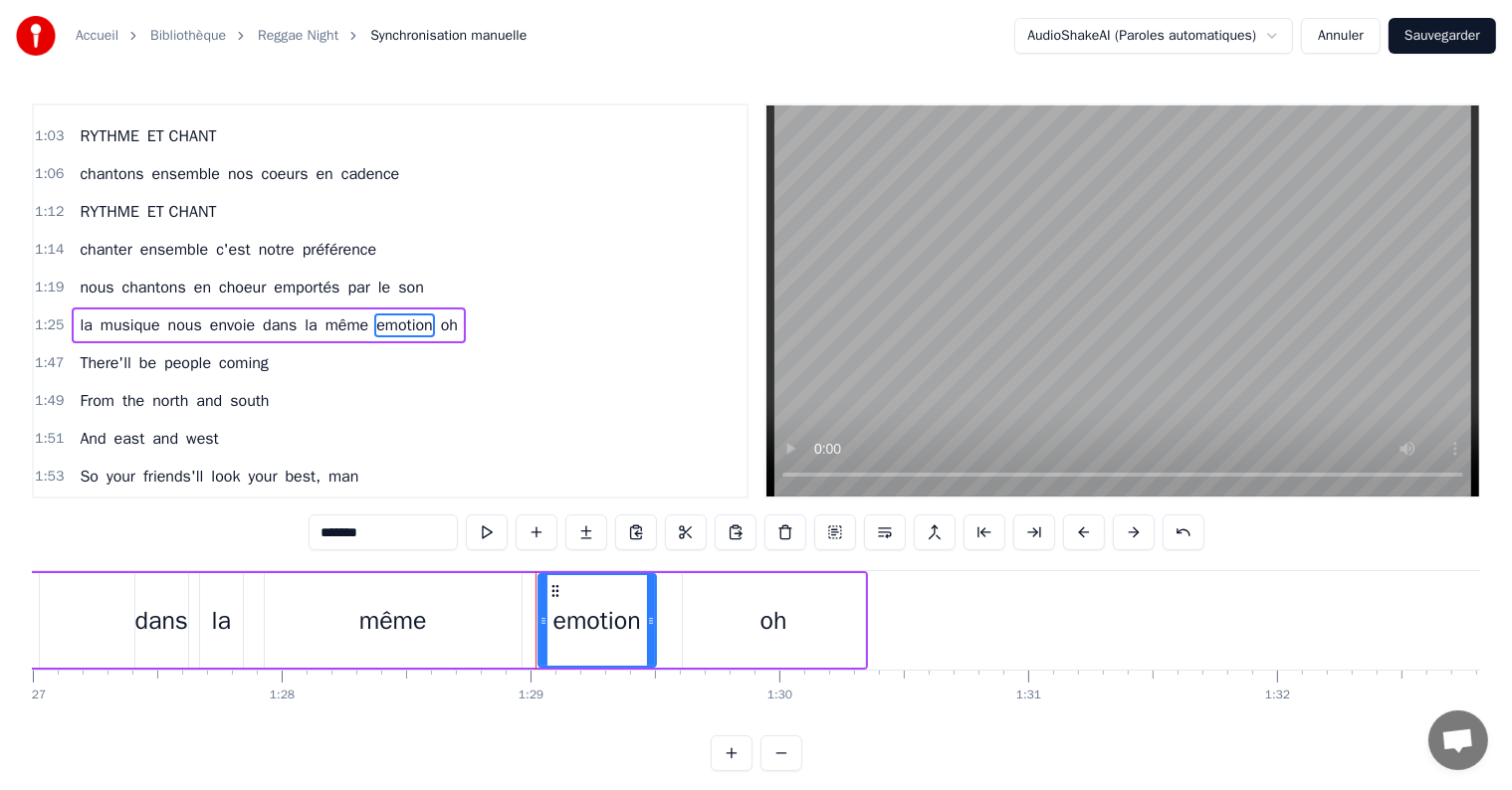 click on "oh" at bounding box center [449, 325] 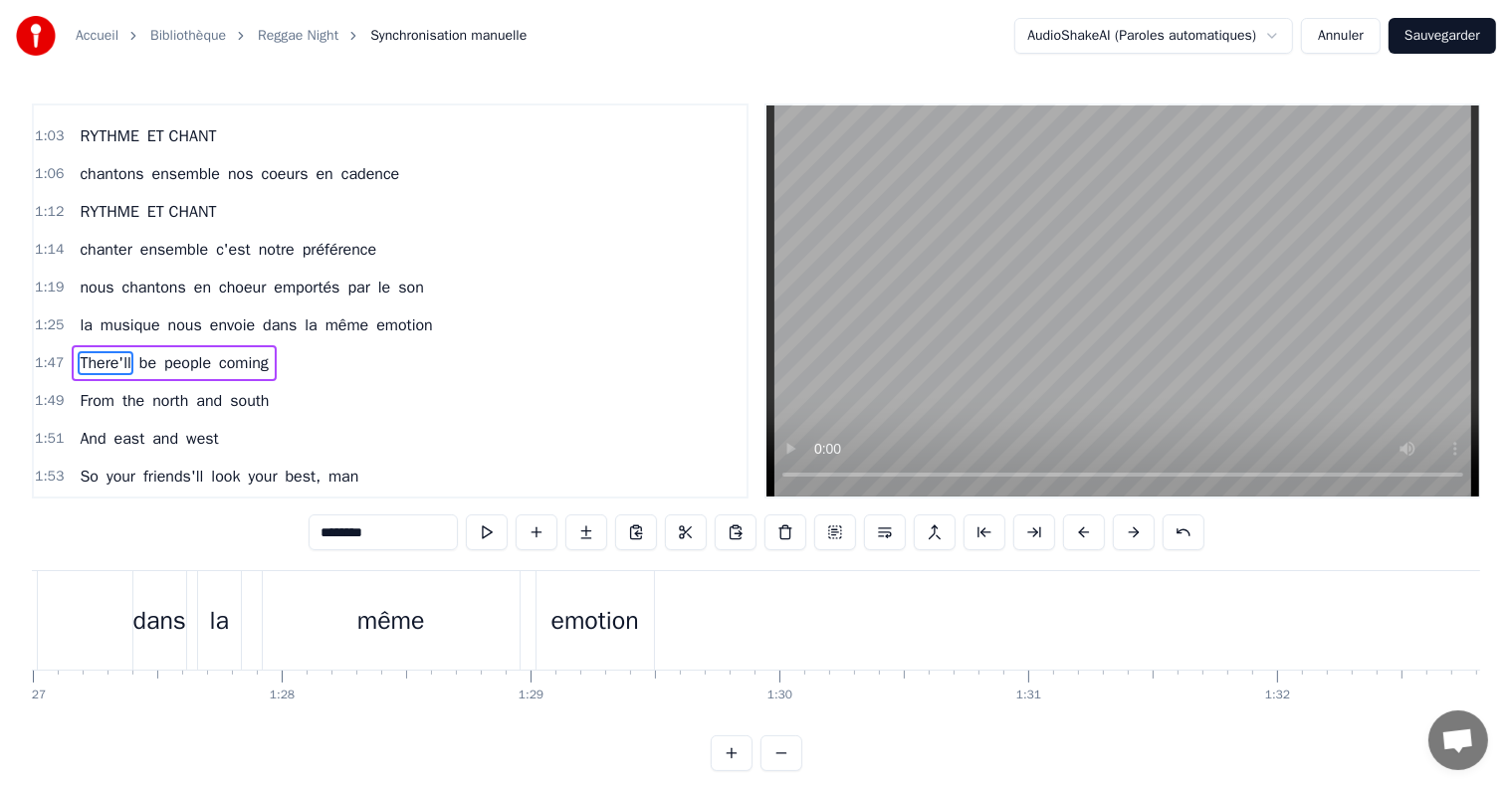 scroll, scrollTop: 554, scrollLeft: 0, axis: vertical 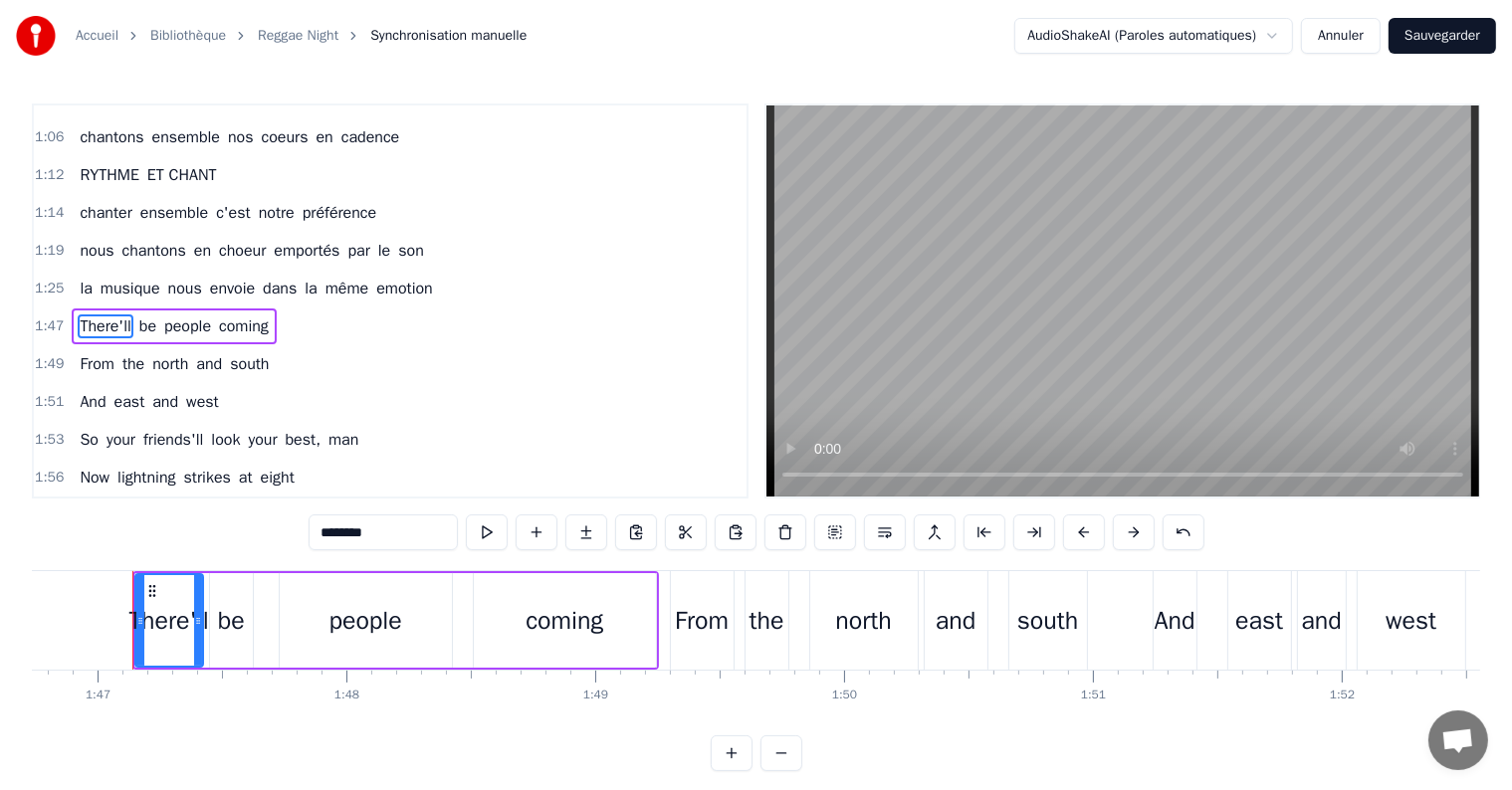drag, startPoint x: 396, startPoint y: 525, endPoint x: 243, endPoint y: 538, distance: 153.55129 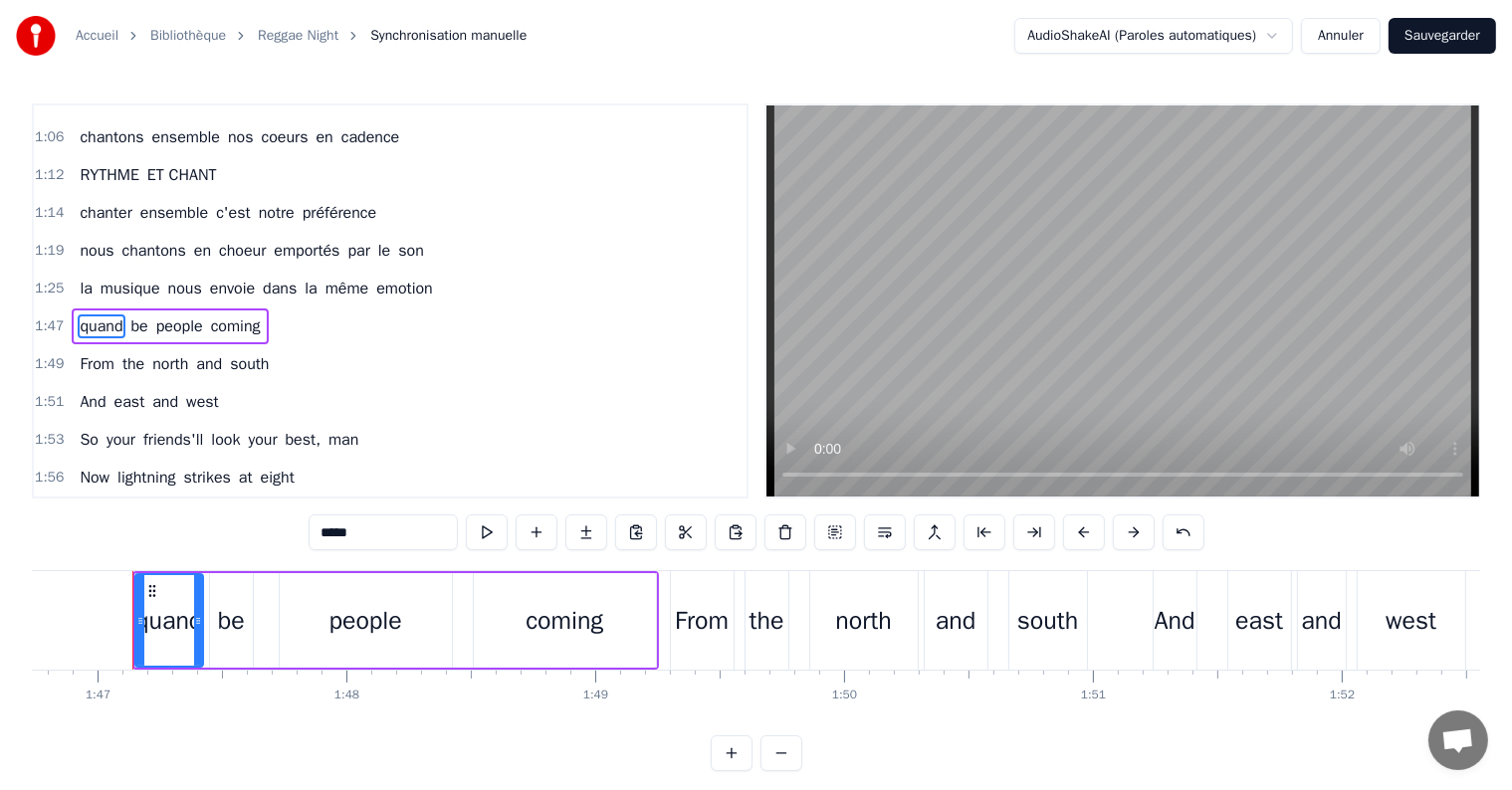 click on "be" at bounding box center [139, 326] 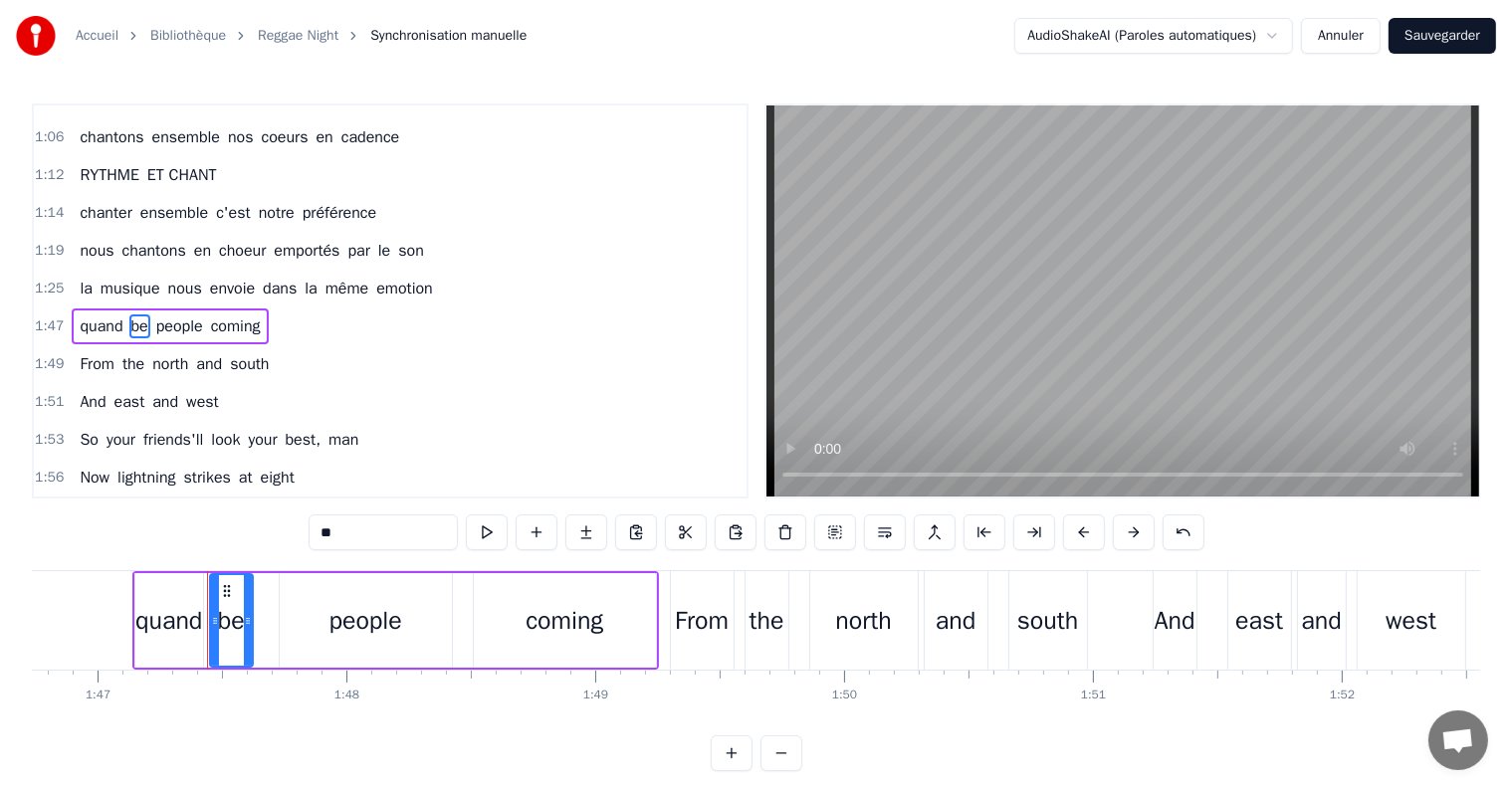drag, startPoint x: 362, startPoint y: 521, endPoint x: 203, endPoint y: 537, distance: 159.803 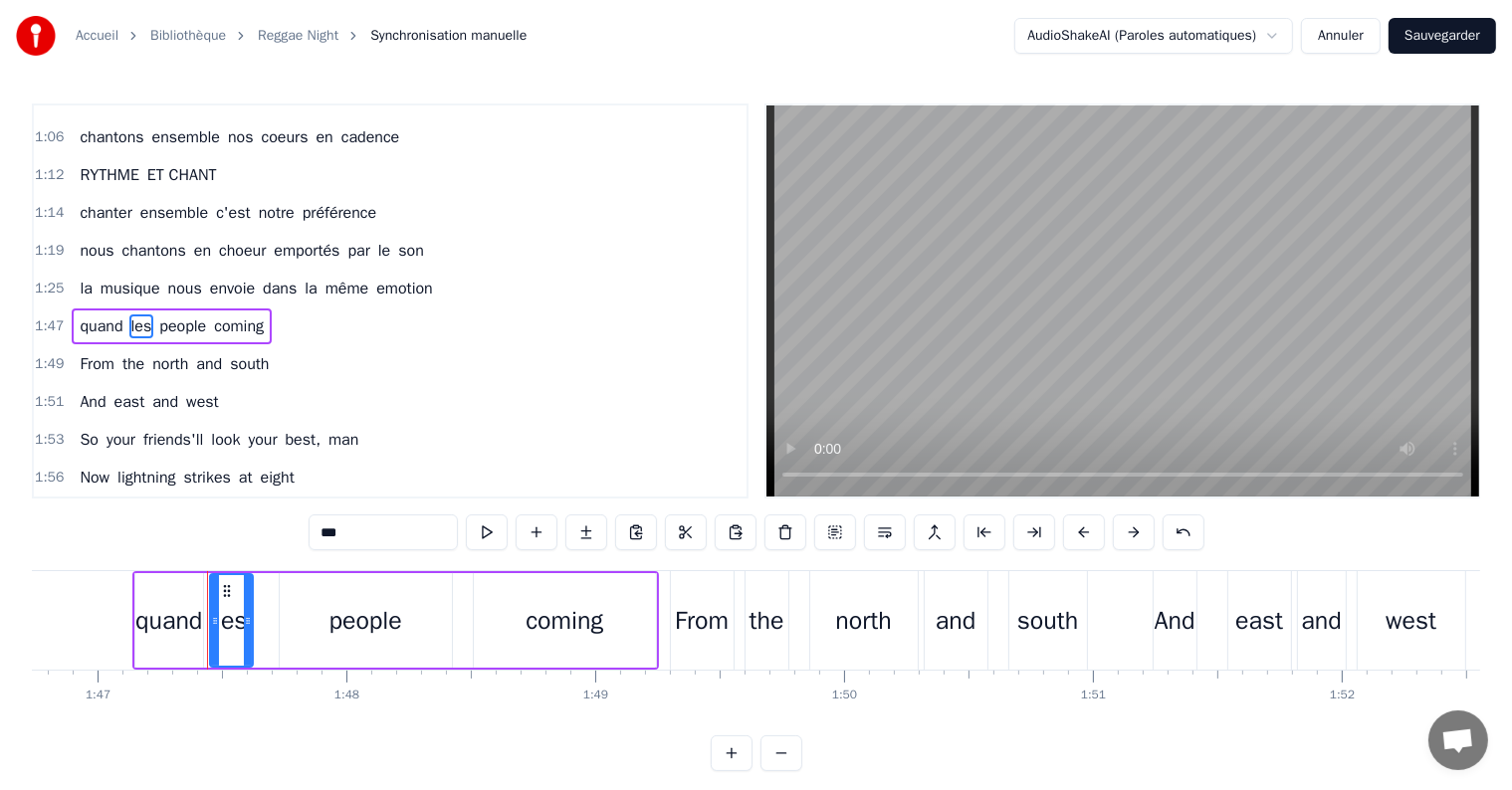 click on "people" at bounding box center [182, 326] 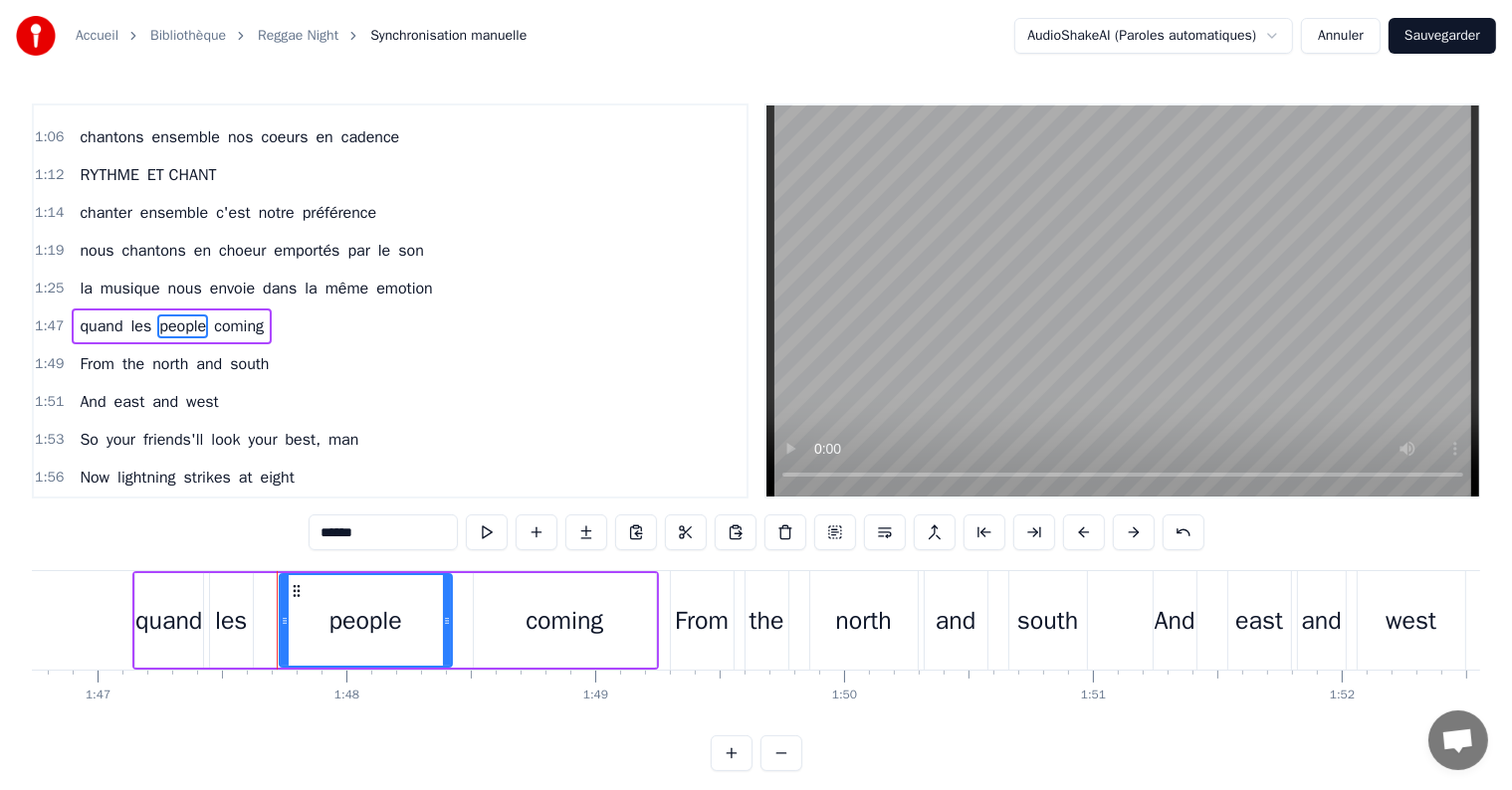 drag, startPoint x: 395, startPoint y: 533, endPoint x: 268, endPoint y: 538, distance: 127.09839 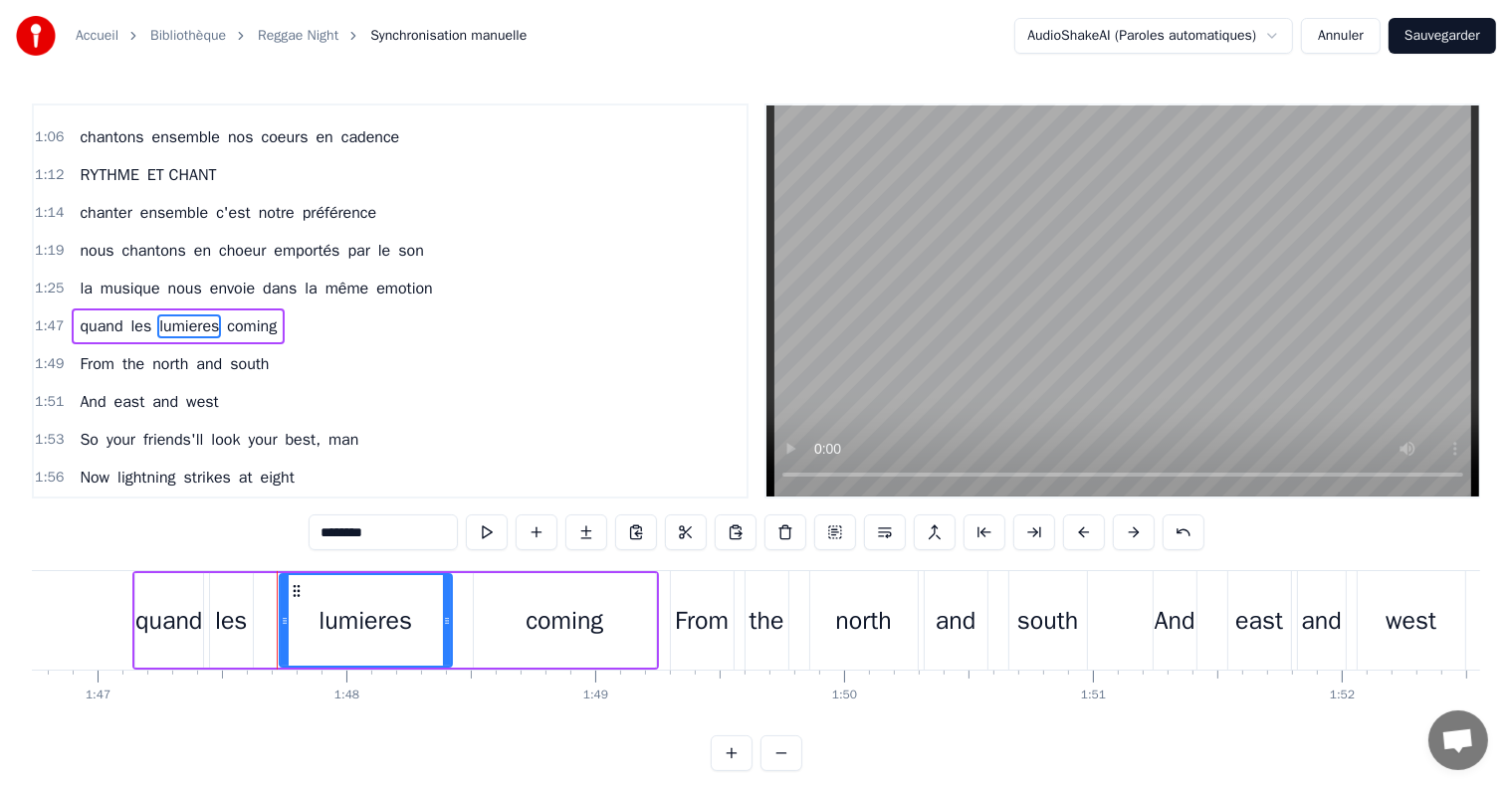 click on "coming" at bounding box center (252, 326) 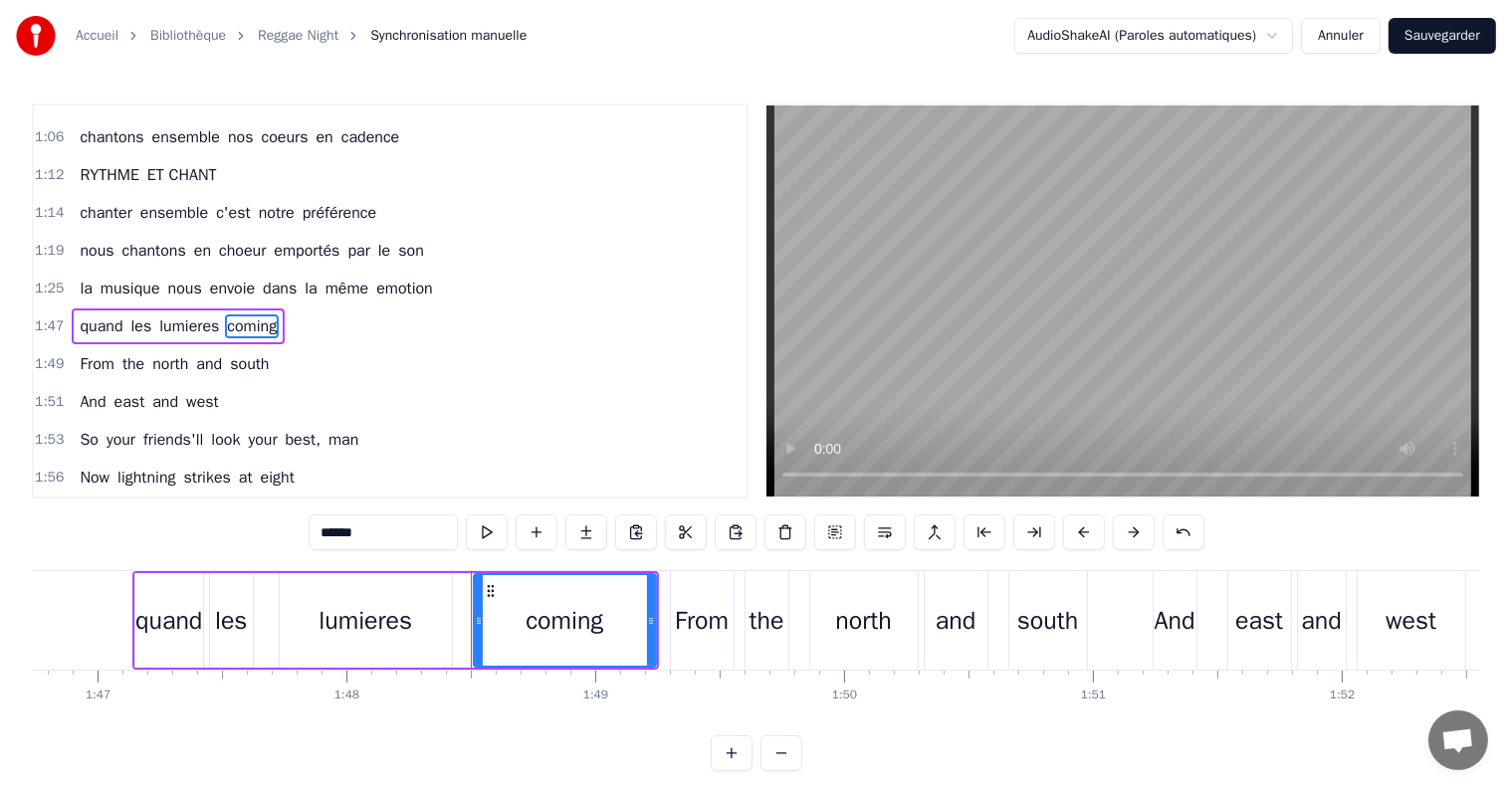 drag, startPoint x: 421, startPoint y: 525, endPoint x: 135, endPoint y: 539, distance: 286.34245 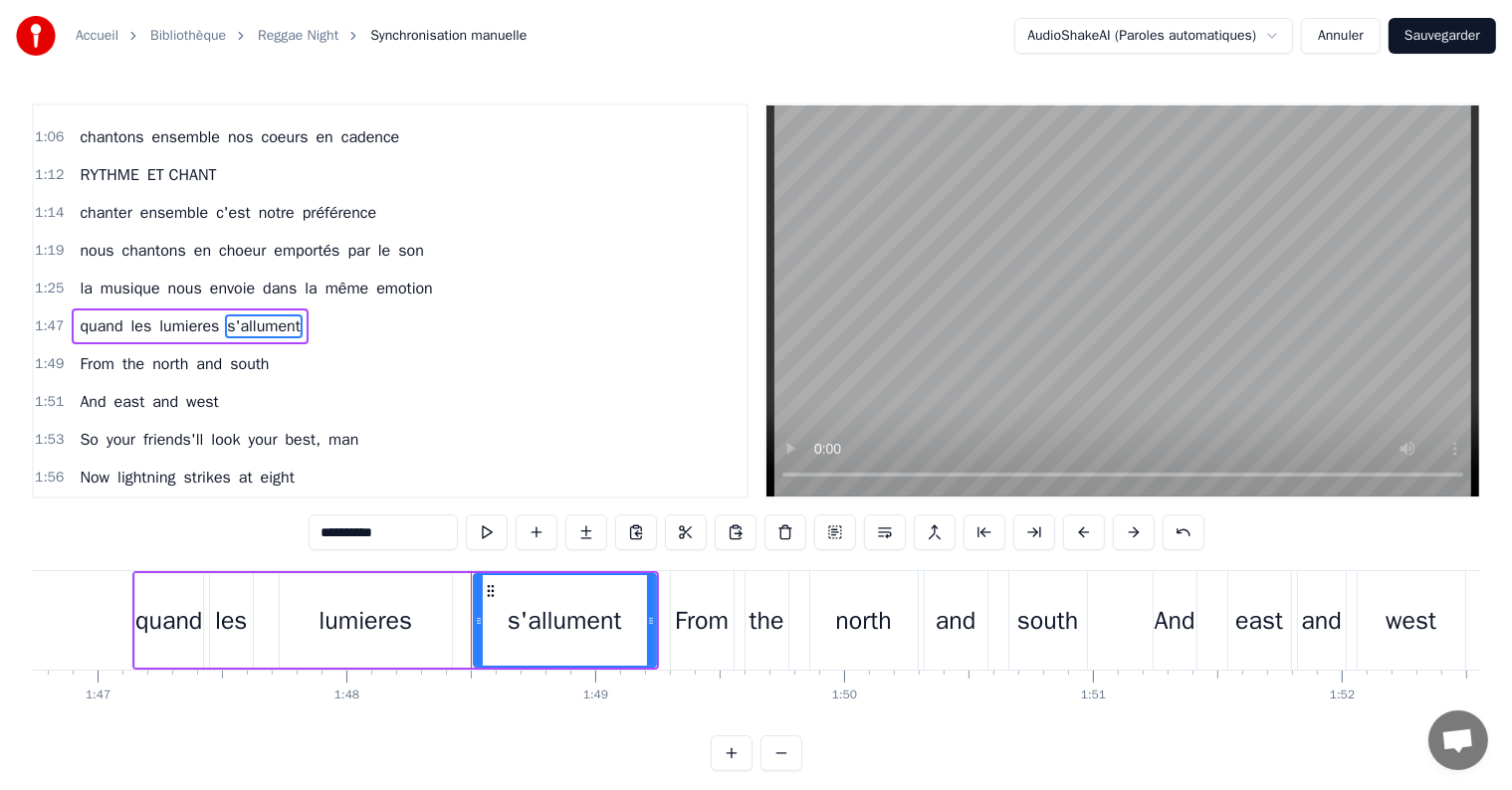 click on "From" at bounding box center (97, 364) 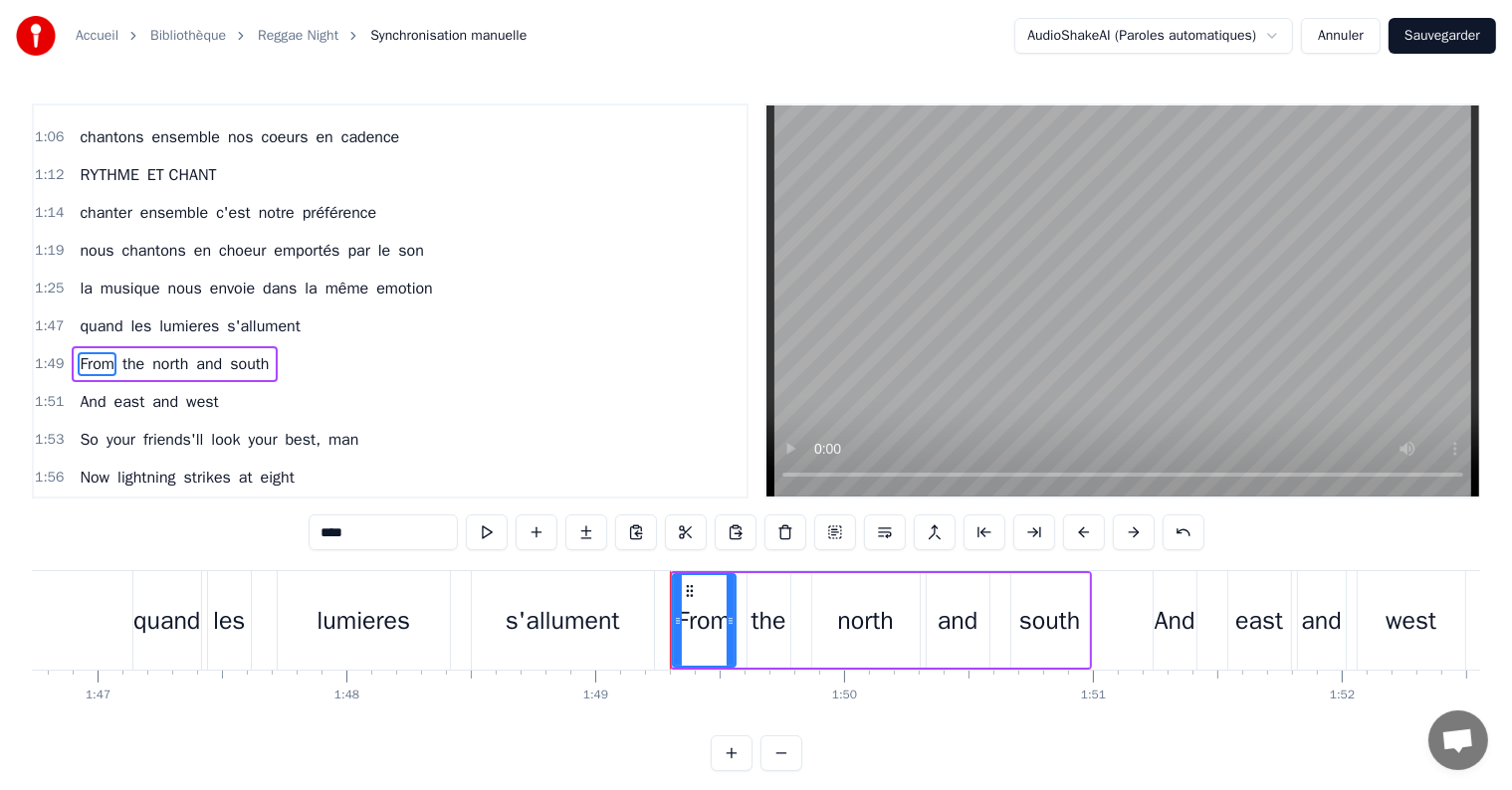 scroll, scrollTop: 591, scrollLeft: 0, axis: vertical 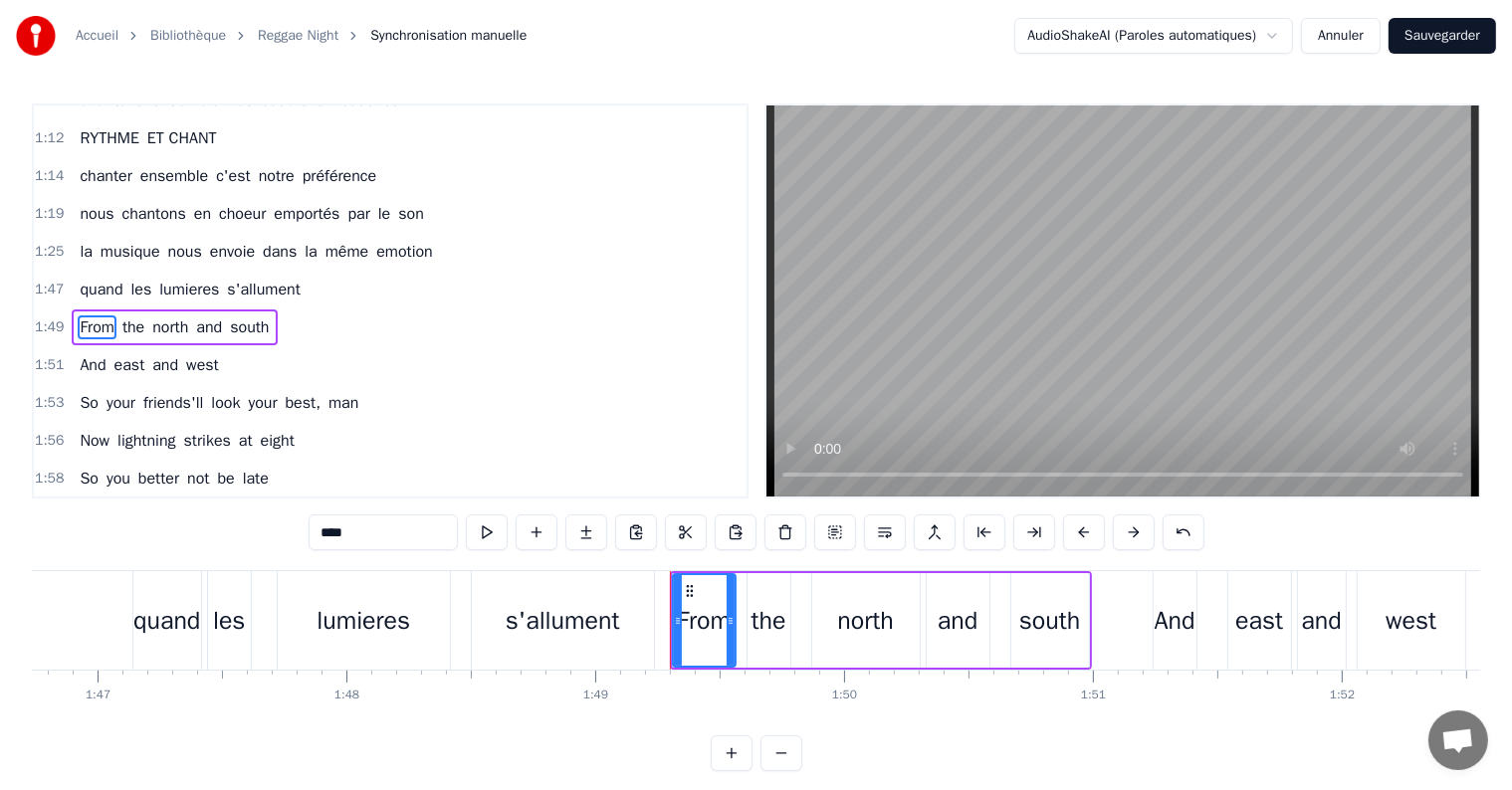 drag, startPoint x: 380, startPoint y: 520, endPoint x: 215, endPoint y: 540, distance: 166.2077 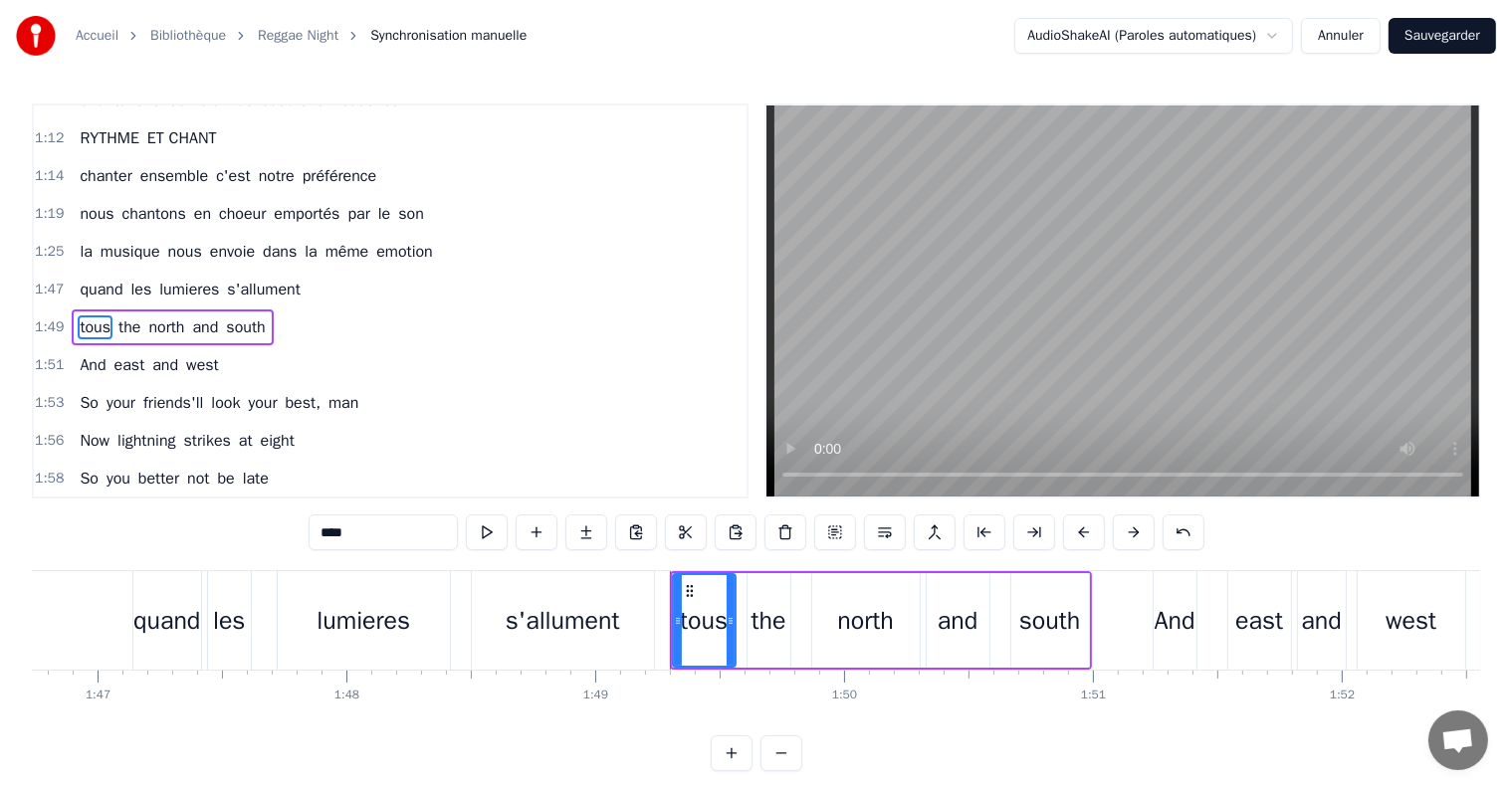 click on "the" at bounding box center (129, 327) 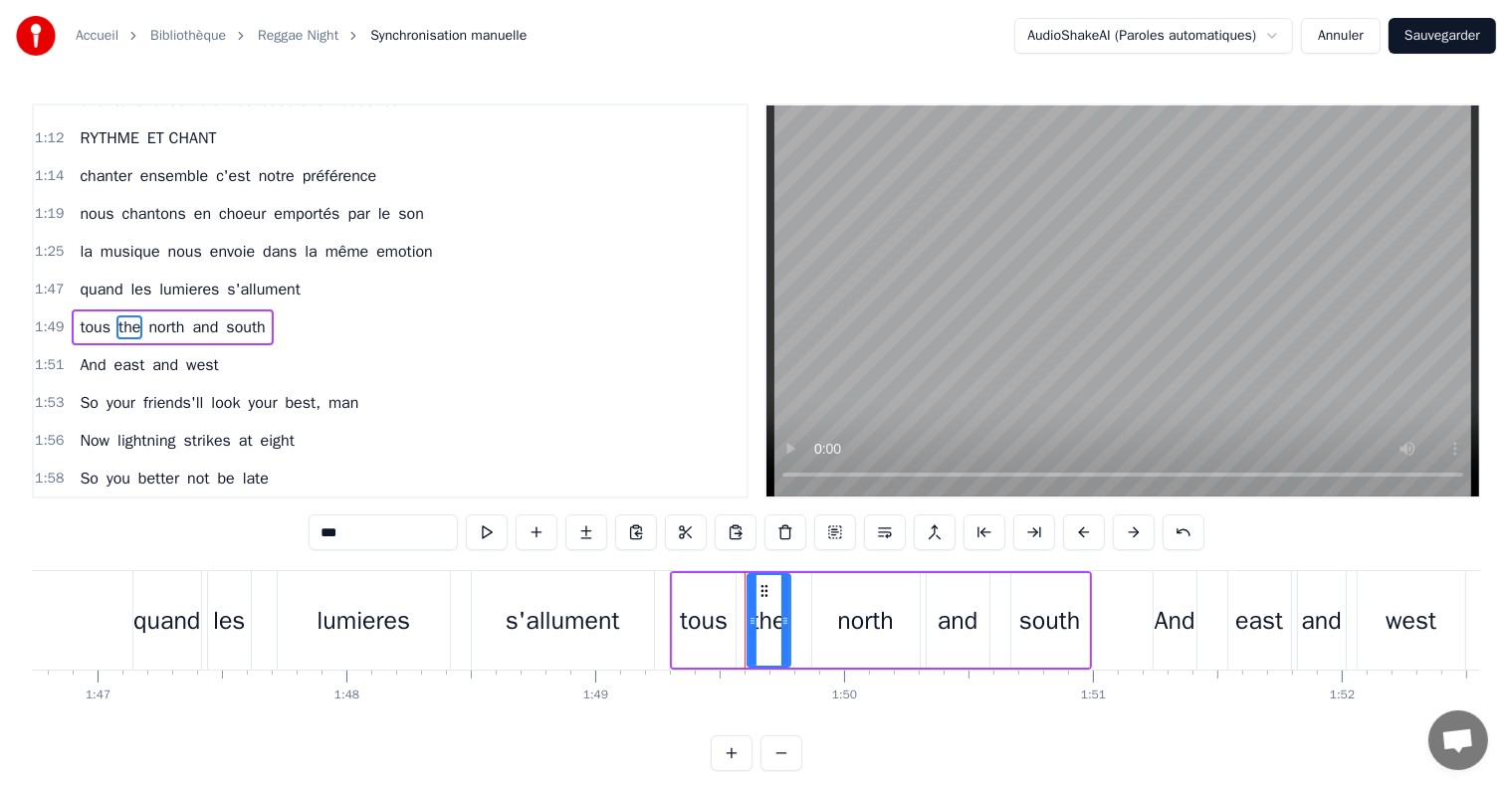 drag, startPoint x: 369, startPoint y: 522, endPoint x: 245, endPoint y: 521, distance: 124.004 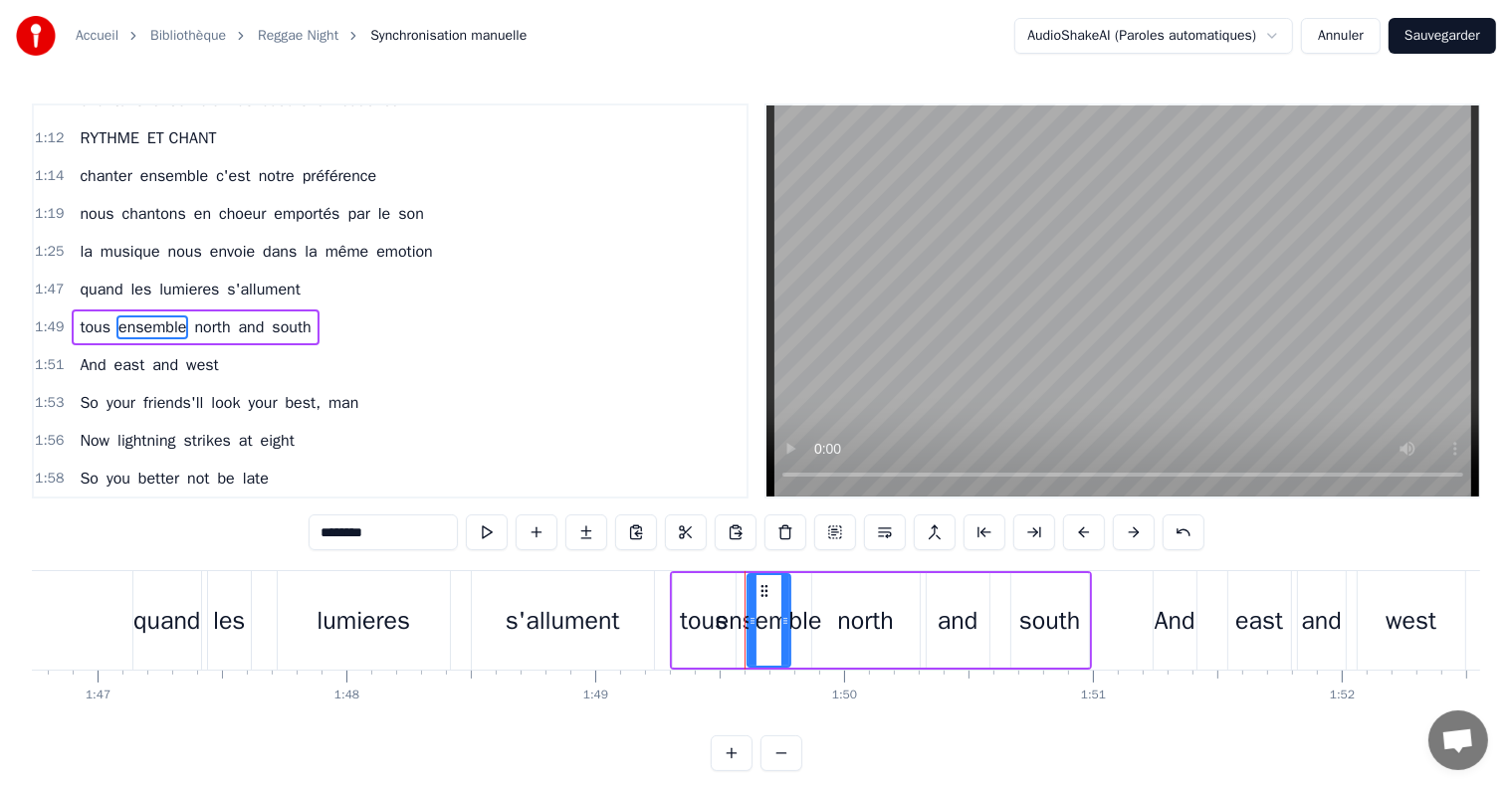 click on "north" at bounding box center [212, 327] 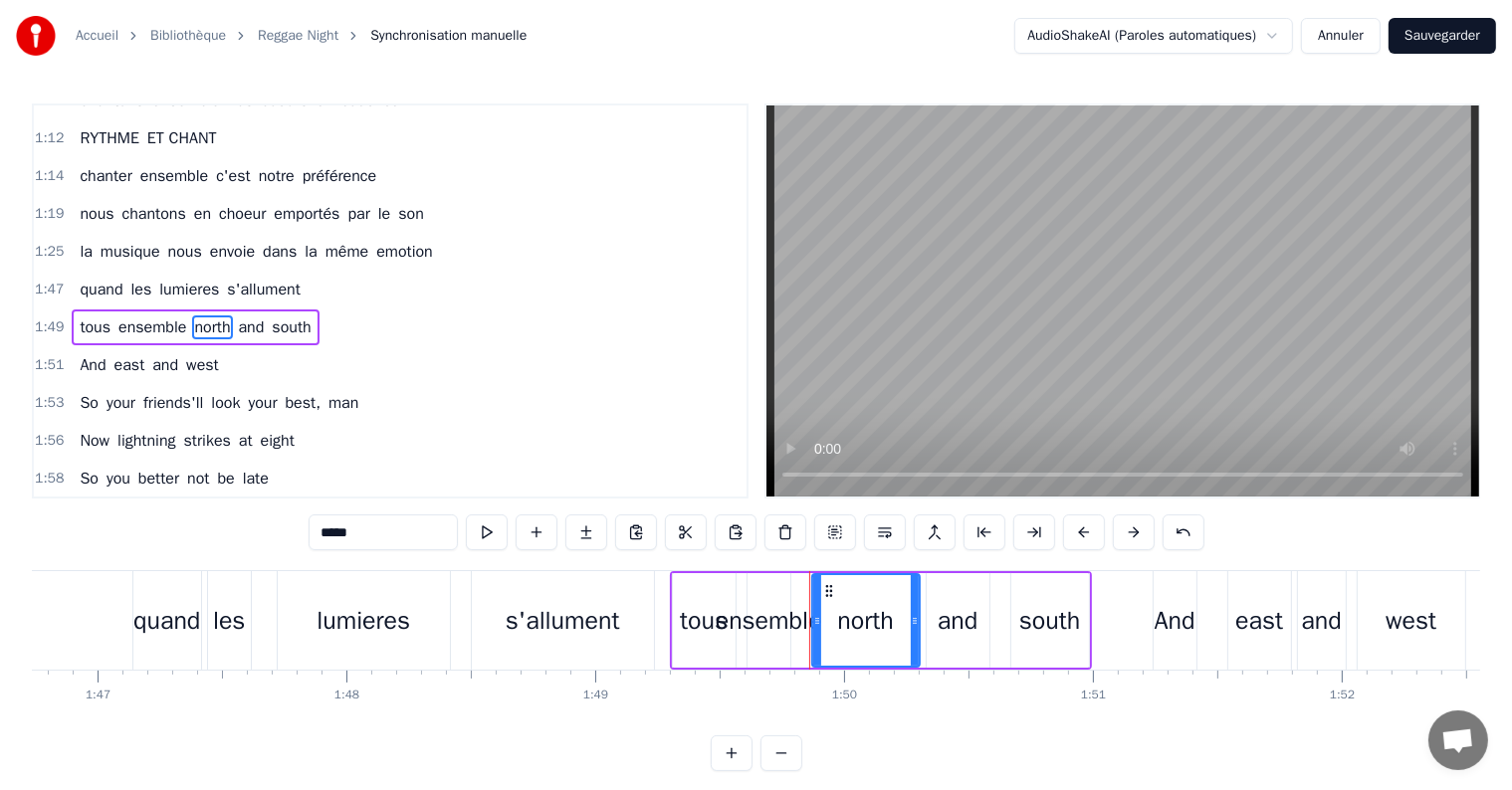 drag, startPoint x: 384, startPoint y: 531, endPoint x: 191, endPoint y: 542, distance: 193.3132 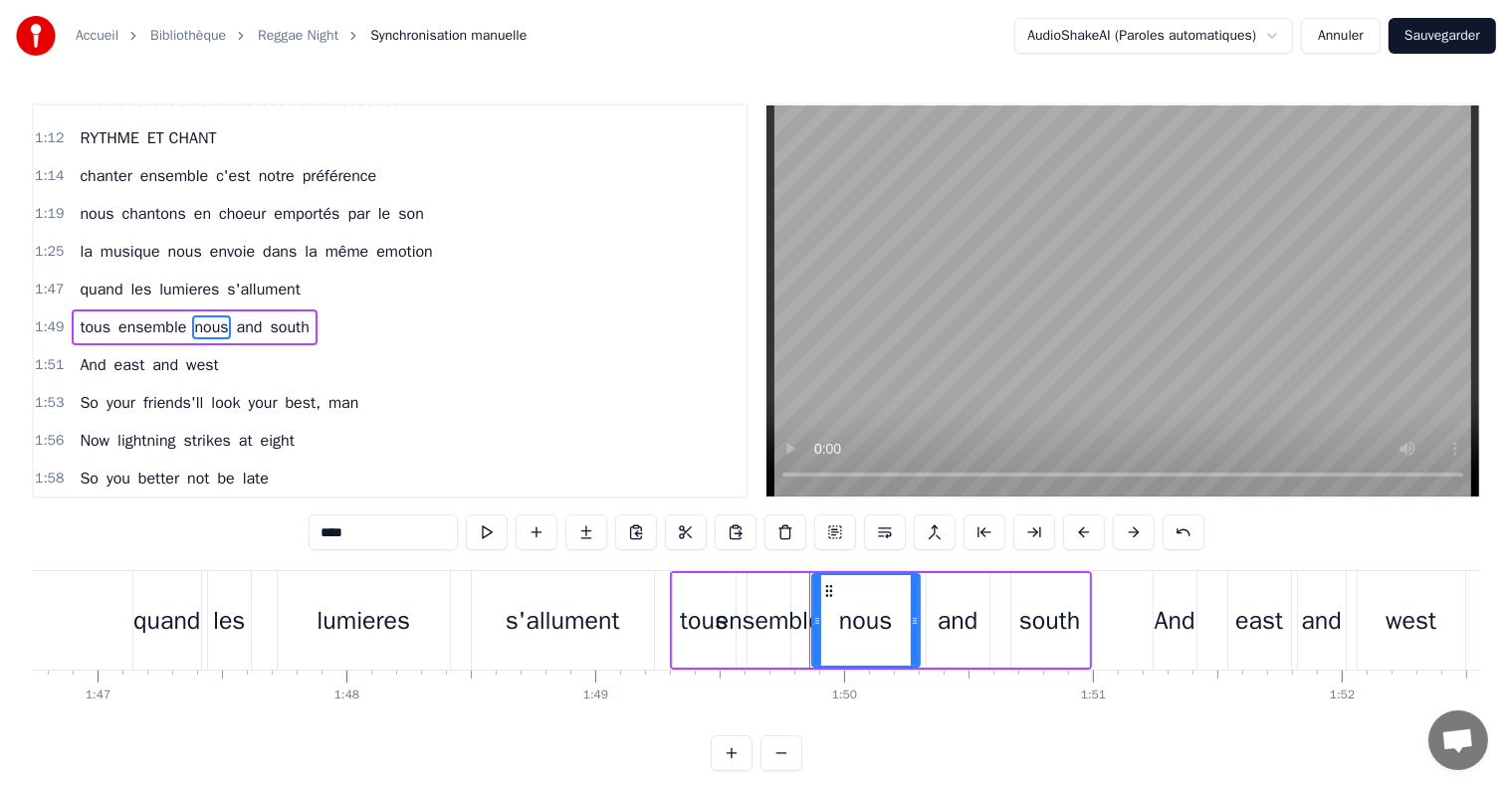 click on "and" at bounding box center [250, 327] 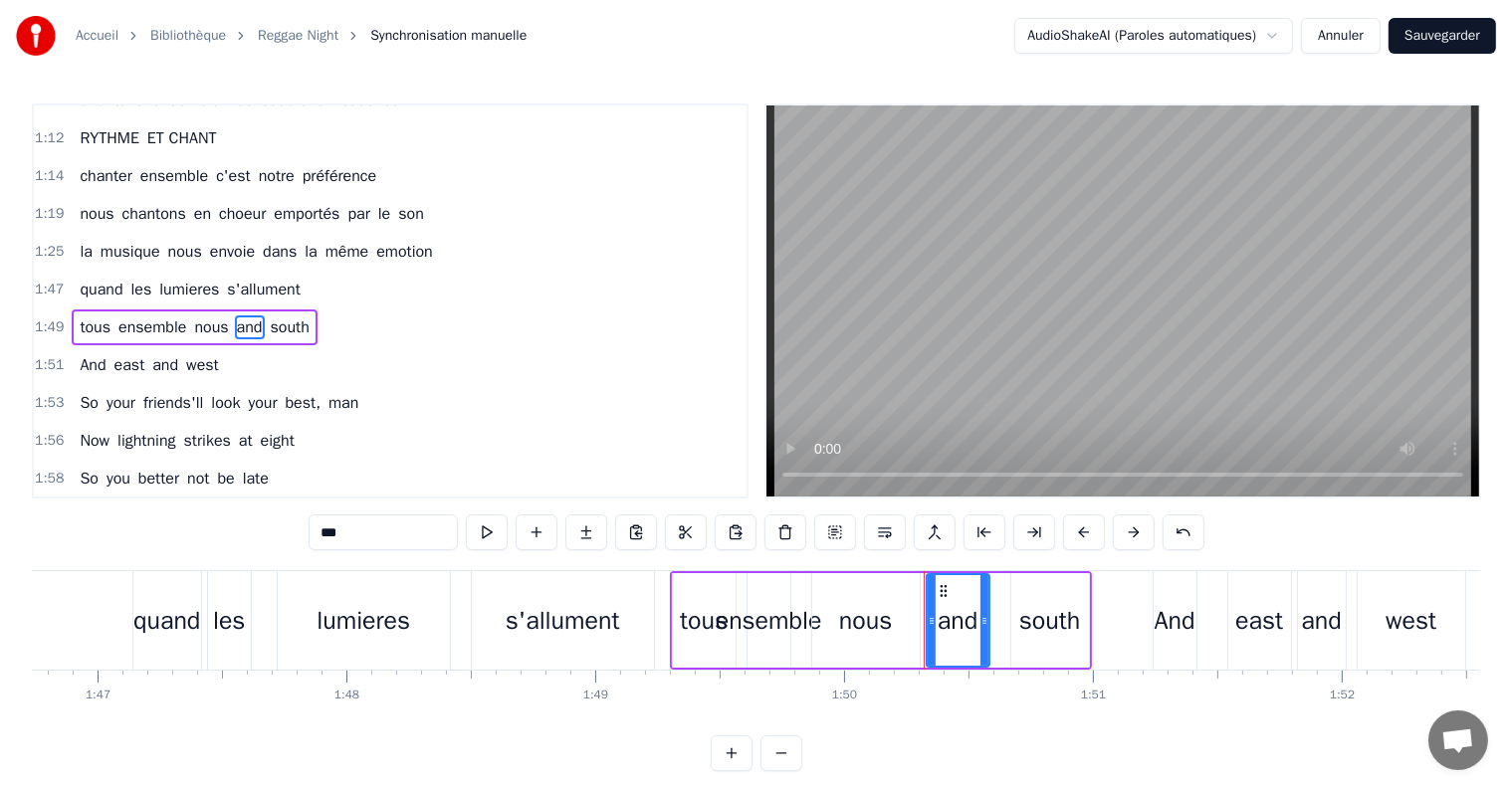 drag, startPoint x: 389, startPoint y: 529, endPoint x: 224, endPoint y: 540, distance: 165.36626 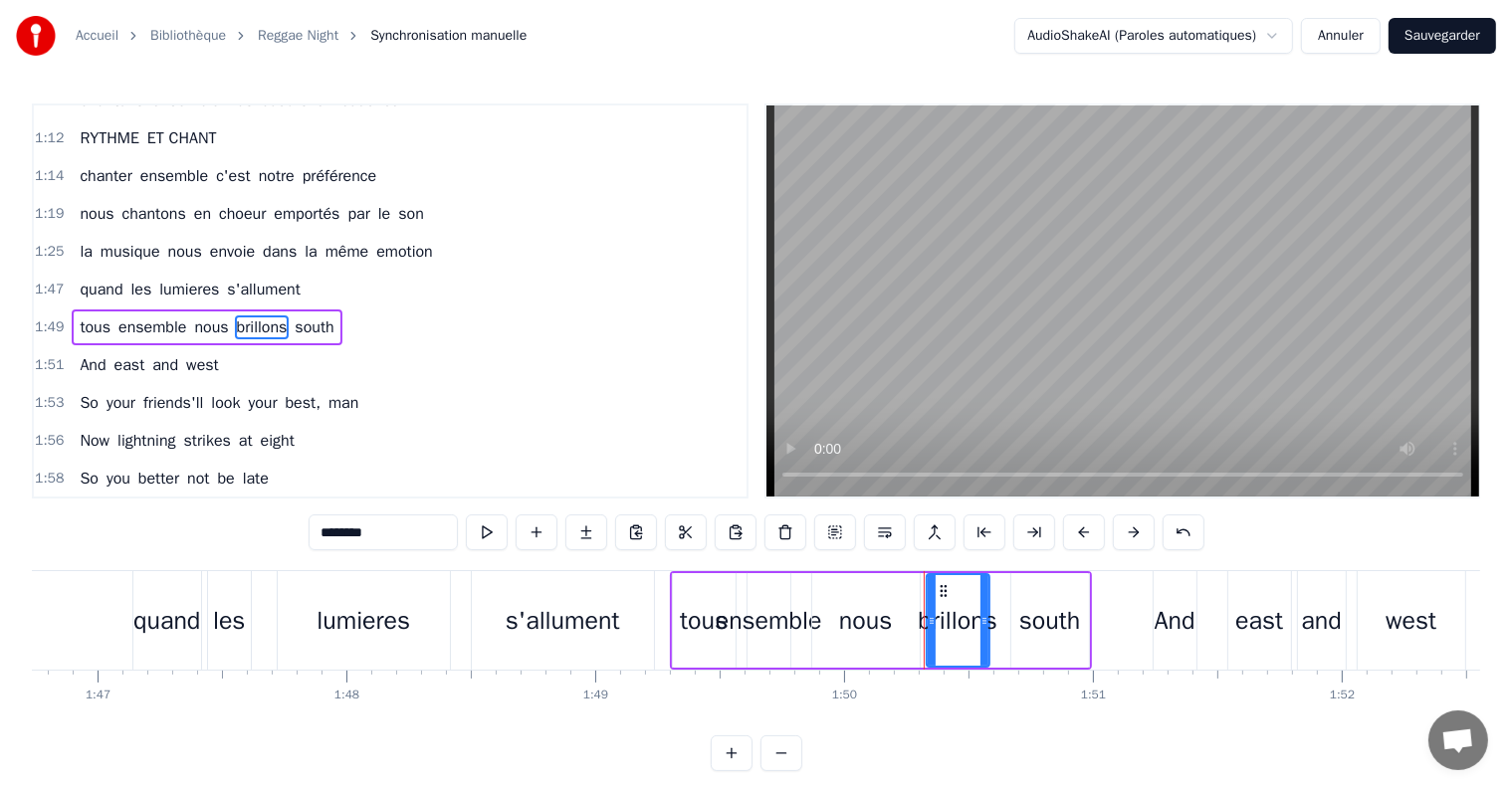 click on "south" at bounding box center (314, 327) 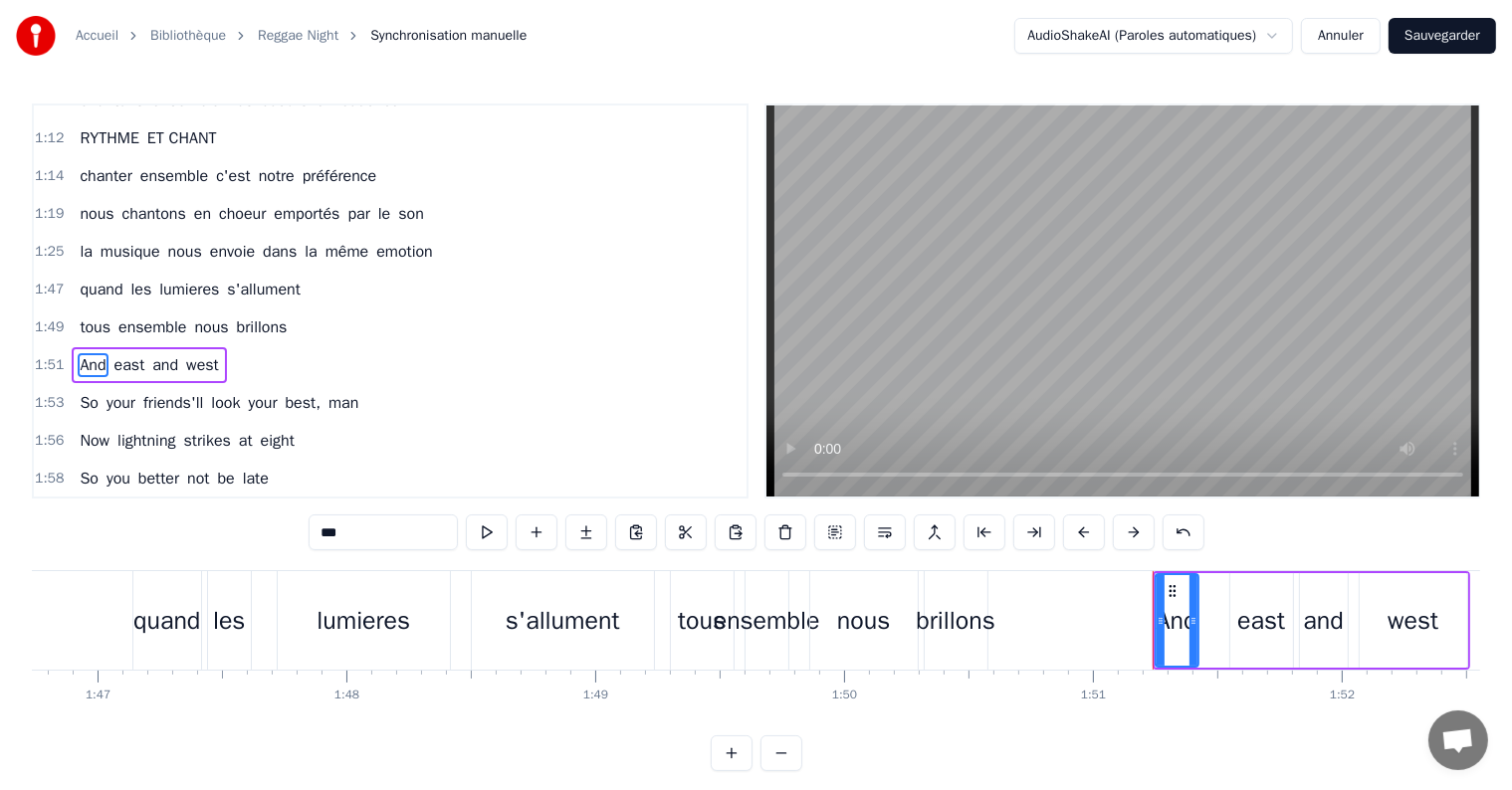 scroll, scrollTop: 628, scrollLeft: 0, axis: vertical 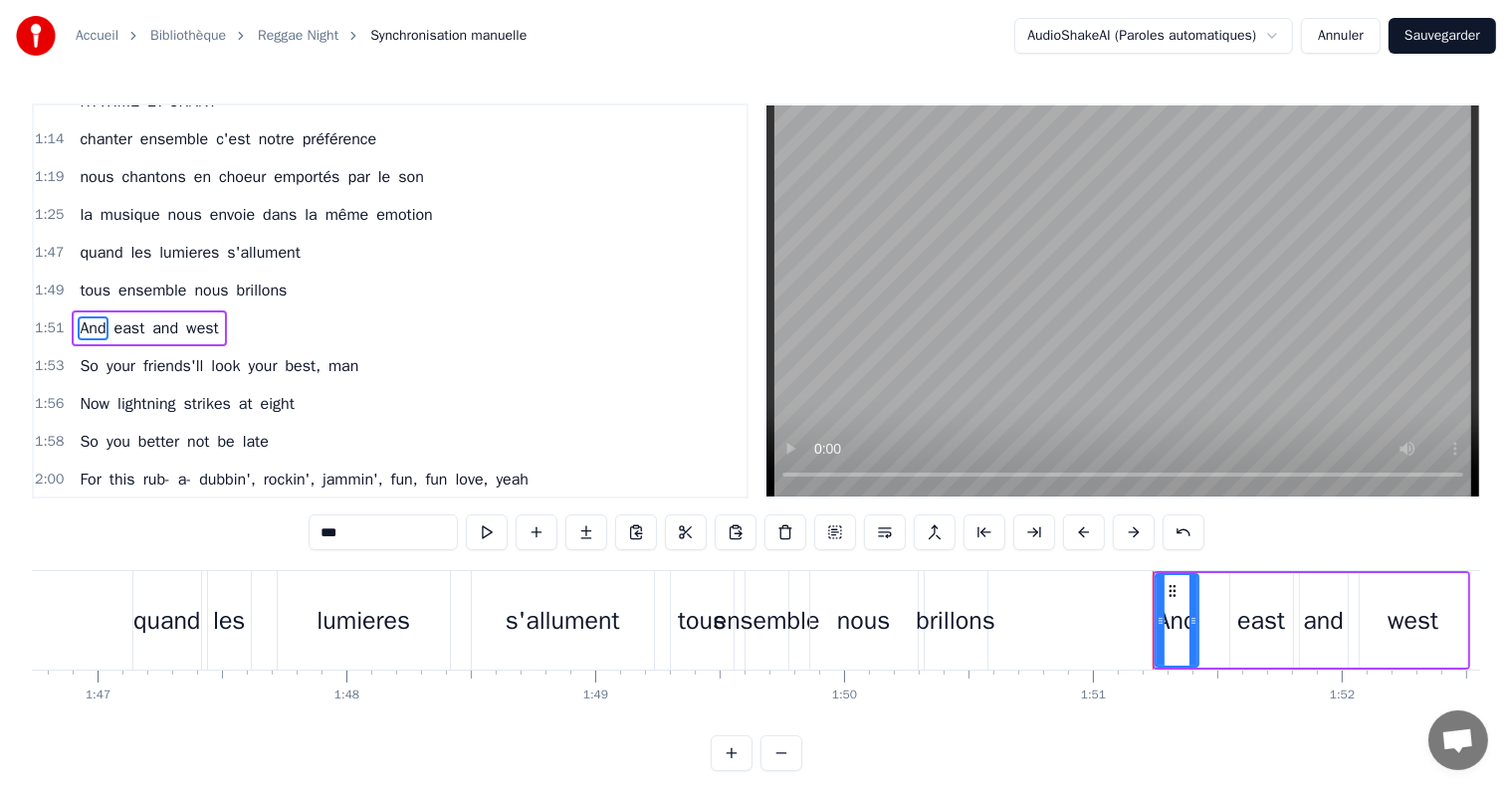 drag, startPoint x: 384, startPoint y: 521, endPoint x: 148, endPoint y: 511, distance: 236.21177 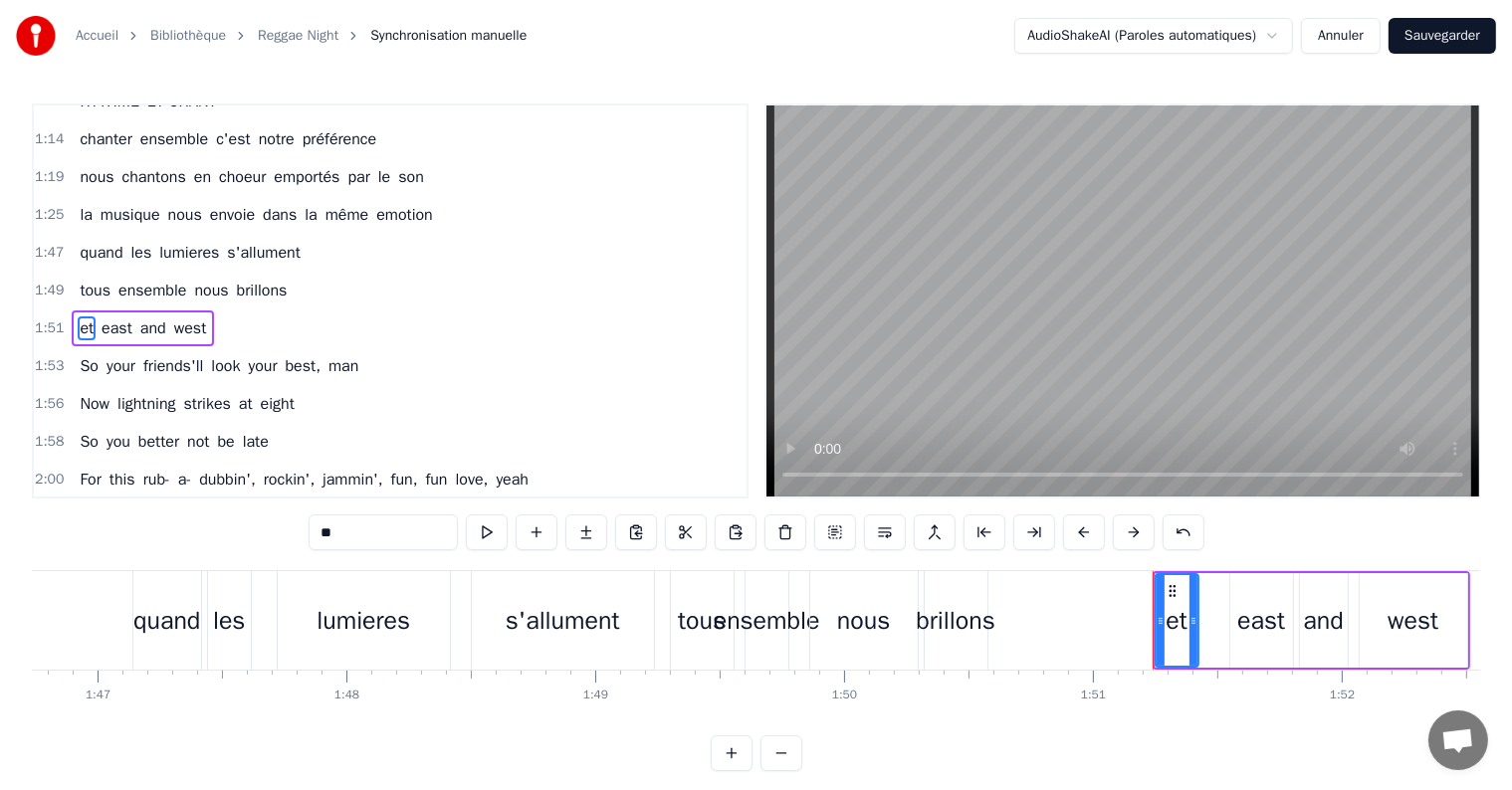 click on "east" at bounding box center [116, 328] 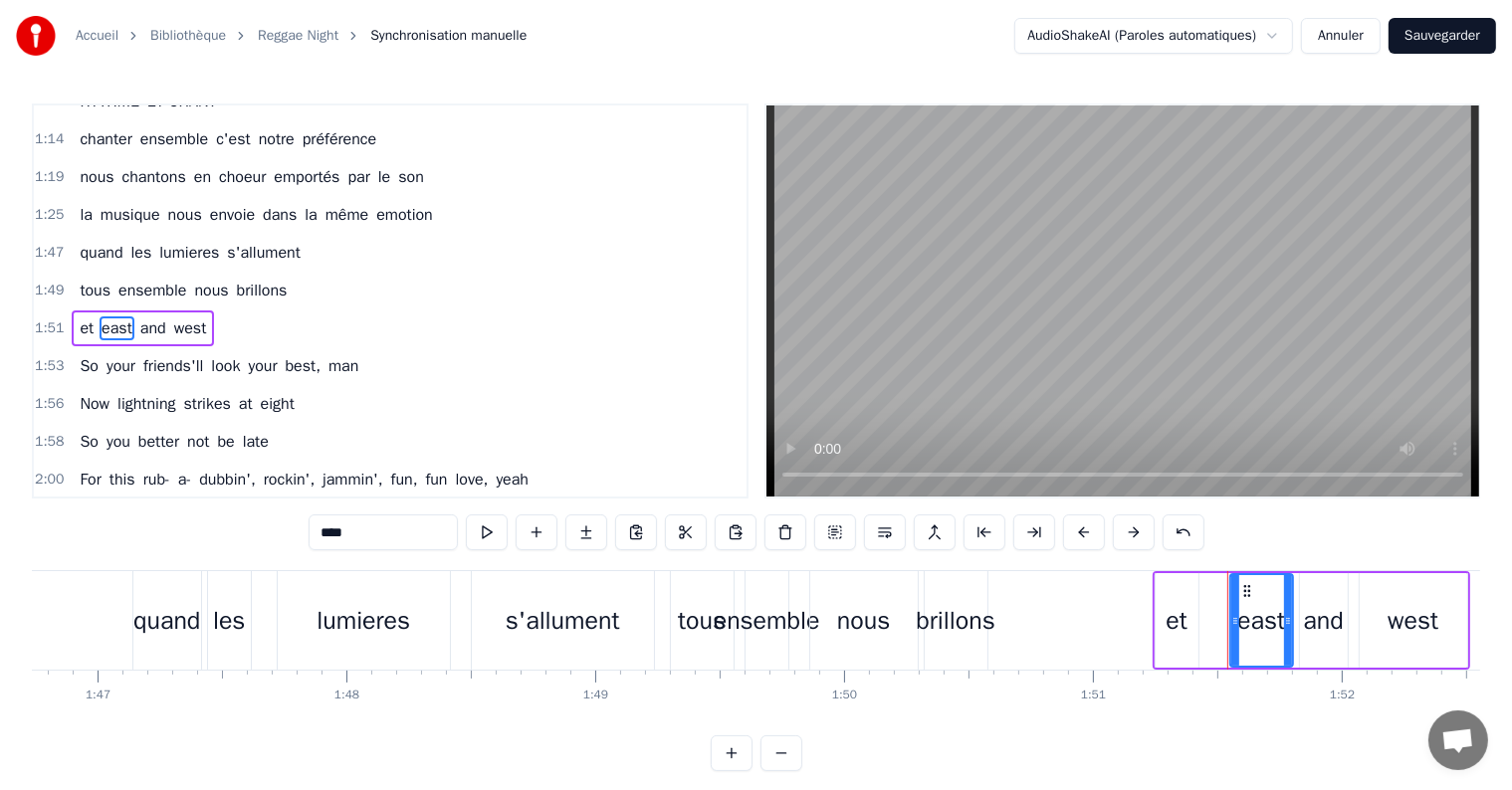 drag, startPoint x: 379, startPoint y: 531, endPoint x: 247, endPoint y: 526, distance: 132.09466 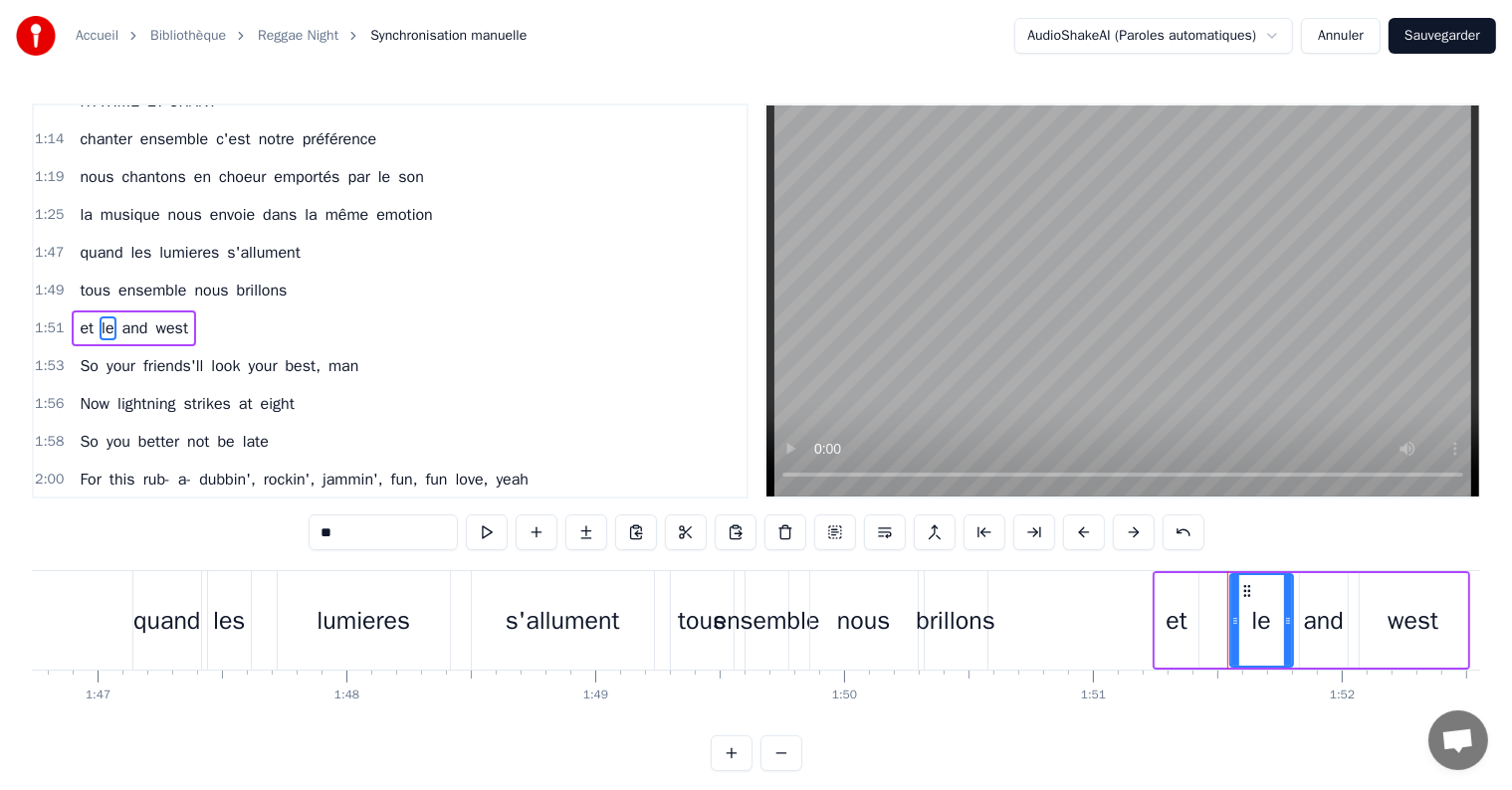 click on "and" at bounding box center (135, 328) 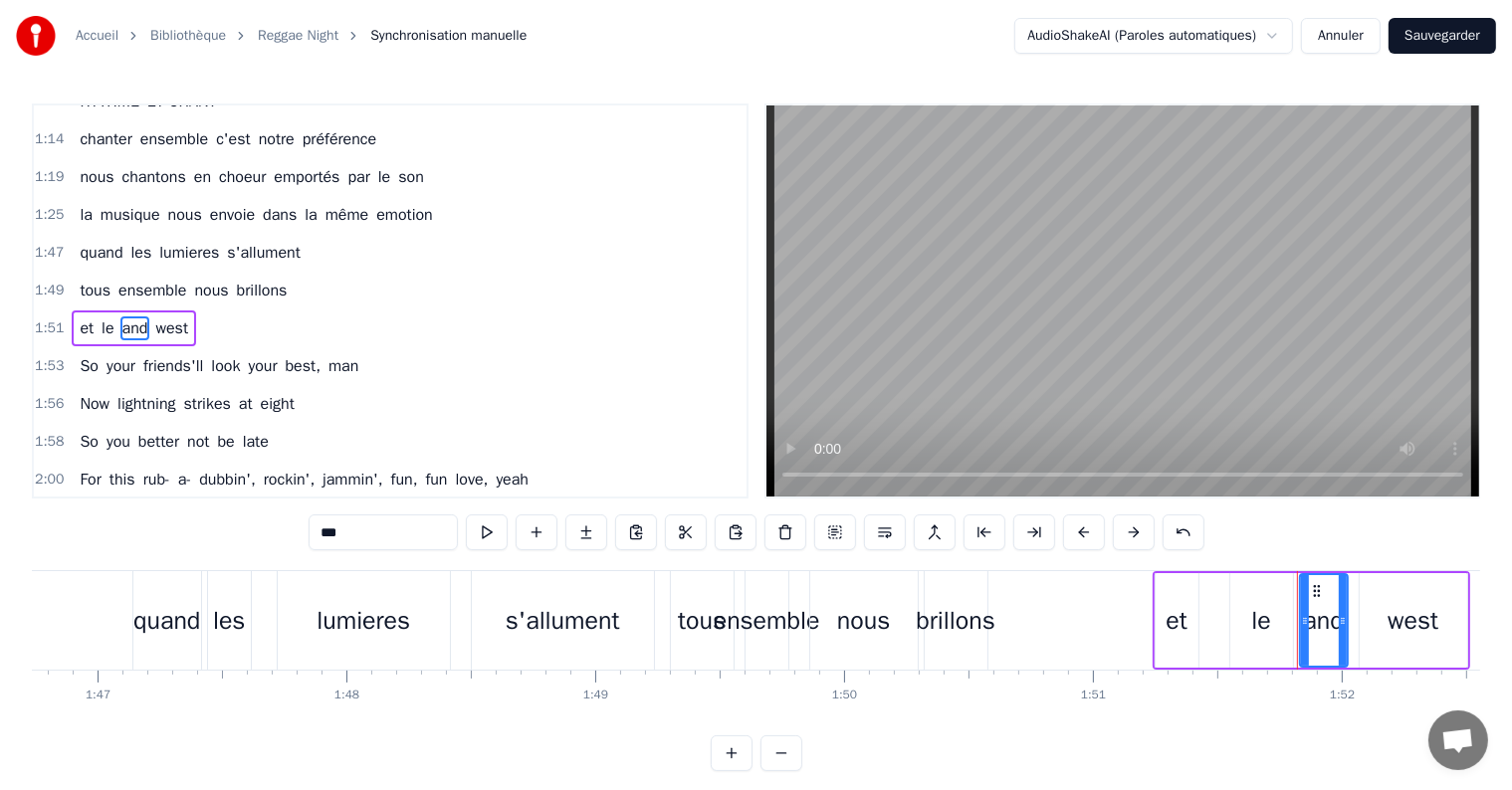 drag, startPoint x: 397, startPoint y: 537, endPoint x: 175, endPoint y: 519, distance: 222.72853 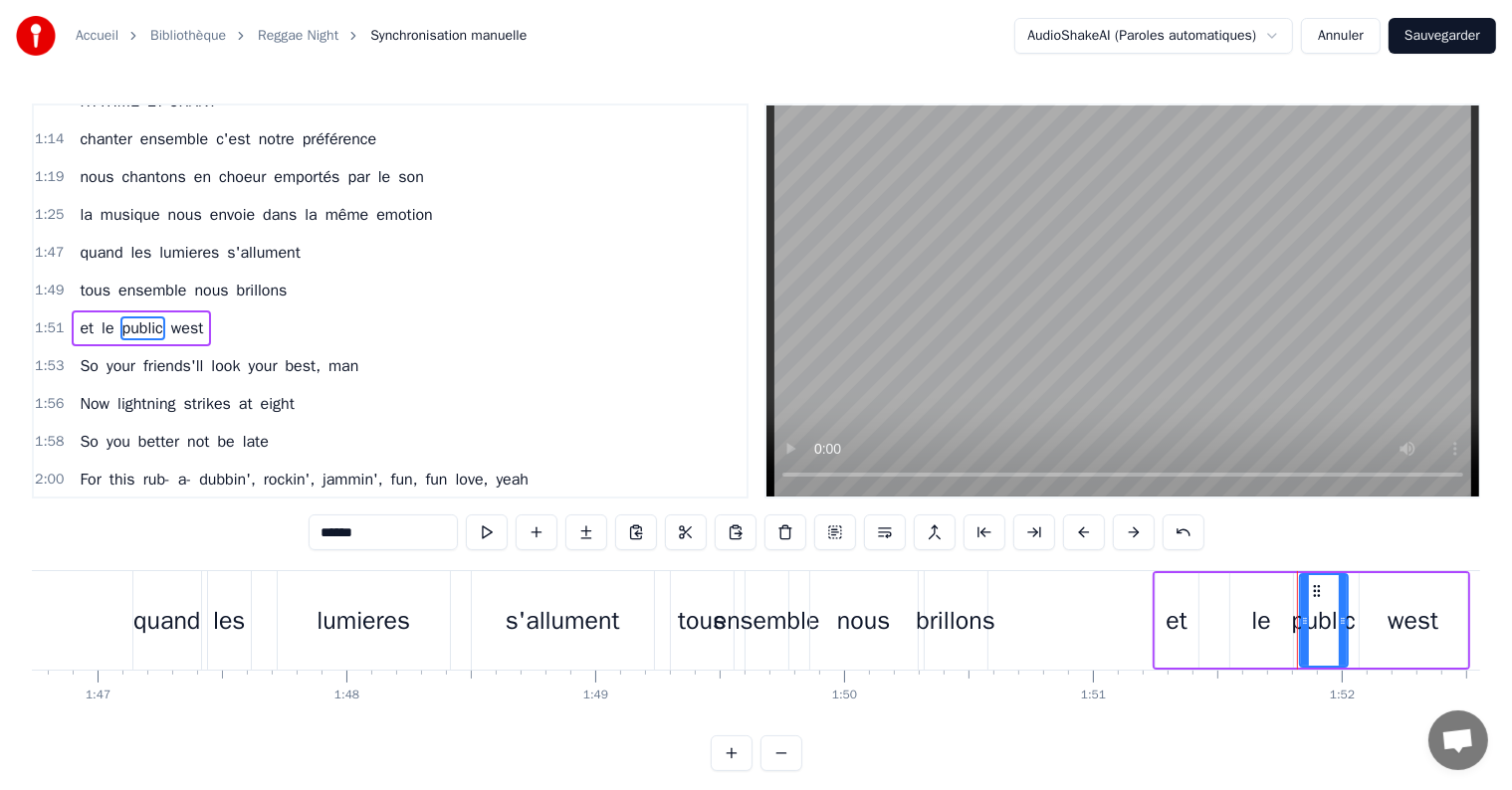 click on "west" at bounding box center [187, 328] 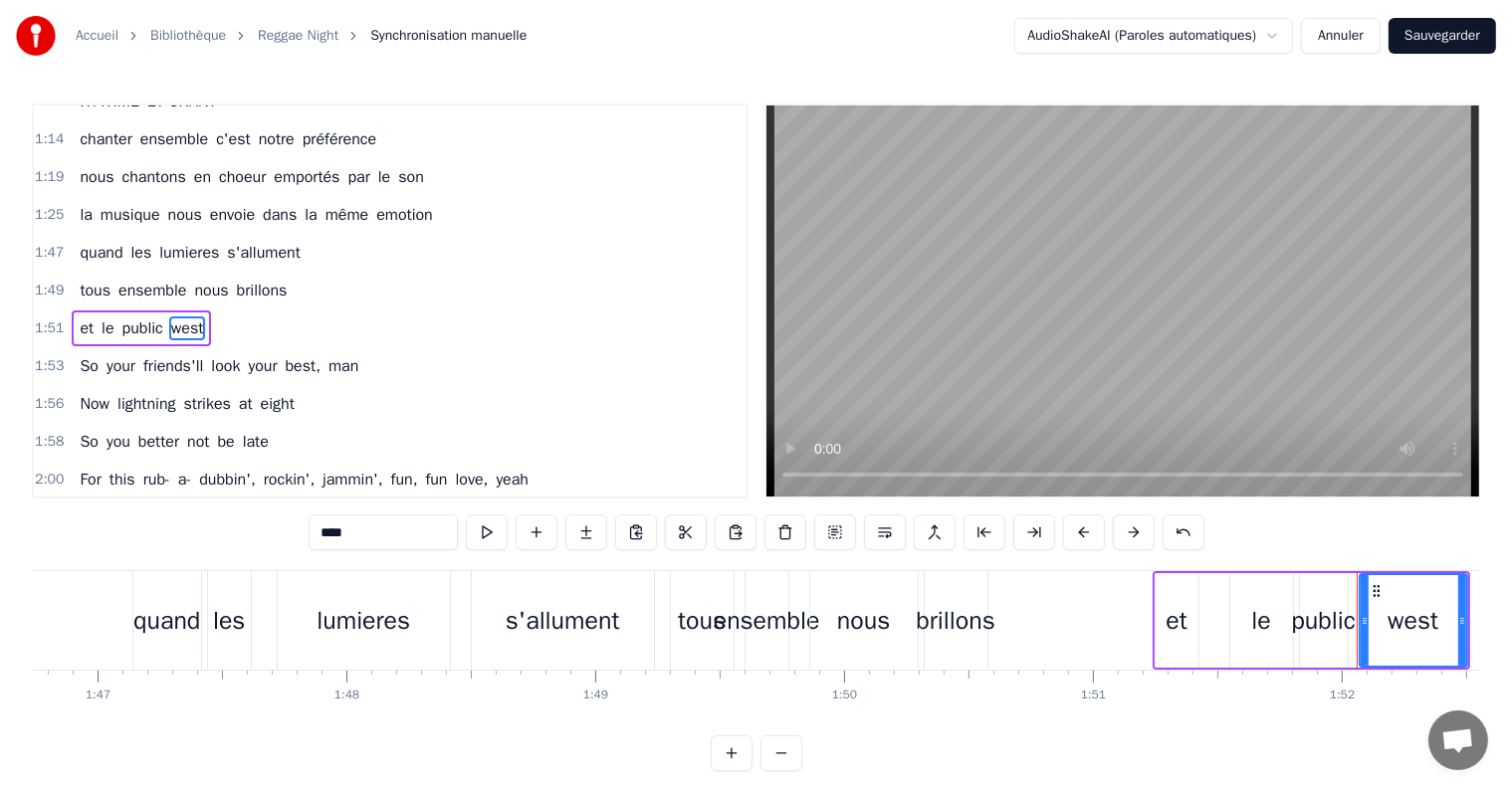 drag, startPoint x: 398, startPoint y: 539, endPoint x: 165, endPoint y: 542, distance: 233.01931 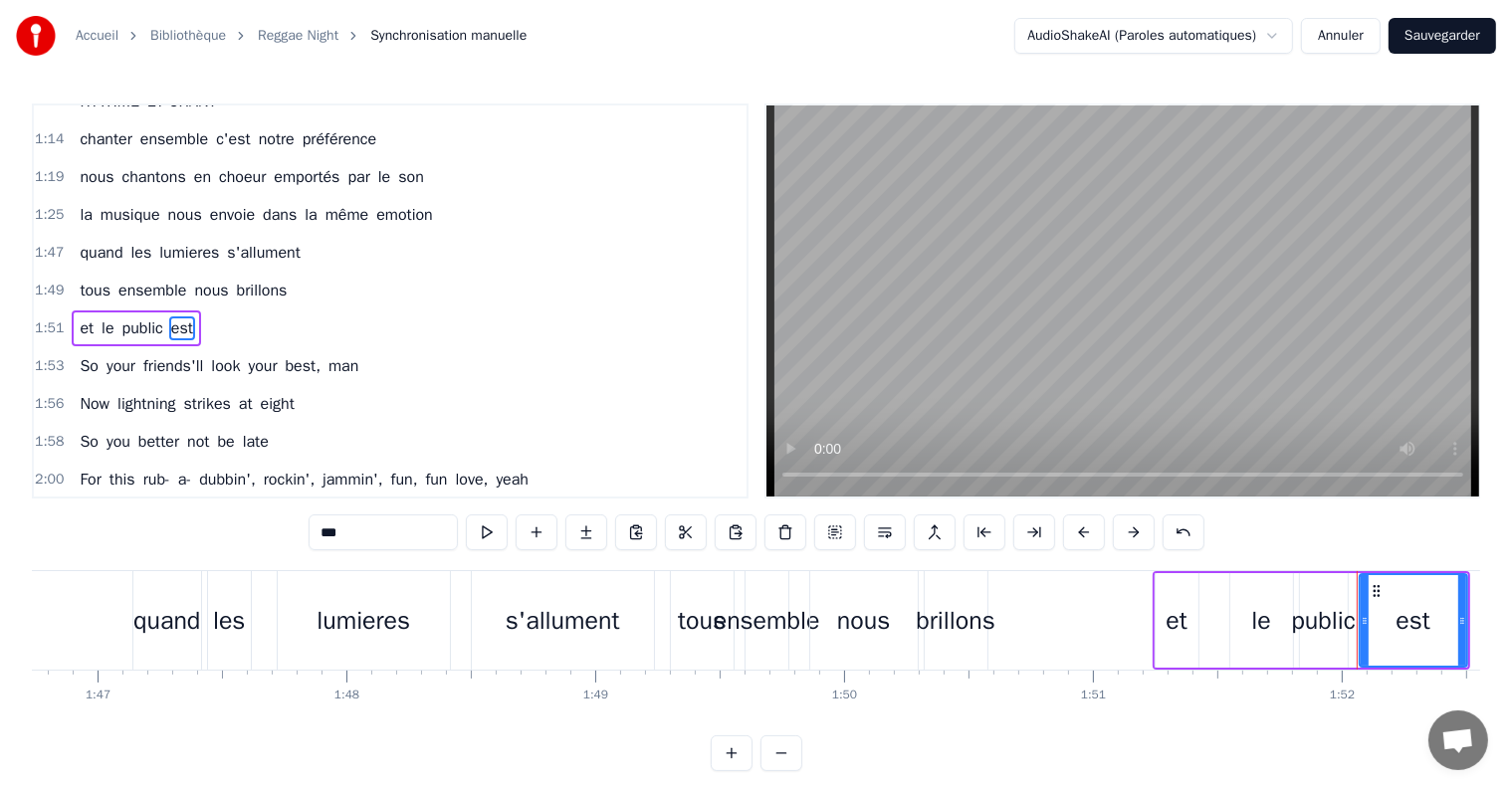 click on "So" at bounding box center (89, 366) 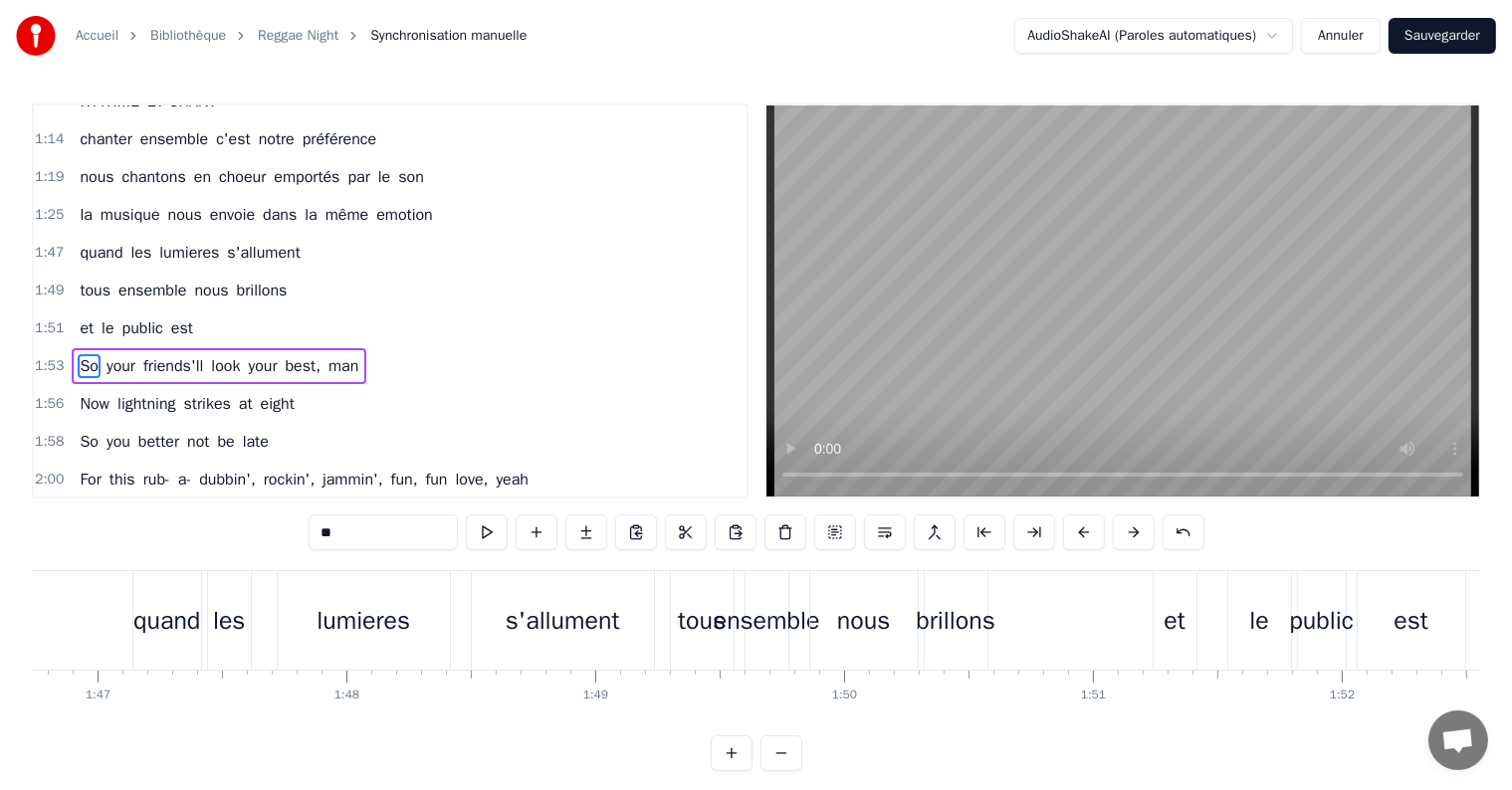 scroll, scrollTop: 631, scrollLeft: 0, axis: vertical 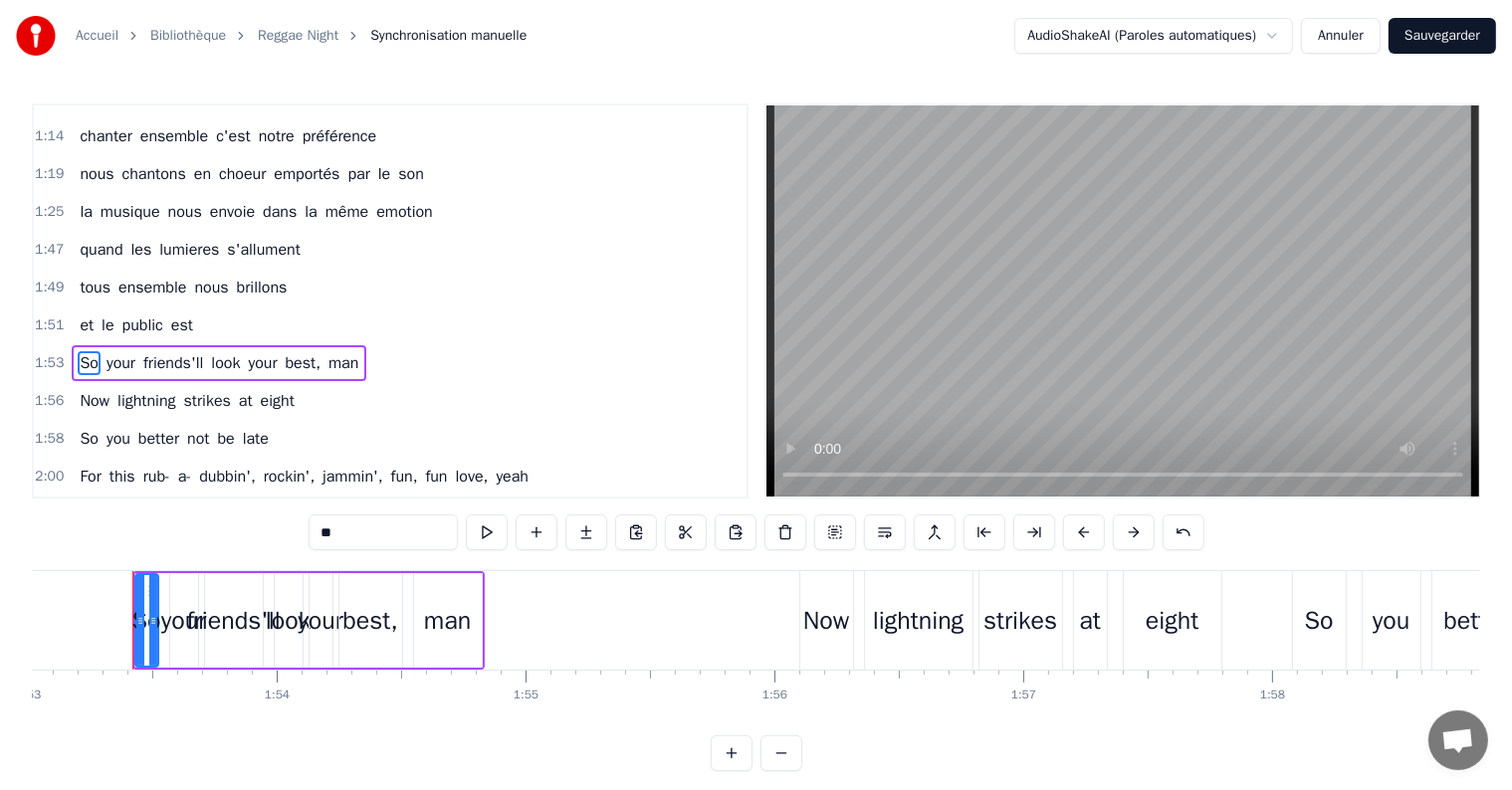 drag, startPoint x: 399, startPoint y: 526, endPoint x: 227, endPoint y: 537, distance: 172.35139 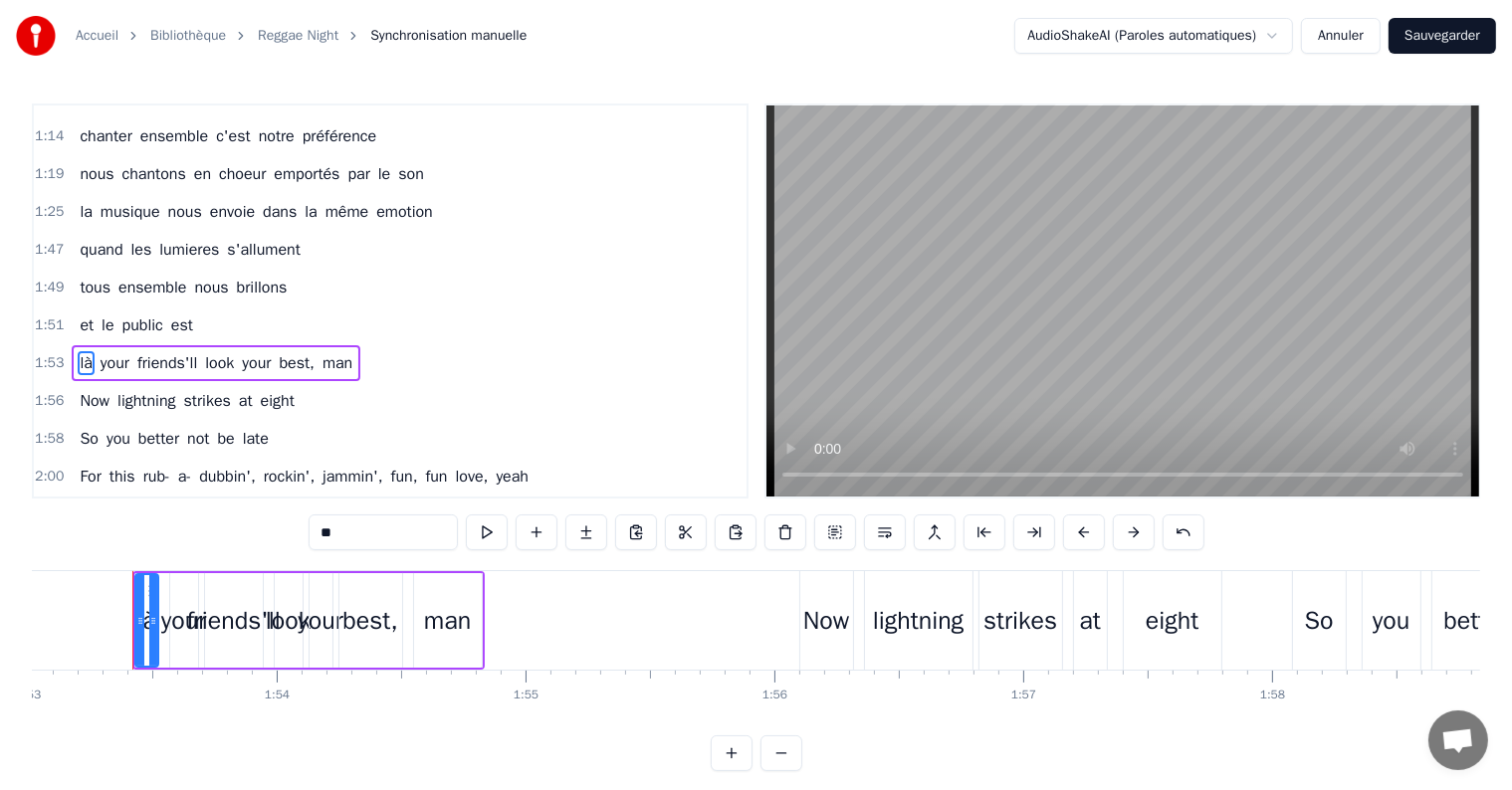 click on "your" at bounding box center (114, 363) 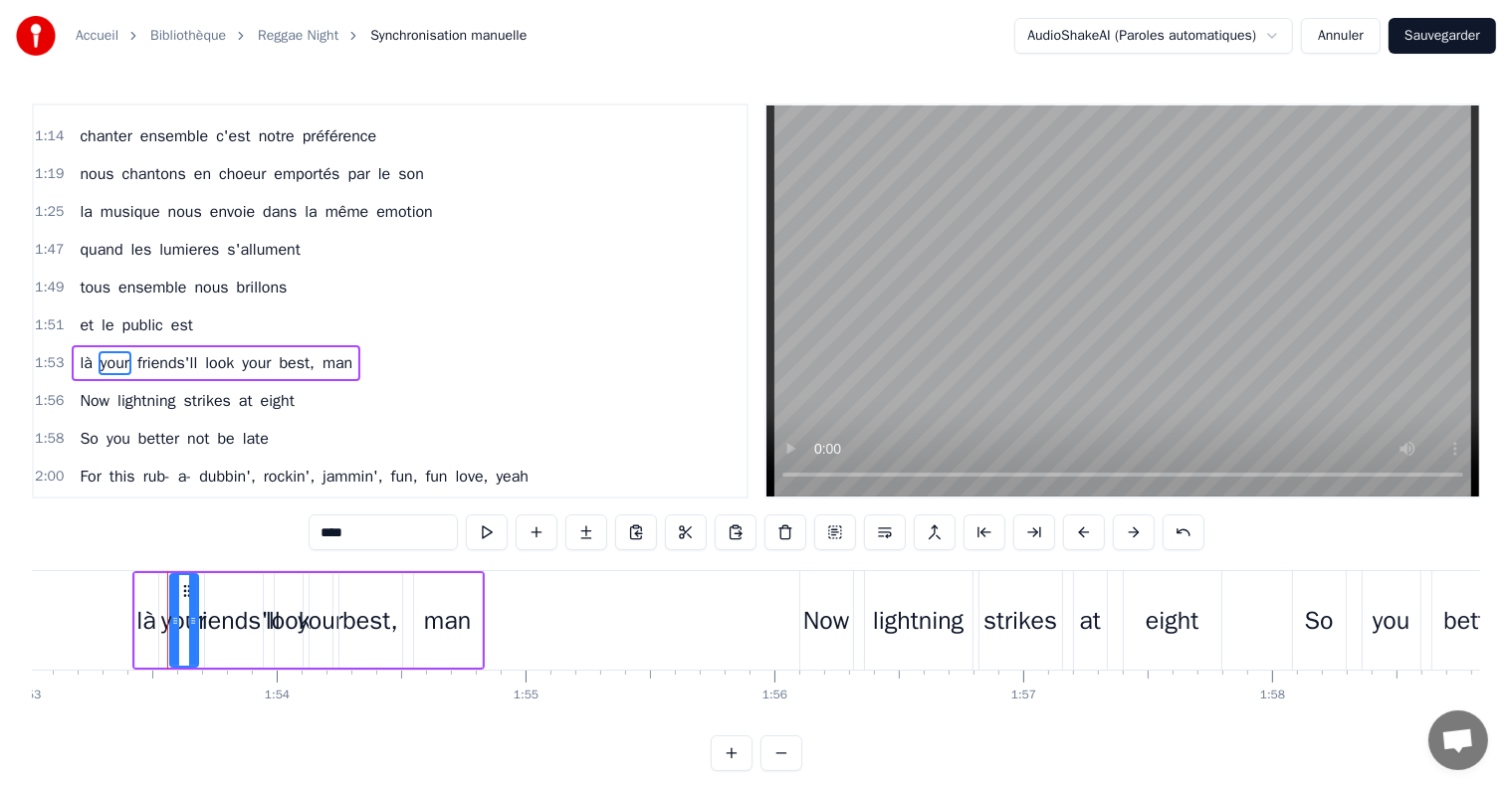 scroll, scrollTop: 665, scrollLeft: 0, axis: vertical 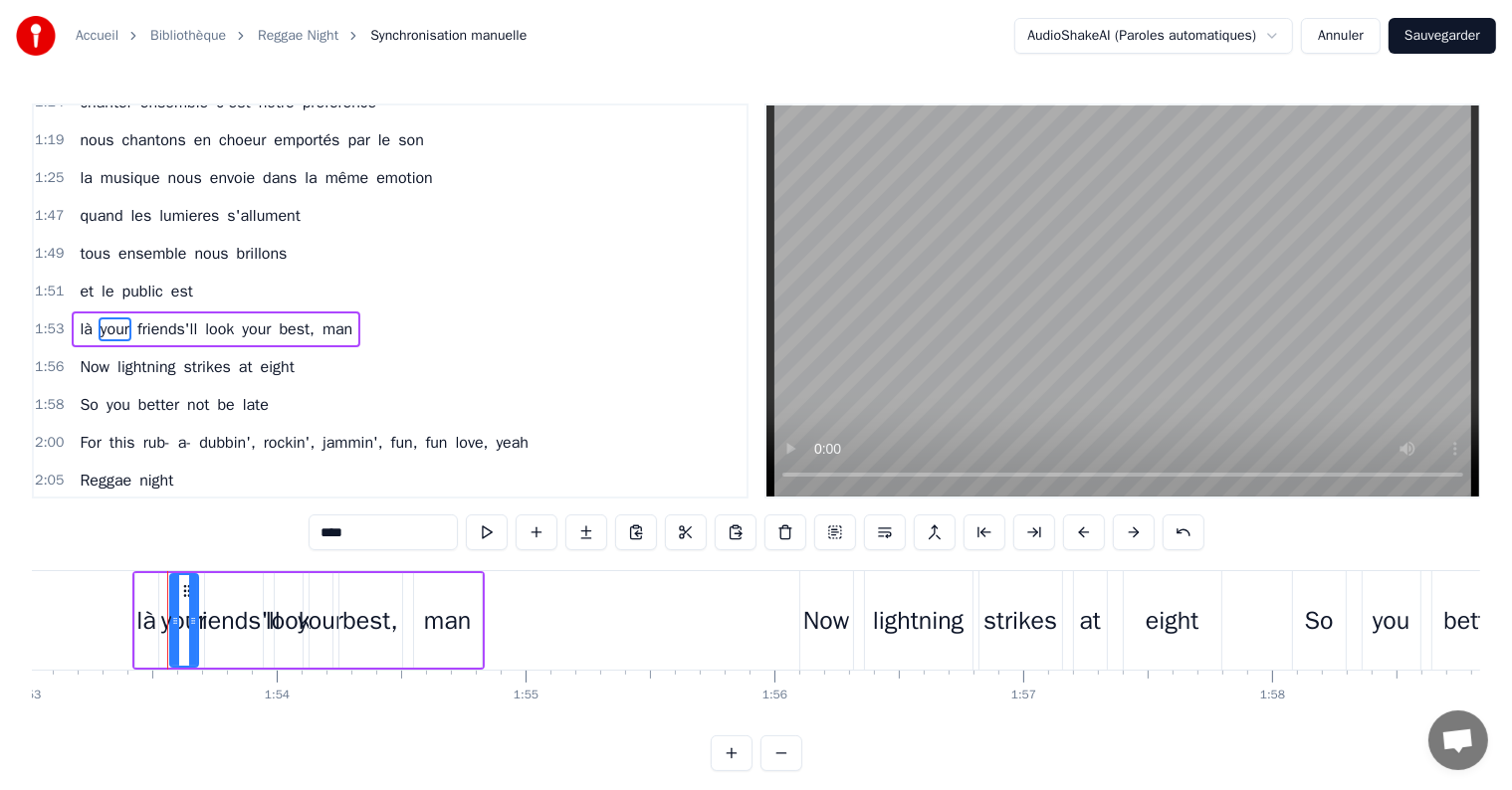 drag, startPoint x: 379, startPoint y: 536, endPoint x: 169, endPoint y: 527, distance: 210.19277 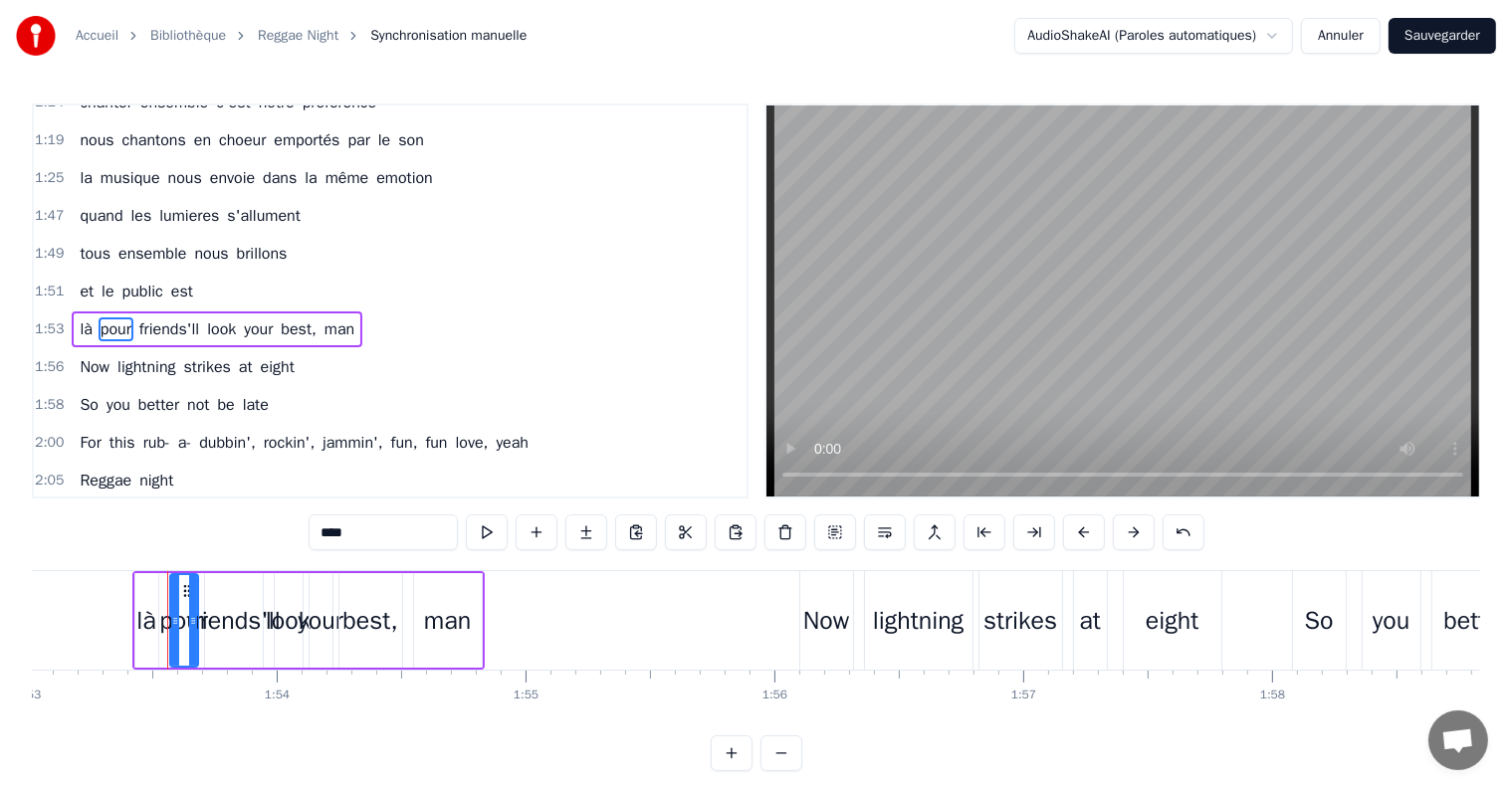 drag, startPoint x: 360, startPoint y: 532, endPoint x: 251, endPoint y: 533, distance: 109.00459 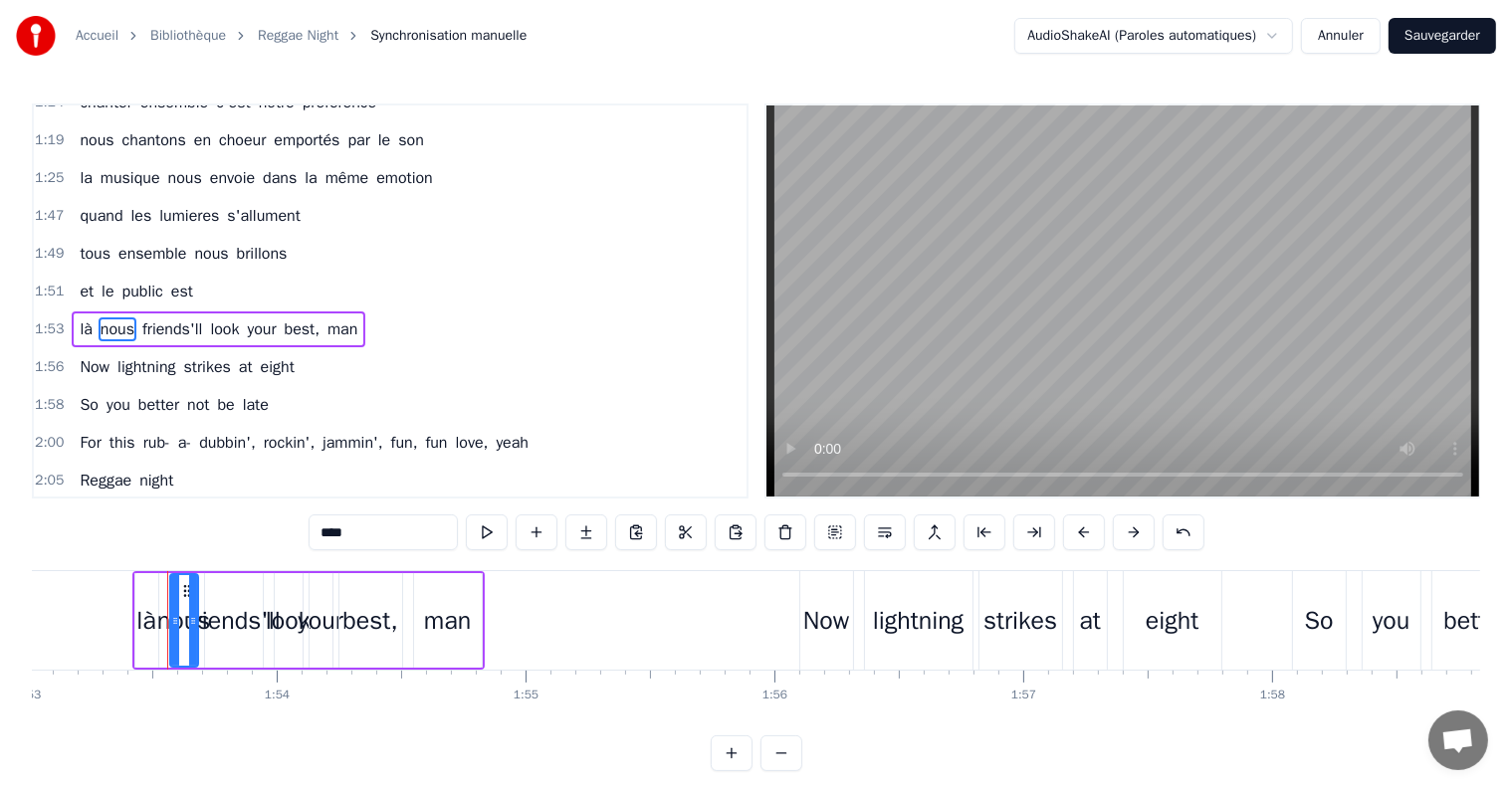 click on "friends'll" at bounding box center (172, 329) 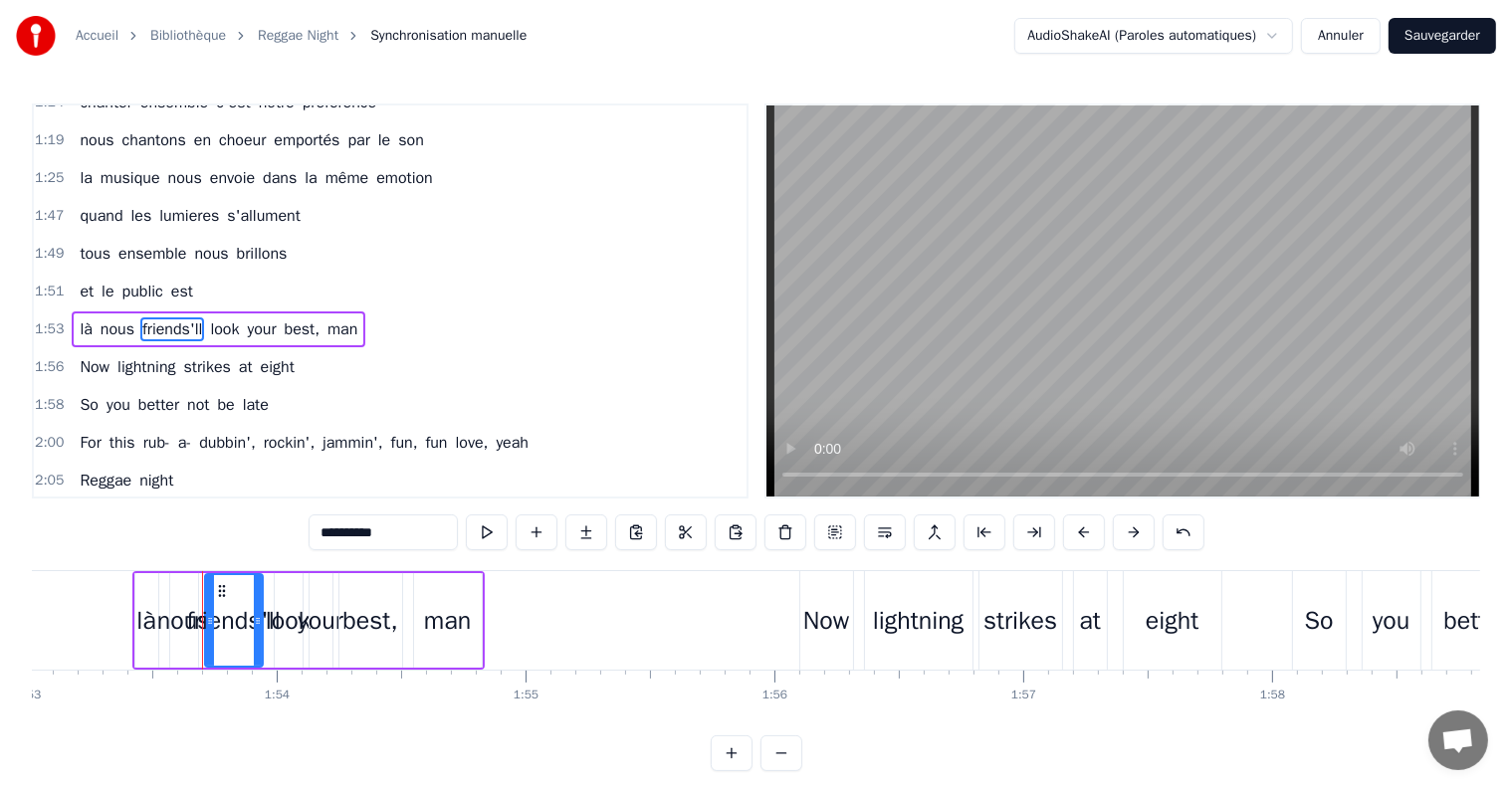 drag, startPoint x: 394, startPoint y: 529, endPoint x: 290, endPoint y: 545, distance: 105.22357 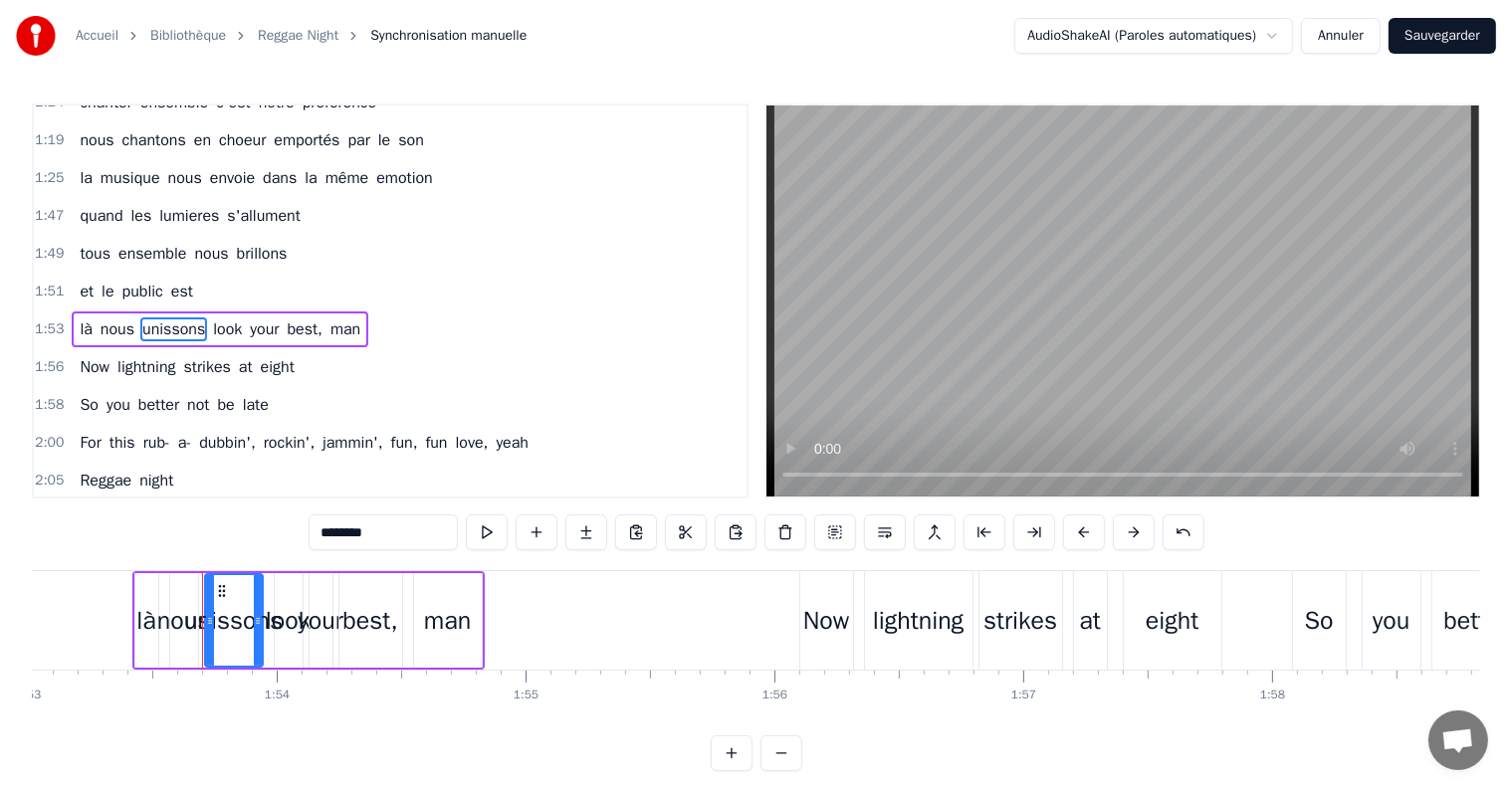 click on "look" at bounding box center (227, 329) 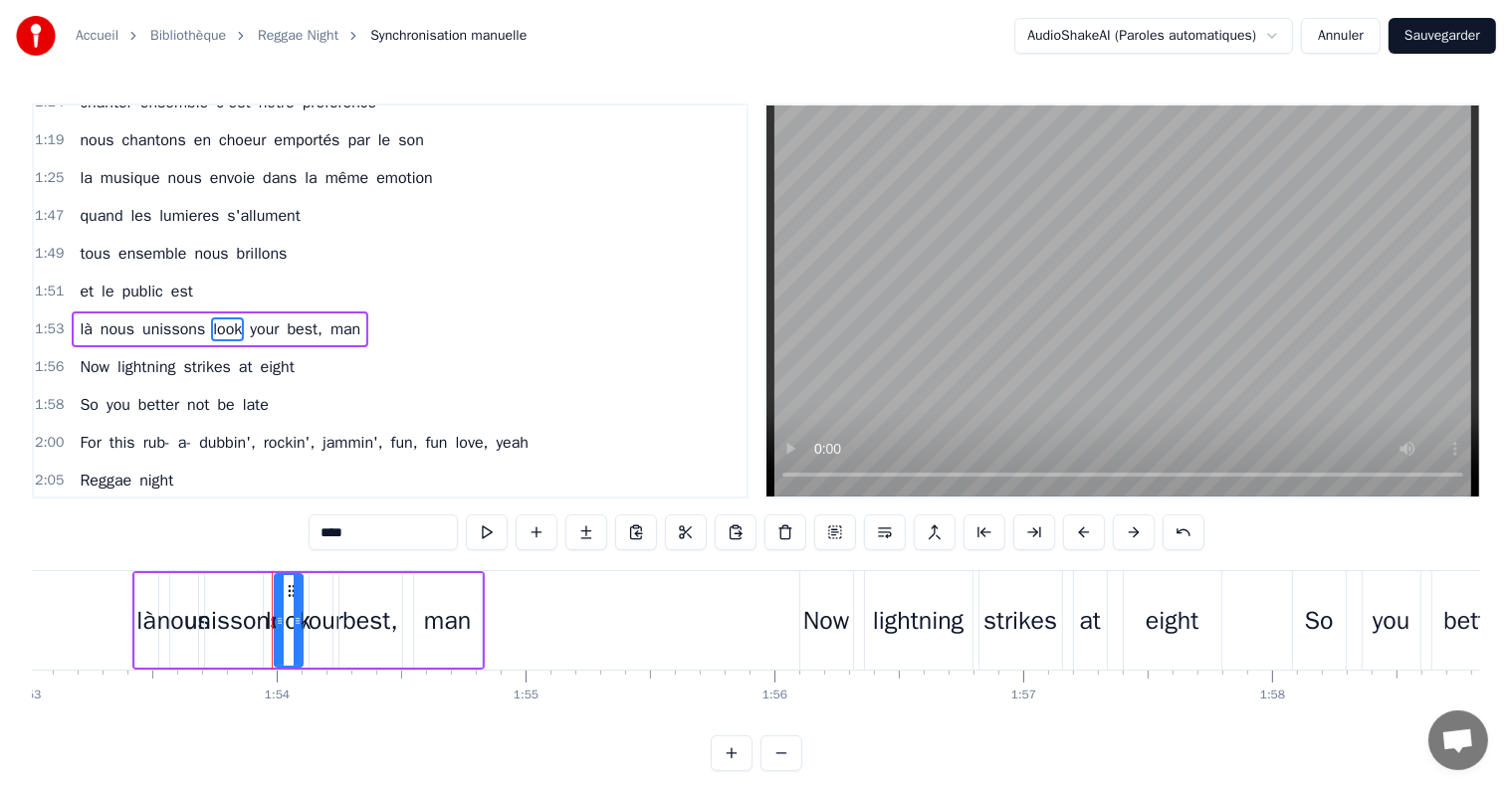 drag, startPoint x: 387, startPoint y: 537, endPoint x: 248, endPoint y: 532, distance: 139.0899 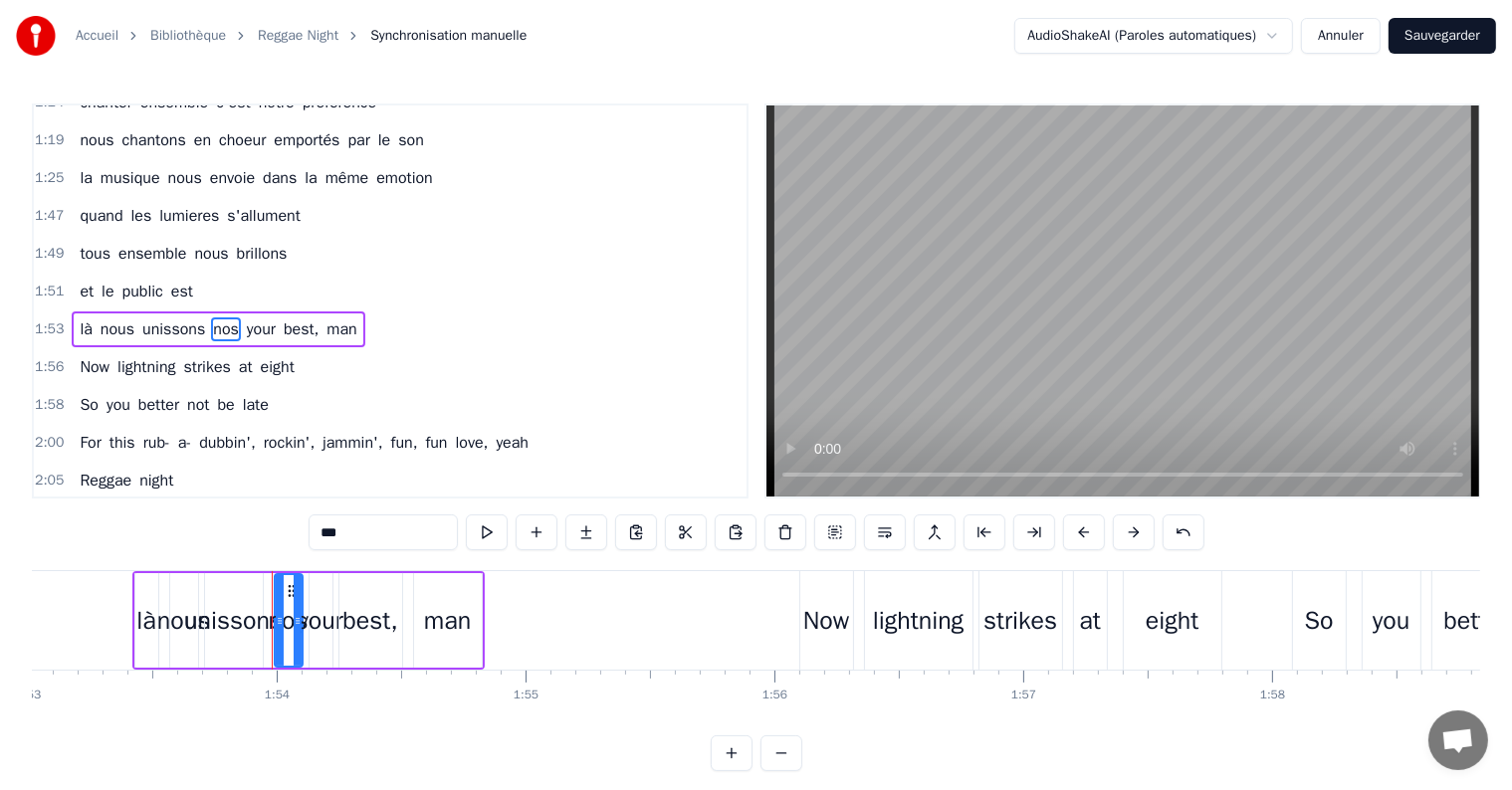 click on "your" at bounding box center (261, 329) 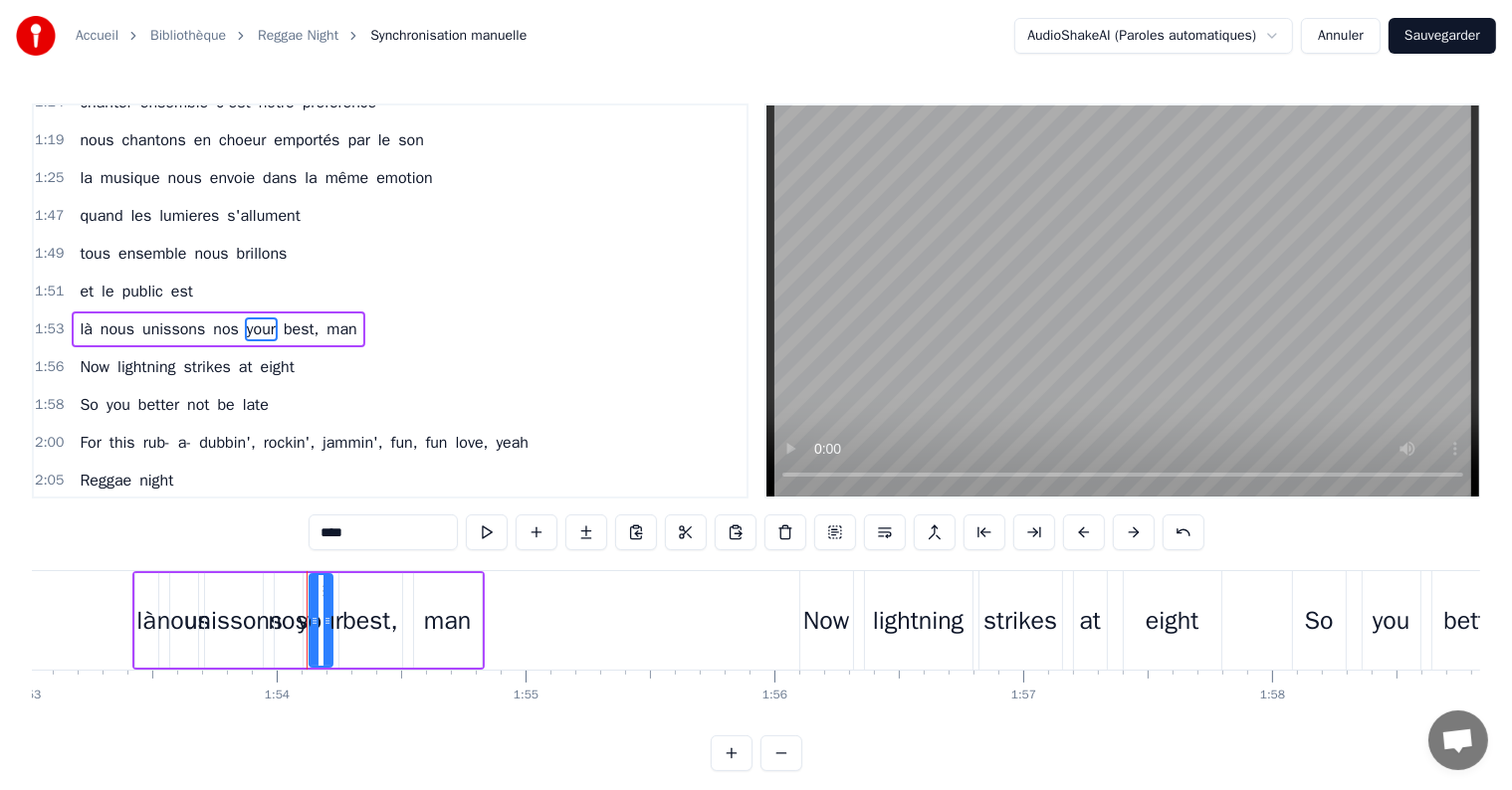 drag, startPoint x: 389, startPoint y: 532, endPoint x: 273, endPoint y: 534, distance: 116.01724 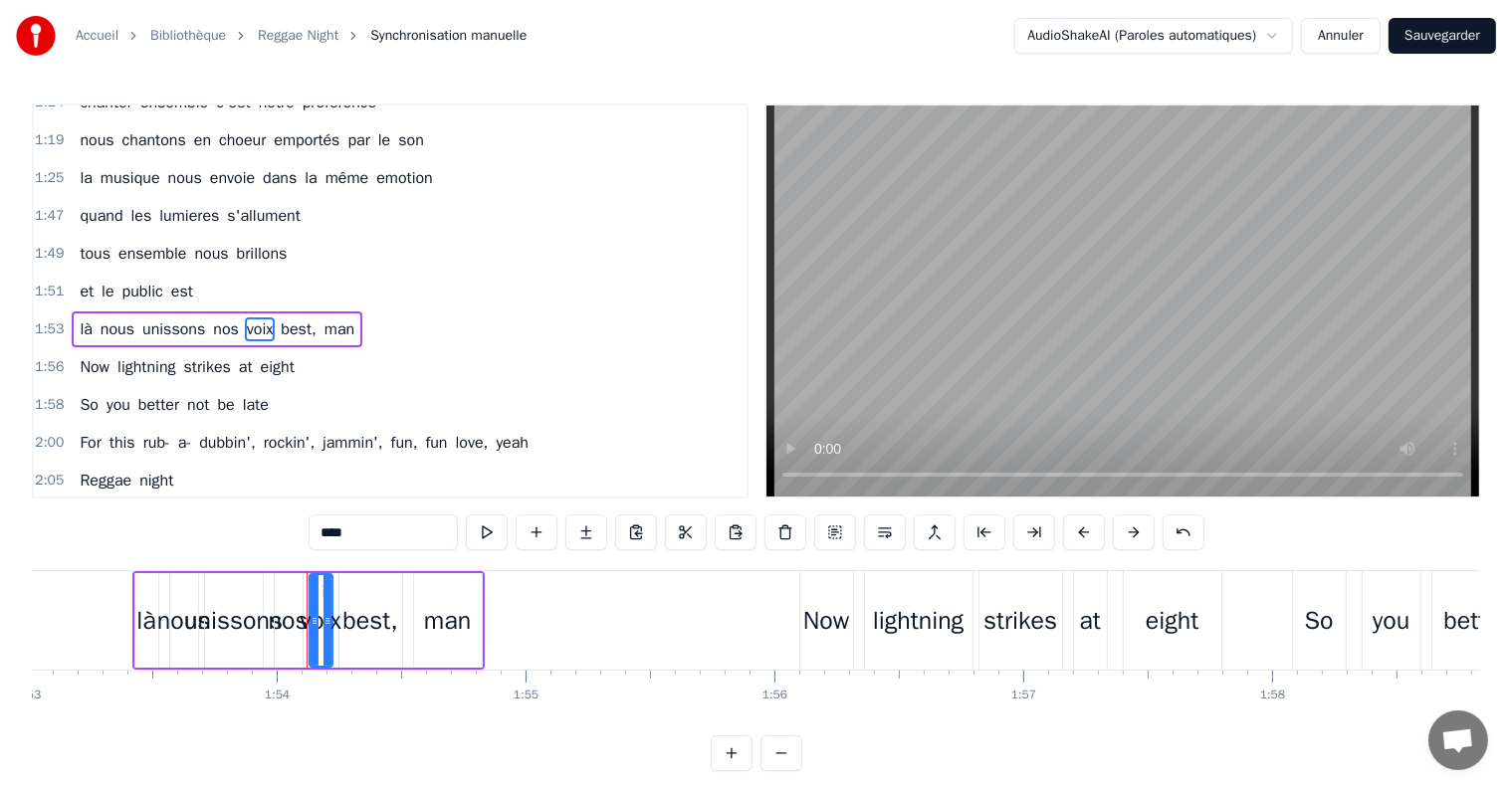 click on "best," at bounding box center [298, 329] 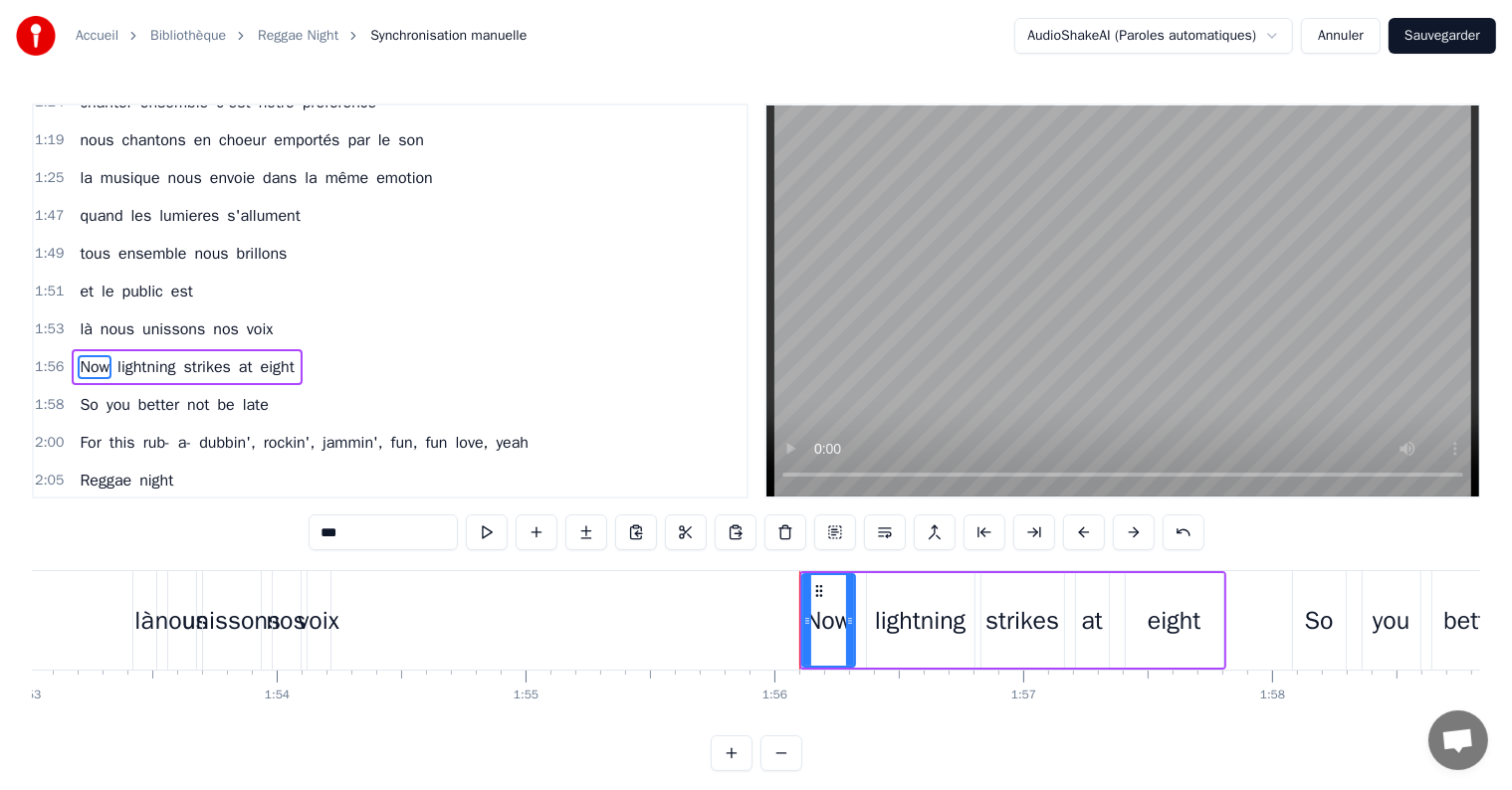 scroll, scrollTop: 700, scrollLeft: 0, axis: vertical 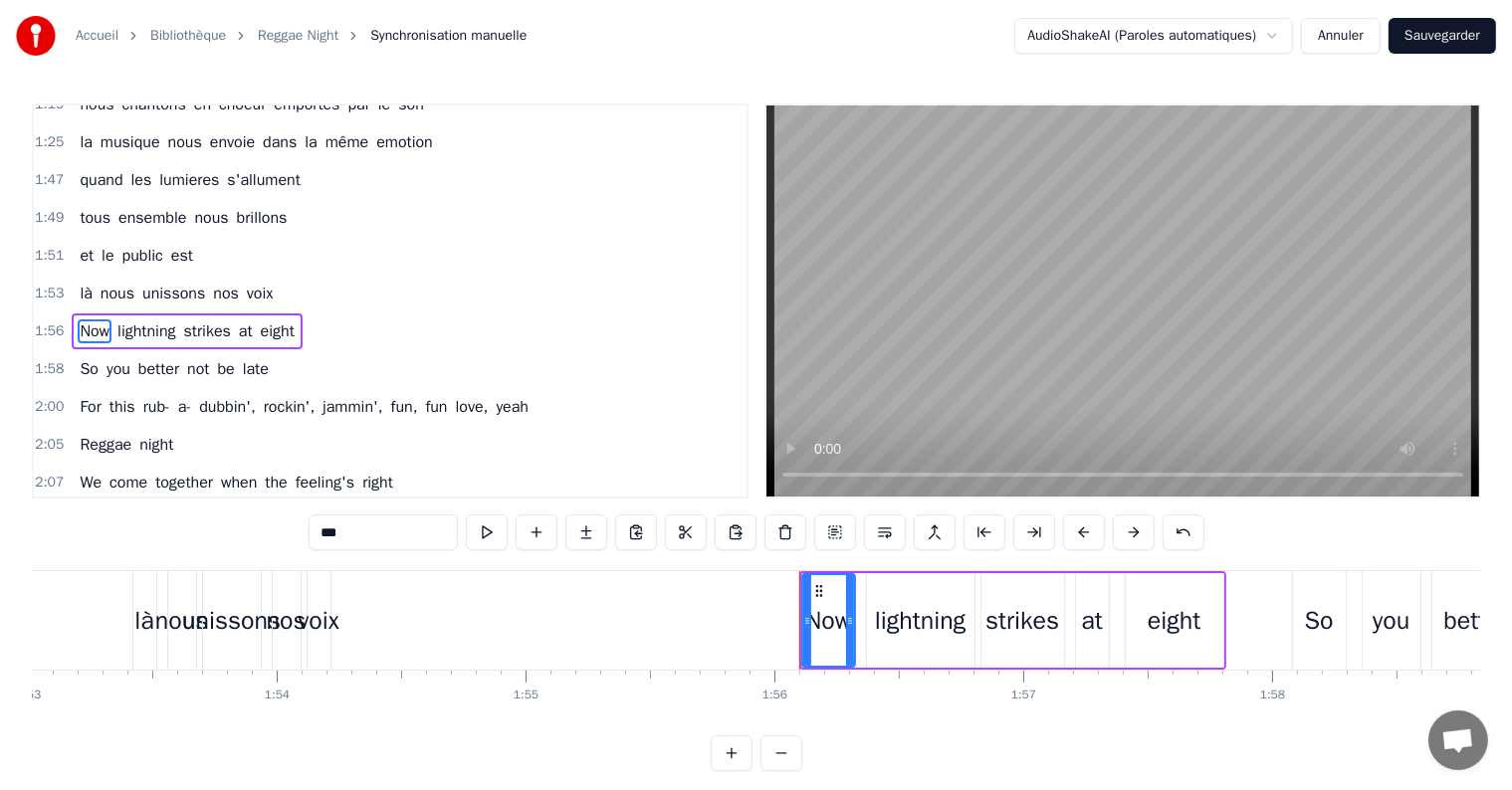 drag, startPoint x: 385, startPoint y: 533, endPoint x: 182, endPoint y: 521, distance: 203.35437 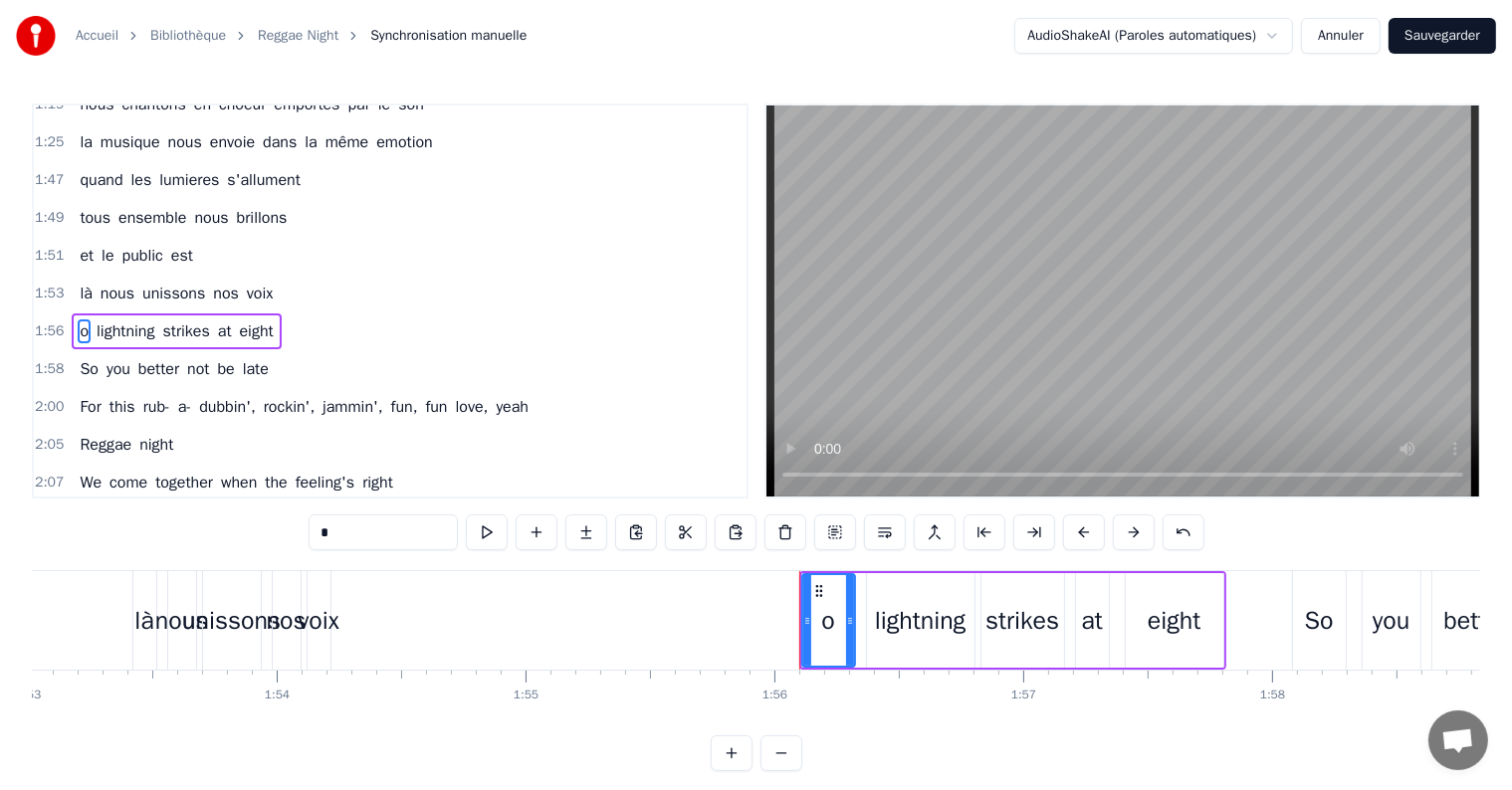 drag, startPoint x: 395, startPoint y: 537, endPoint x: 202, endPoint y: 522, distance: 193.58202 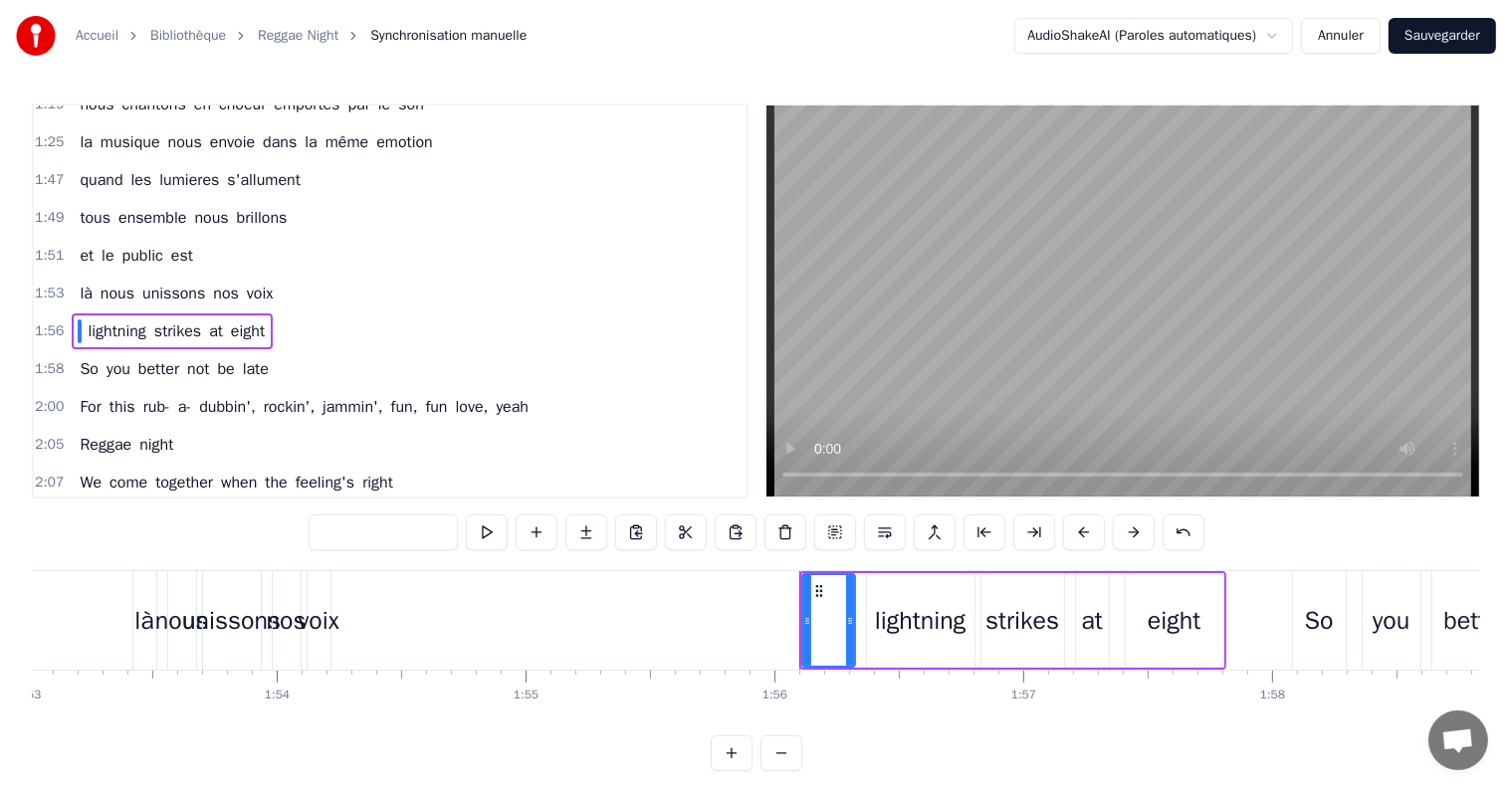 click on "lightning" at bounding box center [116, 331] 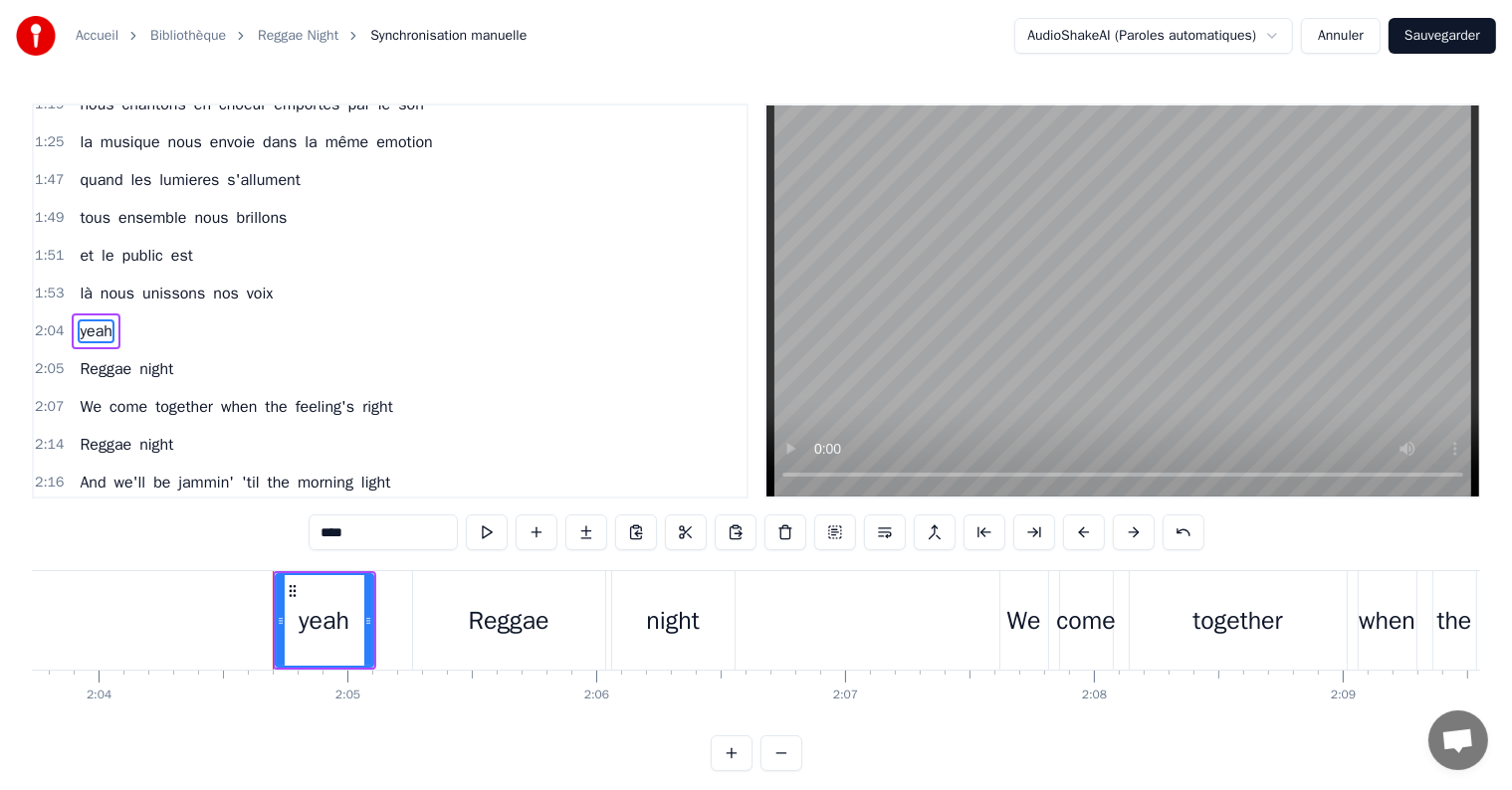 scroll, scrollTop: 0, scrollLeft: 30801, axis: horizontal 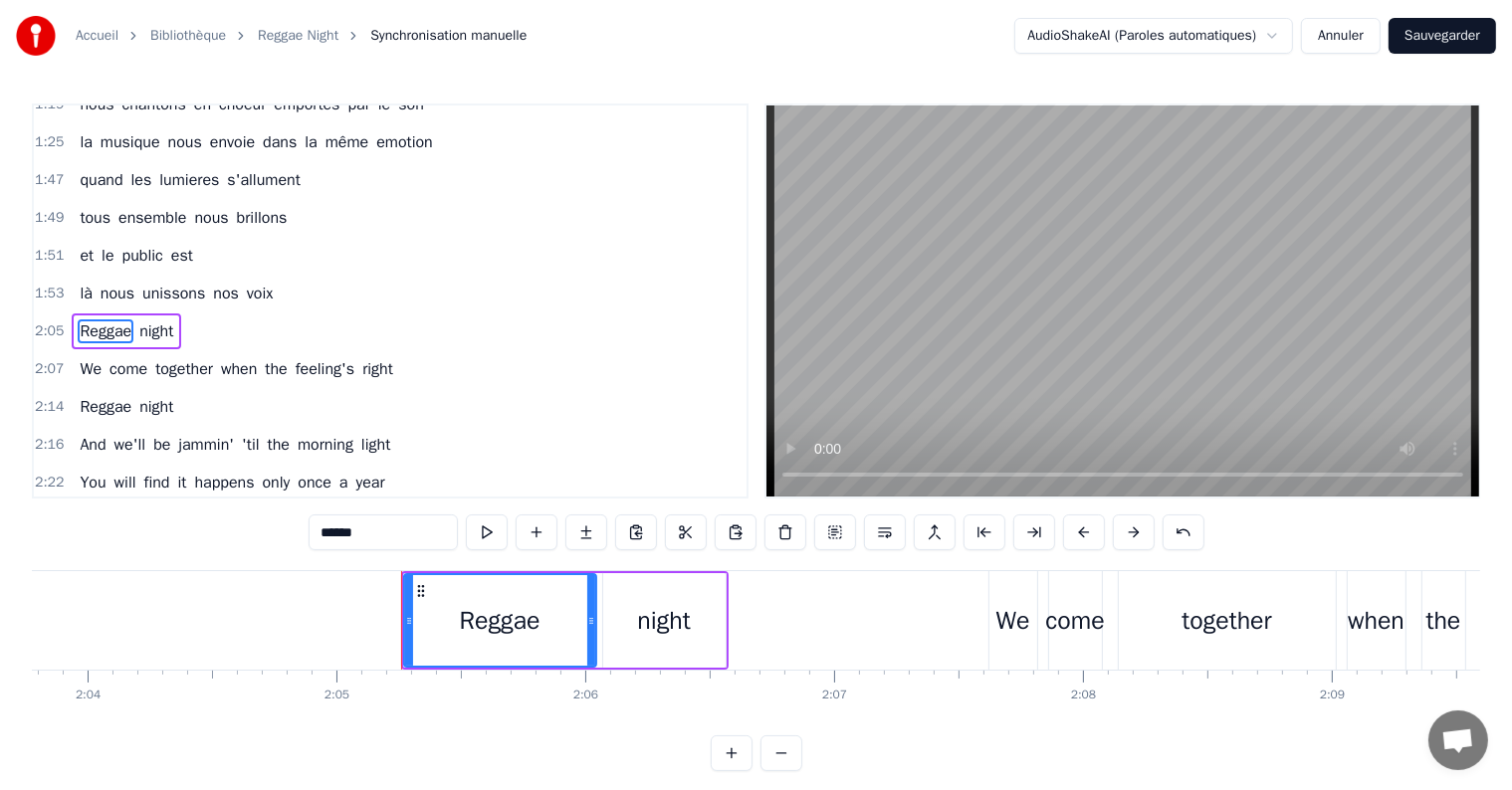 drag, startPoint x: 408, startPoint y: 529, endPoint x: 191, endPoint y: 529, distance: 217 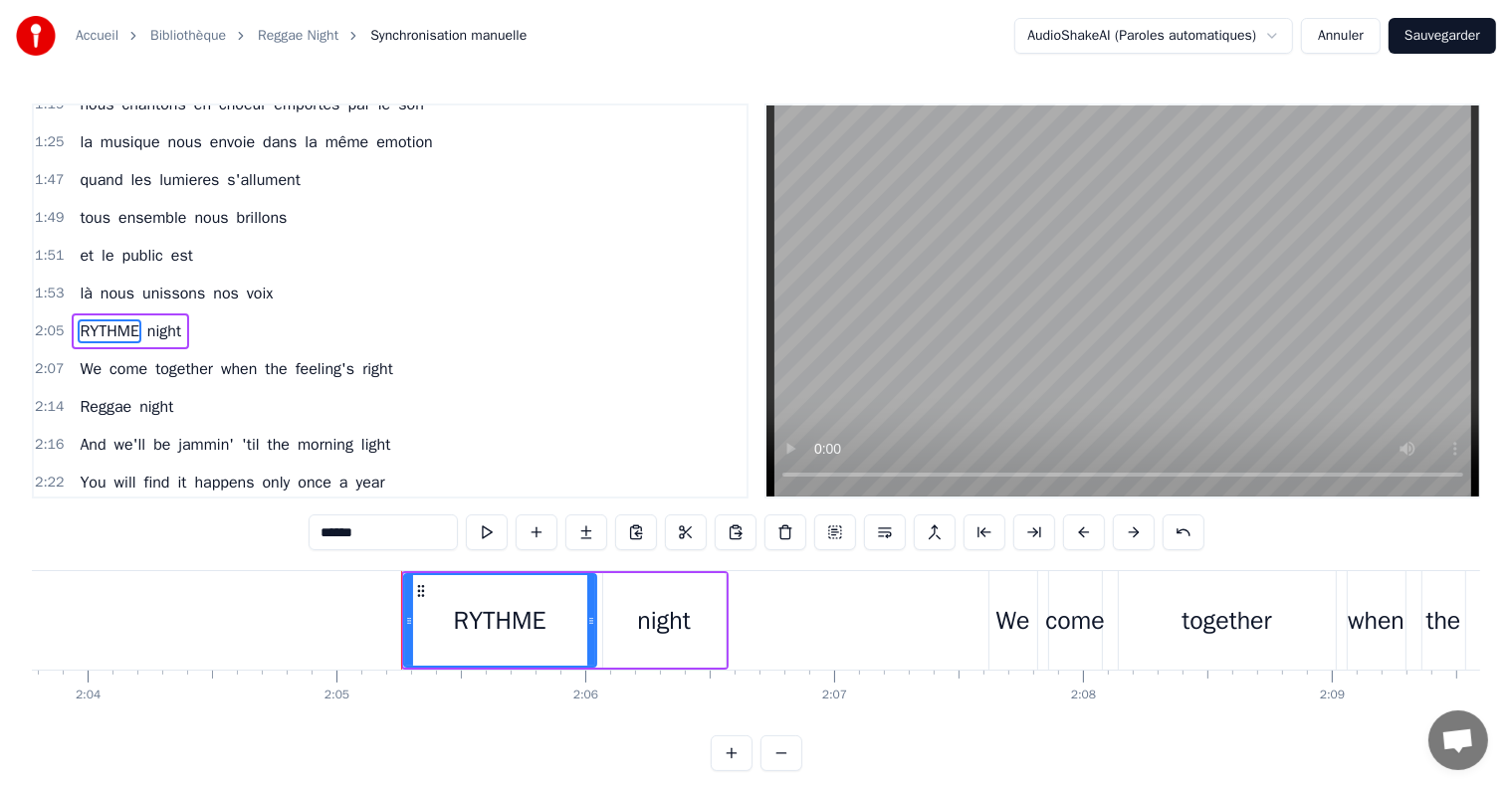 click on "night" at bounding box center (164, 331) 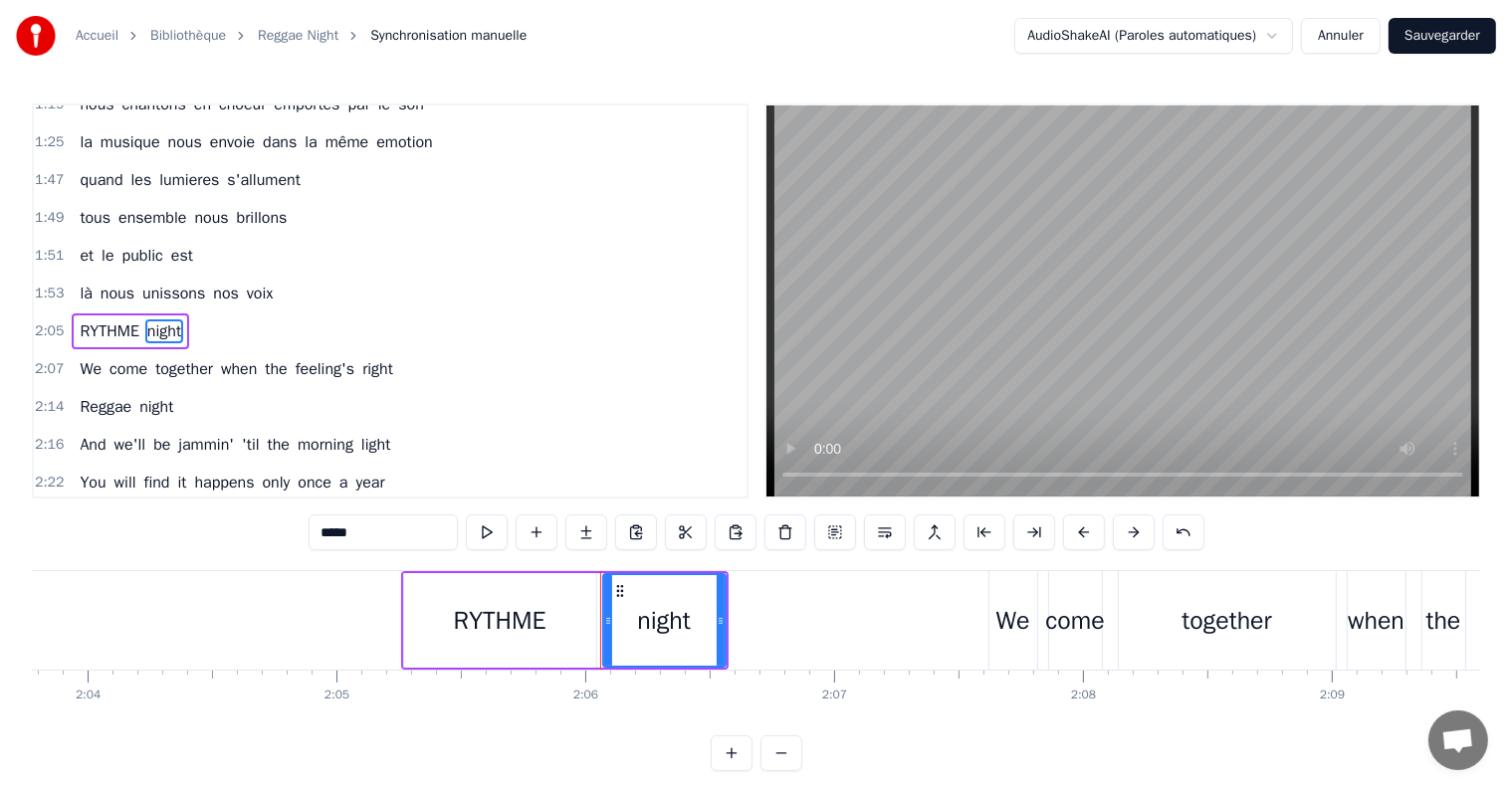 drag, startPoint x: 367, startPoint y: 533, endPoint x: 232, endPoint y: 533, distance: 135 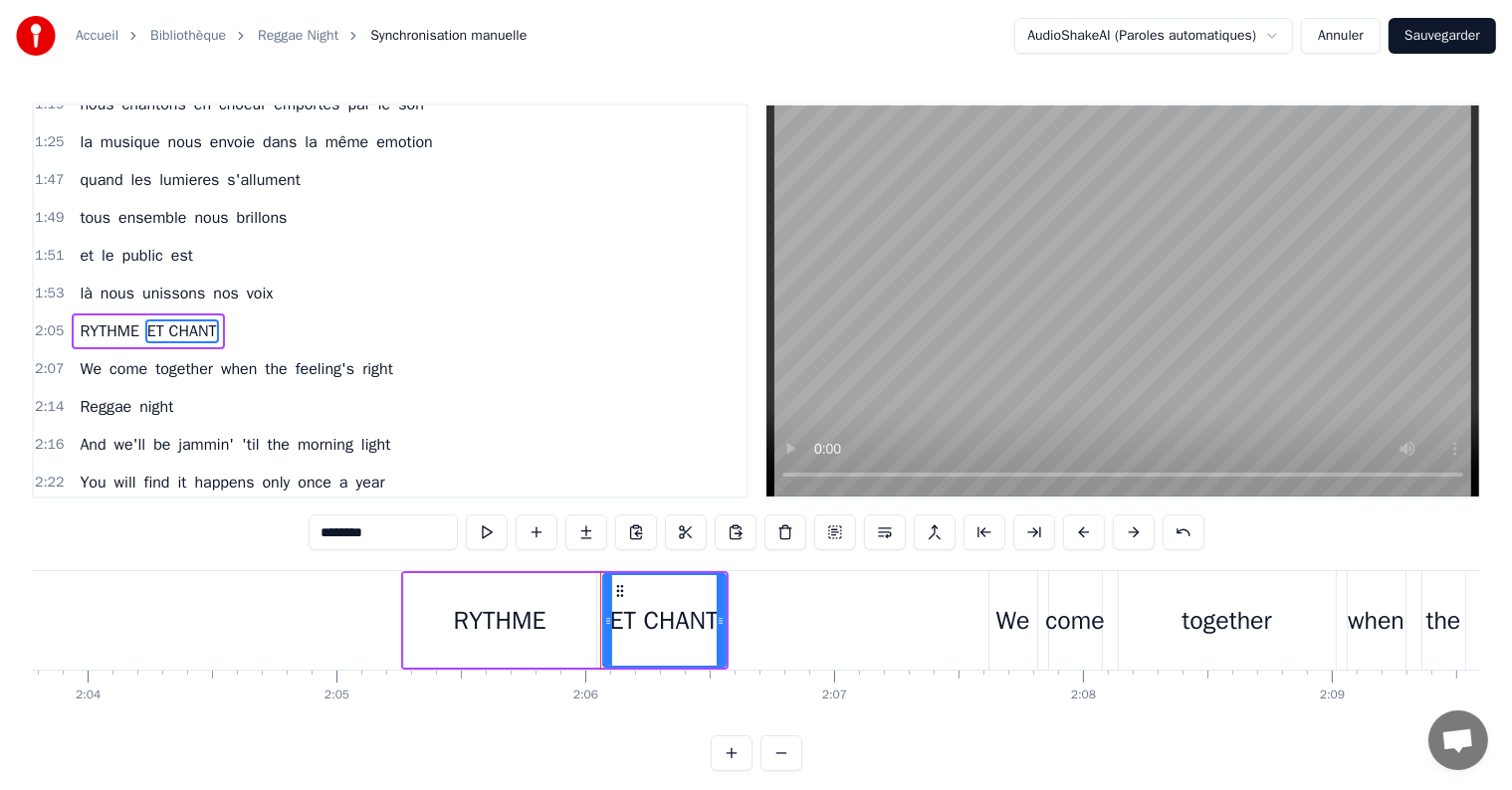 click on "We" at bounding box center [91, 369] 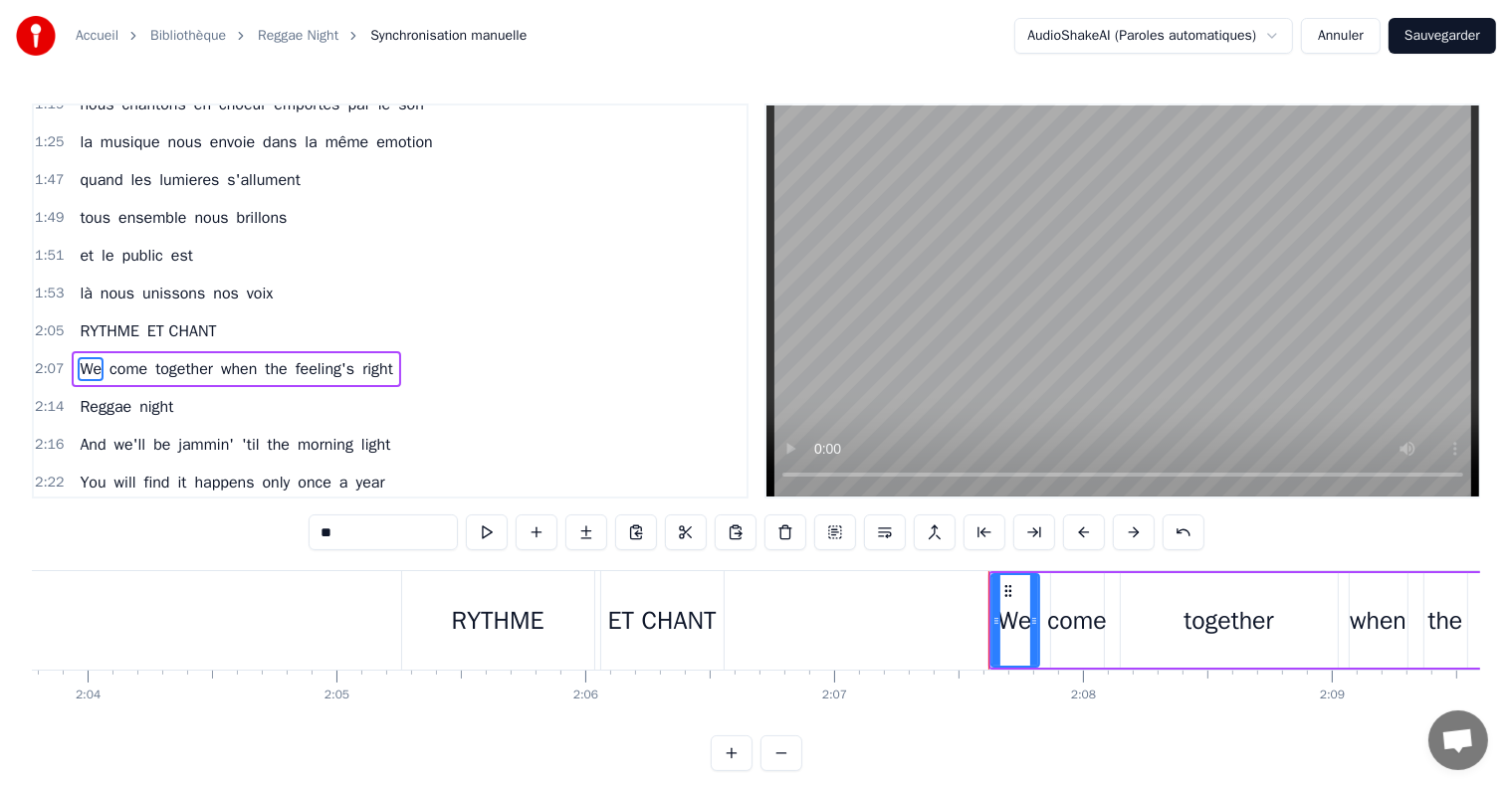 scroll, scrollTop: 737, scrollLeft: 0, axis: vertical 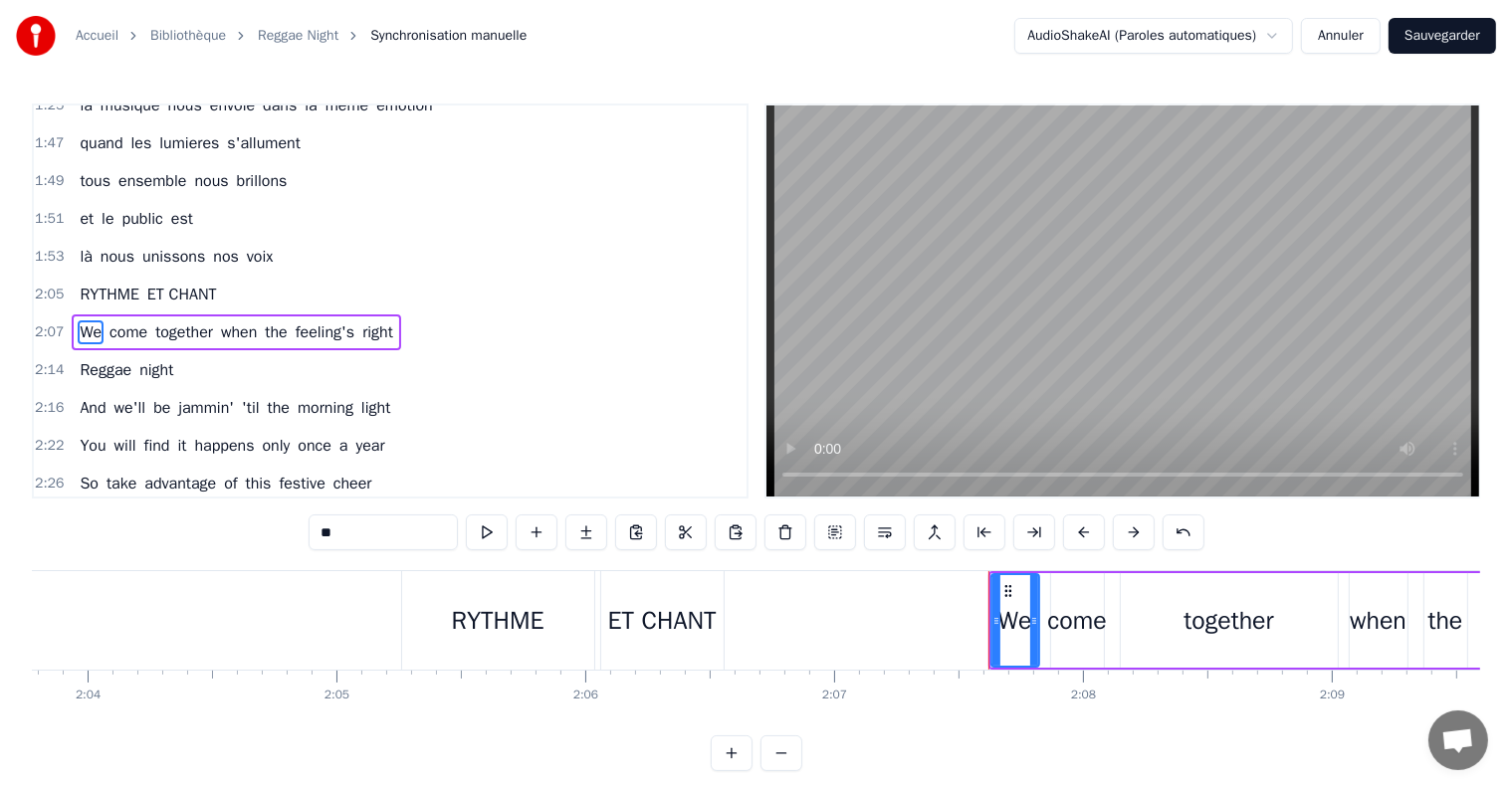 drag, startPoint x: 394, startPoint y: 533, endPoint x: 151, endPoint y: 533, distance: 243 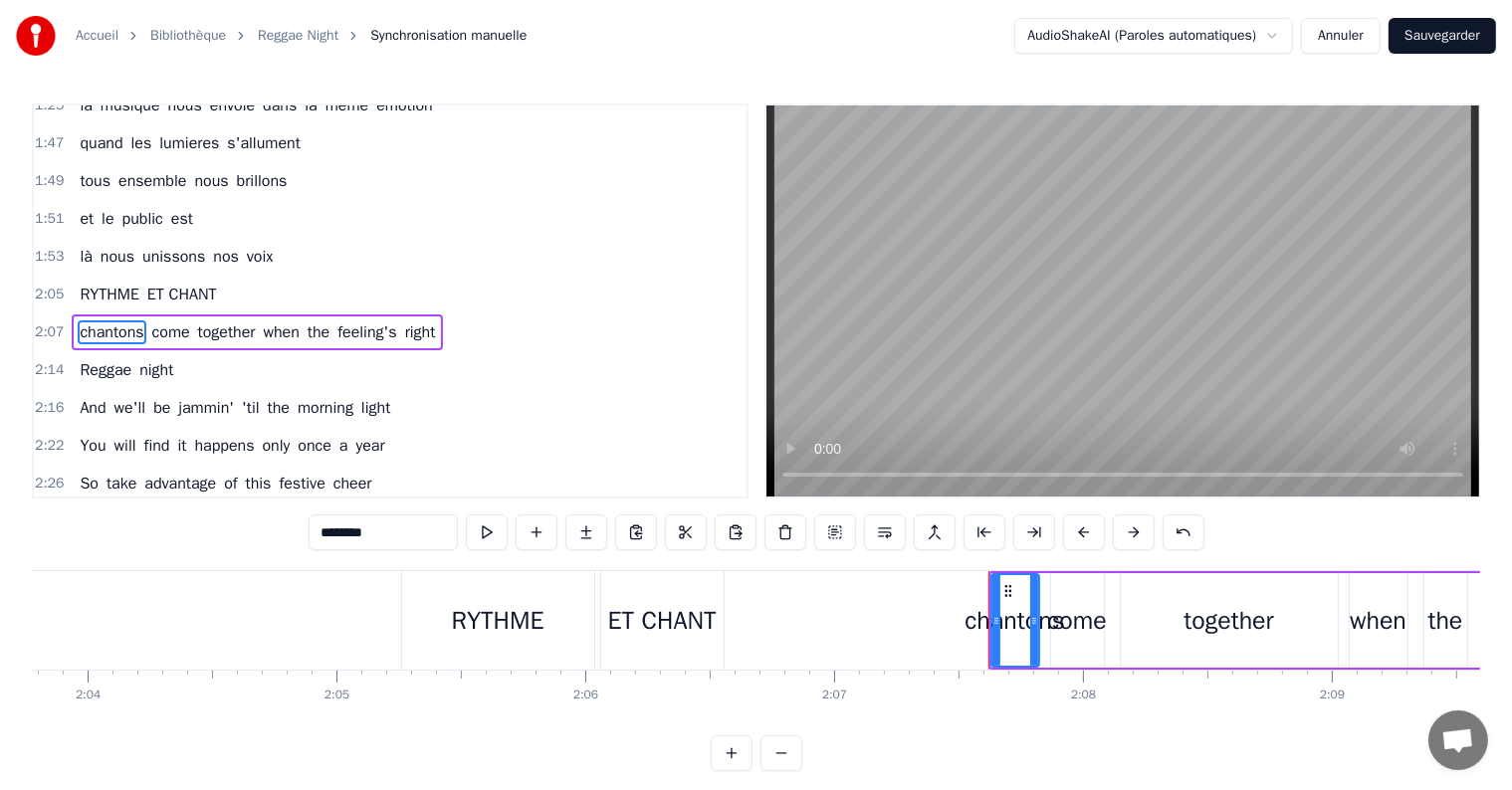 click on "come" at bounding box center (171, 332) 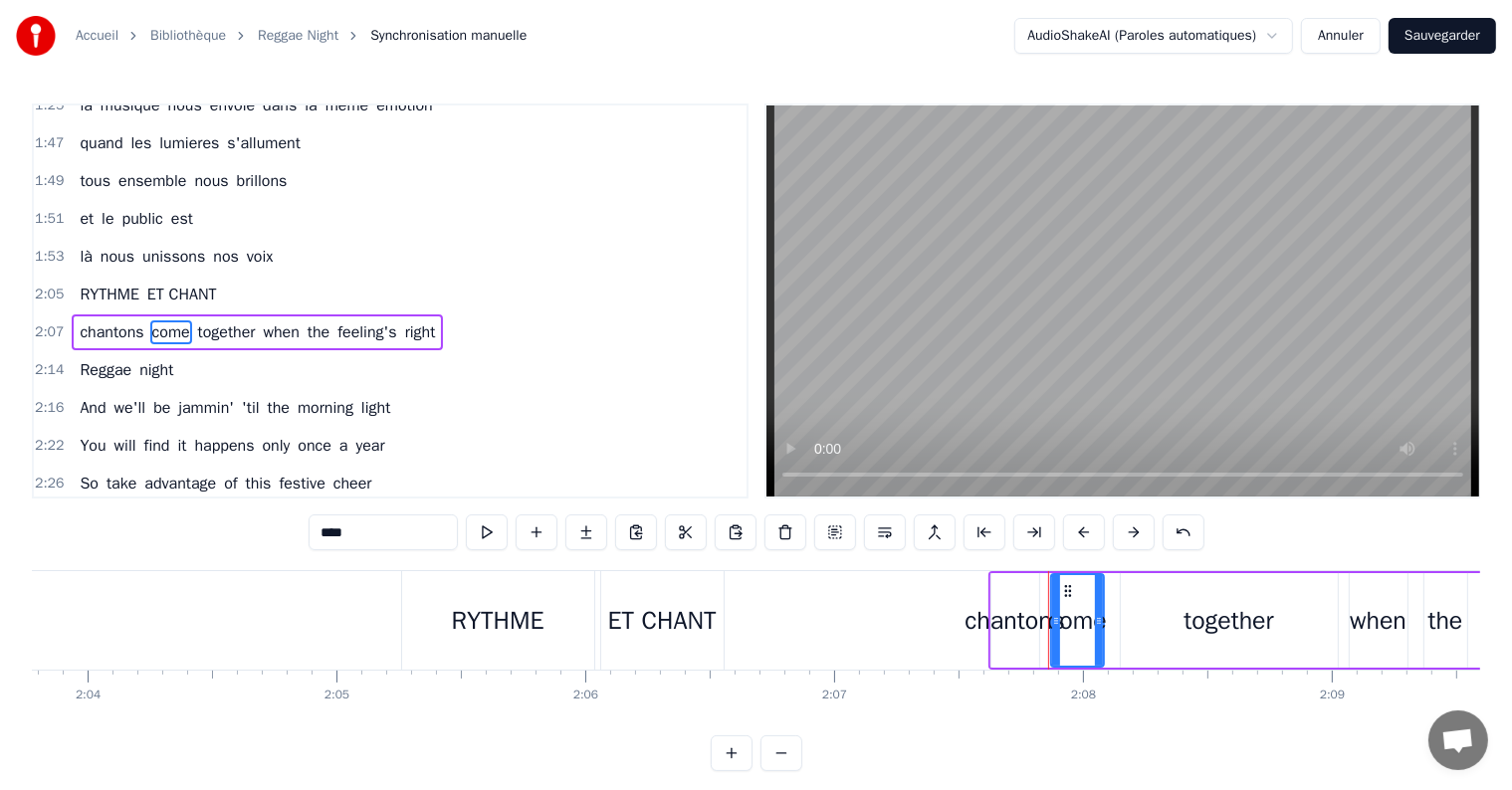 drag, startPoint x: 319, startPoint y: 529, endPoint x: 241, endPoint y: 540, distance: 78.77182 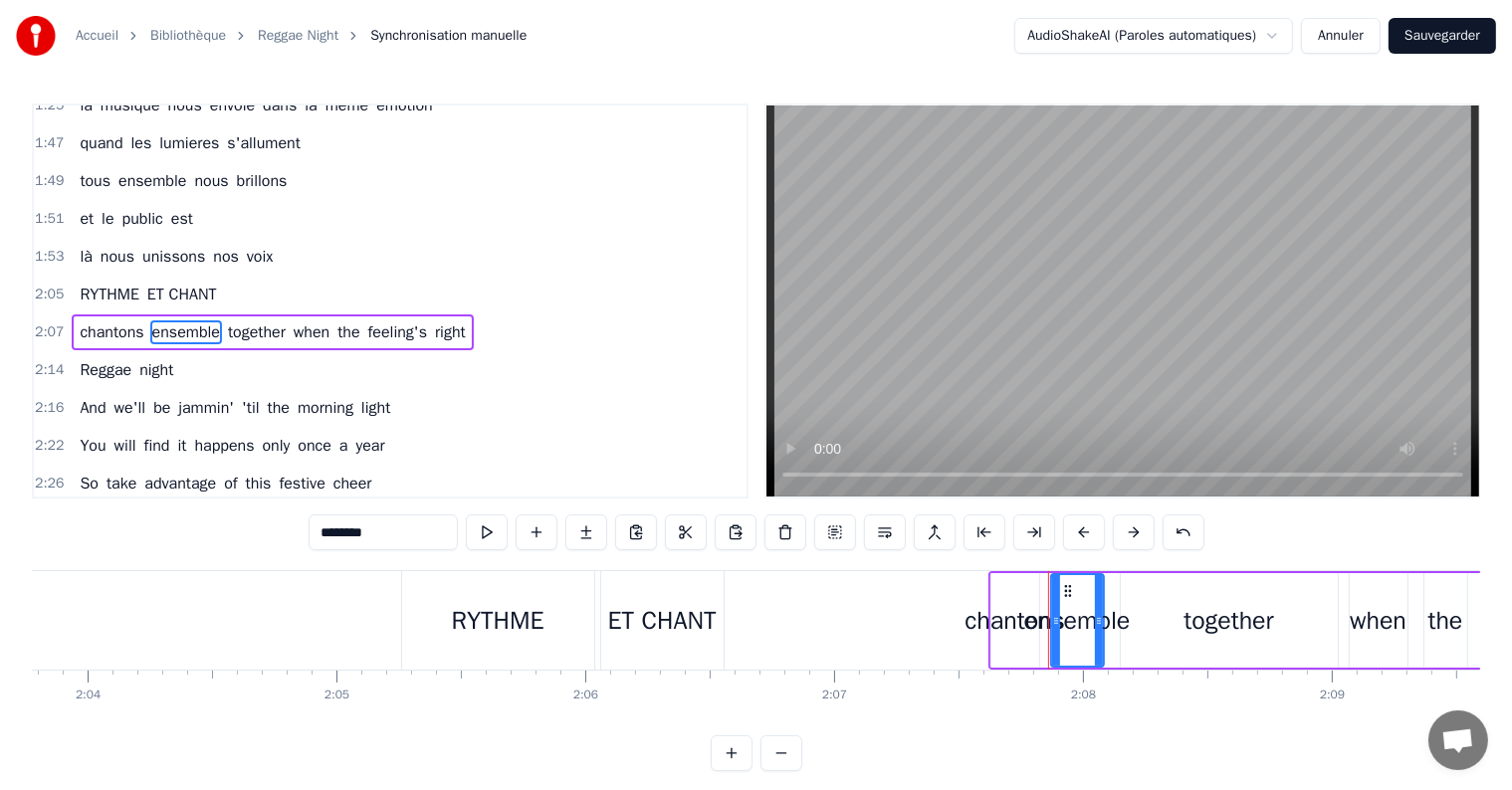 click on "together" at bounding box center [257, 332] 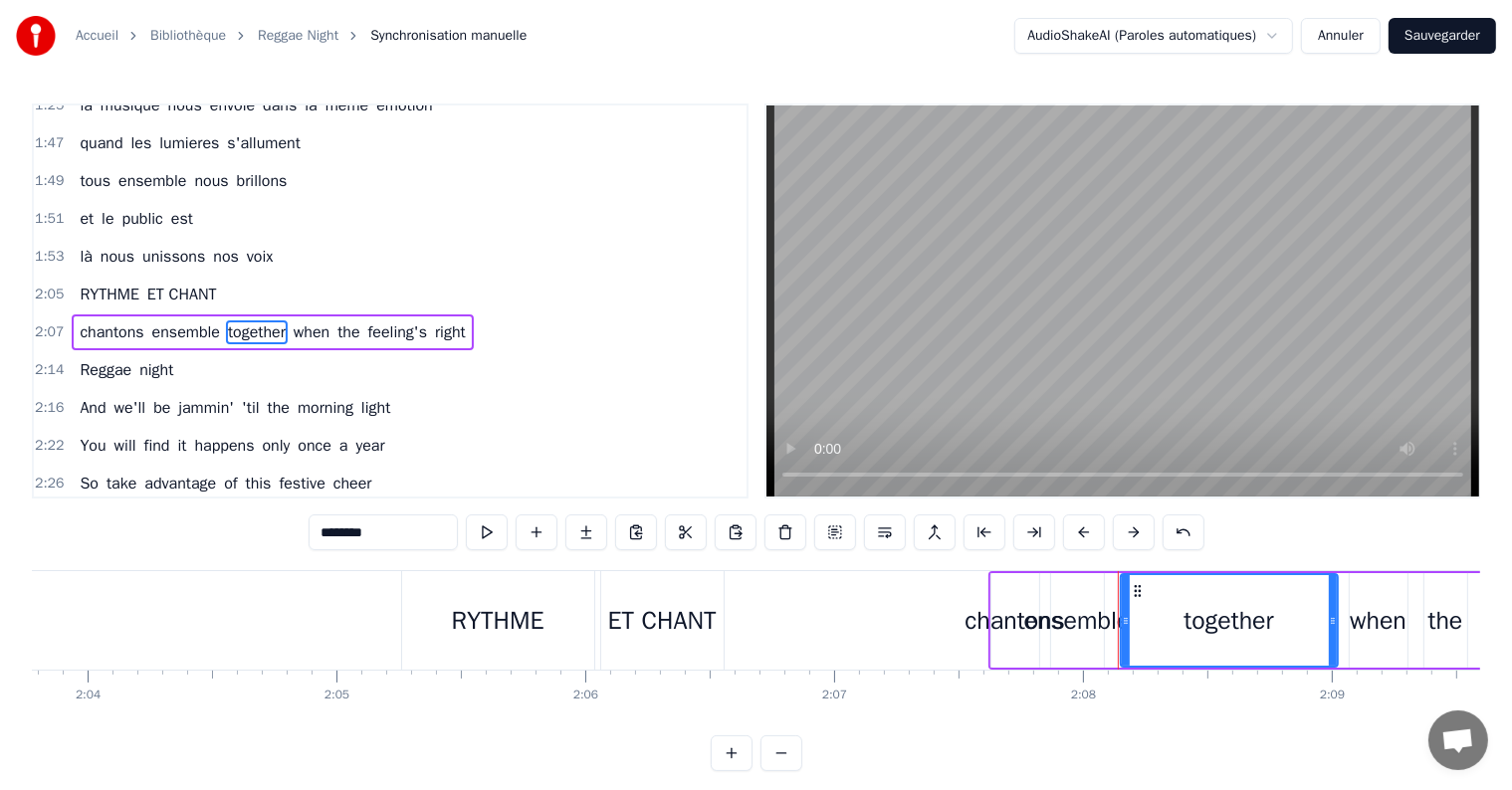 drag, startPoint x: 405, startPoint y: 533, endPoint x: 210, endPoint y: 546, distance: 195.43285 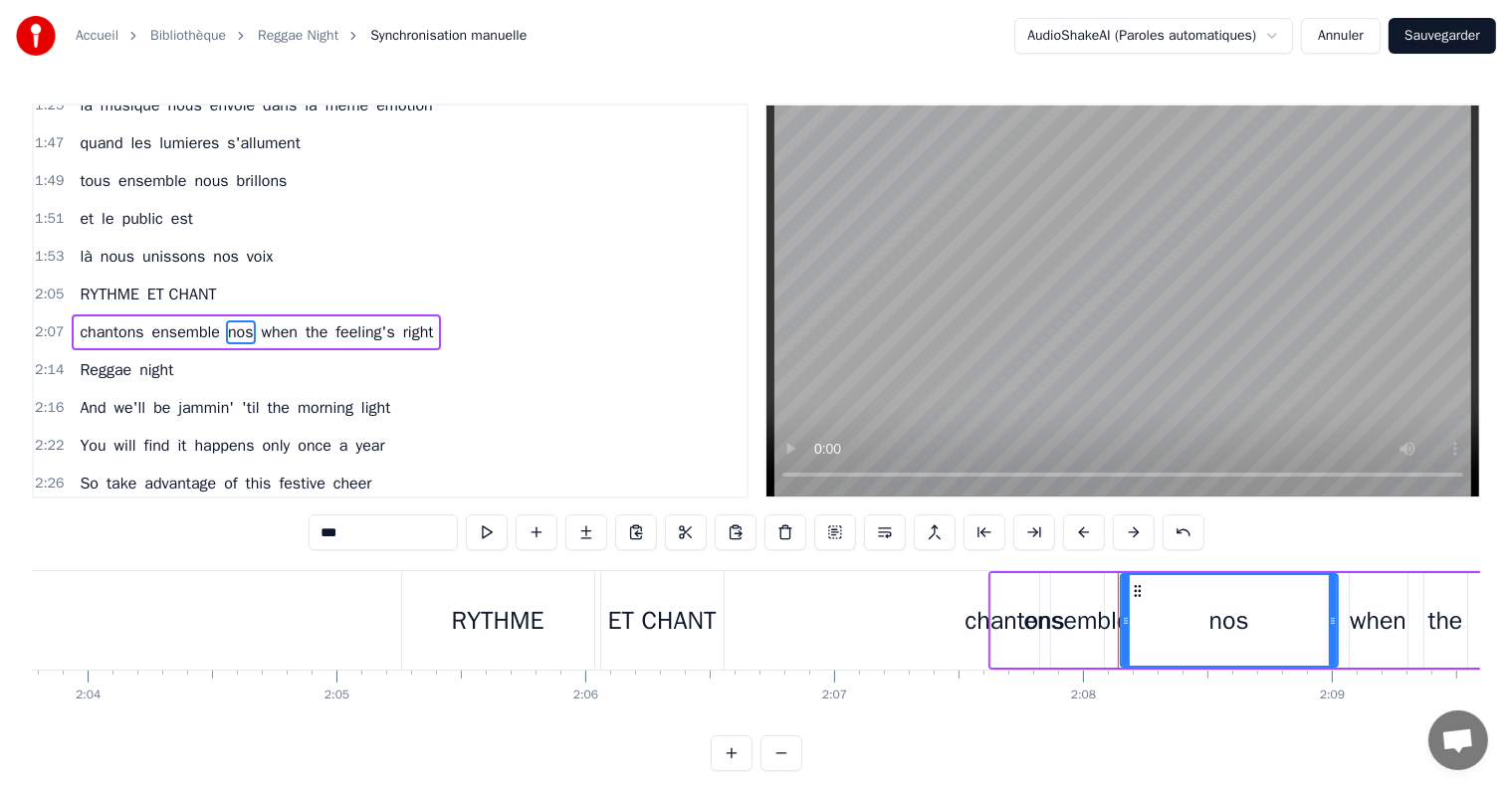 click on "when" at bounding box center [280, 332] 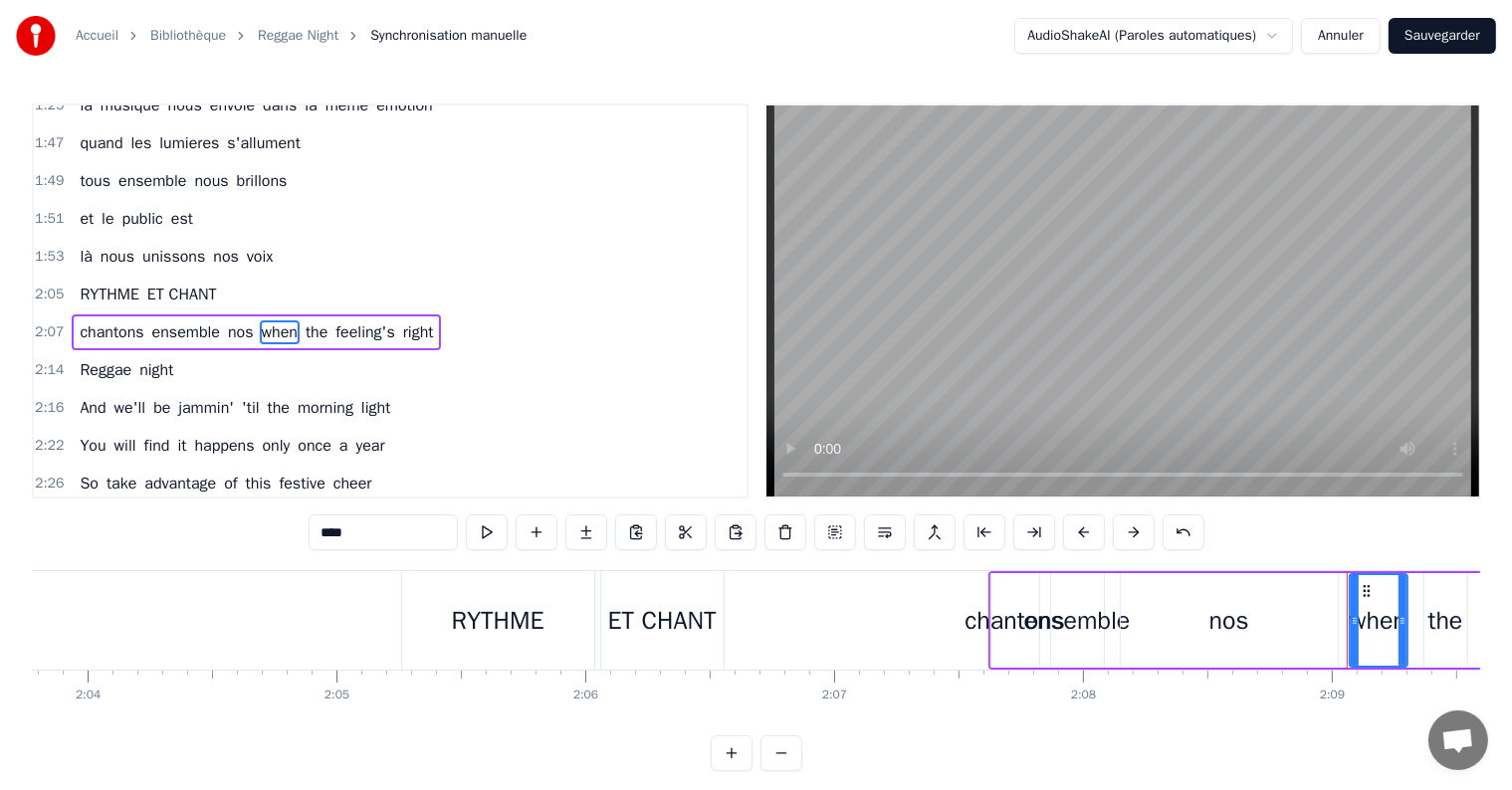 drag, startPoint x: 392, startPoint y: 525, endPoint x: 267, endPoint y: 545, distance: 126.58989 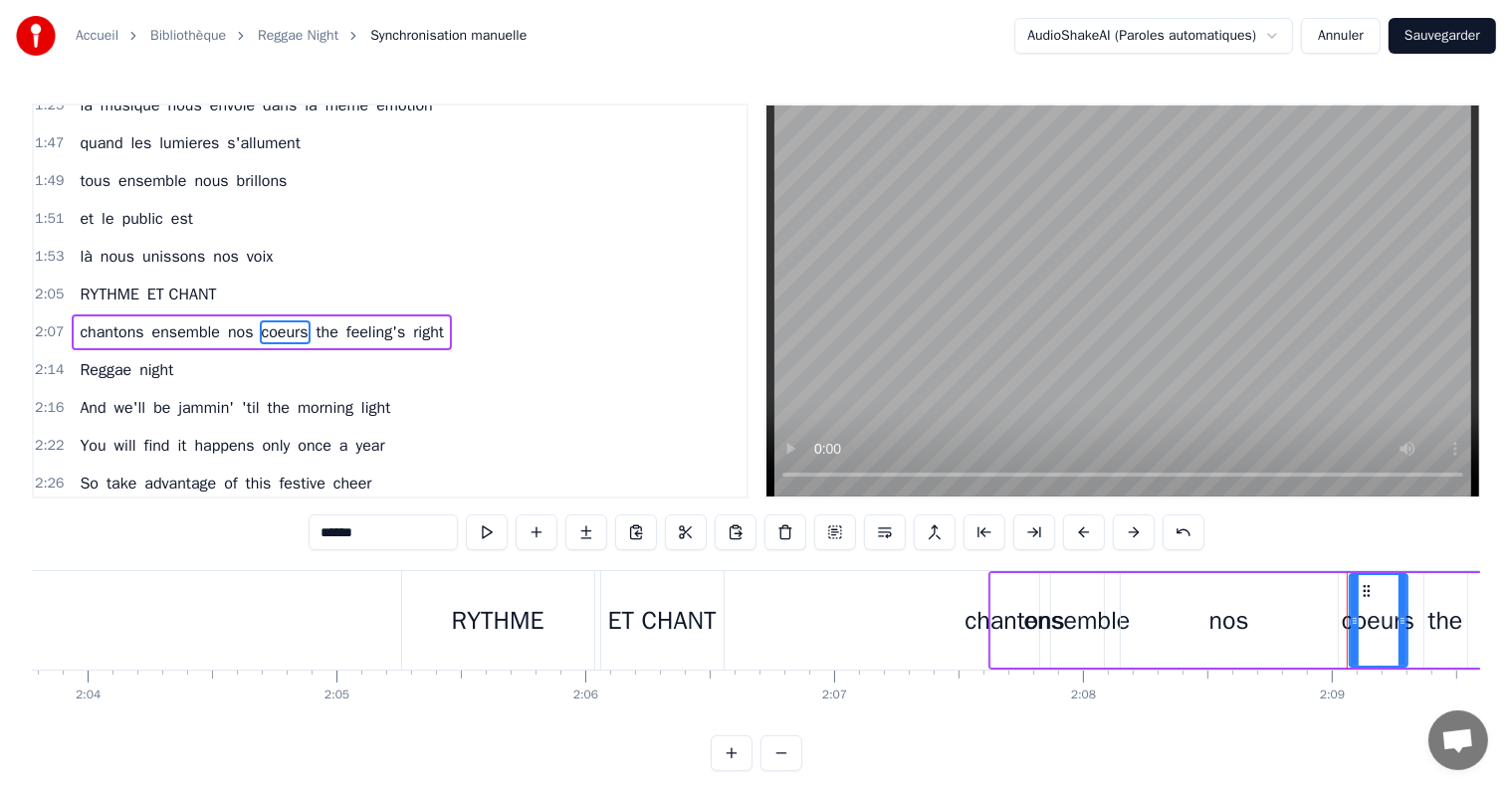 click on "the" at bounding box center [327, 332] 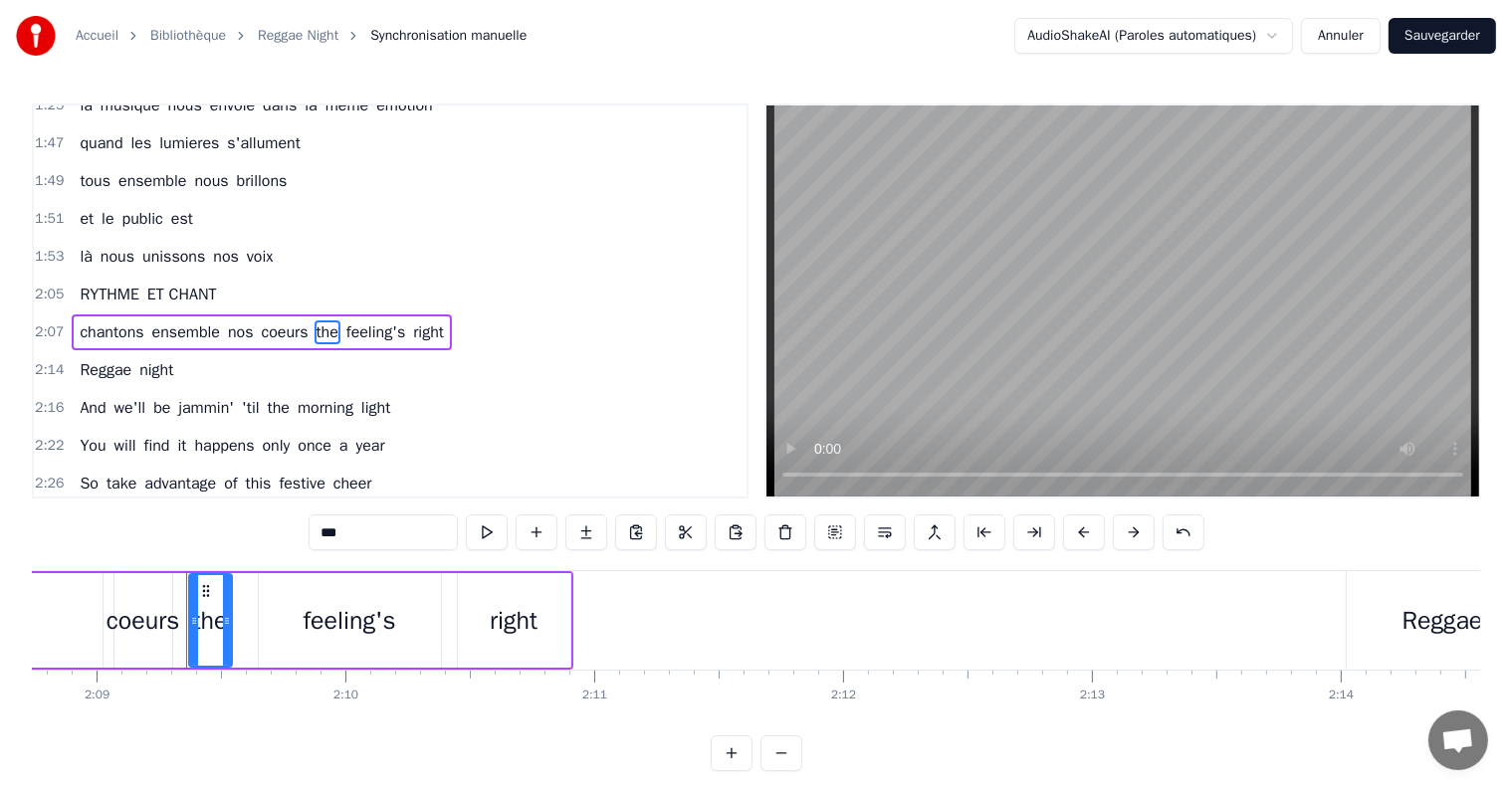 scroll, scrollTop: 0, scrollLeft: 32090, axis: horizontal 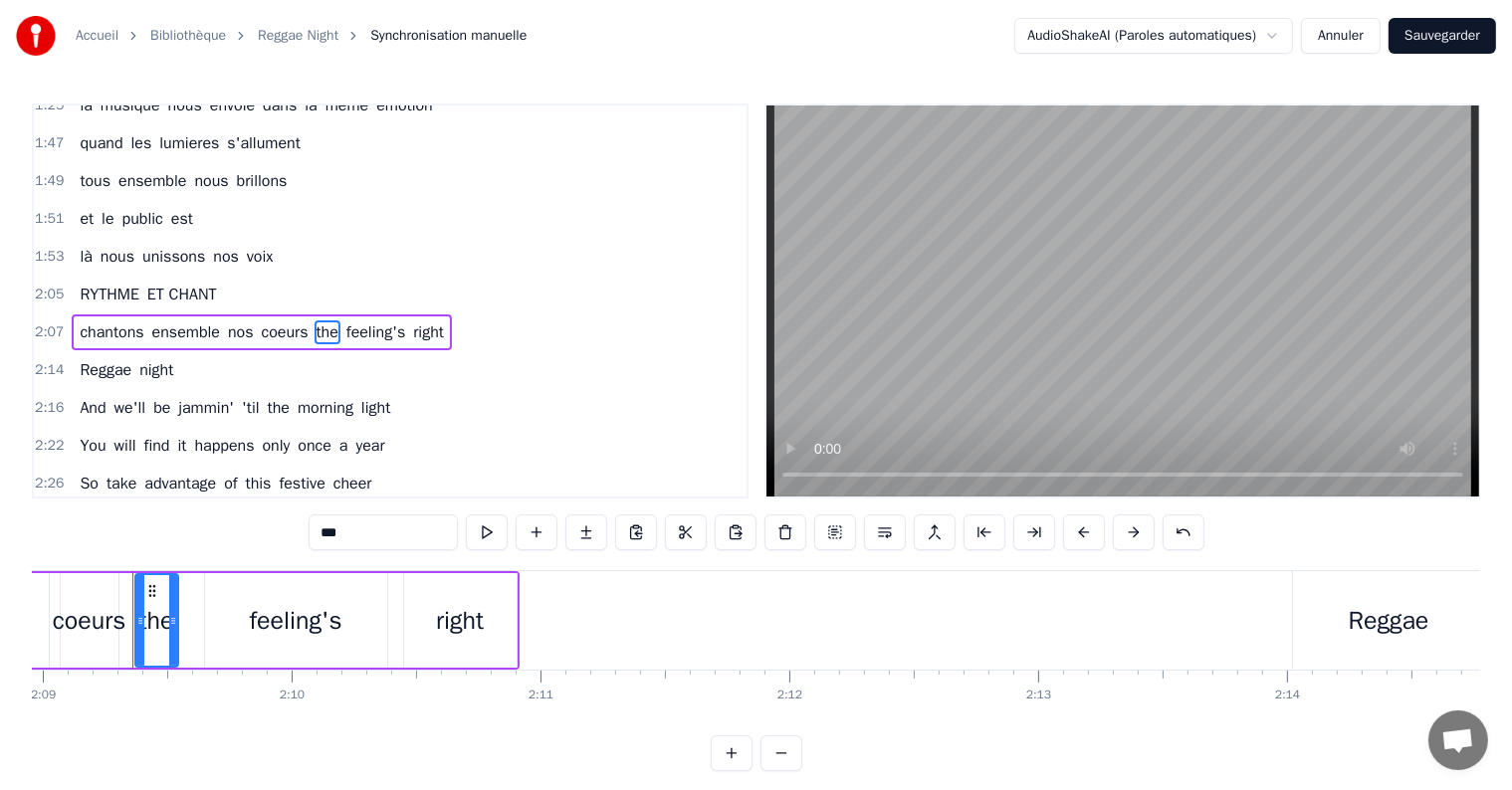 drag, startPoint x: 364, startPoint y: 524, endPoint x: 279, endPoint y: 536, distance: 85.84288 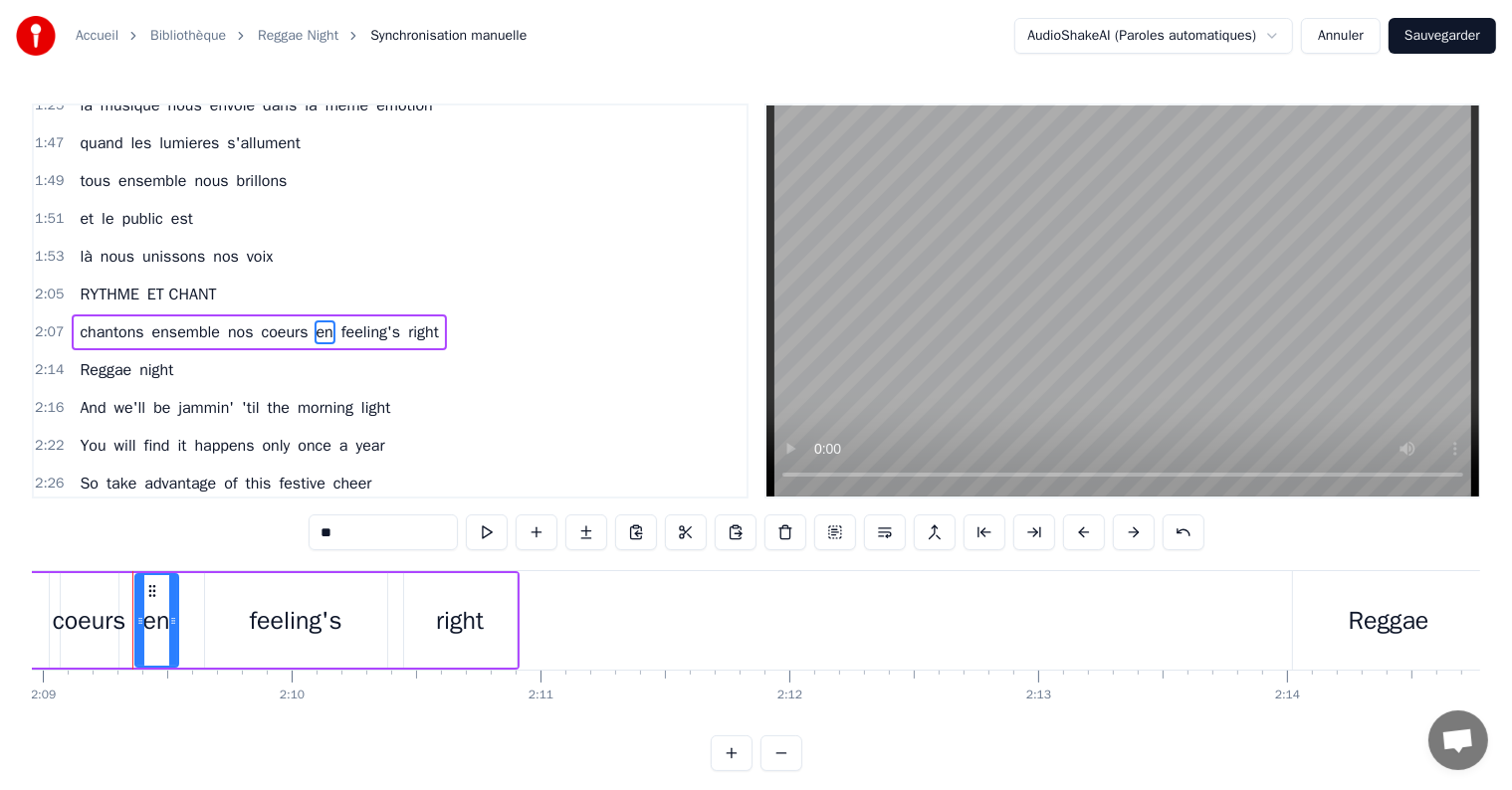 click on "feeling's" at bounding box center [370, 332] 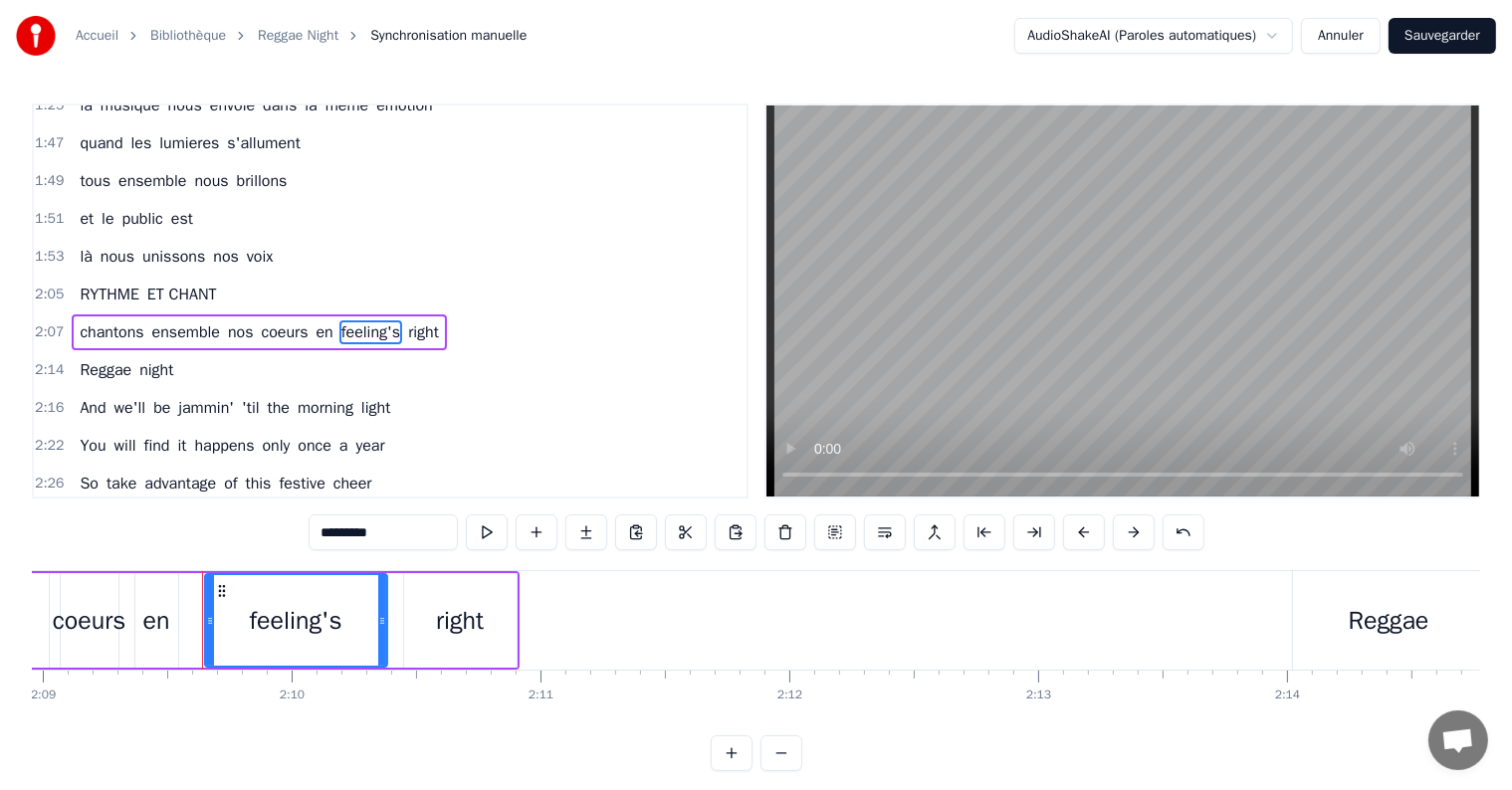 drag, startPoint x: 408, startPoint y: 531, endPoint x: 236, endPoint y: 474, distance: 181.1988 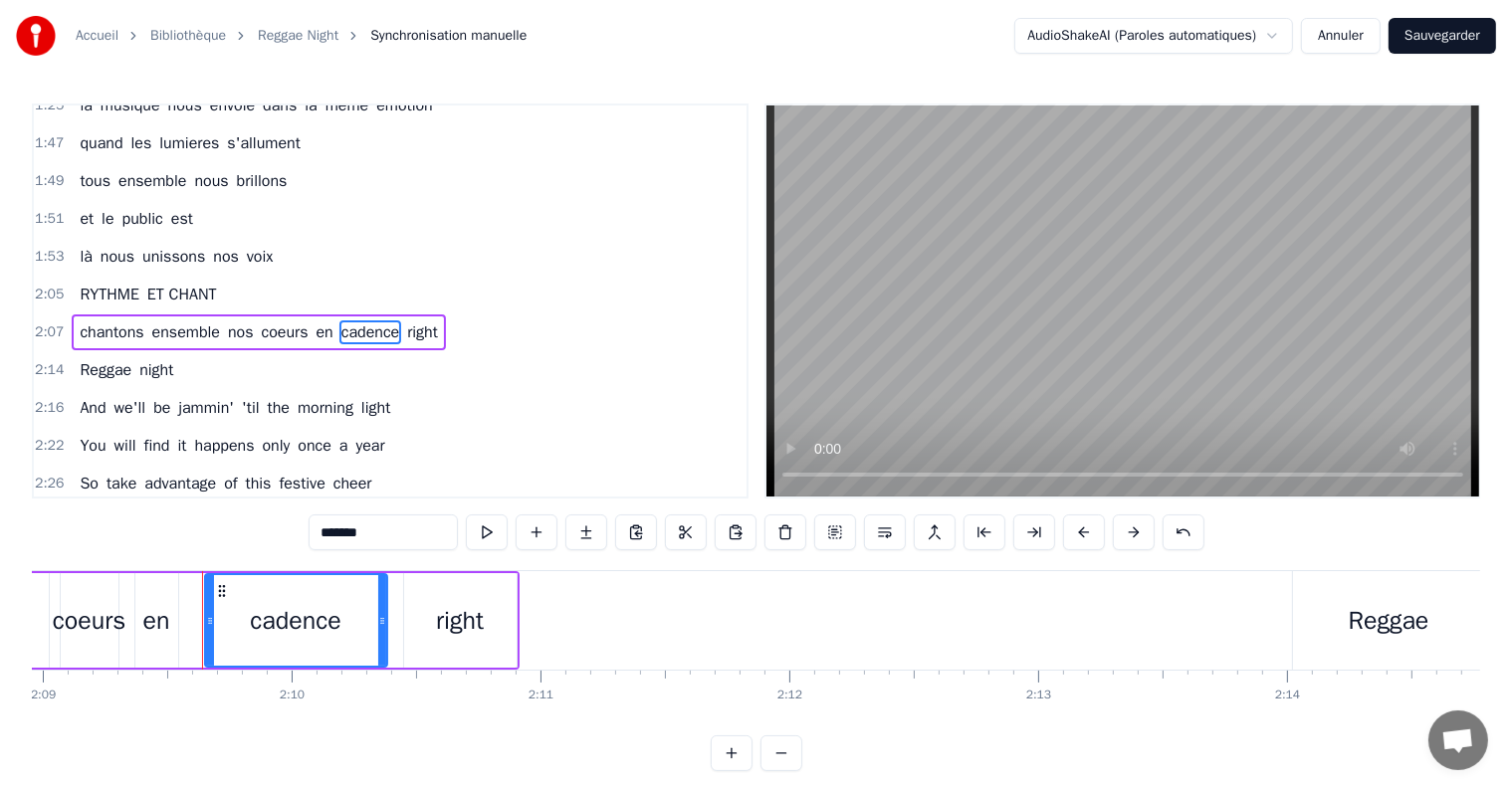 click on "right" at bounding box center (422, 332) 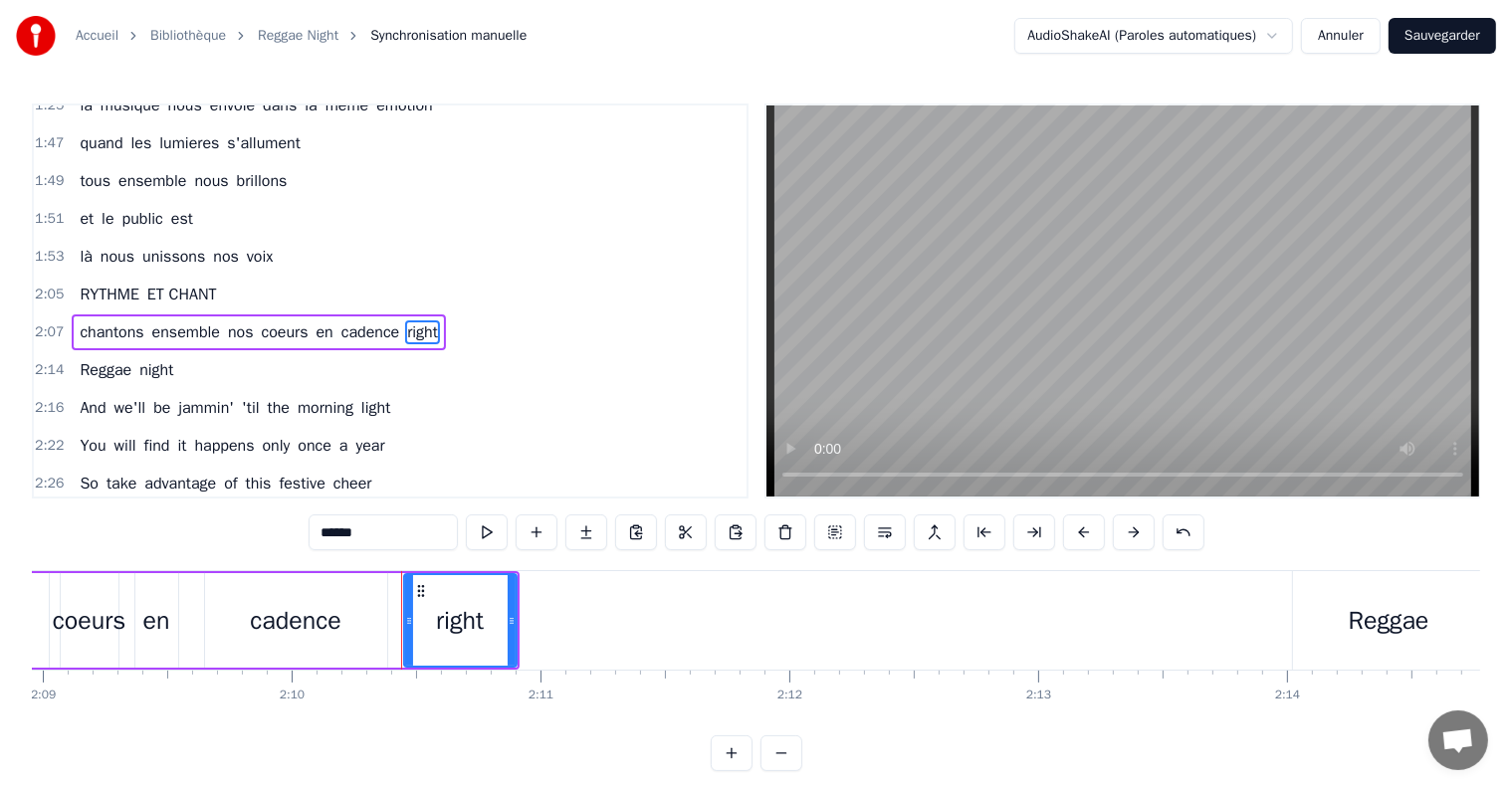 scroll, scrollTop: 774, scrollLeft: 0, axis: vertical 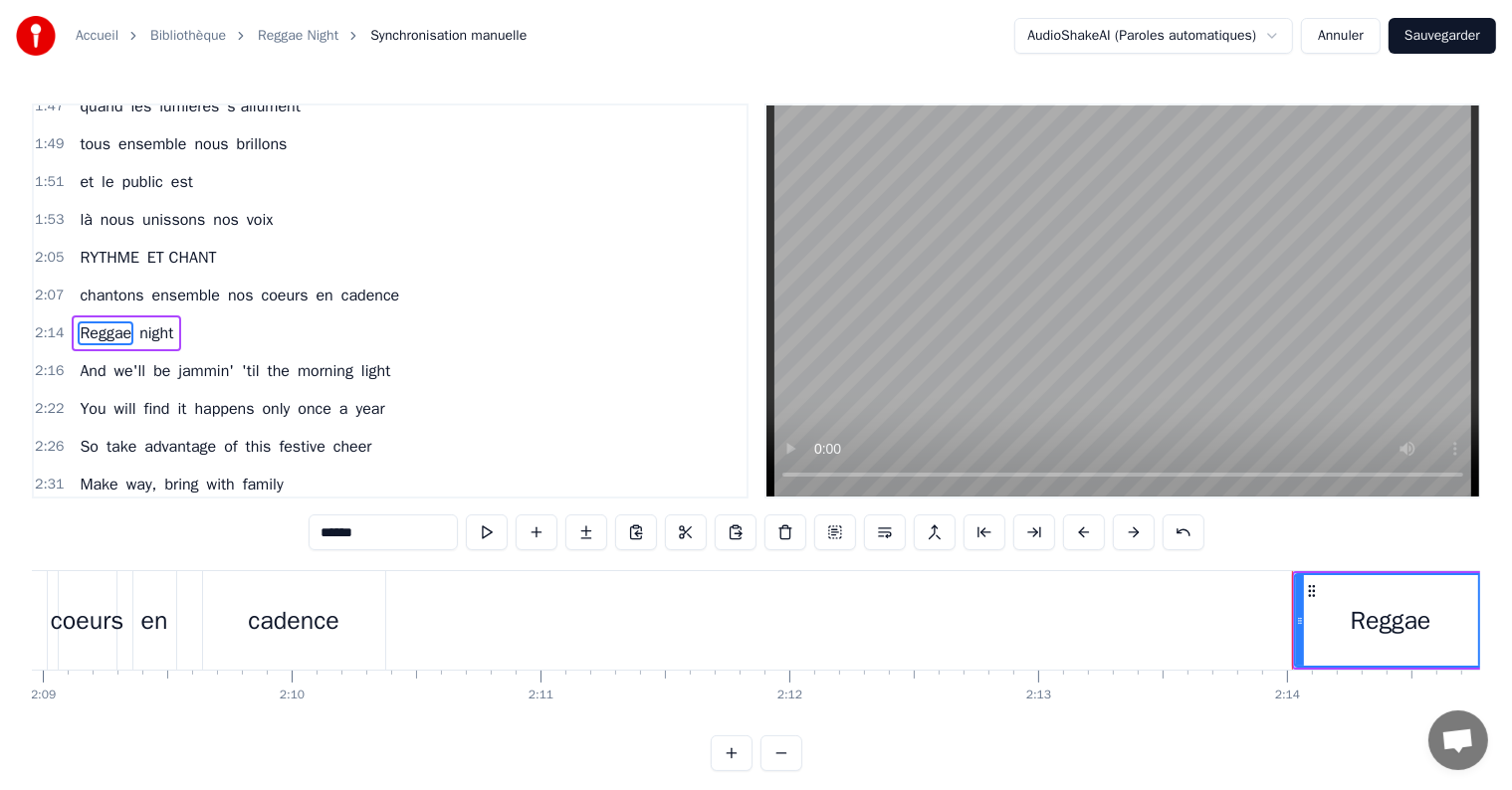 drag, startPoint x: 395, startPoint y: 534, endPoint x: 162, endPoint y: 546, distance: 233.3088 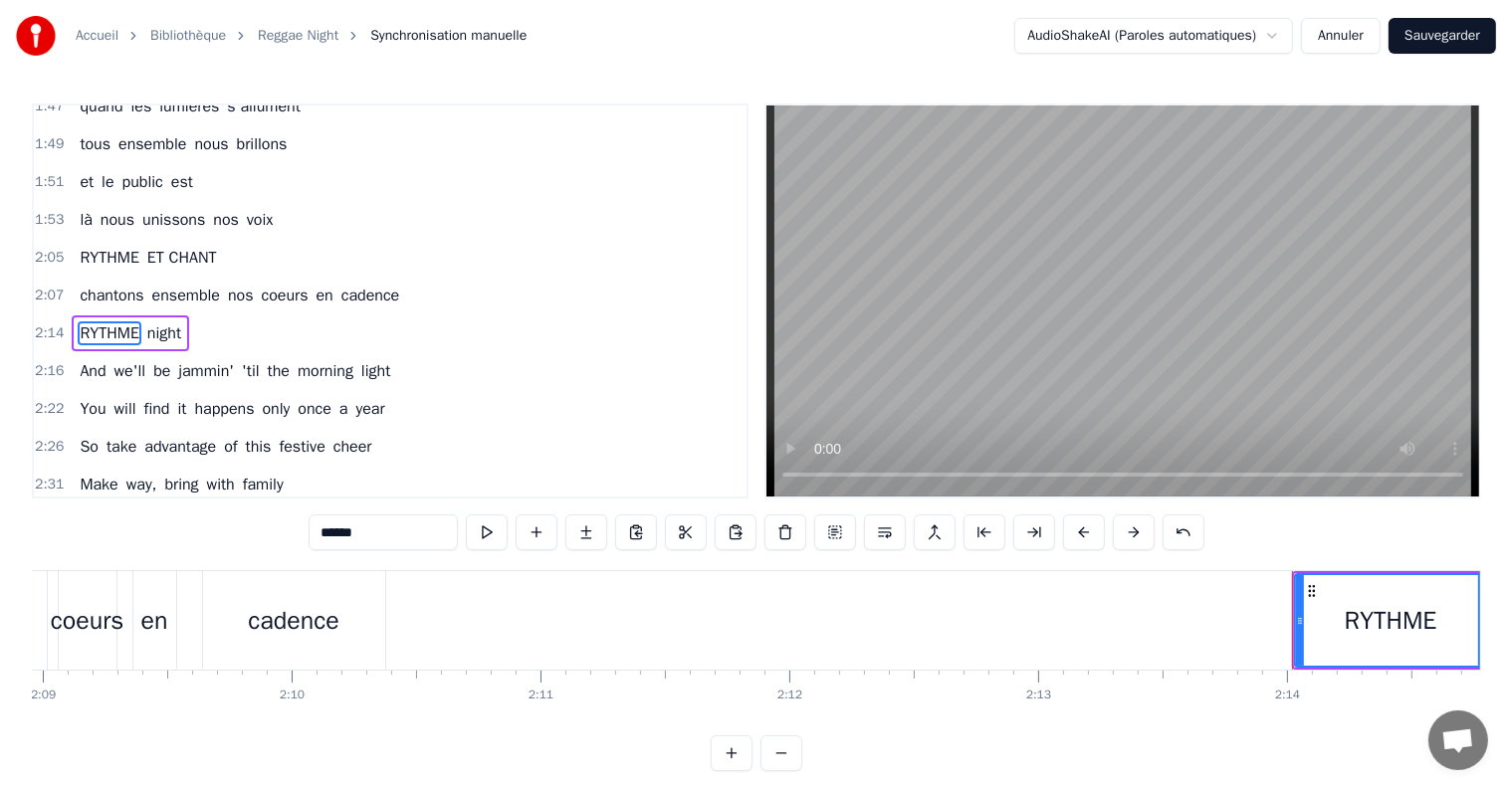 click on "night" at bounding box center (164, 333) 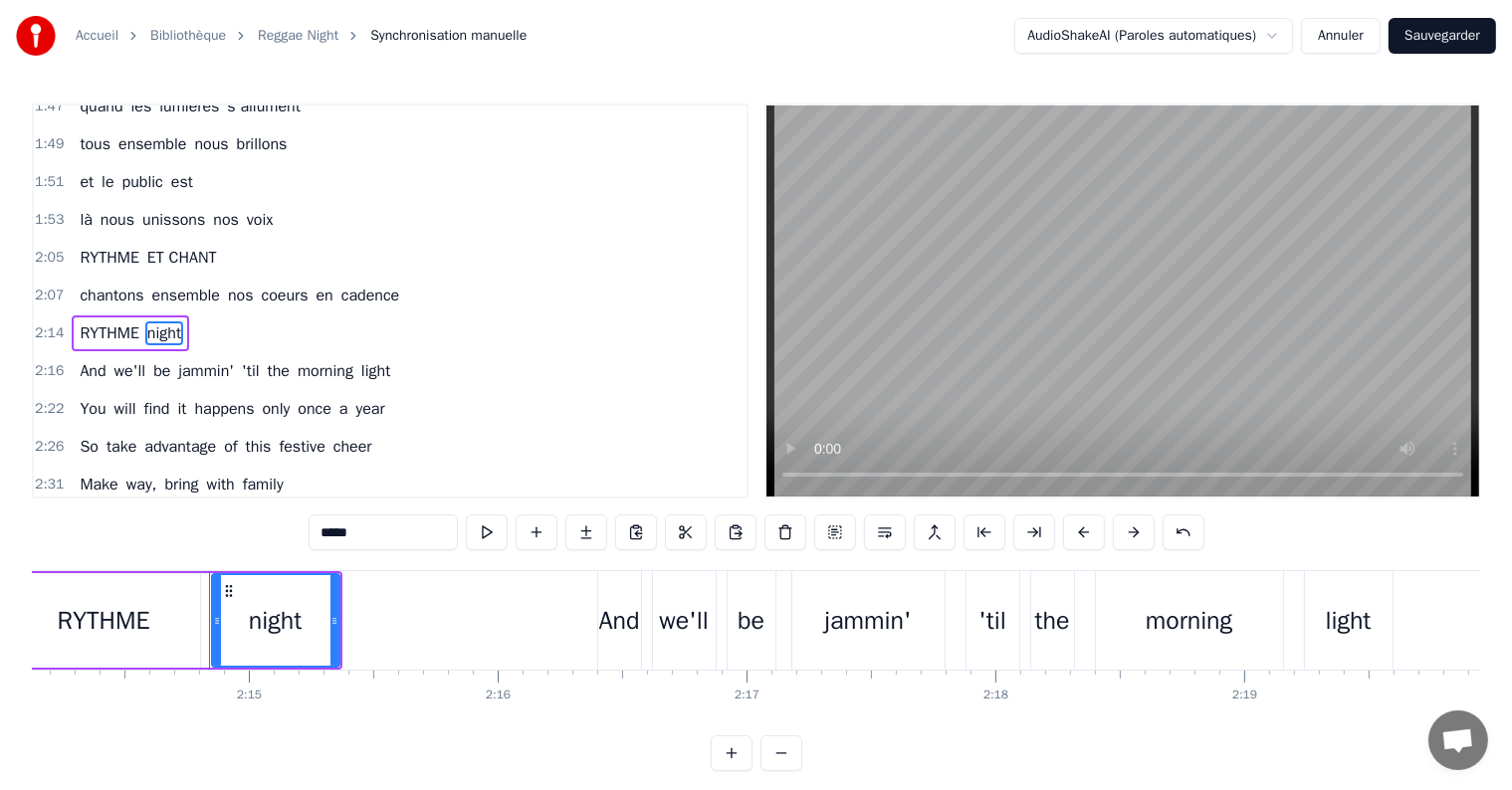 scroll, scrollTop: 0, scrollLeft: 33453, axis: horizontal 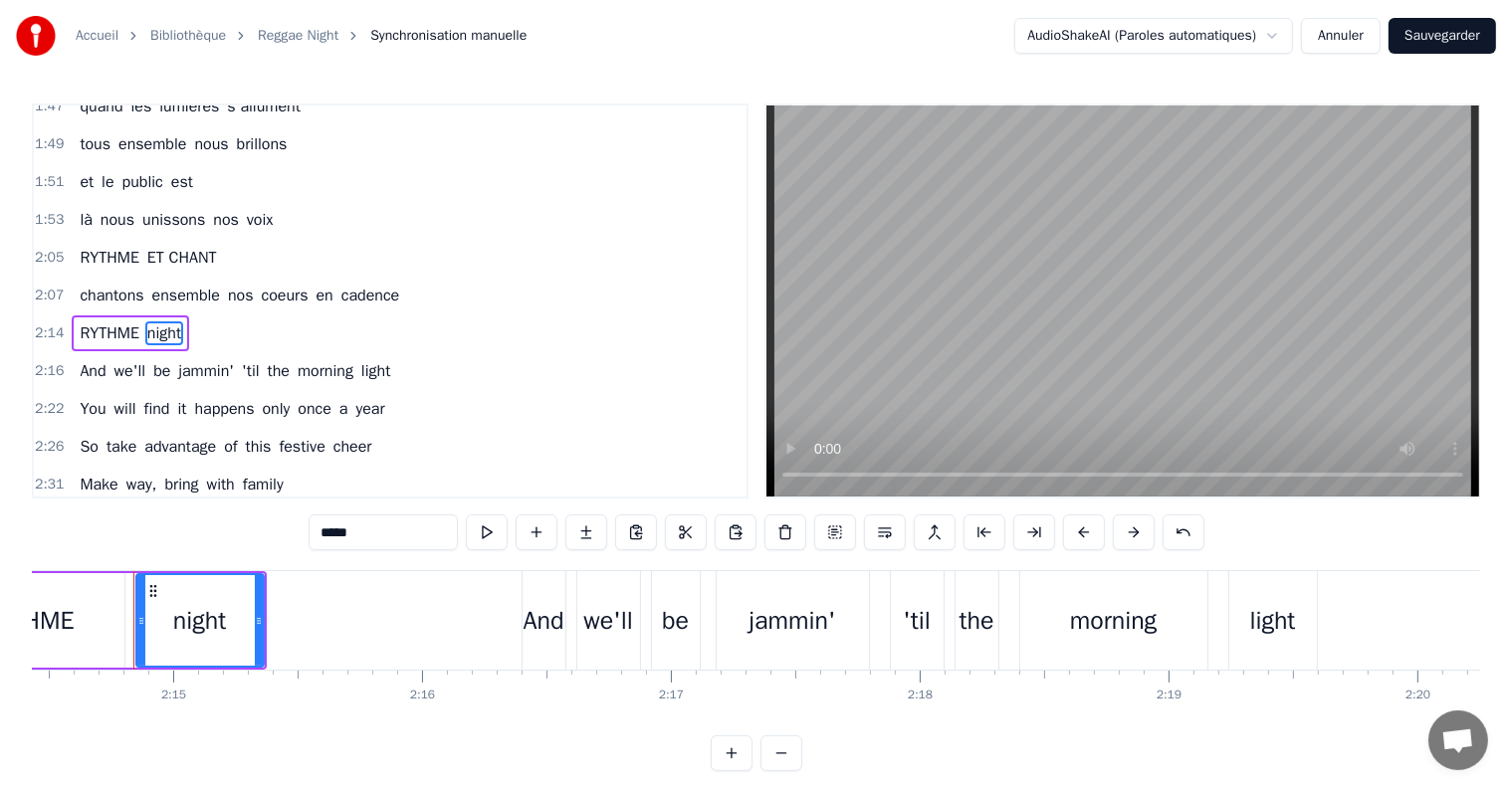 drag, startPoint x: 381, startPoint y: 532, endPoint x: 210, endPoint y: 537, distance: 171.07308 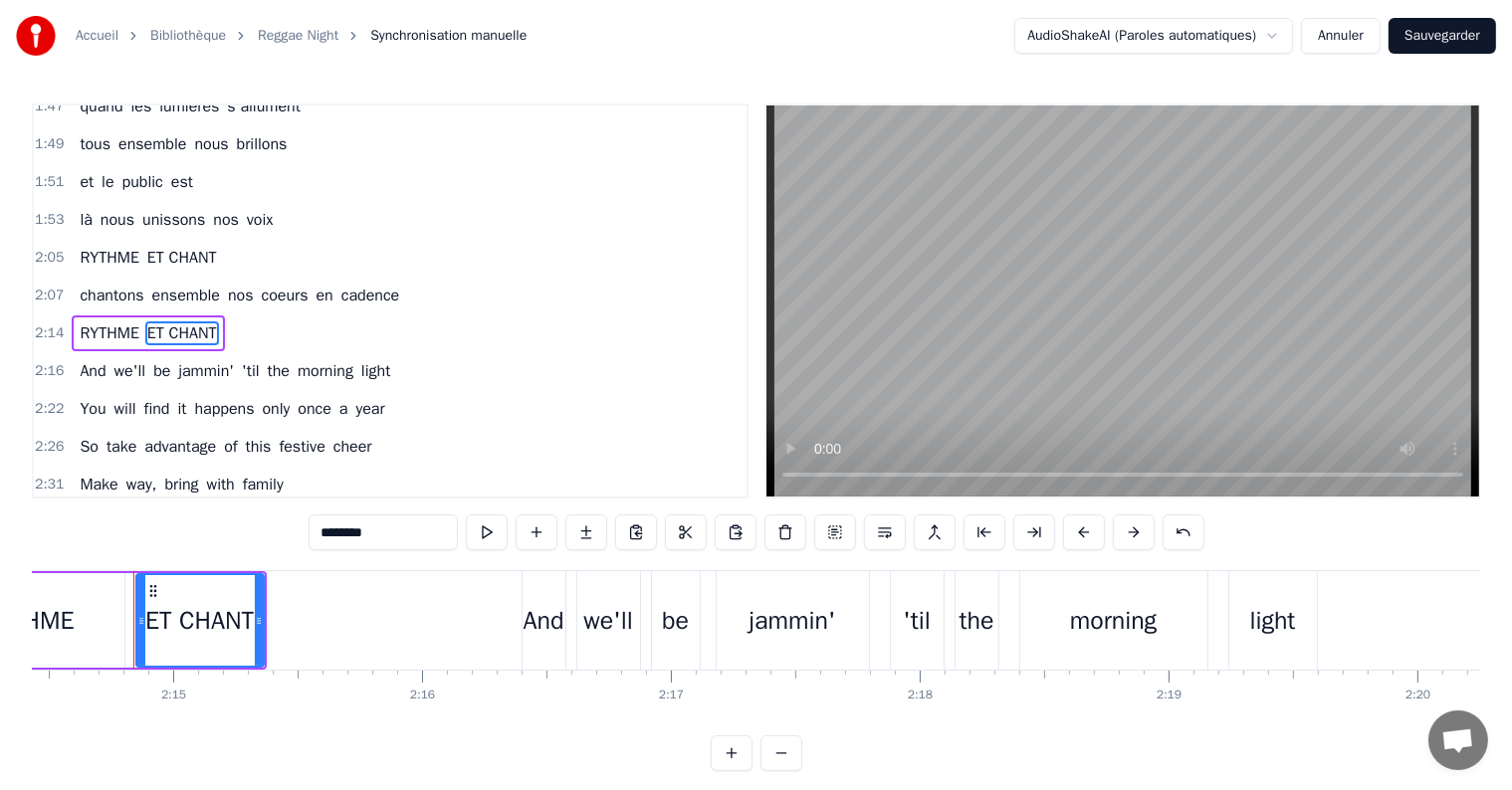 click on "And" at bounding box center [93, 371] 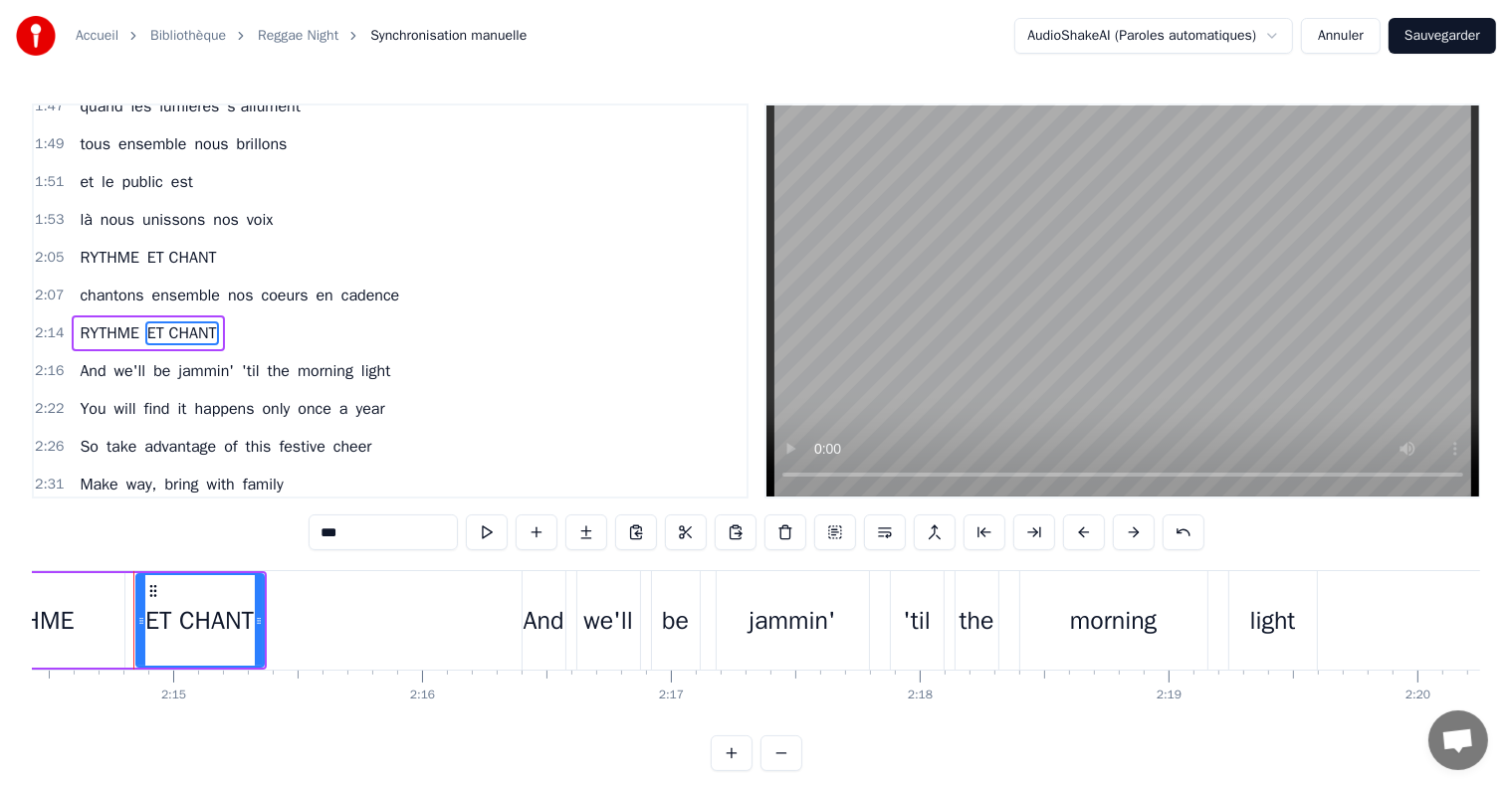 scroll, scrollTop: 811, scrollLeft: 0, axis: vertical 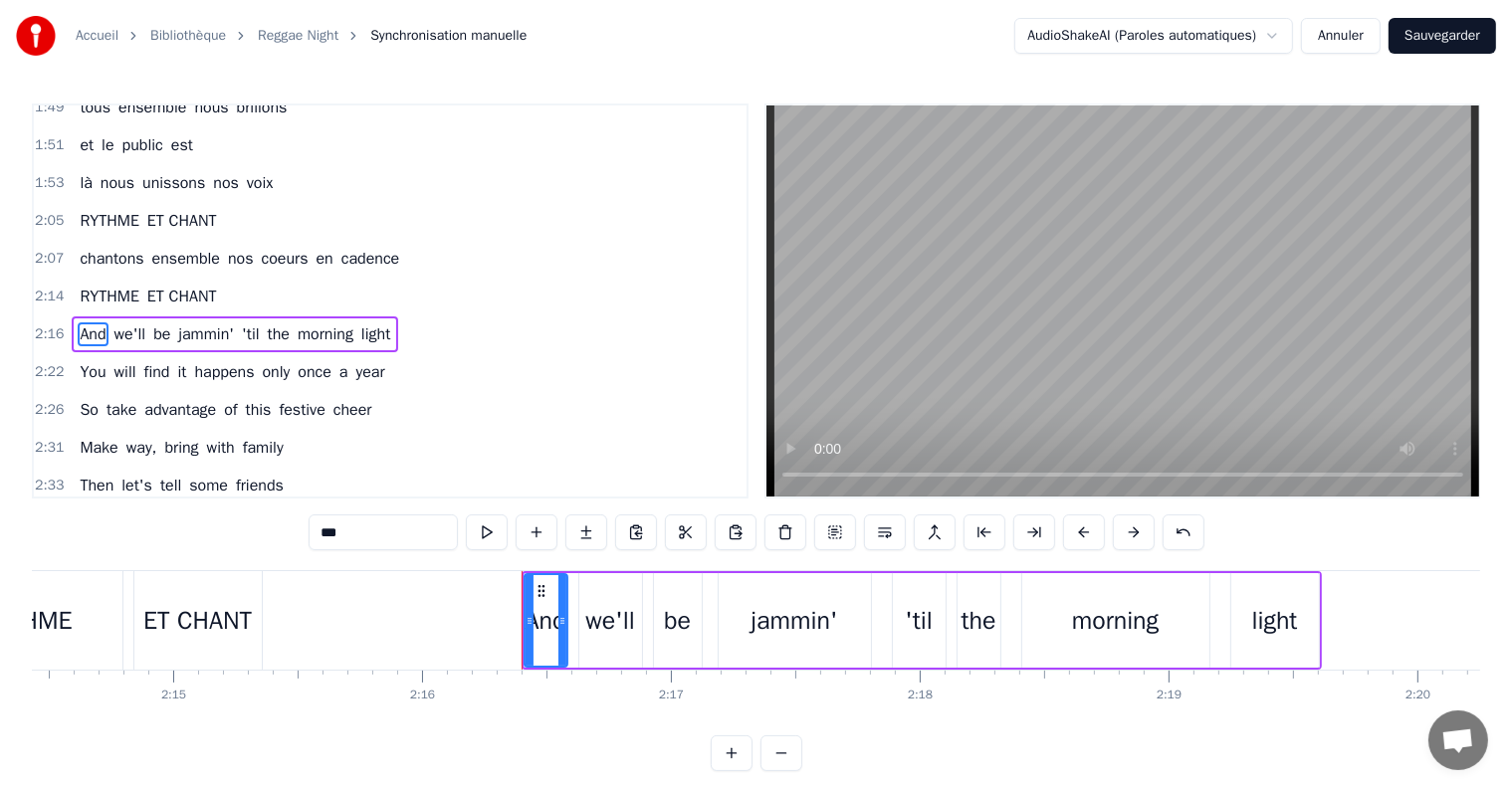 drag, startPoint x: 400, startPoint y: 534, endPoint x: 147, endPoint y: 525, distance: 253.16 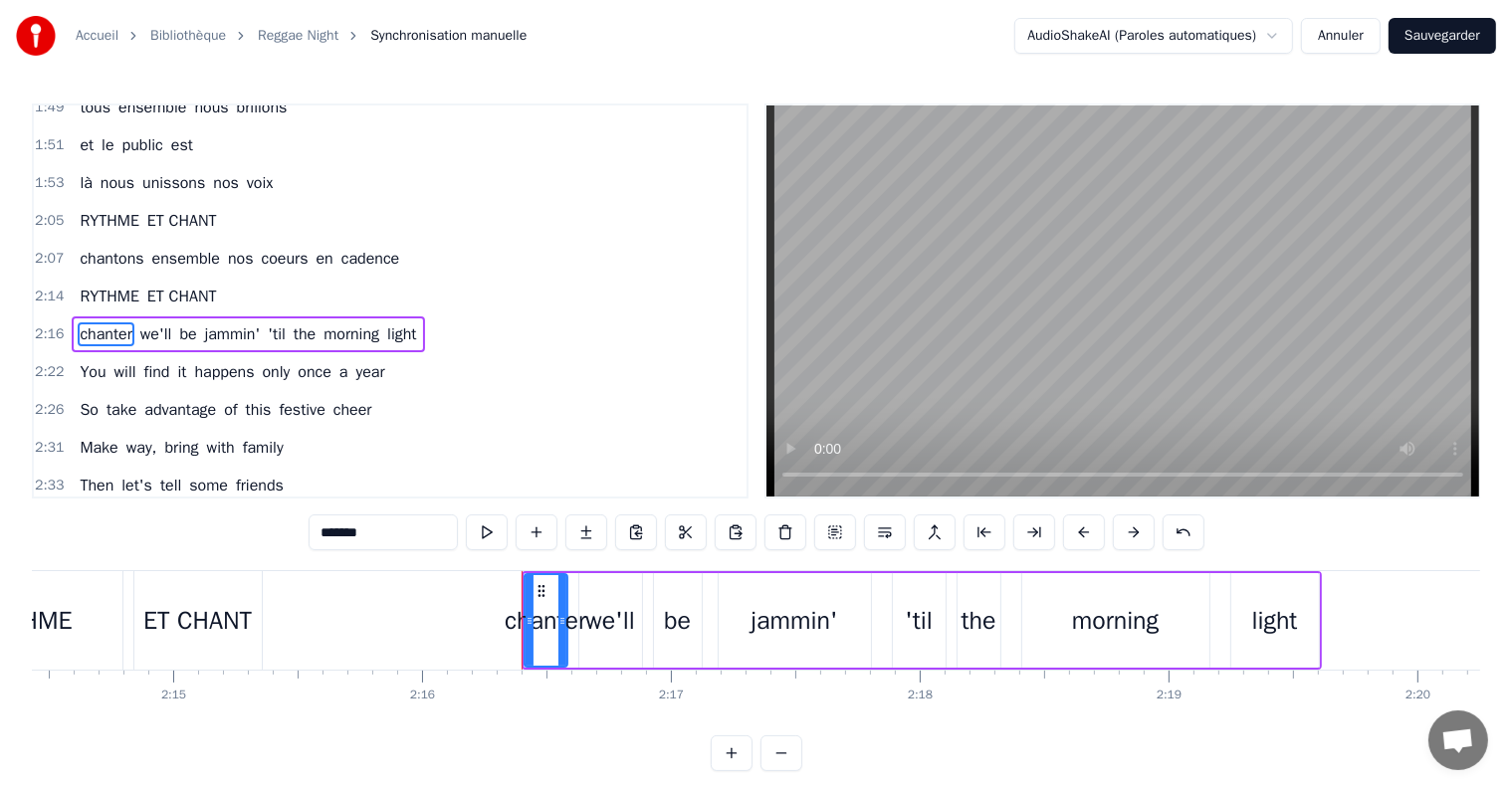 click on "we'll" at bounding box center [156, 334] 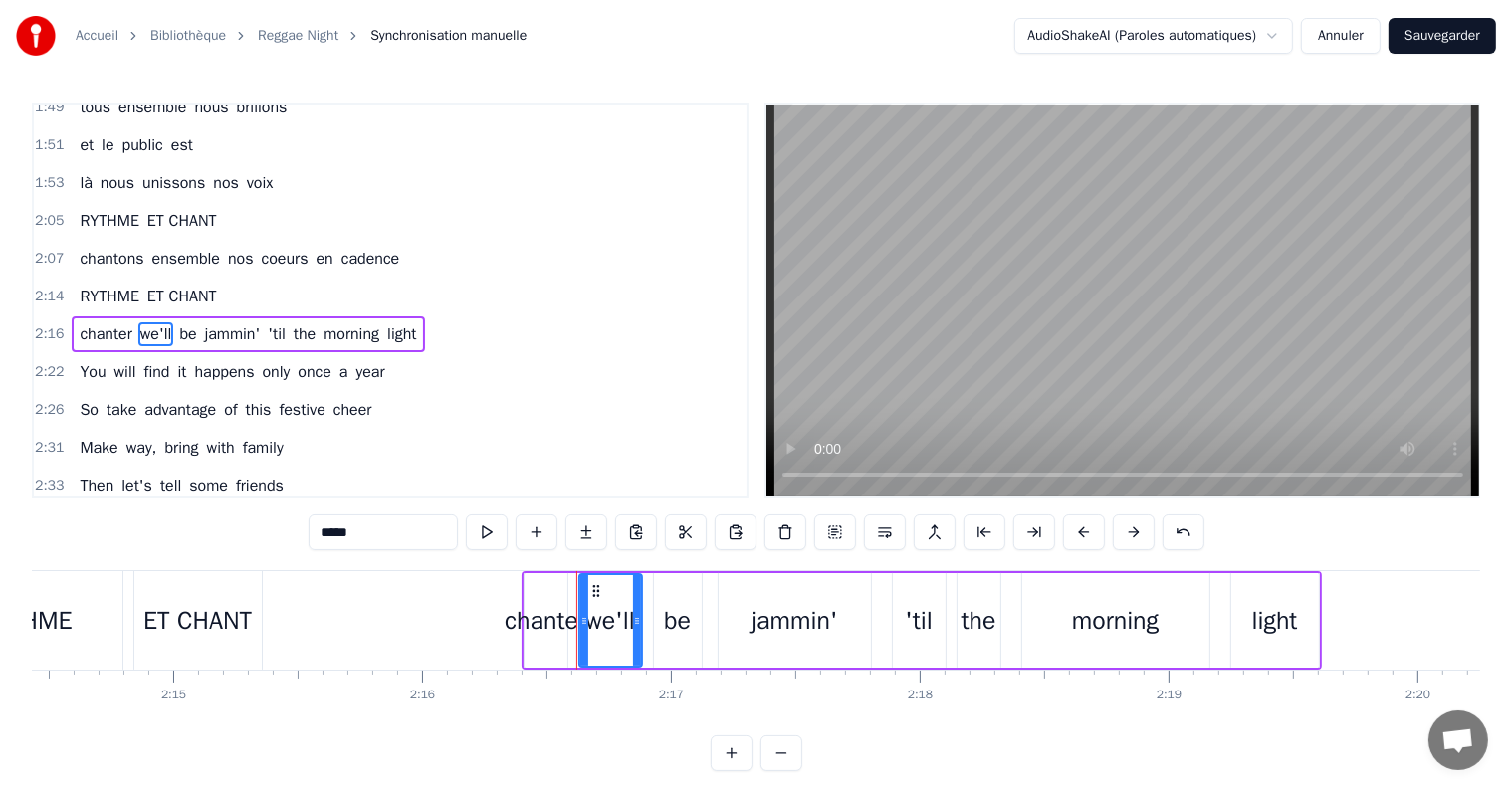 drag, startPoint x: 394, startPoint y: 531, endPoint x: 192, endPoint y: 533, distance: 202.0099 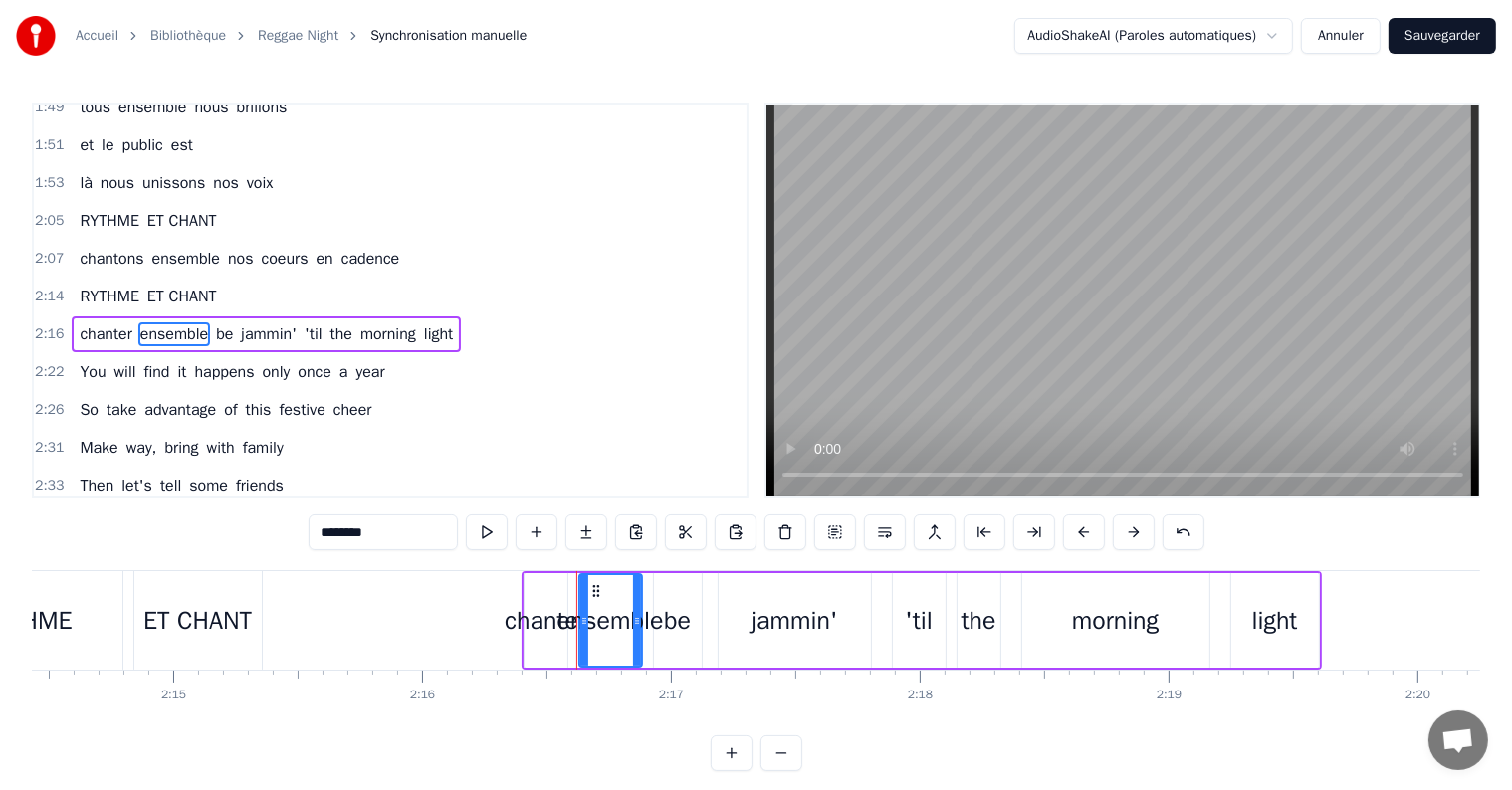 type on "********" 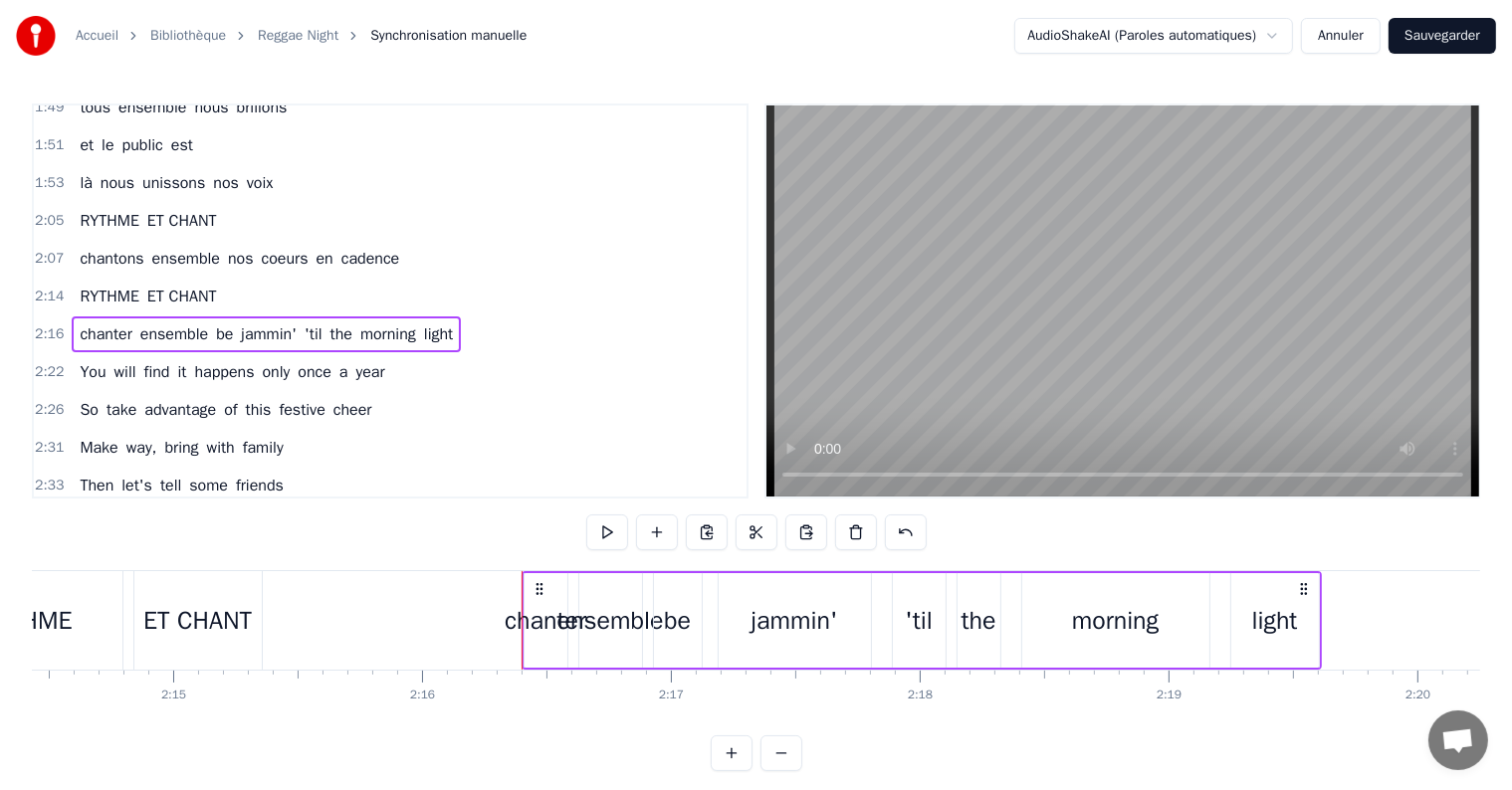 click on "be" at bounding box center [224, 334] 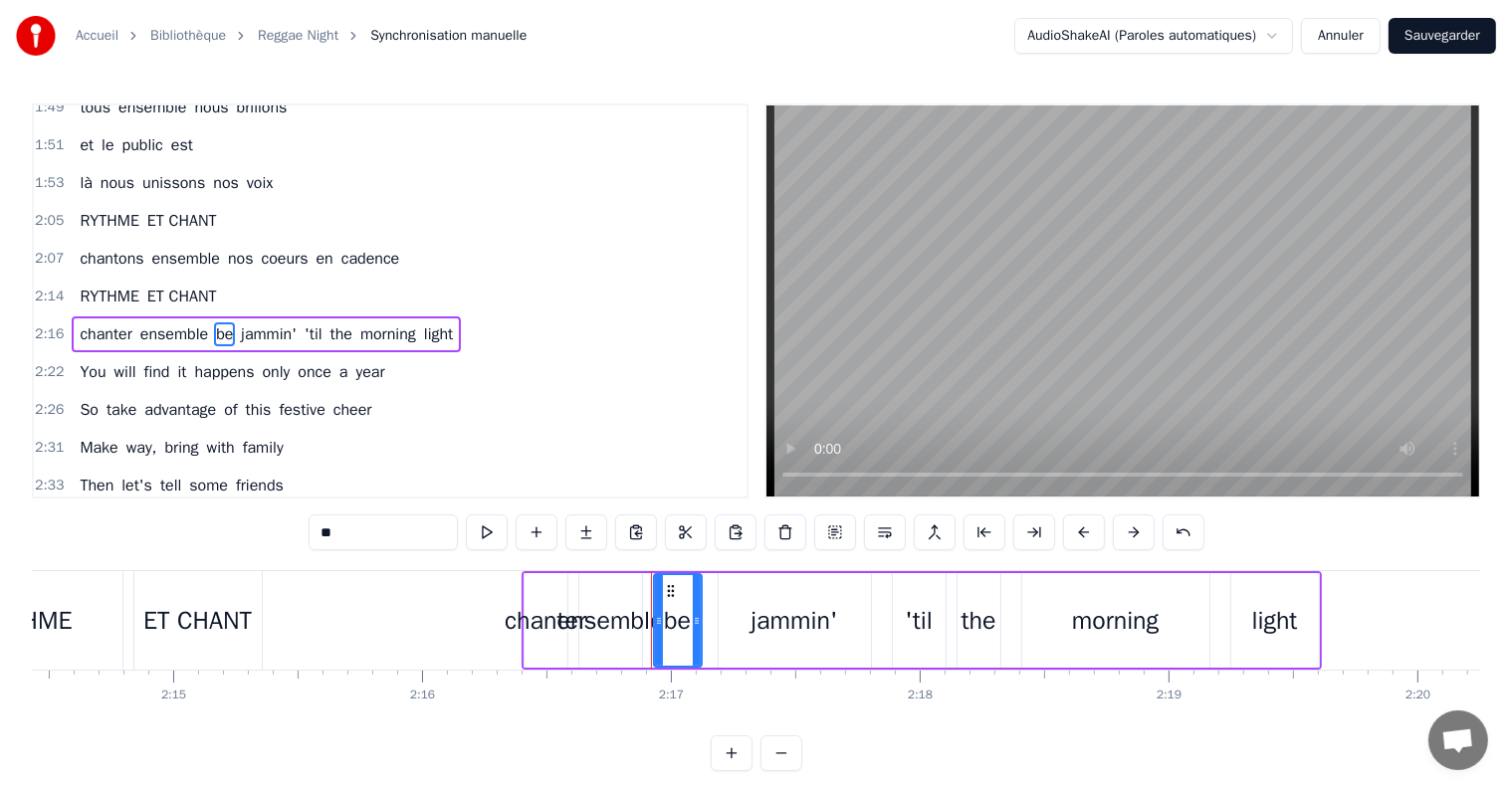 drag, startPoint x: 354, startPoint y: 516, endPoint x: 291, endPoint y: 541, distance: 67.77905 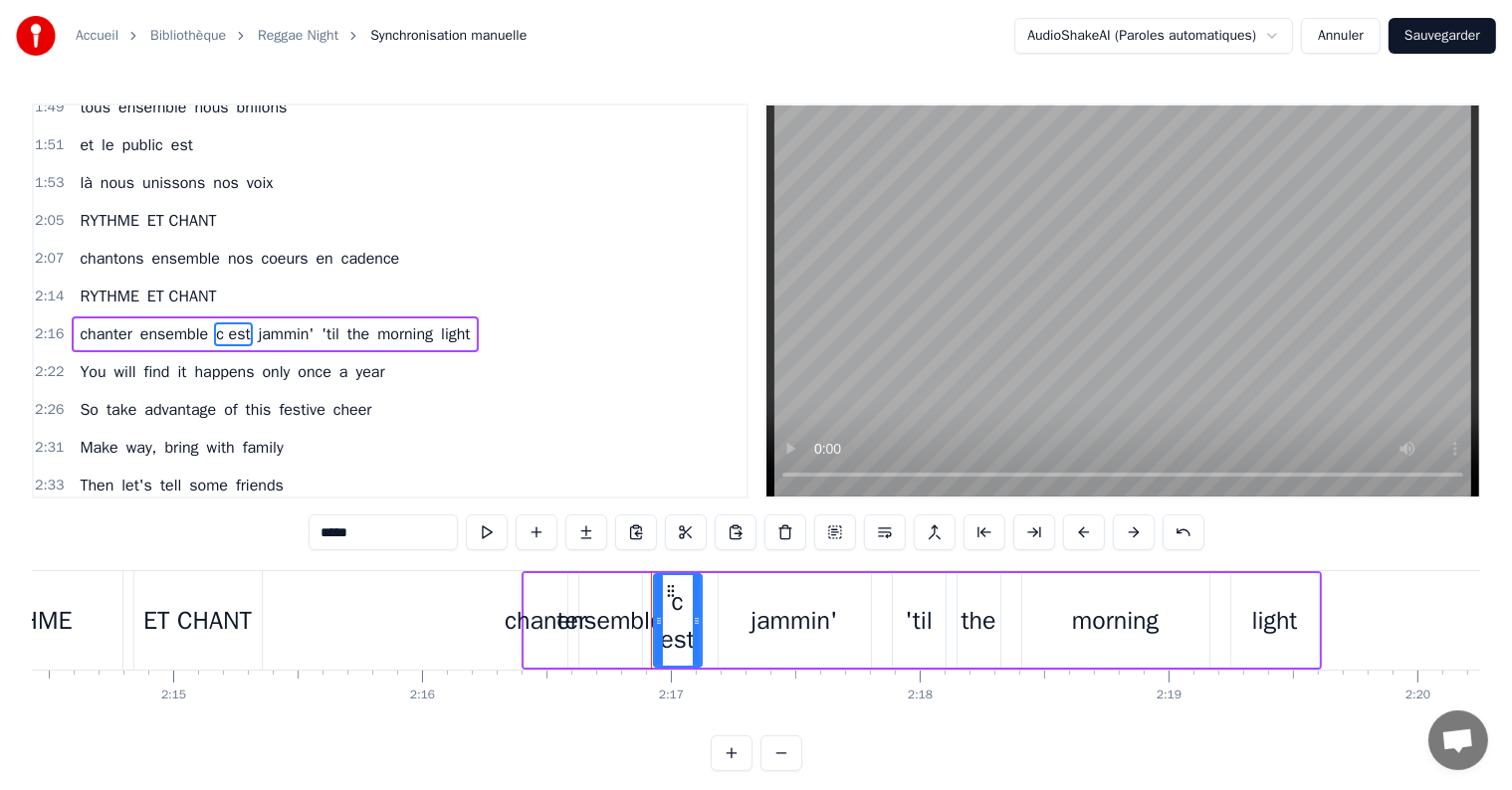 click on "jammin'" at bounding box center (287, 334) 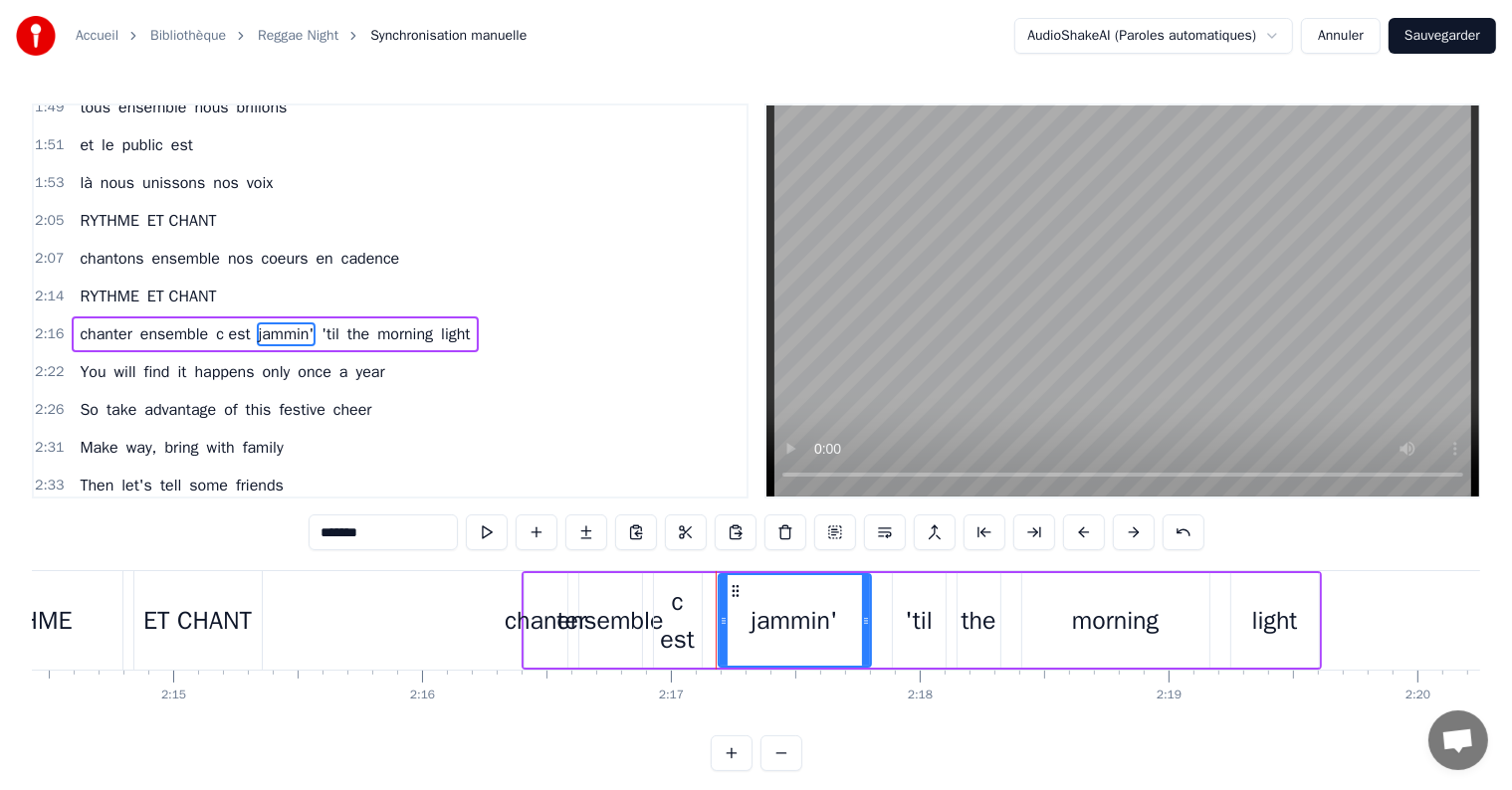 drag, startPoint x: 379, startPoint y: 524, endPoint x: 199, endPoint y: 558, distance: 183.18297 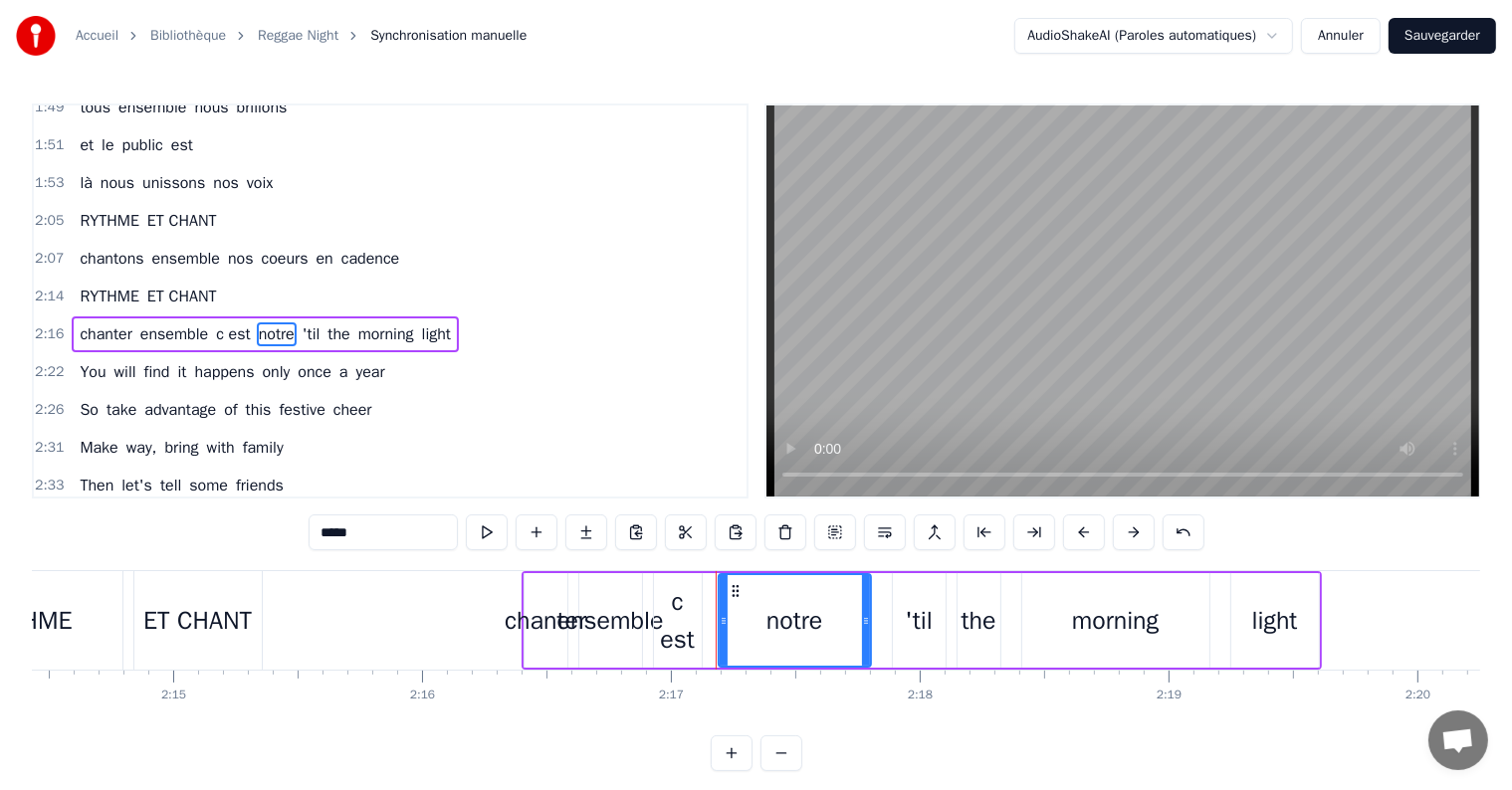 click on "'til" at bounding box center (312, 334) 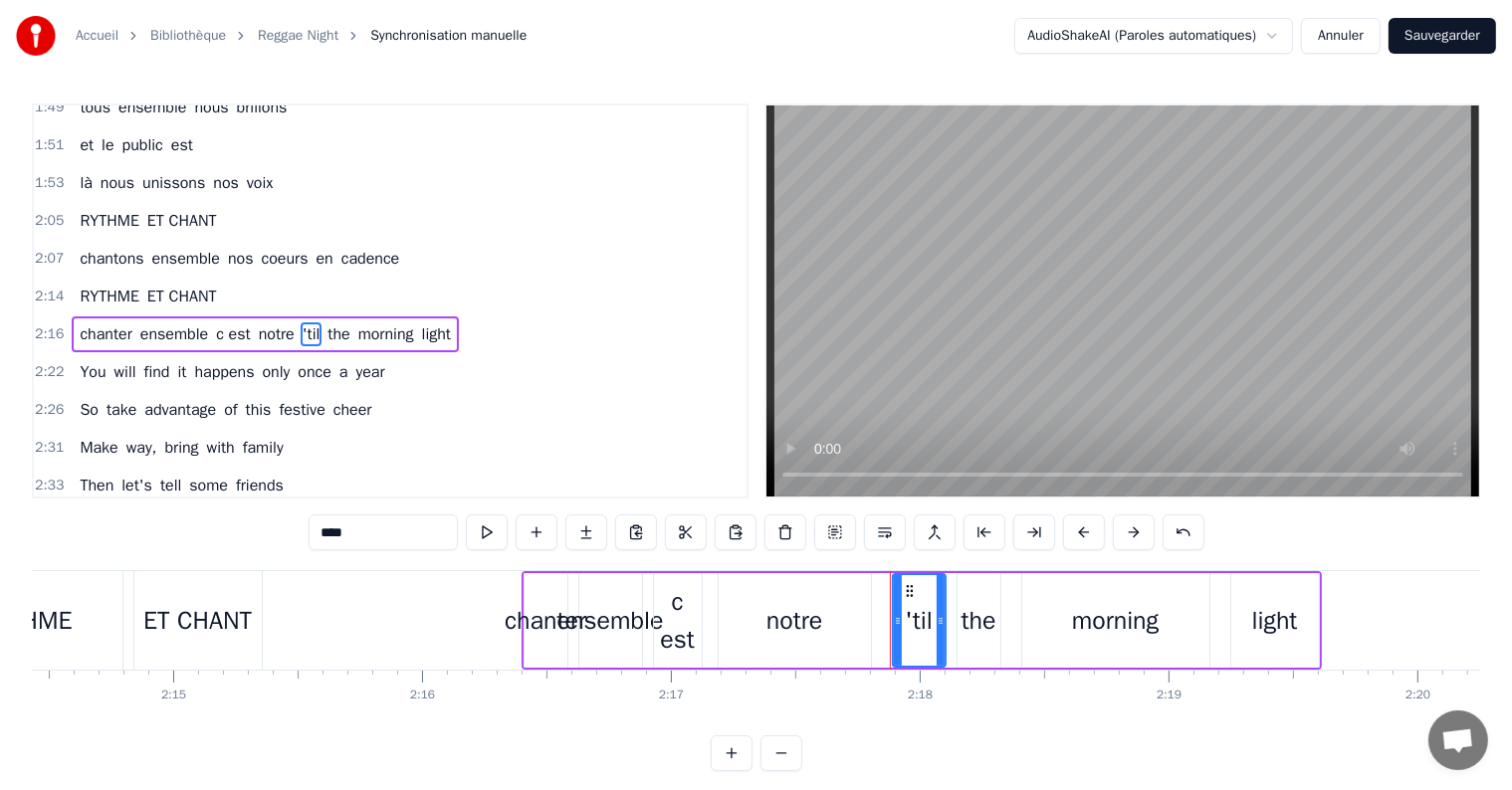 drag, startPoint x: 371, startPoint y: 536, endPoint x: 239, endPoint y: 536, distance: 132 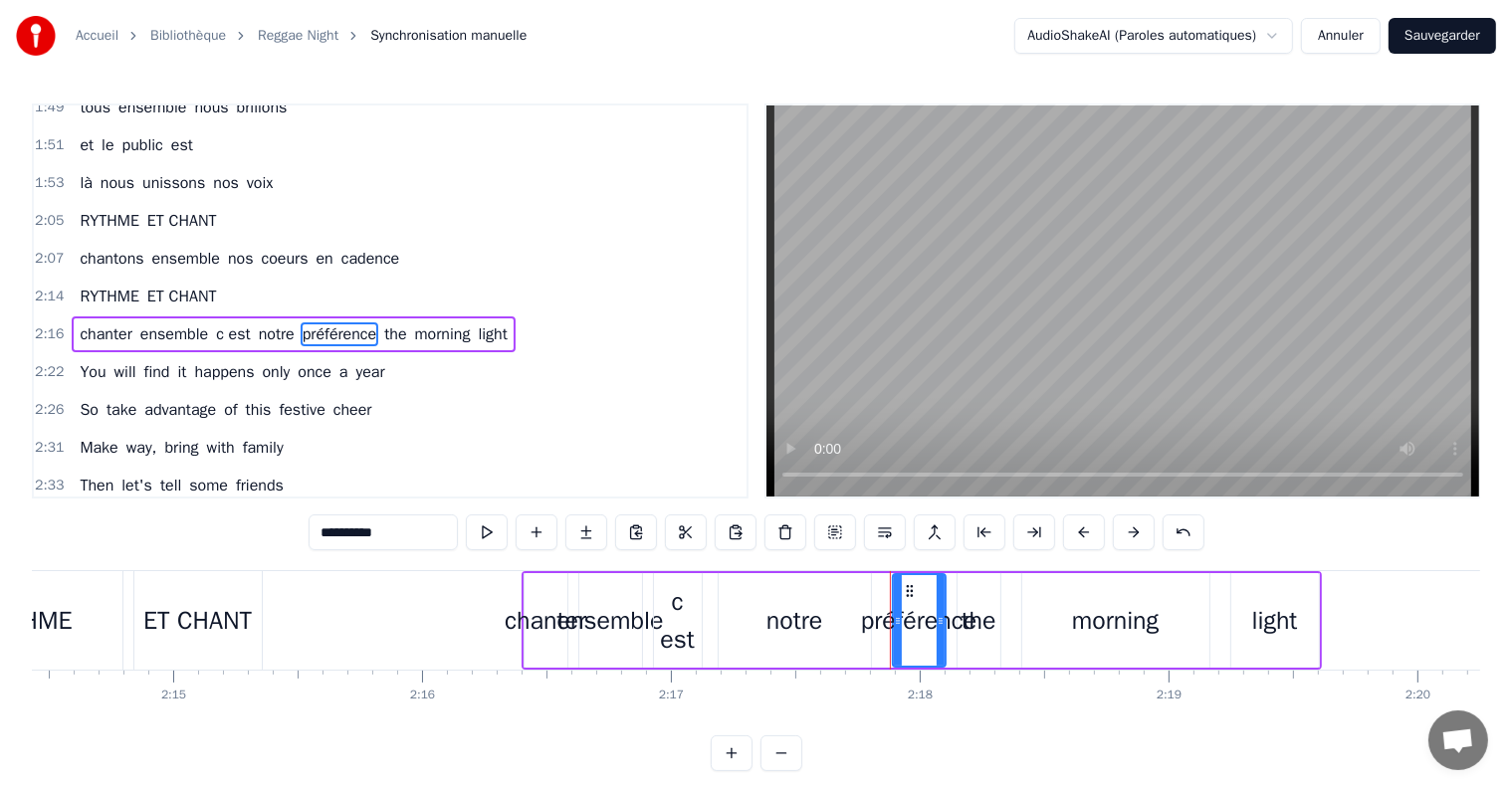 click on "the" at bounding box center [395, 334] 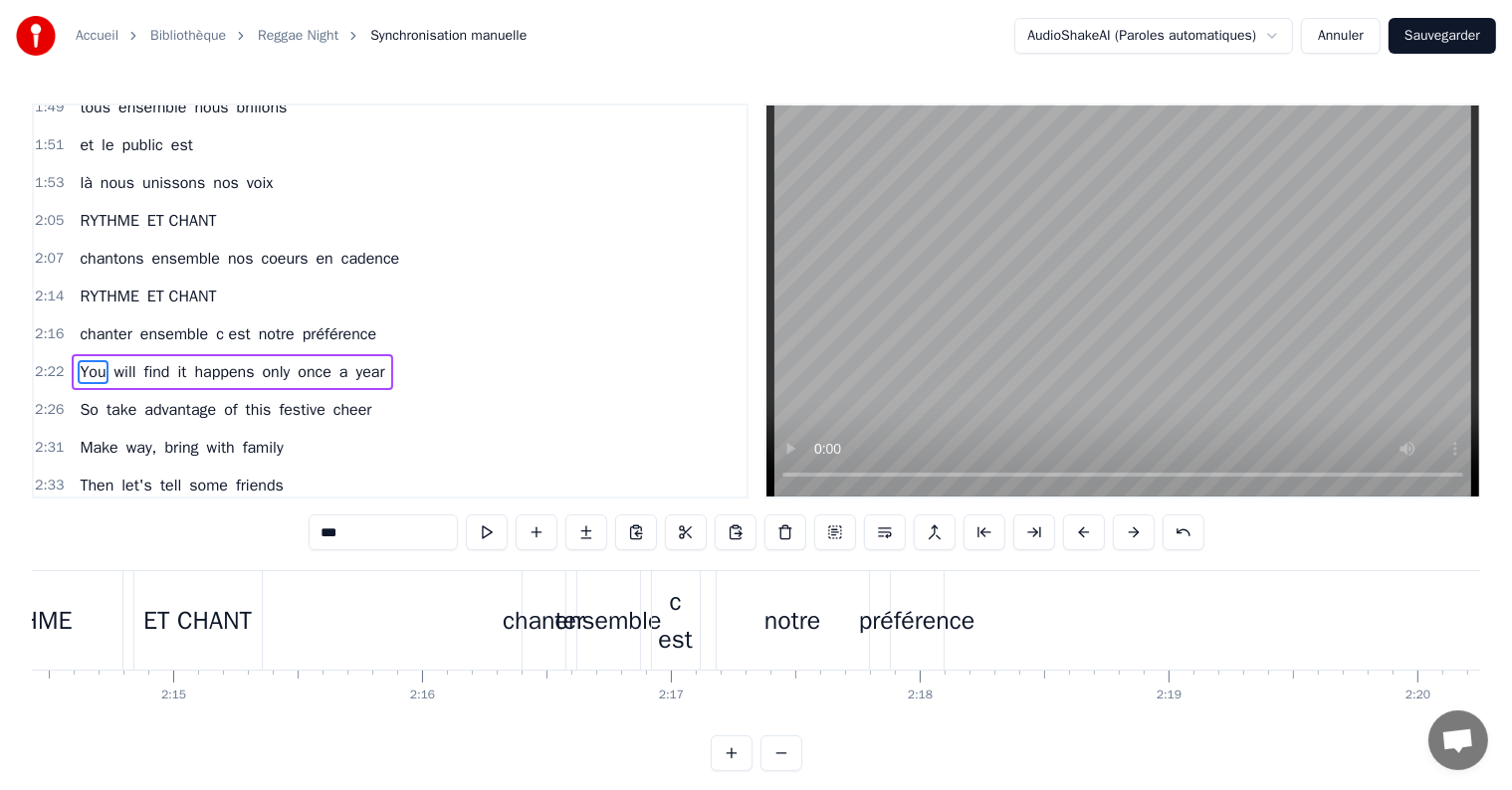 scroll, scrollTop: 814, scrollLeft: 0, axis: vertical 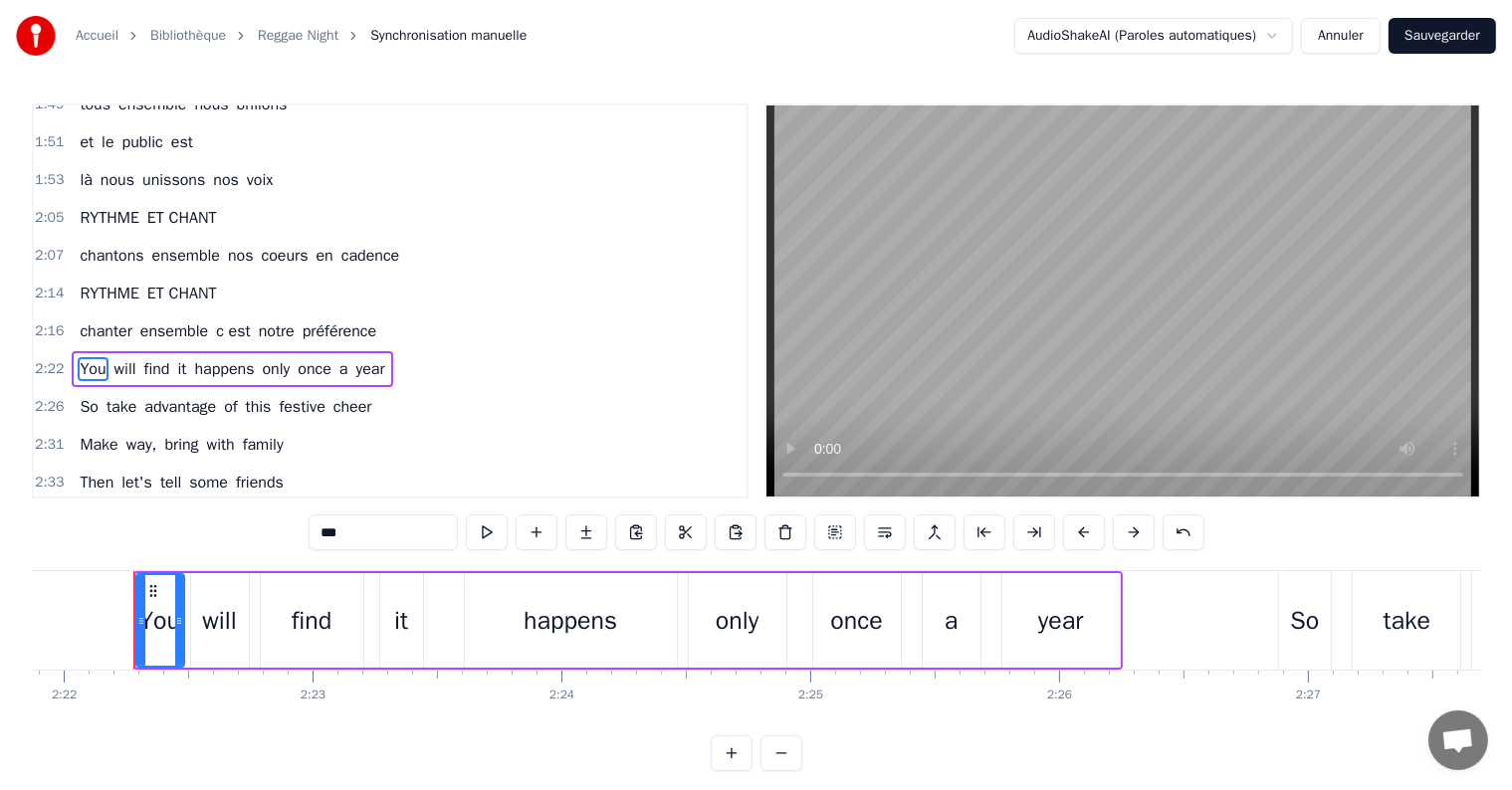 drag, startPoint x: 365, startPoint y: 531, endPoint x: 222, endPoint y: 524, distance: 143.17123 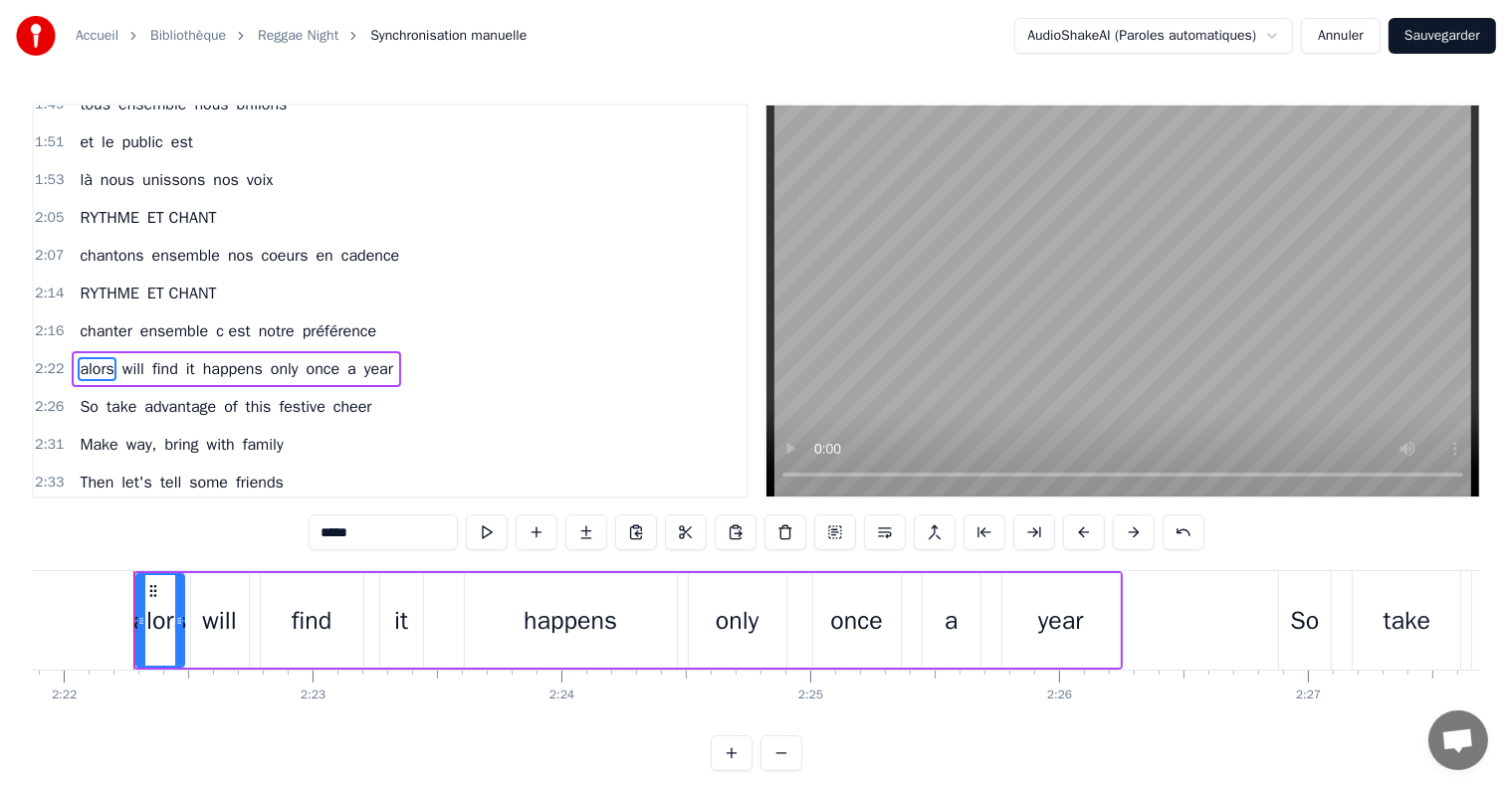 click on "will" at bounding box center (133, 369) 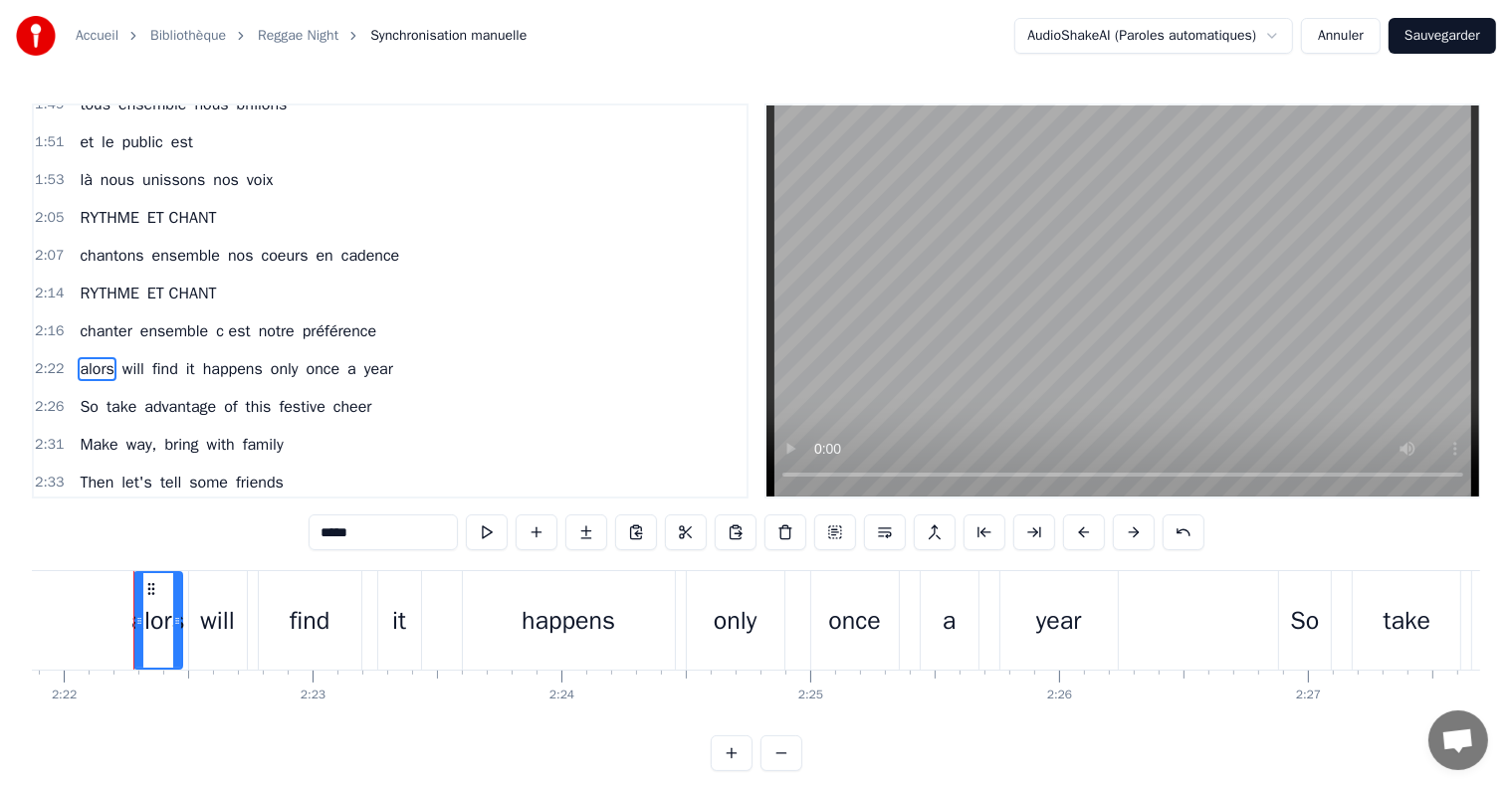 click on "will" at bounding box center [133, 369] 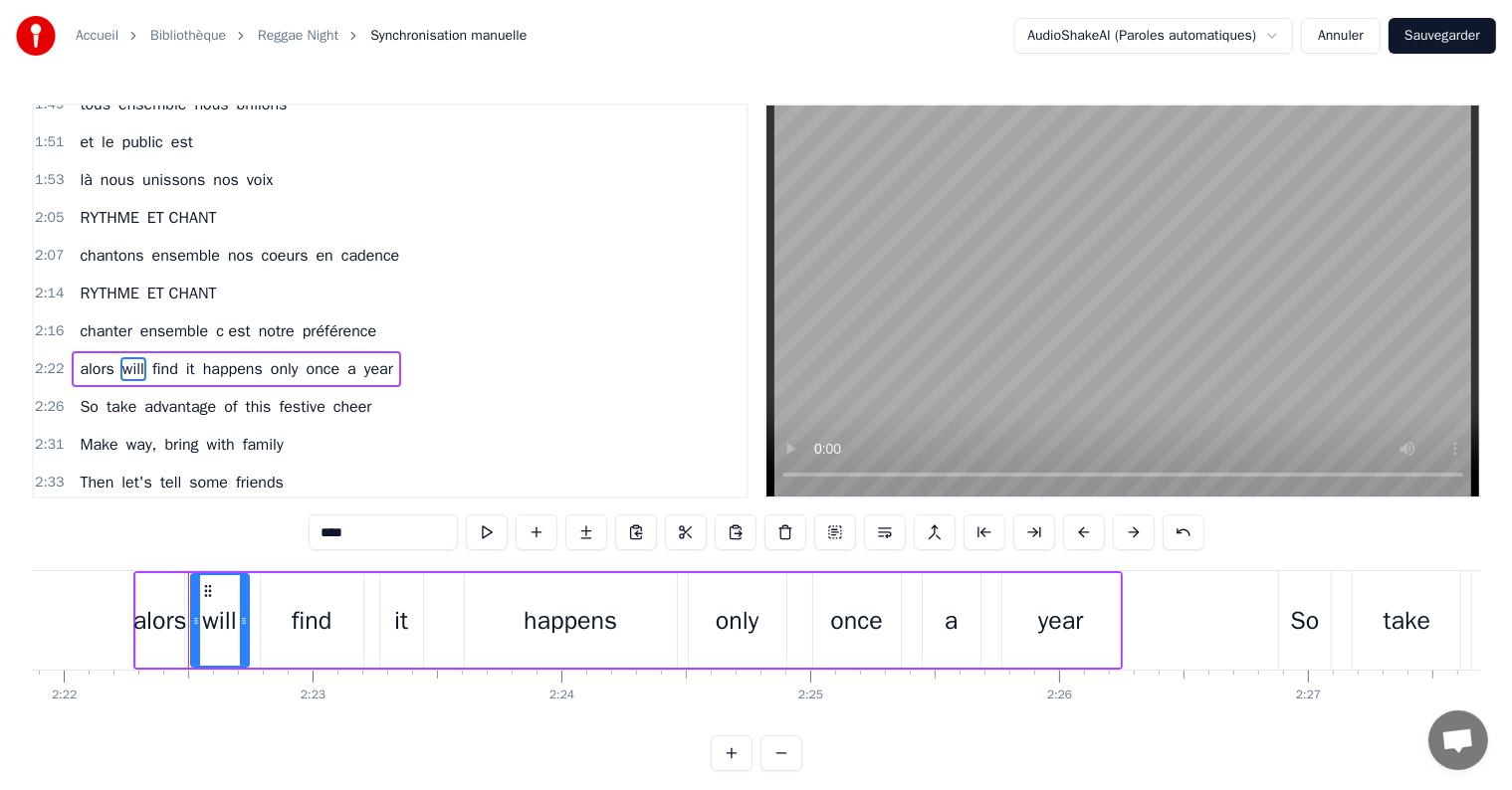 scroll, scrollTop: 848, scrollLeft: 0, axis: vertical 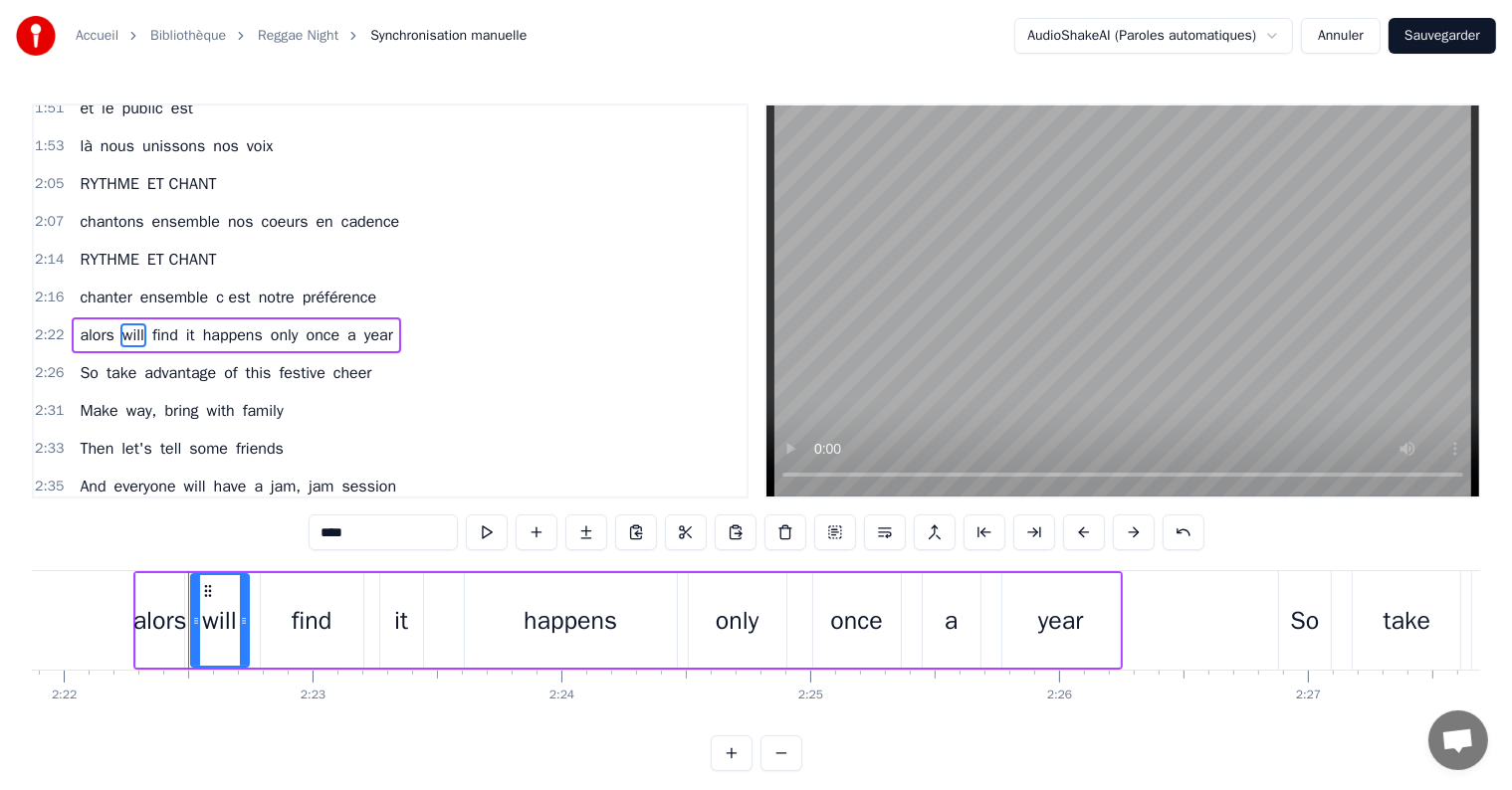 drag, startPoint x: 386, startPoint y: 524, endPoint x: 208, endPoint y: 515, distance: 178.22738 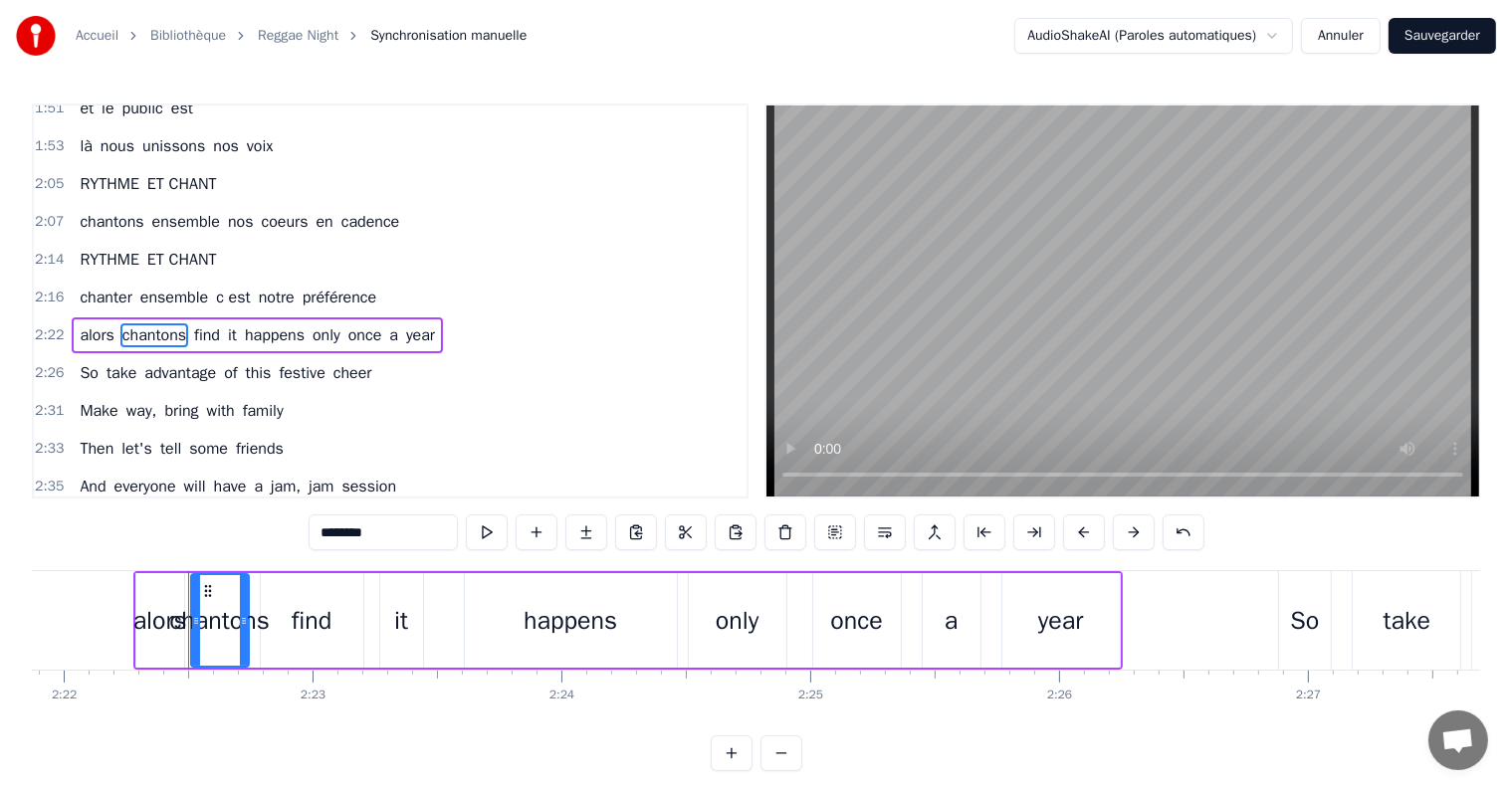 click on "find" at bounding box center [207, 335] 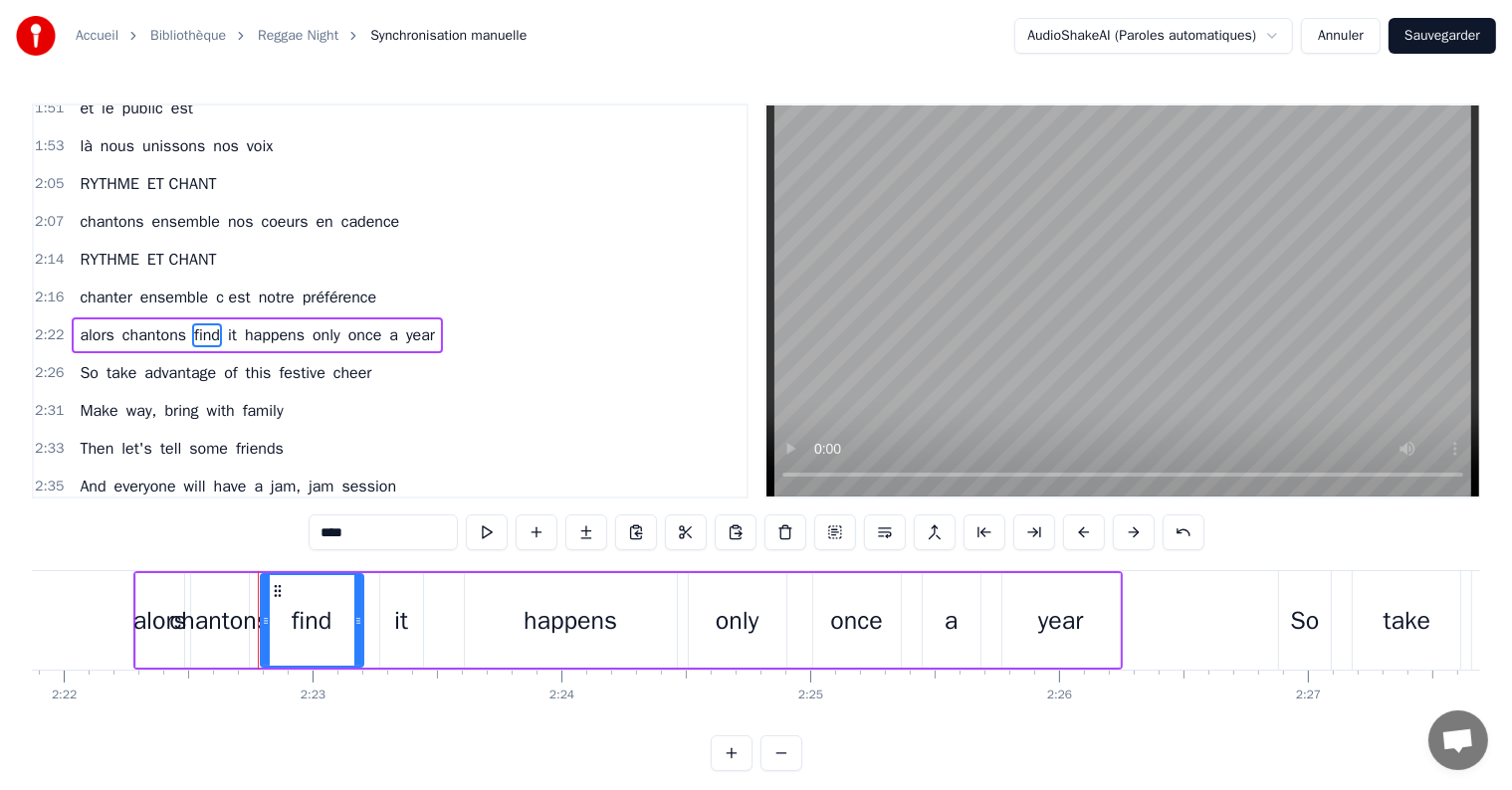drag, startPoint x: 361, startPoint y: 517, endPoint x: 275, endPoint y: 526, distance: 86.46965 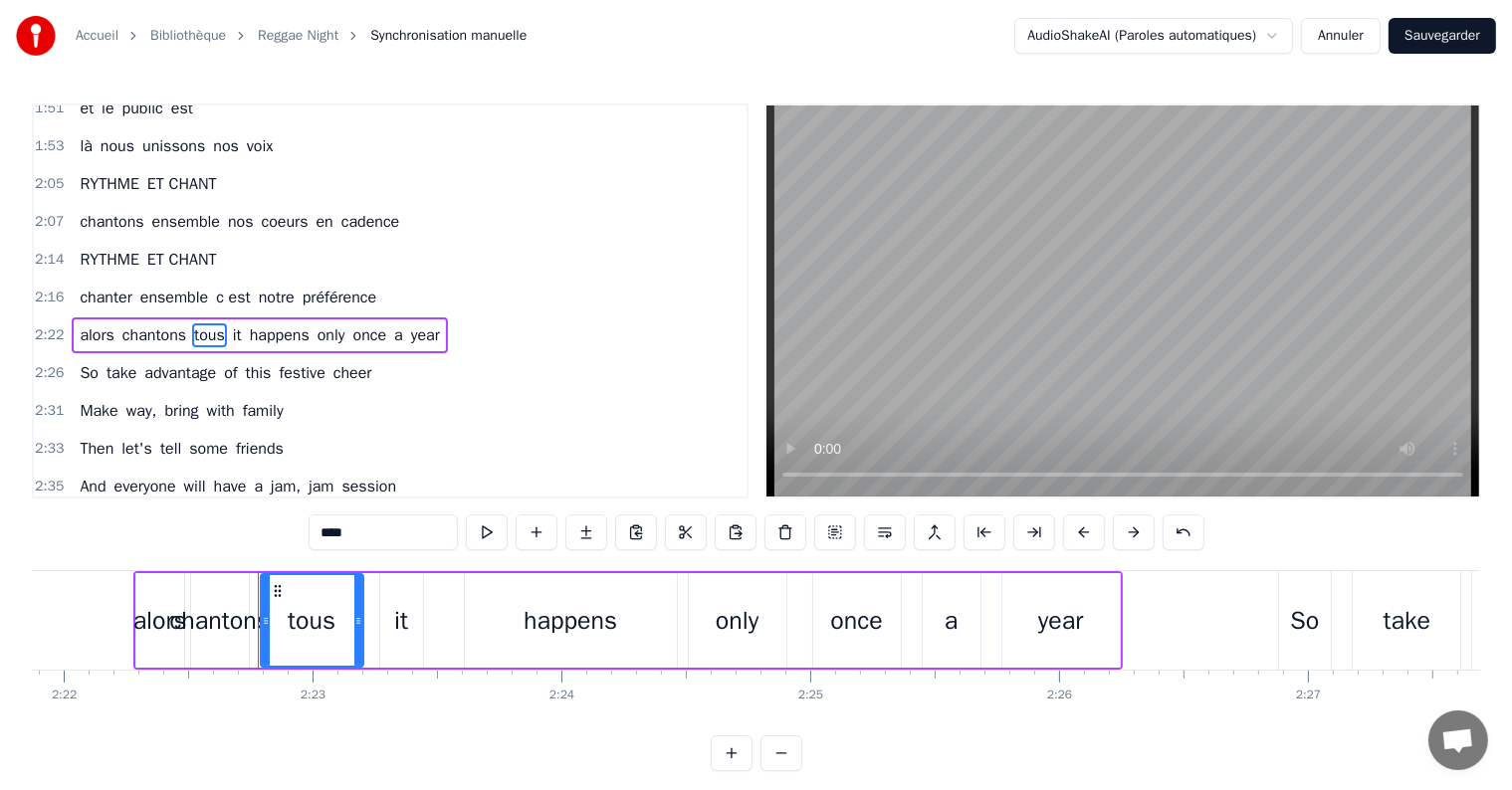 click on "it" at bounding box center [237, 335] 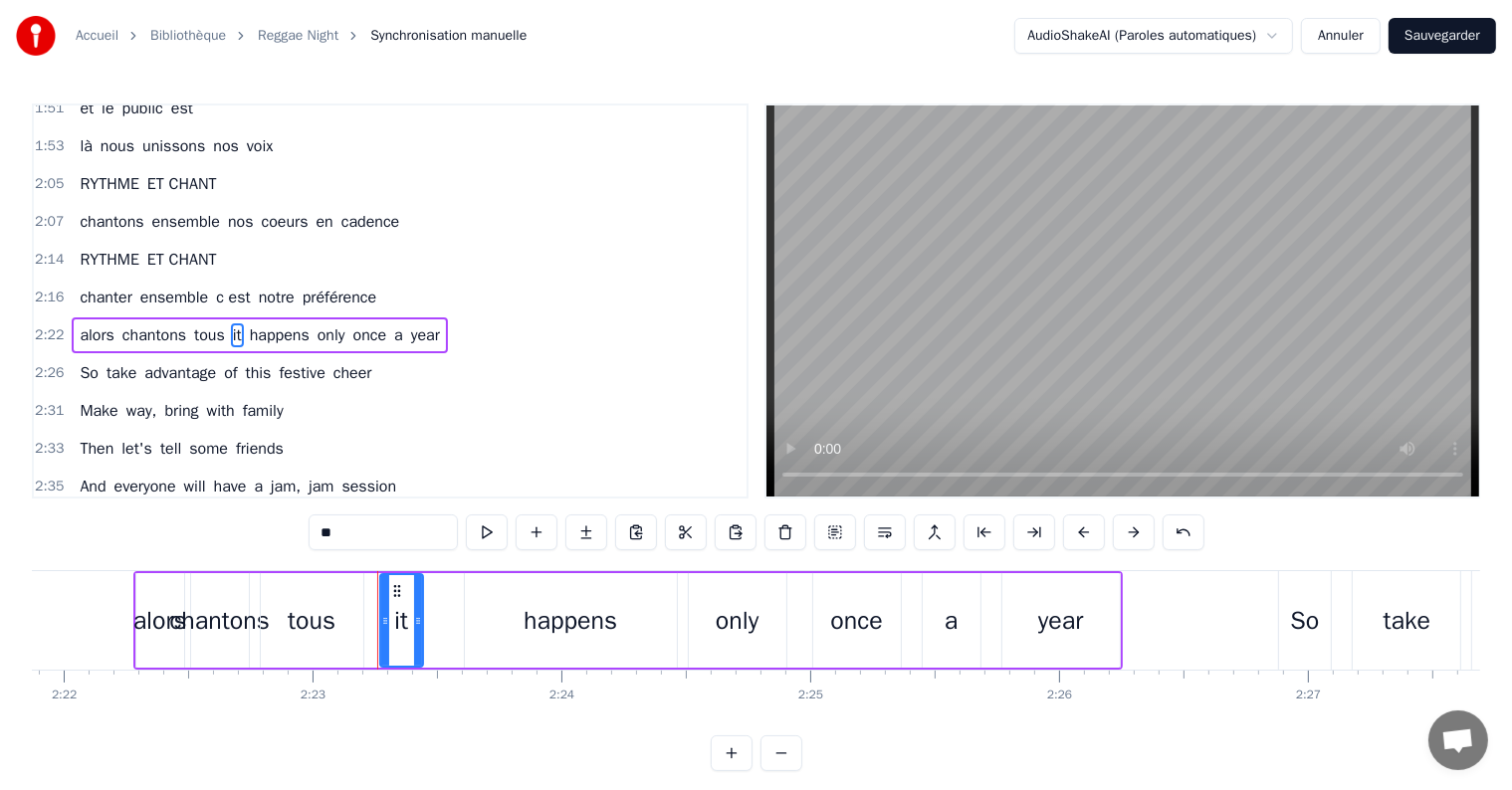 drag, startPoint x: 351, startPoint y: 517, endPoint x: 279, endPoint y: 533, distance: 73.75636 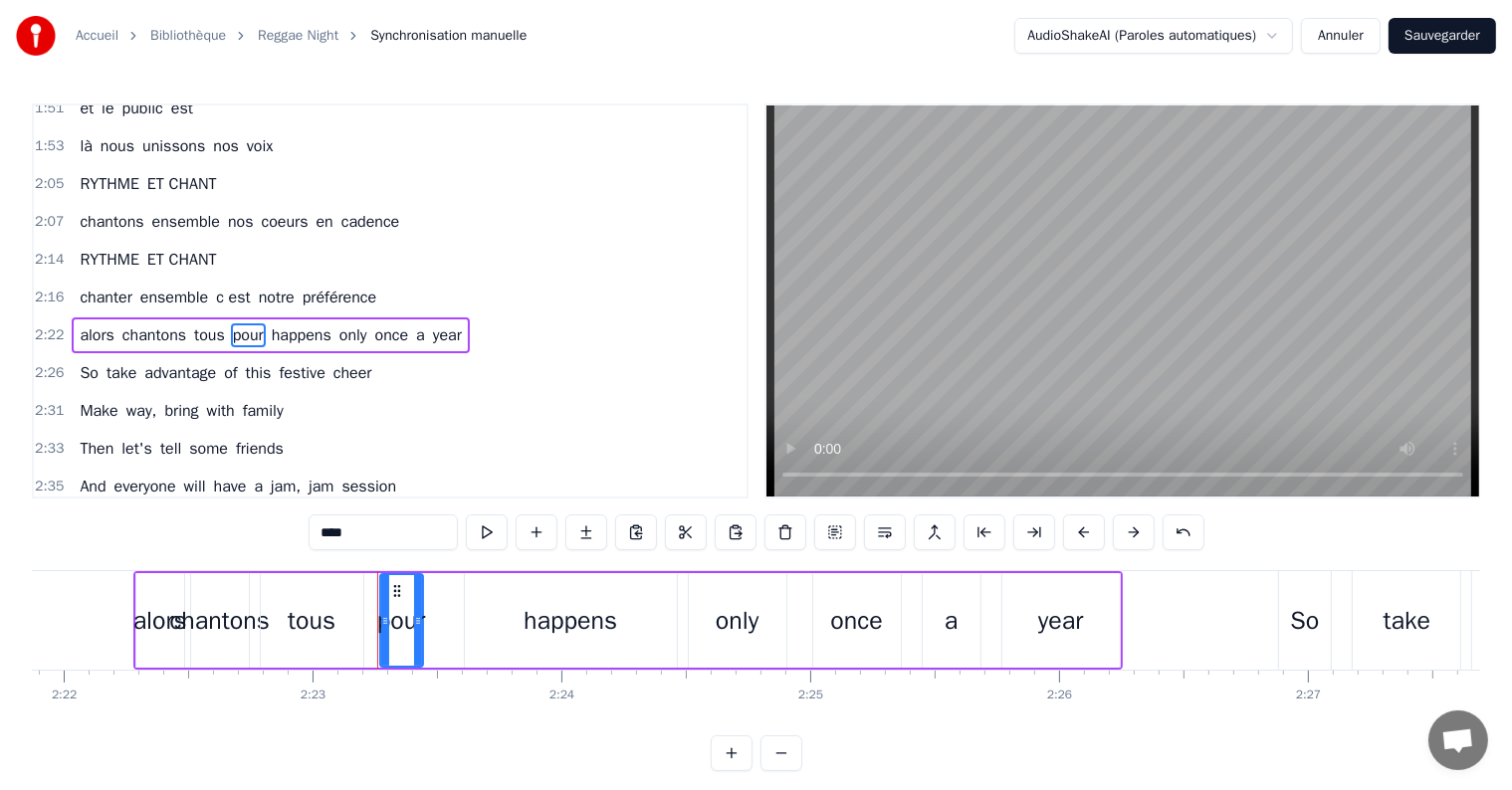 click on "happens" at bounding box center (302, 335) 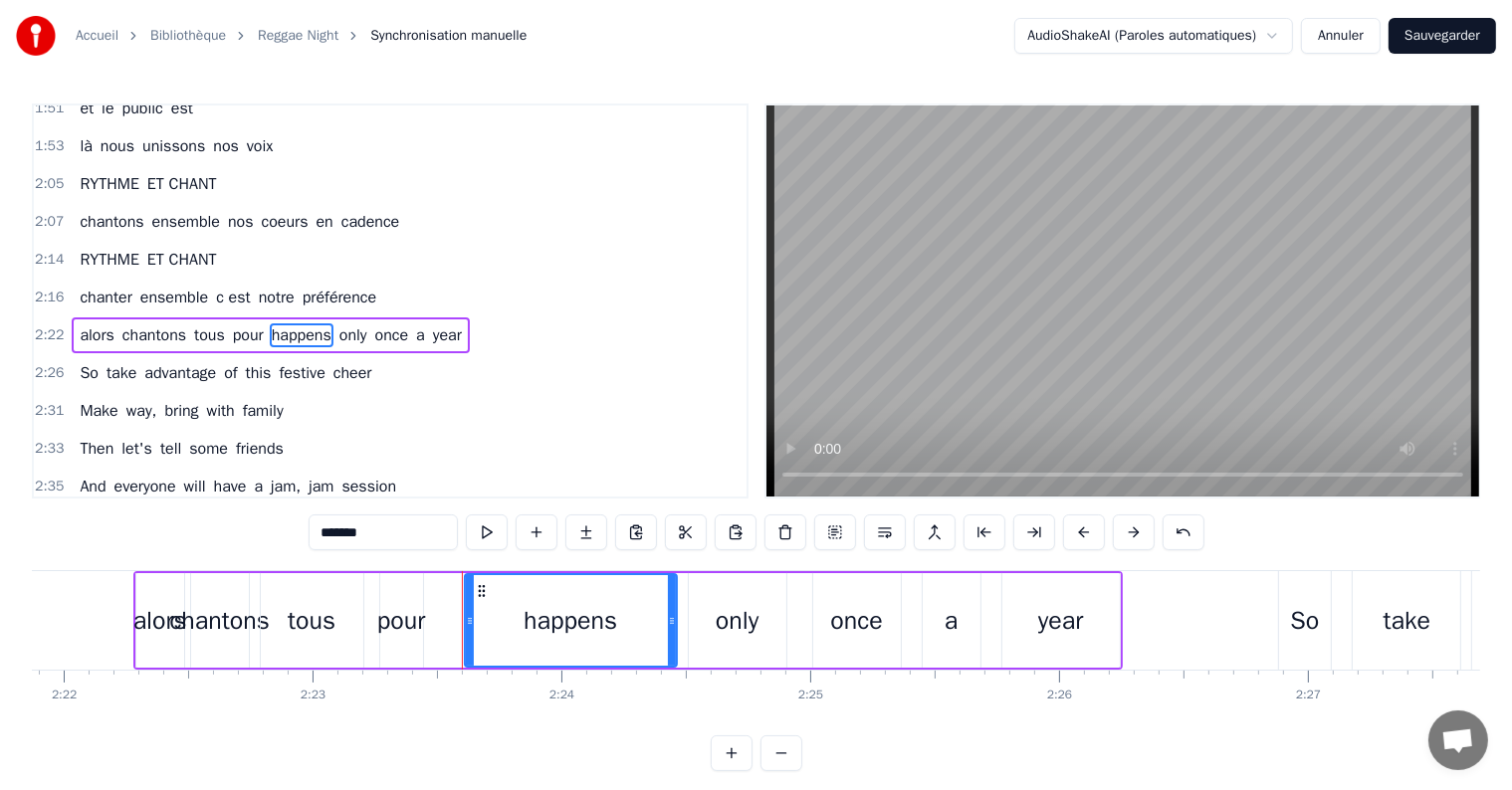 drag, startPoint x: 386, startPoint y: 533, endPoint x: 243, endPoint y: 527, distance: 143.12582 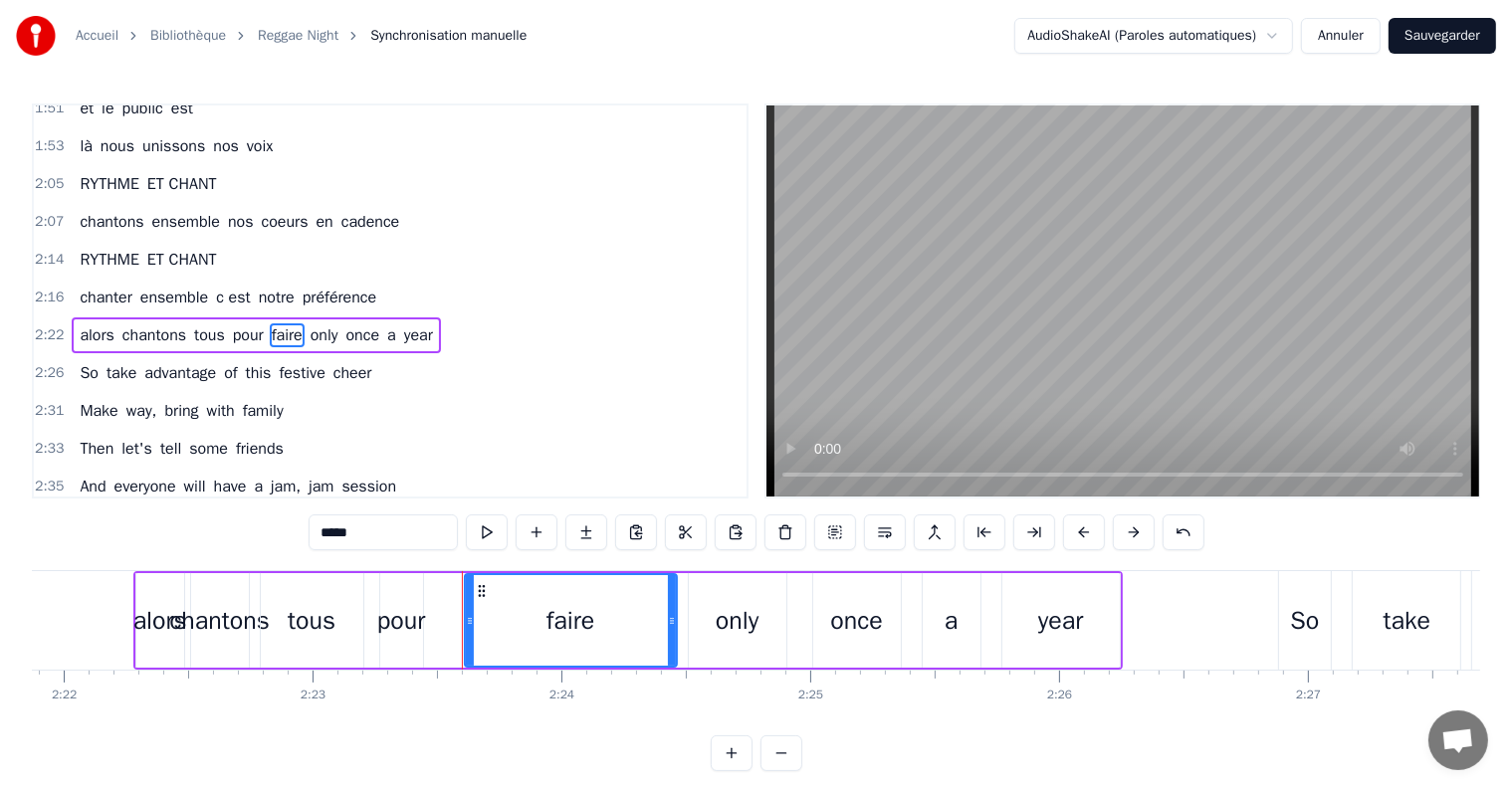 click on "only" at bounding box center (324, 335) 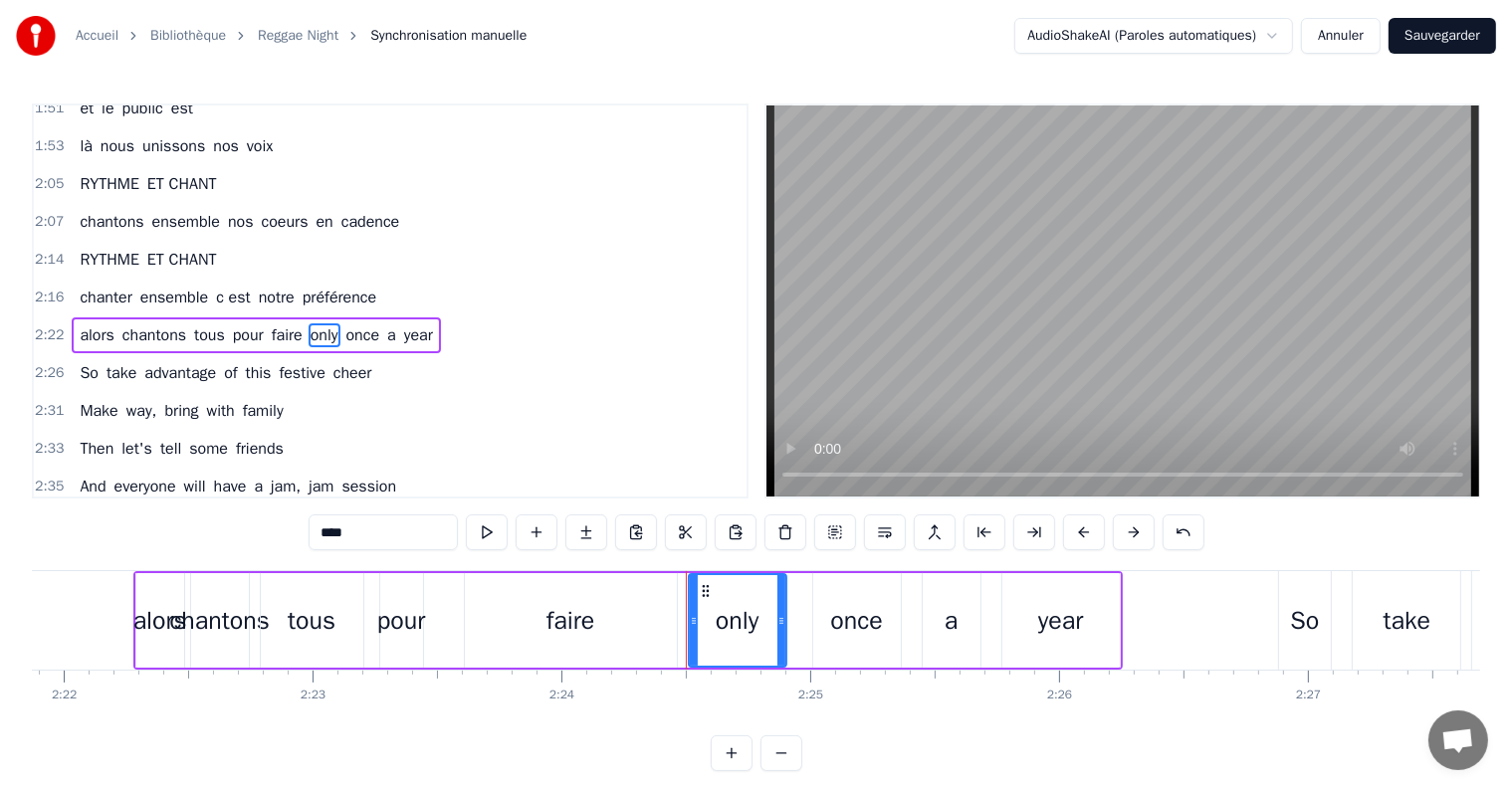 drag, startPoint x: 380, startPoint y: 528, endPoint x: 204, endPoint y: 513, distance: 176.63805 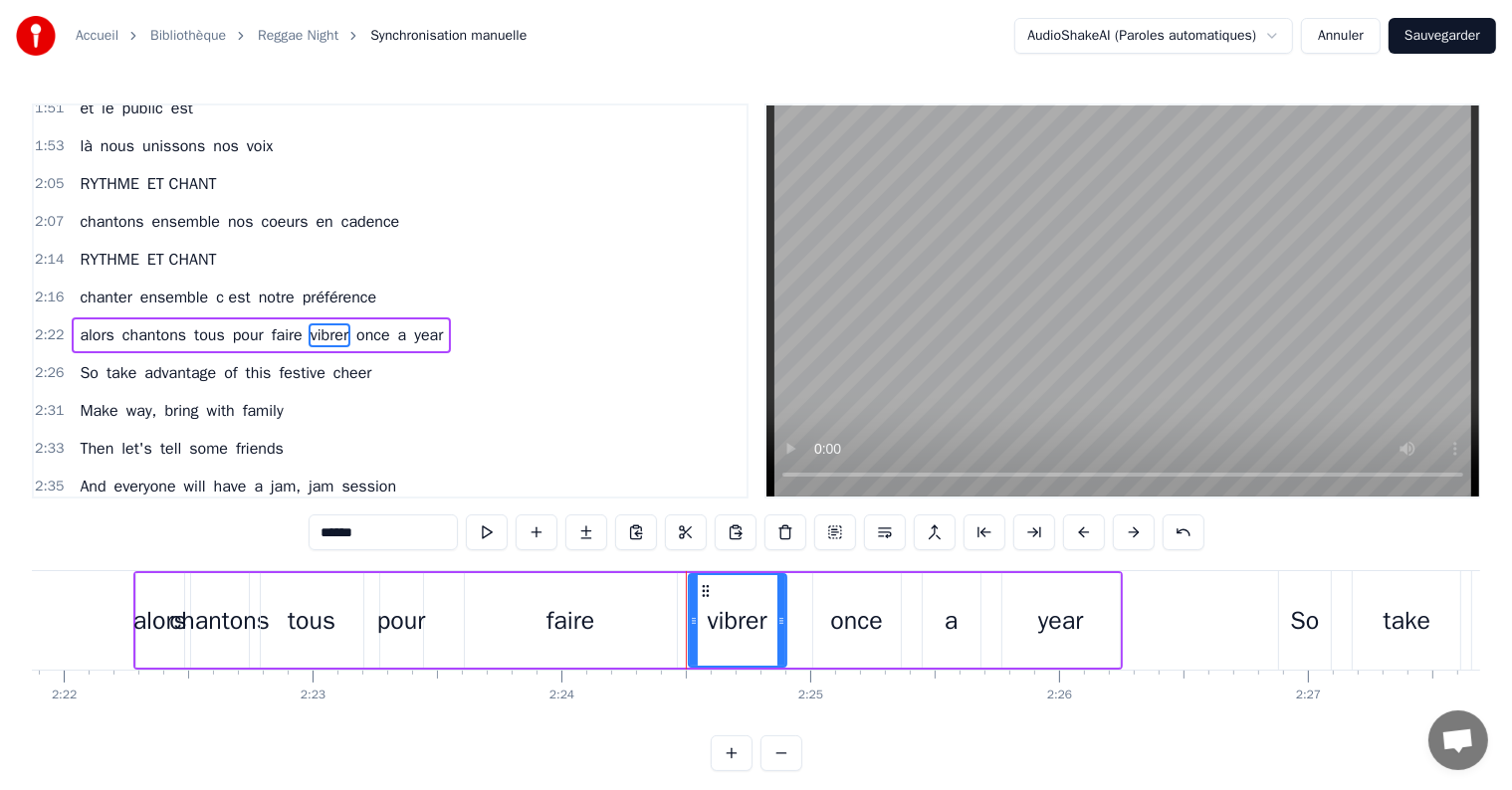 click on "once" at bounding box center [373, 335] 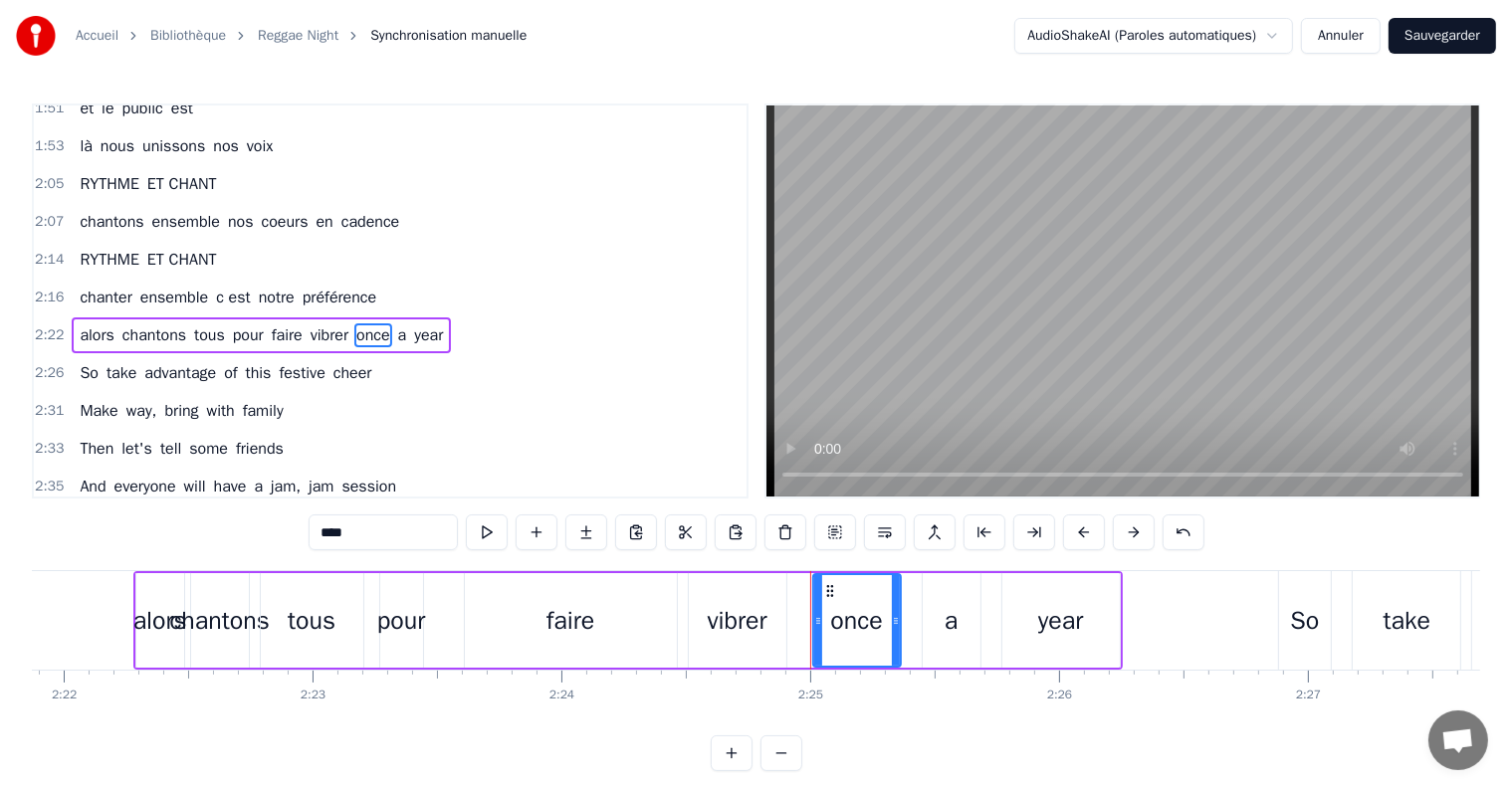 drag, startPoint x: 395, startPoint y: 531, endPoint x: 242, endPoint y: 523, distance: 153.20901 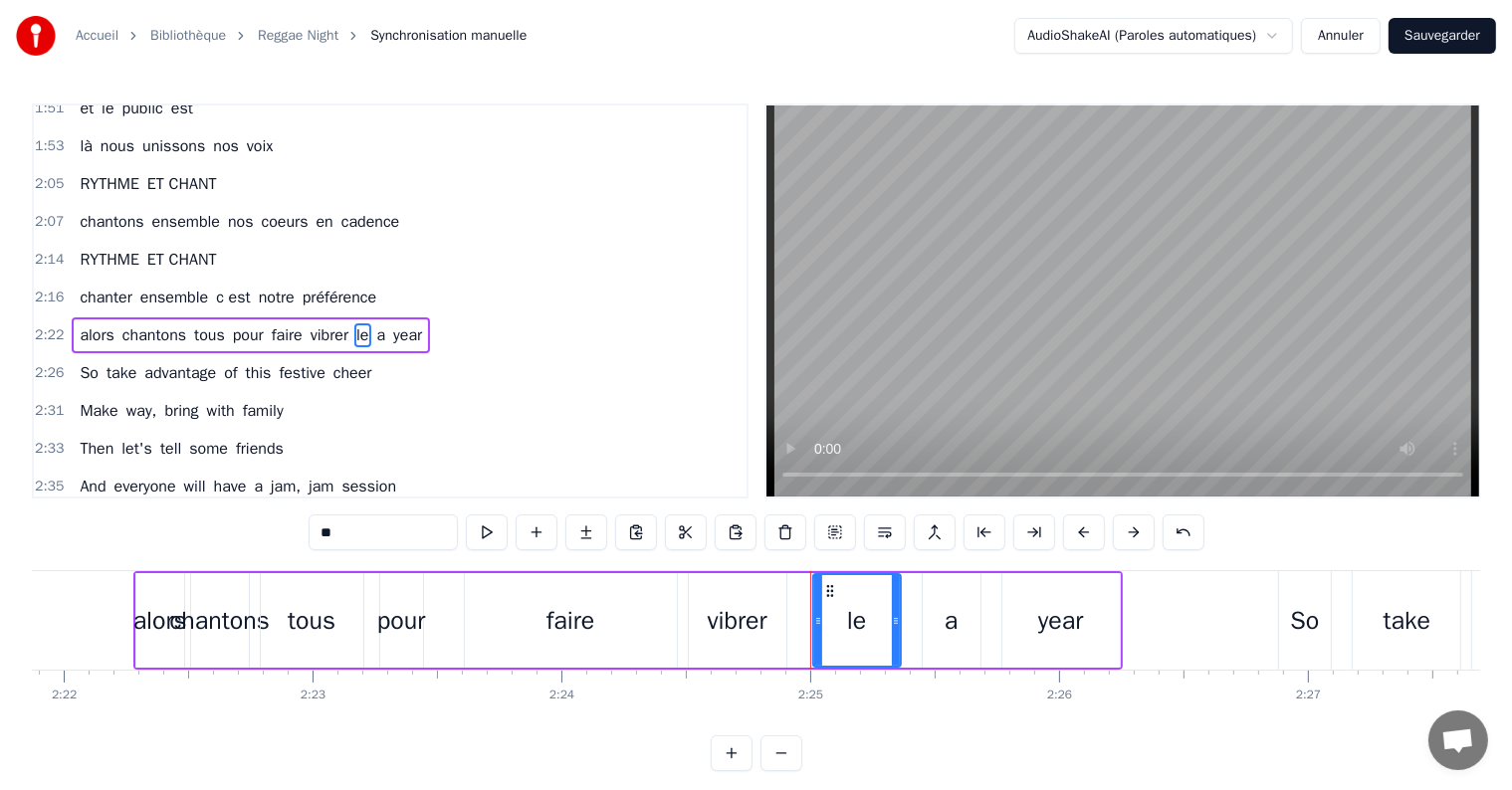 click on "a" at bounding box center [381, 335] 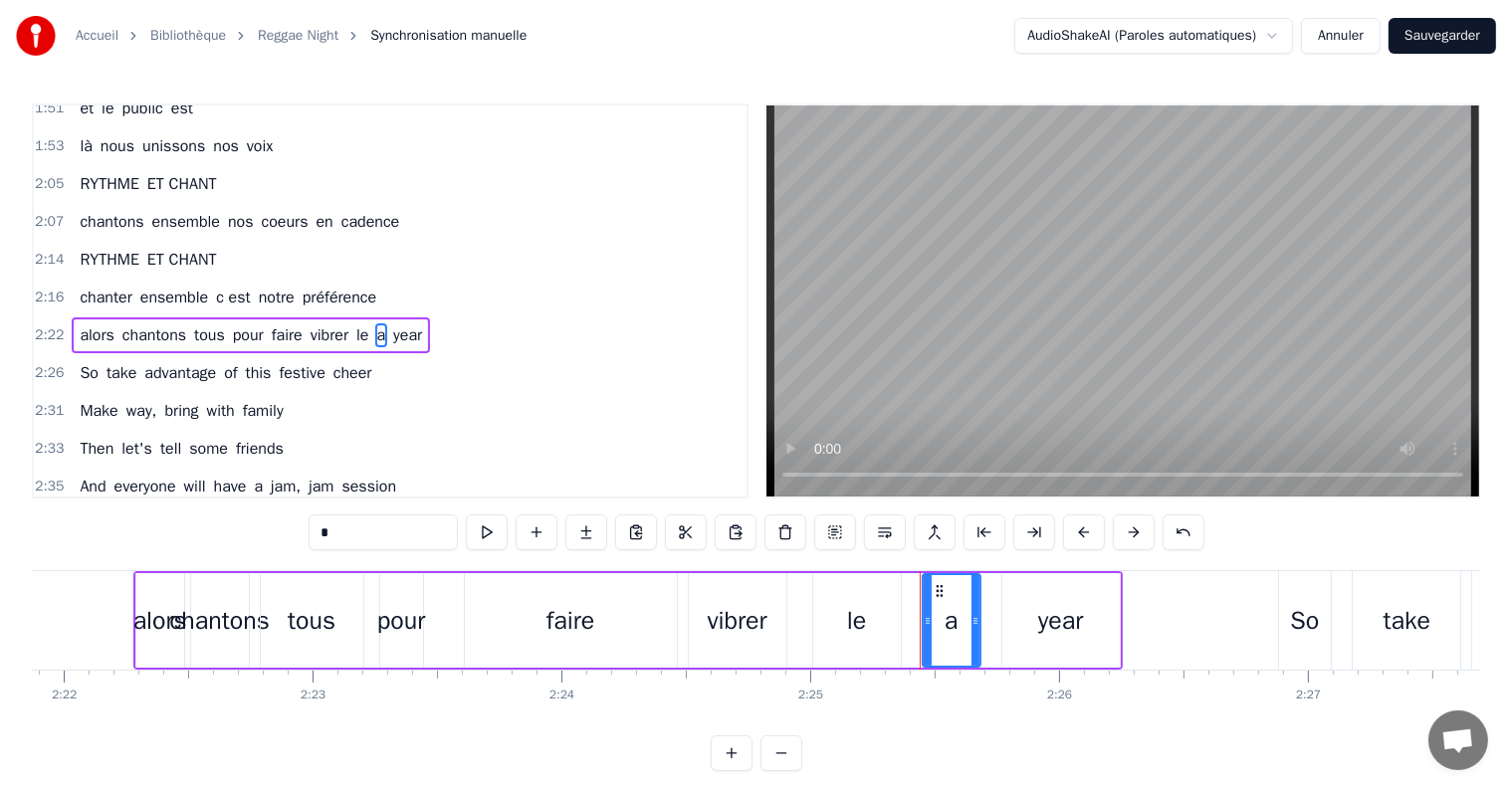 drag, startPoint x: 385, startPoint y: 534, endPoint x: 269, endPoint y: 529, distance: 116.10771 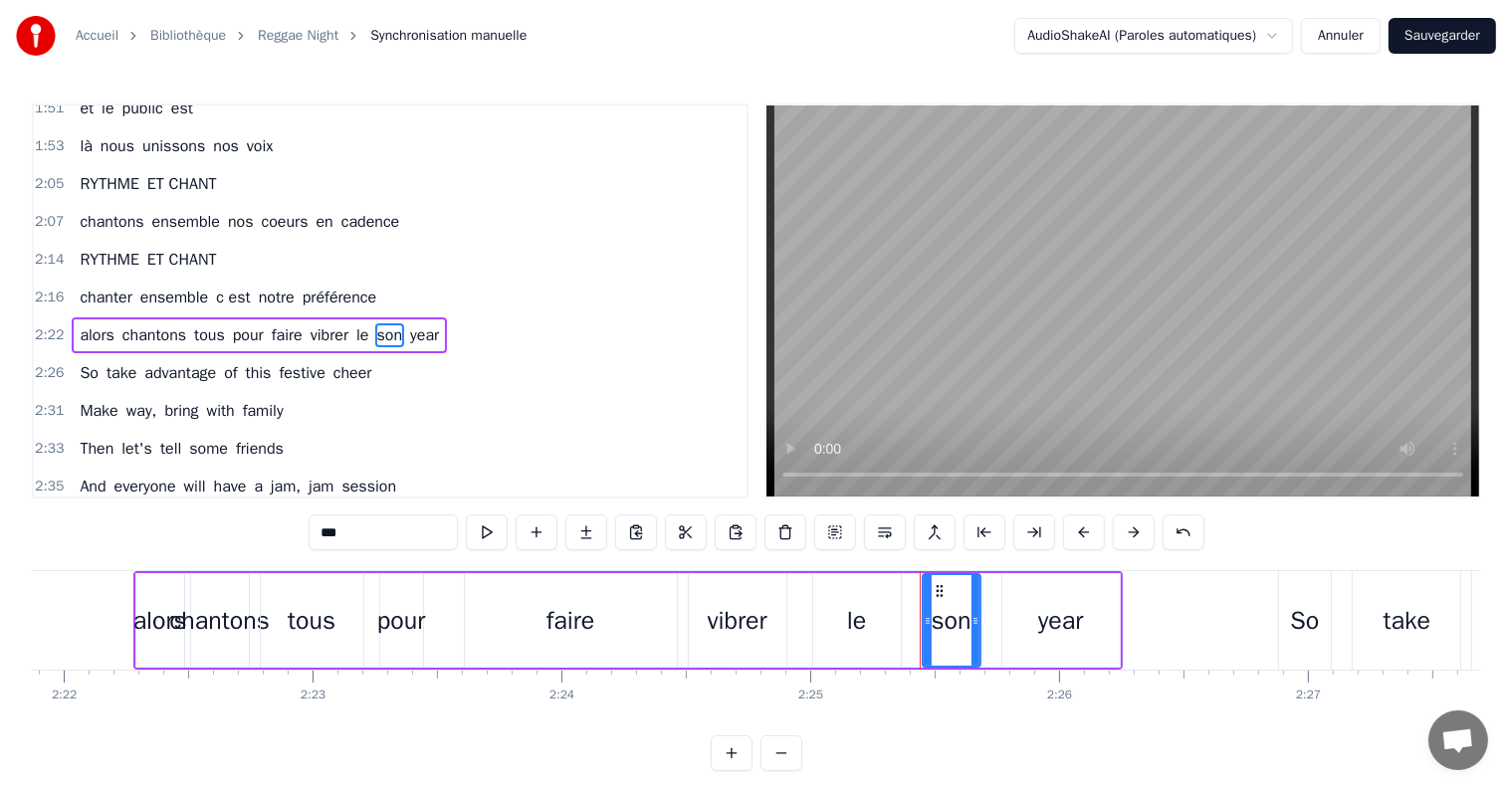 click on "year" at bounding box center [424, 335] 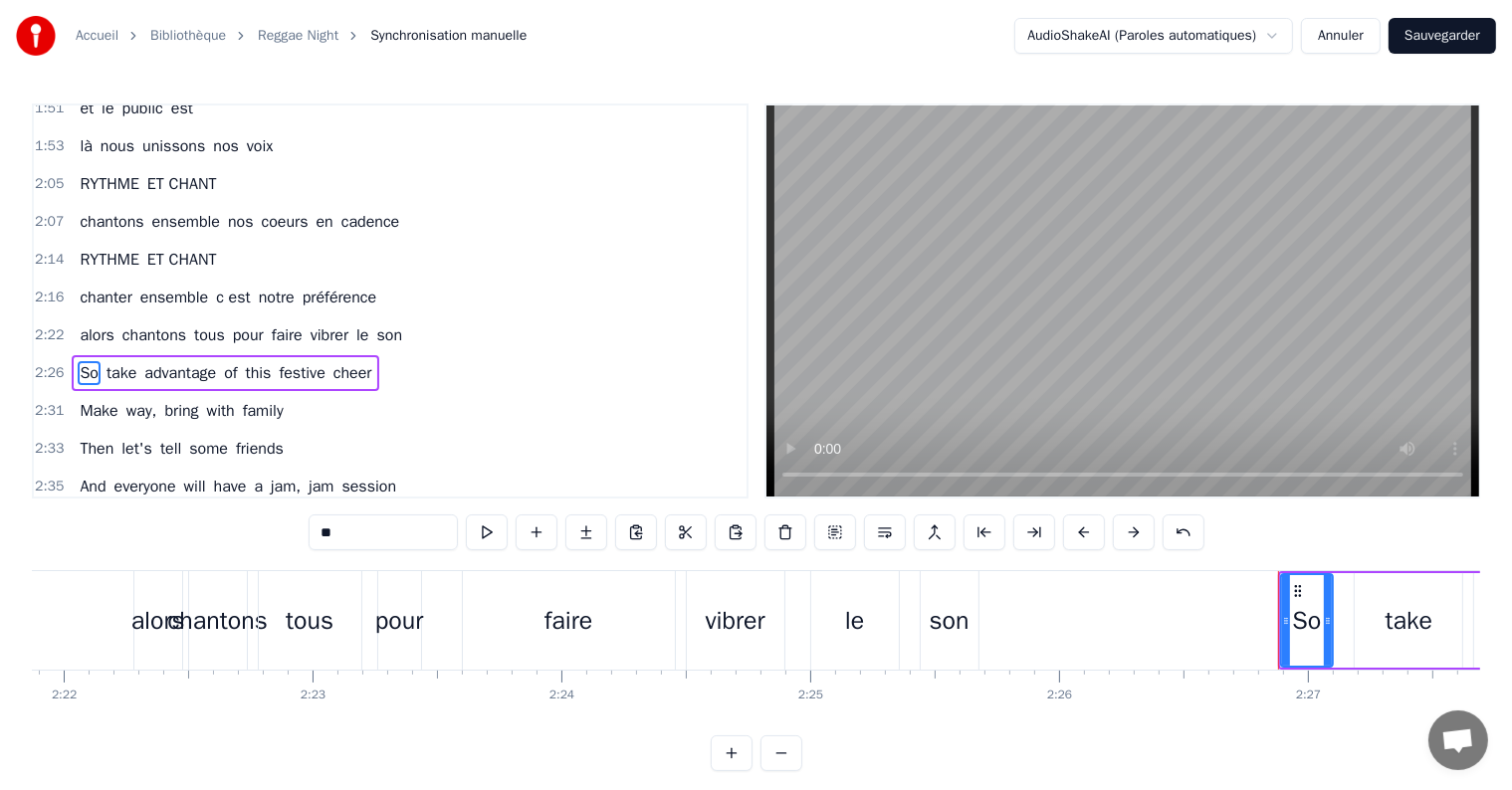 scroll, scrollTop: 884, scrollLeft: 0, axis: vertical 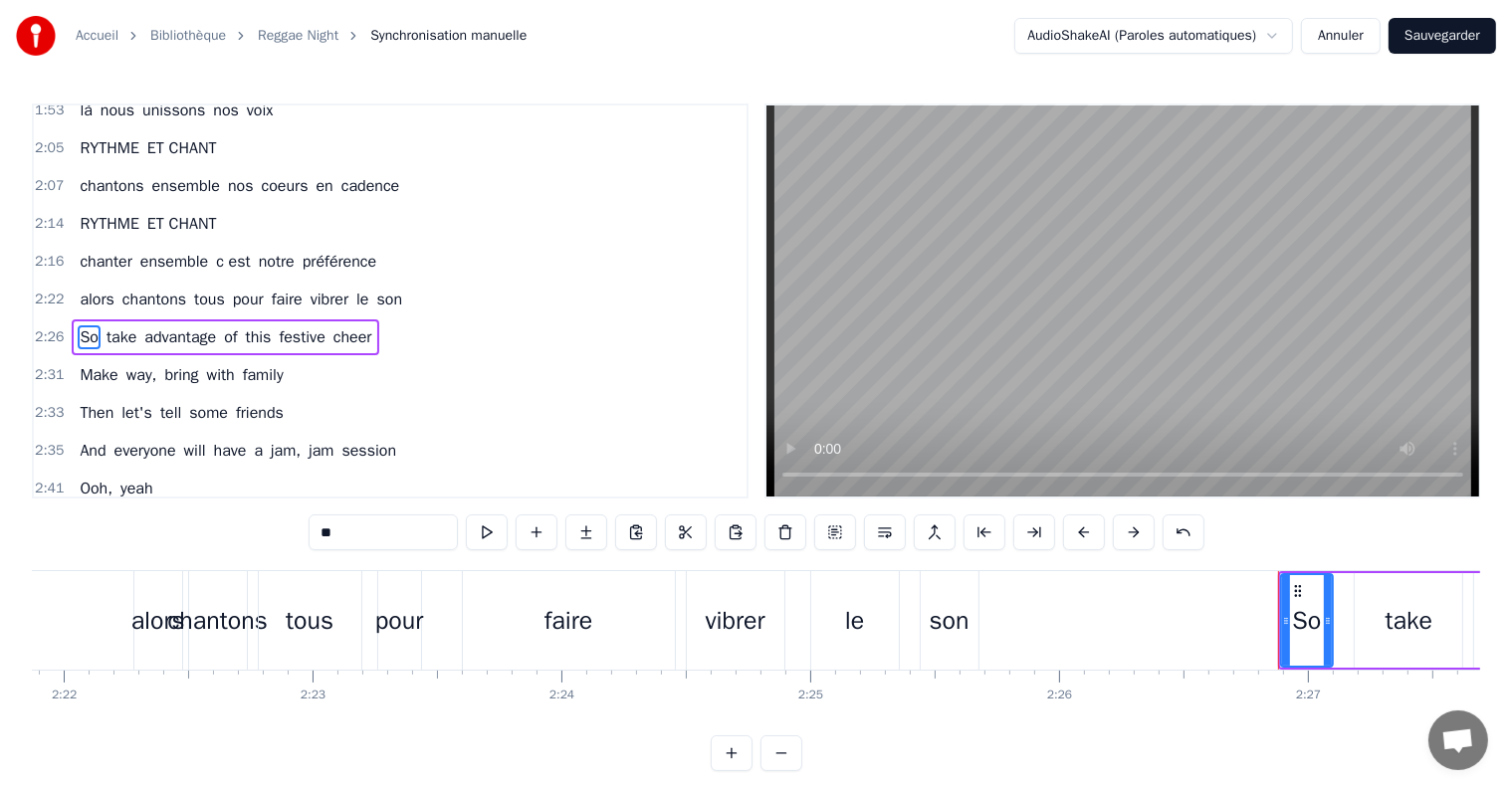 drag, startPoint x: 350, startPoint y: 528, endPoint x: 235, endPoint y: 537, distance: 115.35164 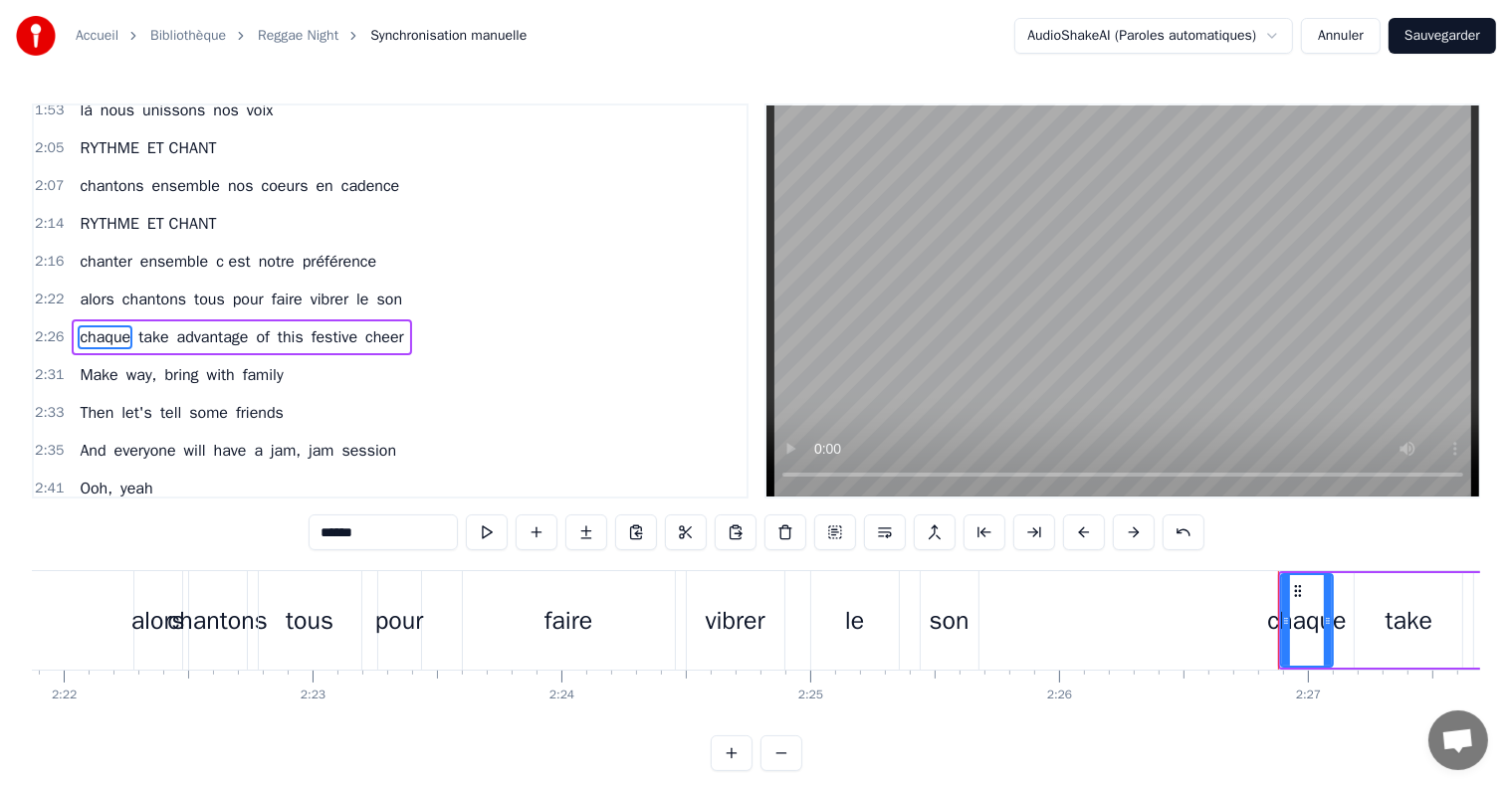 click on "take" at bounding box center (153, 337) 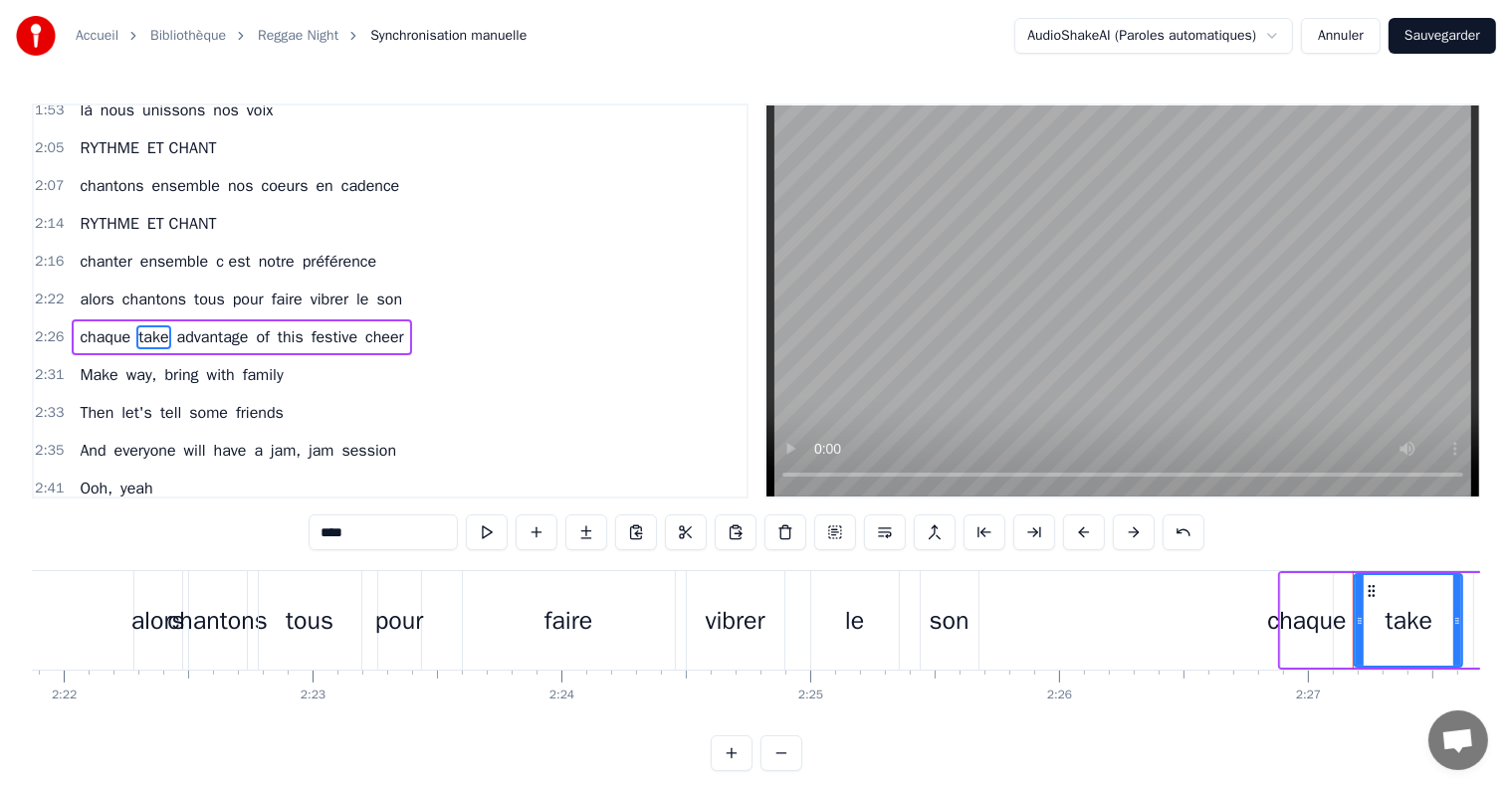 drag, startPoint x: 366, startPoint y: 537, endPoint x: 267, endPoint y: 537, distance: 99 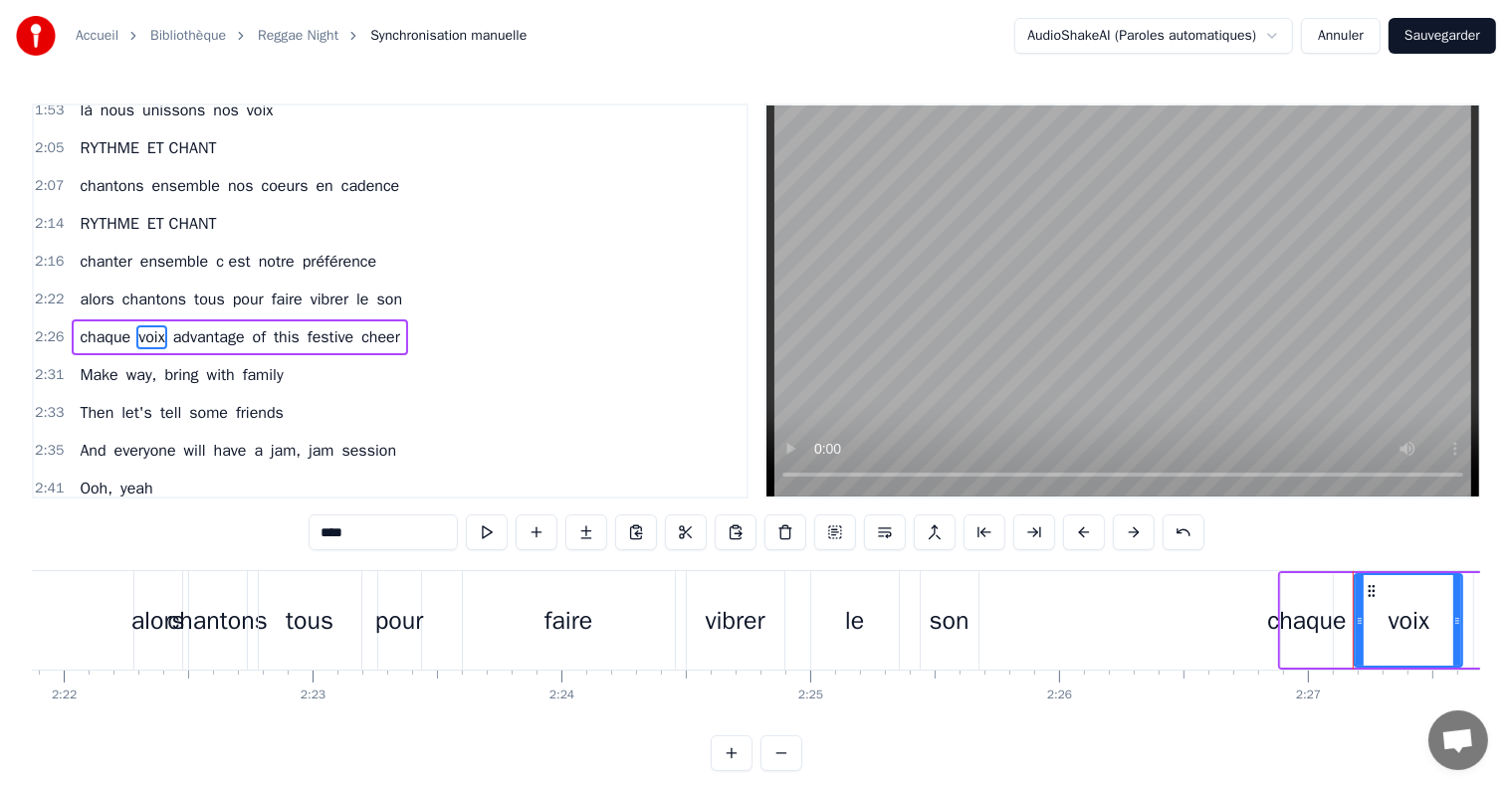 click on "advantage" at bounding box center [209, 337] 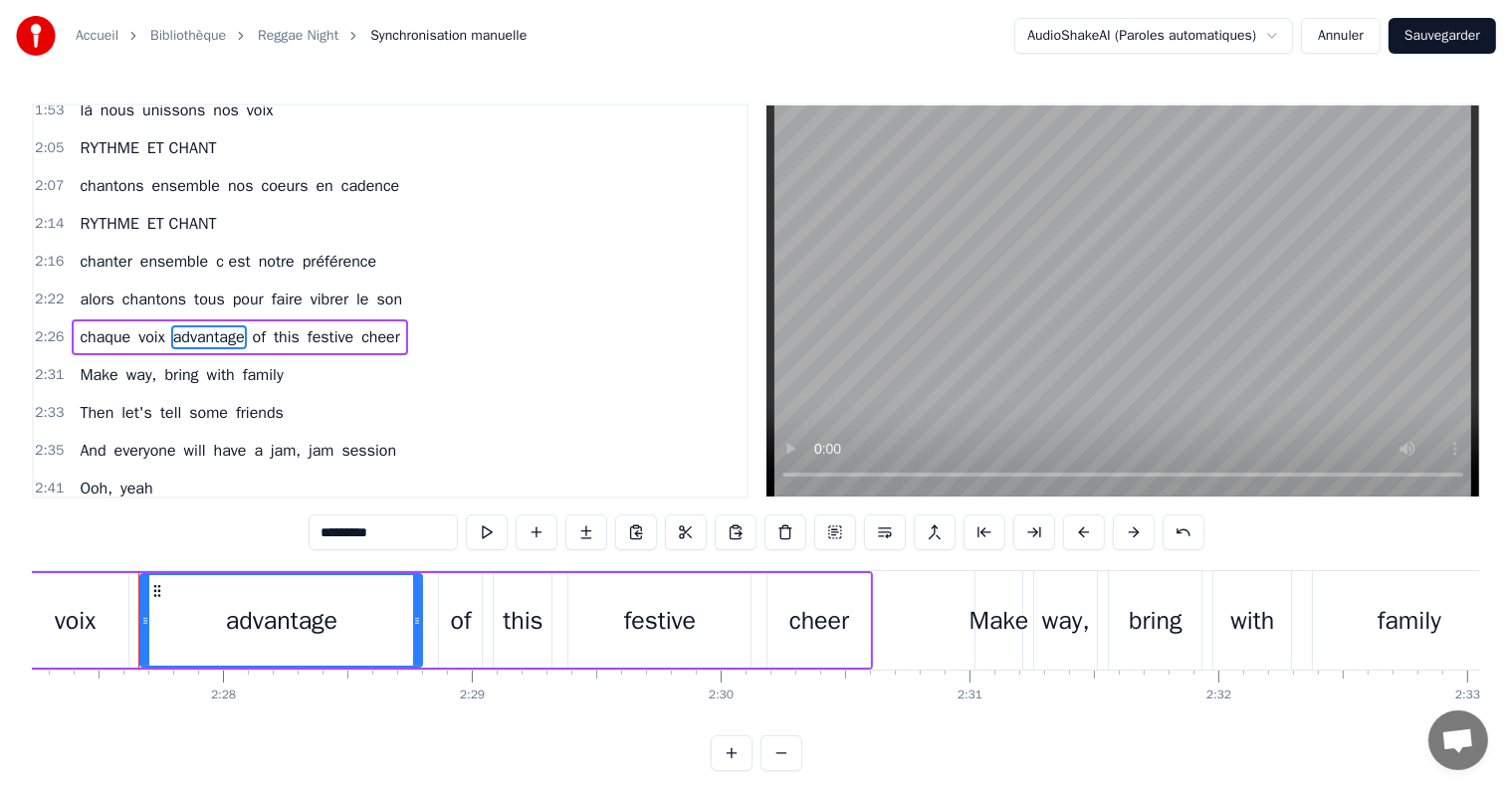 scroll, scrollTop: 0, scrollLeft: 36644, axis: horizontal 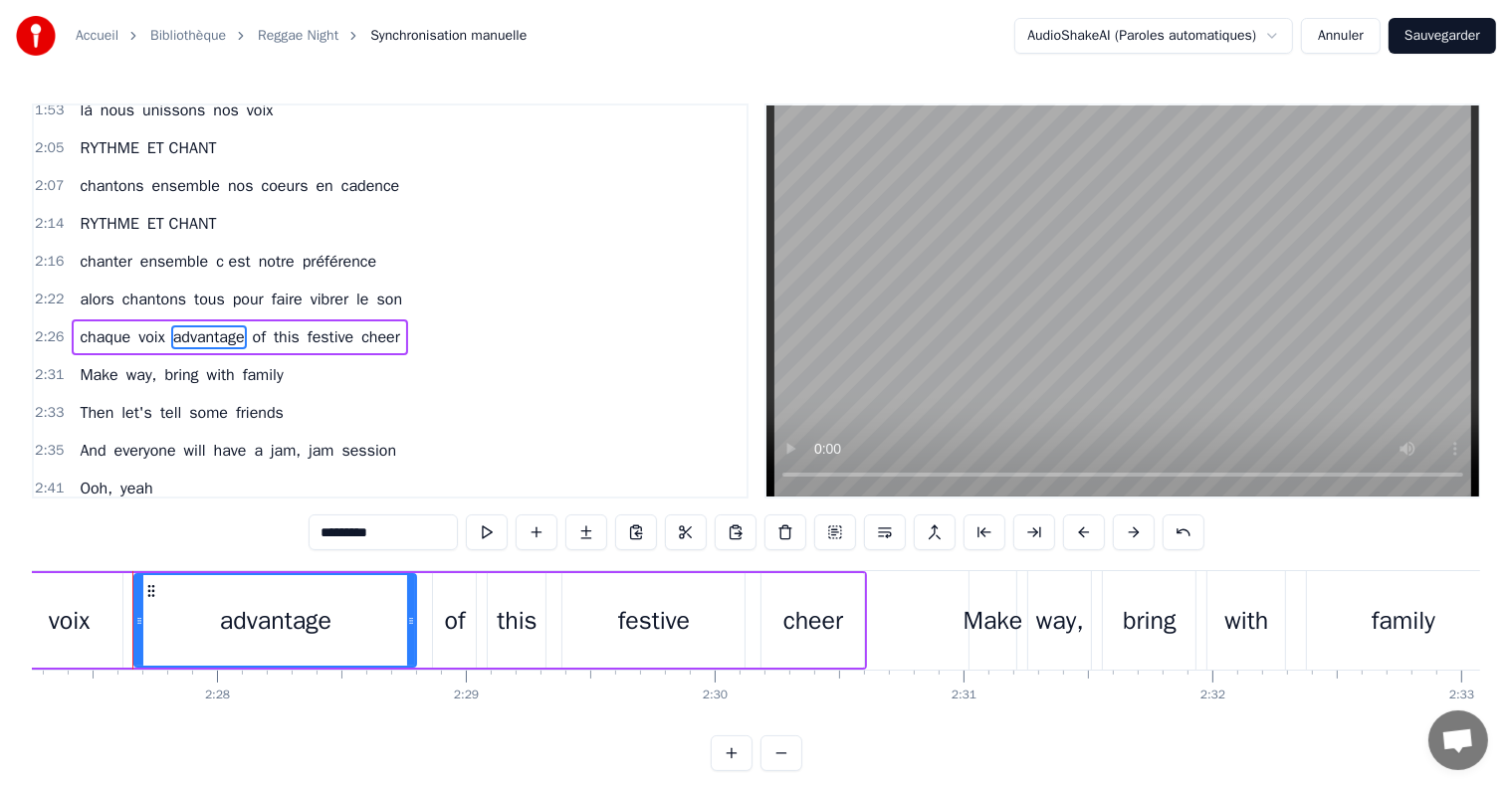 drag, startPoint x: 399, startPoint y: 531, endPoint x: 236, endPoint y: 536, distance: 163.0767 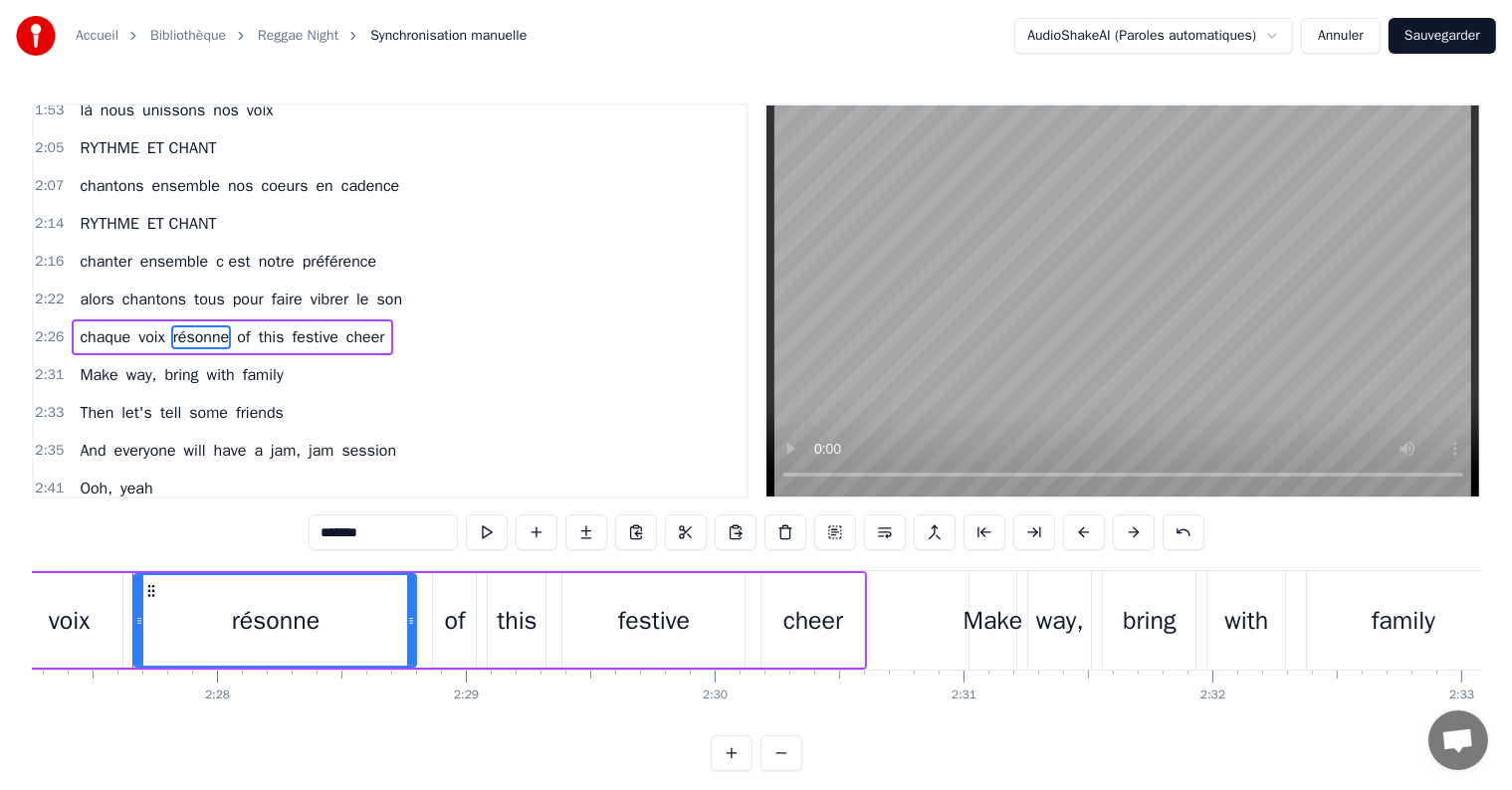 click on "of" at bounding box center [243, 337] 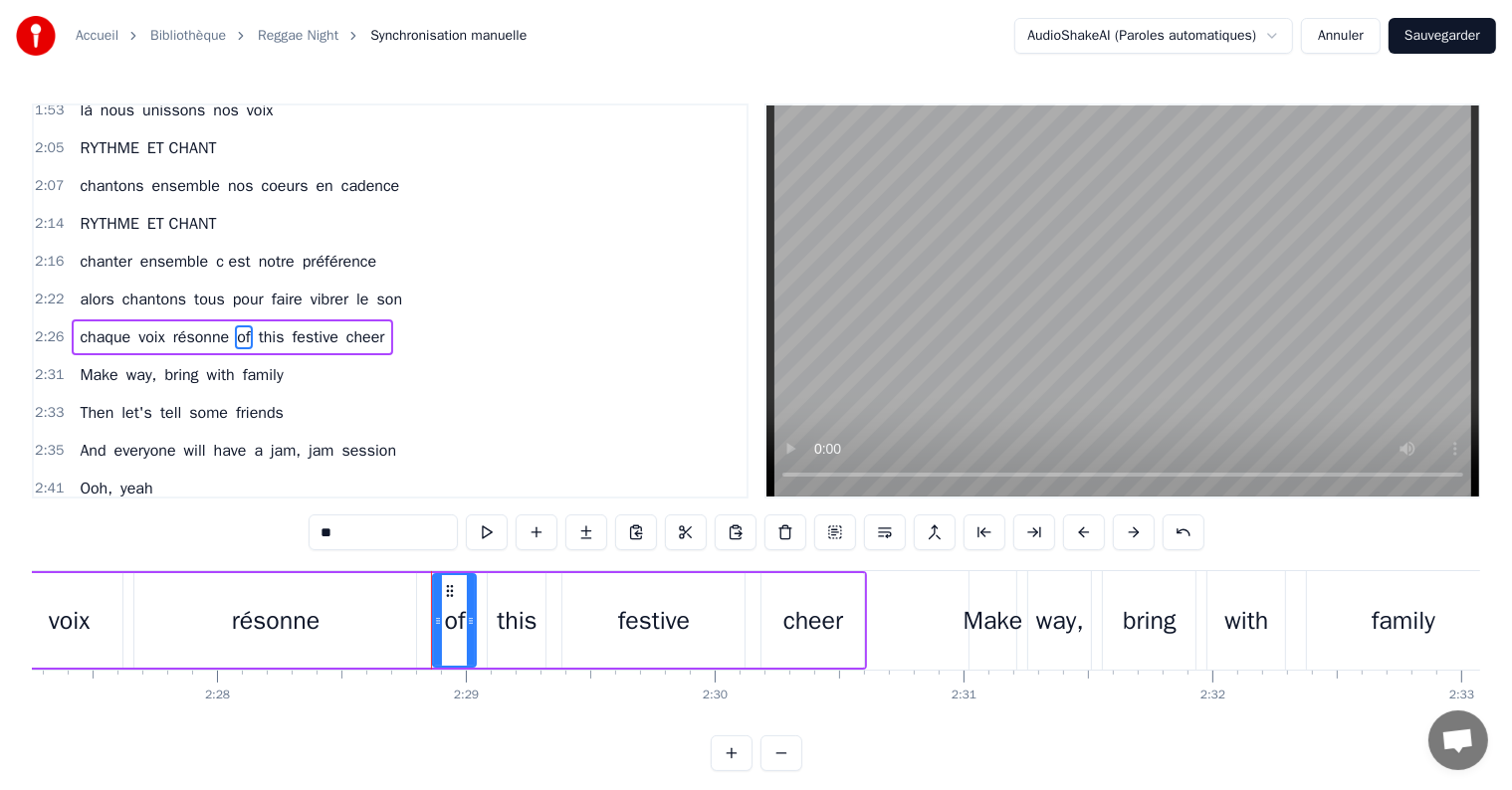 drag, startPoint x: 344, startPoint y: 525, endPoint x: 279, endPoint y: 526, distance: 65.007692 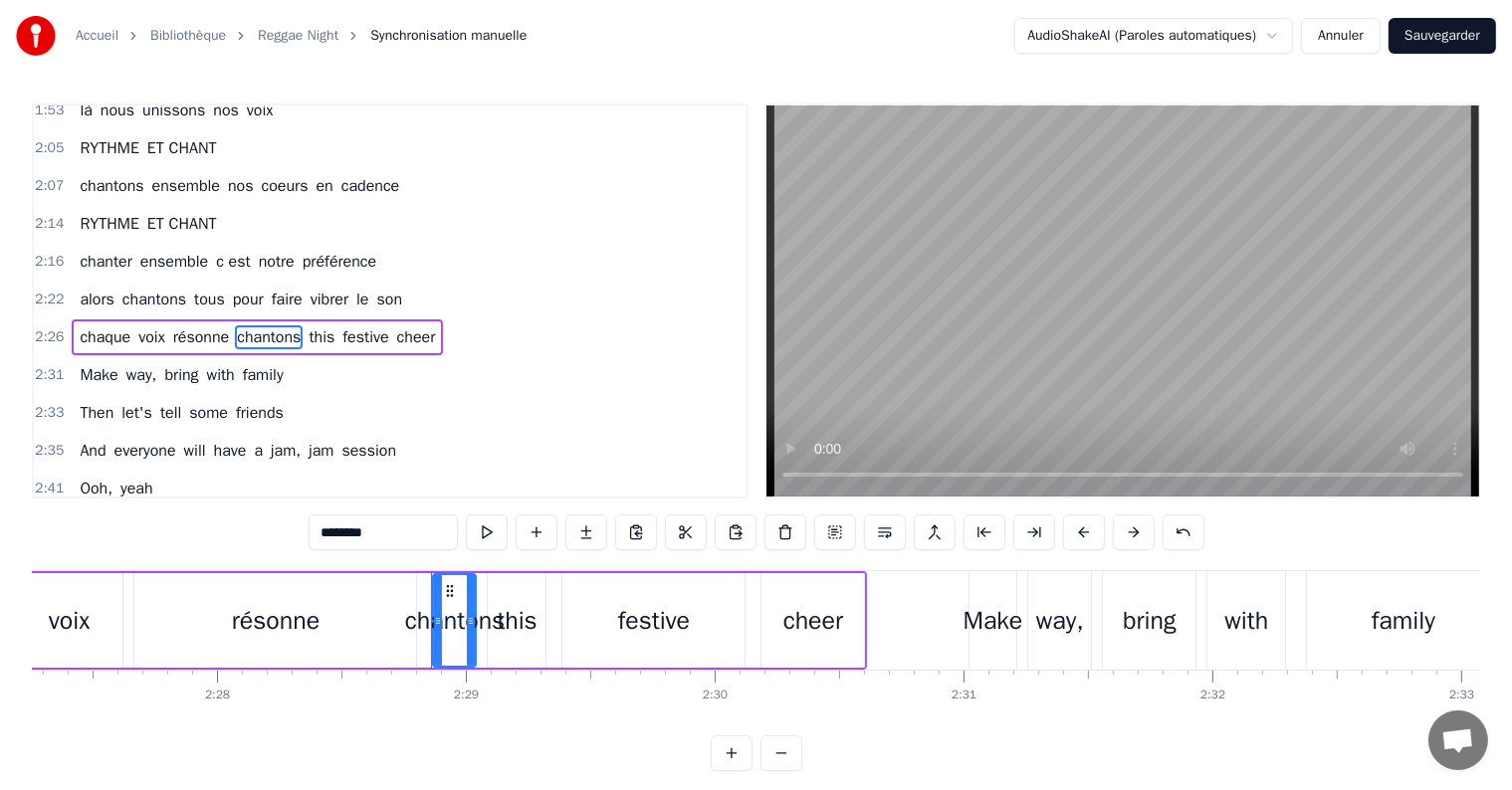 click on "this" at bounding box center [322, 337] 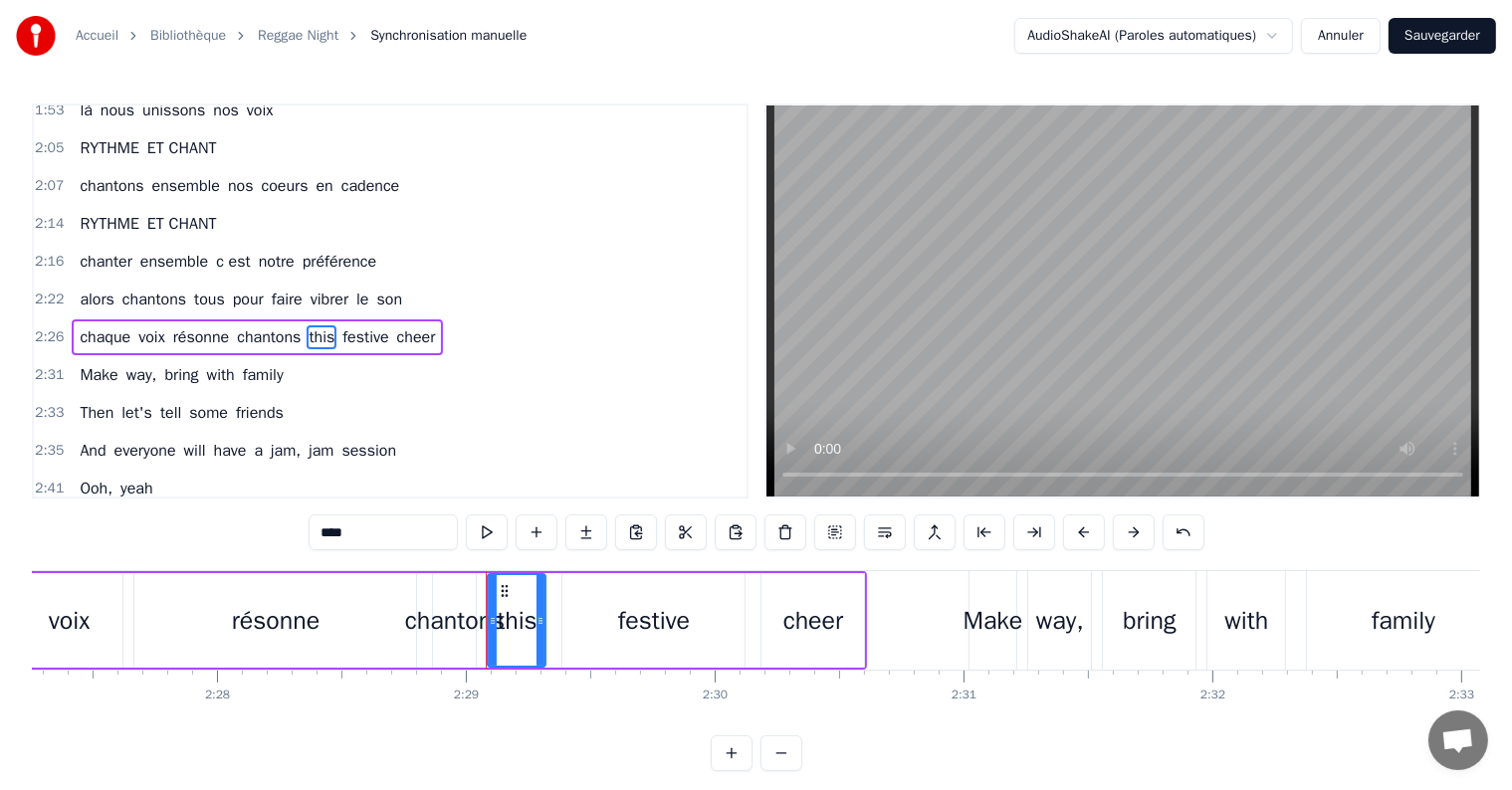 drag, startPoint x: 368, startPoint y: 529, endPoint x: 273, endPoint y: 548, distance: 96.881371 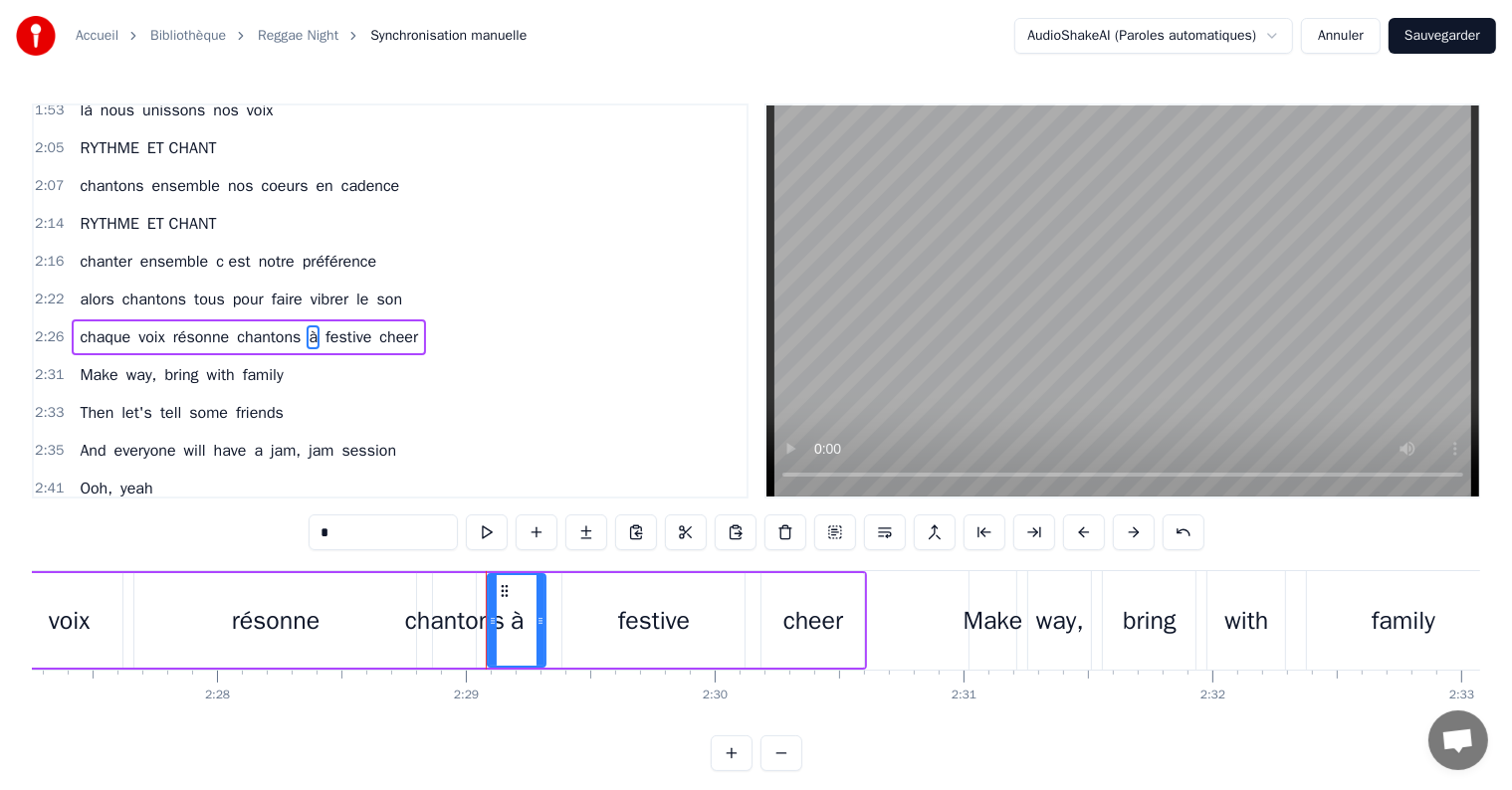 click on "festive" at bounding box center [348, 337] 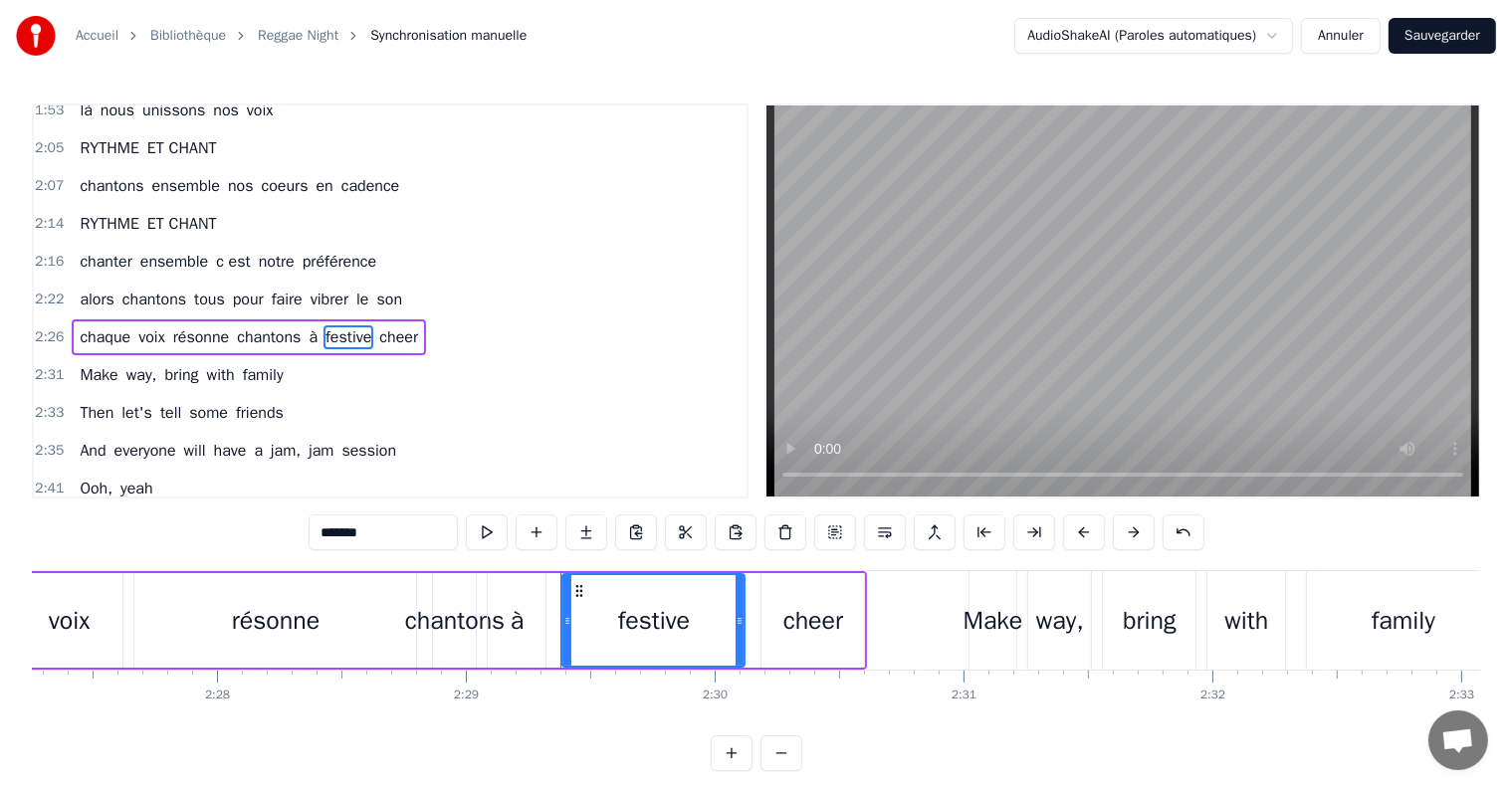 drag, startPoint x: 371, startPoint y: 544, endPoint x: 262, endPoint y: 541, distance: 109.0413 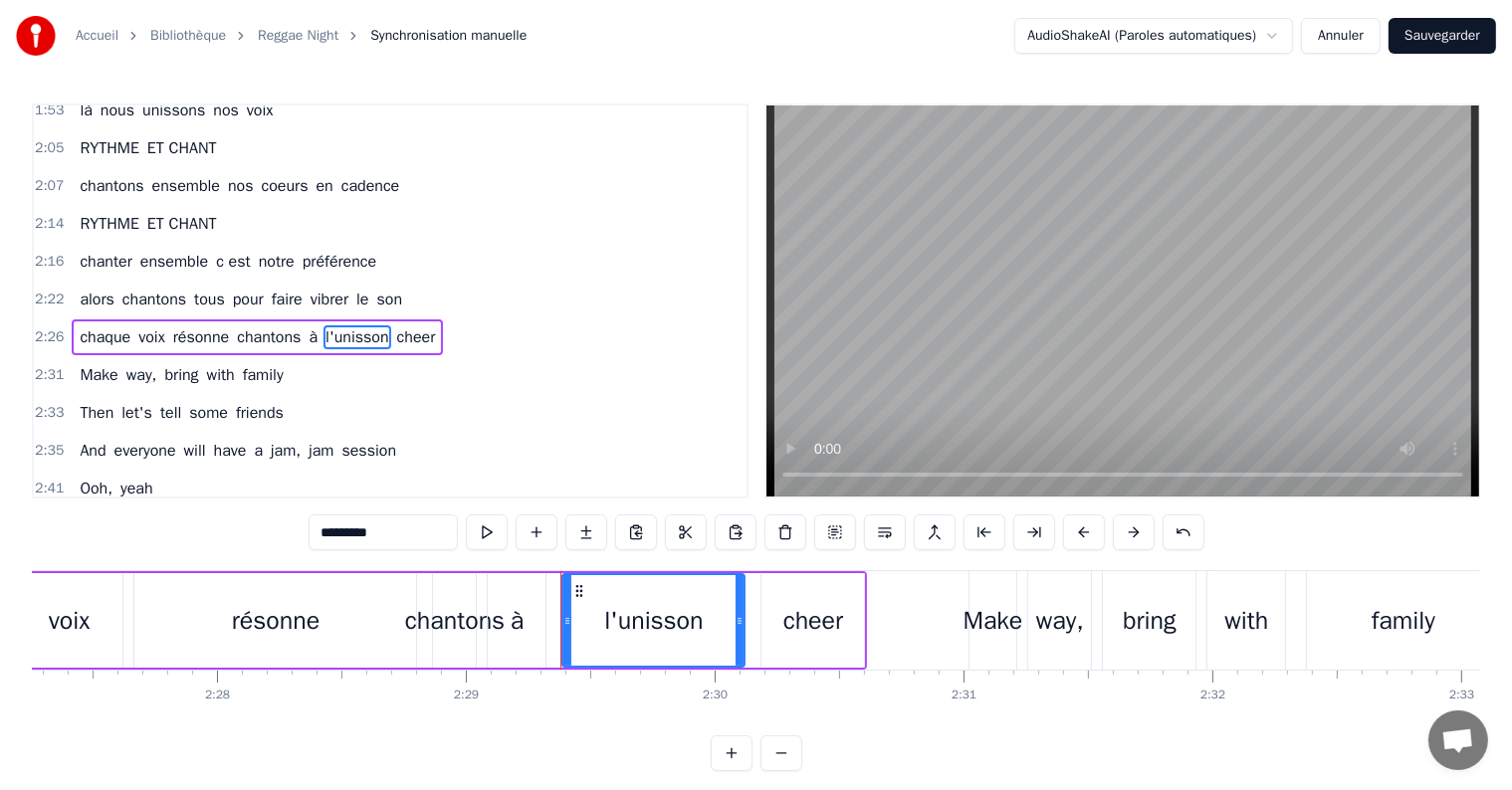 click on "cheer" at bounding box center (416, 337) 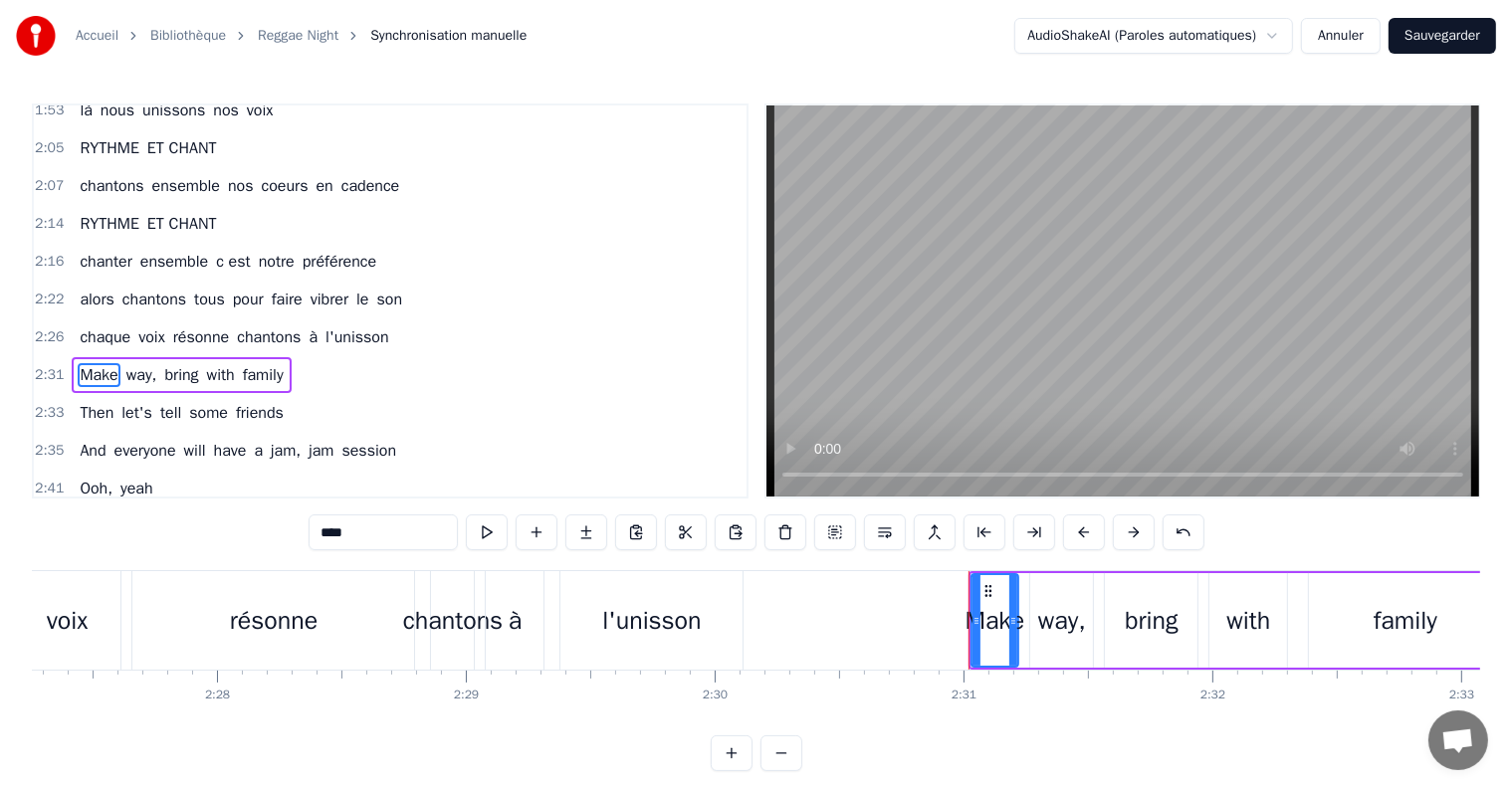 scroll, scrollTop: 920, scrollLeft: 0, axis: vertical 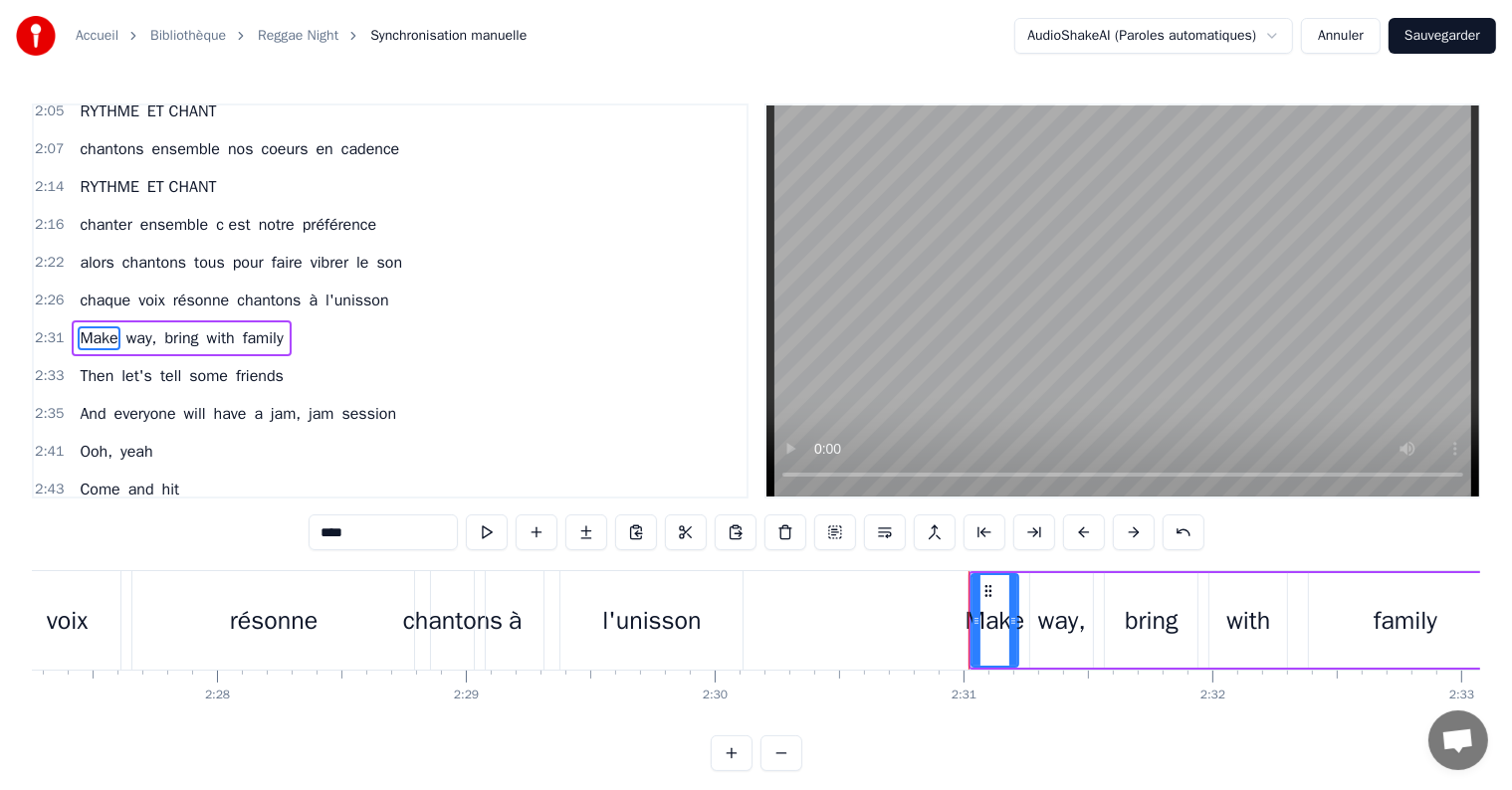 drag, startPoint x: 370, startPoint y: 535, endPoint x: 276, endPoint y: 537, distance: 94.02127 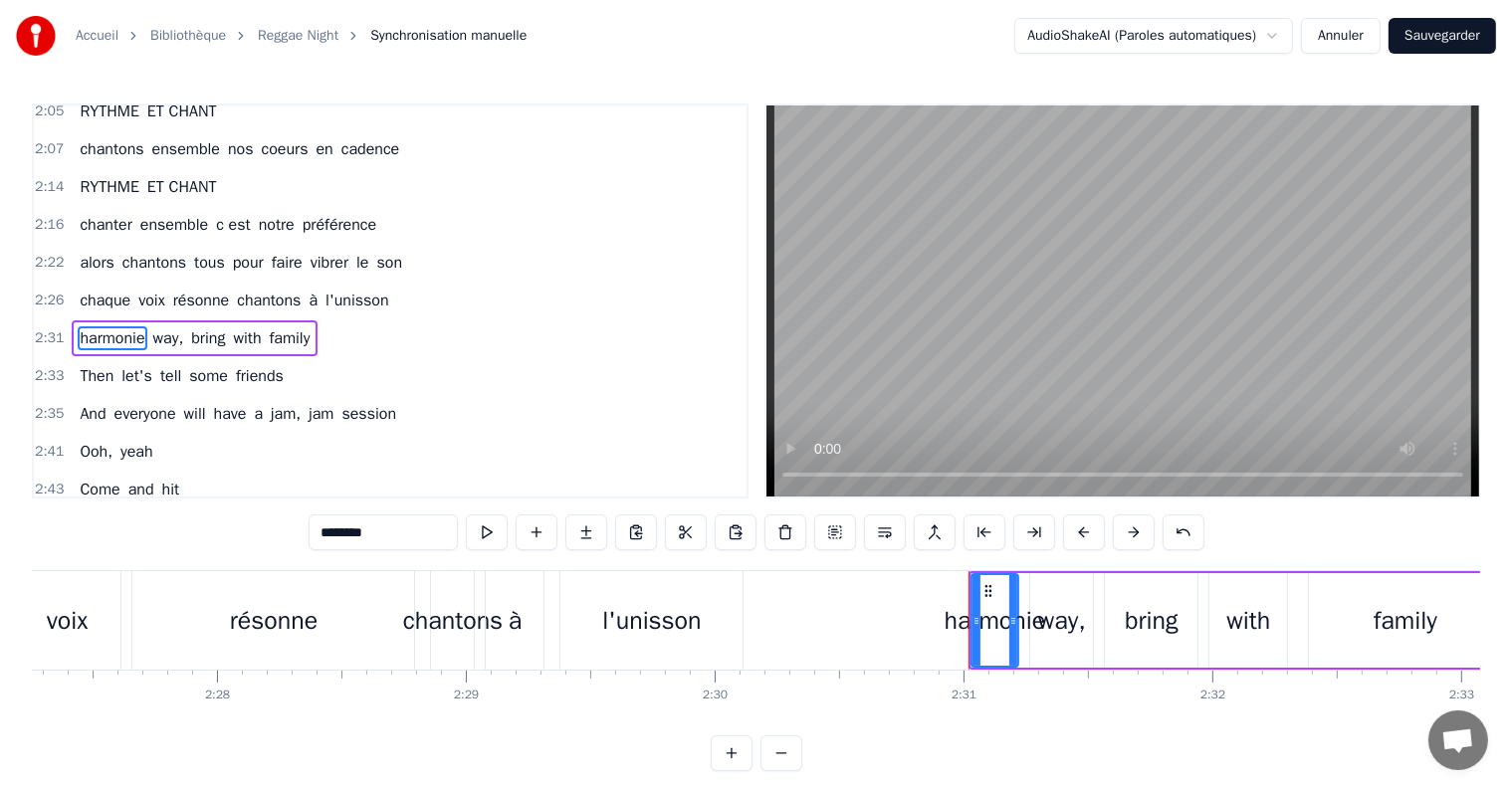 click on "way," at bounding box center [168, 338] 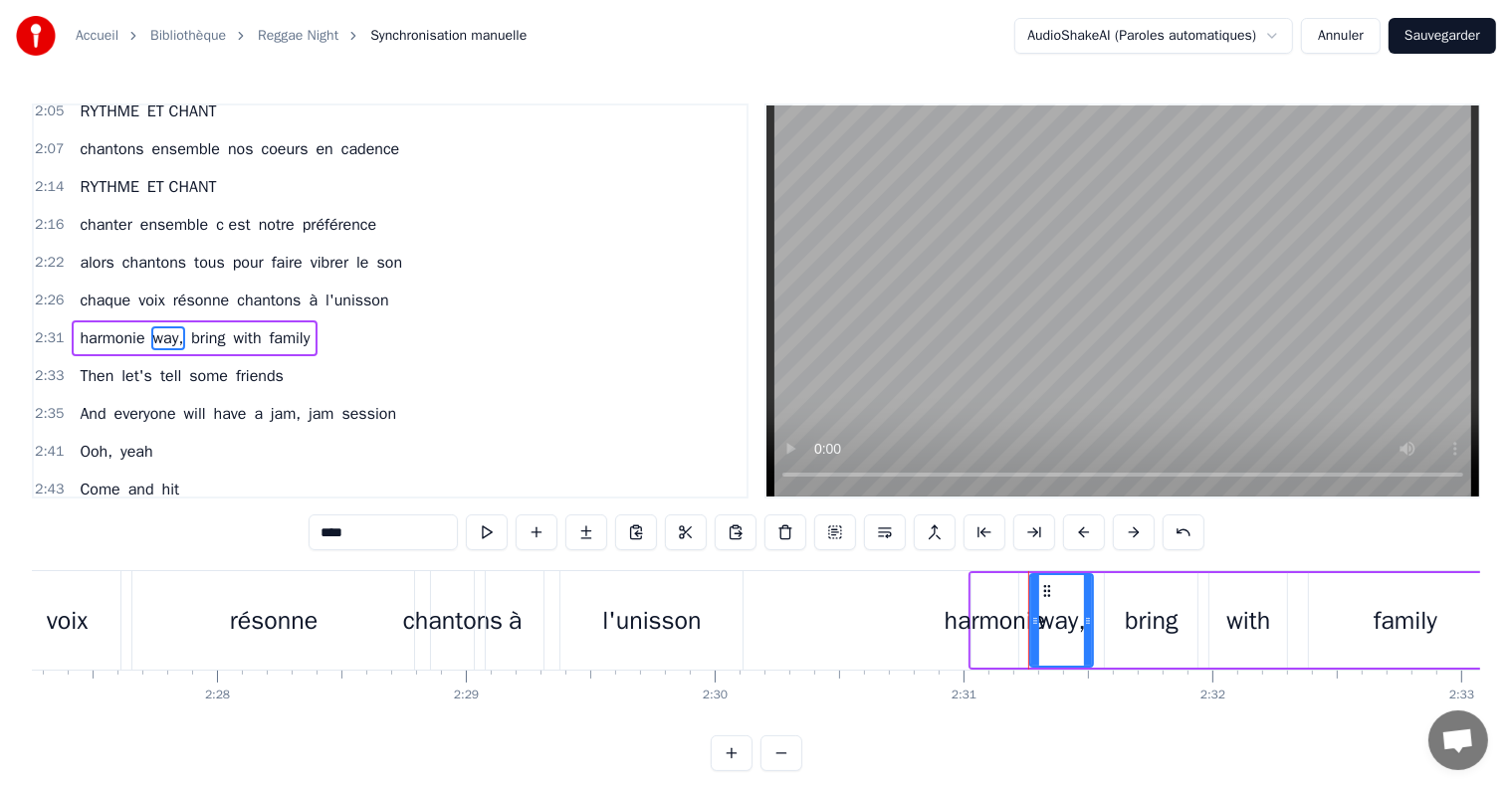drag, startPoint x: 361, startPoint y: 533, endPoint x: 271, endPoint y: 518, distance: 91.24144 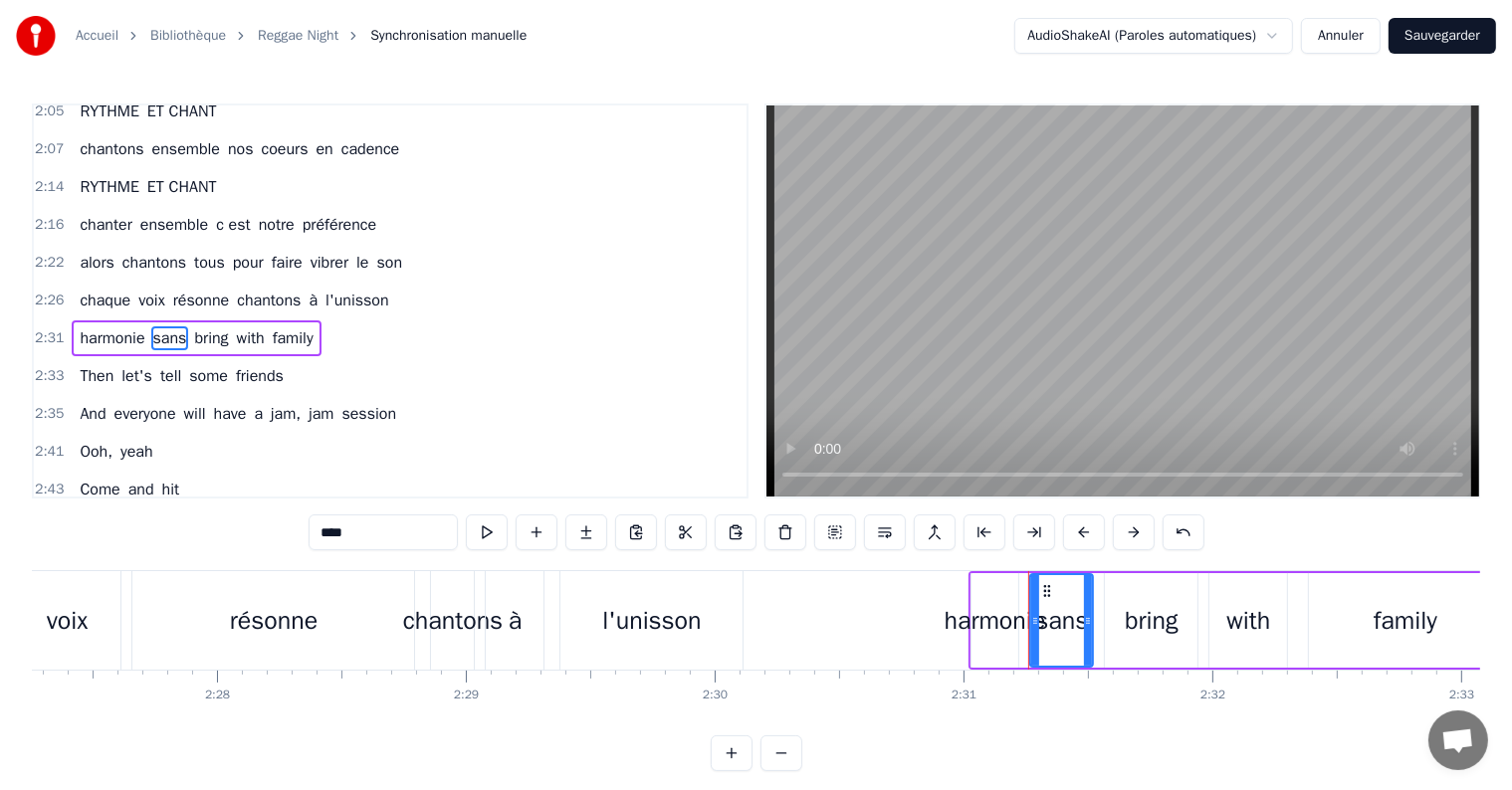 click on "bring" at bounding box center [211, 338] 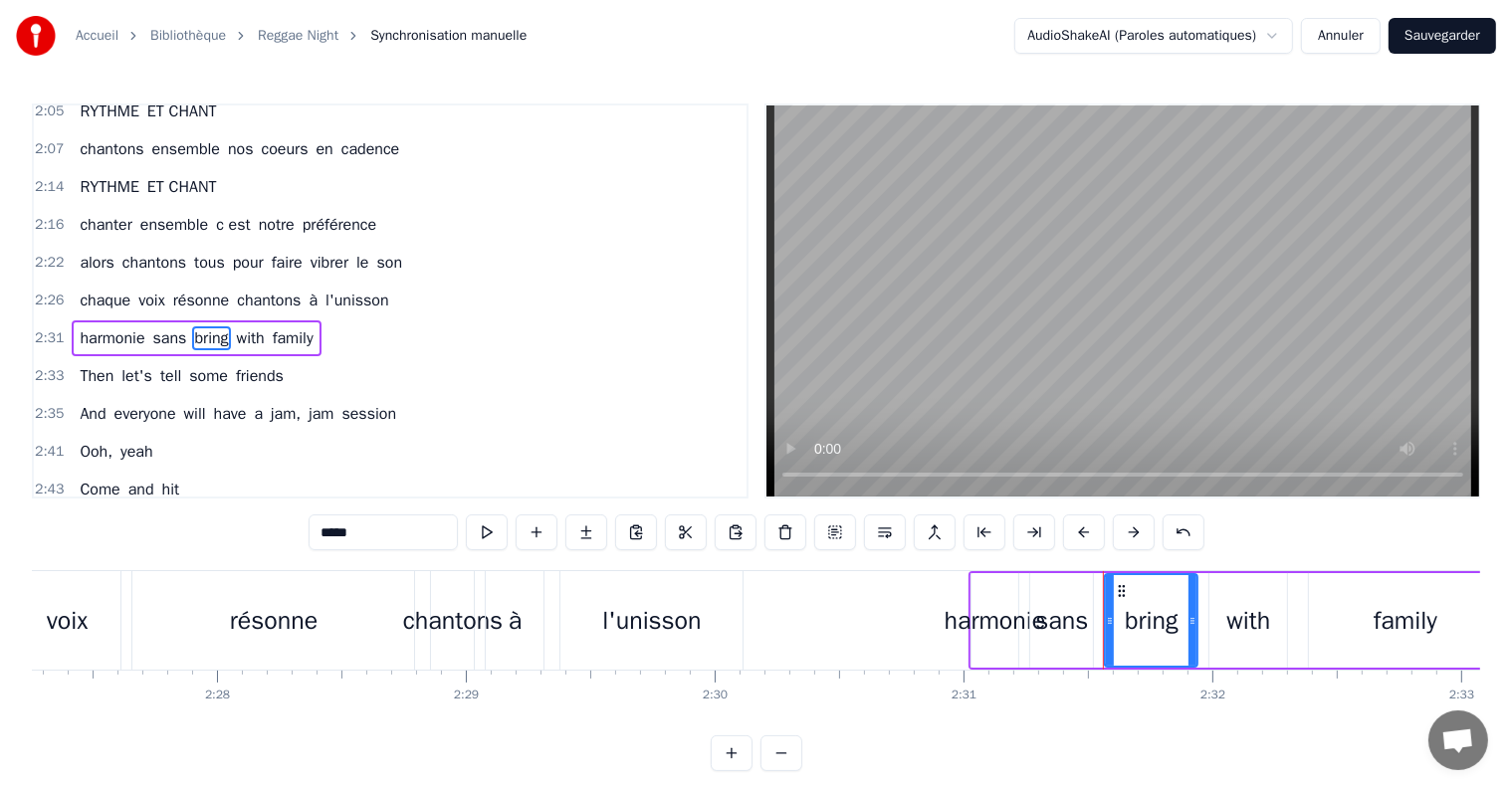 drag, startPoint x: 381, startPoint y: 532, endPoint x: 222, endPoint y: 520, distance: 159.45219 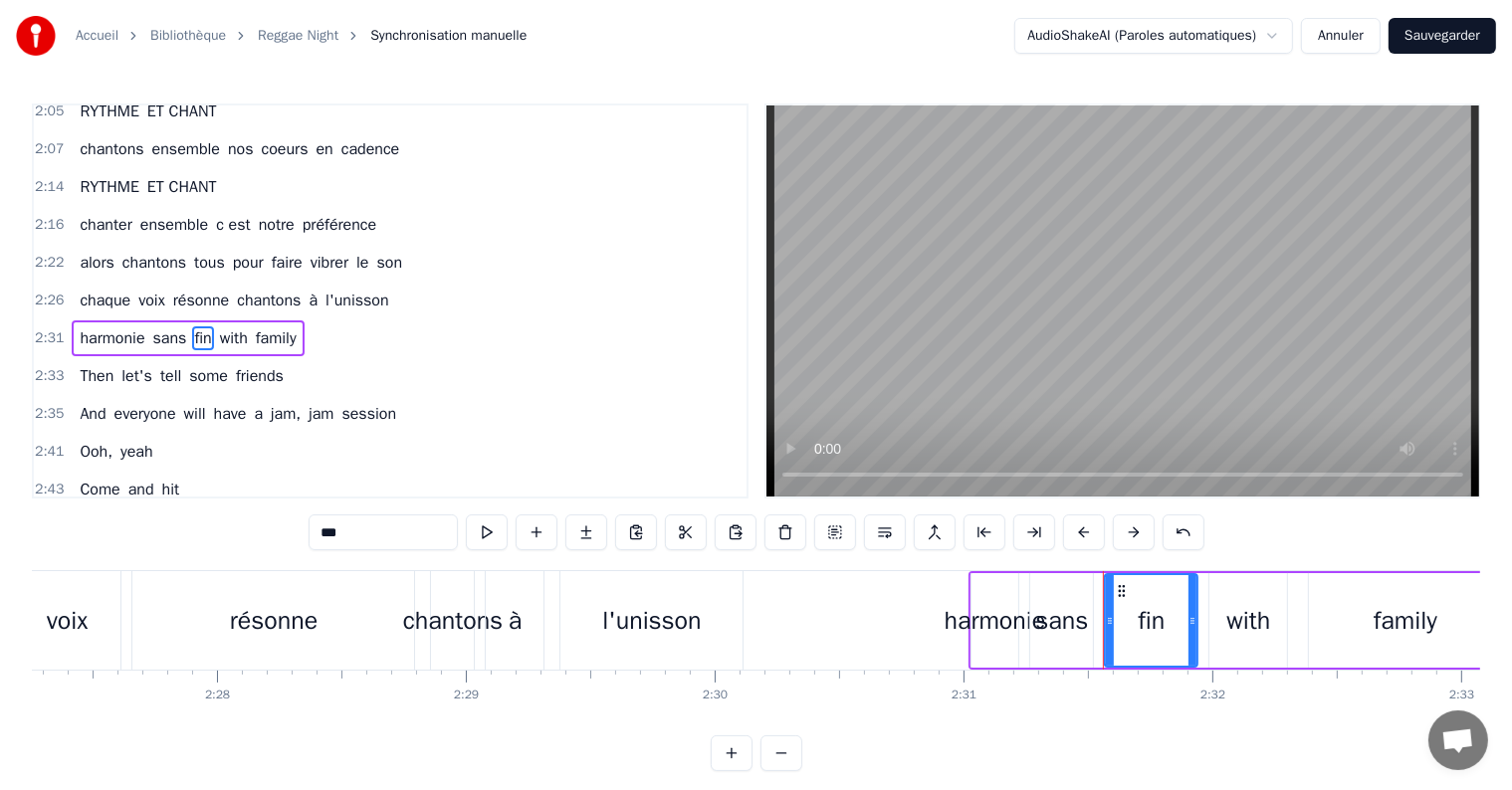 click on "with" at bounding box center [234, 338] 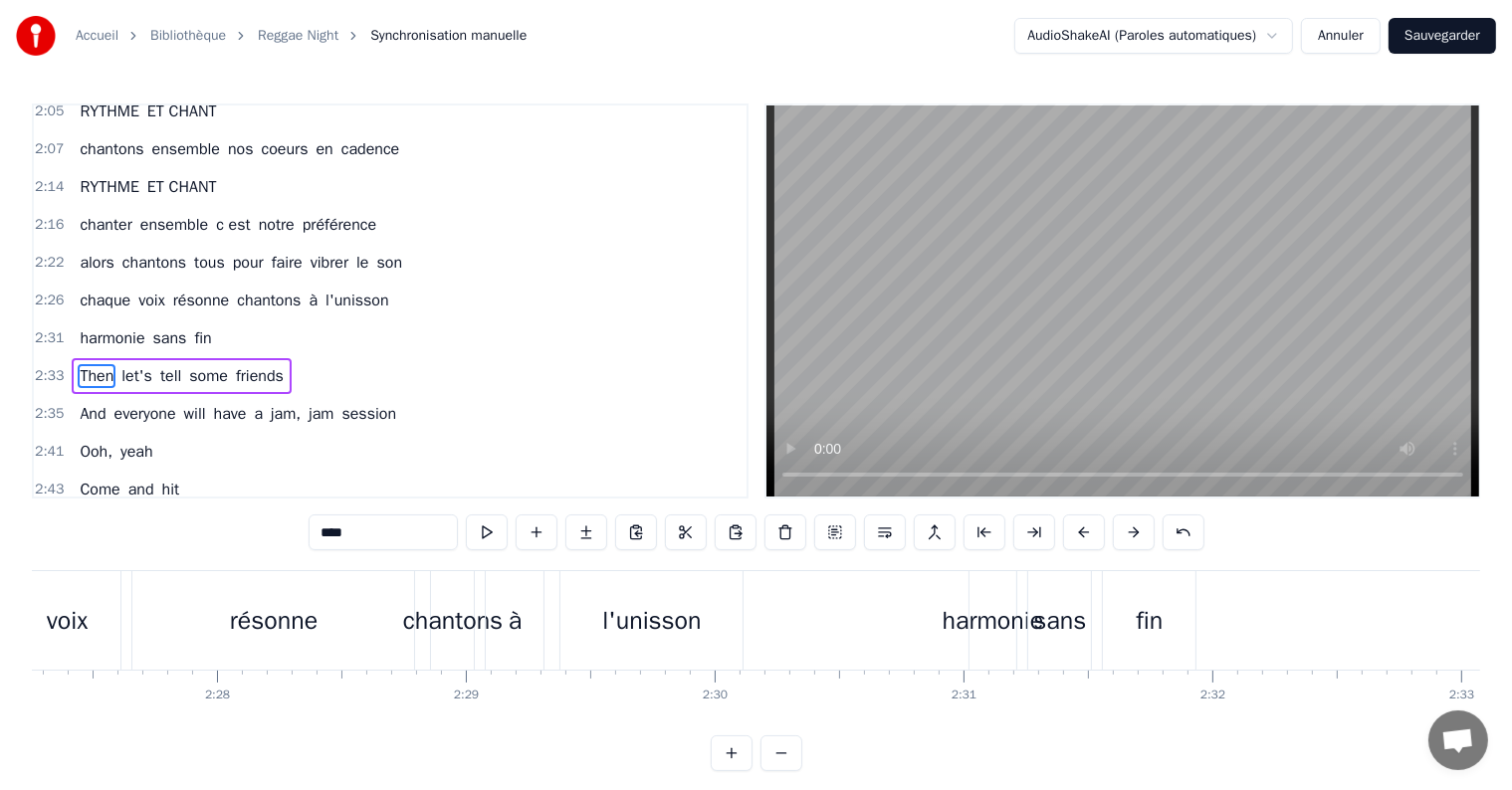 scroll, scrollTop: 957, scrollLeft: 0, axis: vertical 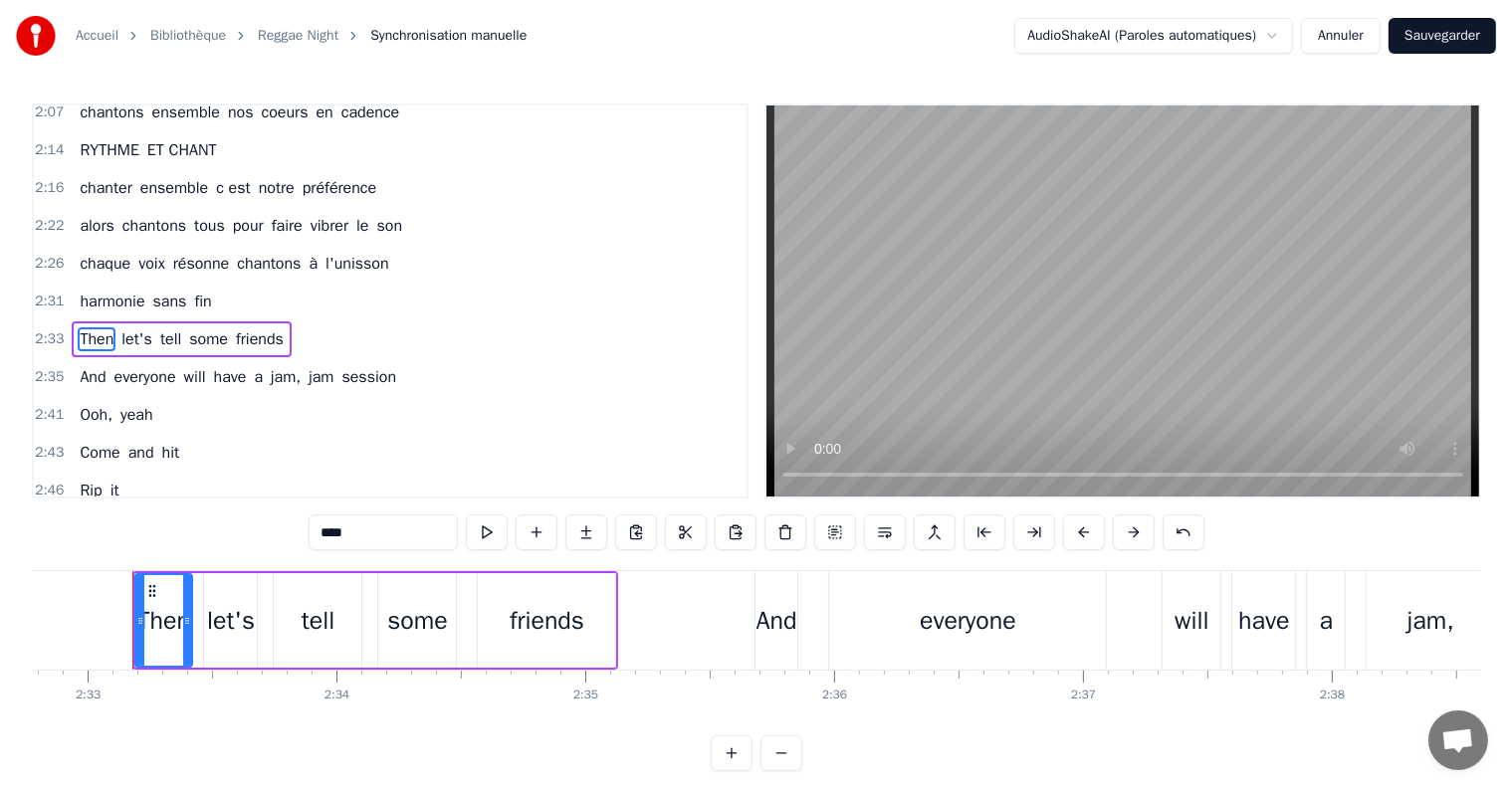 drag, startPoint x: 368, startPoint y: 532, endPoint x: 241, endPoint y: 508, distance: 129.24782 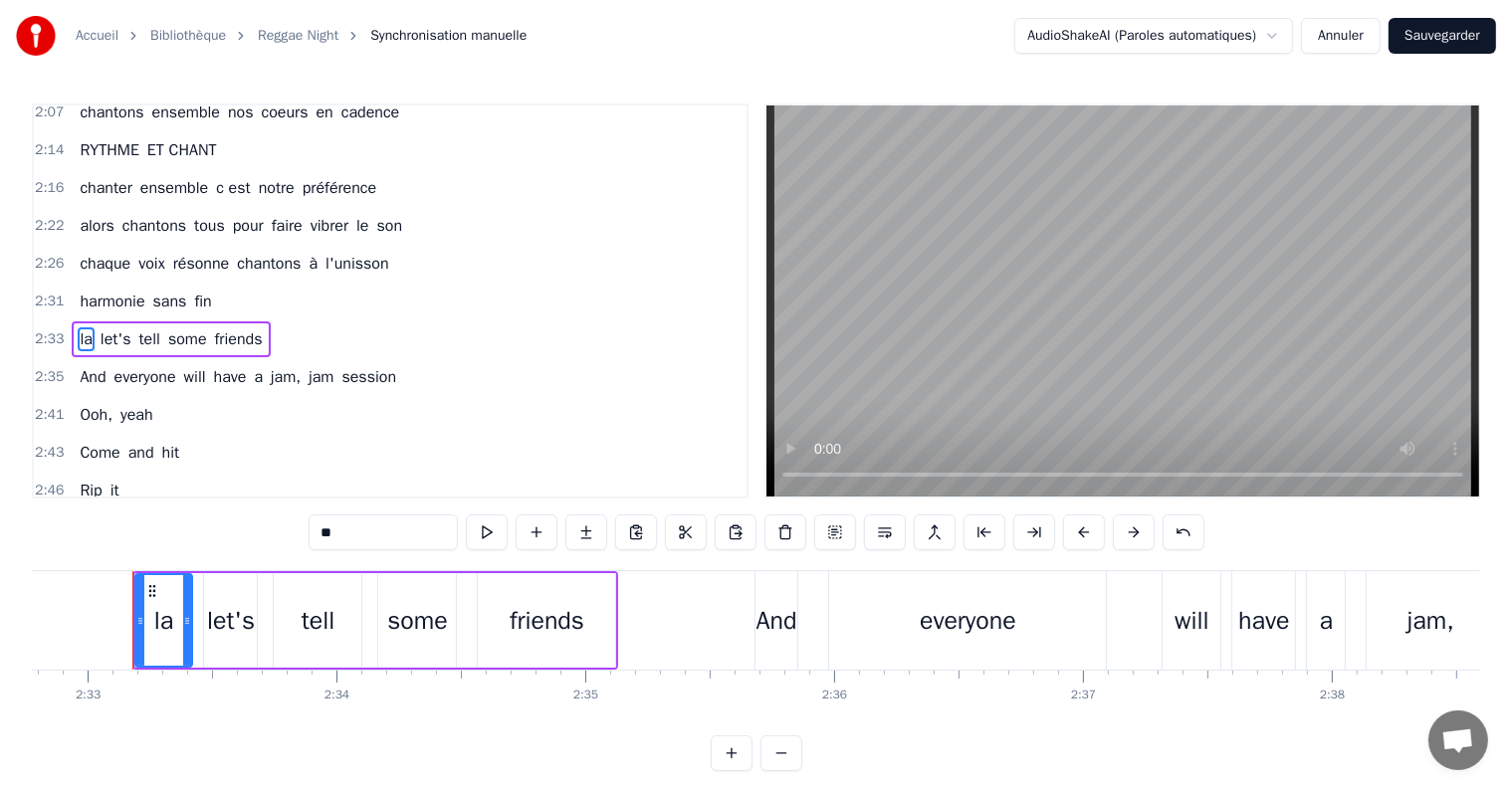 click on "let's" at bounding box center (115, 339) 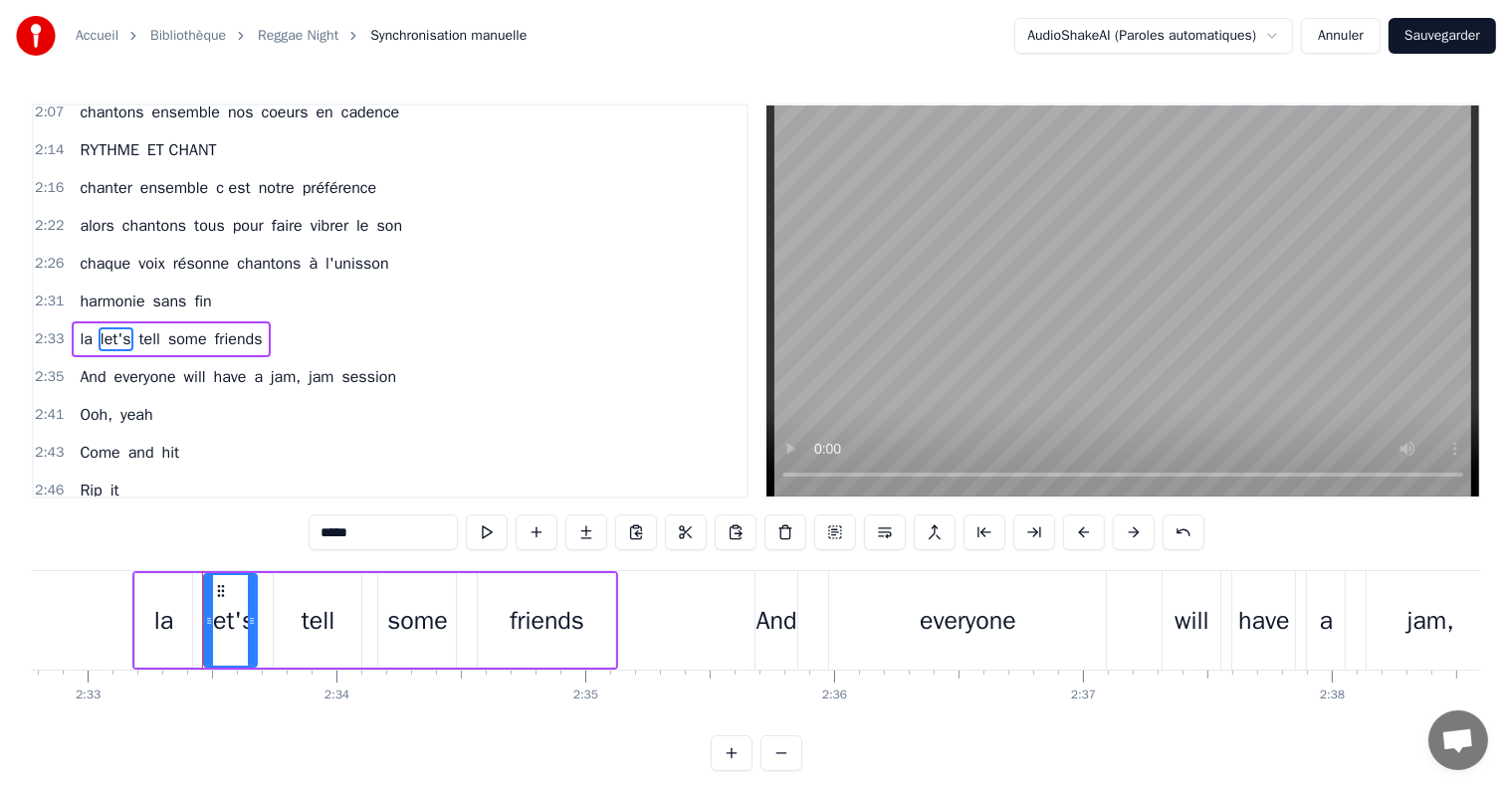 drag, startPoint x: 374, startPoint y: 533, endPoint x: 210, endPoint y: 527, distance: 164.10972 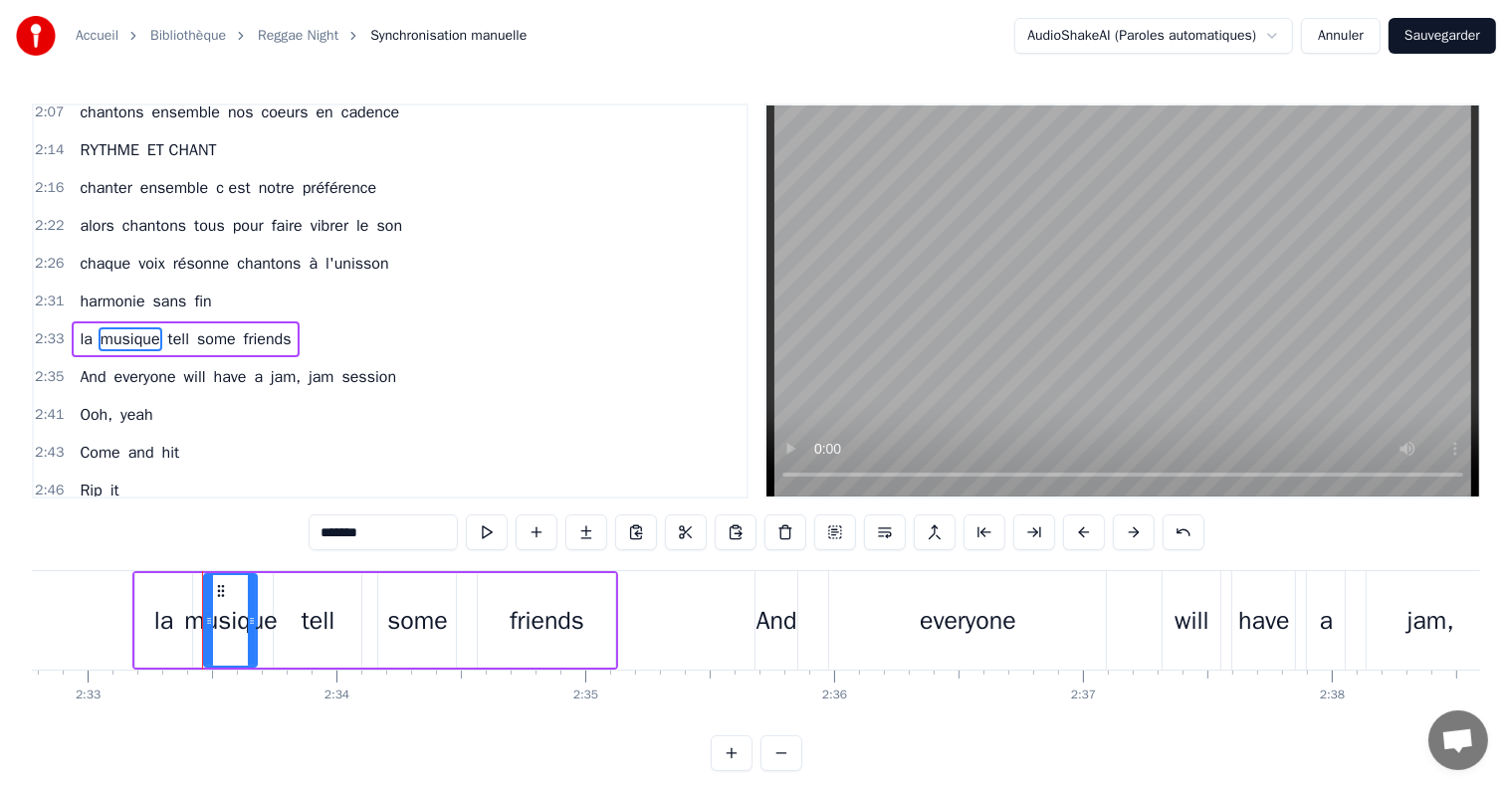 click on "tell" at bounding box center (178, 339) 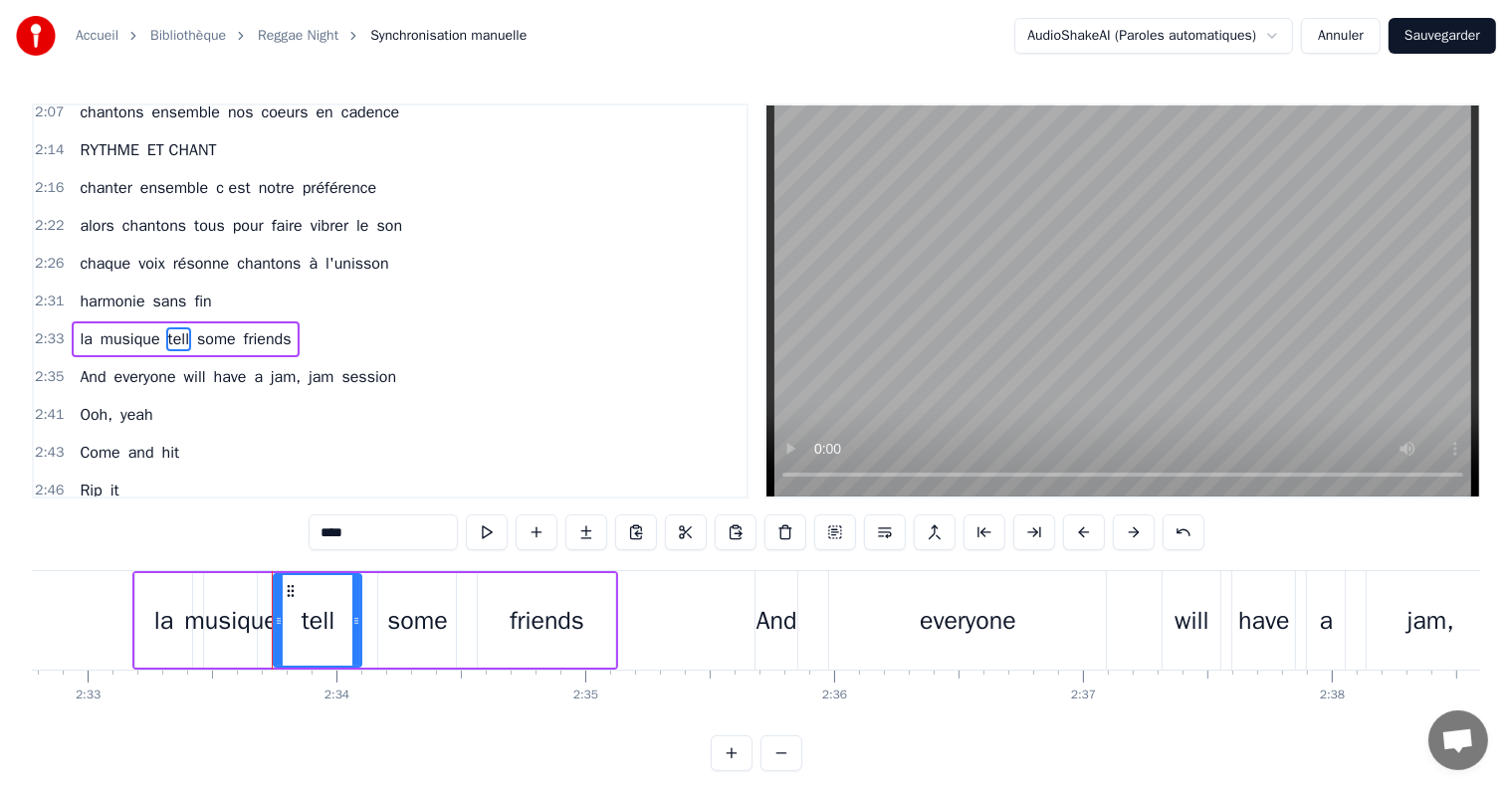 drag, startPoint x: 367, startPoint y: 535, endPoint x: 251, endPoint y: 537, distance: 116.01724 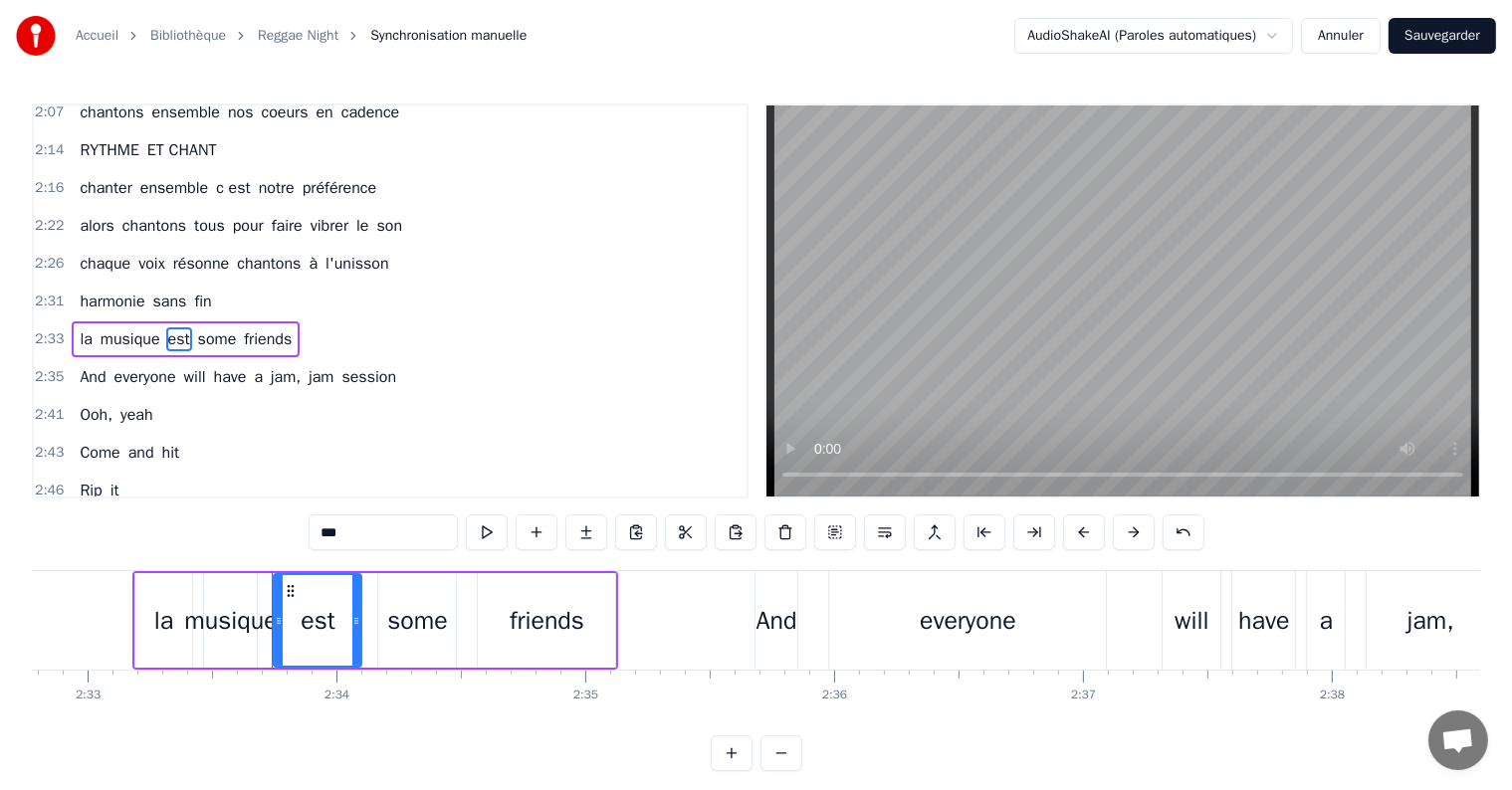 click on "some" at bounding box center [217, 339] 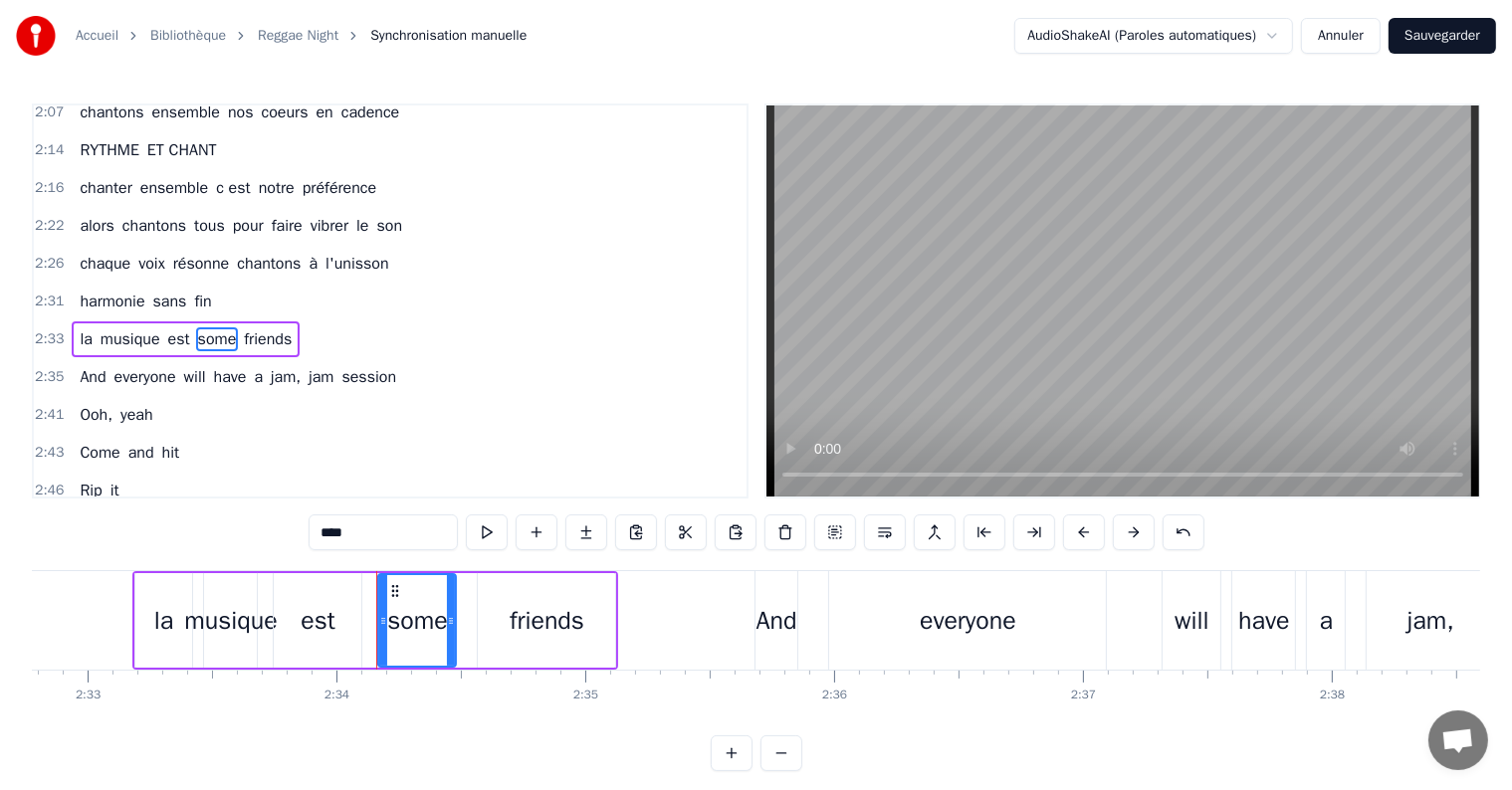 click on "friends" at bounding box center (268, 339) 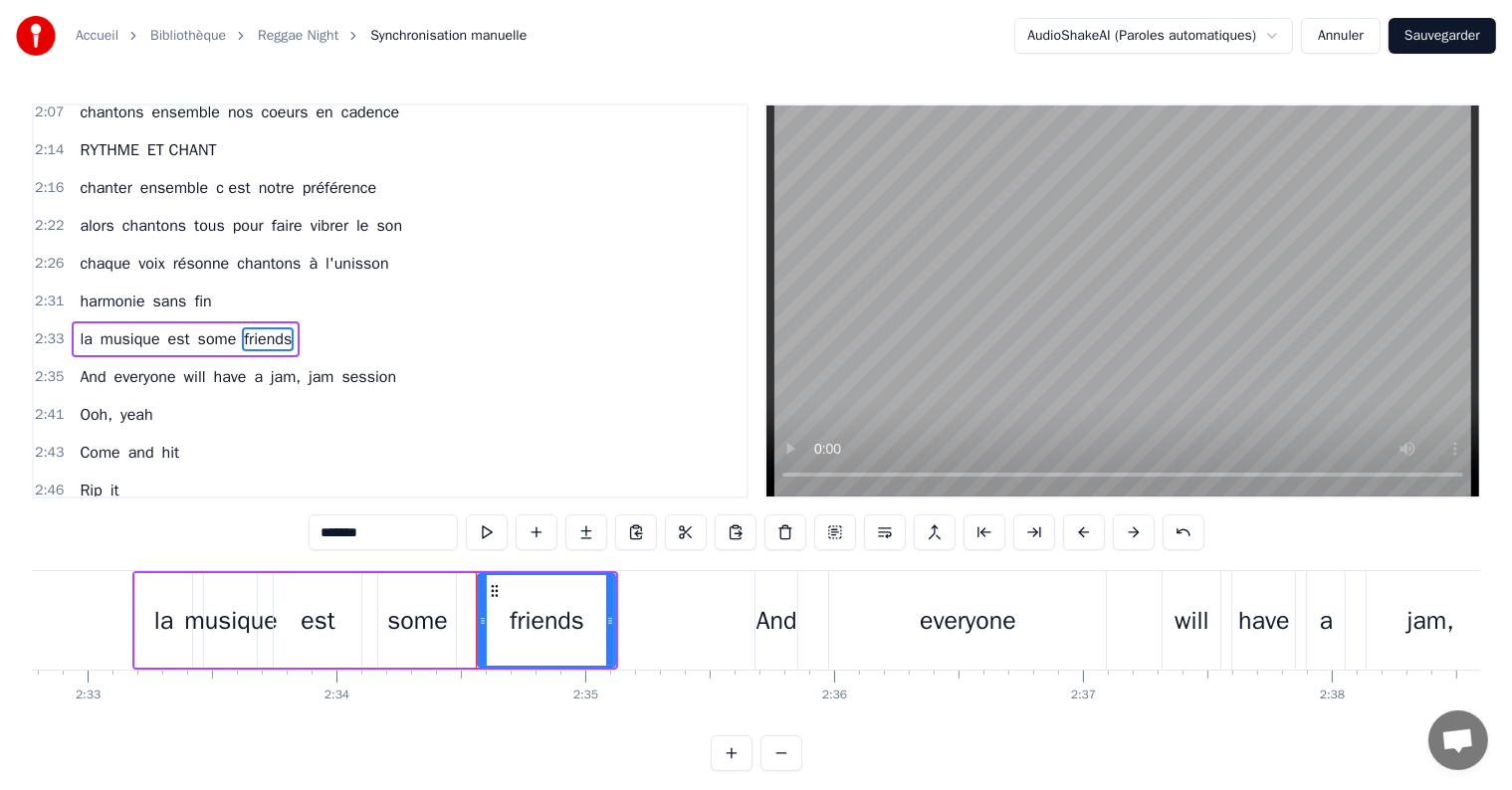 drag, startPoint x: 401, startPoint y: 516, endPoint x: 245, endPoint y: 522, distance: 156.11534 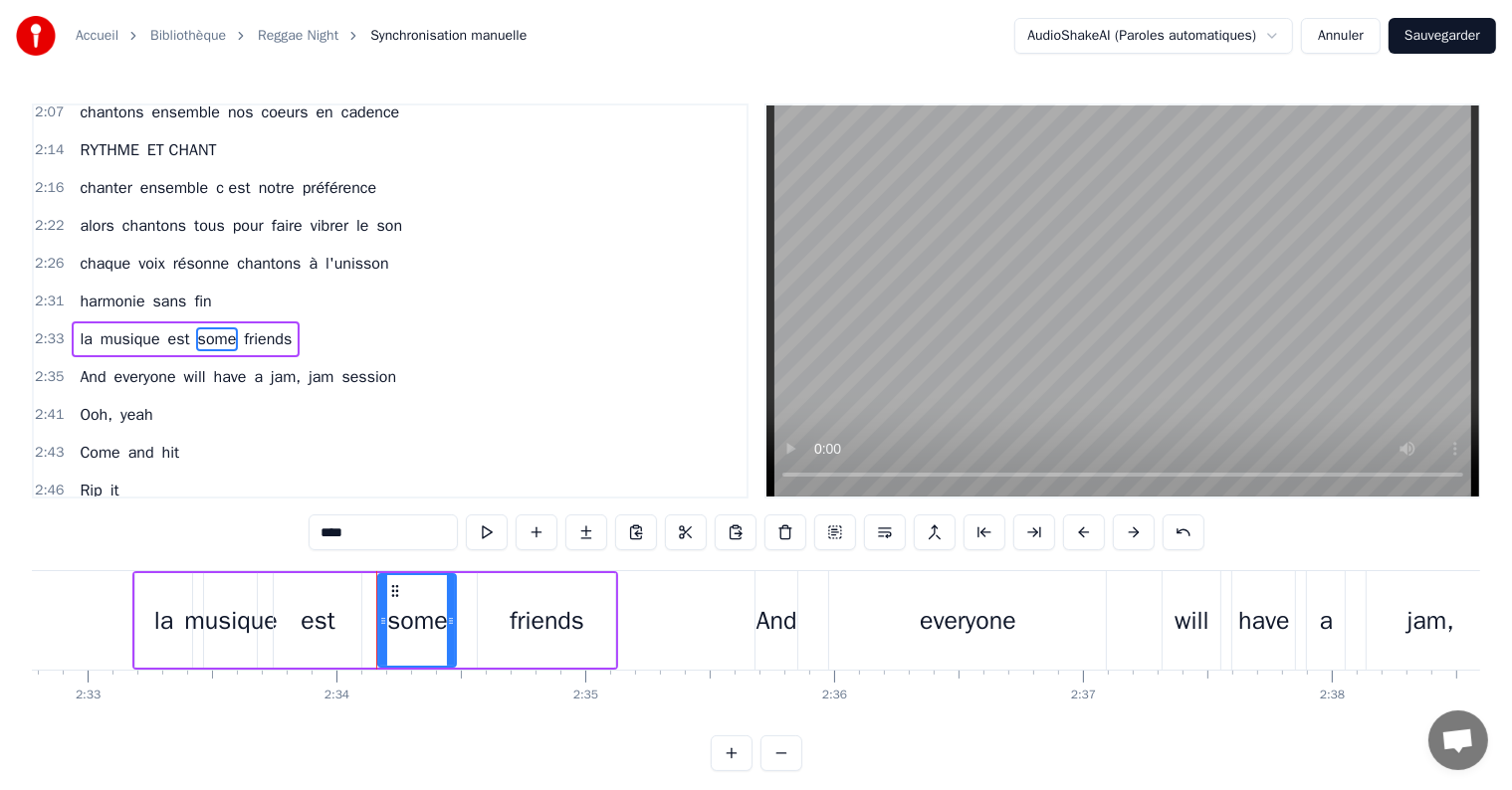 drag, startPoint x: 367, startPoint y: 523, endPoint x: 315, endPoint y: 530, distance: 52.469038 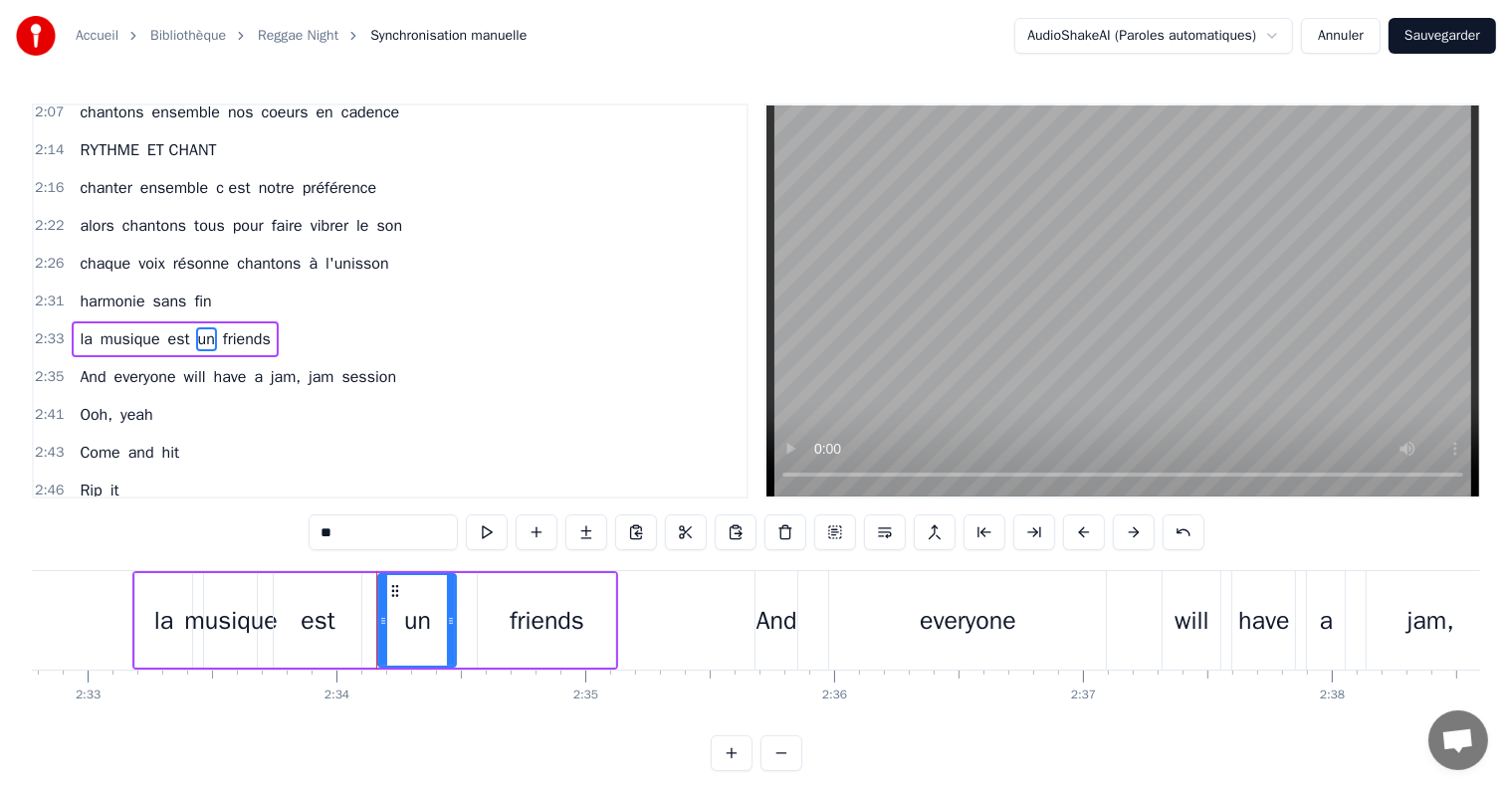 click on "friends" at bounding box center (247, 339) 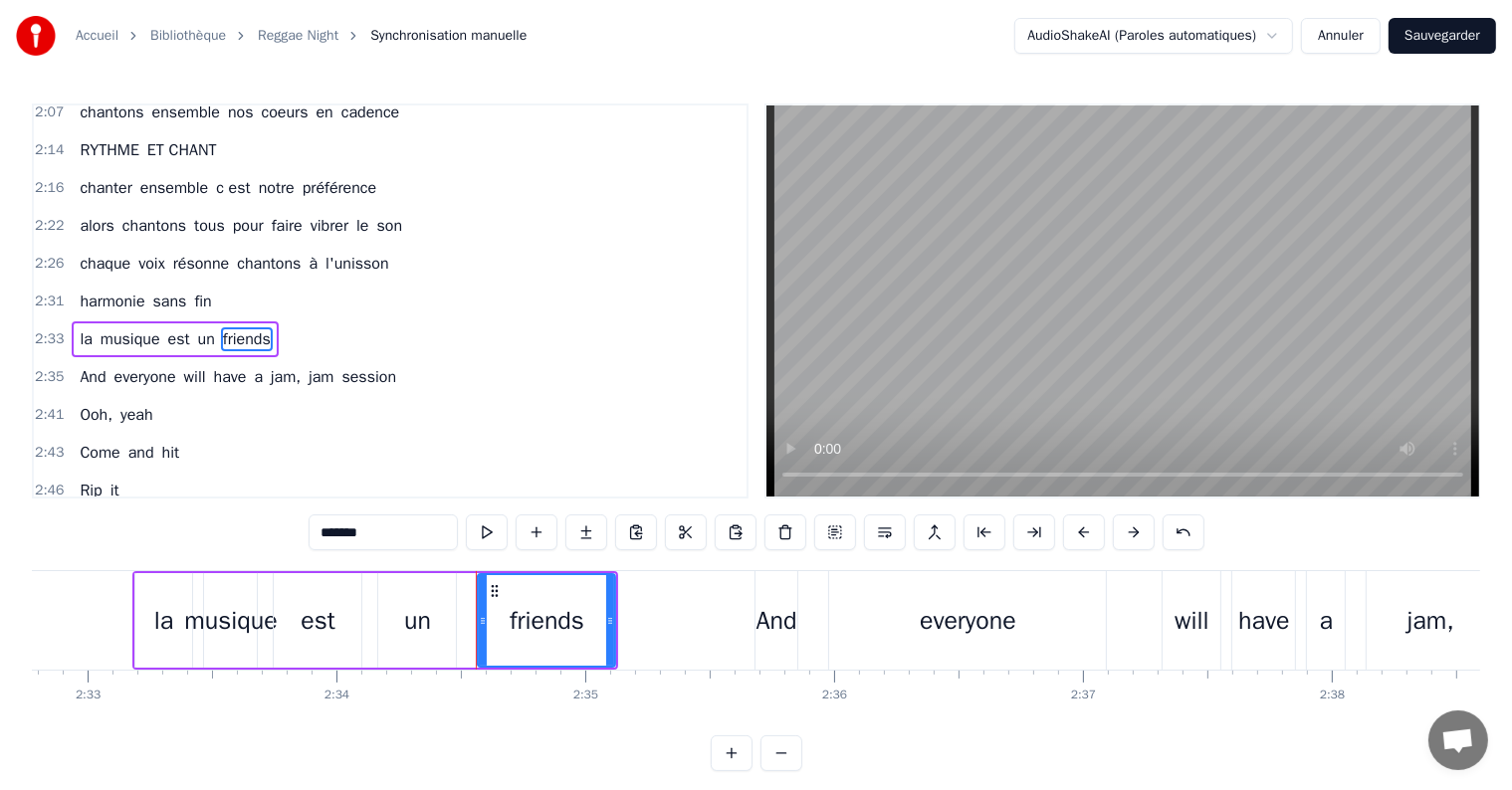 drag, startPoint x: 378, startPoint y: 529, endPoint x: 237, endPoint y: 518, distance: 141.42843 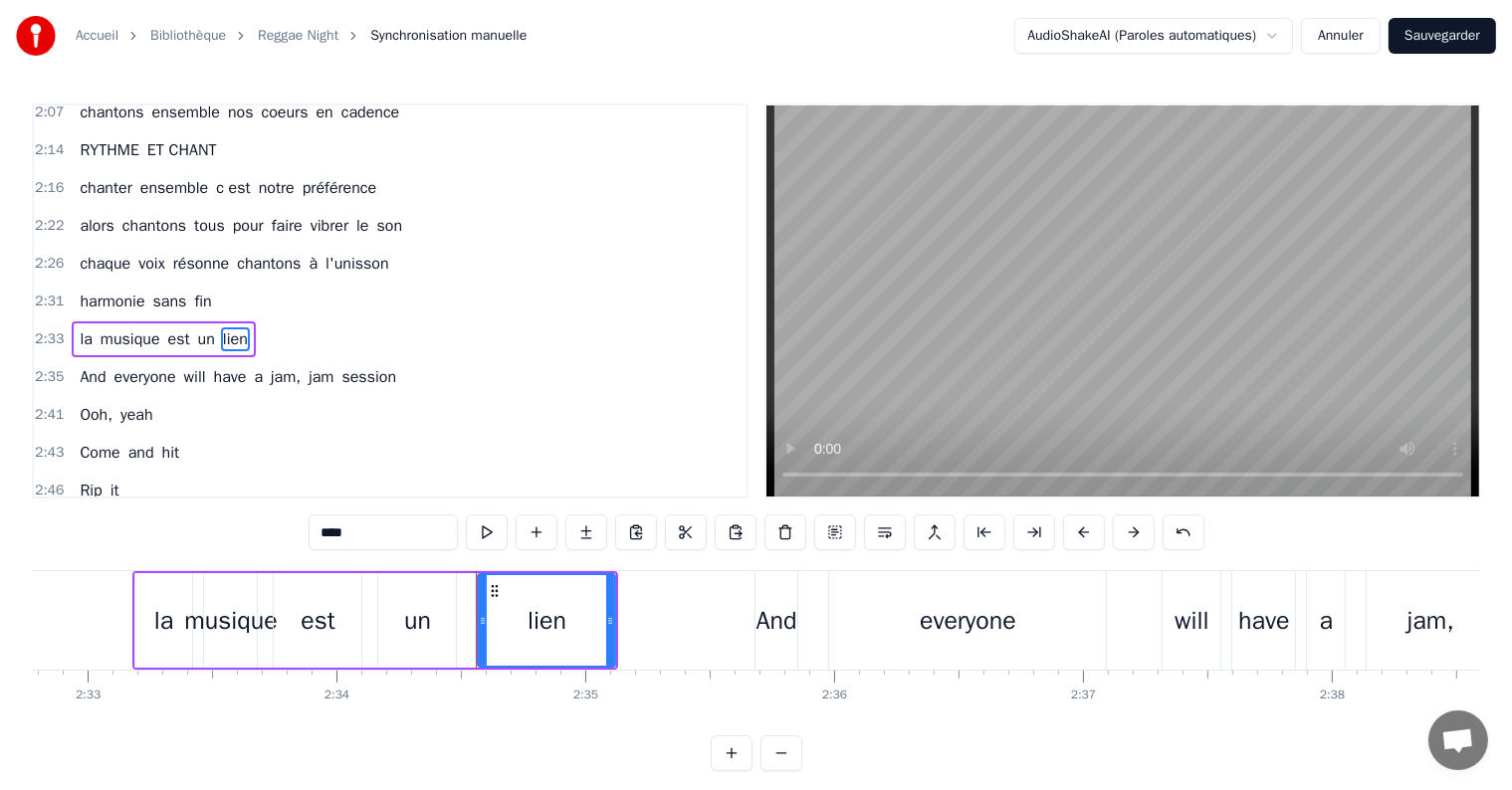 type on "****" 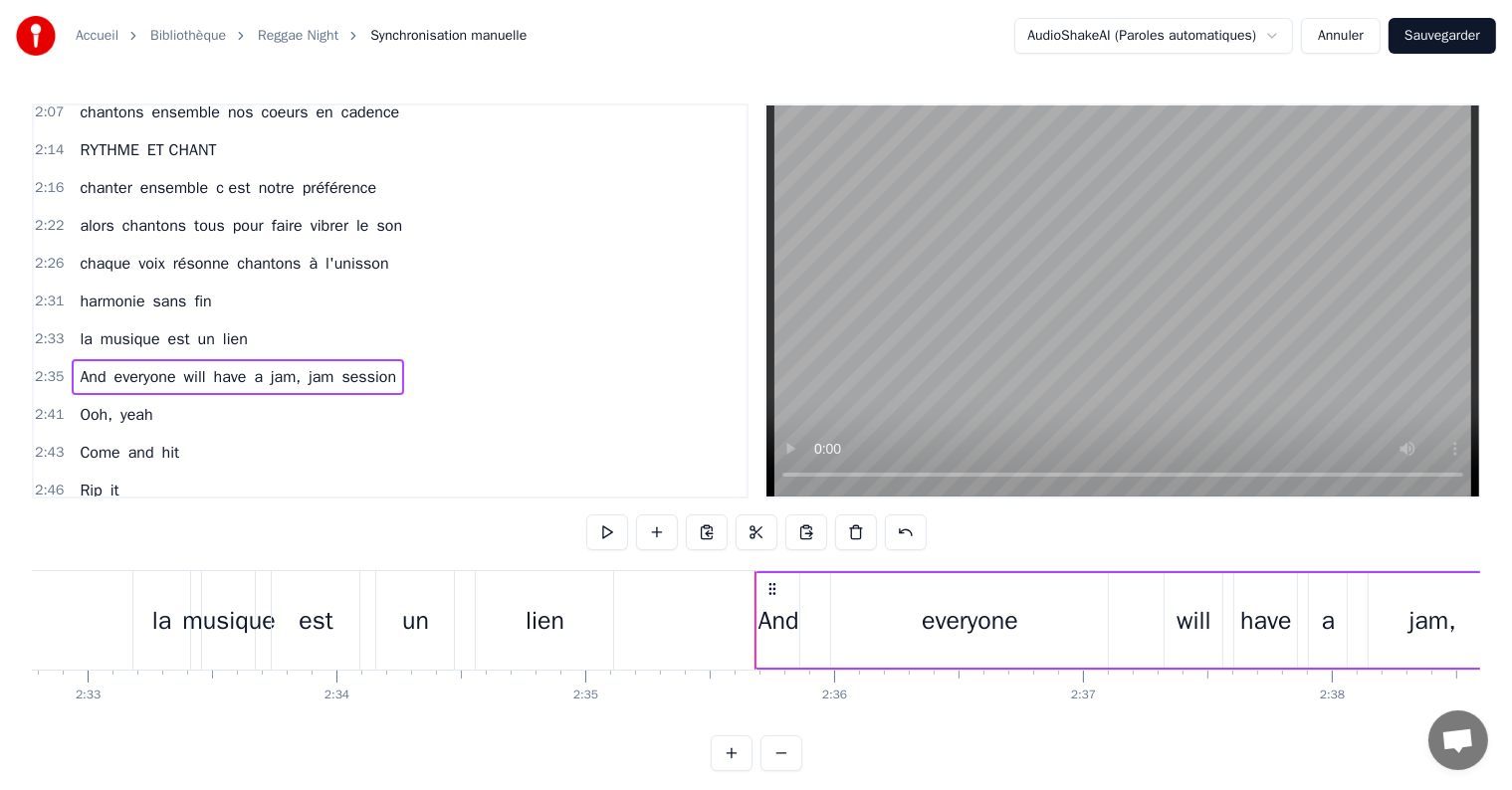 click on "And" at bounding box center (93, 377) 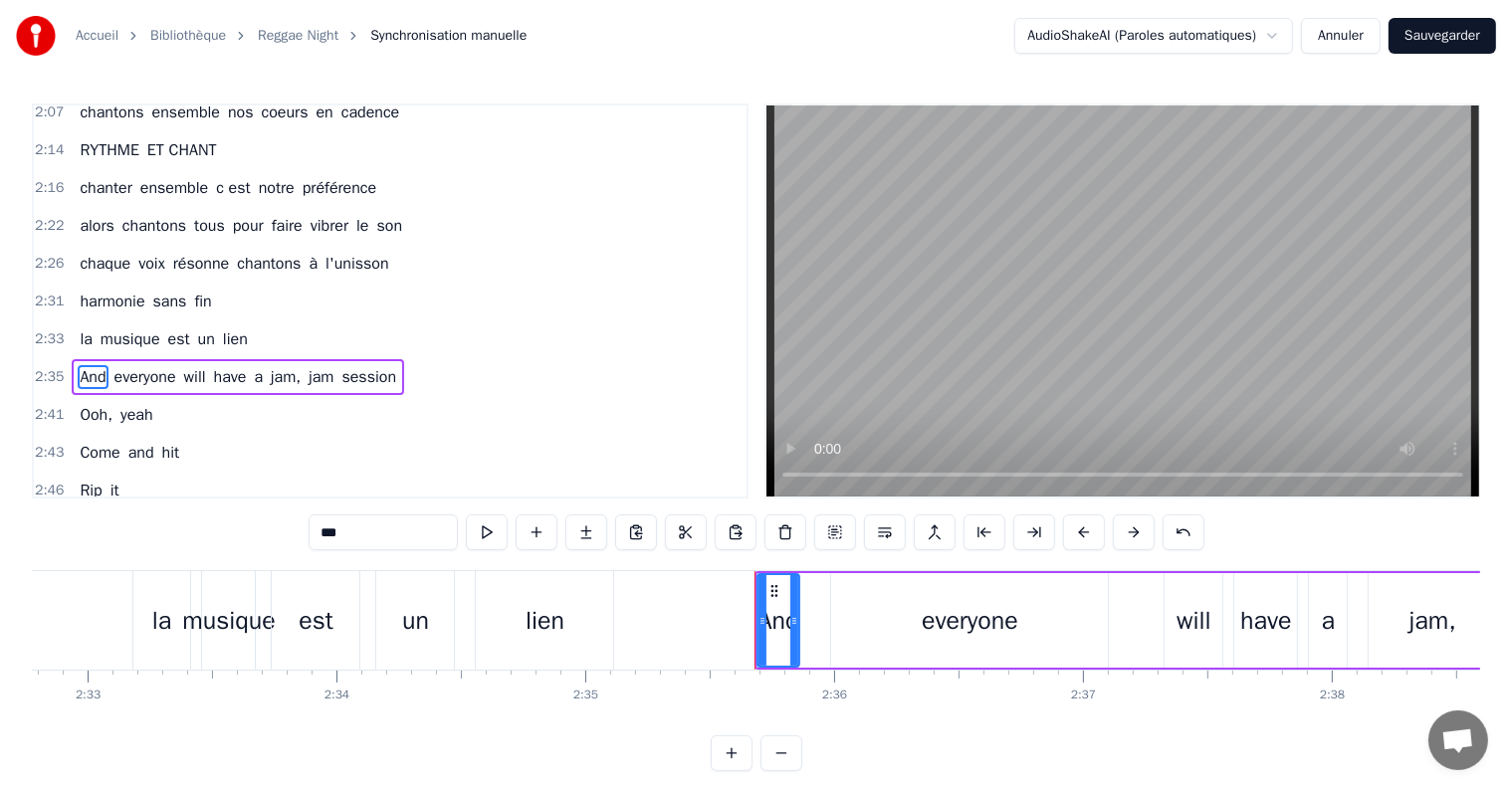 scroll, scrollTop: 994, scrollLeft: 0, axis: vertical 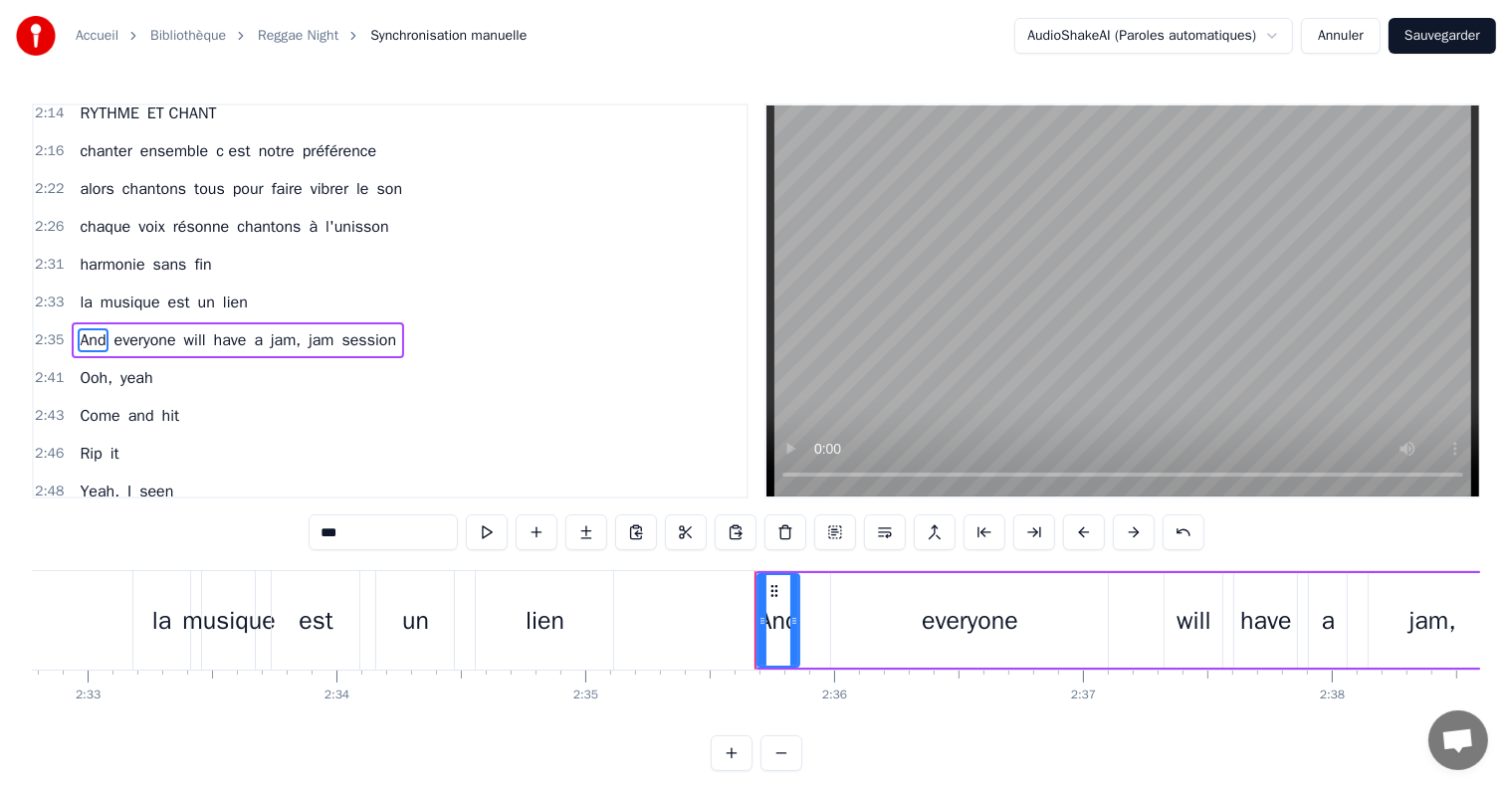 drag, startPoint x: 394, startPoint y: 527, endPoint x: 222, endPoint y: 539, distance: 172.4181 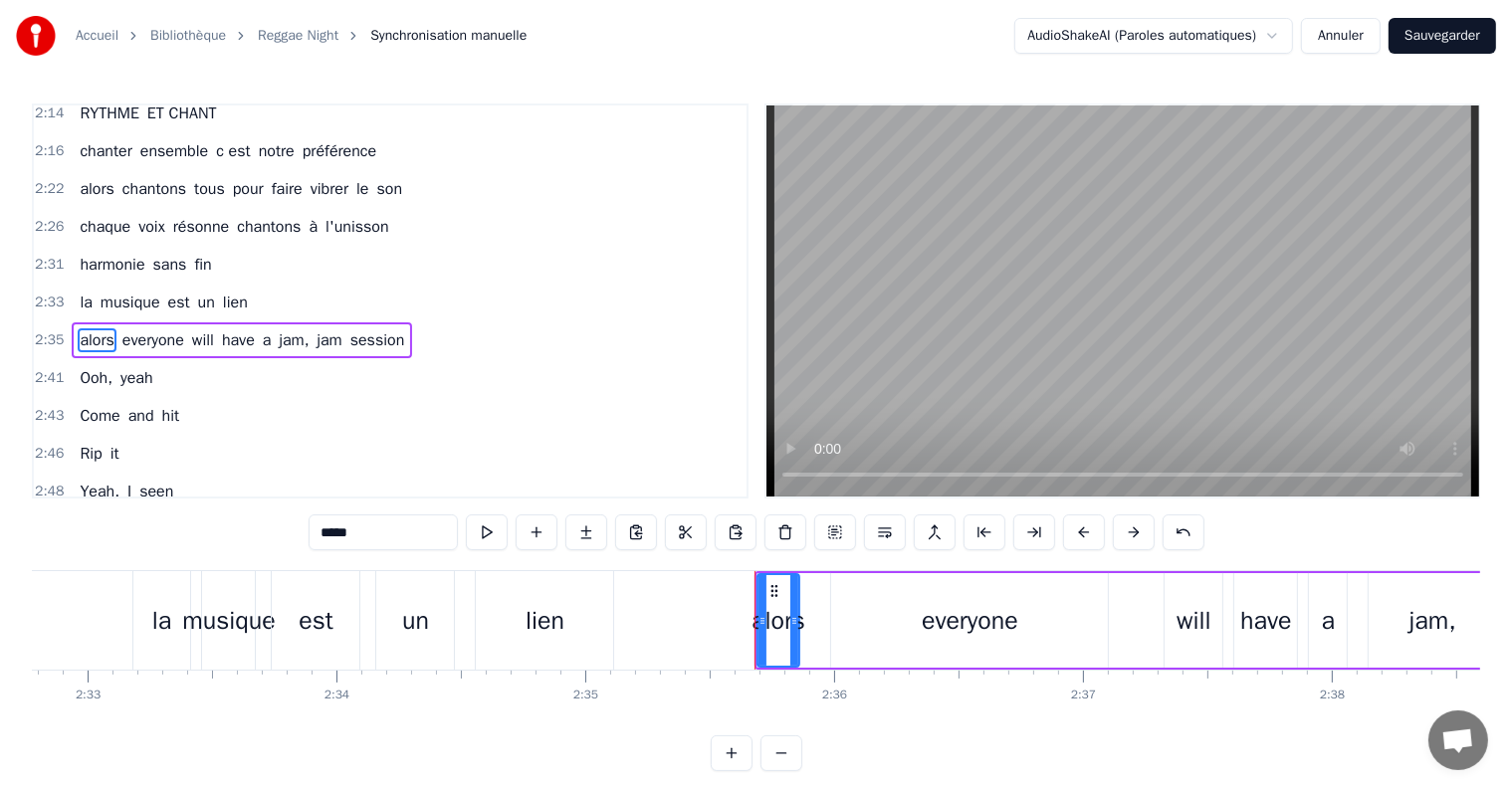click on "everyone" at bounding box center (153, 340) 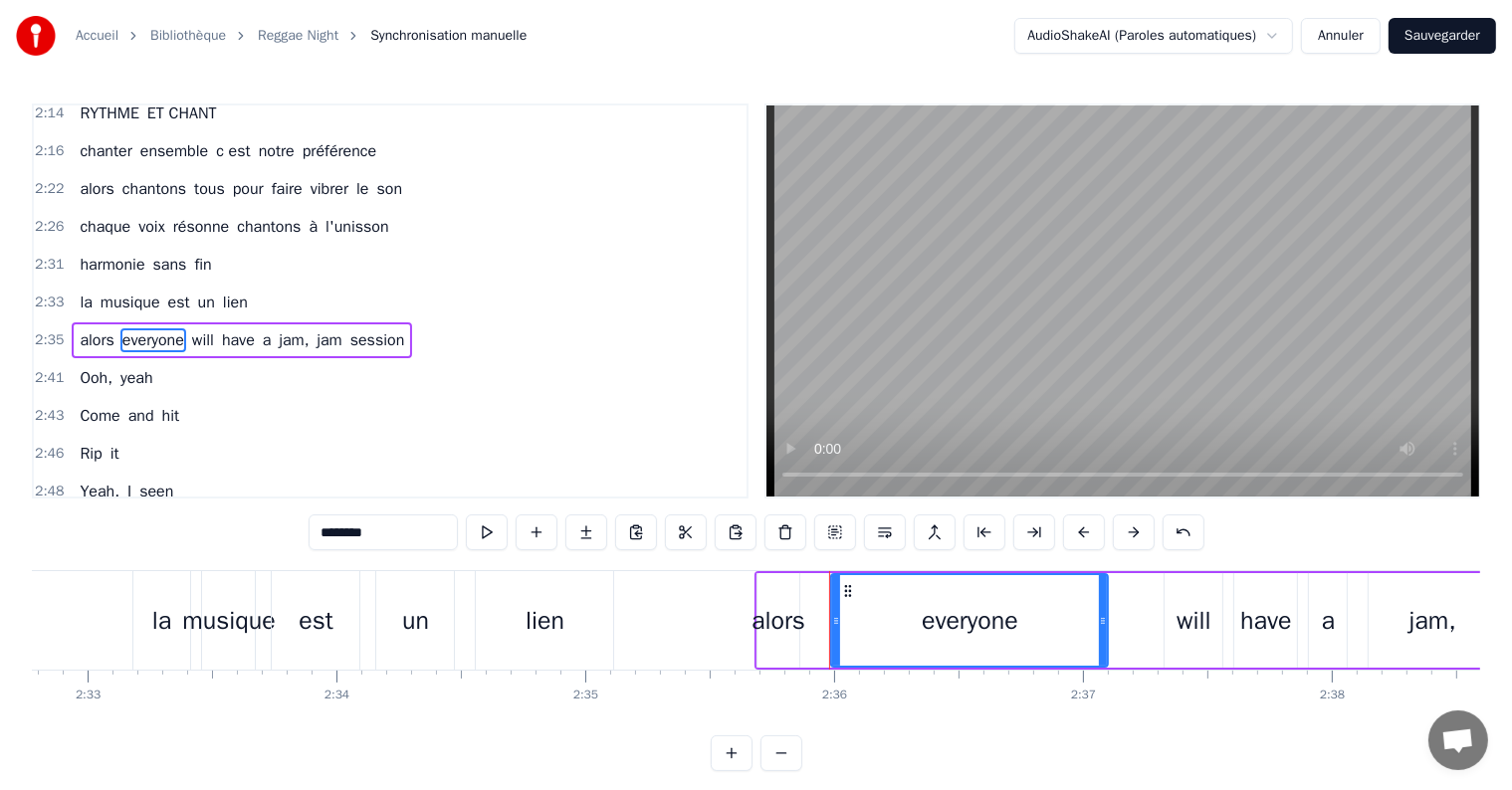 drag, startPoint x: 410, startPoint y: 521, endPoint x: 184, endPoint y: 513, distance: 226.14155 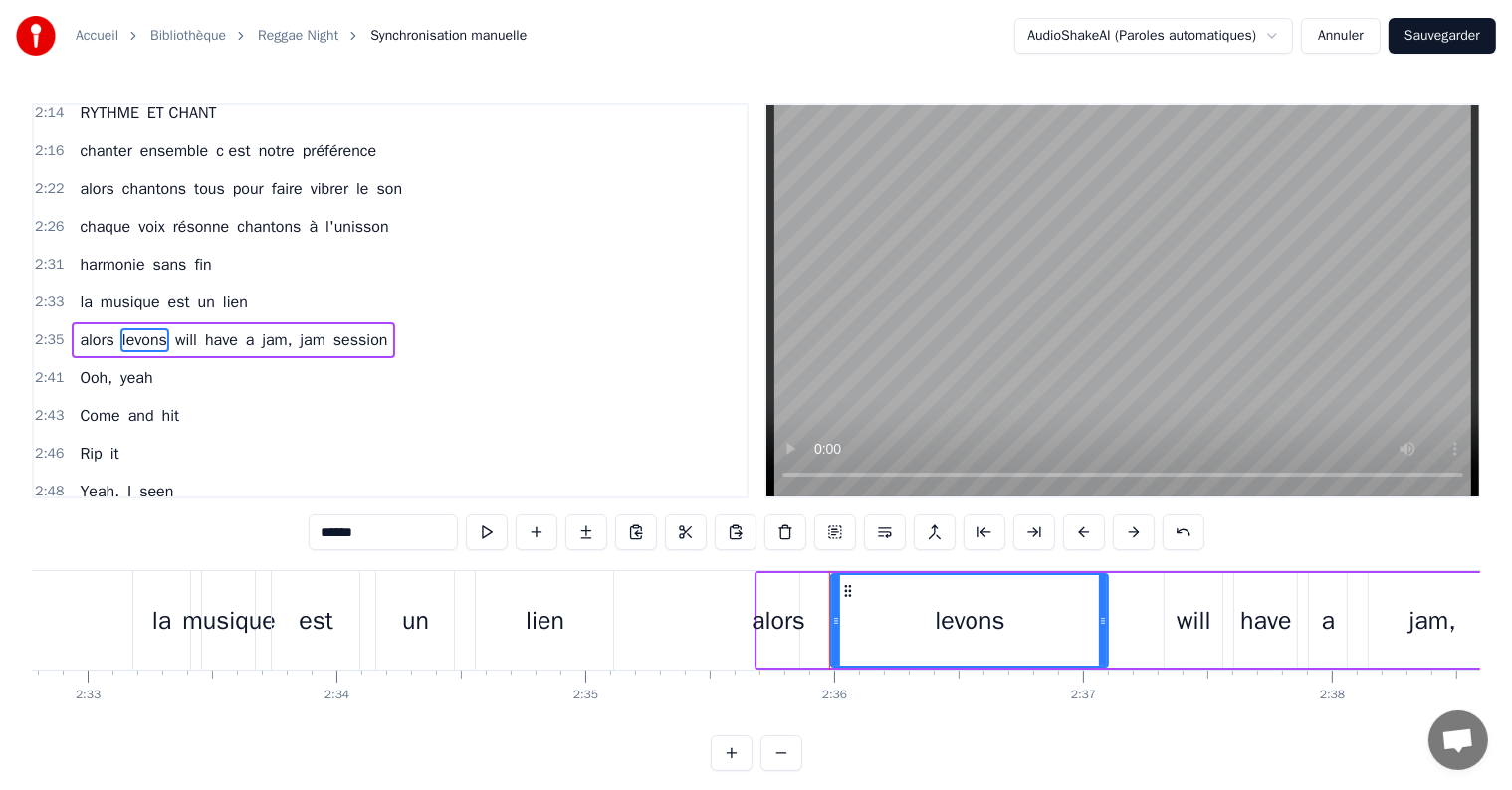 click on "will" at bounding box center (186, 340) 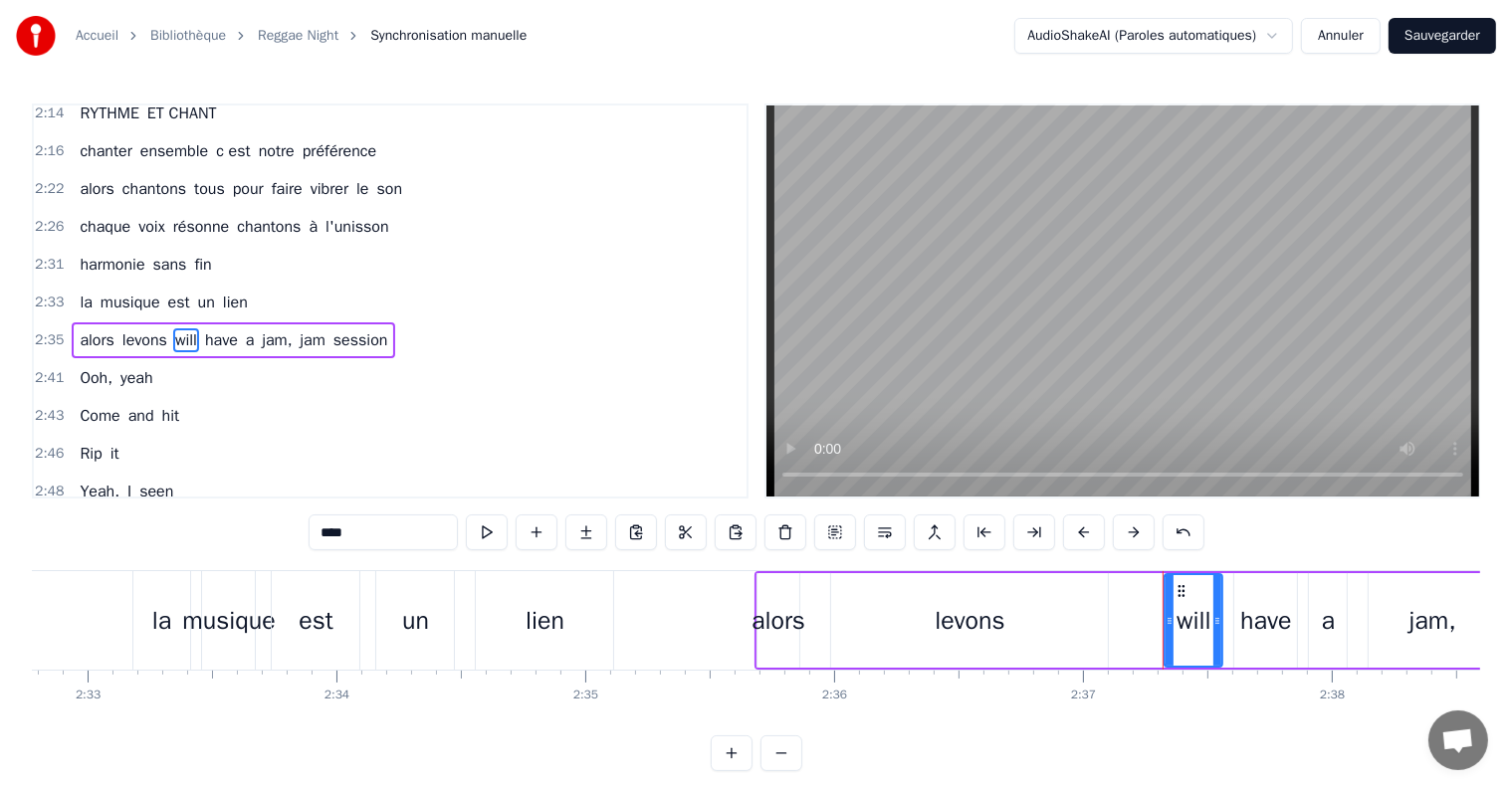 drag, startPoint x: 355, startPoint y: 536, endPoint x: 278, endPoint y: 525, distance: 77.78175 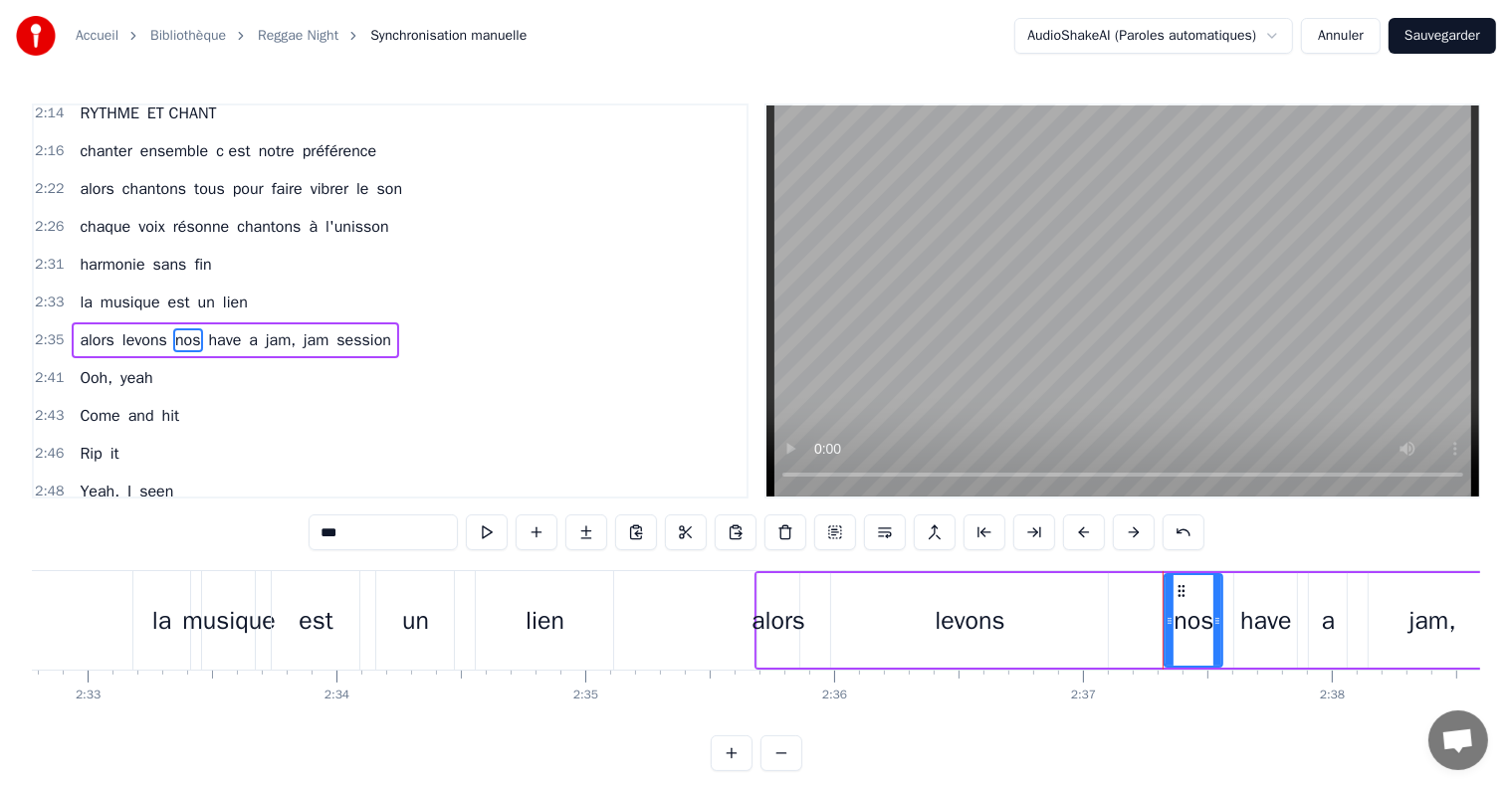 click on "have" at bounding box center [225, 340] 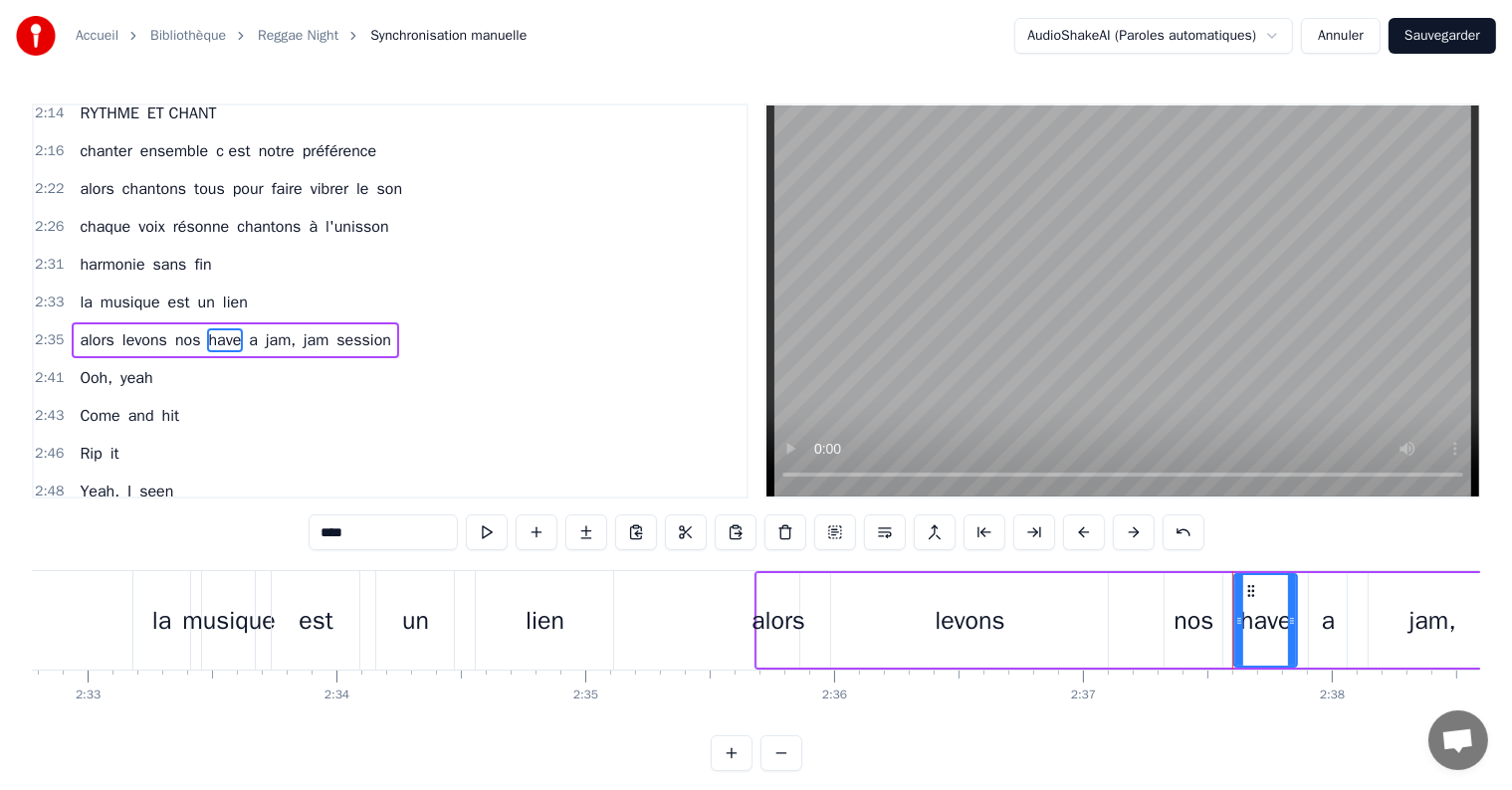 drag, startPoint x: 361, startPoint y: 537, endPoint x: 269, endPoint y: 538, distance: 92.00543 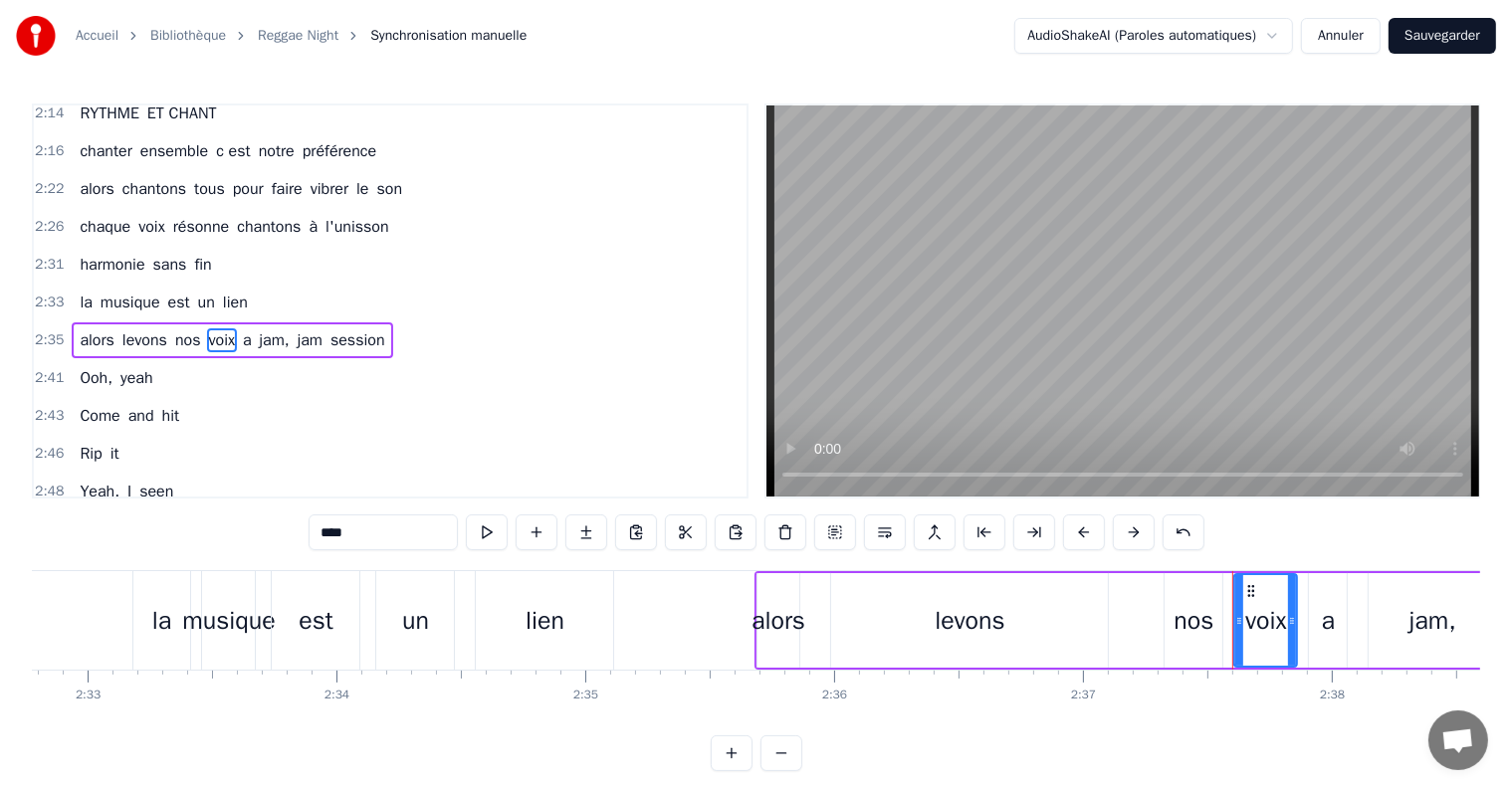 click on "a" at bounding box center [247, 340] 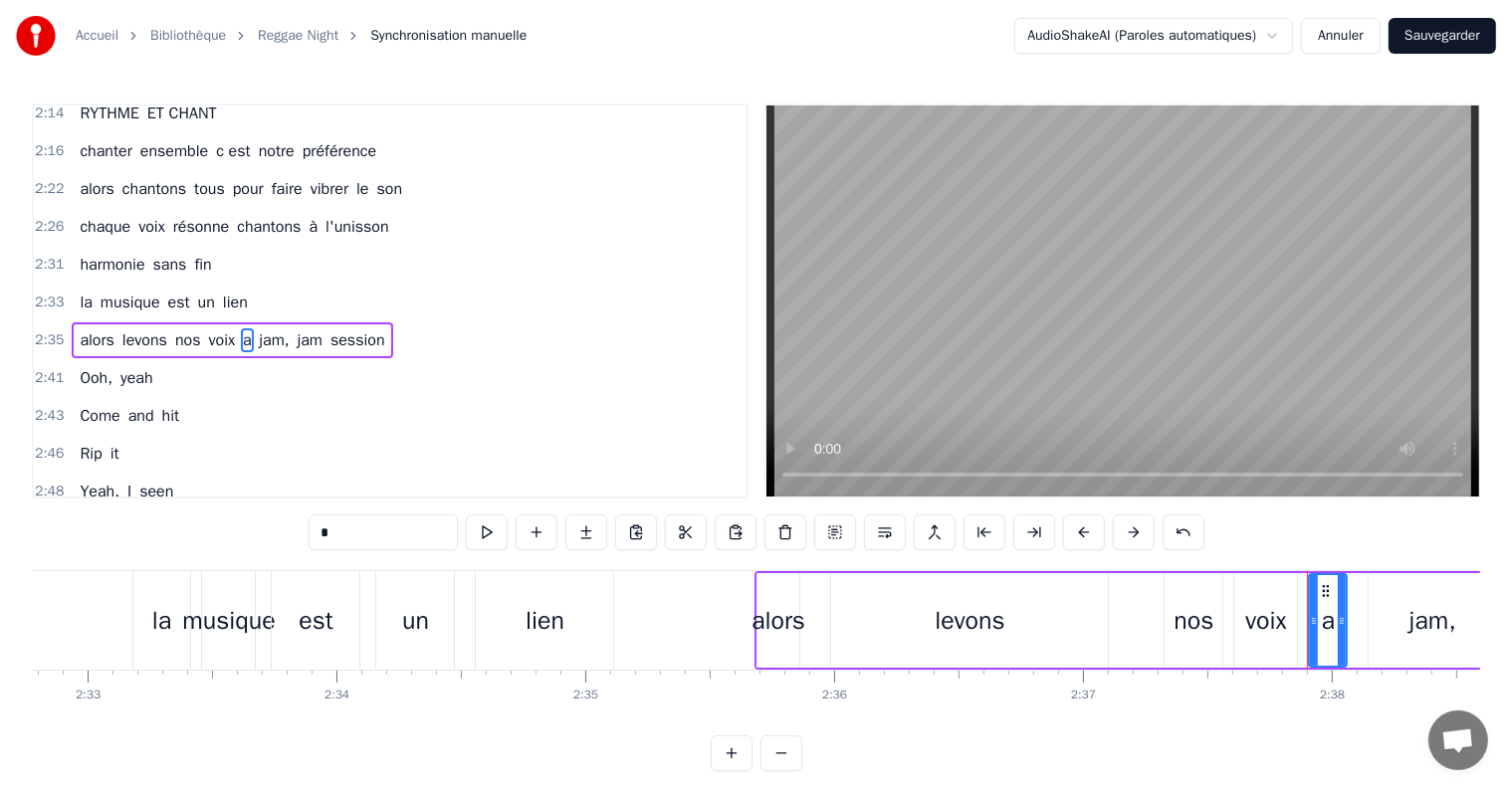 drag, startPoint x: 356, startPoint y: 525, endPoint x: 287, endPoint y: 532, distance: 69.35416 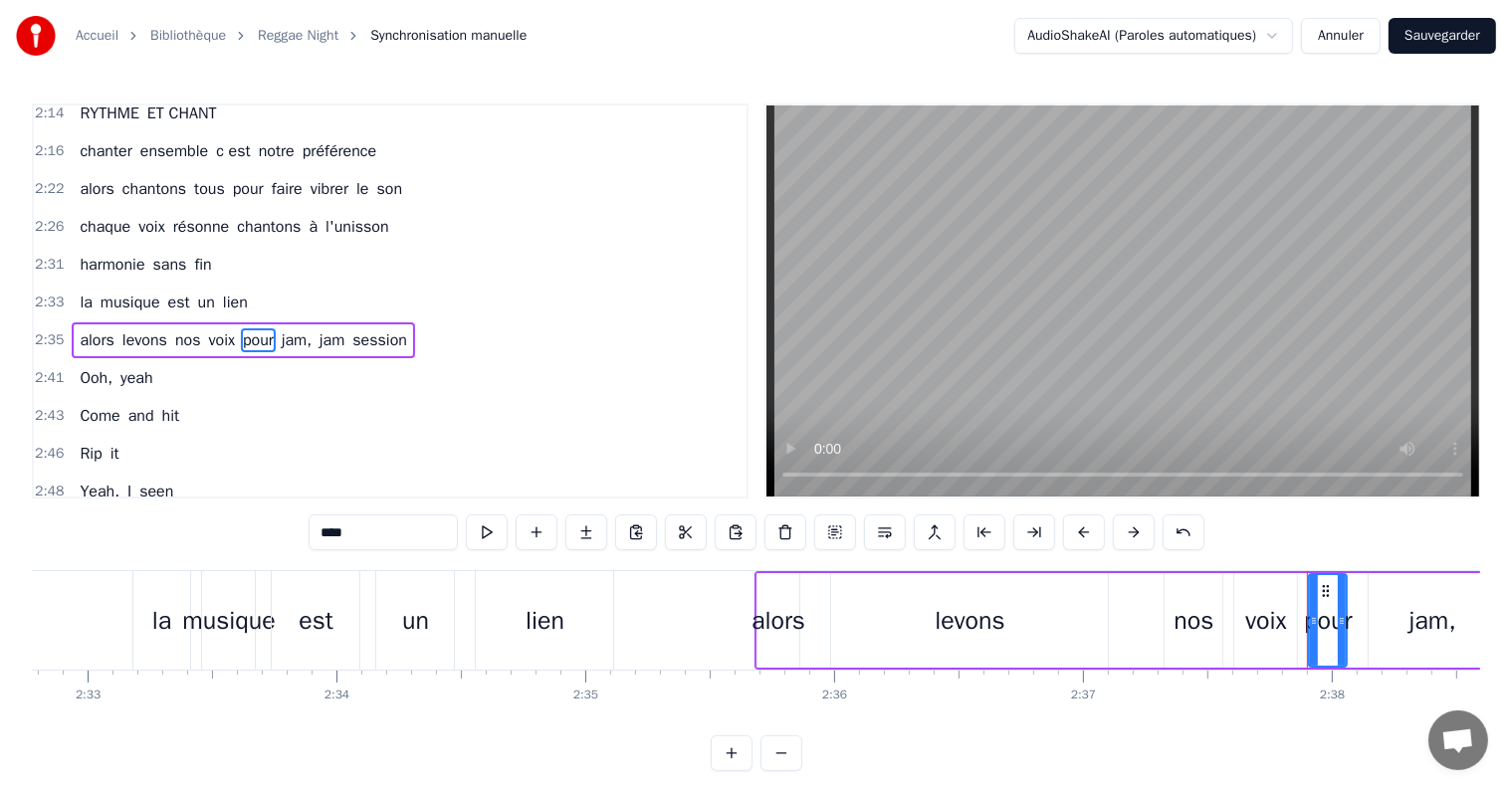 click on "jam," at bounding box center (297, 340) 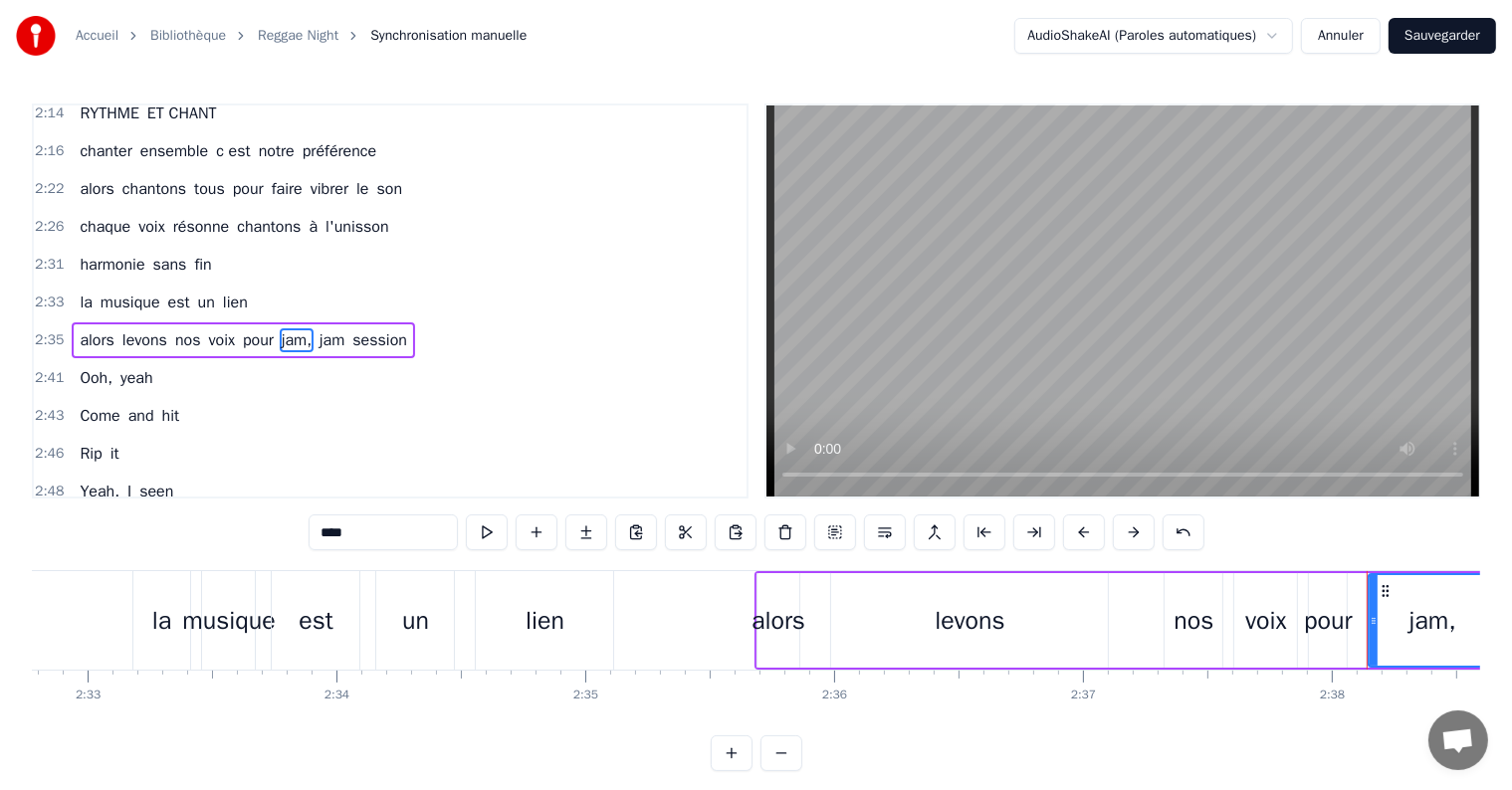 drag, startPoint x: 410, startPoint y: 537, endPoint x: 257, endPoint y: 533, distance: 153.05228 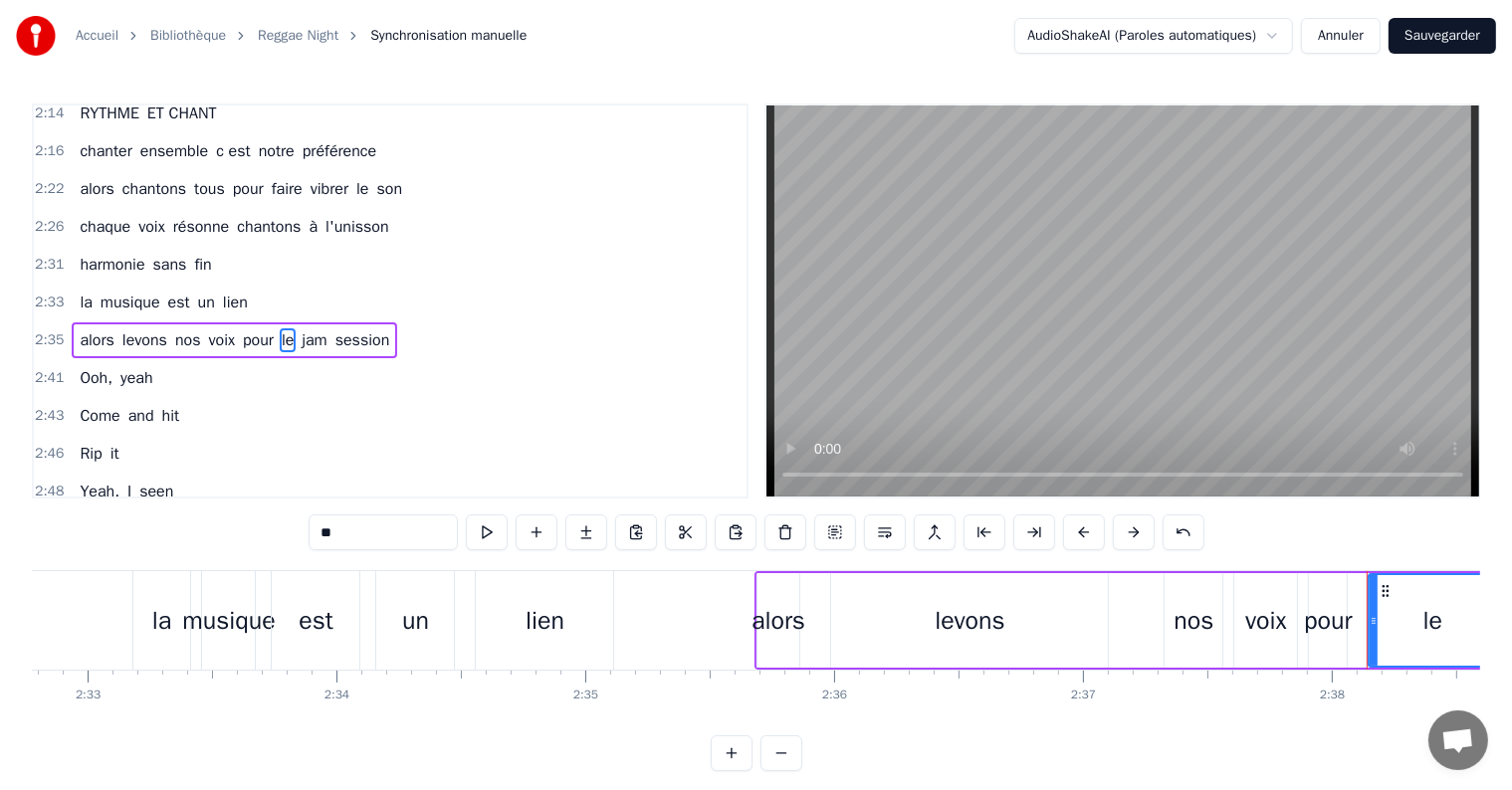 click on "jam" at bounding box center [314, 340] 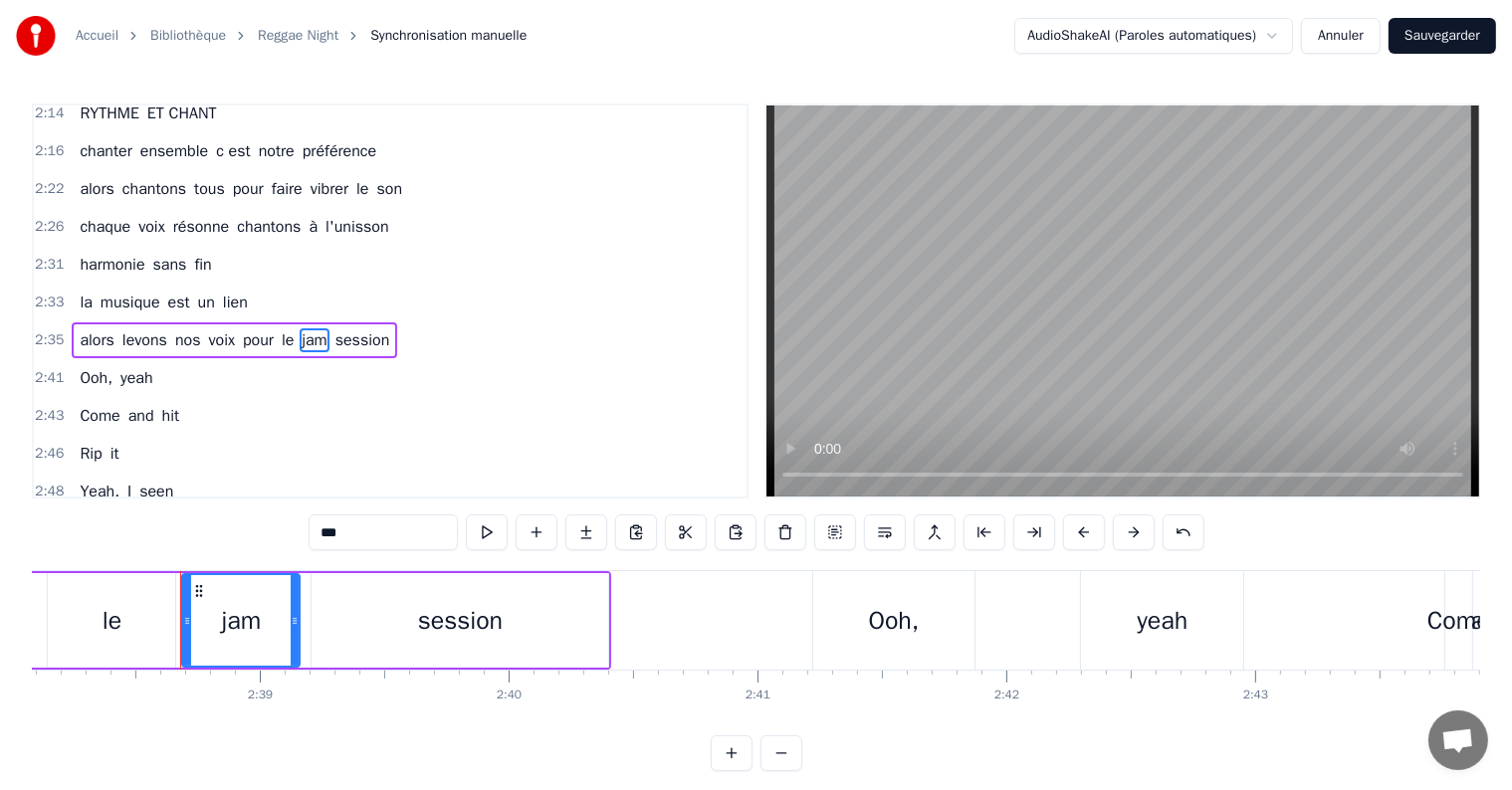 scroll, scrollTop: 0, scrollLeft: 39386, axis: horizontal 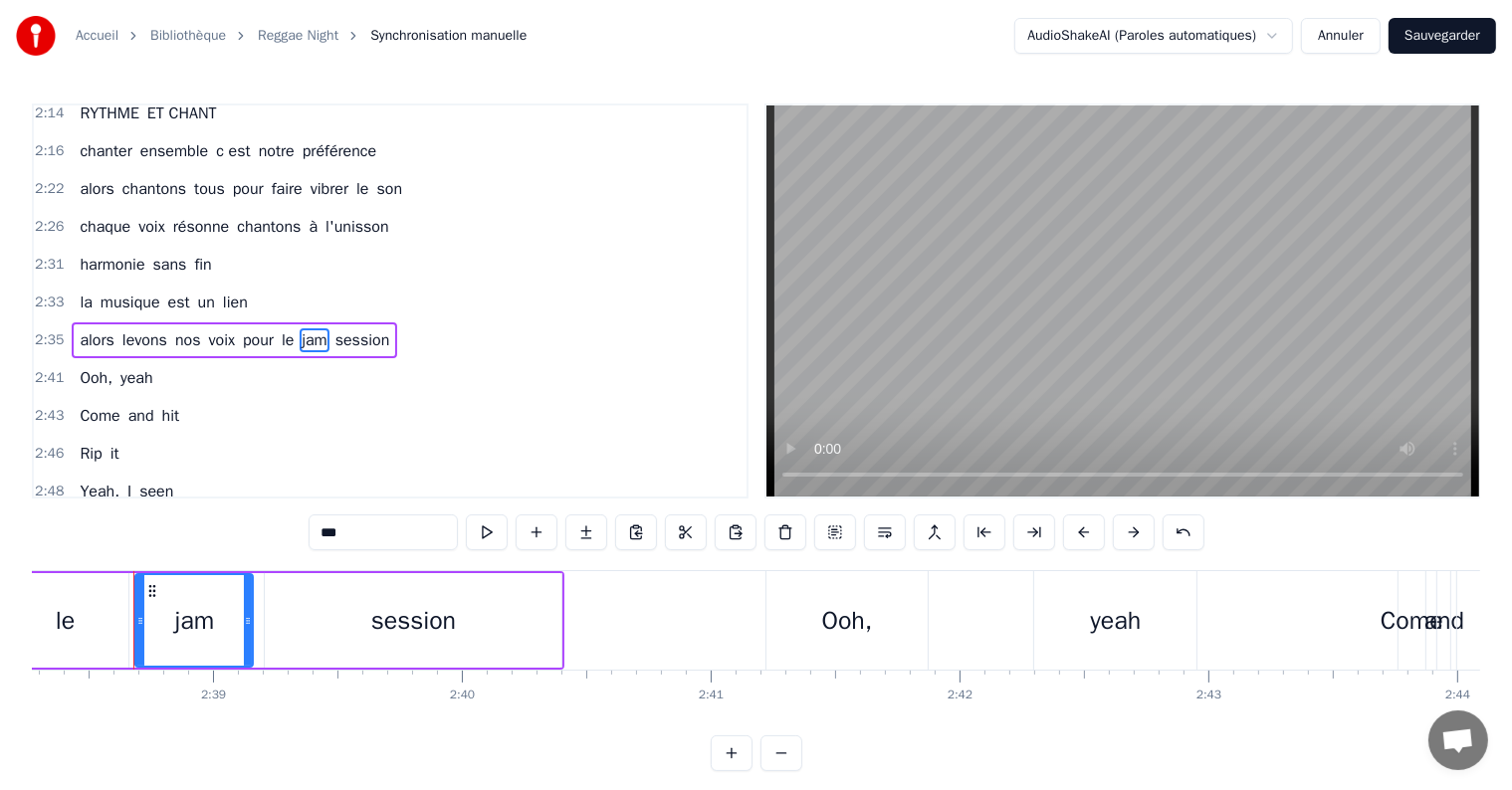 drag, startPoint x: 404, startPoint y: 540, endPoint x: 242, endPoint y: 533, distance: 162.15116 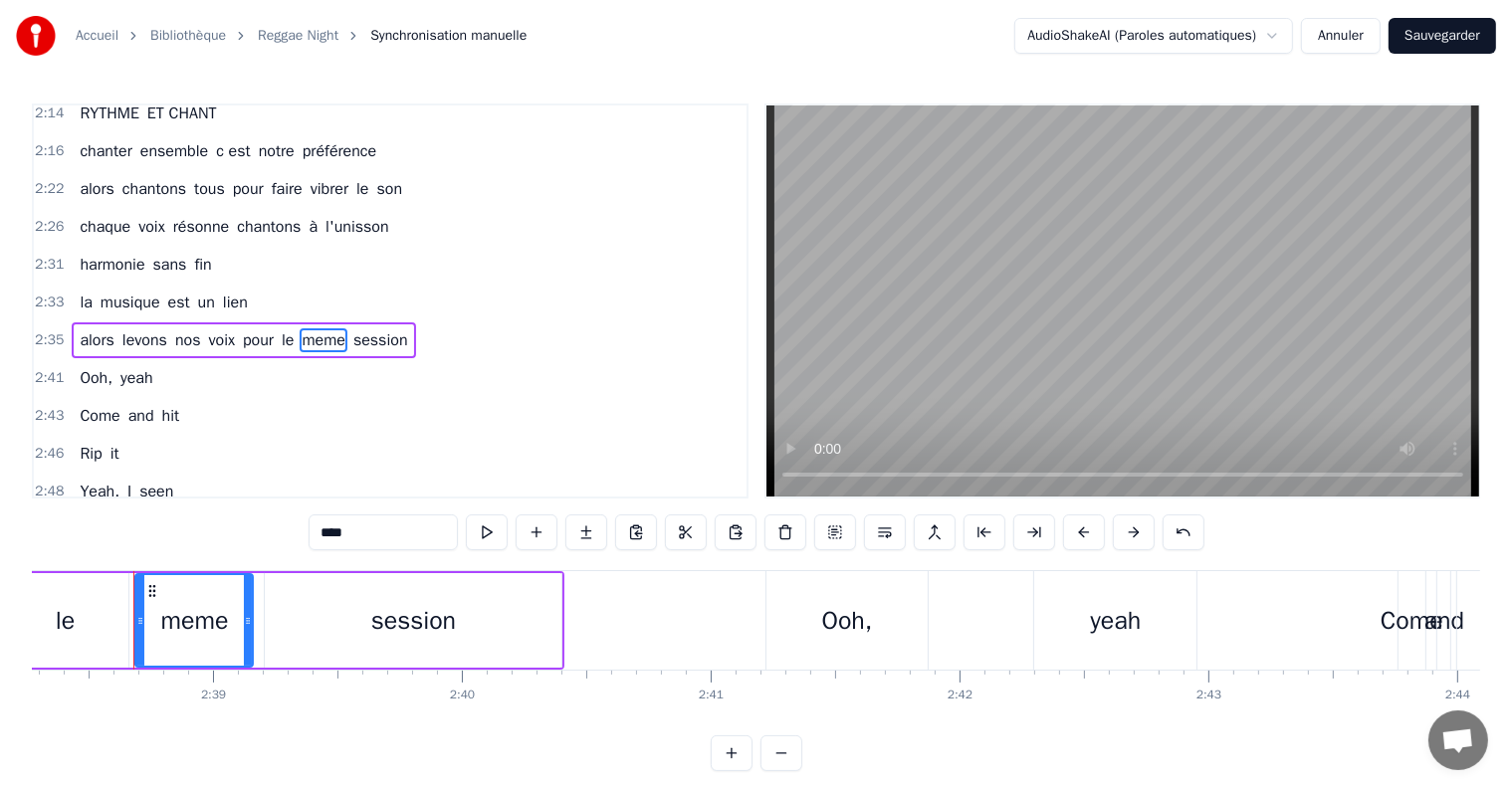 click on "session" at bounding box center [380, 340] 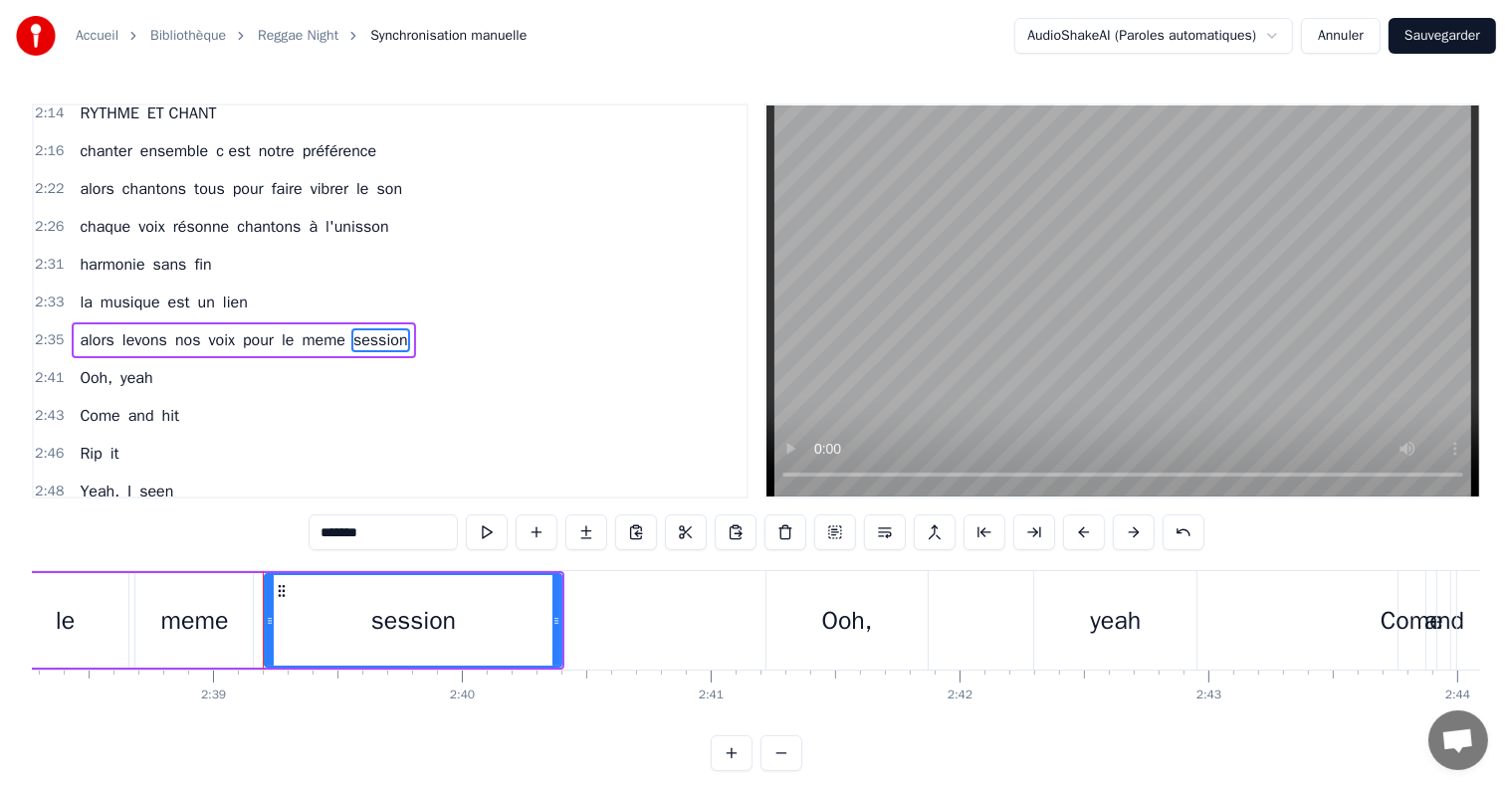 drag, startPoint x: 379, startPoint y: 525, endPoint x: 279, endPoint y: 547, distance: 102.39141 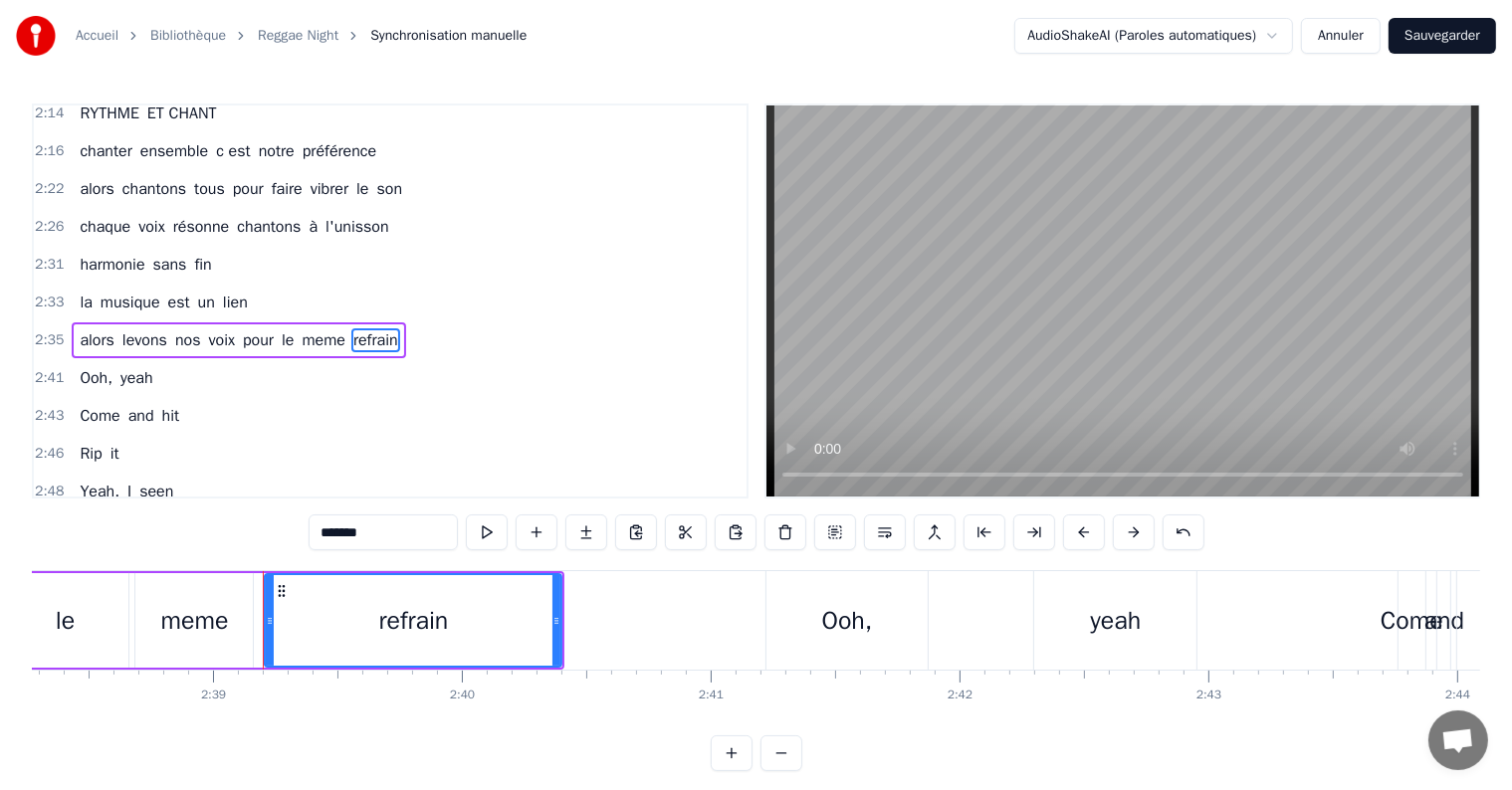 type on "*******" 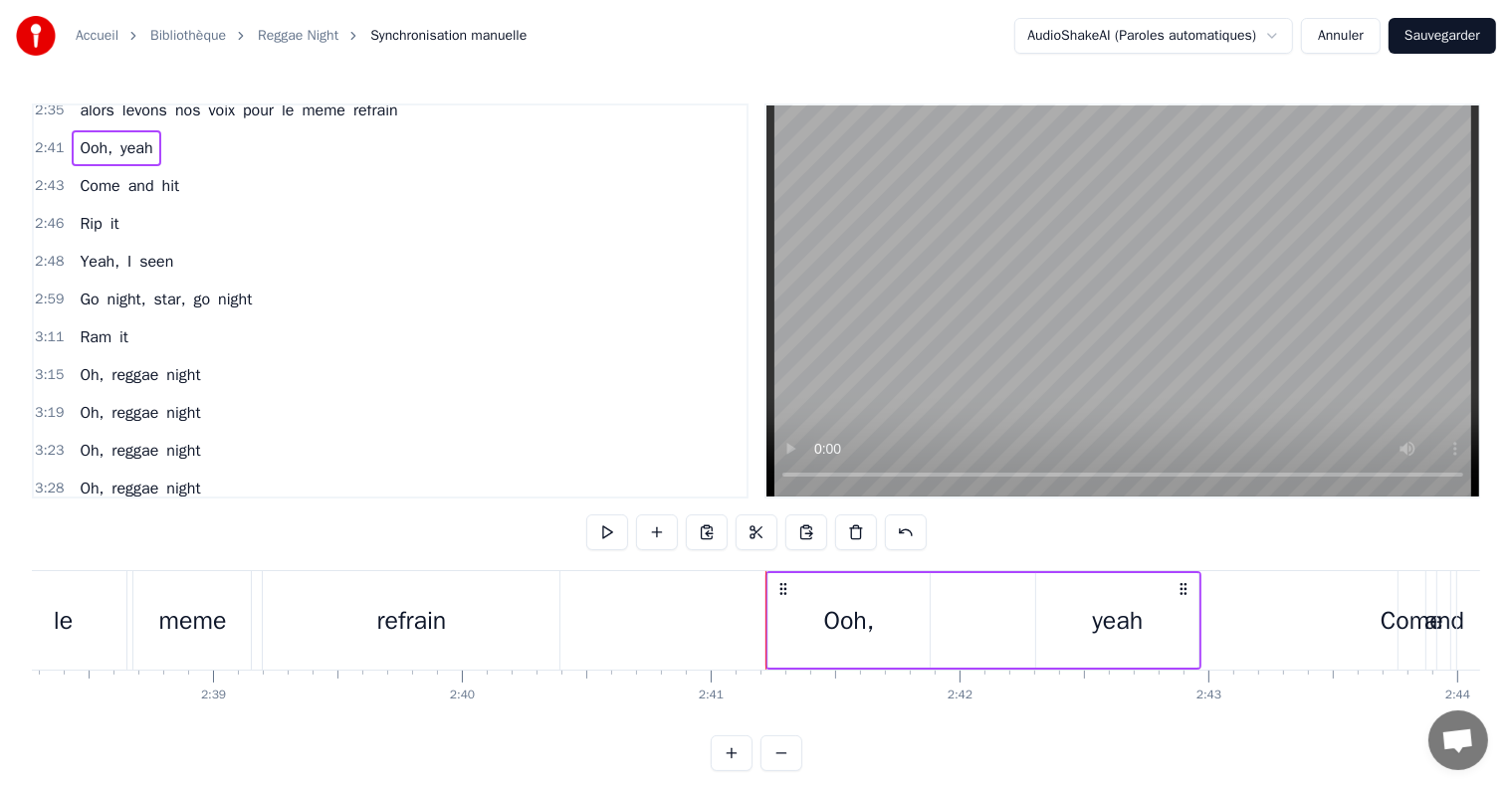 scroll, scrollTop: 994, scrollLeft: 0, axis: vertical 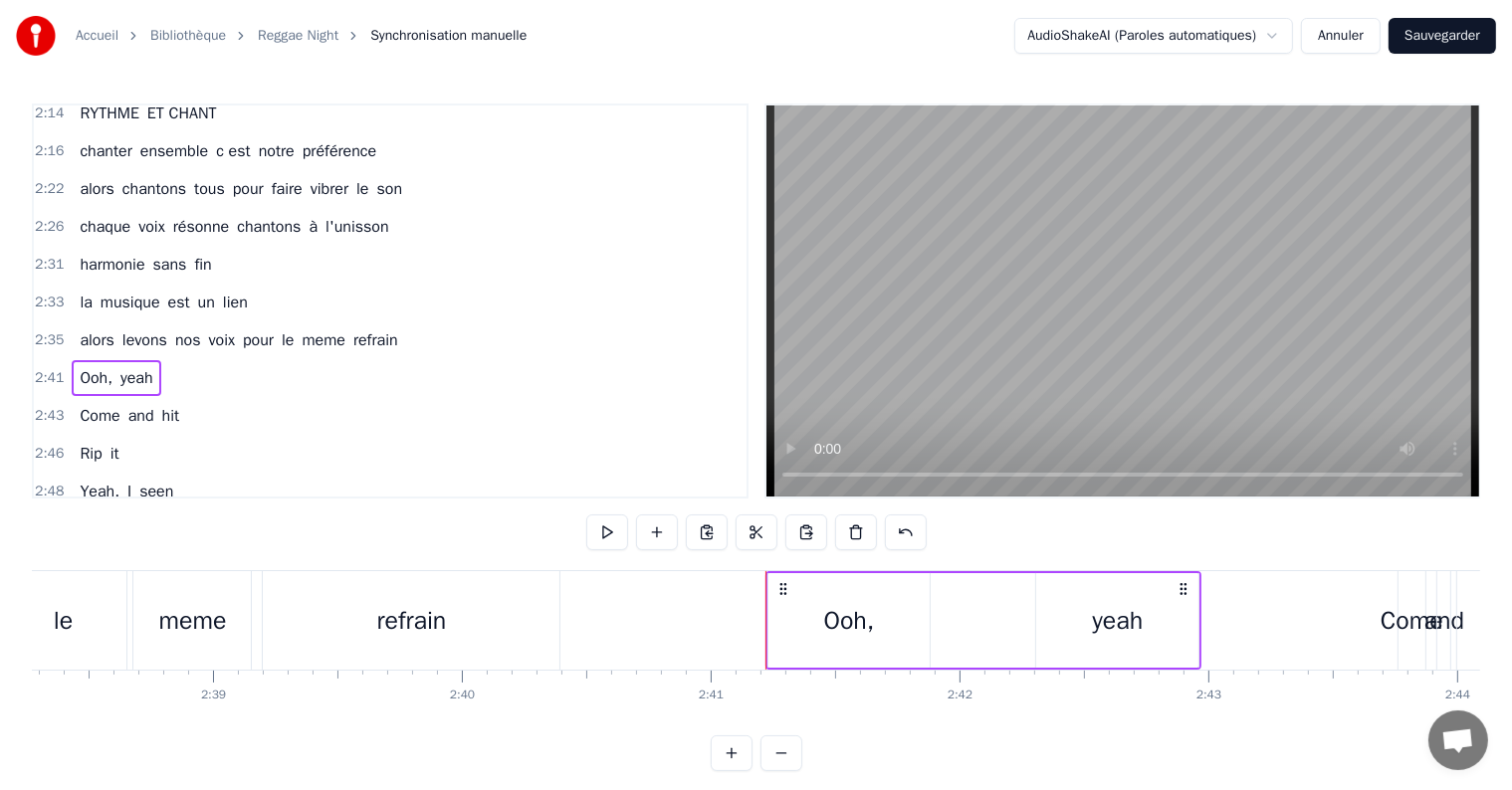 click on "yeah" at bounding box center (136, 378) 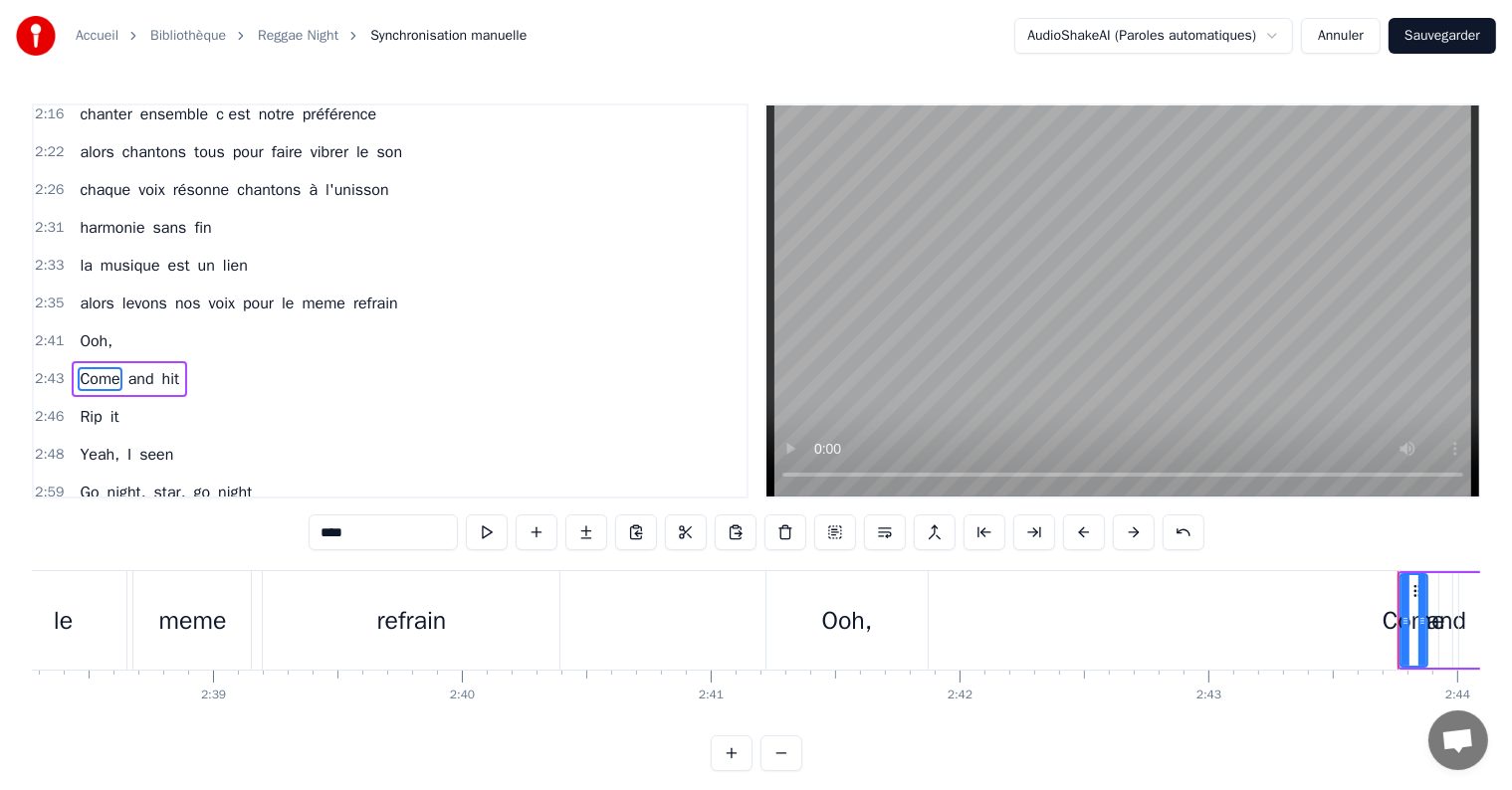 scroll, scrollTop: 1066, scrollLeft: 0, axis: vertical 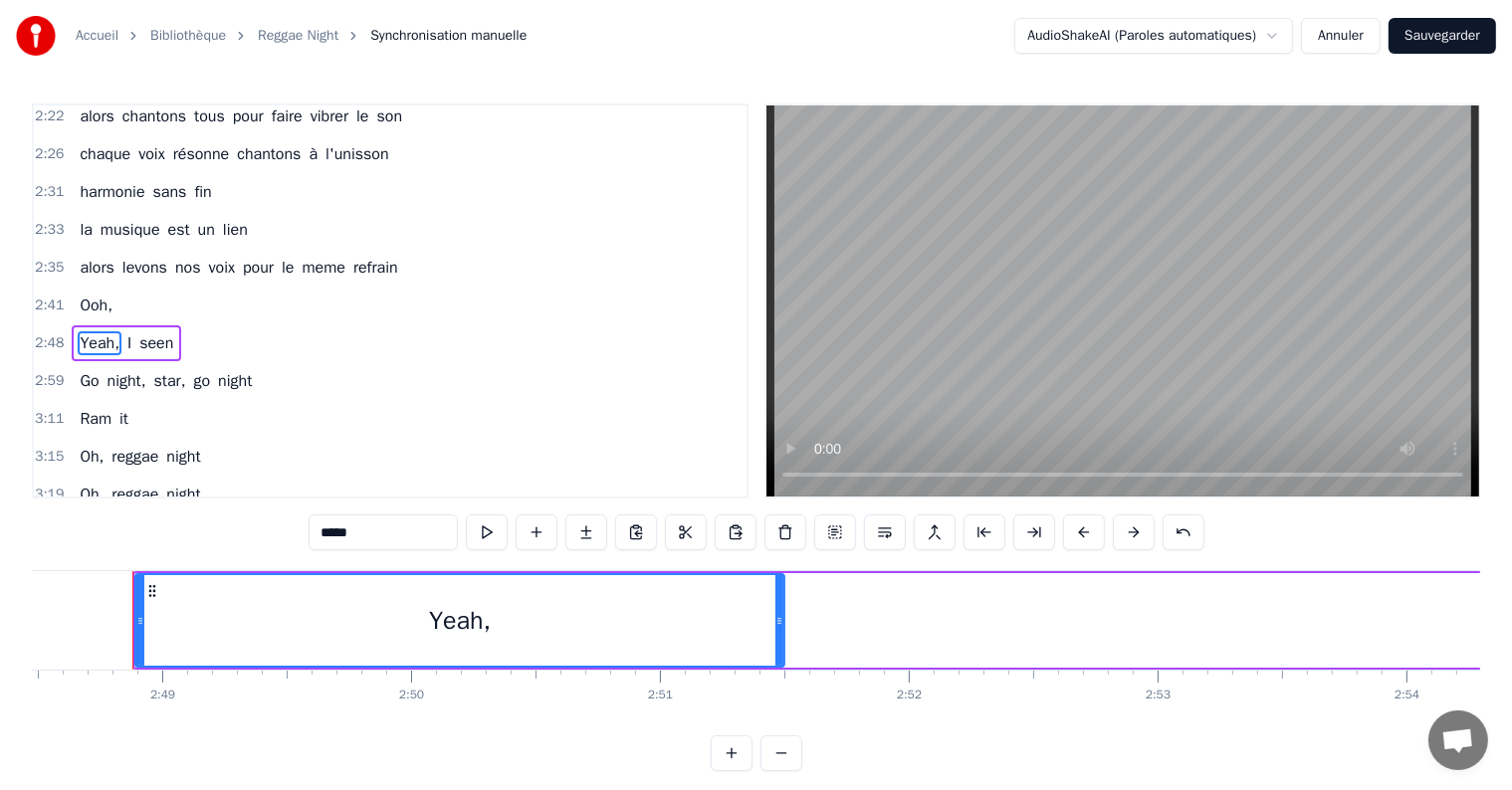 type on "*" 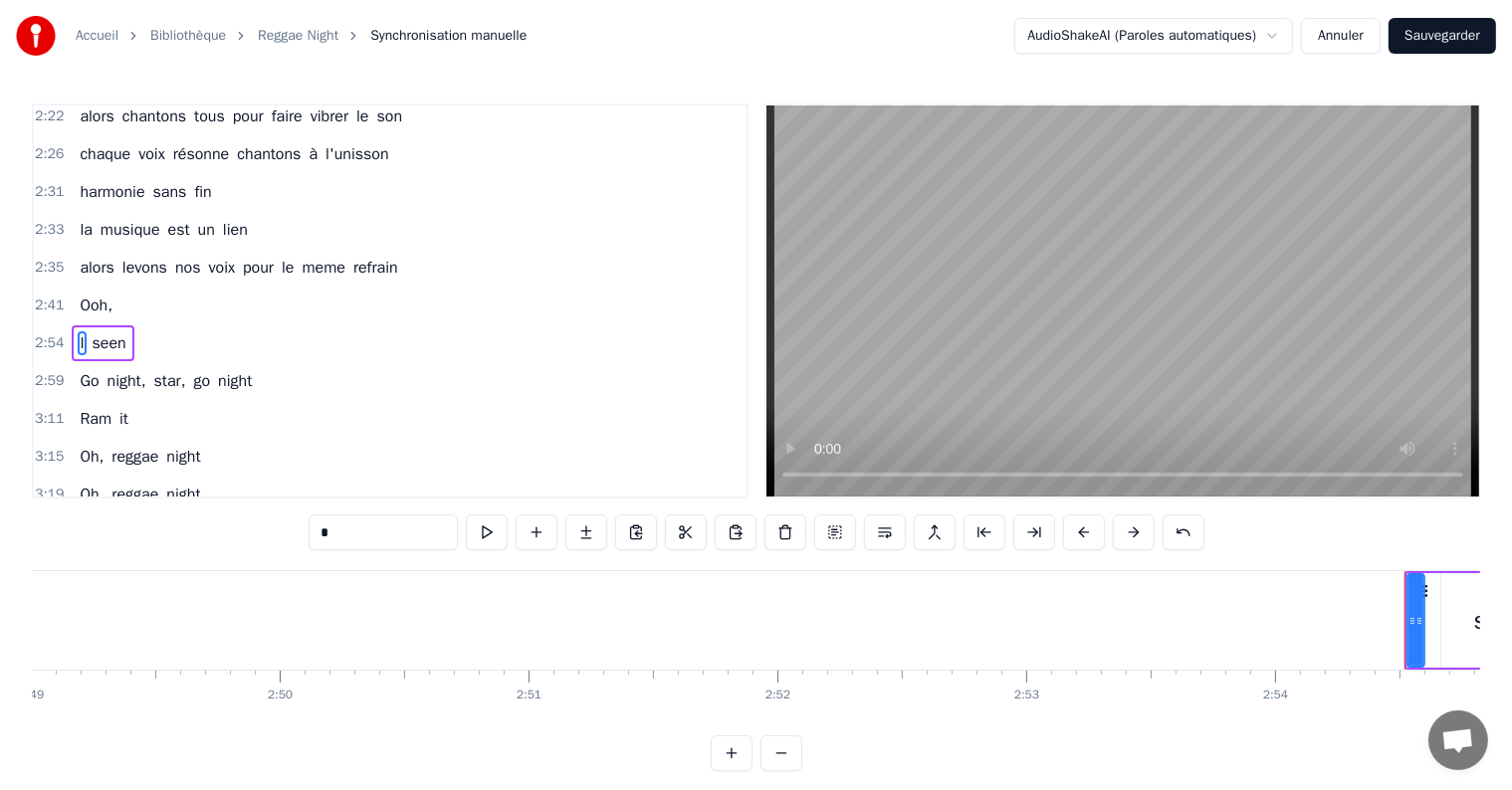 scroll, scrollTop: 0, scrollLeft: 42455, axis: horizontal 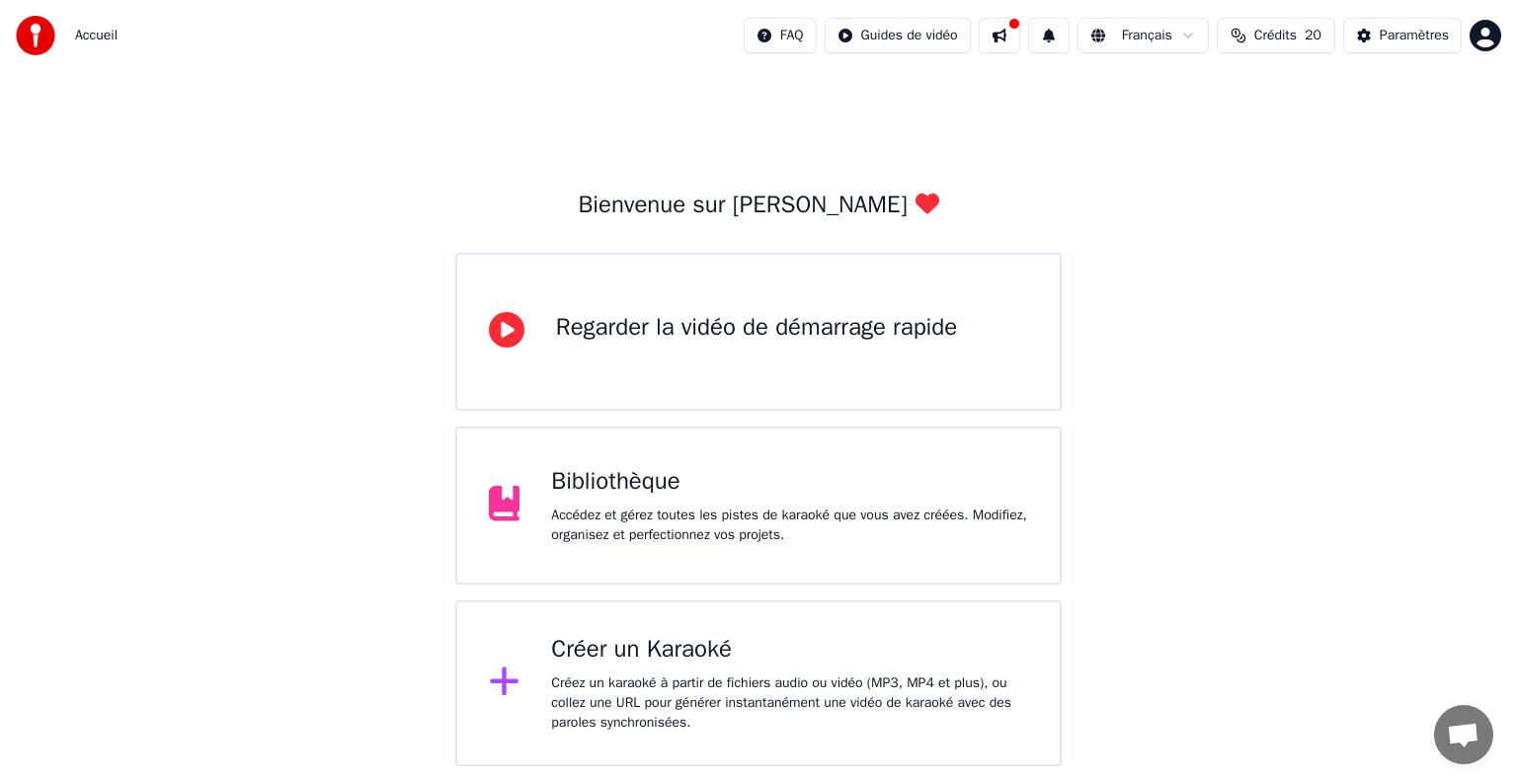 click on "Bibliothèque" at bounding box center (789, 482) 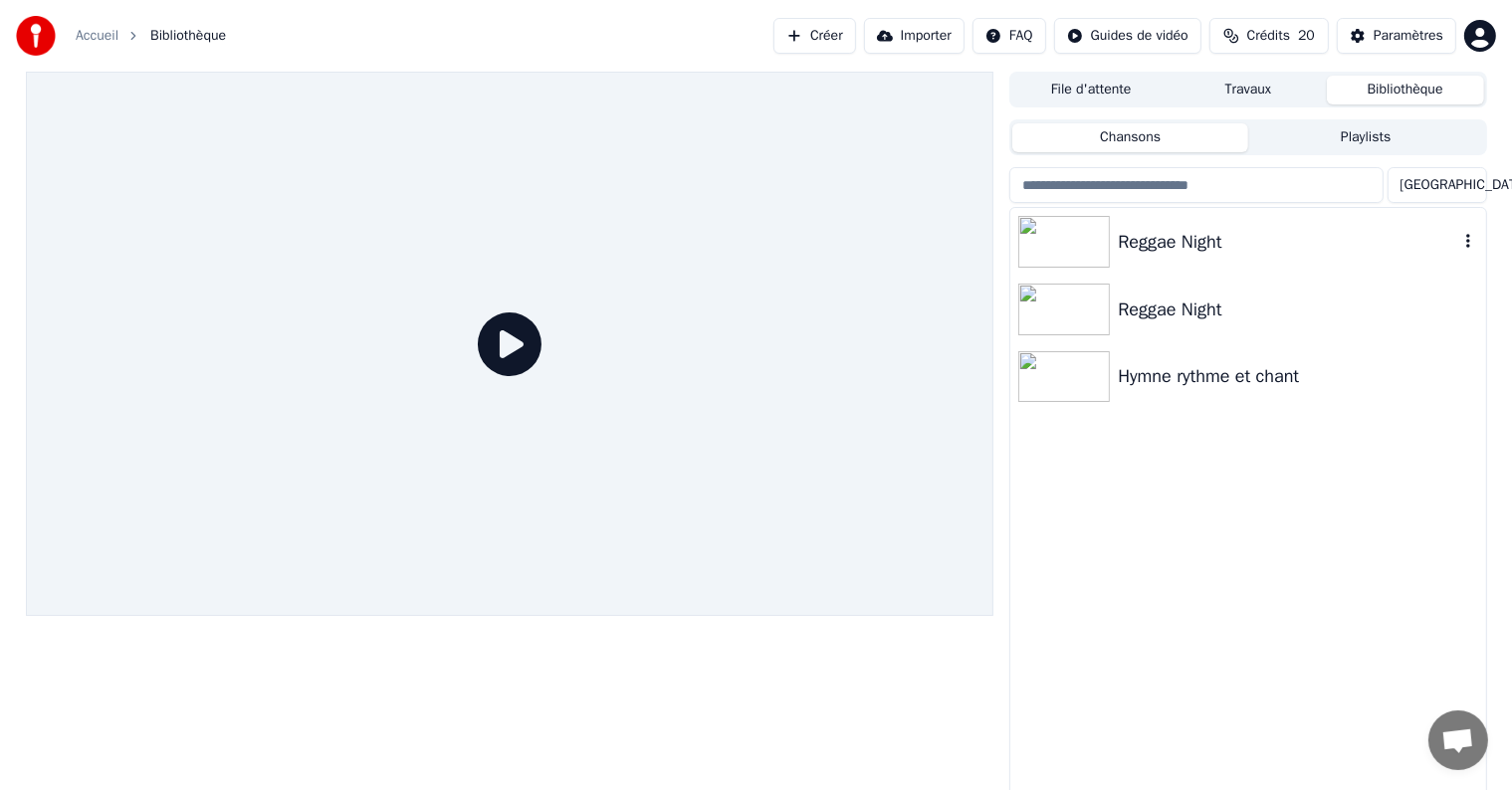 click on "Reggae Night" at bounding box center [1287, 242] 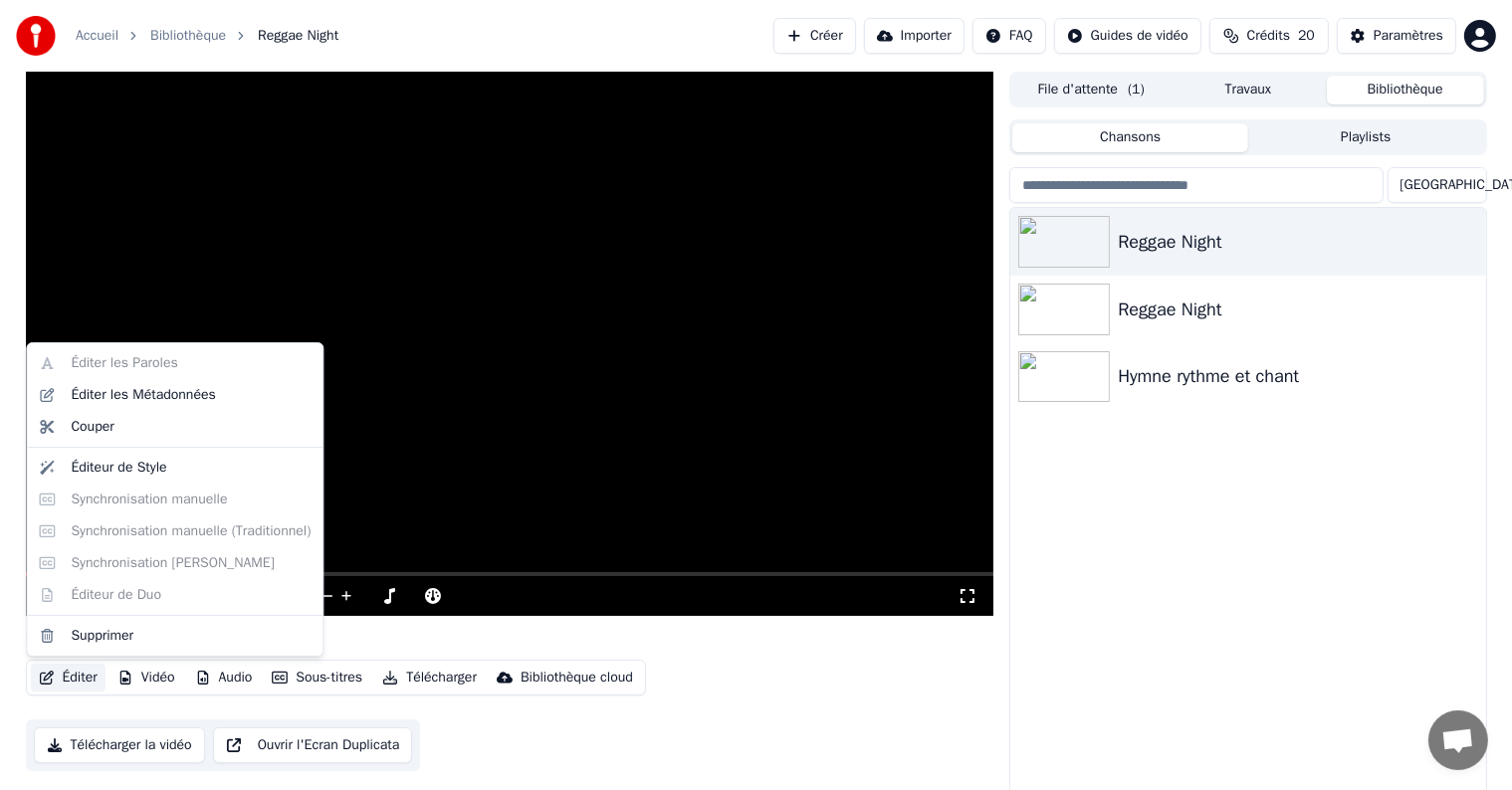 click on "Éditer" at bounding box center [68, 678] 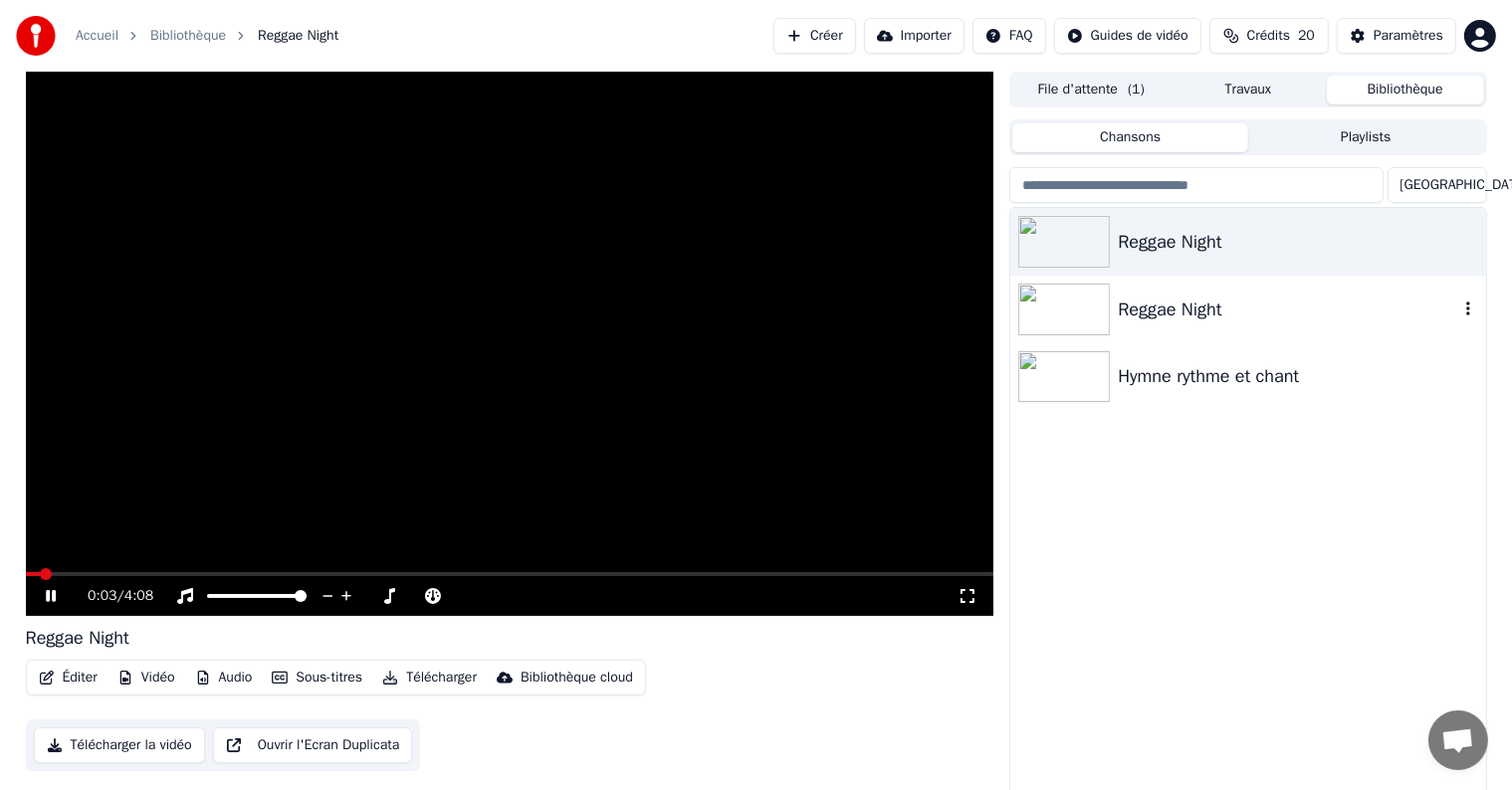 click on "Reggae Night" at bounding box center (1287, 309) 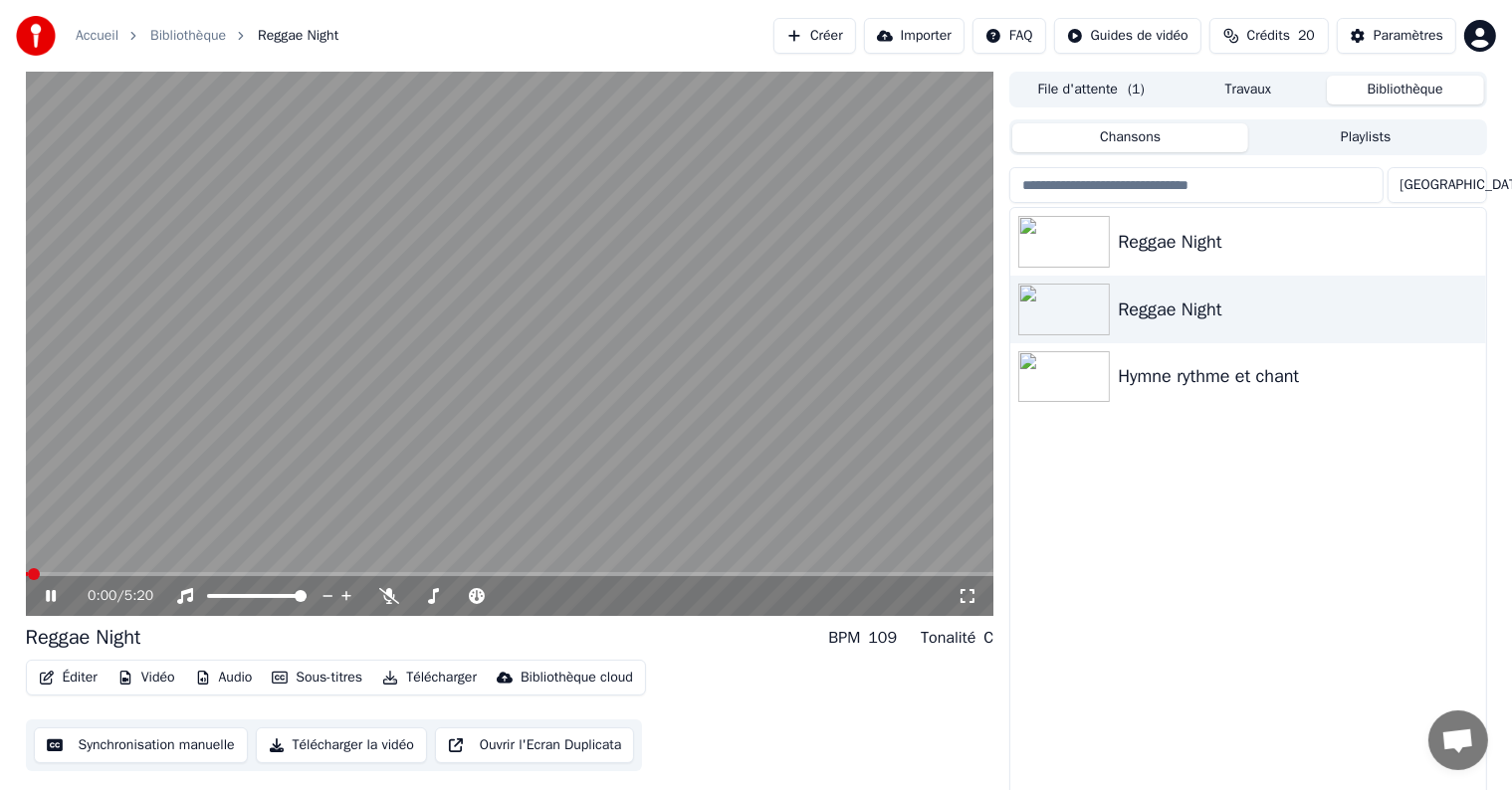 click on "Éditer" at bounding box center (68, 678) 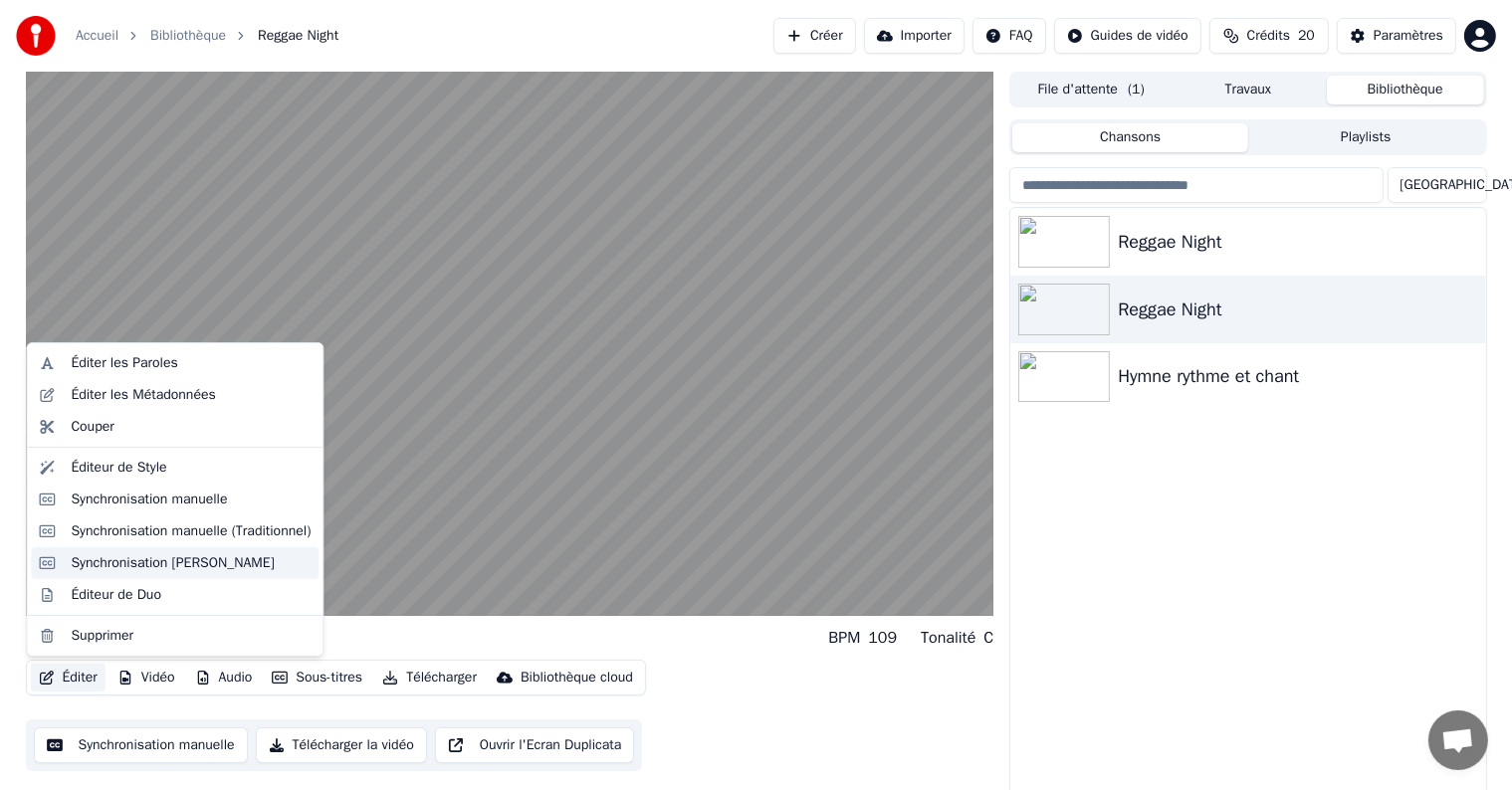 click on "Synchronisation [PERSON_NAME]" at bounding box center [172, 563] 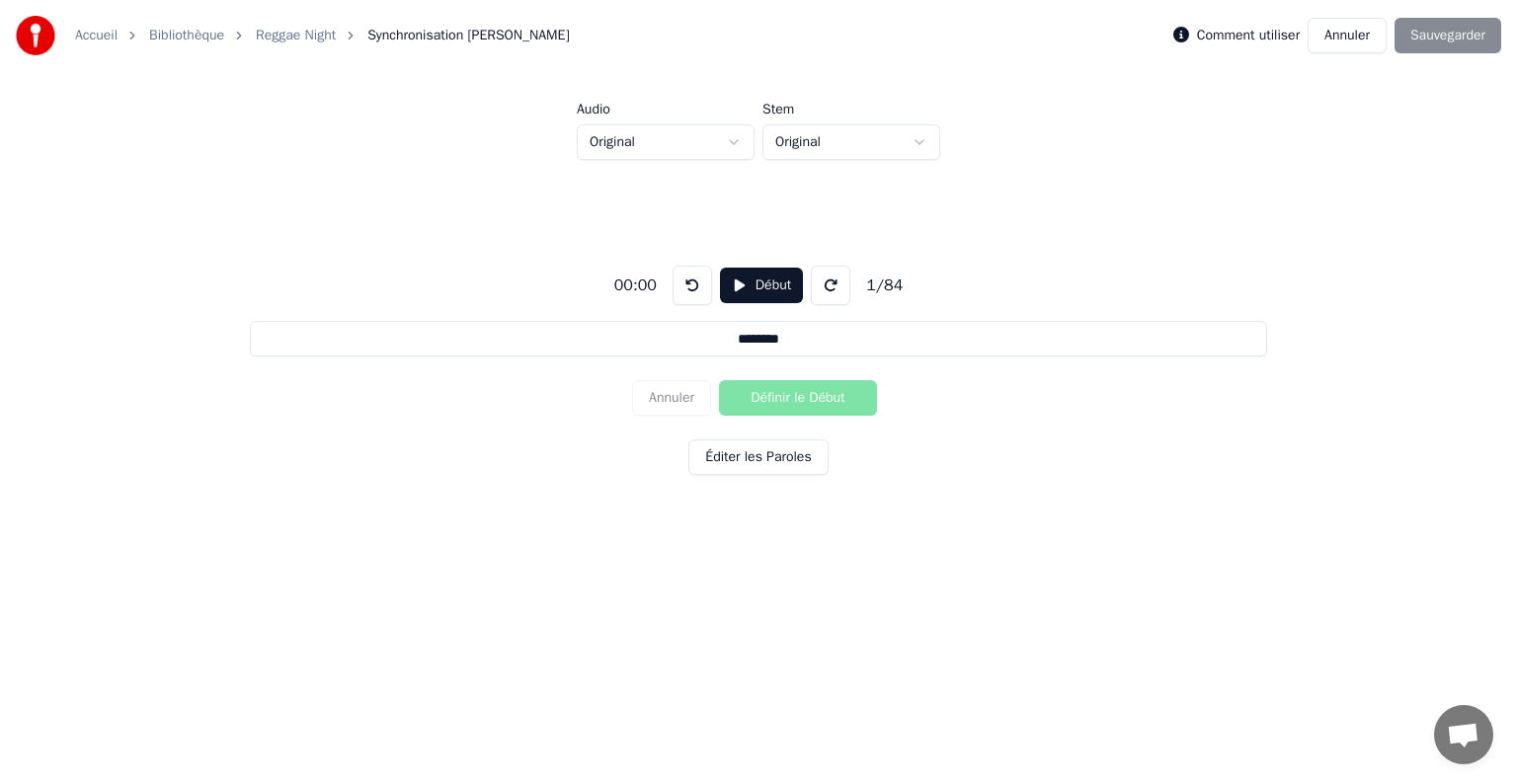 click on "Éditer les Paroles" at bounding box center [758, 457] 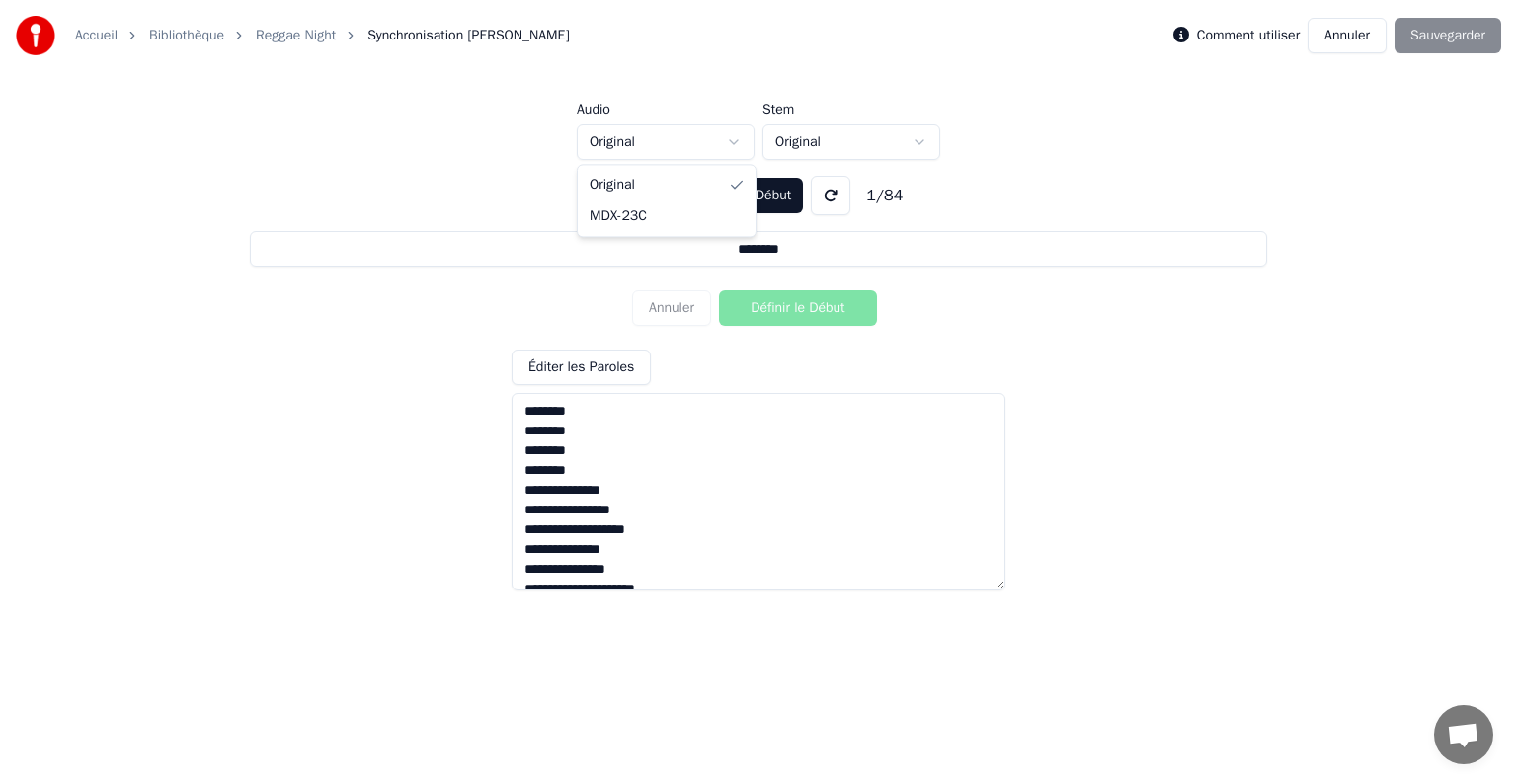 click on "Accueil Bibliothèque Reggae Night Synchronisation [PERSON_NAME] Comment utiliser Annuler Sauvegarder Audio Original Stem Original 00:00 Début 1  /  84 ******** Annuler Définir le Début Éditer les Paroles Original MDX-23C" at bounding box center [758, 302] 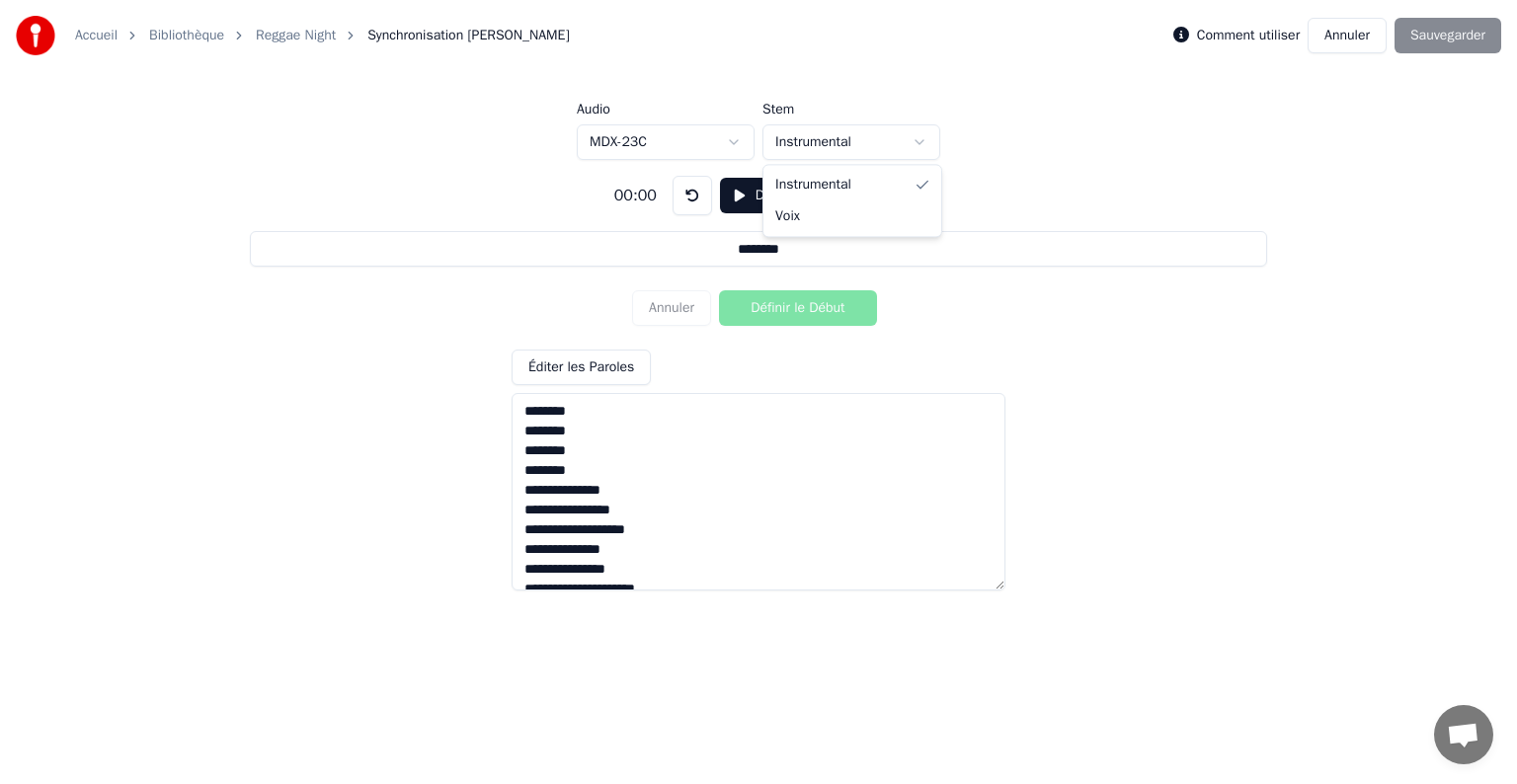 click on "Accueil Bibliothèque Reggae Night Synchronisation Manuelle de Ligne Comment utiliser Annuler Sauvegarder Audio MDX-23C Stem Instrumental 00:00 Début 1  /  84 ******** Annuler Définir le Début Éditer les Paroles Instrumental Voix" at bounding box center [758, 302] 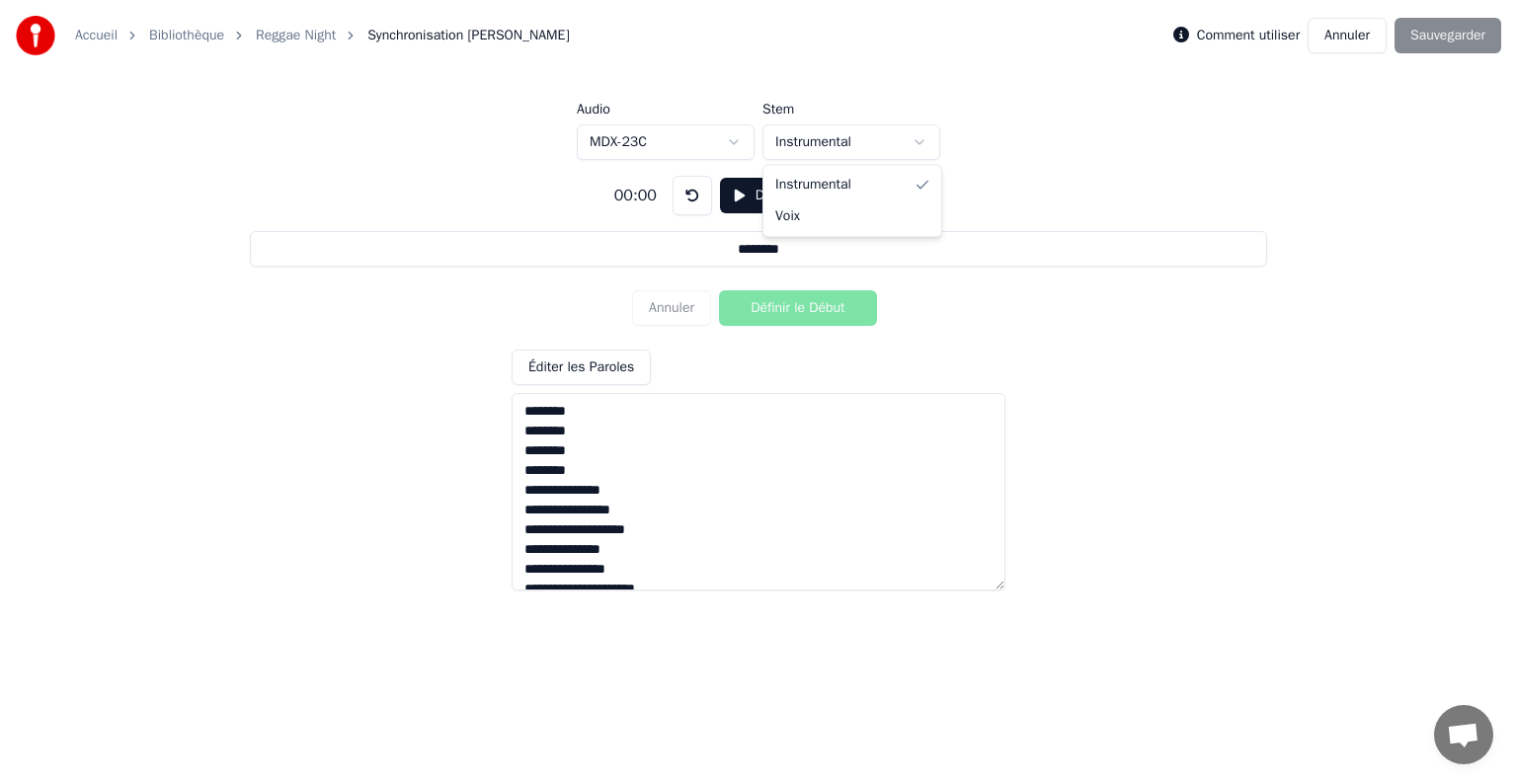 click on "Accueil Bibliothèque Reggae Night Synchronisation Manuelle de Ligne Comment utiliser Annuler Sauvegarder Audio MDX-23C Stem Instrumental 00:00 Début 1  /  84 ******** Annuler Définir le Début Éditer les Paroles Instrumental Voix" at bounding box center (758, 302) 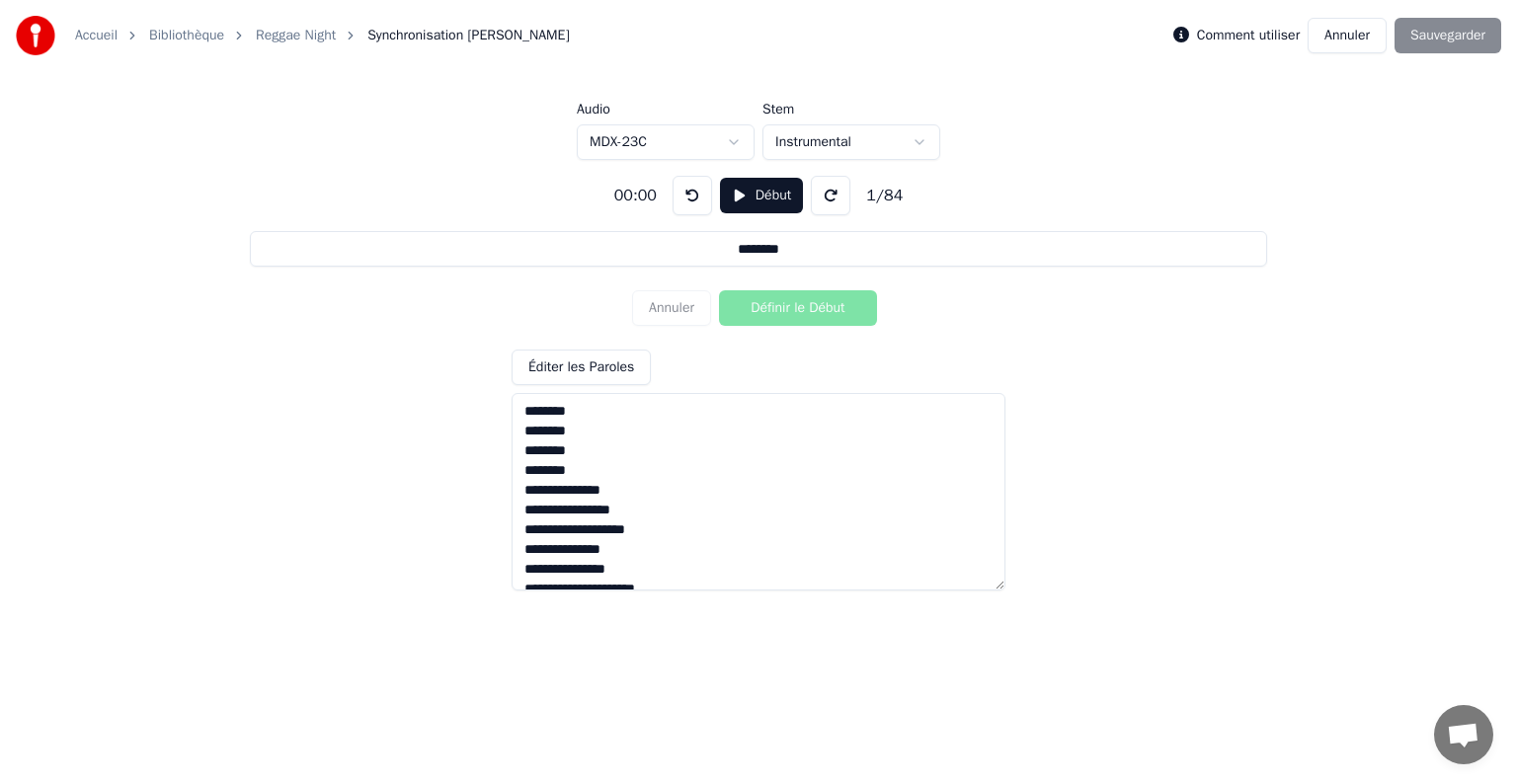 click on "Reggae Night" at bounding box center (295, 36) 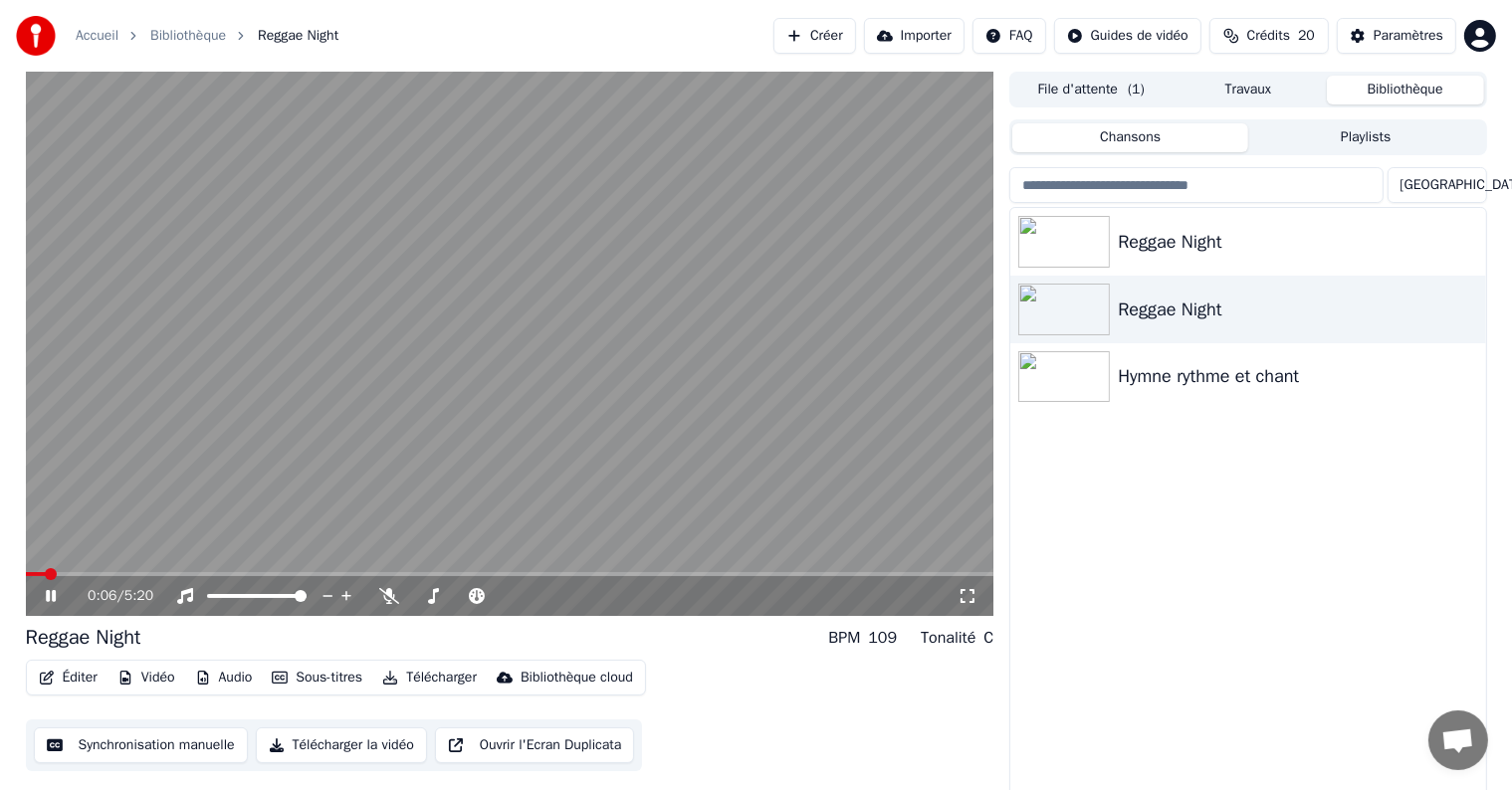 click on "File d'attente ( 1 )" at bounding box center [1091, 90] 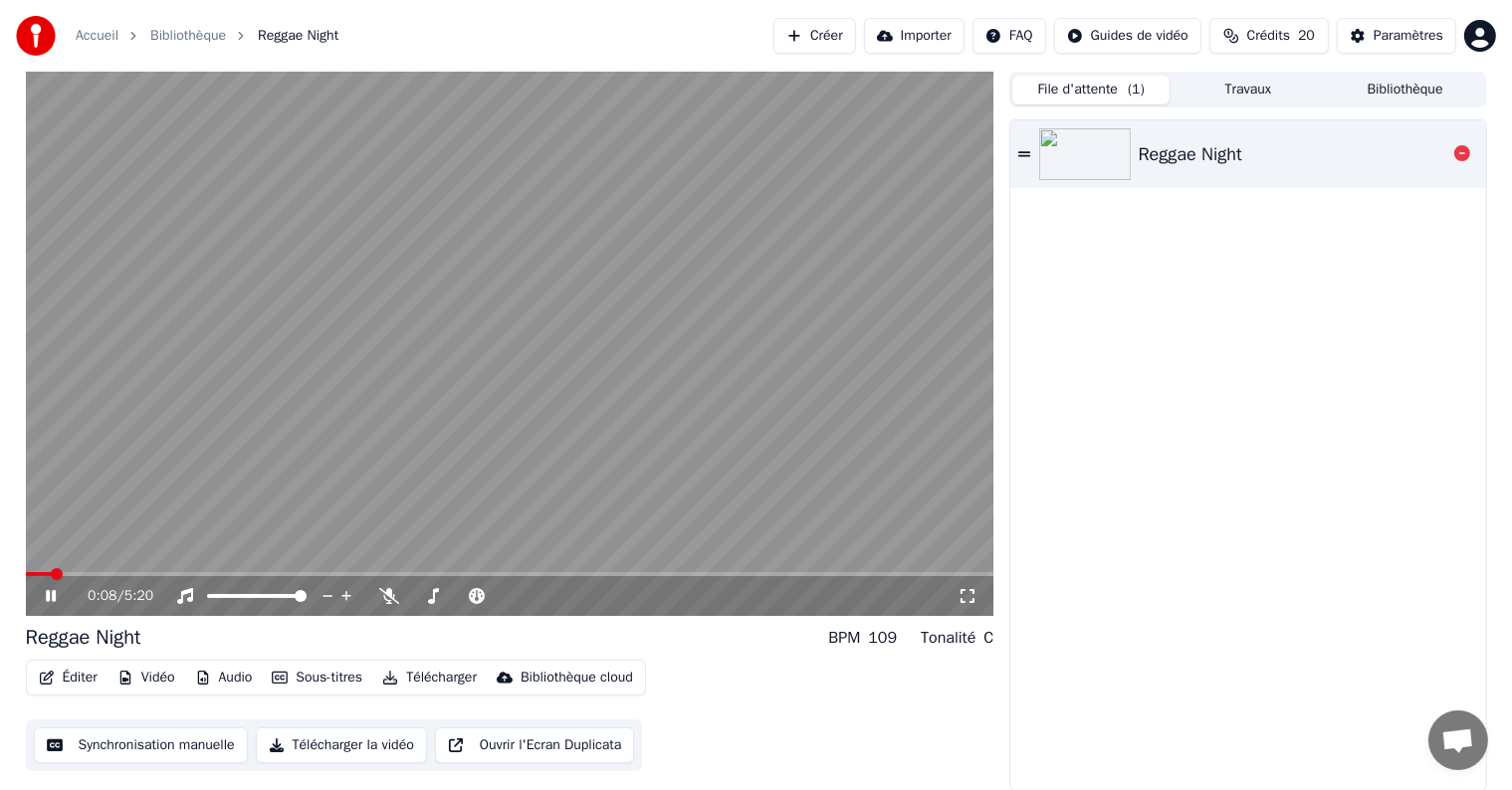 click on "Reggae Night" at bounding box center (1190, 154) 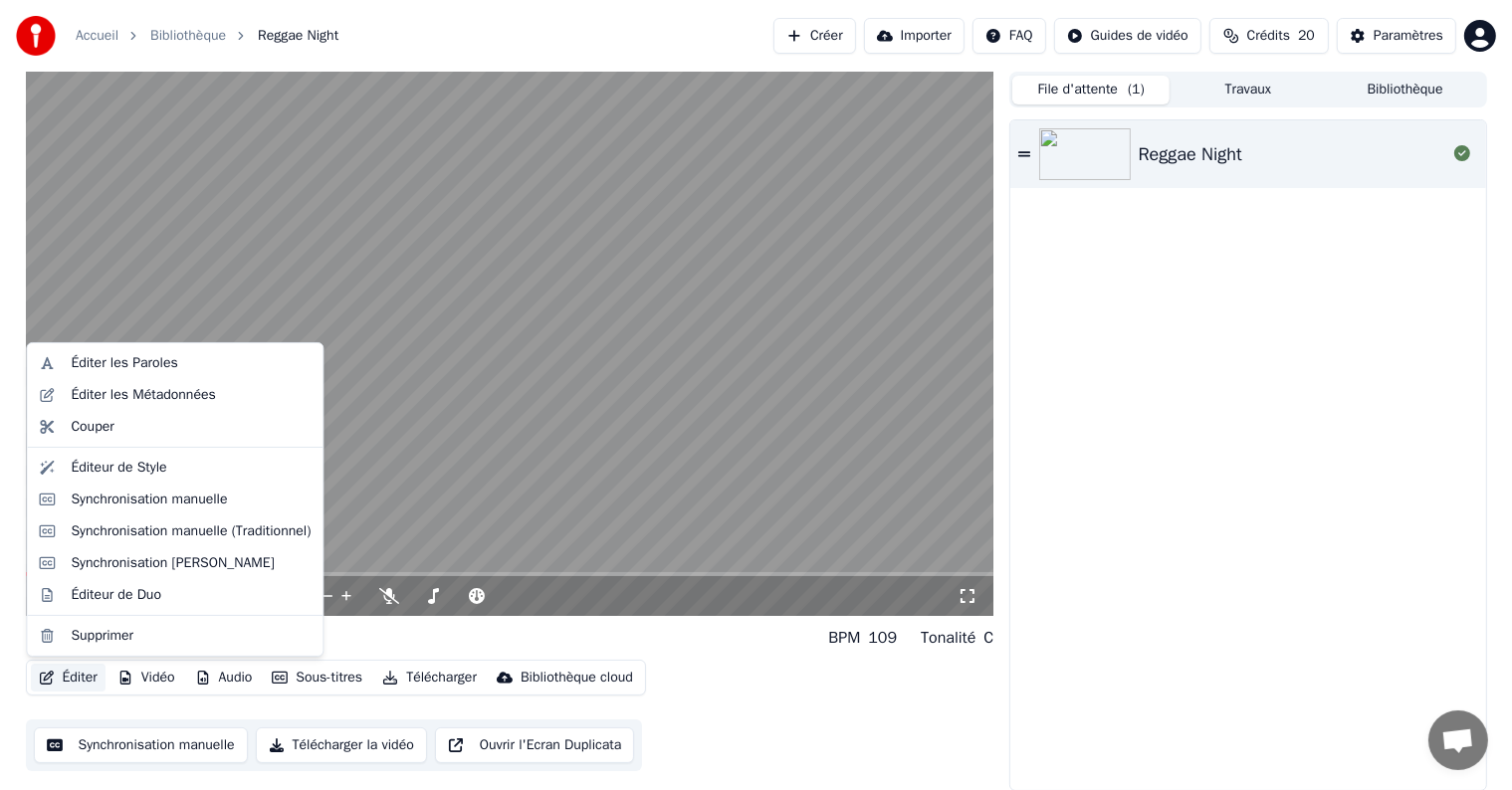 click on "Éditer" at bounding box center [68, 678] 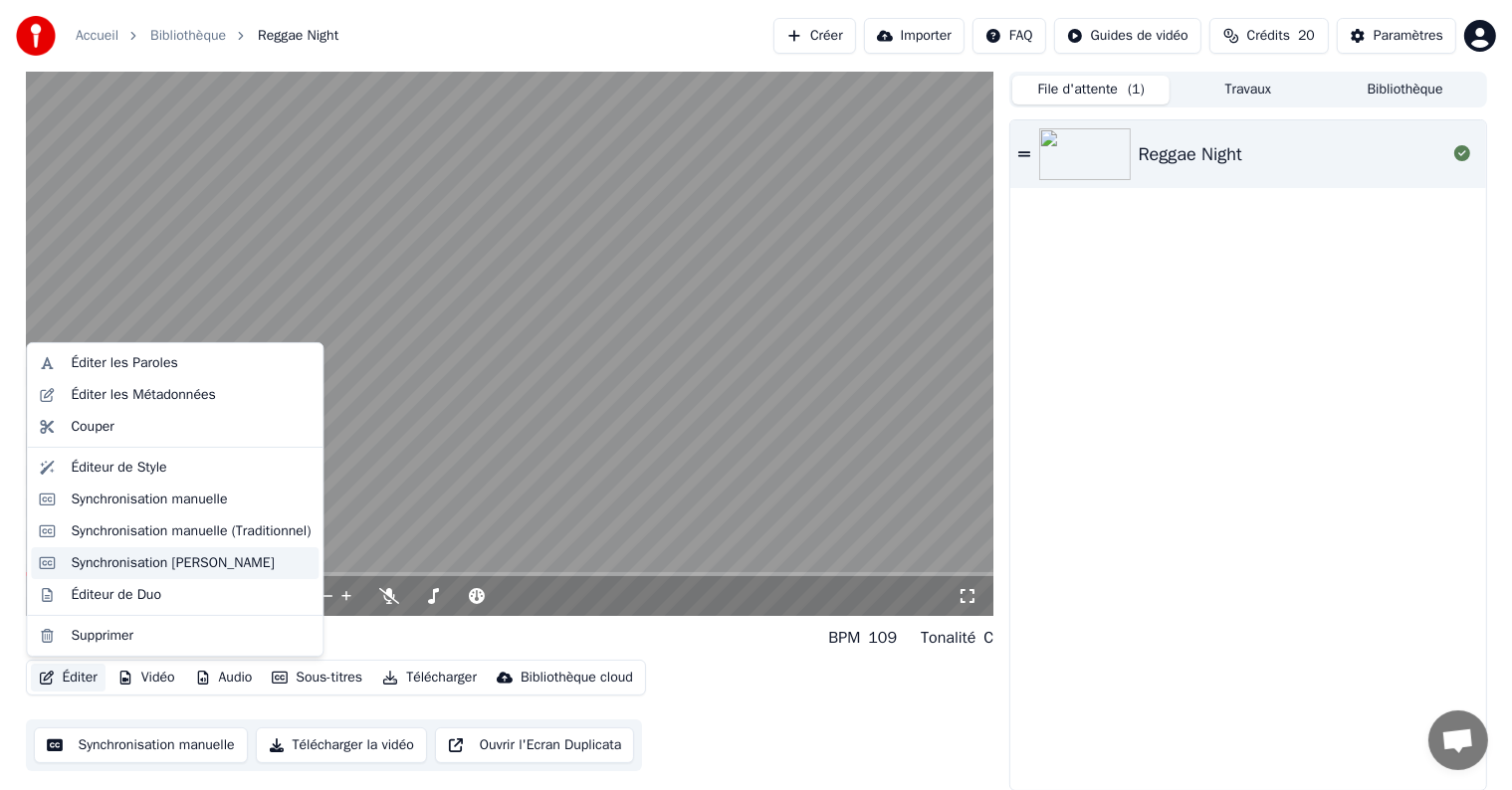 click on "Synchronisation [PERSON_NAME]" at bounding box center (172, 563) 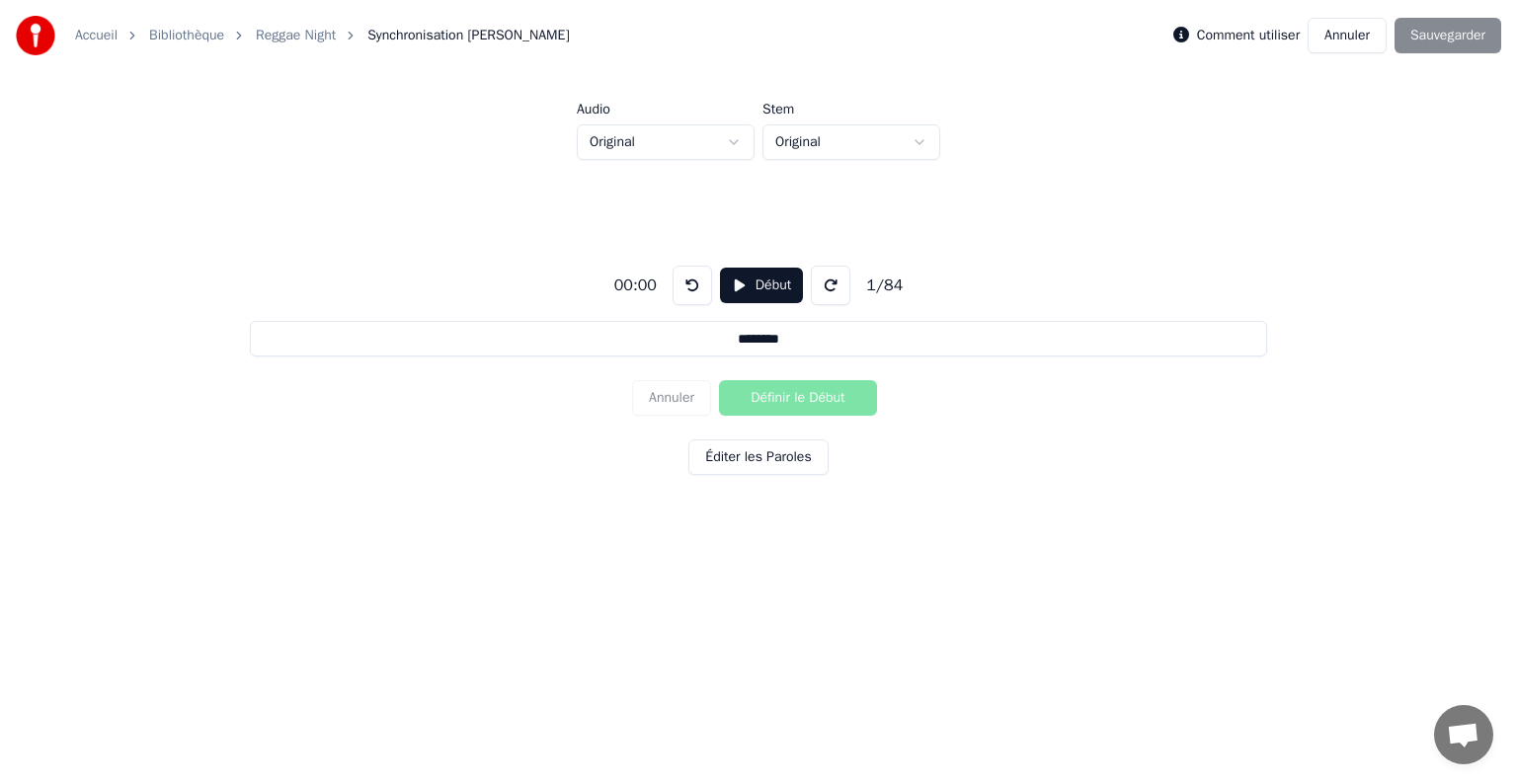 click on "Reggae Night" at bounding box center (295, 36) 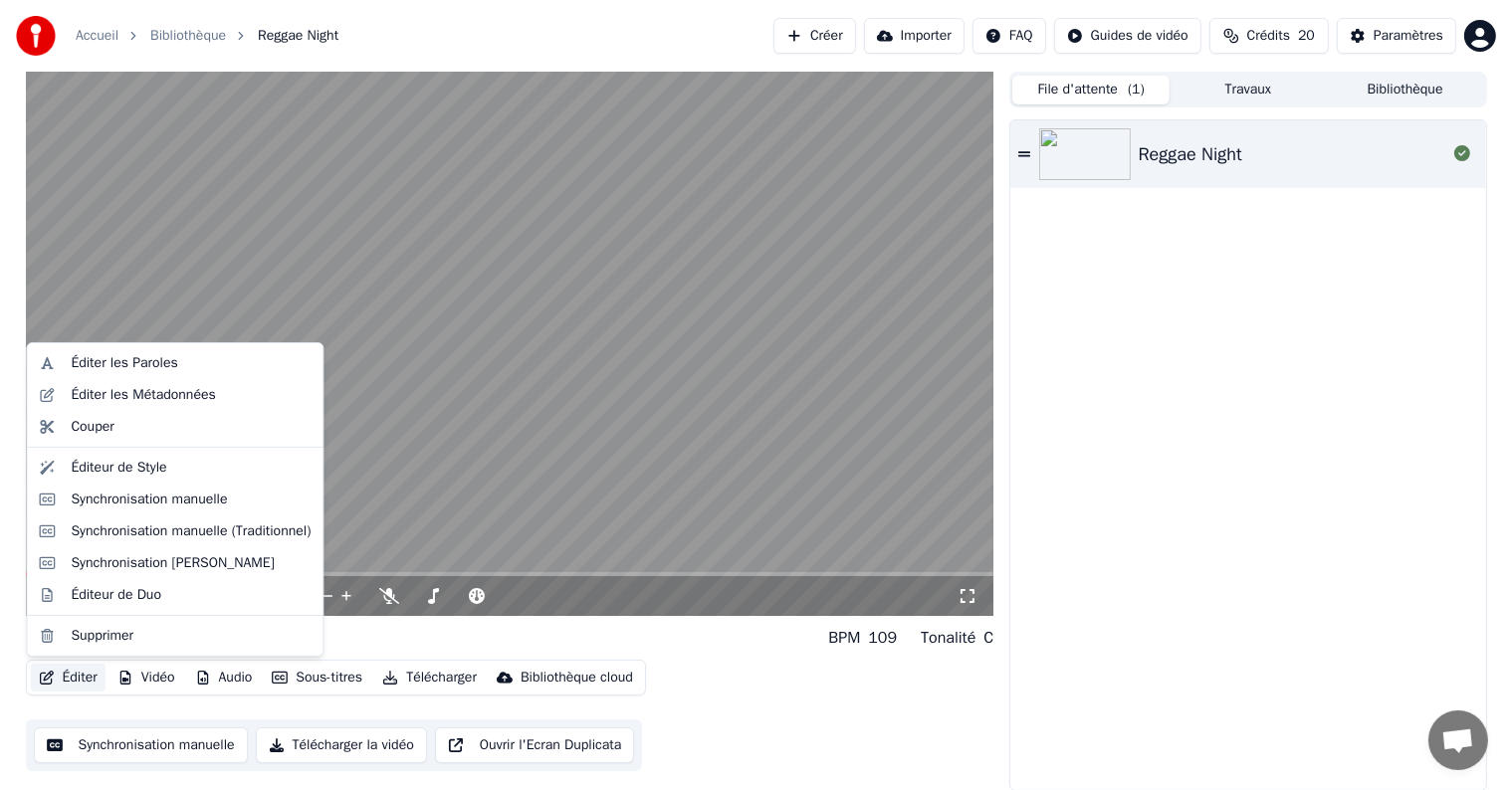 click on "Éditer" at bounding box center (68, 678) 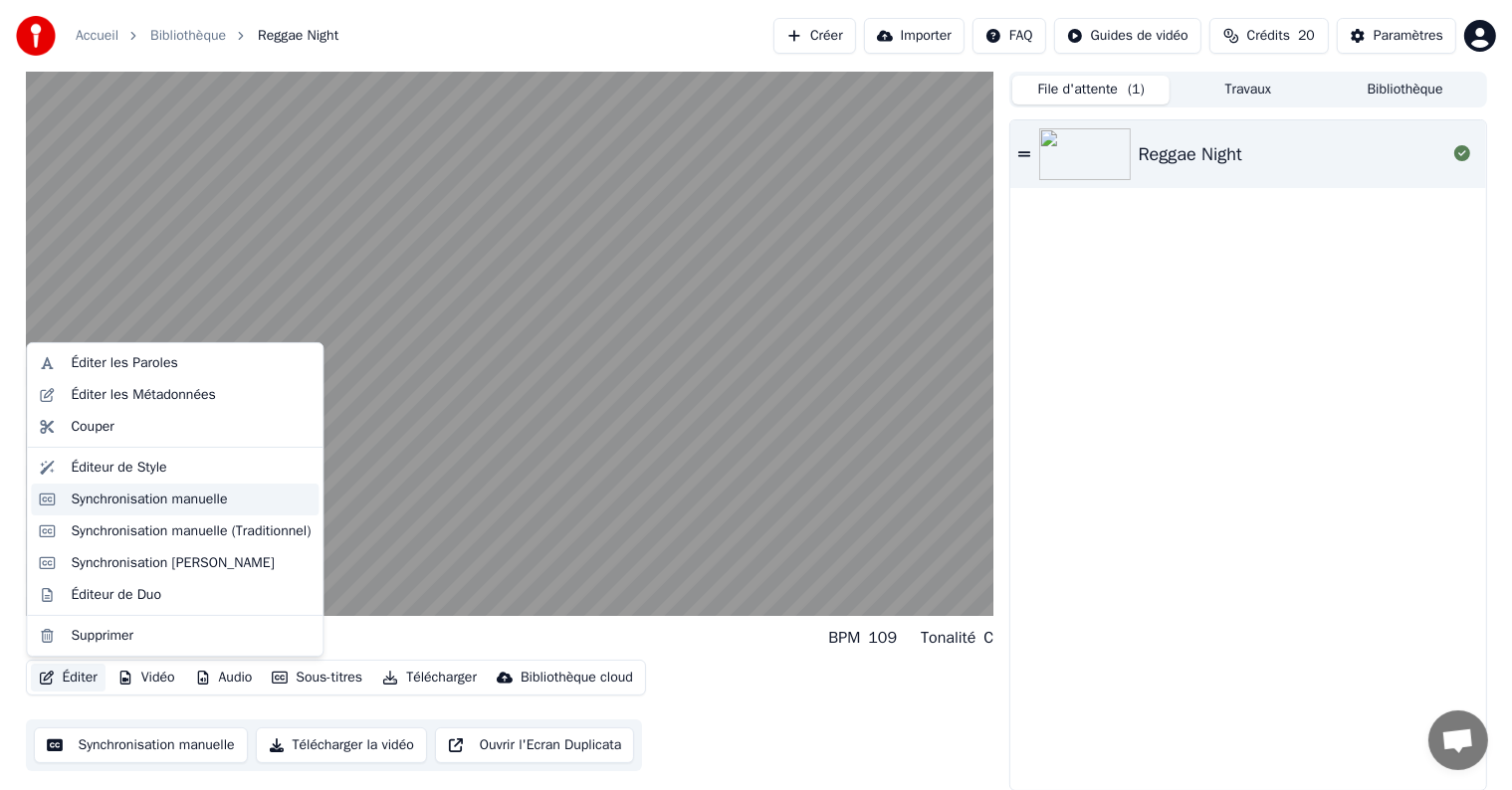 click on "Synchronisation manuelle" at bounding box center (148, 499) 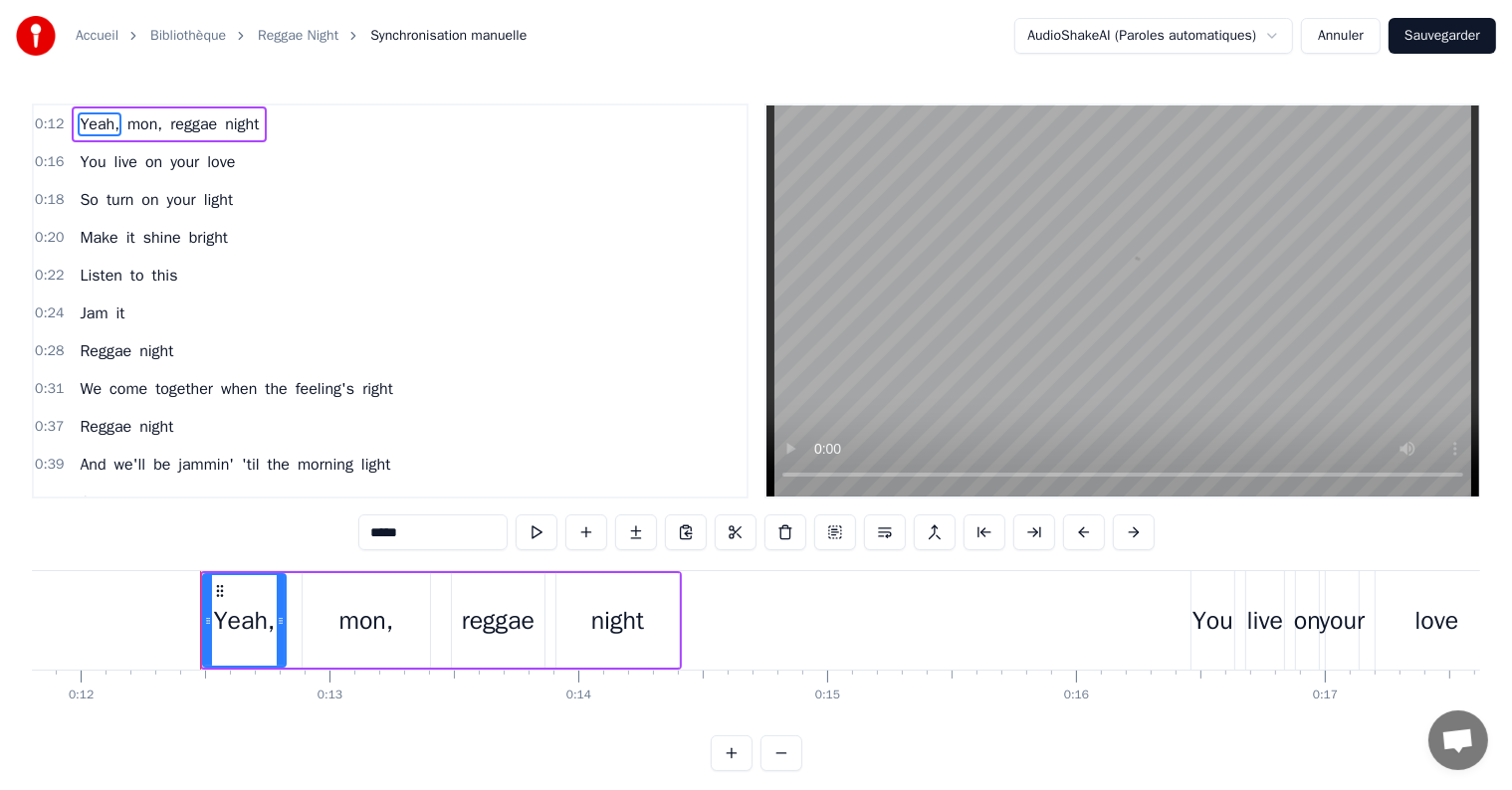 scroll, scrollTop: 0, scrollLeft: 3005, axis: horizontal 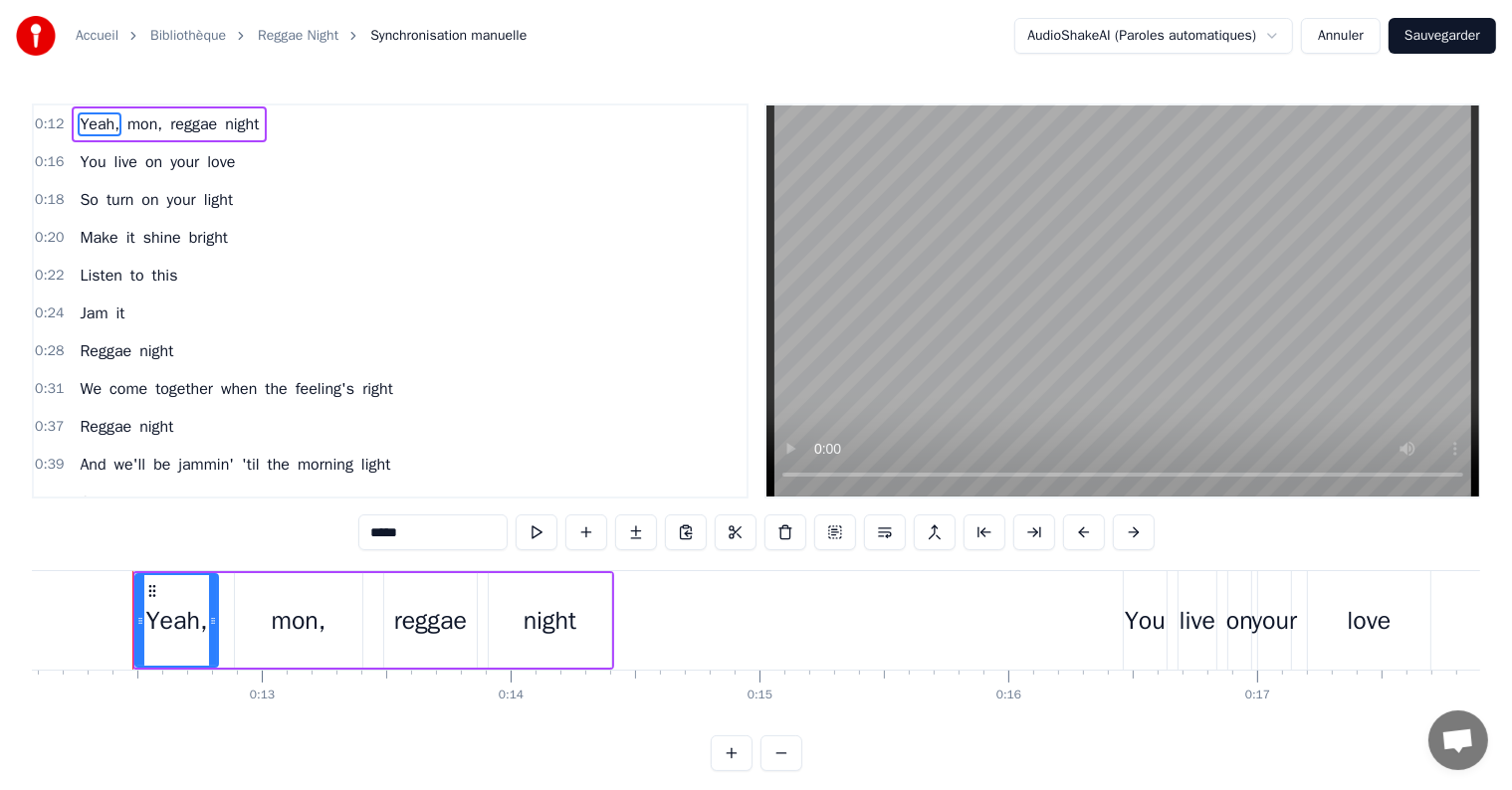 click on "Reggae Night" at bounding box center [298, 36] 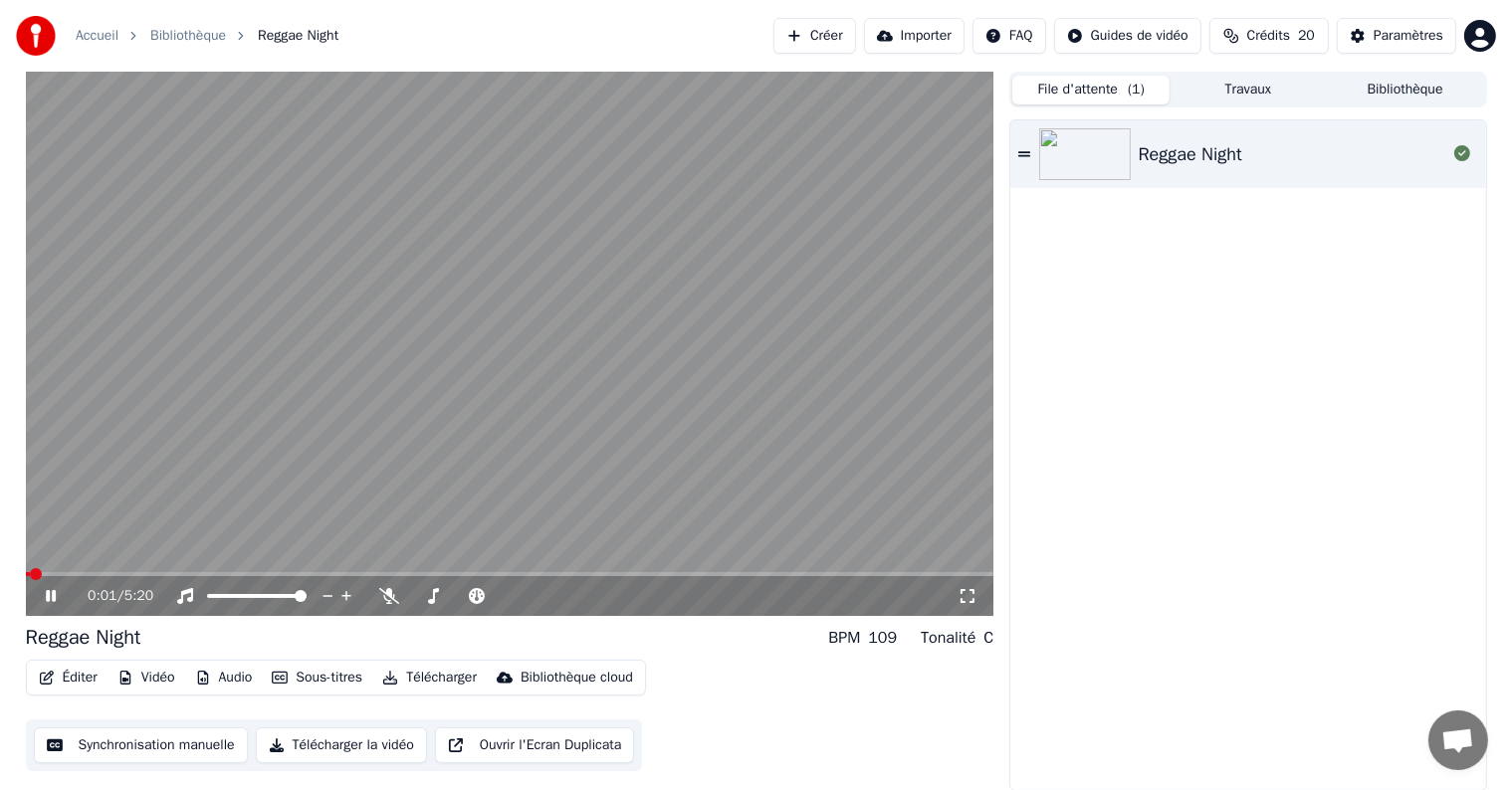 click on "Synchronisation manuelle" at bounding box center [140, 745] 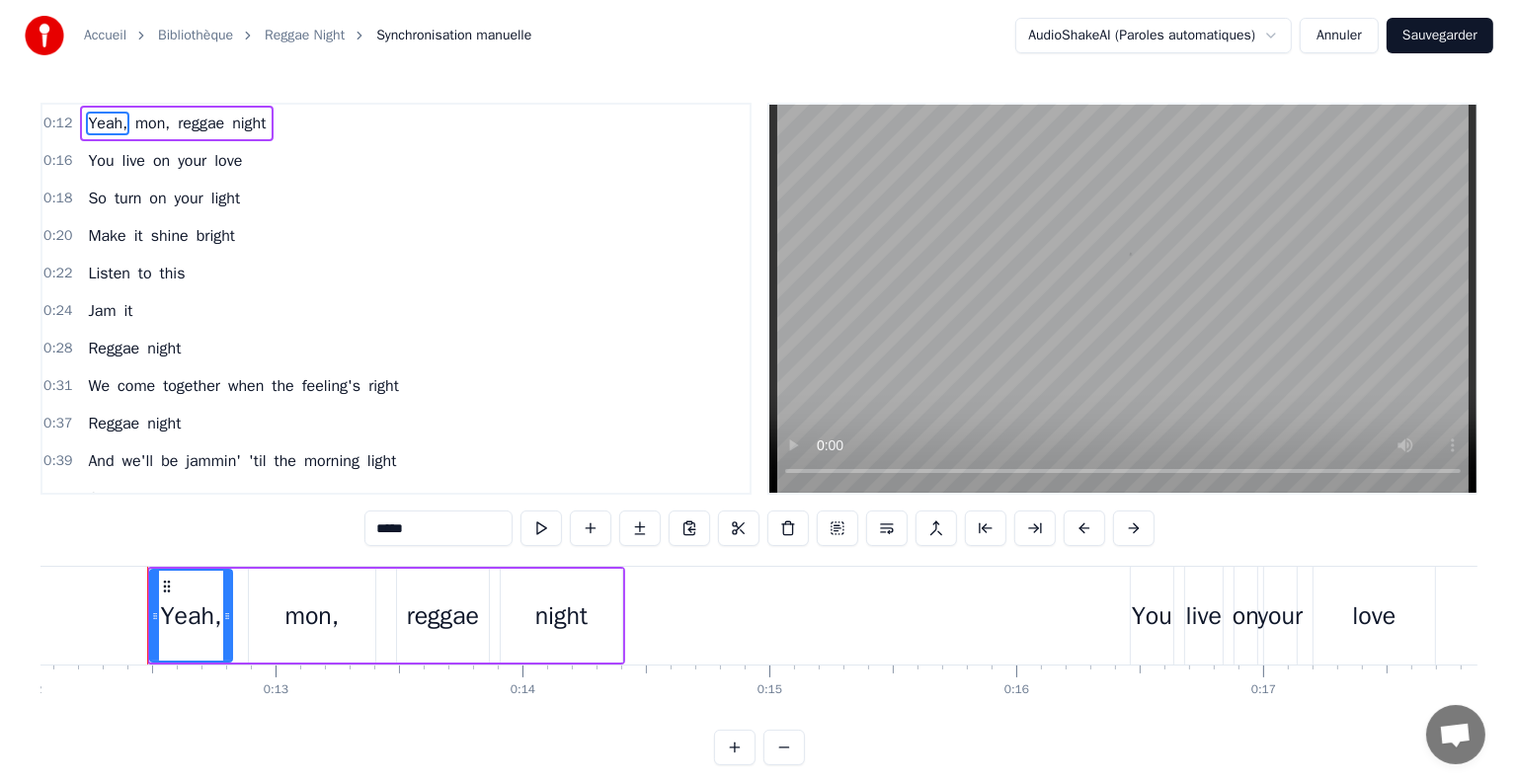 scroll, scrollTop: 0, scrollLeft: 2982, axis: horizontal 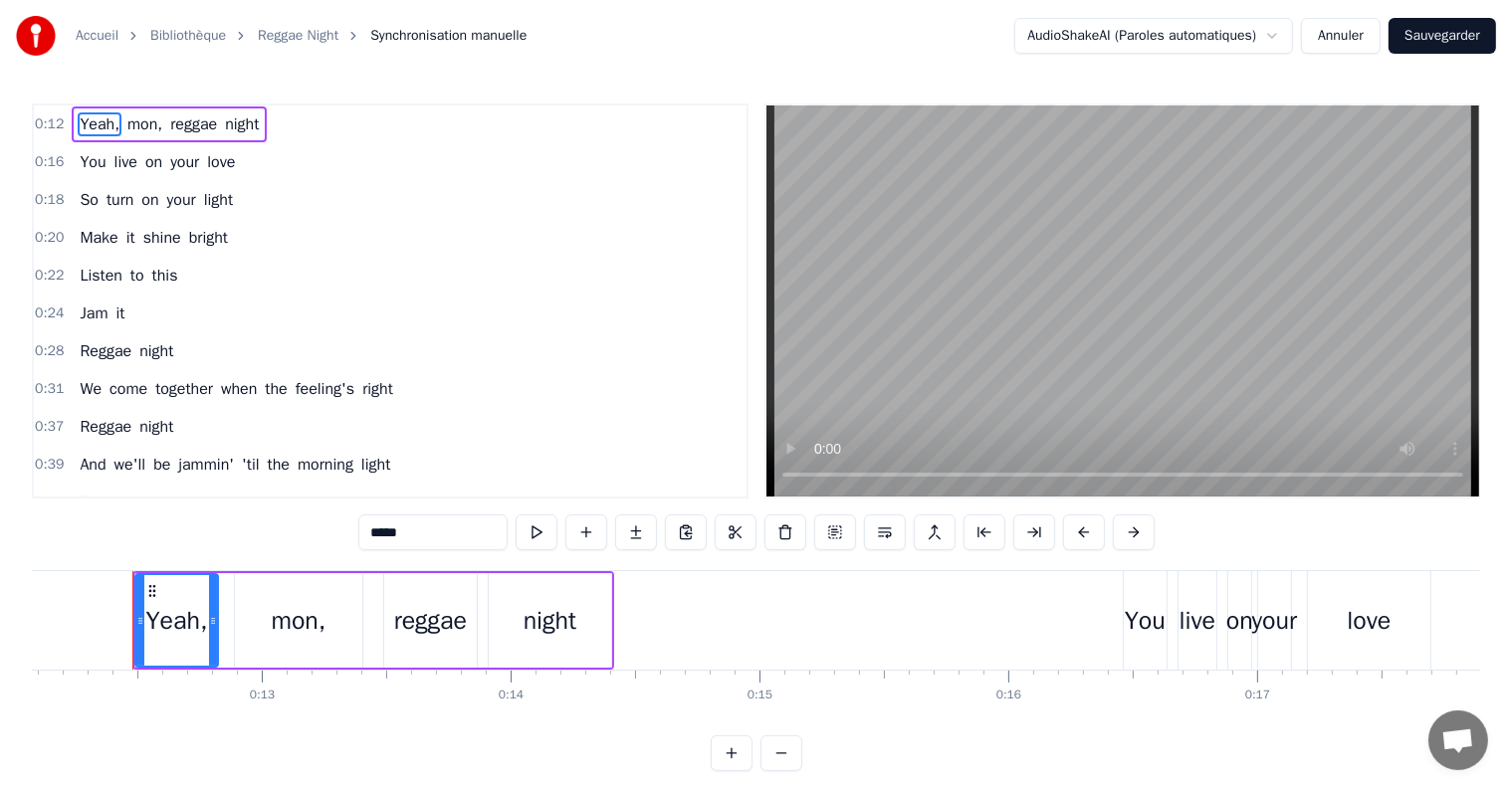 click on "Reggae Night" at bounding box center (298, 36) 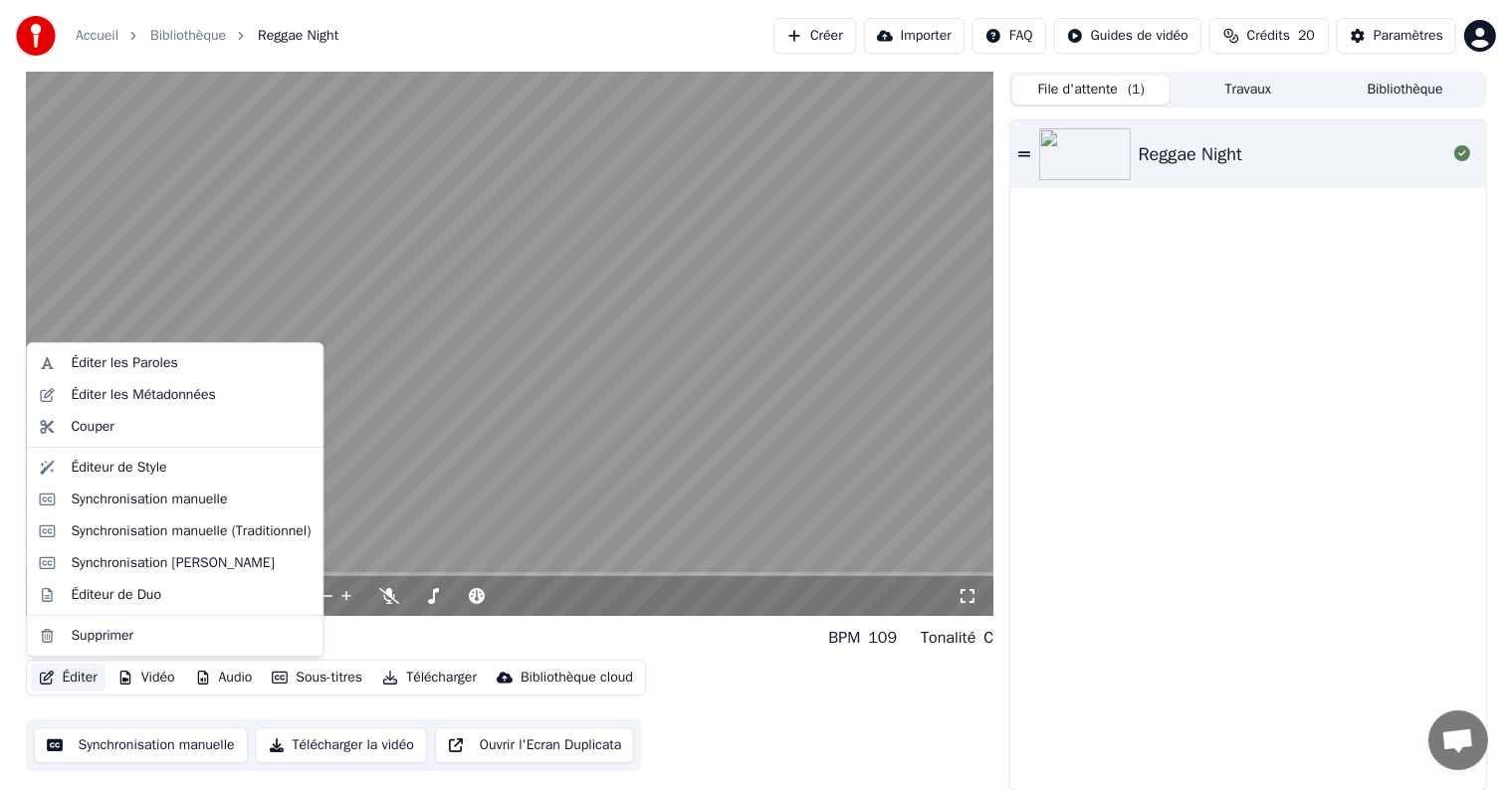click on "Éditer" at bounding box center (68, 678) 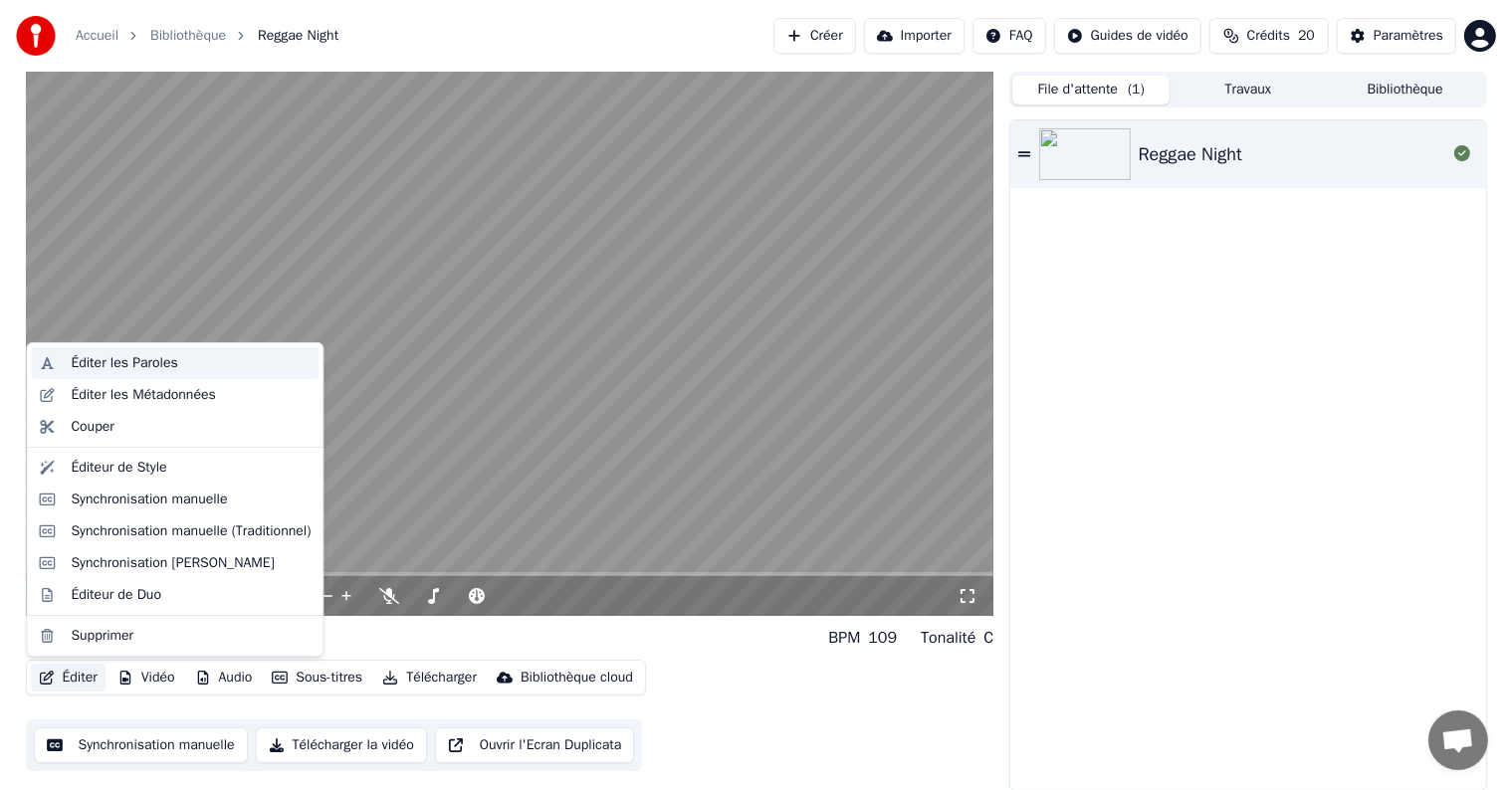 click on "Éditer les Paroles" at bounding box center [123, 363] 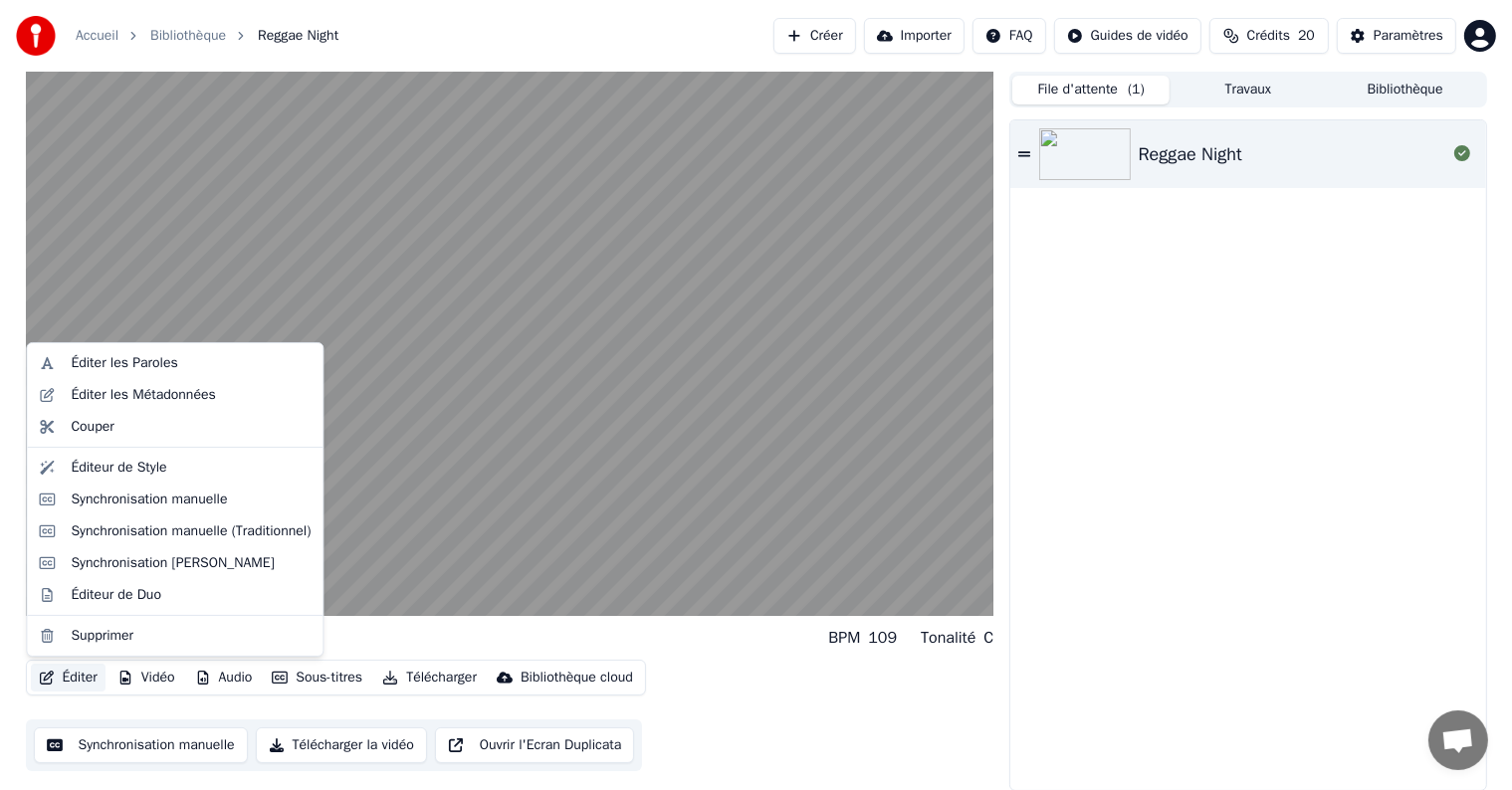 click on "Éditer" at bounding box center (68, 678) 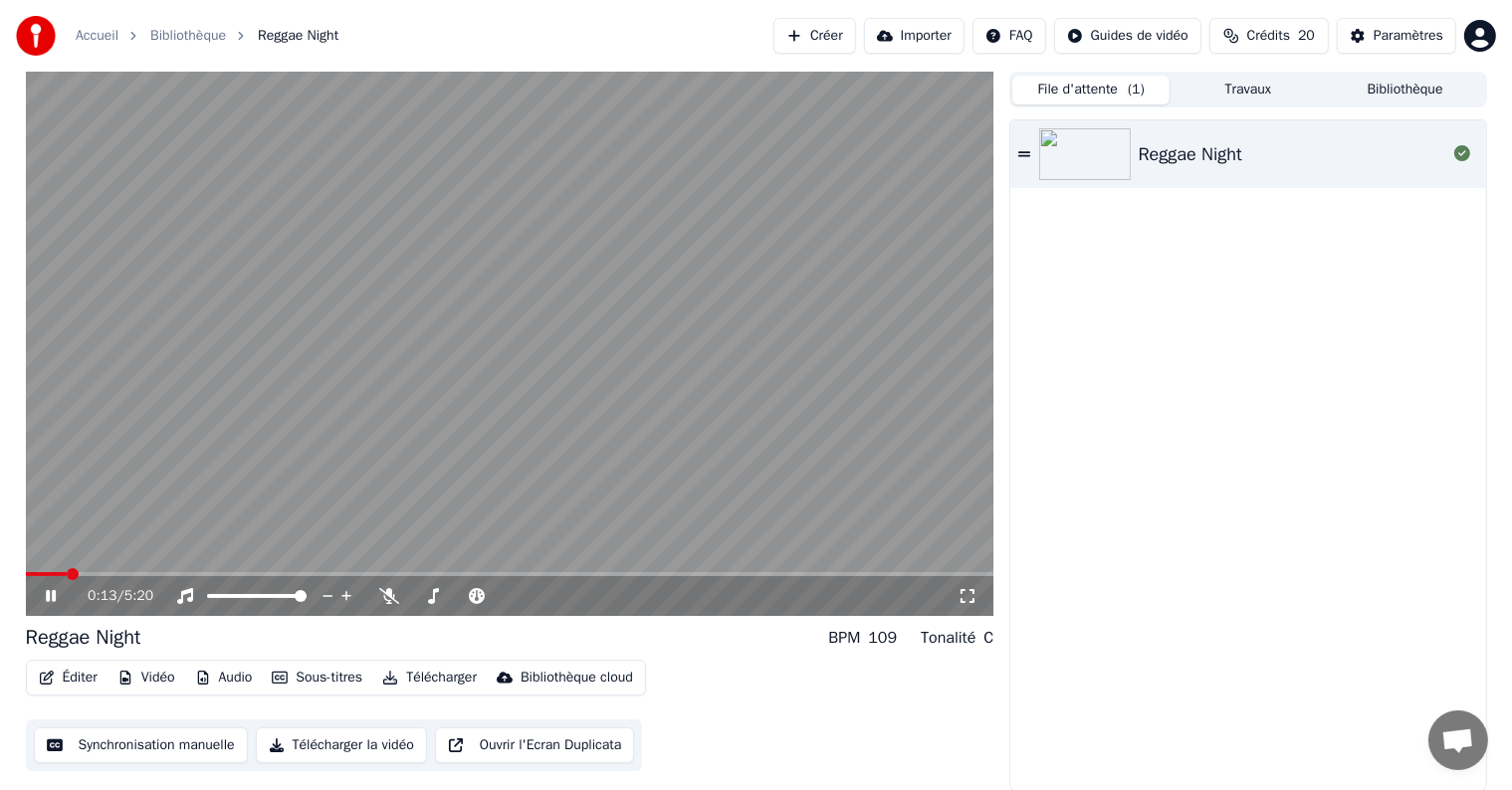 click on "Éditer" at bounding box center (68, 678) 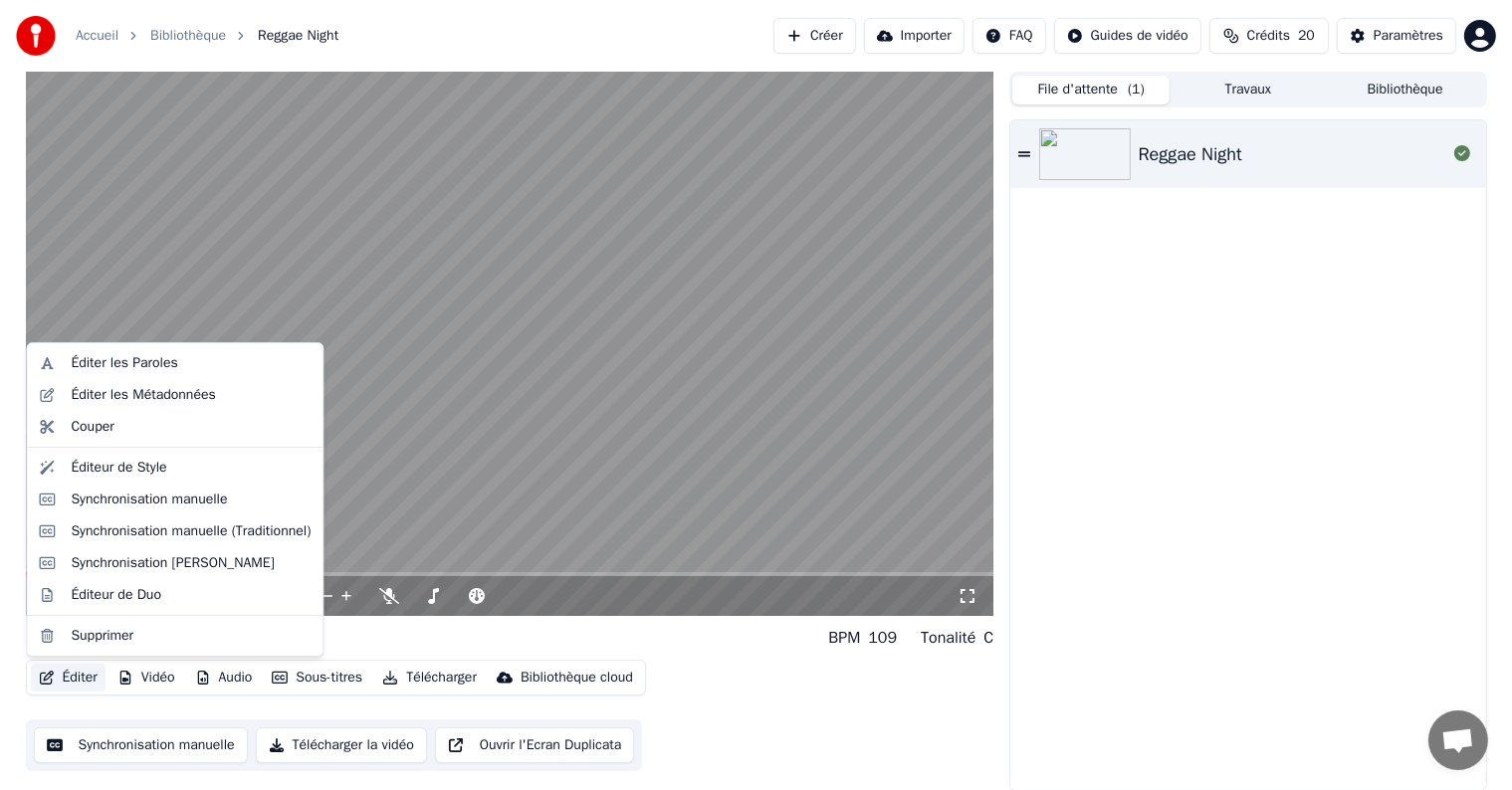 click on "Éditer" at bounding box center [68, 678] 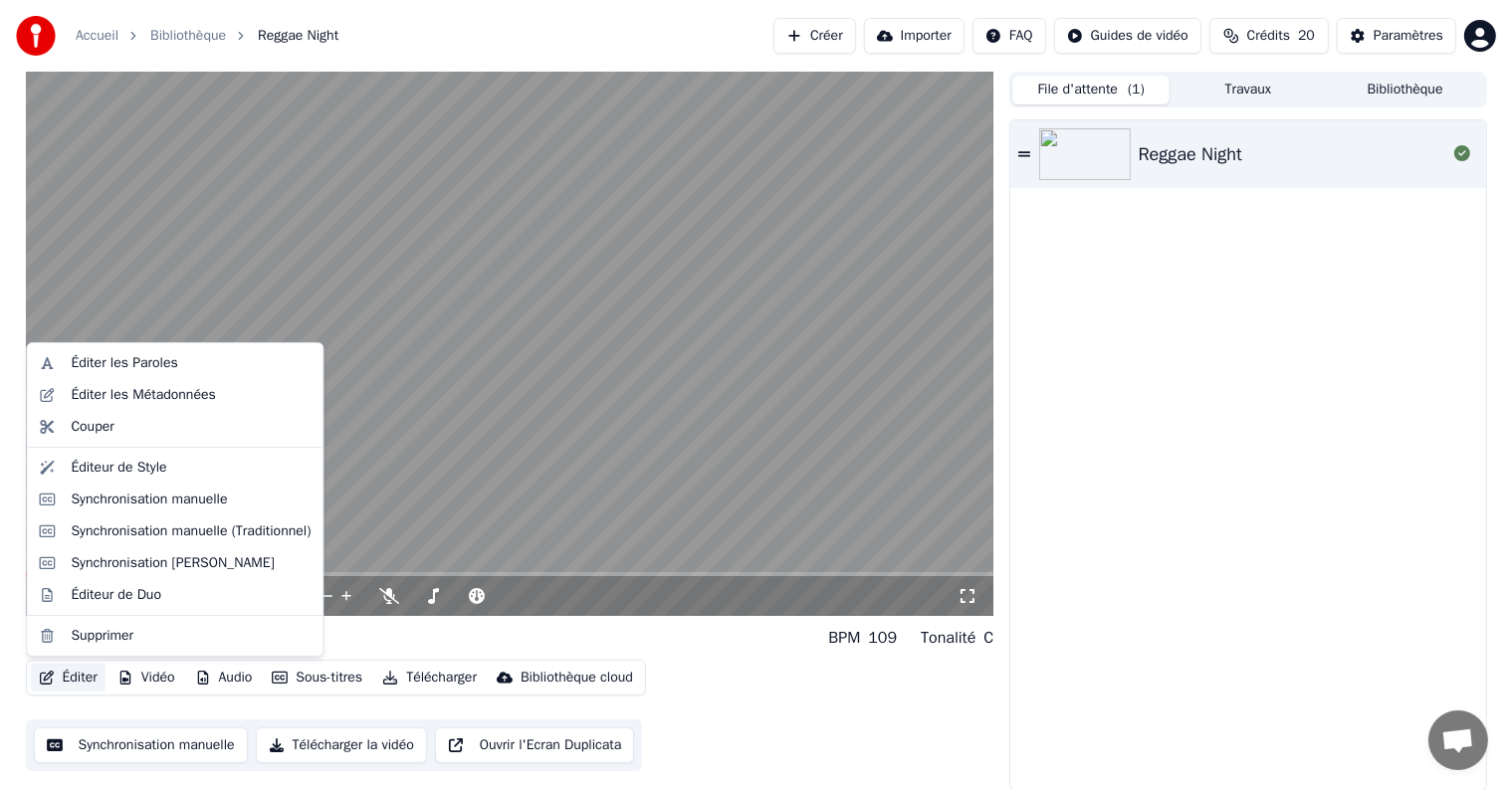 click on "Éditer" at bounding box center [68, 678] 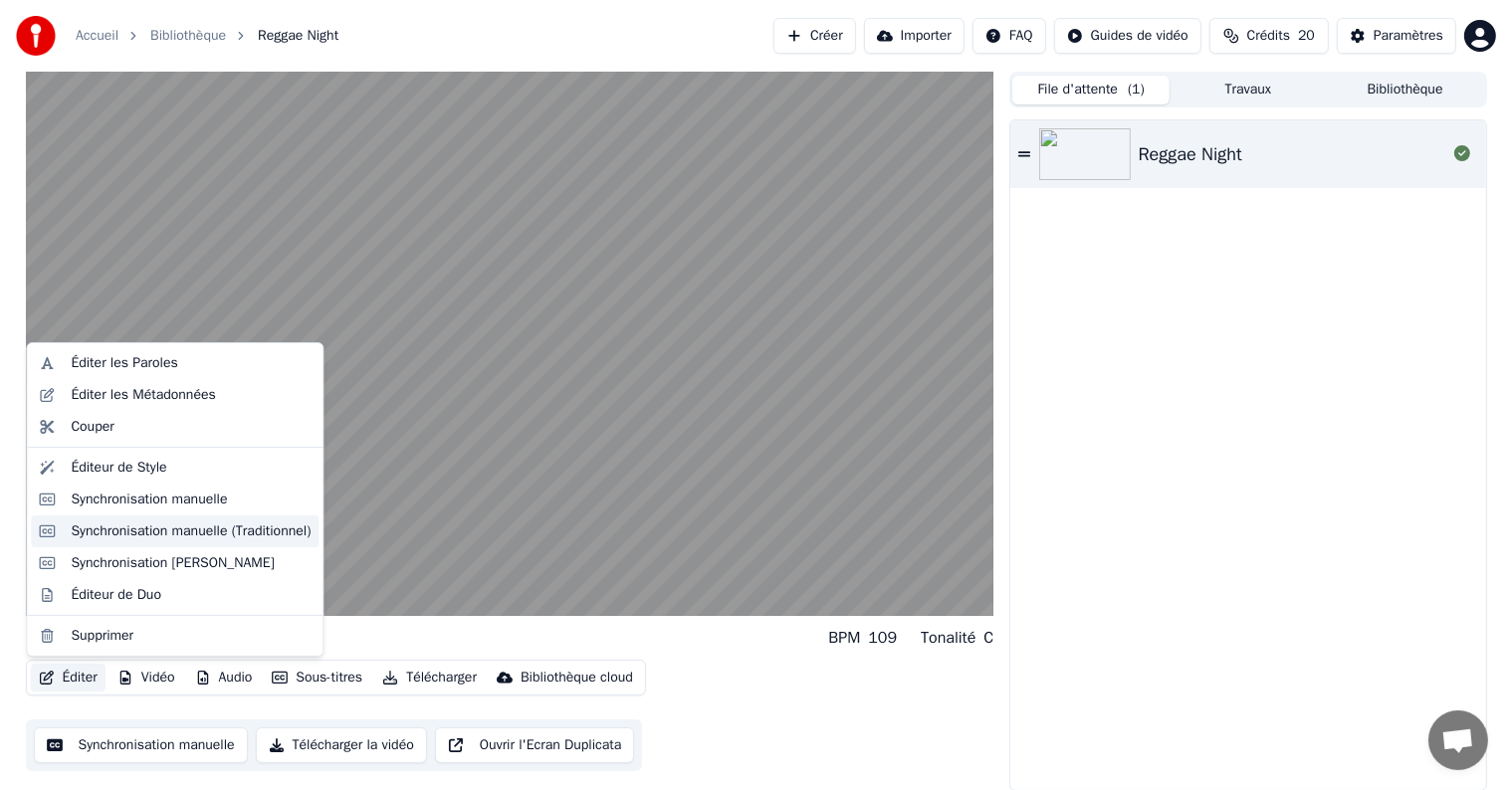click on "Synchronisation manuelle (Traditionnel)" at bounding box center (190, 531) 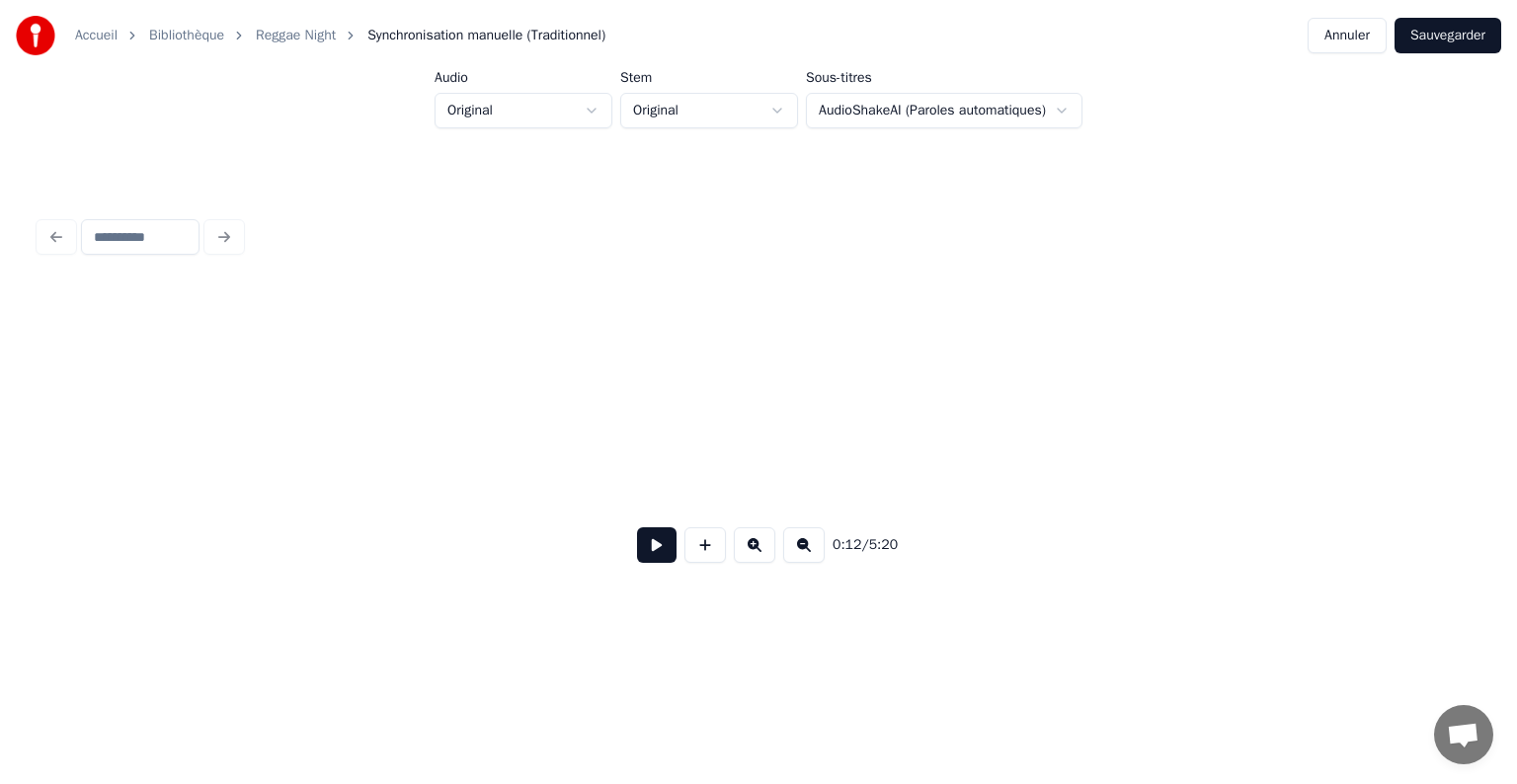 scroll, scrollTop: 0, scrollLeft: 2465, axis: horizontal 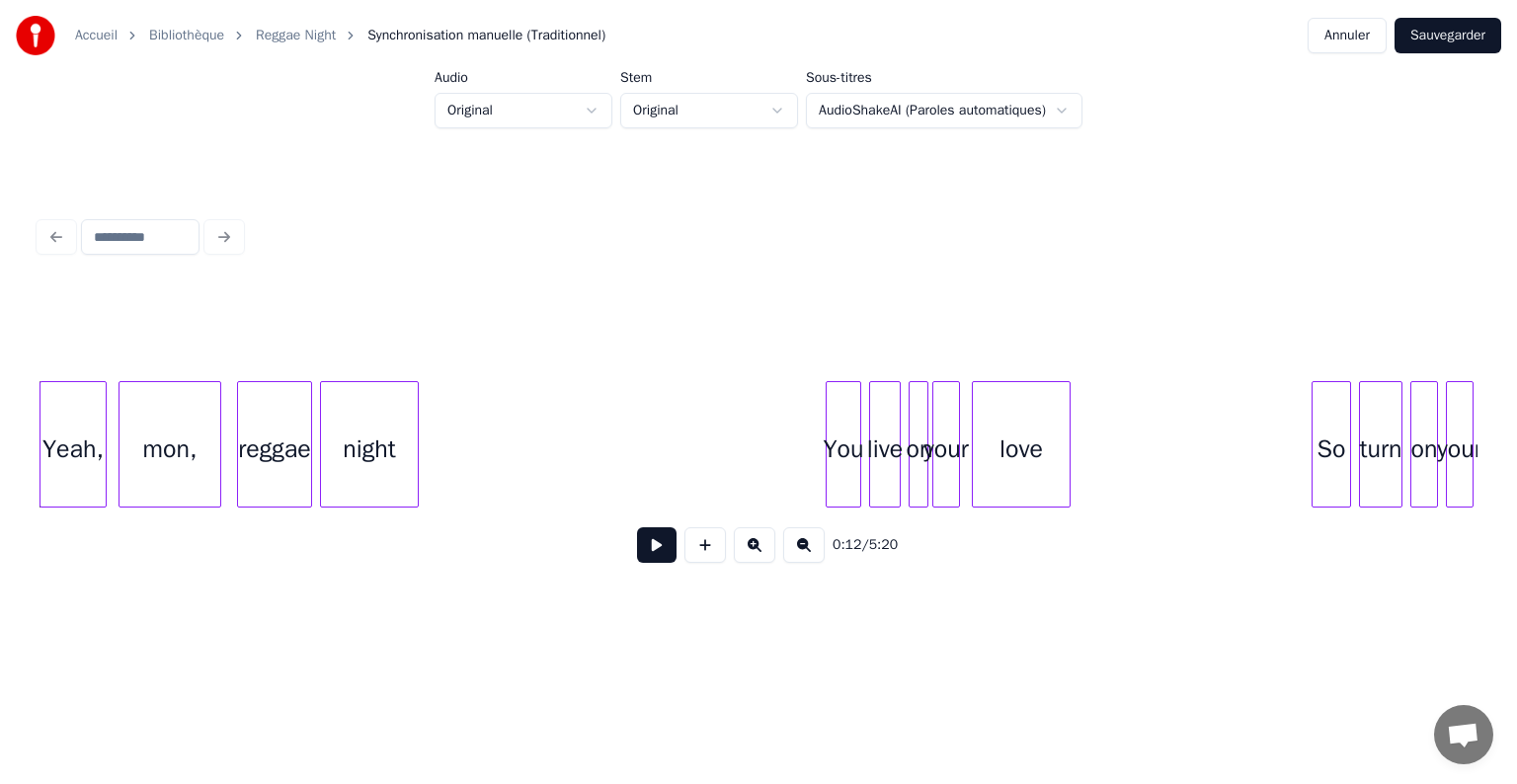 click at bounding box center (758, 237) 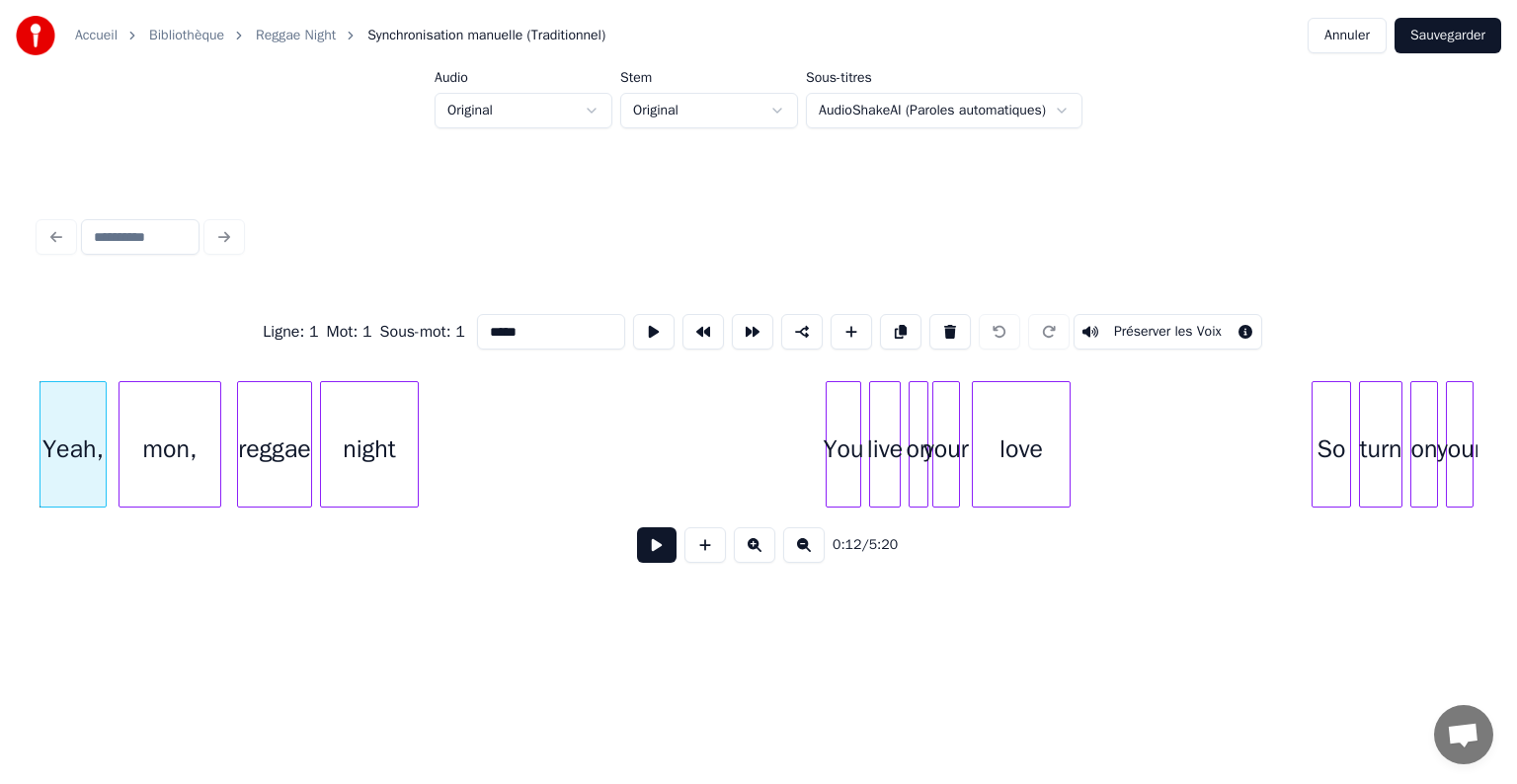 click on "Yeah," at bounding box center (73, 449) 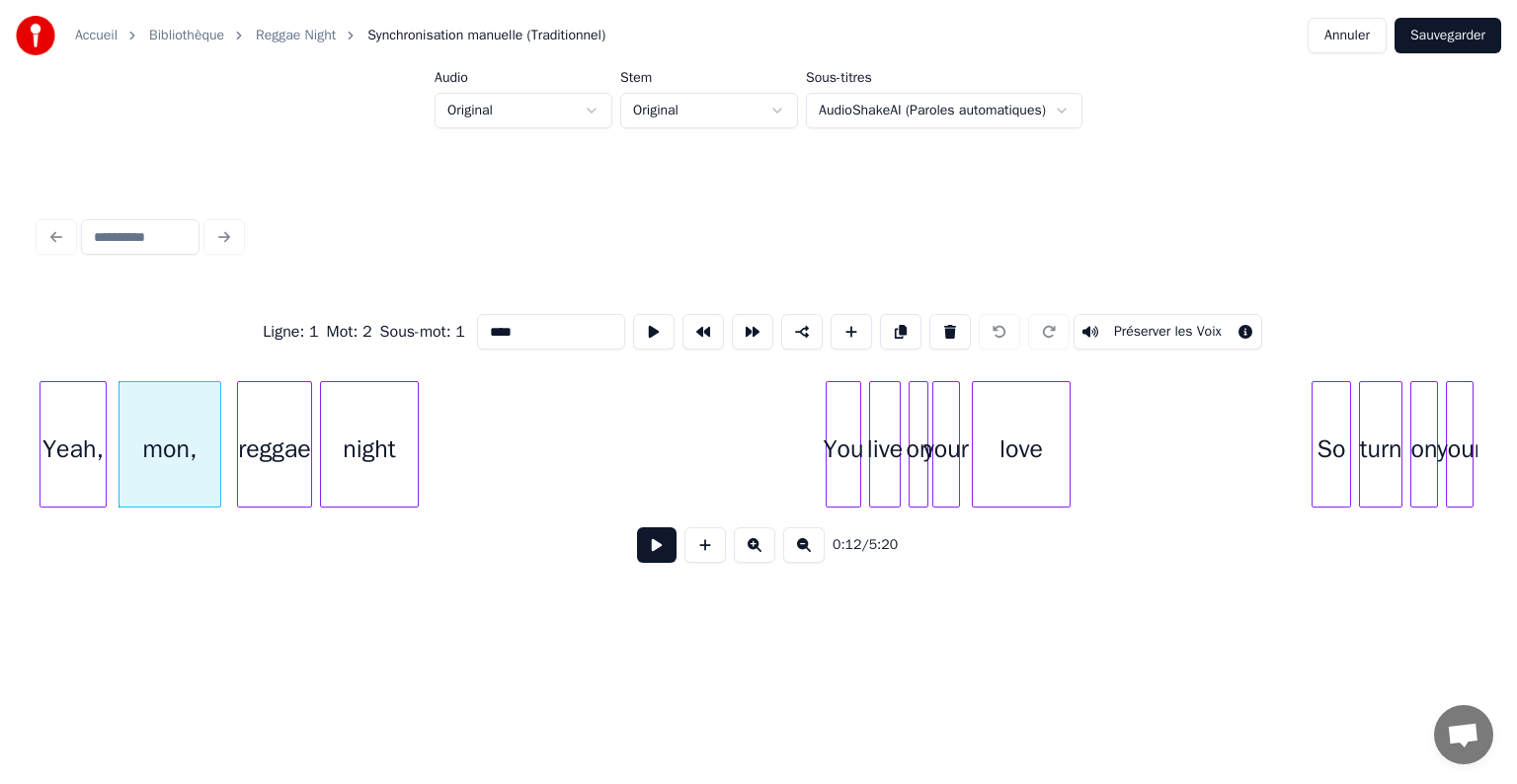 click on "reggae" at bounding box center (275, 449) 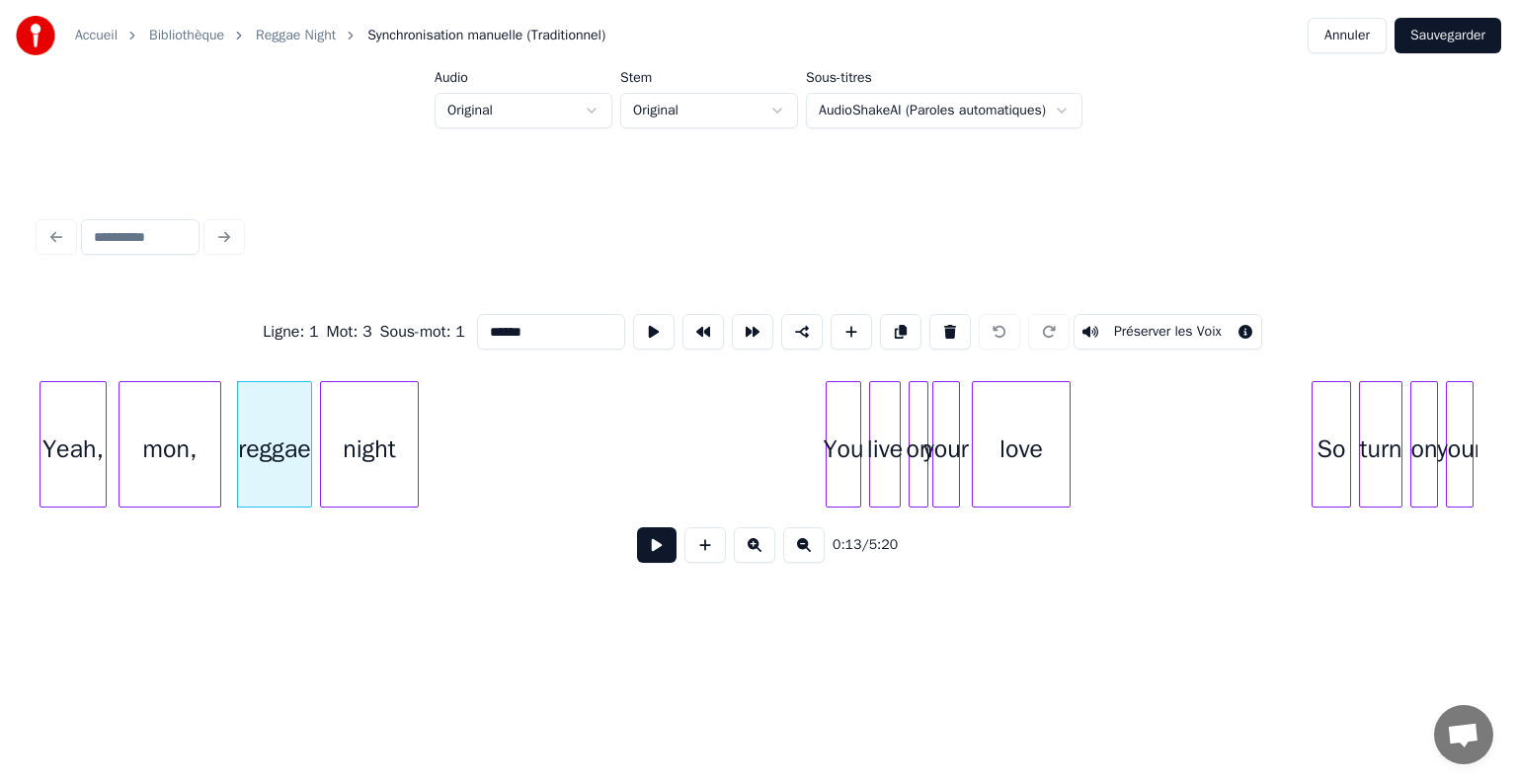 click on "night" at bounding box center (369, 449) 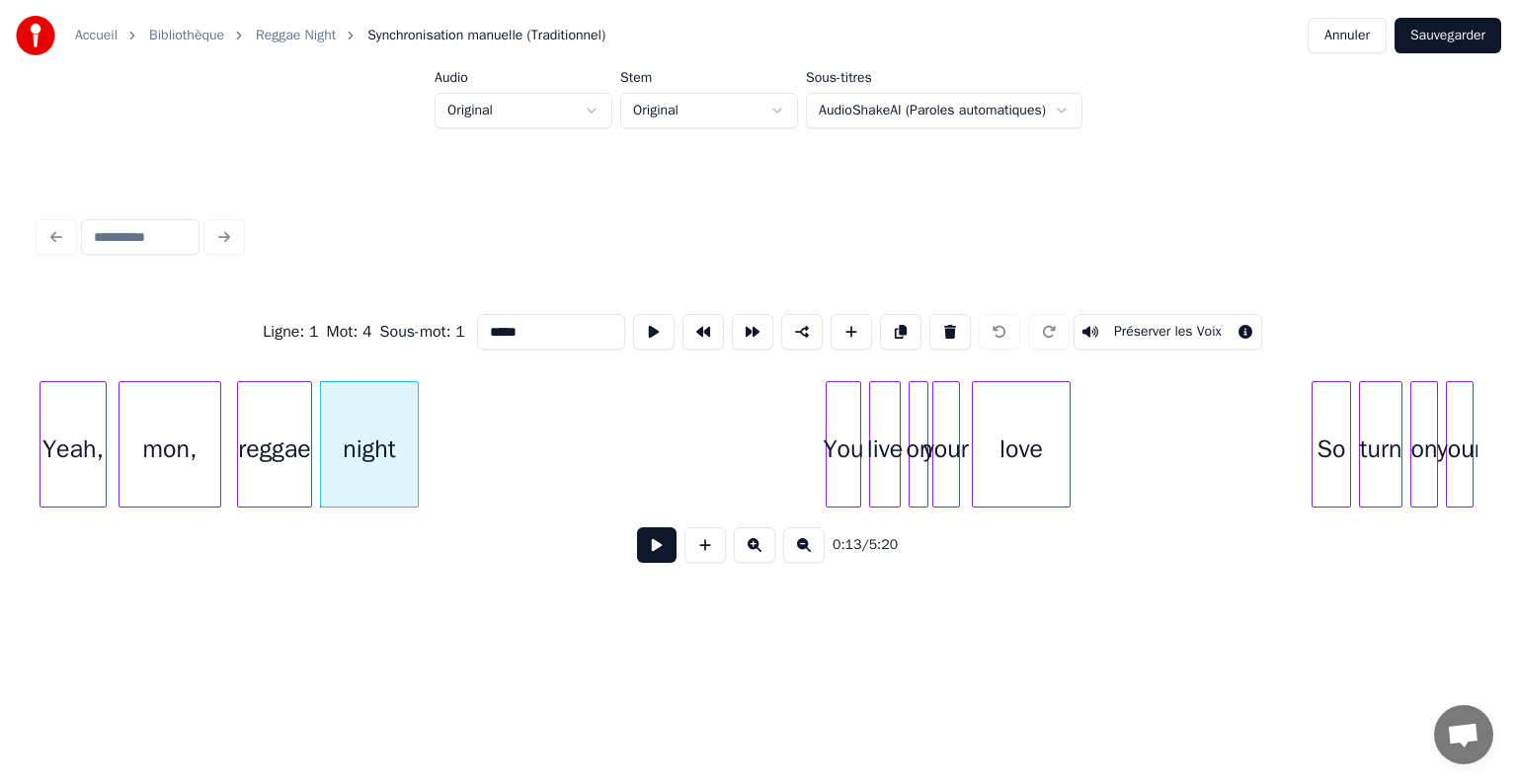 click on "Yeah," at bounding box center (73, 449) 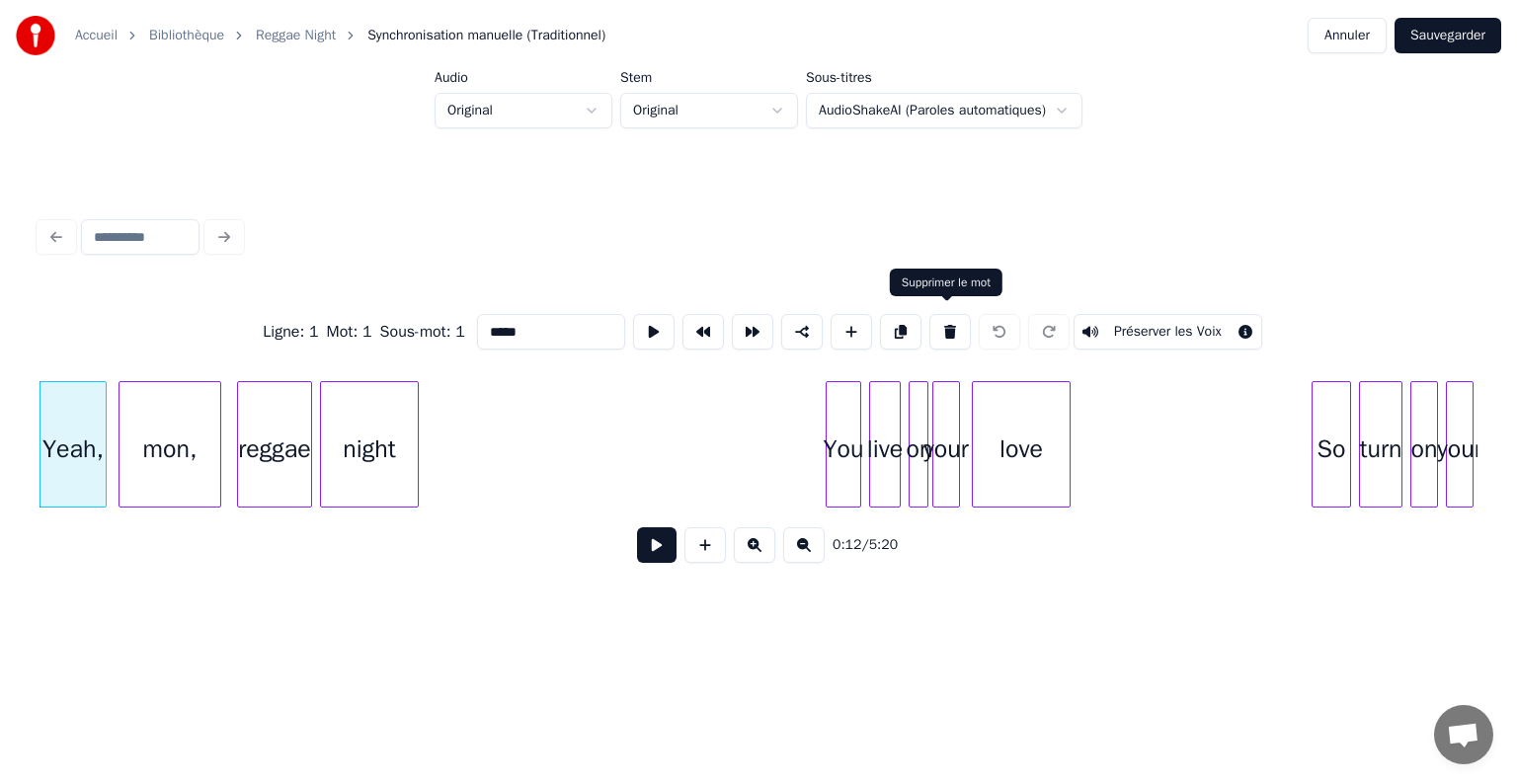 click at bounding box center (950, 332) 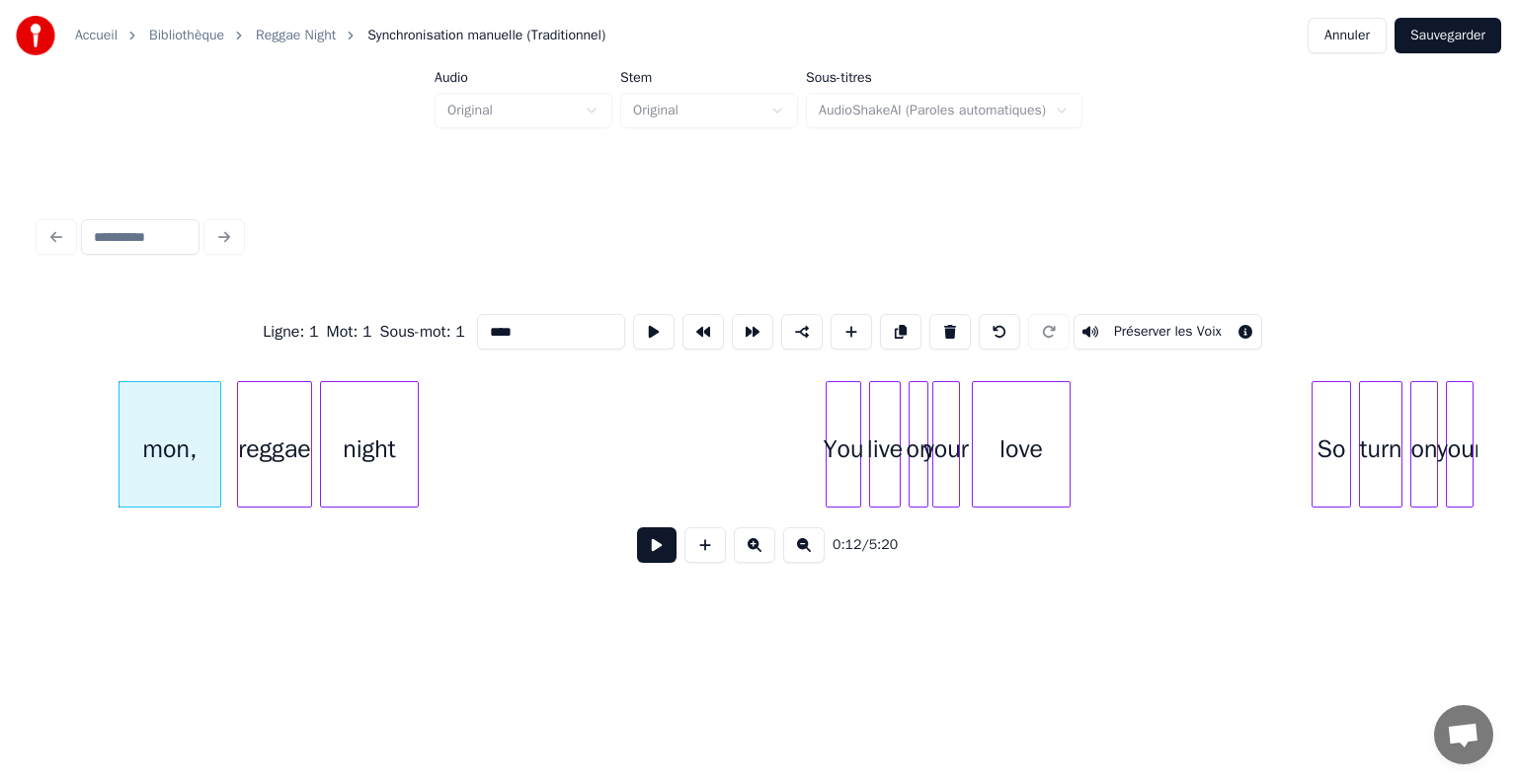 click on "mon," at bounding box center (170, 449) 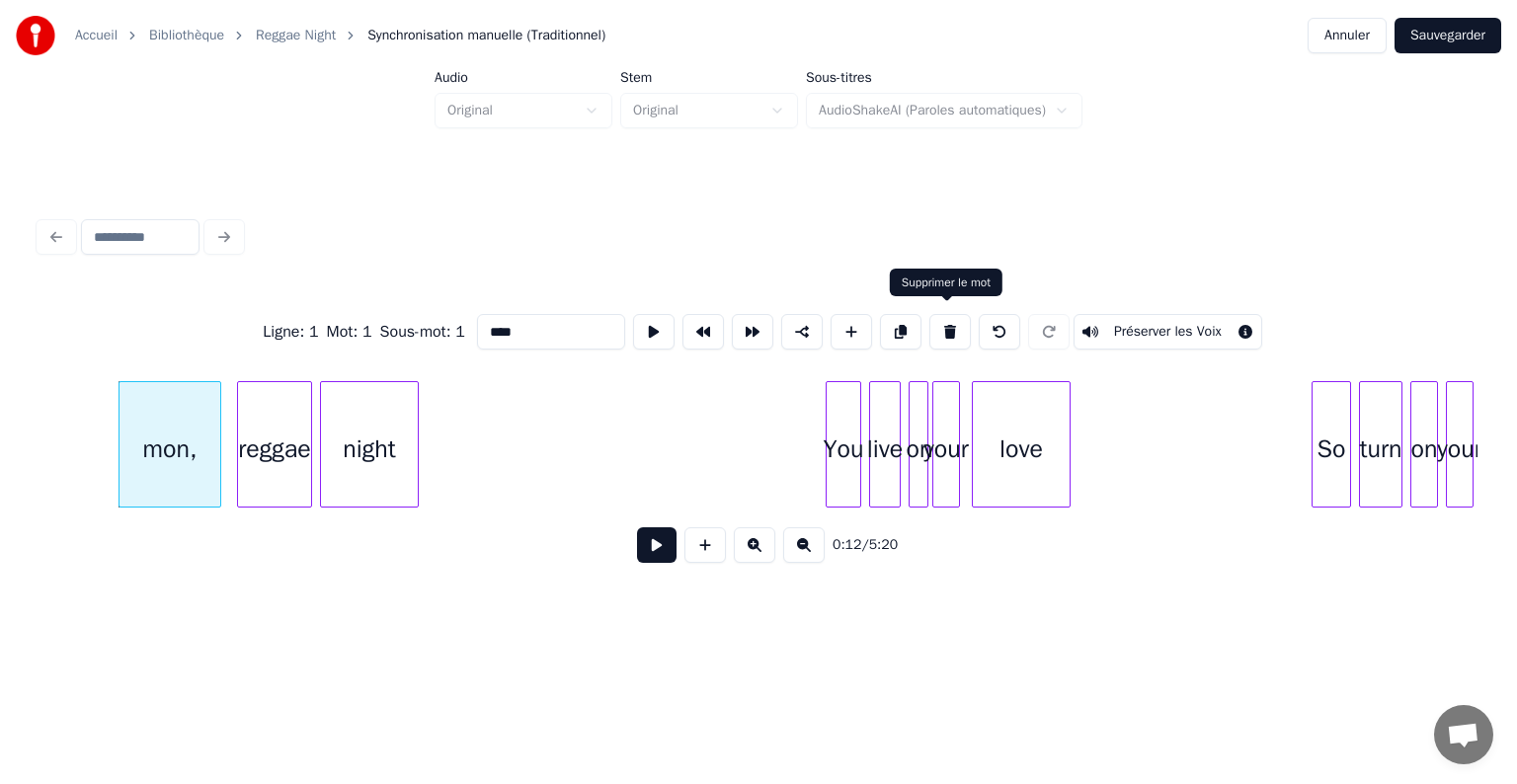 click at bounding box center [950, 332] 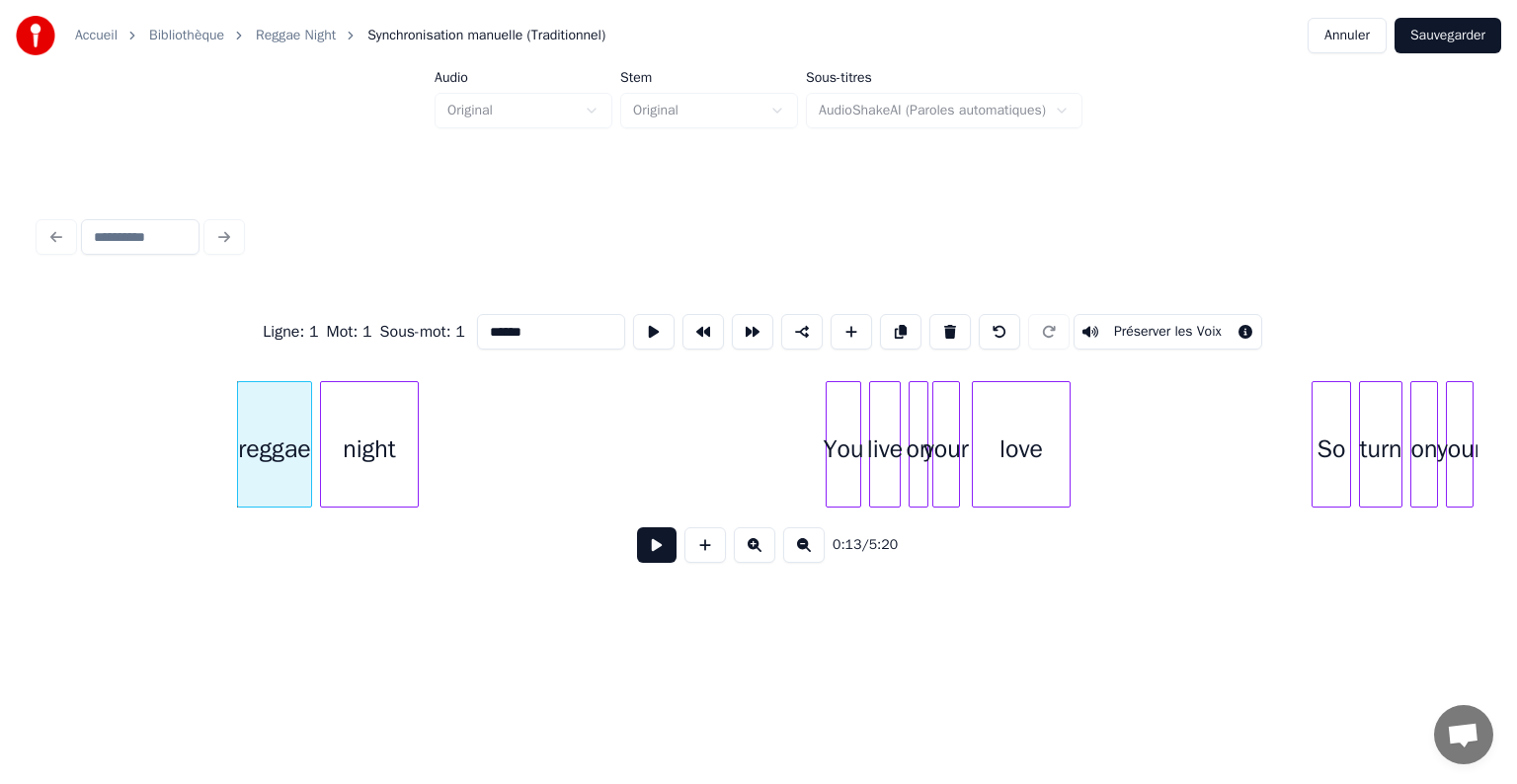 click at bounding box center (950, 332) 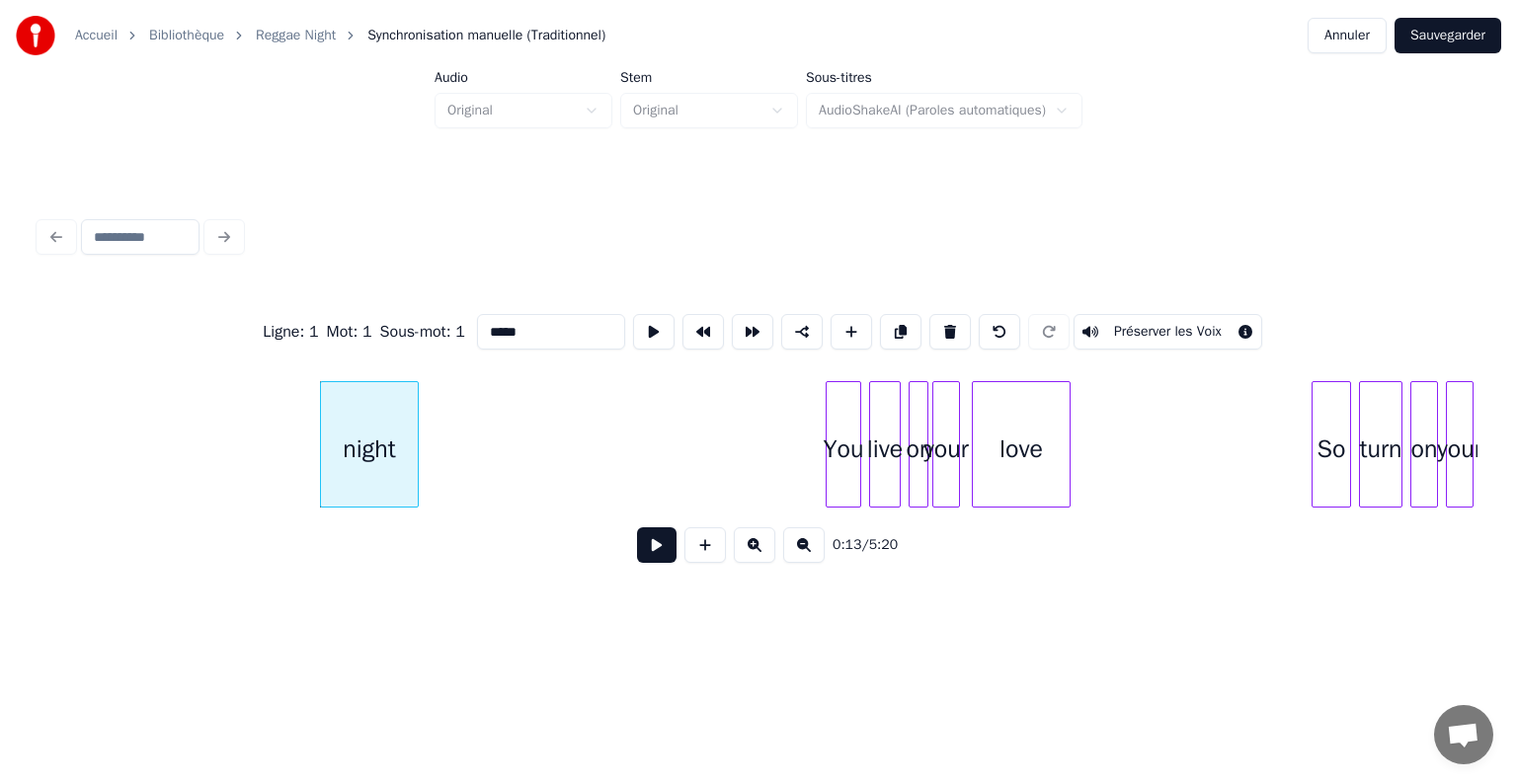 click at bounding box center [950, 332] 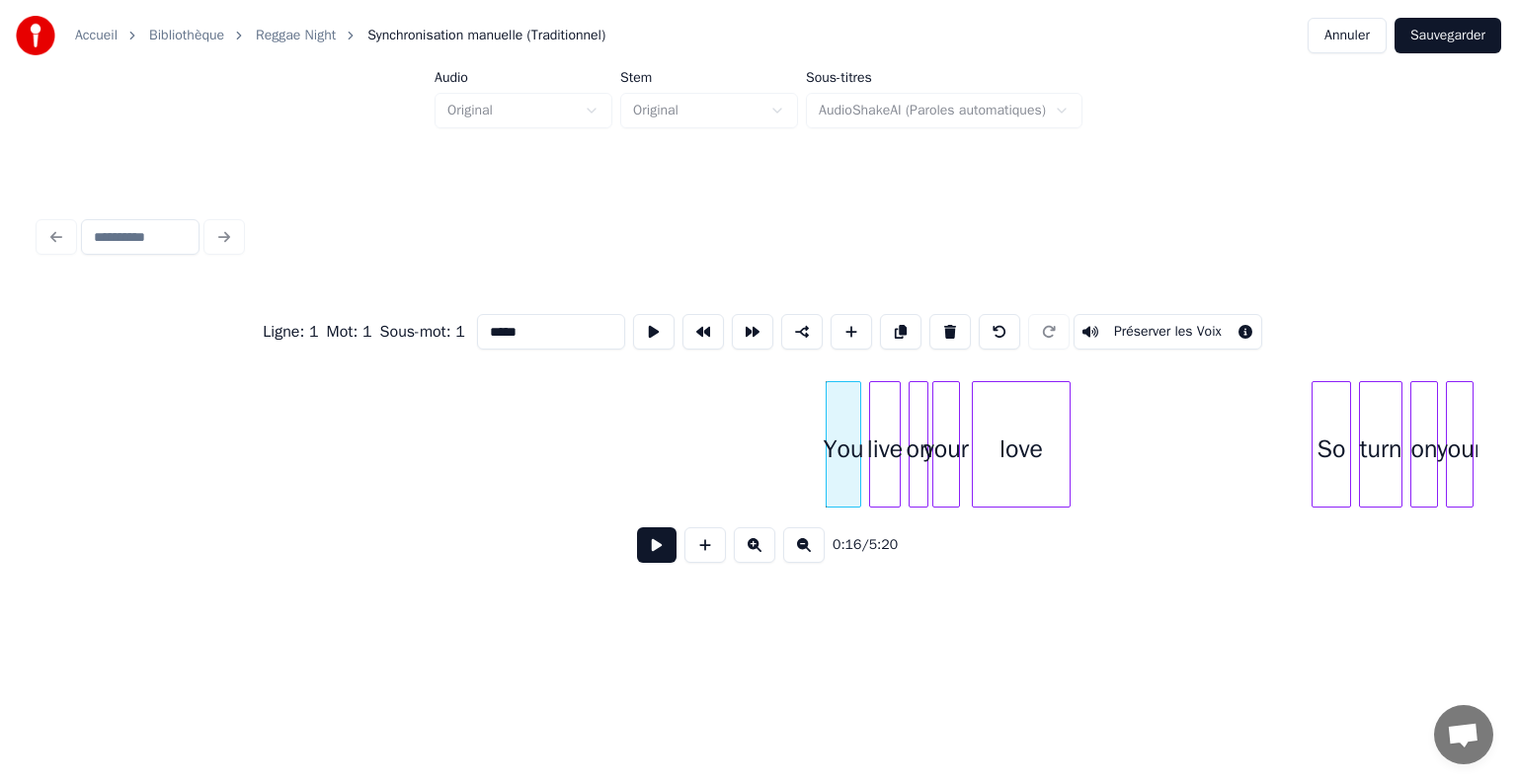 type on "***" 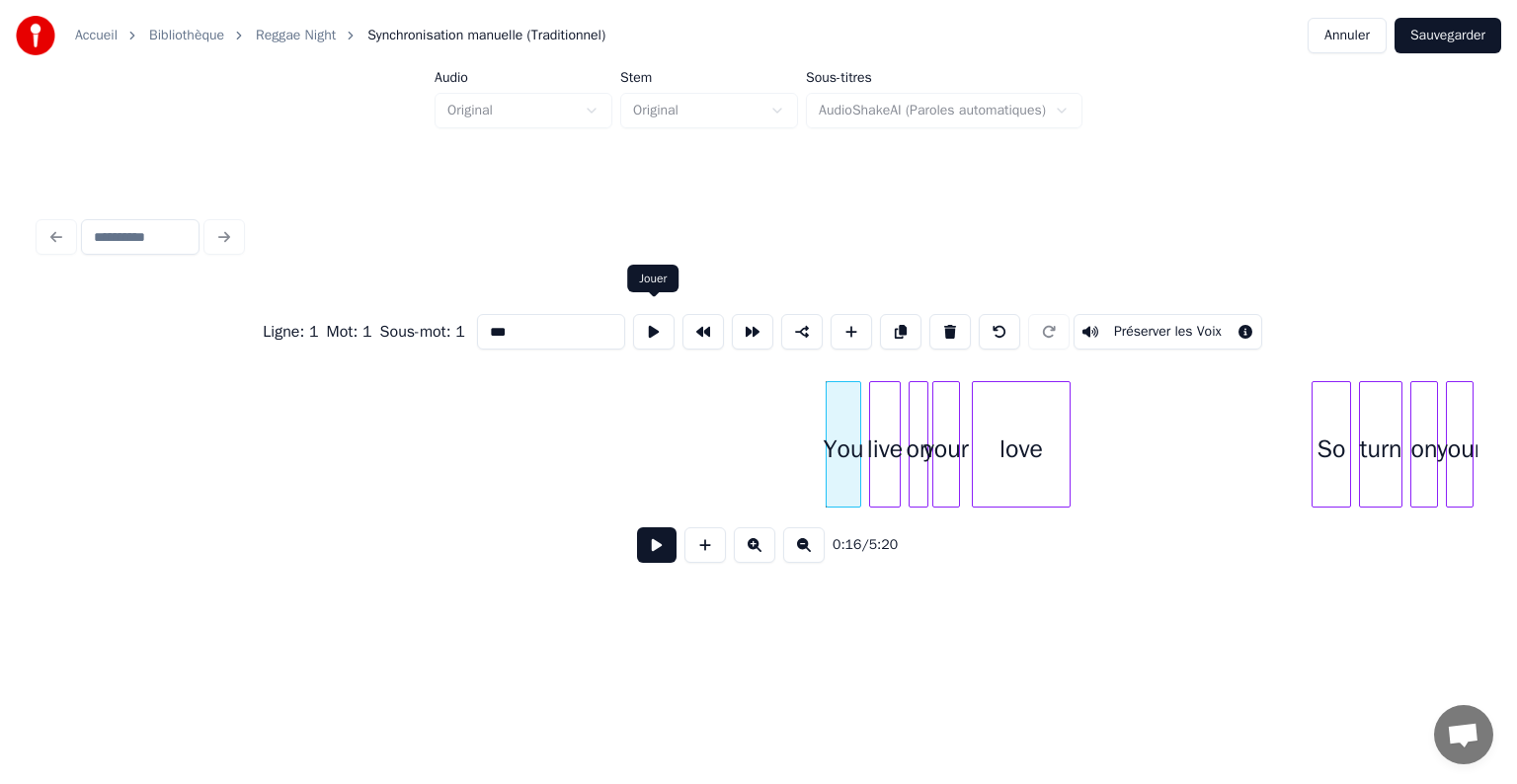 click at bounding box center [654, 332] 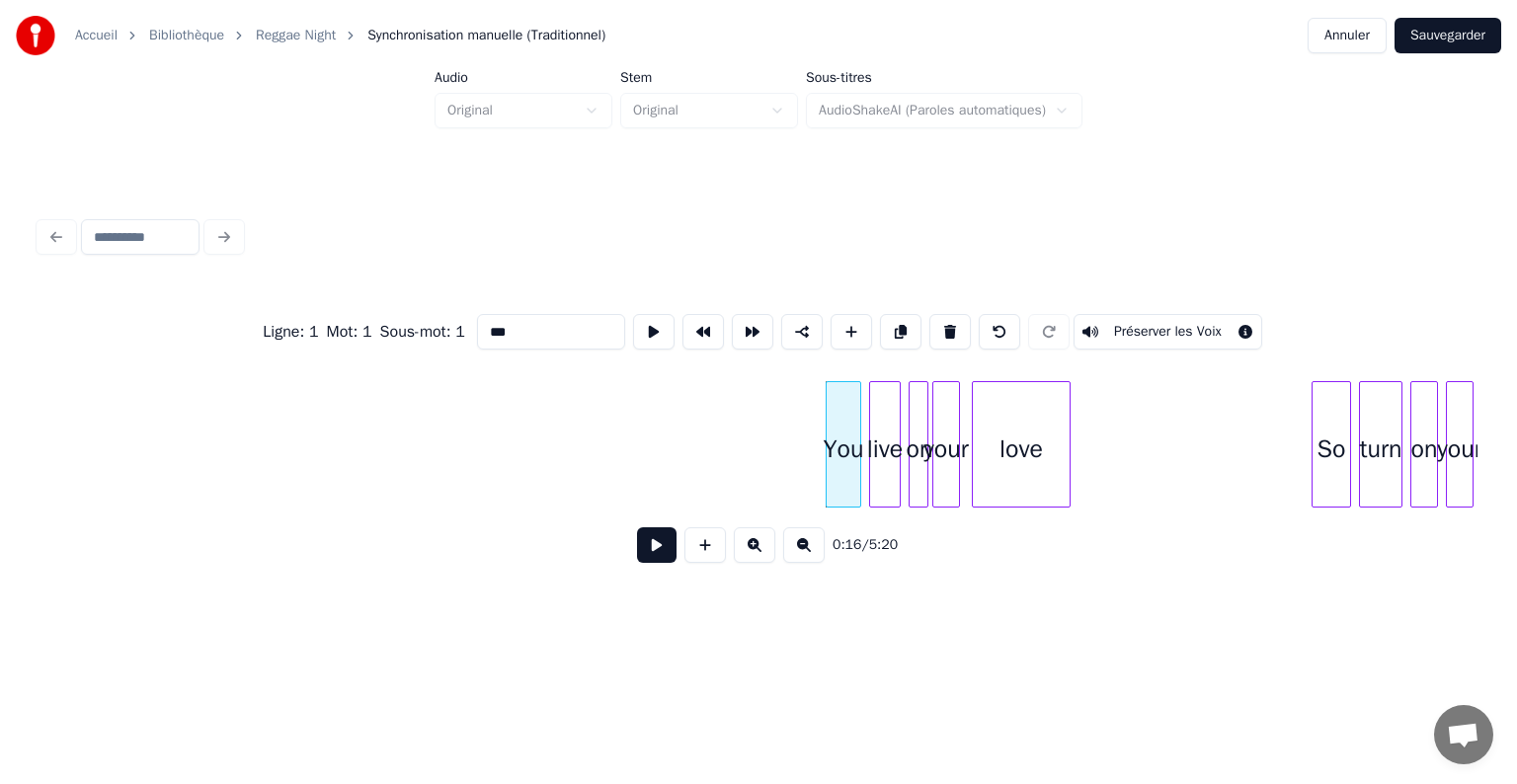 click at bounding box center [657, 545] 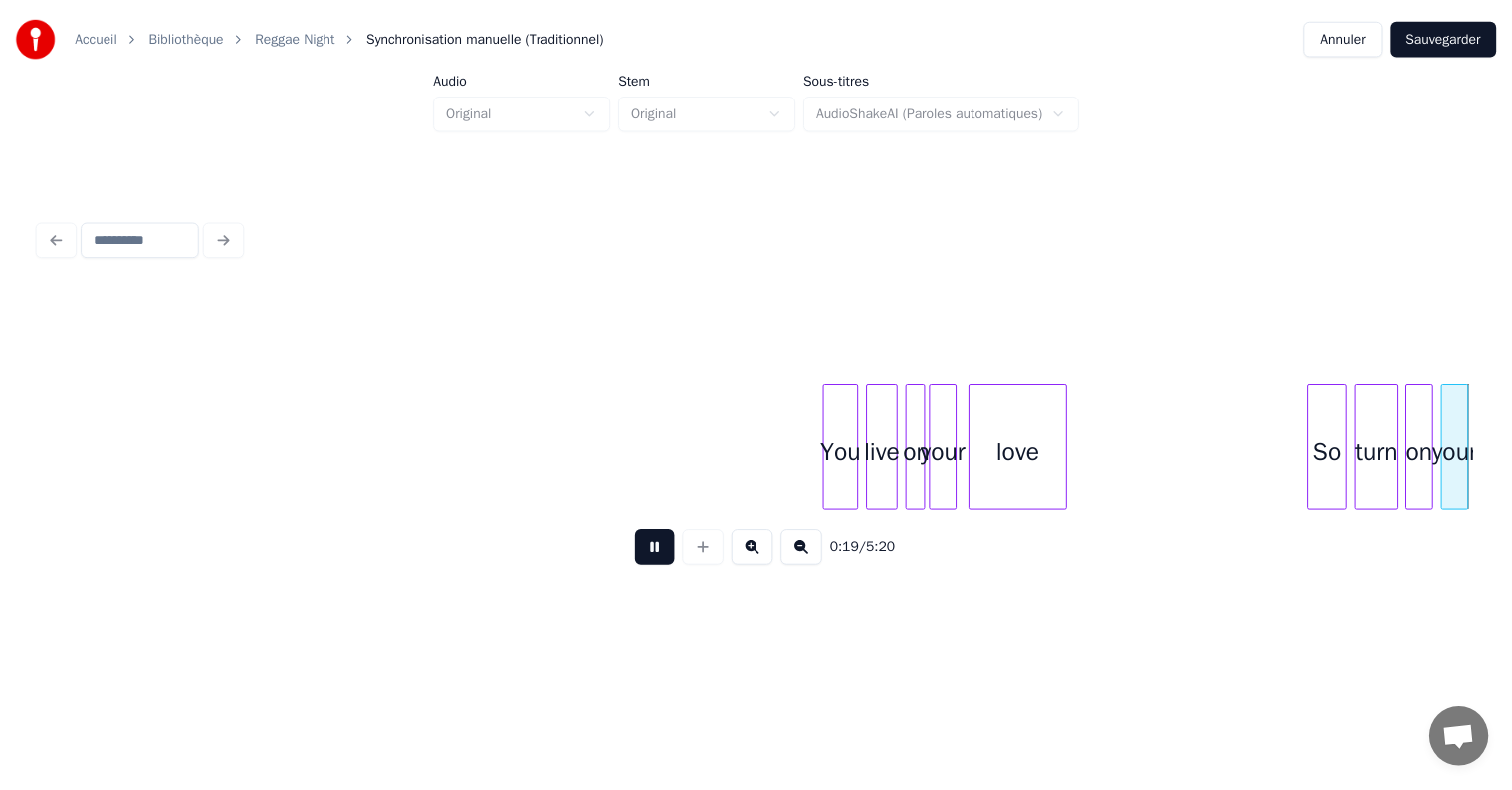 scroll, scrollTop: 0, scrollLeft: 3938, axis: horizontal 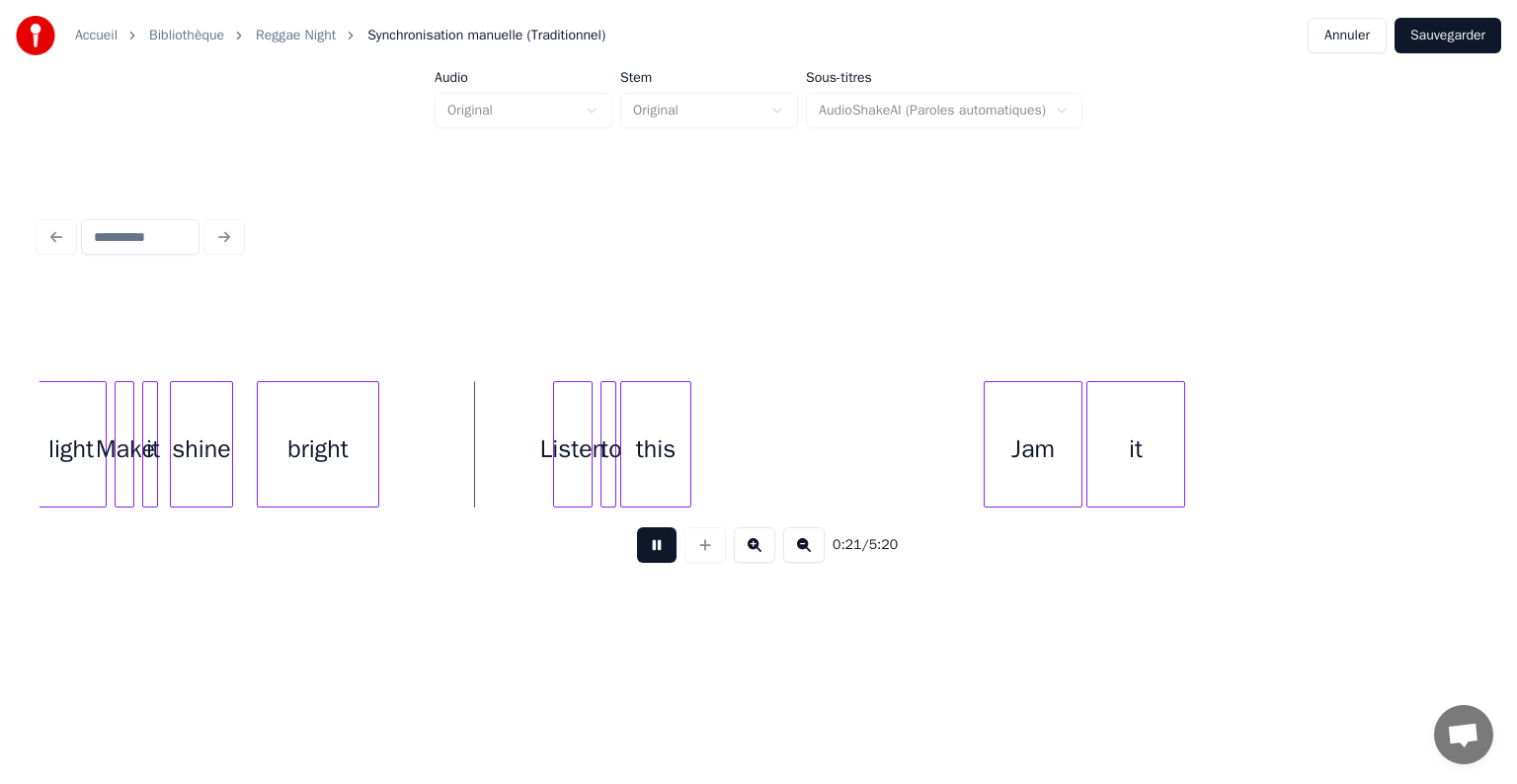 click on "bright" at bounding box center (318, 449) 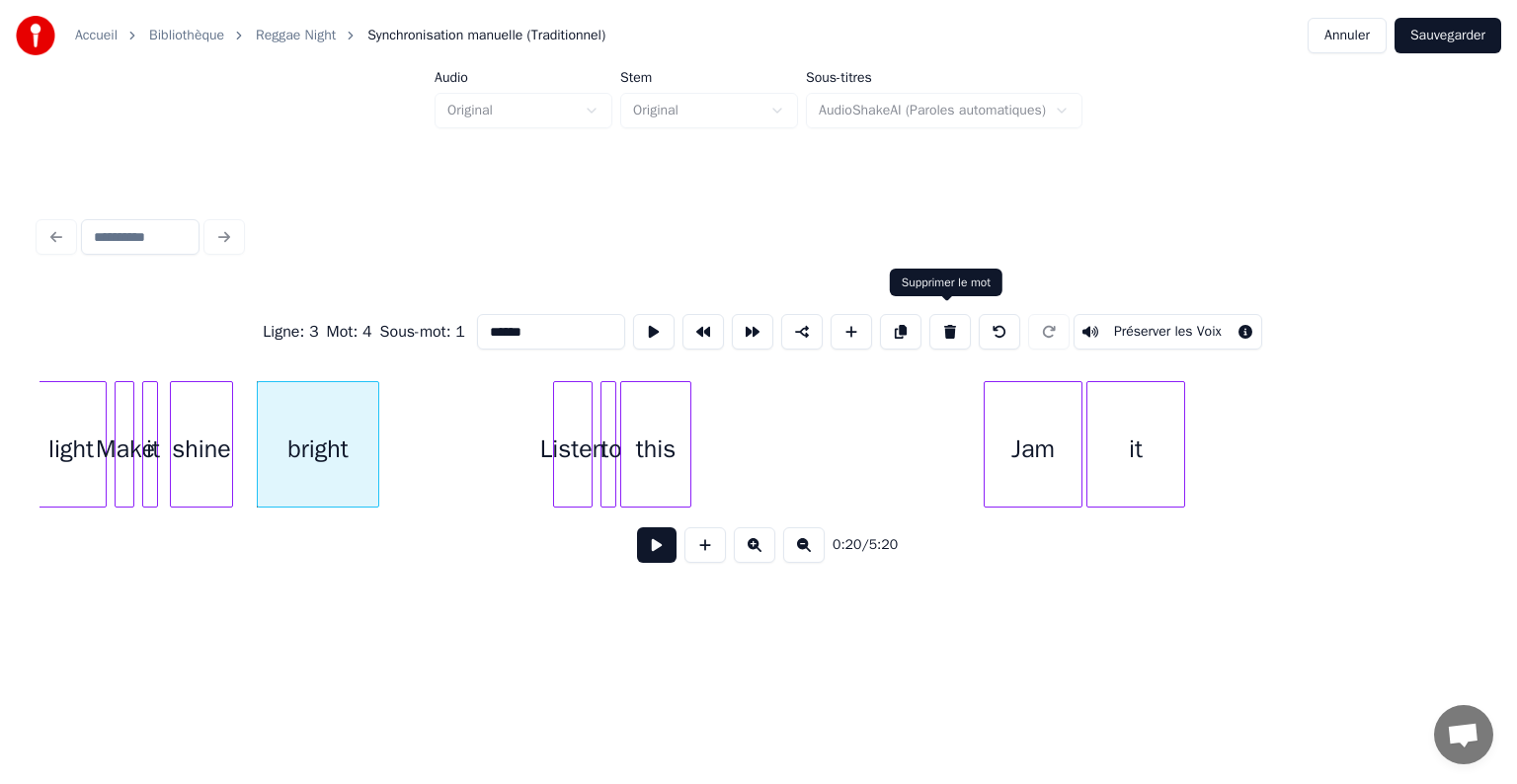 click at bounding box center (950, 332) 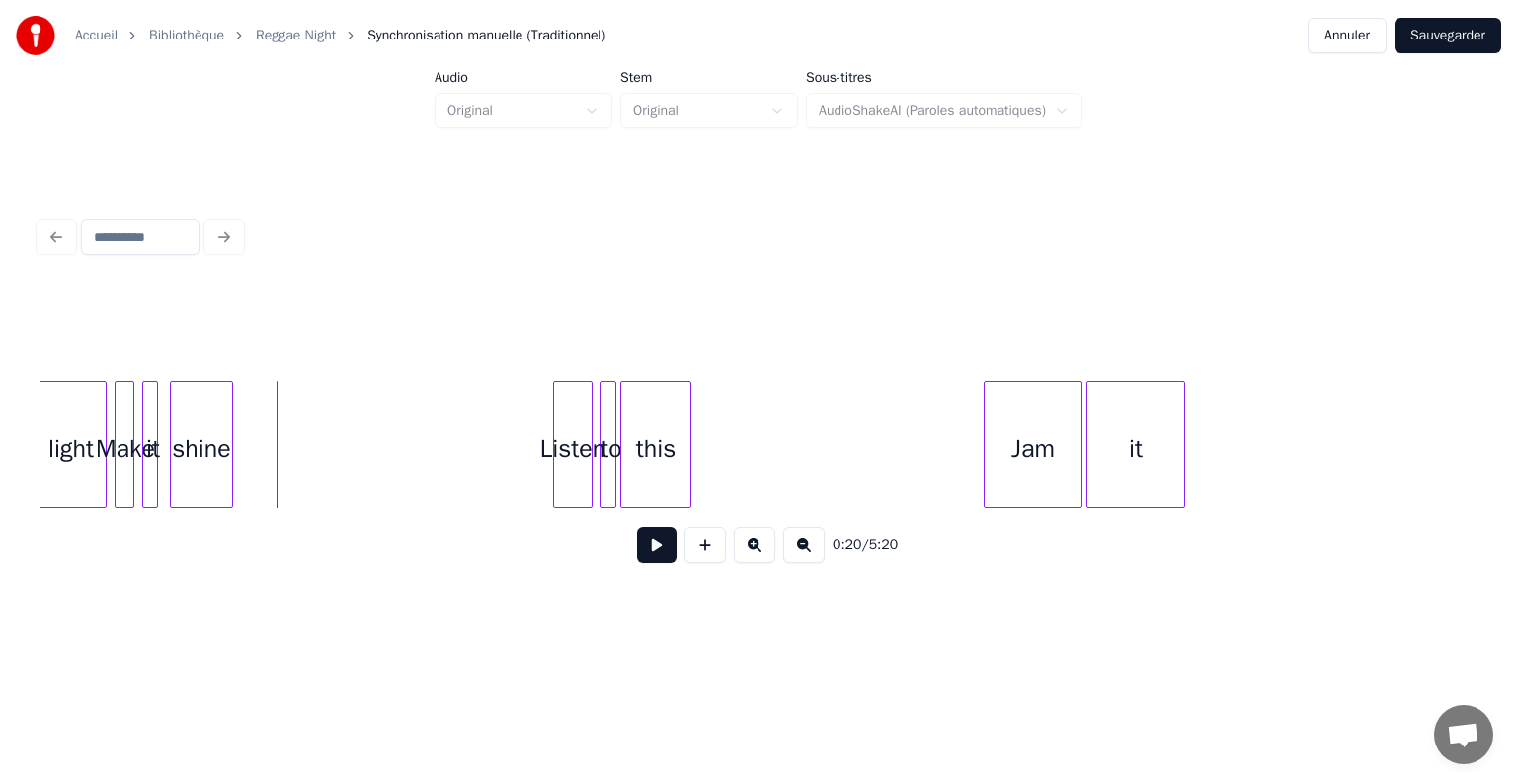 click on "shine" at bounding box center [201, 449] 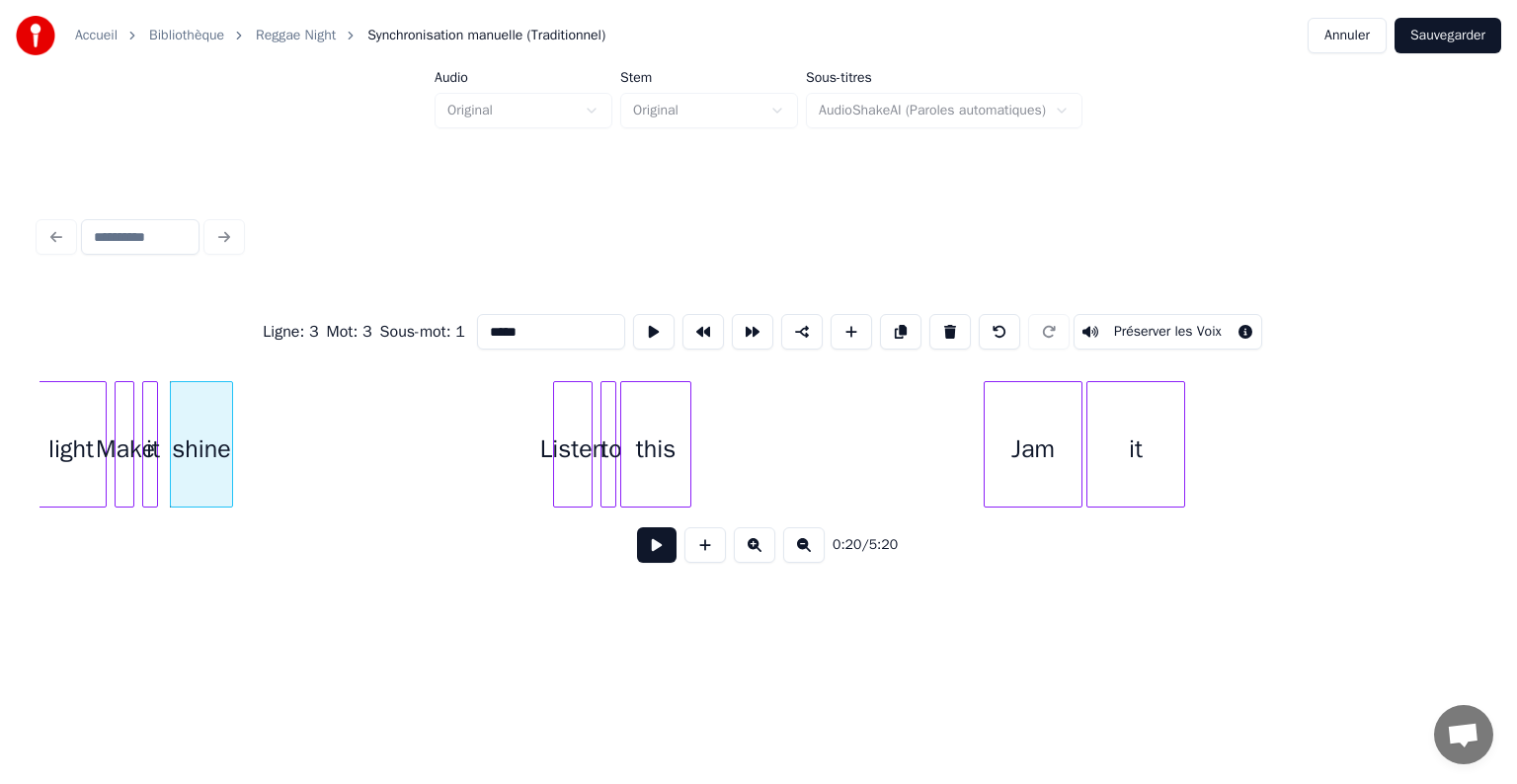 drag, startPoint x: 539, startPoint y: 330, endPoint x: 378, endPoint y: 300, distance: 163.77118 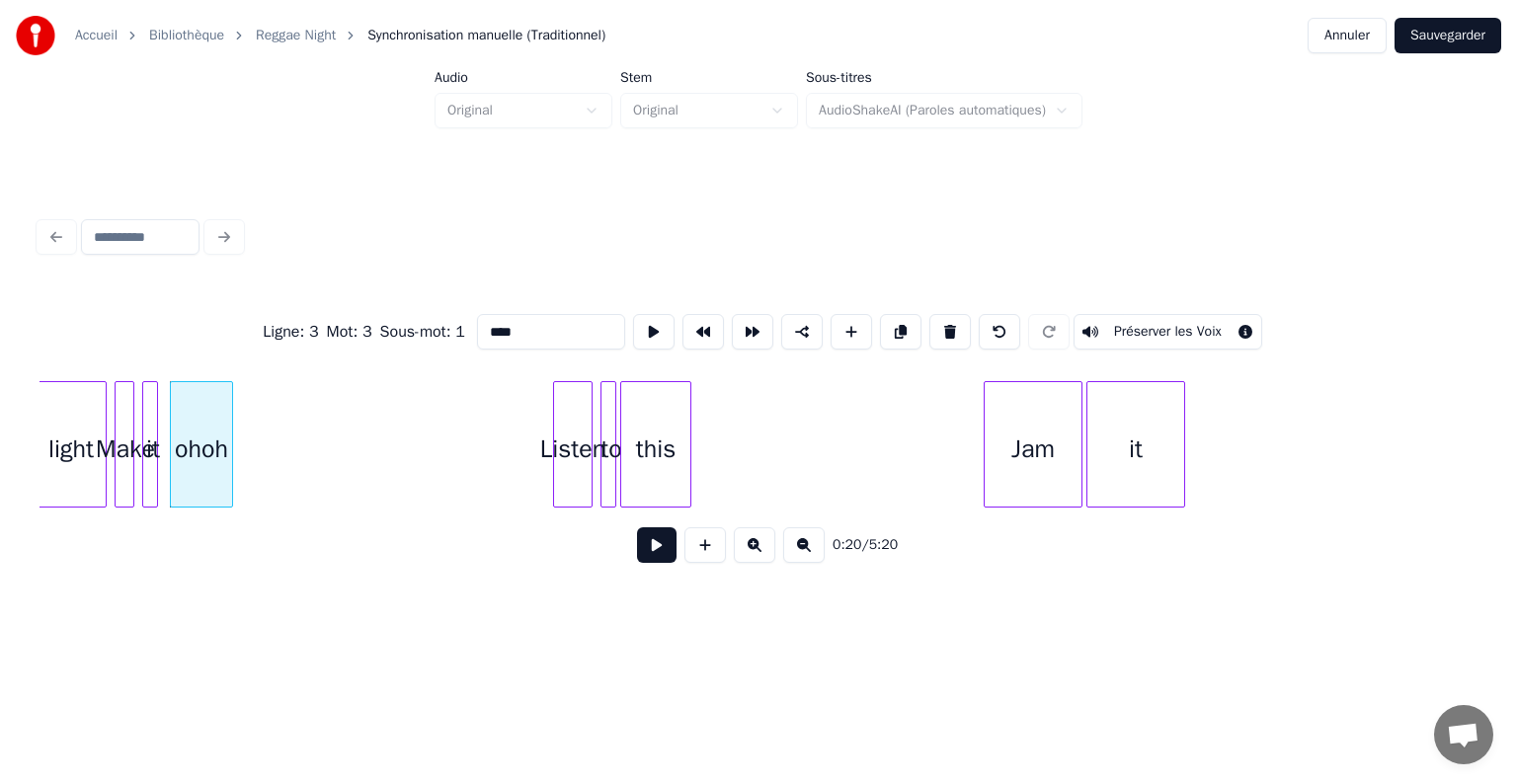 type on "****" 